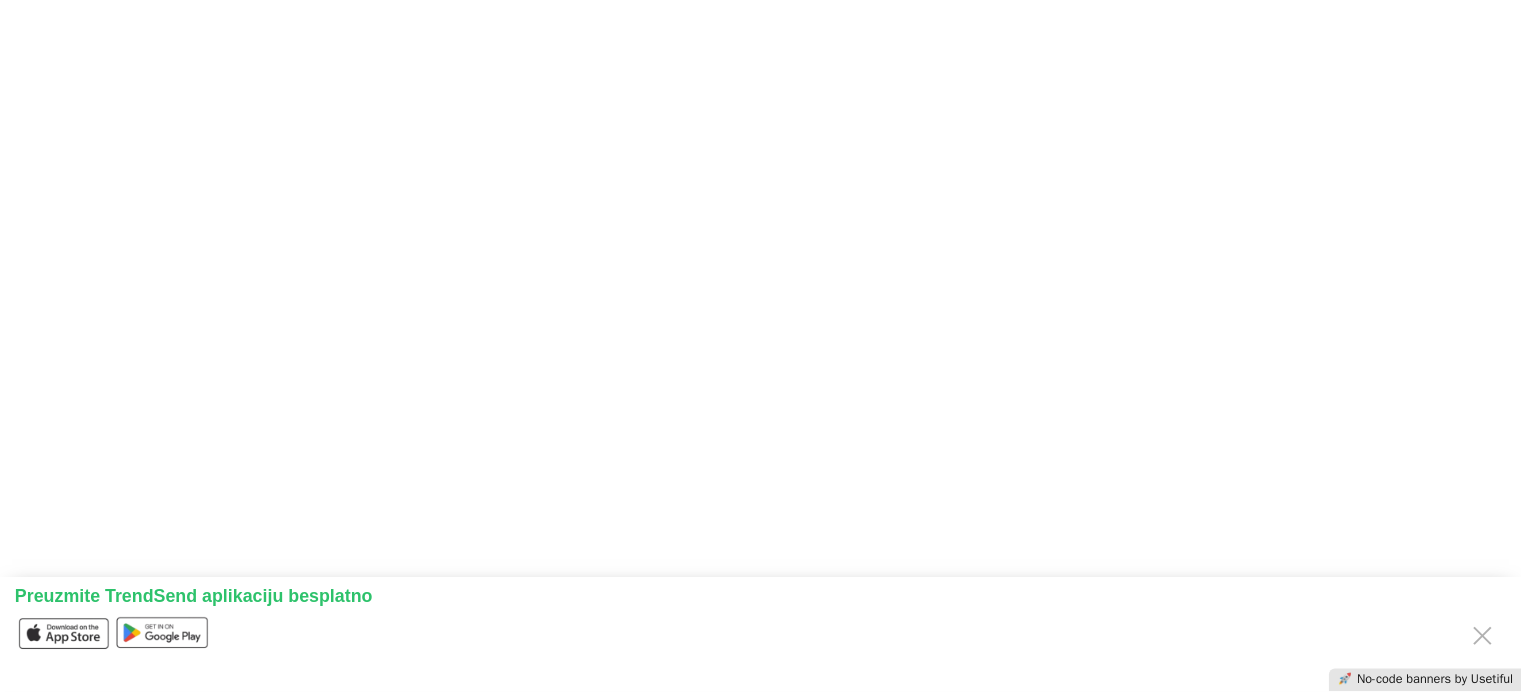 scroll, scrollTop: 0, scrollLeft: 0, axis: both 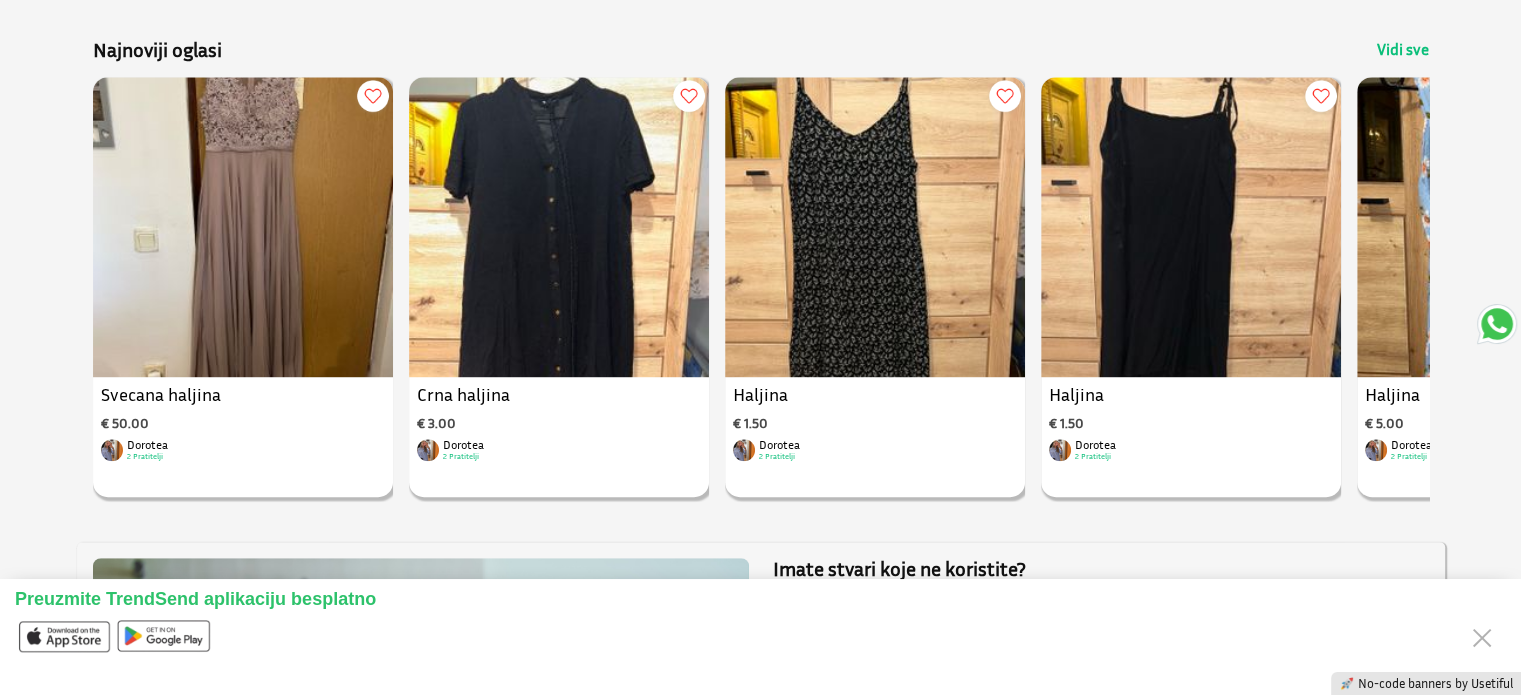 click on "Vidi sve" at bounding box center (1403, 49) 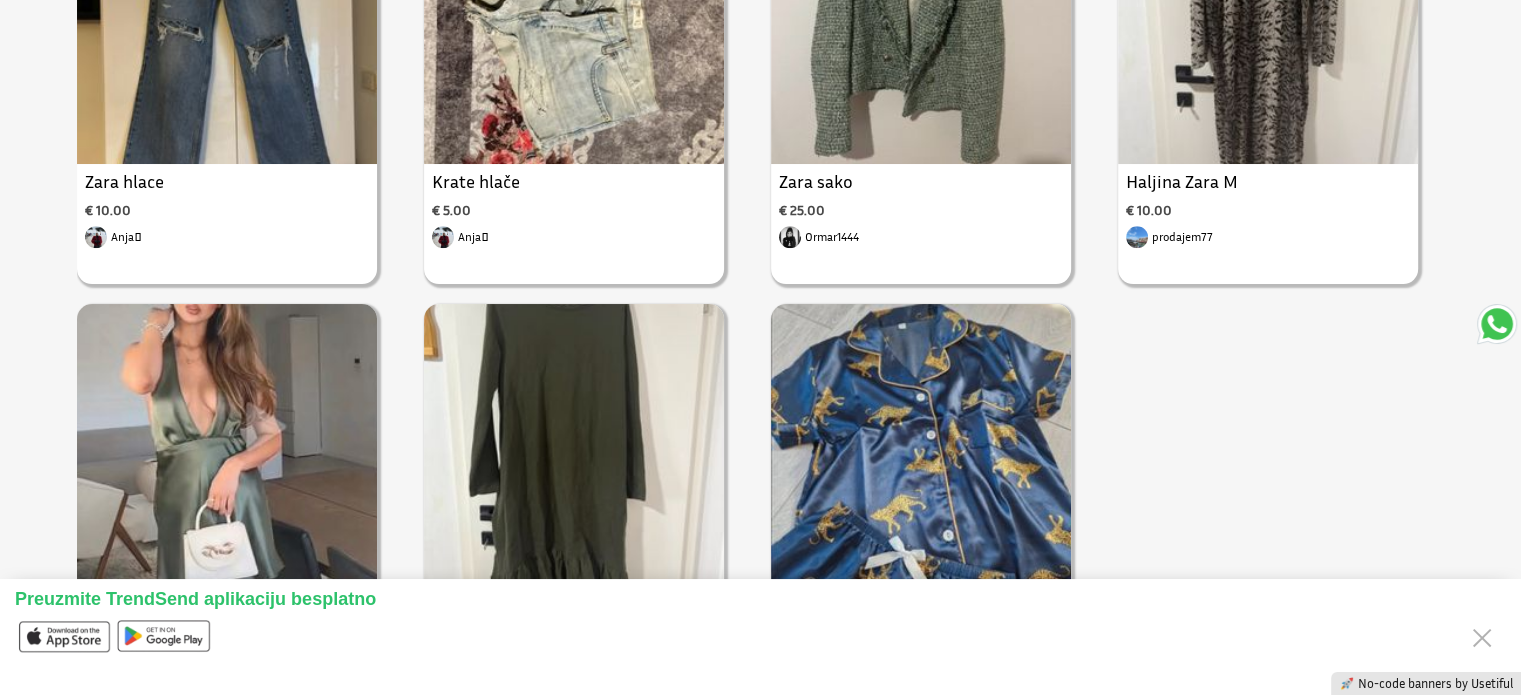 scroll, scrollTop: 0, scrollLeft: 0, axis: both 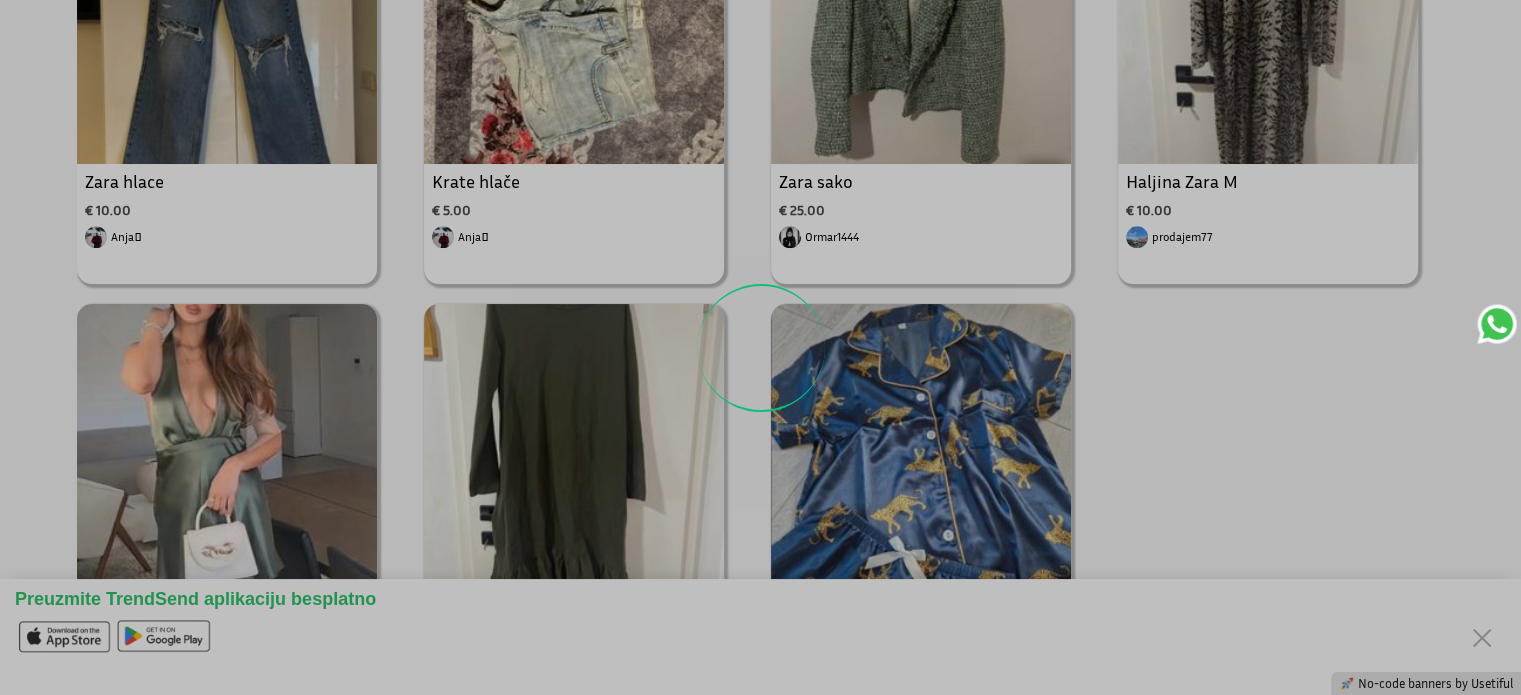 click at bounding box center [760, 347] 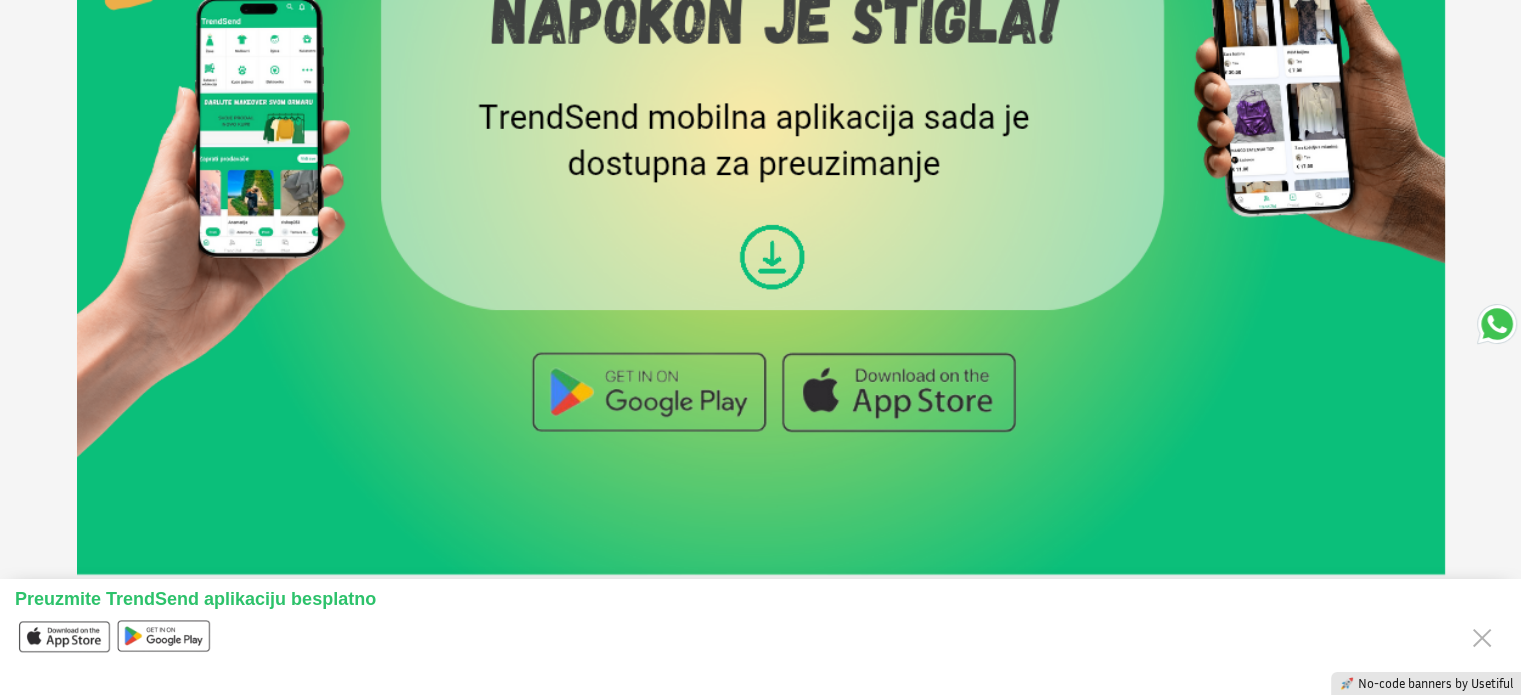 scroll, scrollTop: 1216, scrollLeft: 0, axis: vertical 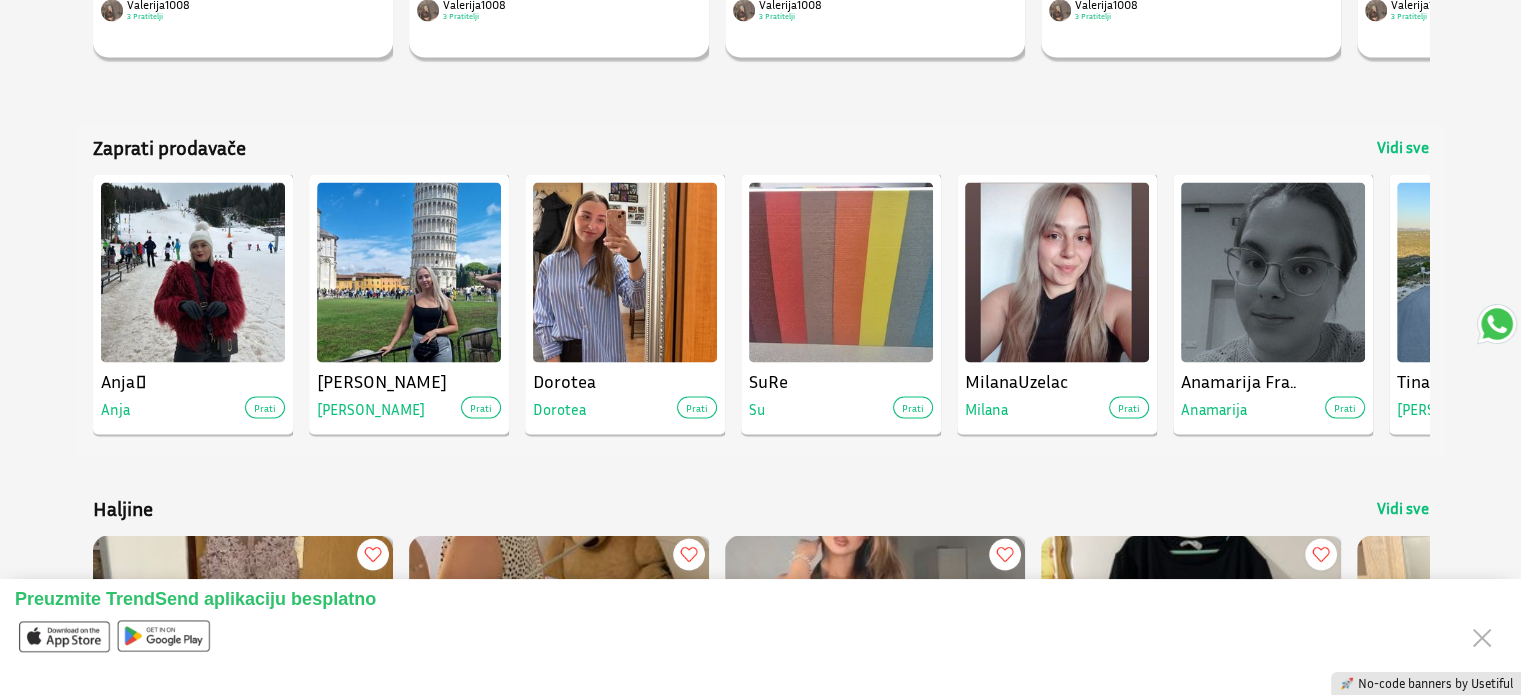 click on "Vidi sve" at bounding box center [1403, 146] 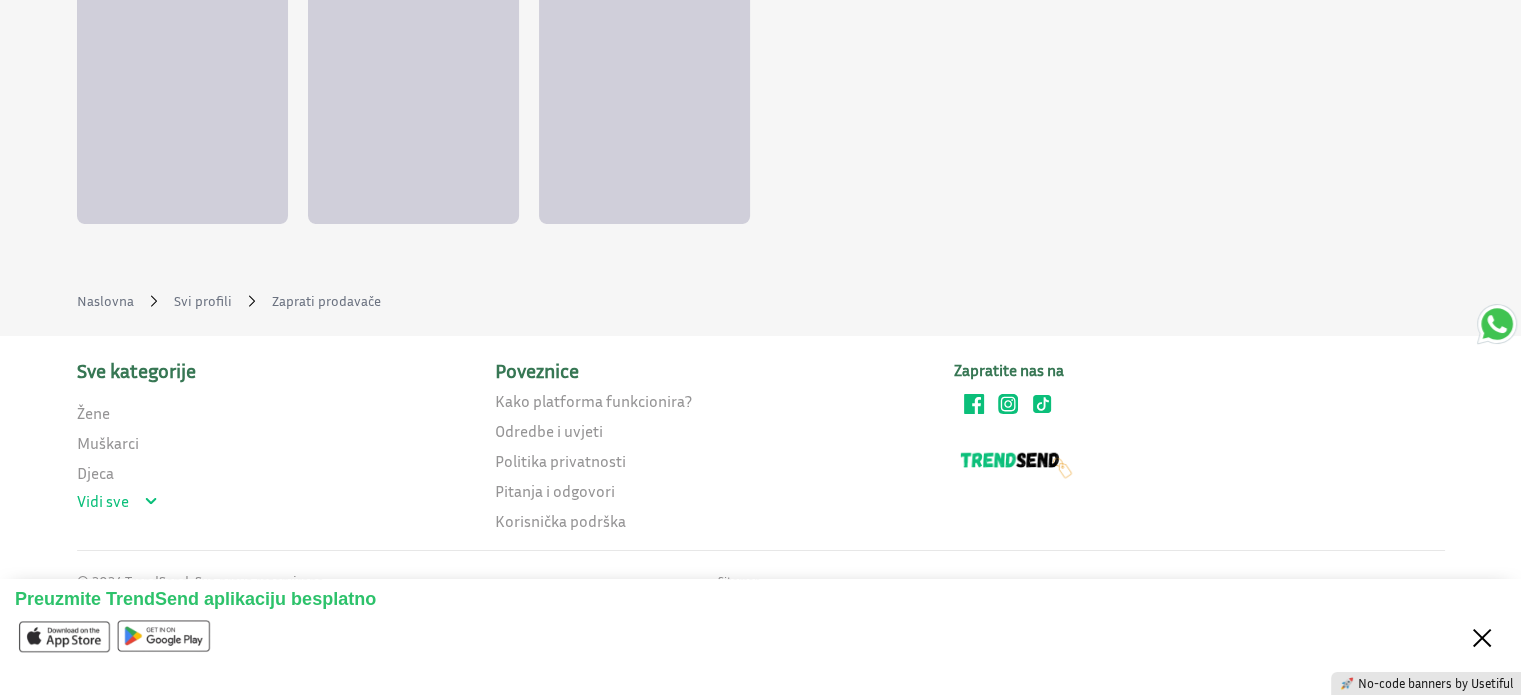 scroll, scrollTop: 0, scrollLeft: 0, axis: both 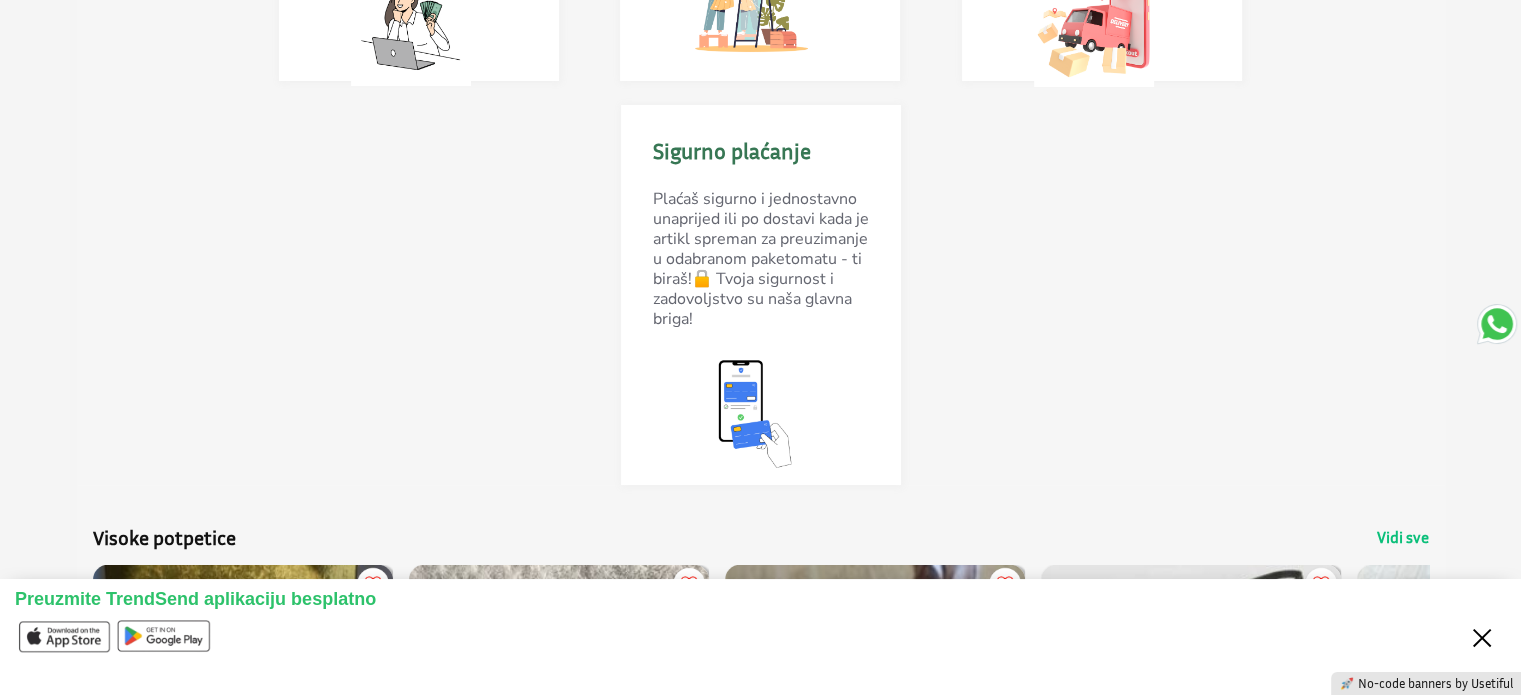click on "Close" at bounding box center (1482, 636) 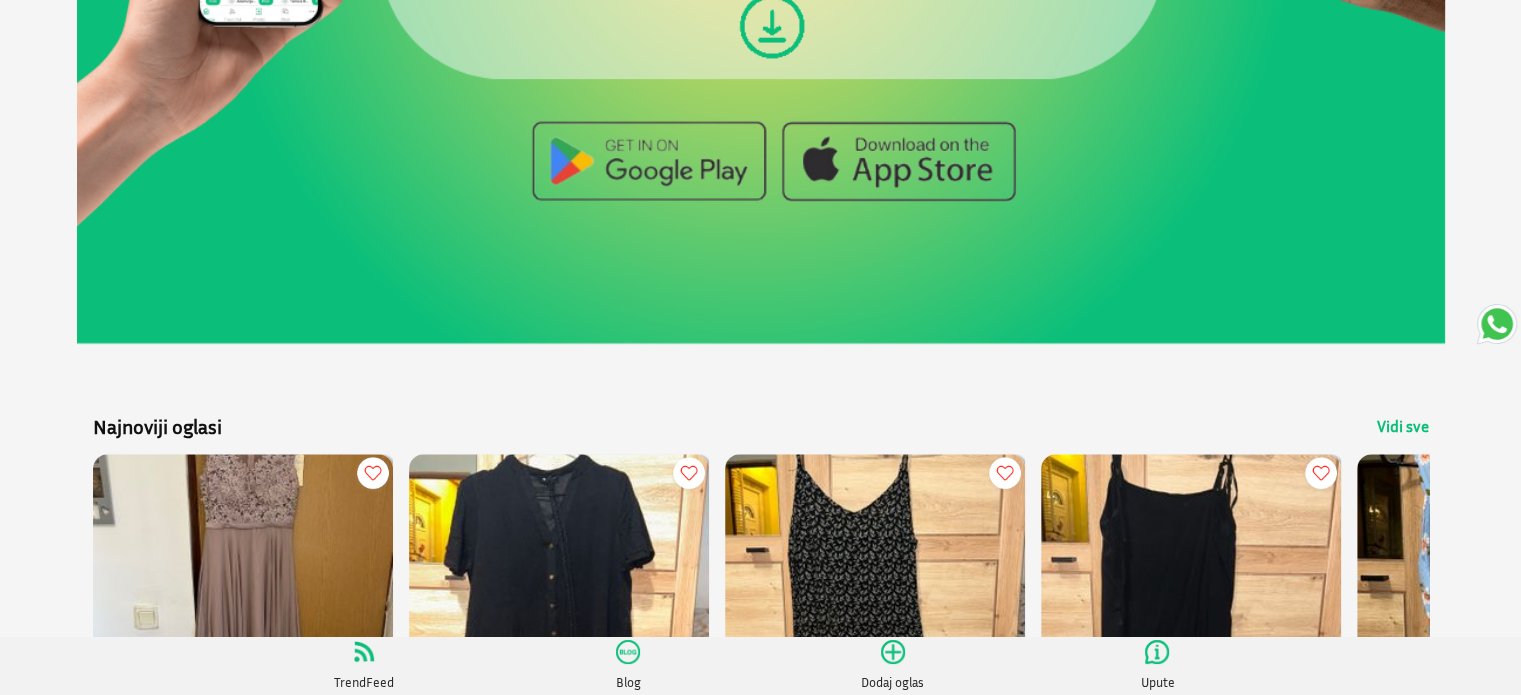 scroll, scrollTop: 0, scrollLeft: 0, axis: both 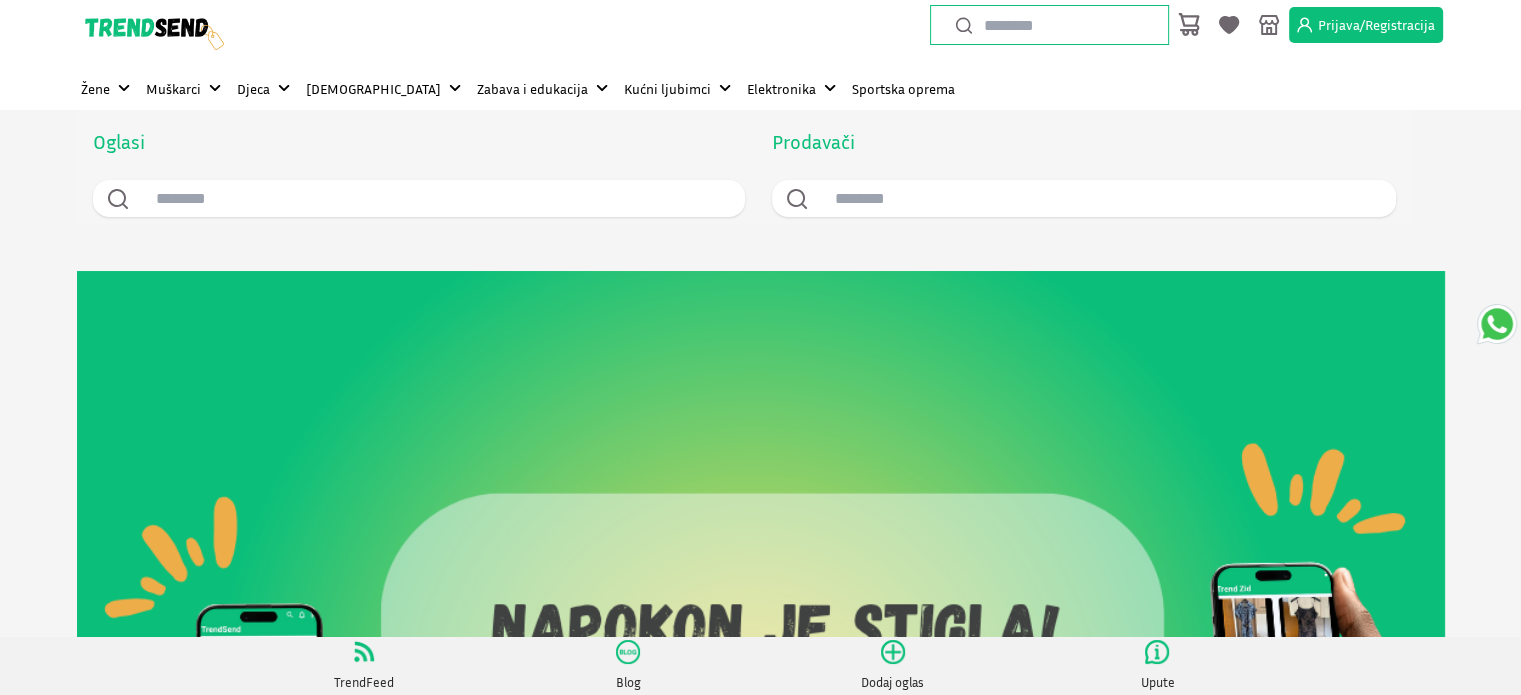 click on "Prijava/Registracija" at bounding box center (1376, 25) 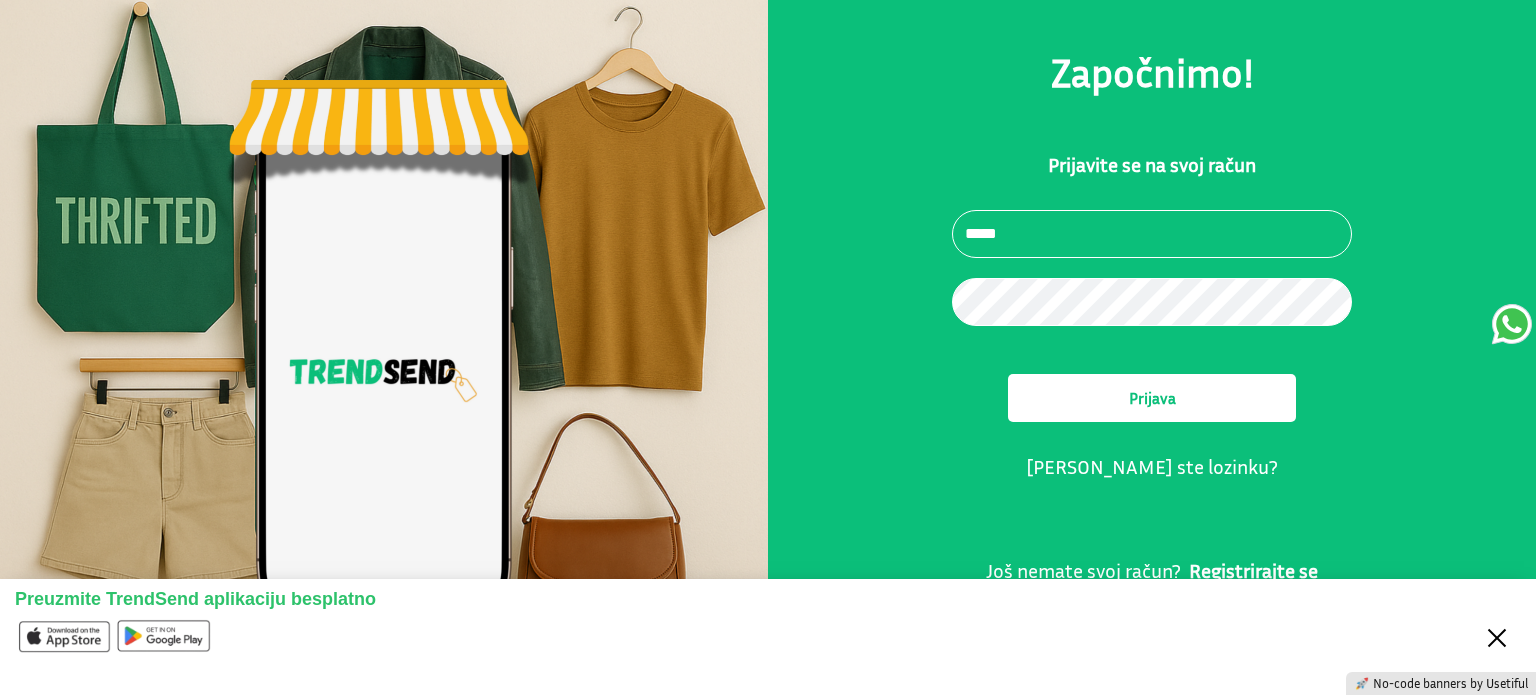 click on "Close" at bounding box center [1497, 636] 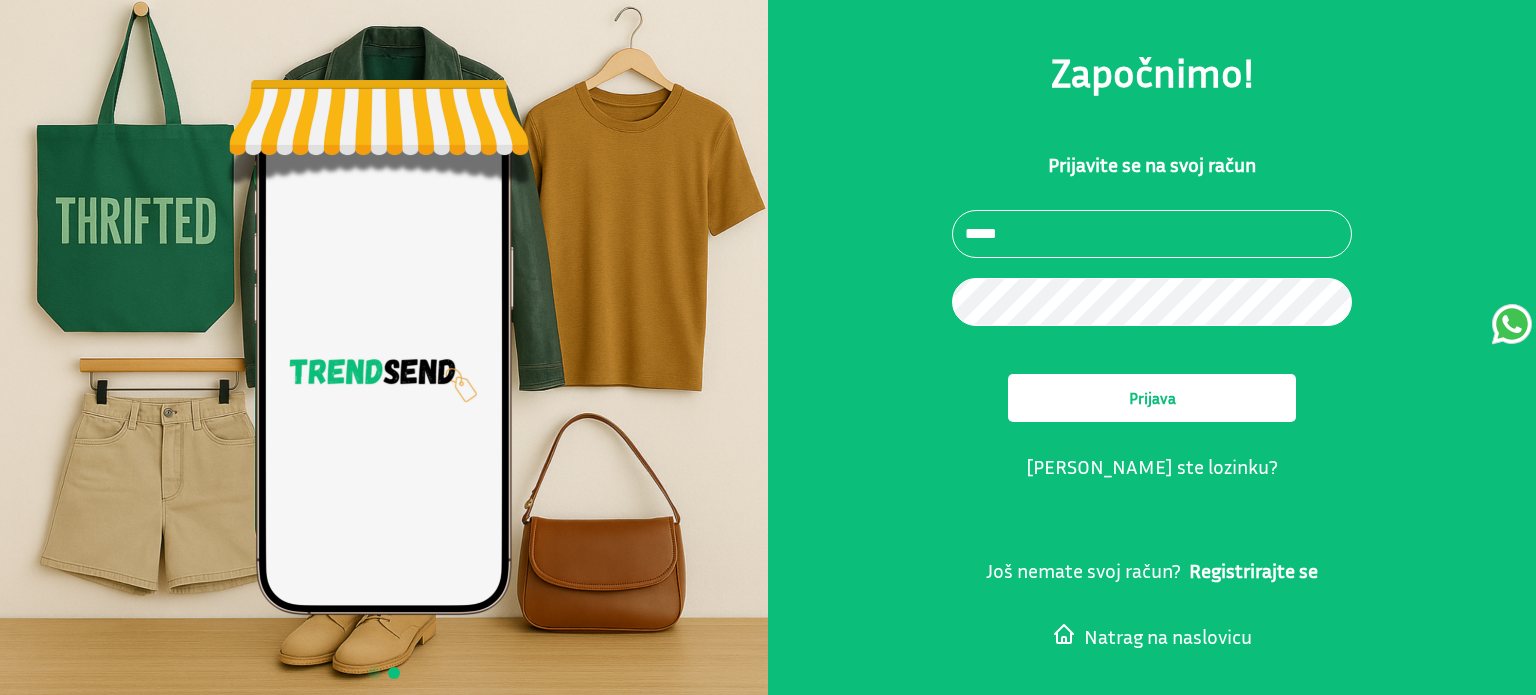 click on "Registrirajte se" at bounding box center [1253, 570] 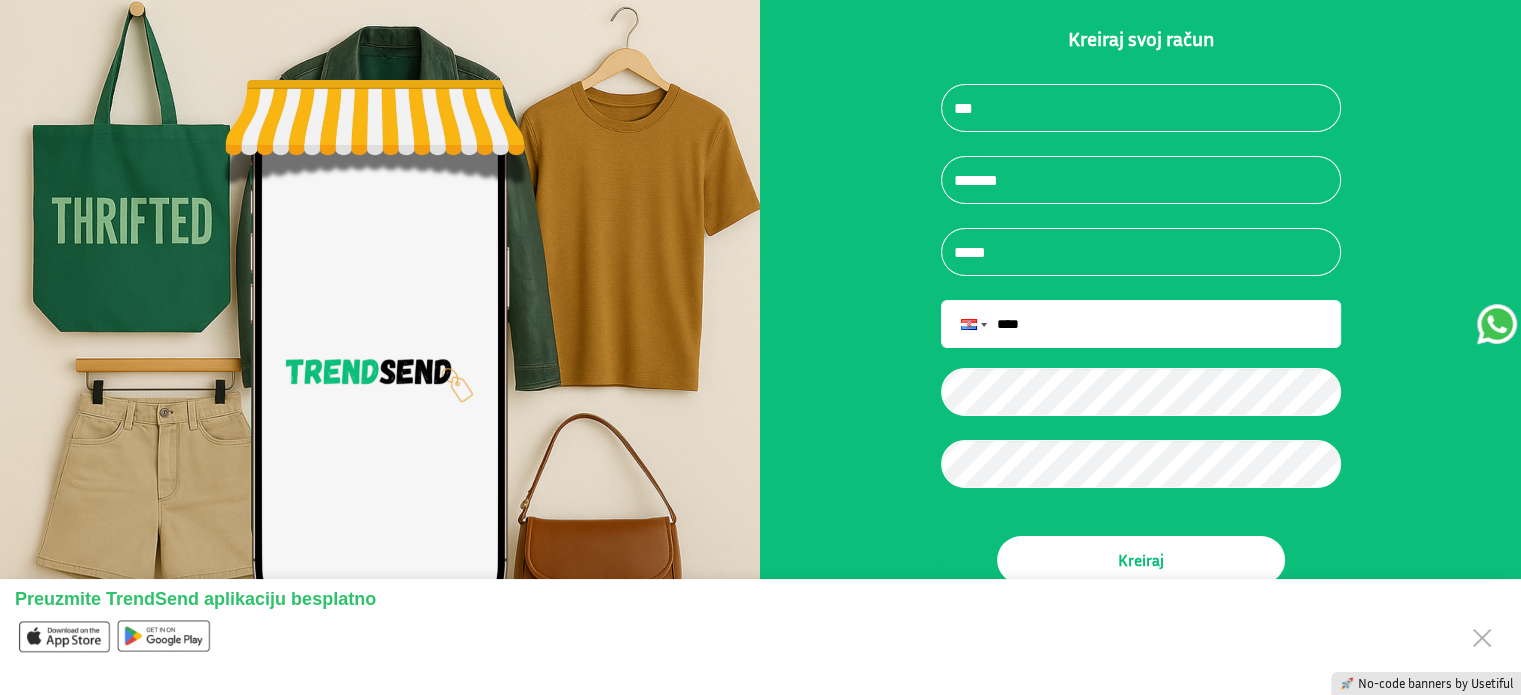 scroll, scrollTop: 97, scrollLeft: 0, axis: vertical 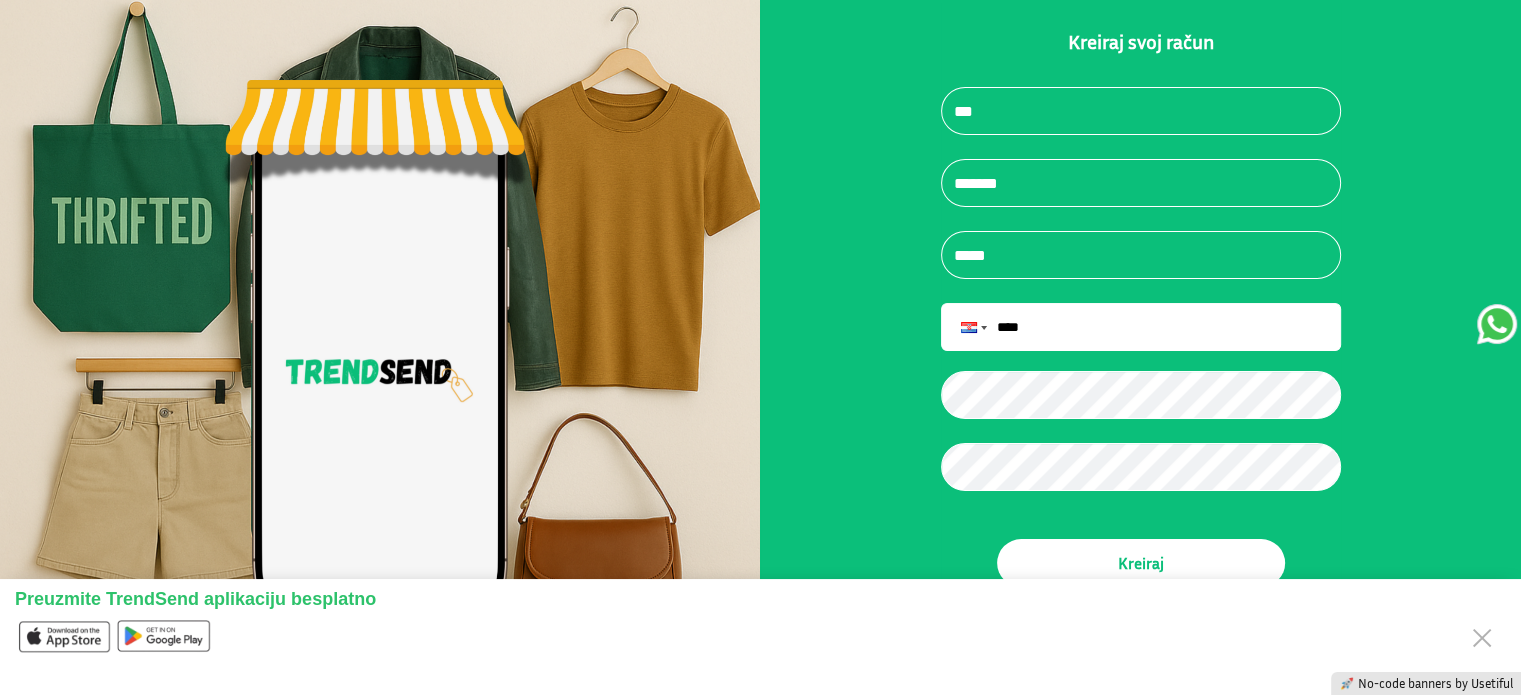 click at bounding box center [1141, 111] 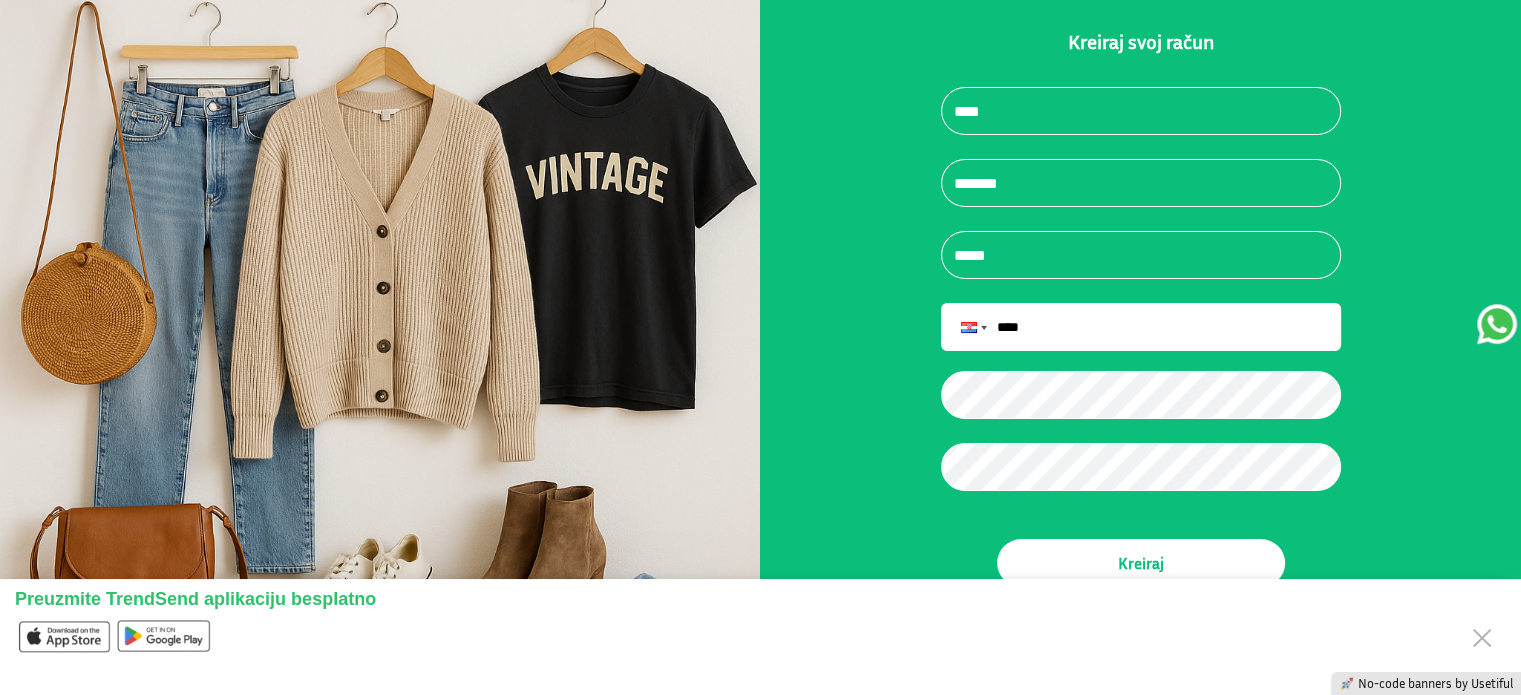 type on "****" 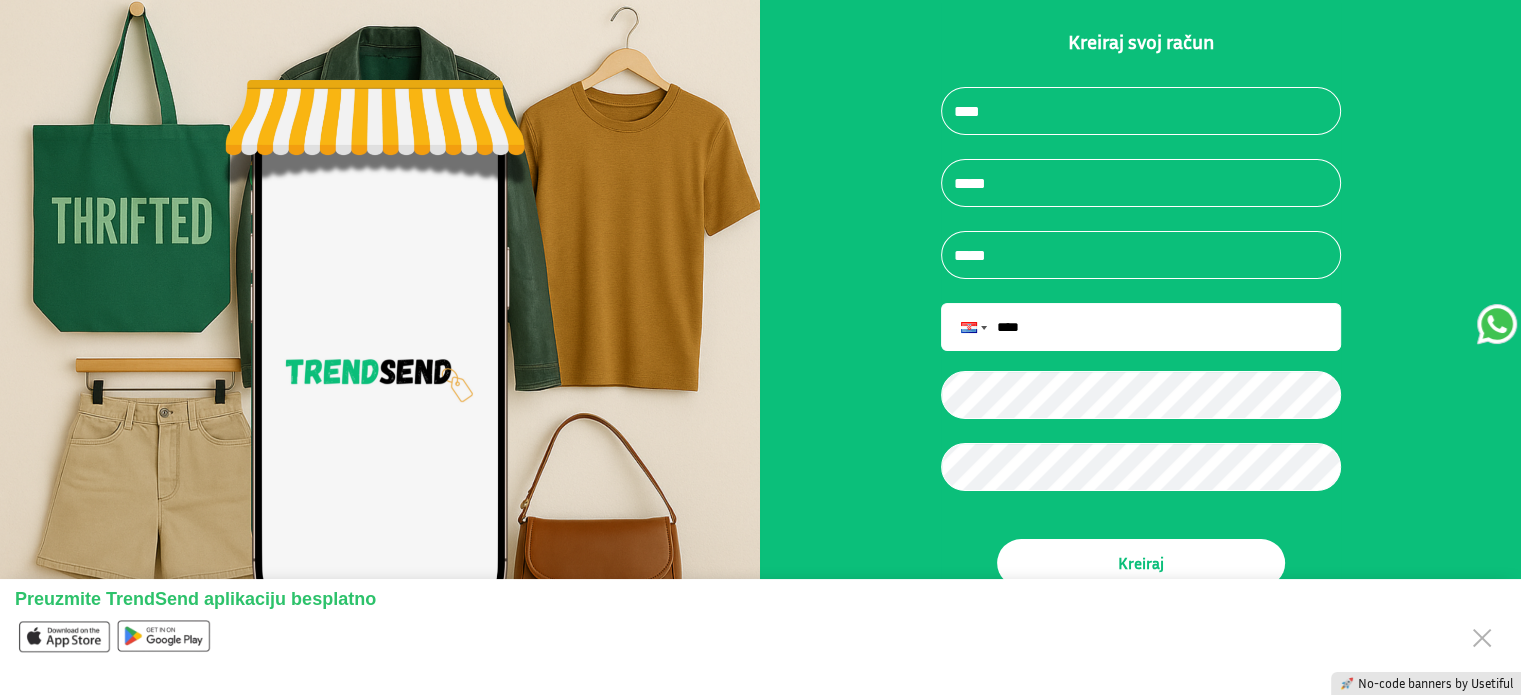 type on "*****" 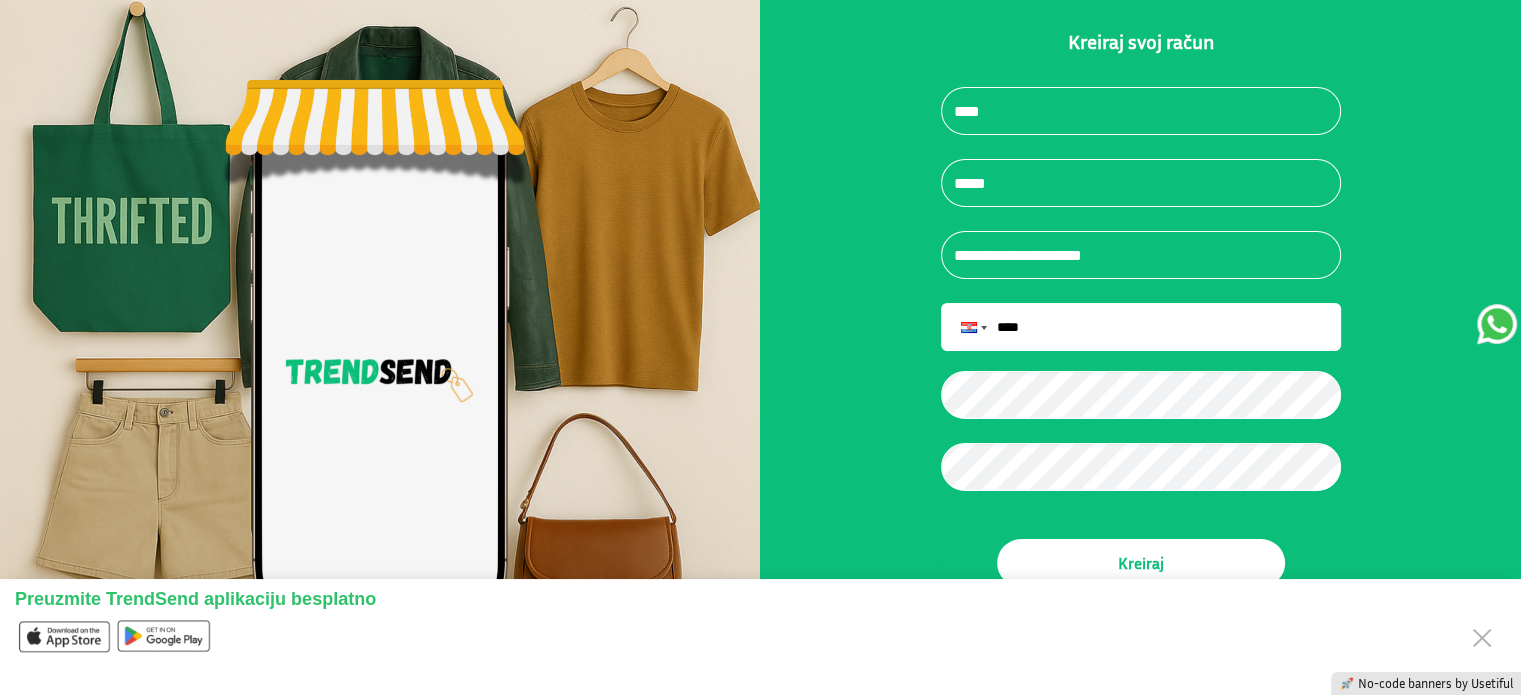 type on "**********" 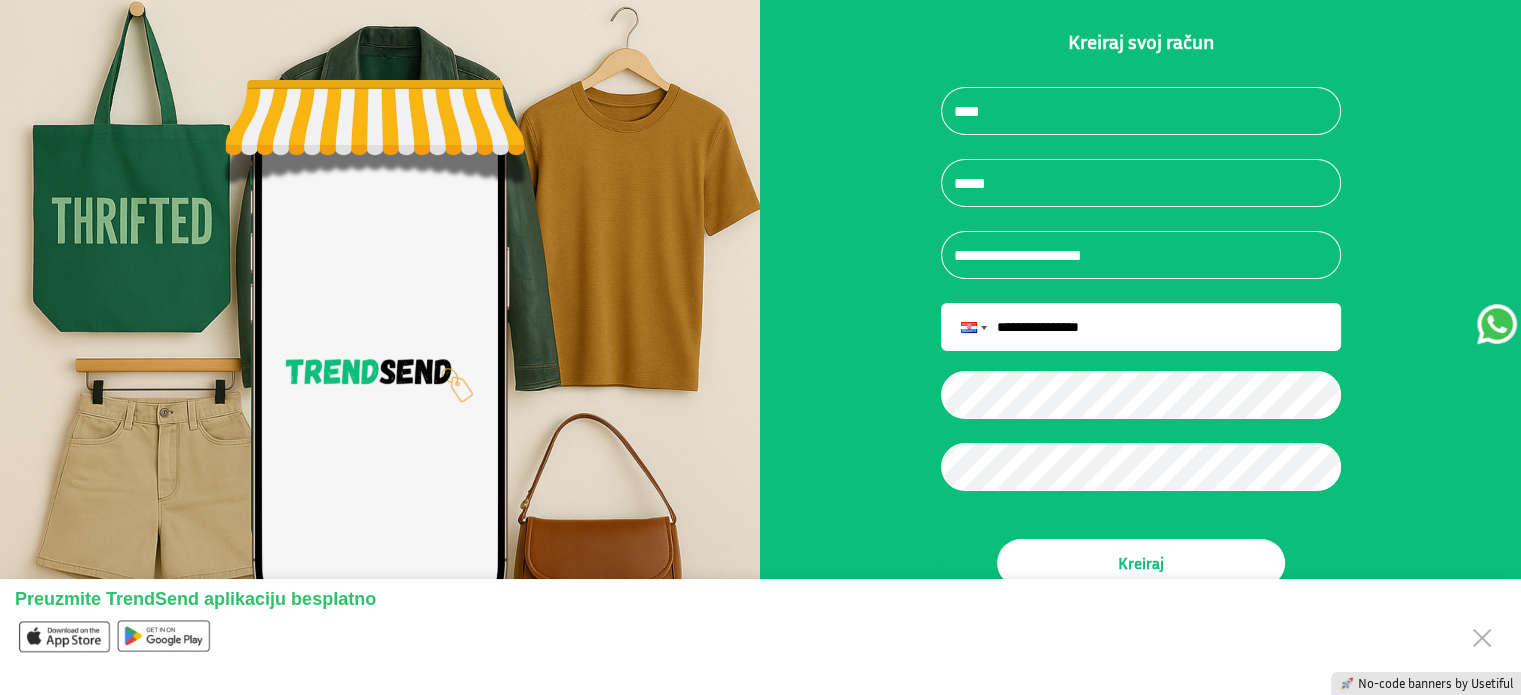 type on "**********" 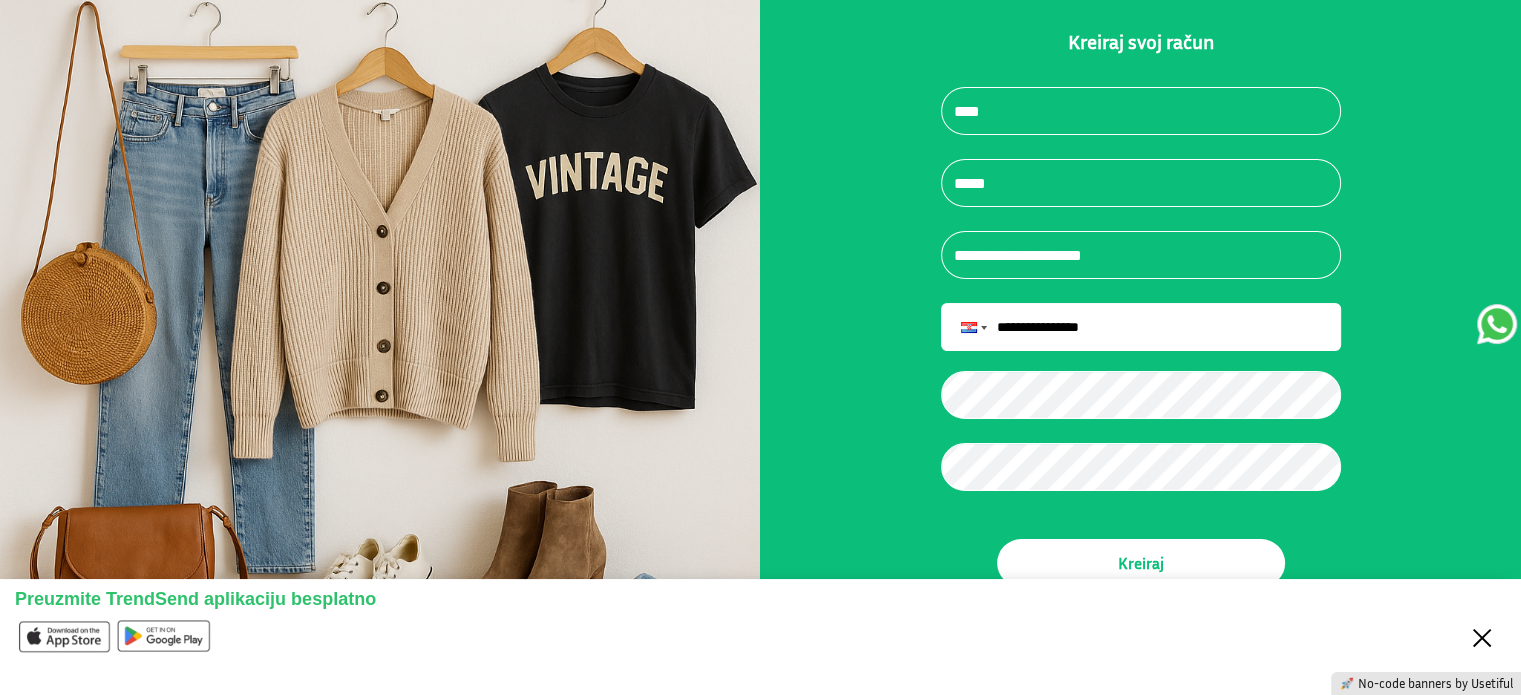 click on "Close" at bounding box center [1482, 636] 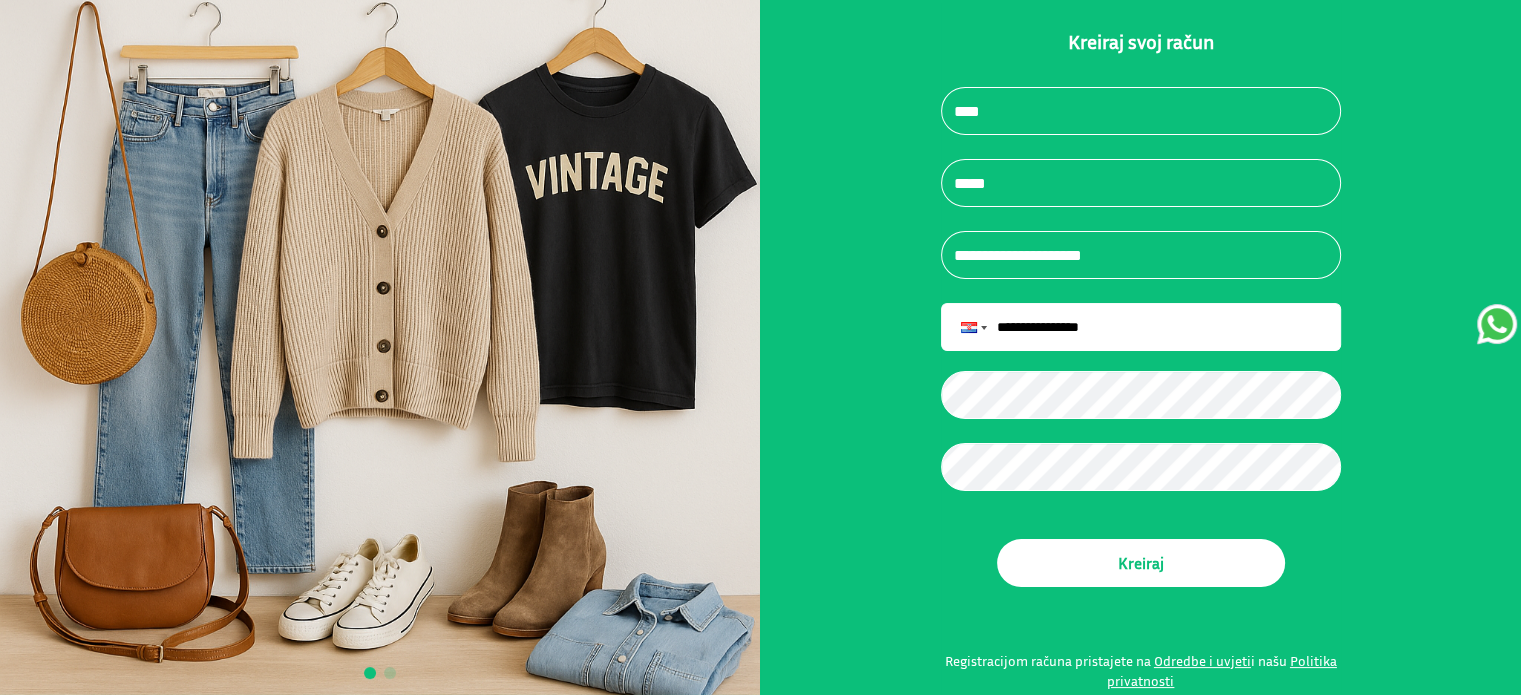 click on "Kreiraj" at bounding box center [1141, 563] 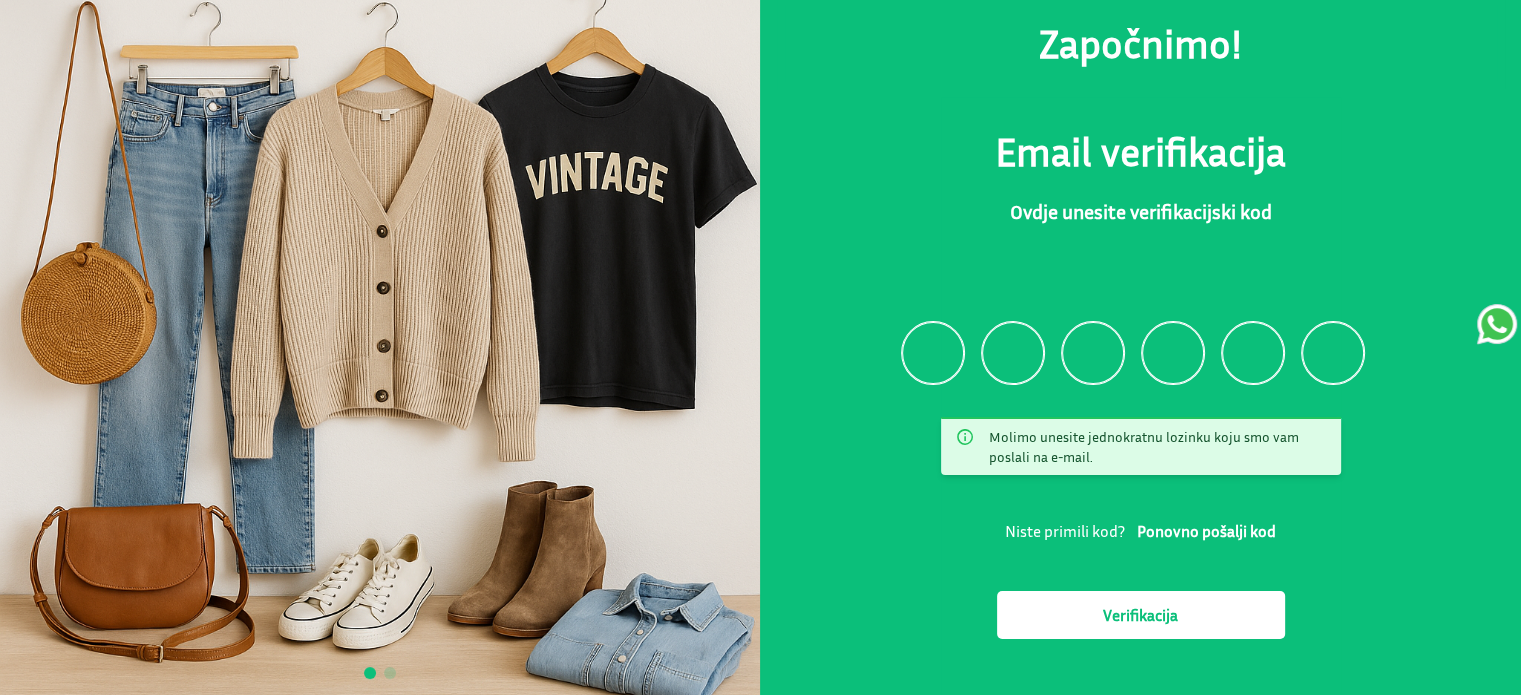 scroll, scrollTop: 0, scrollLeft: 0, axis: both 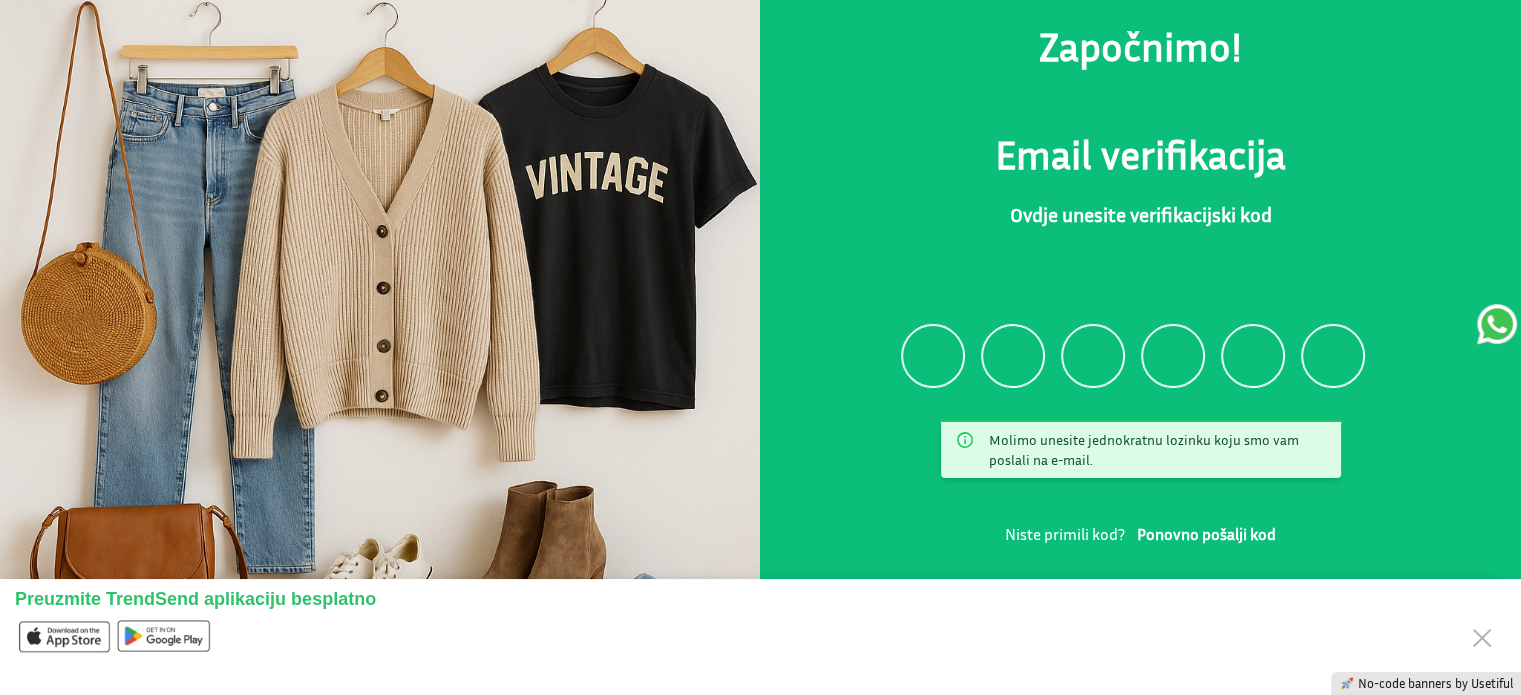click at bounding box center (933, 356) 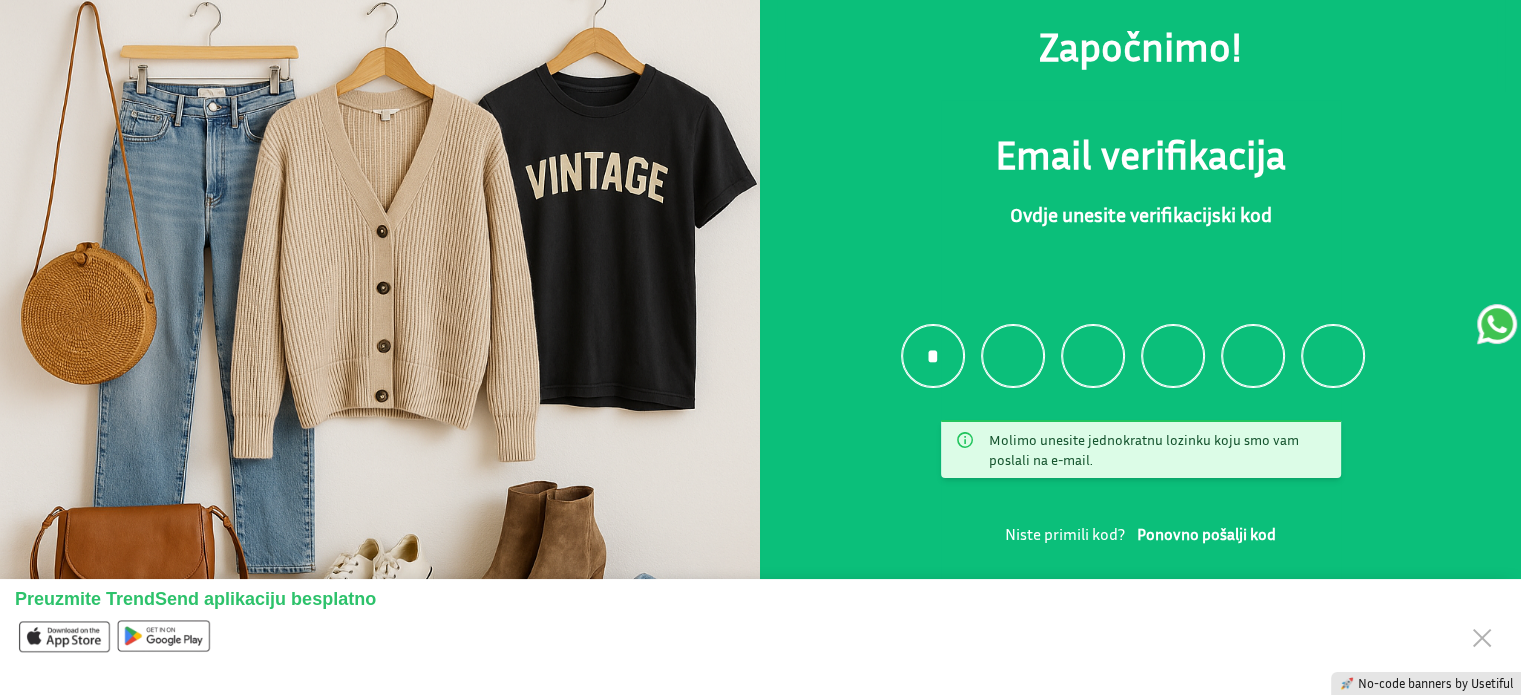 type on "*" 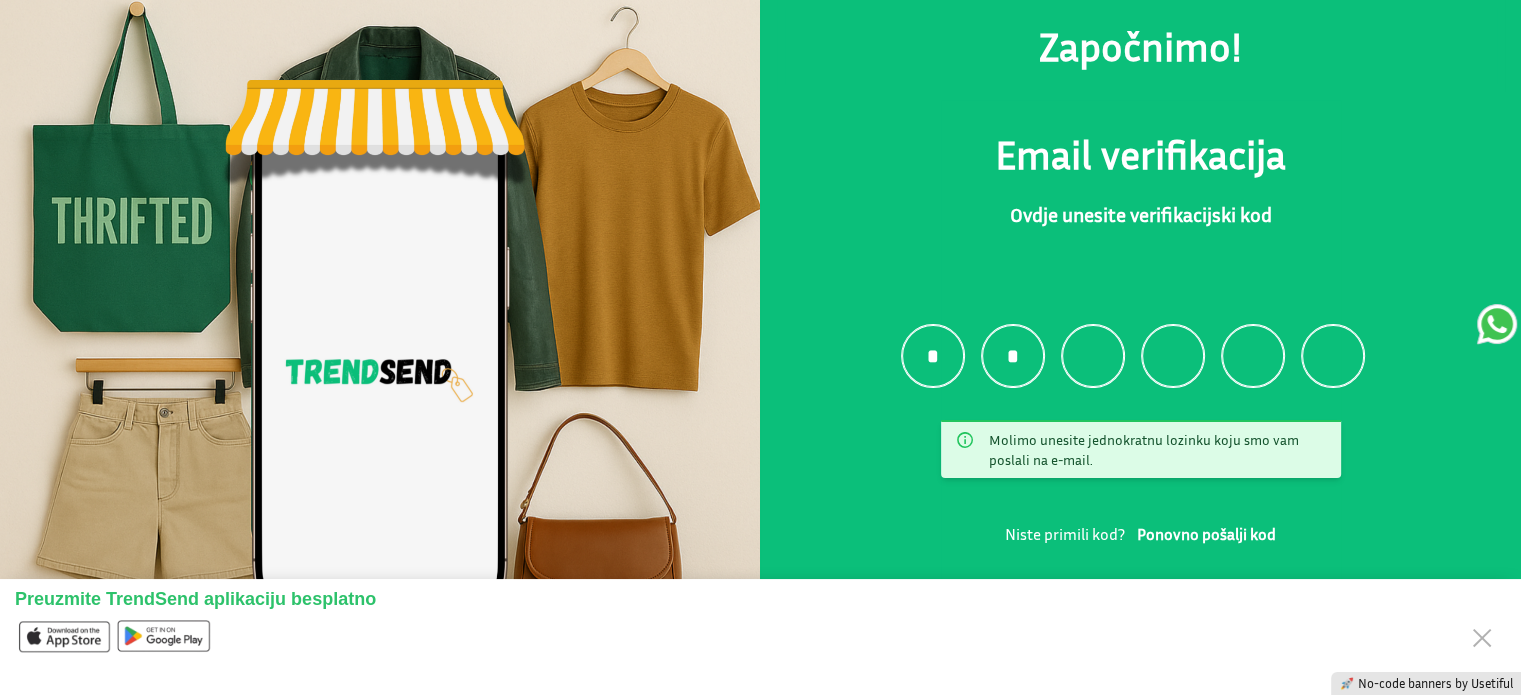 type on "*" 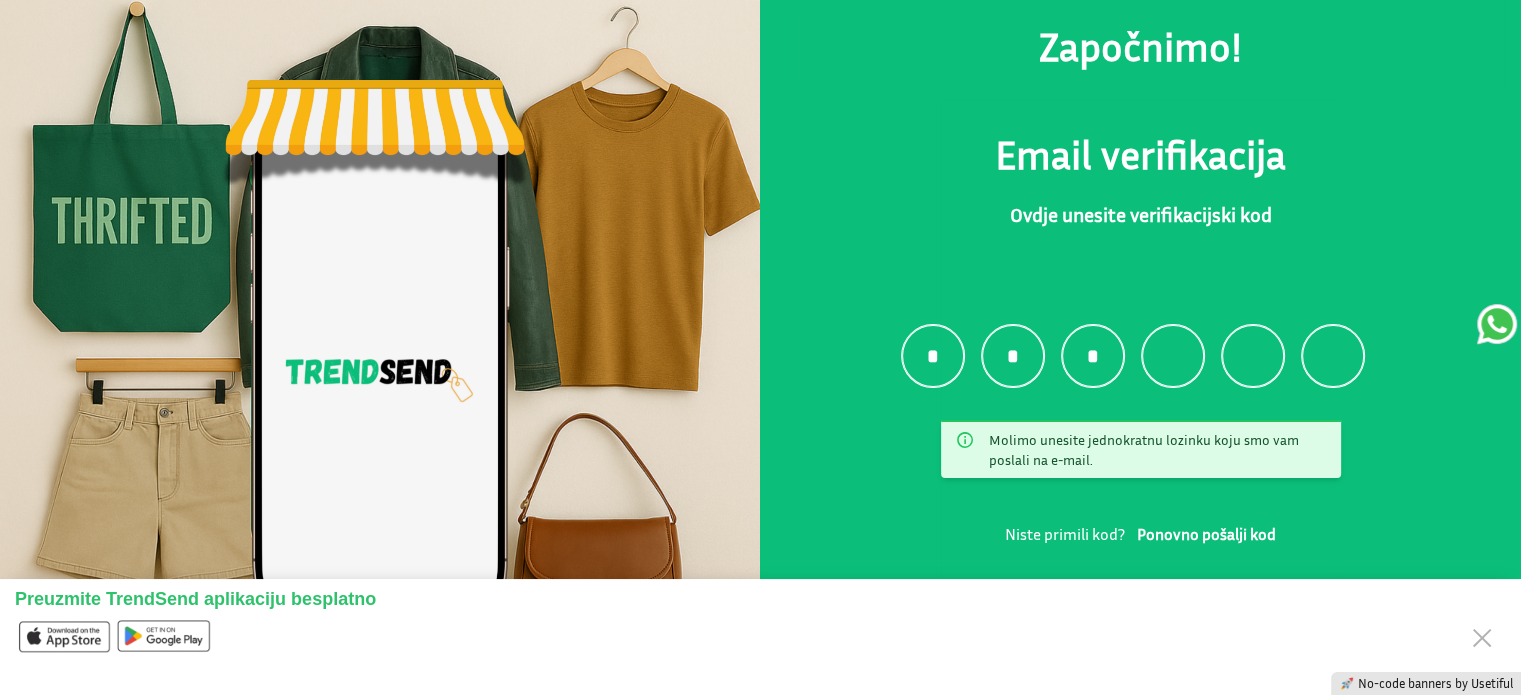 type on "*" 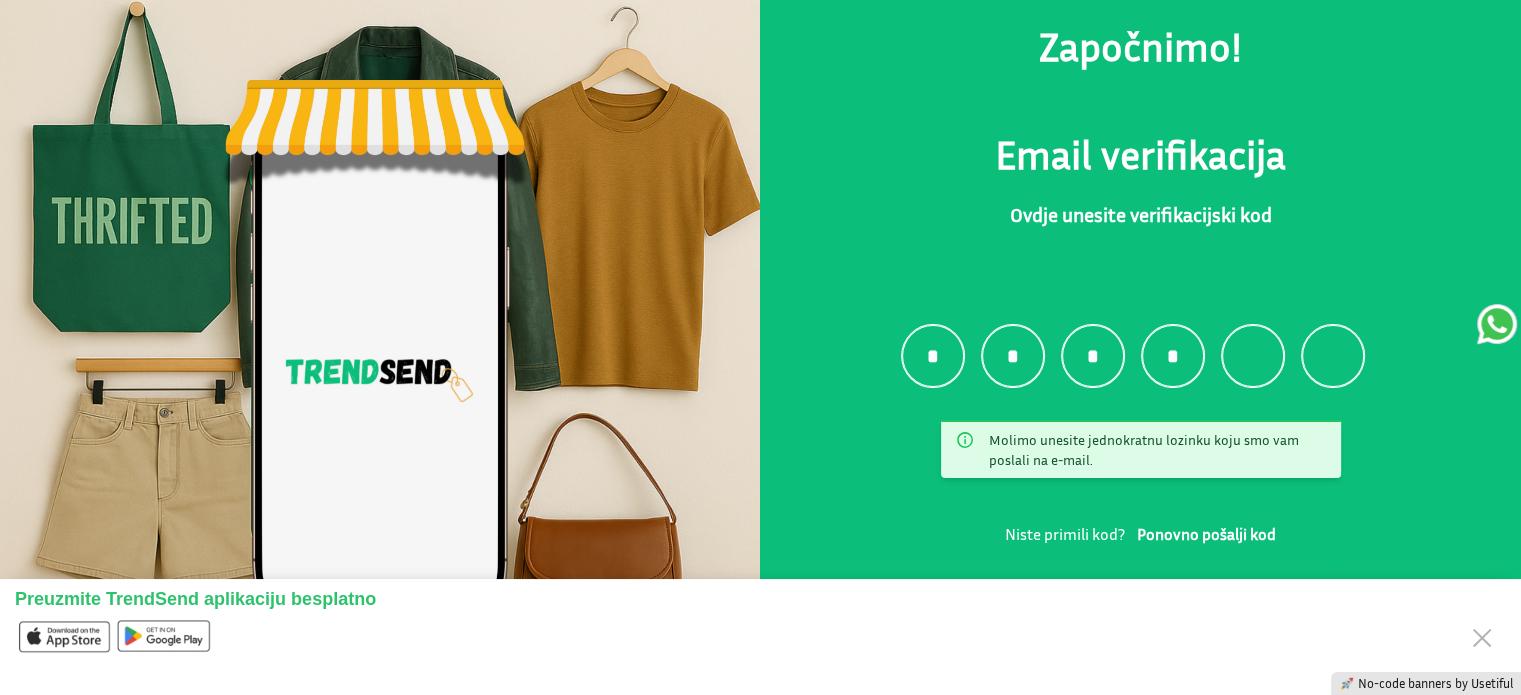 type on "*" 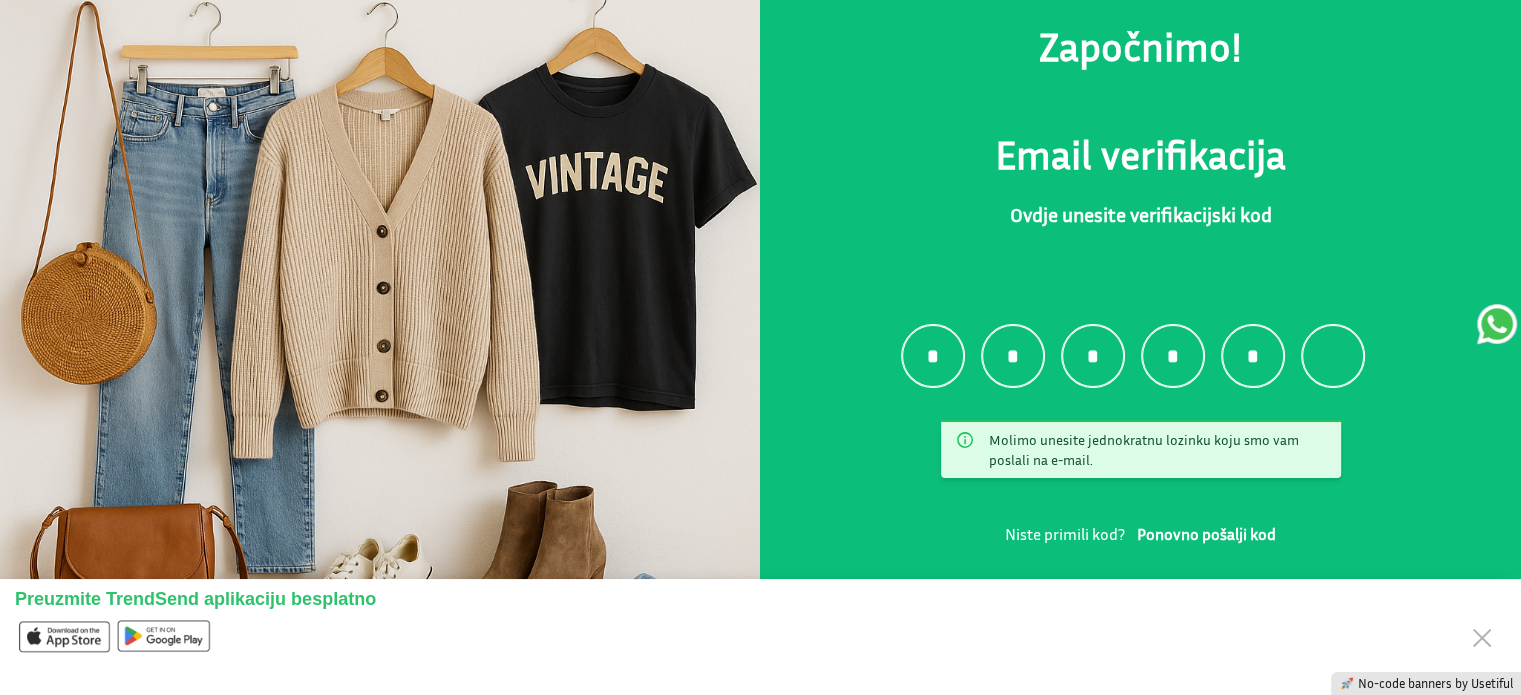 type 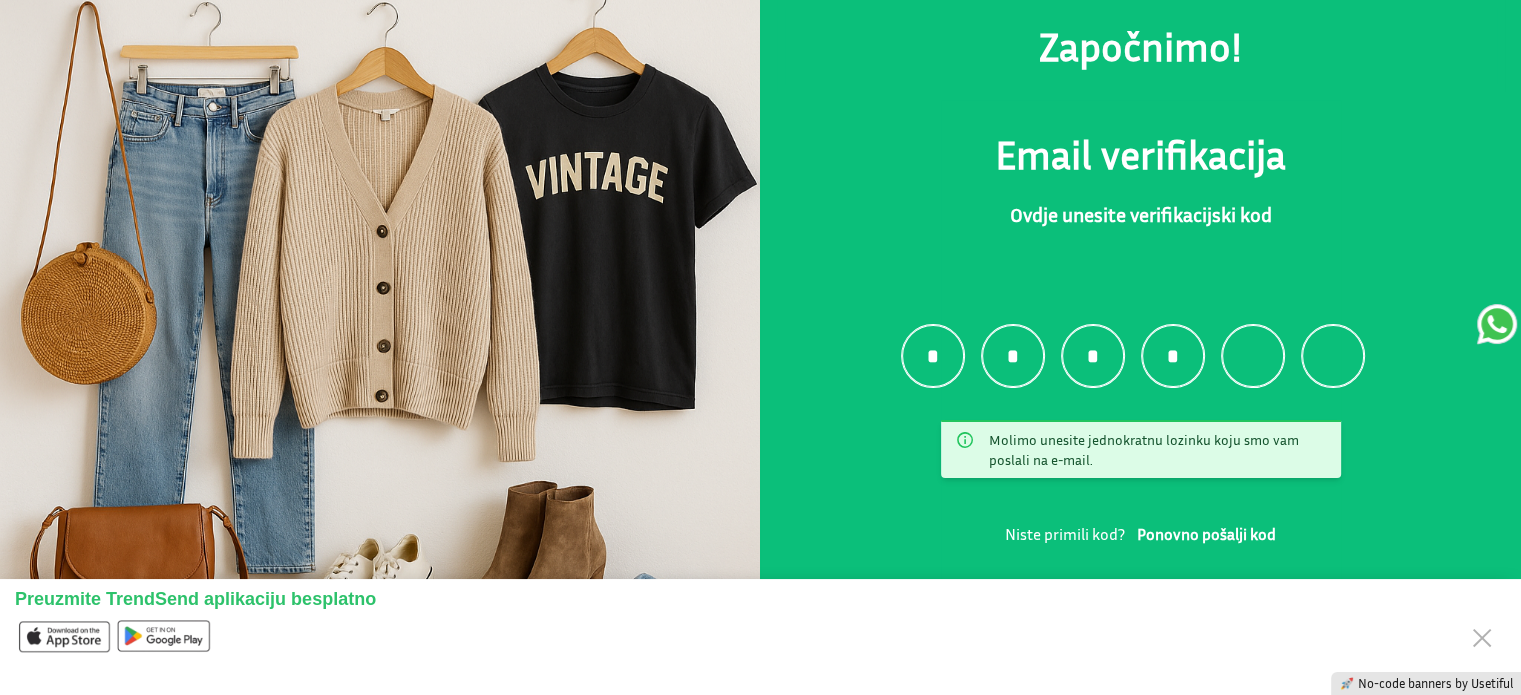 type 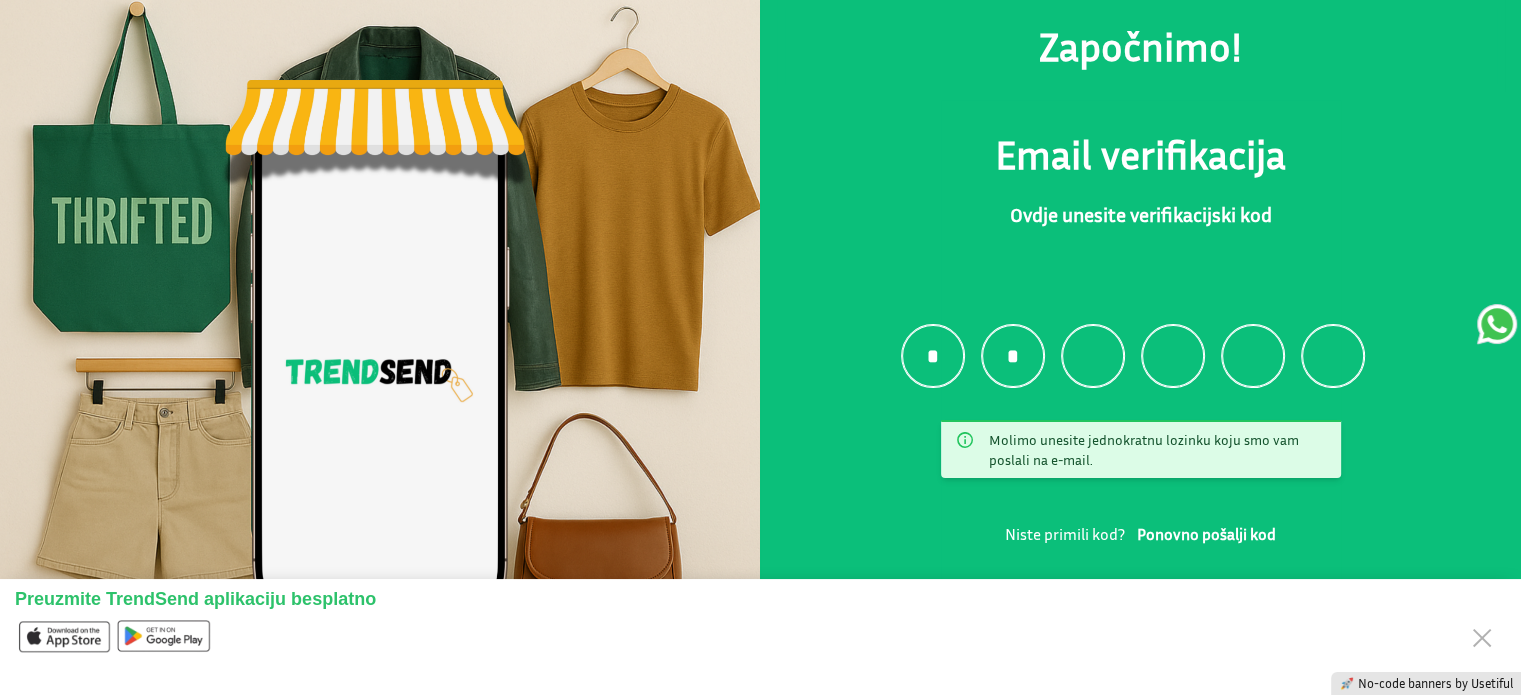 type on "*" 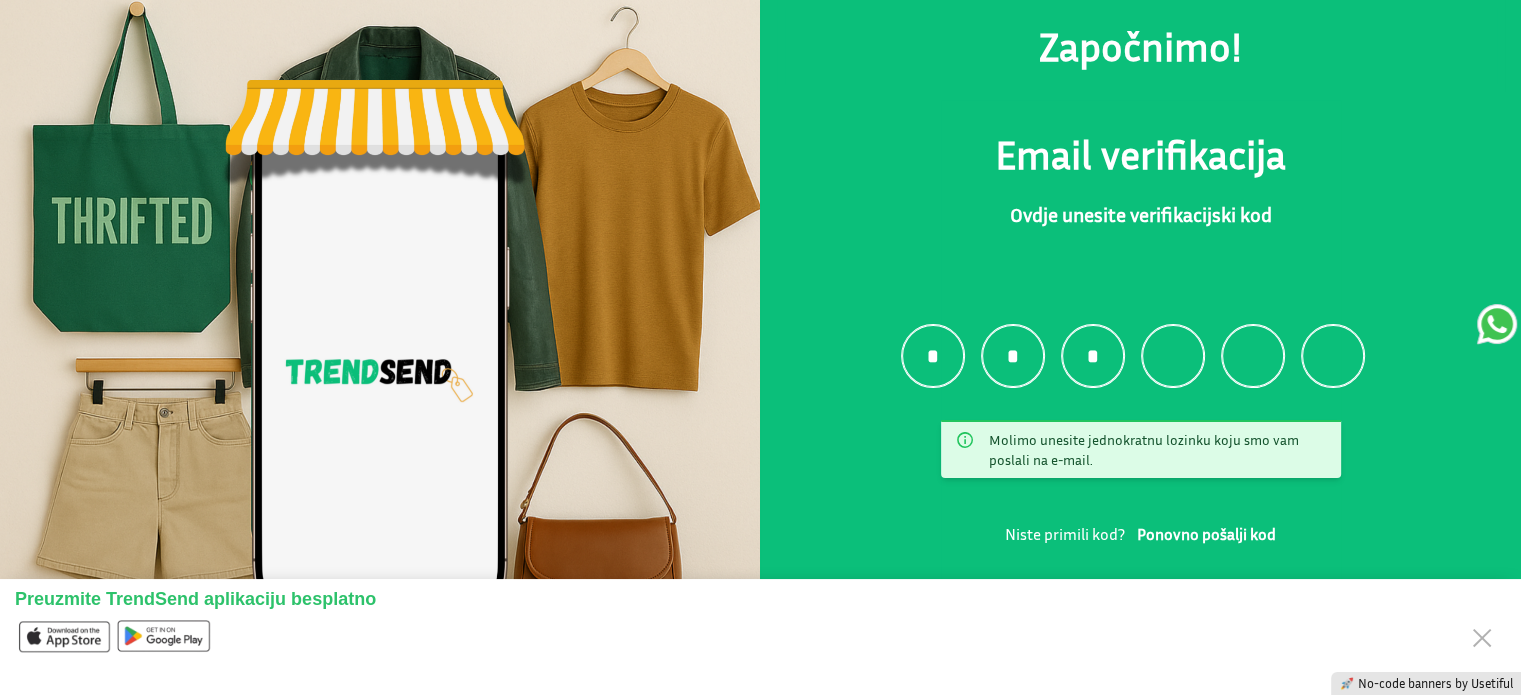 type on "*" 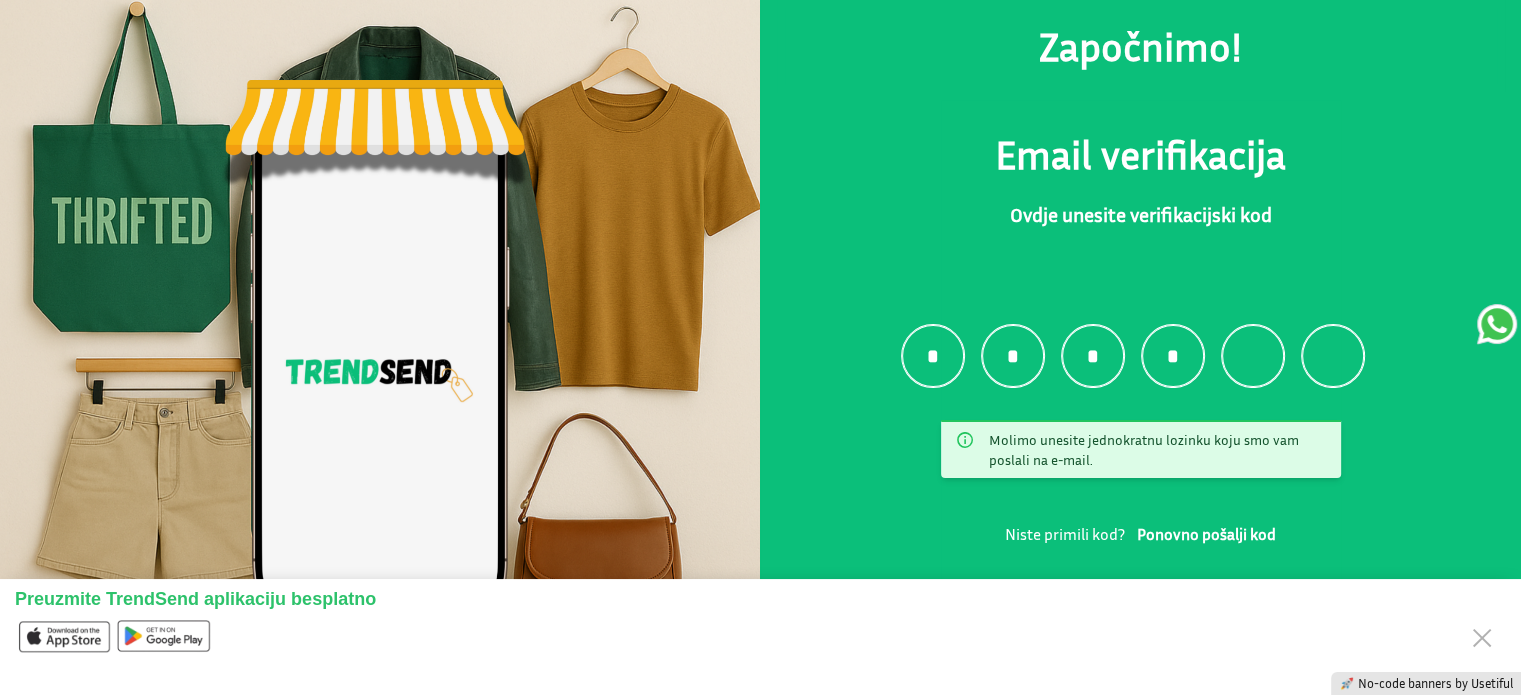 type on "*" 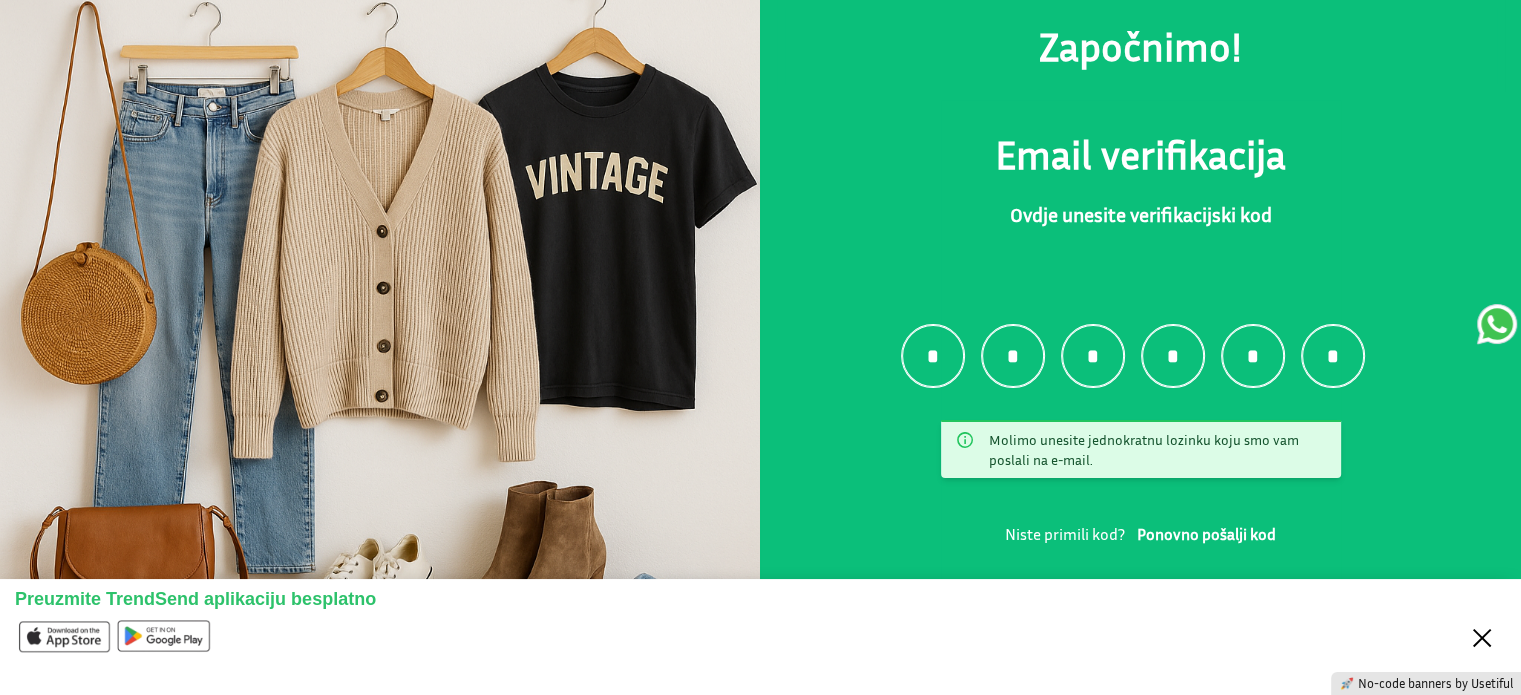 type on "*" 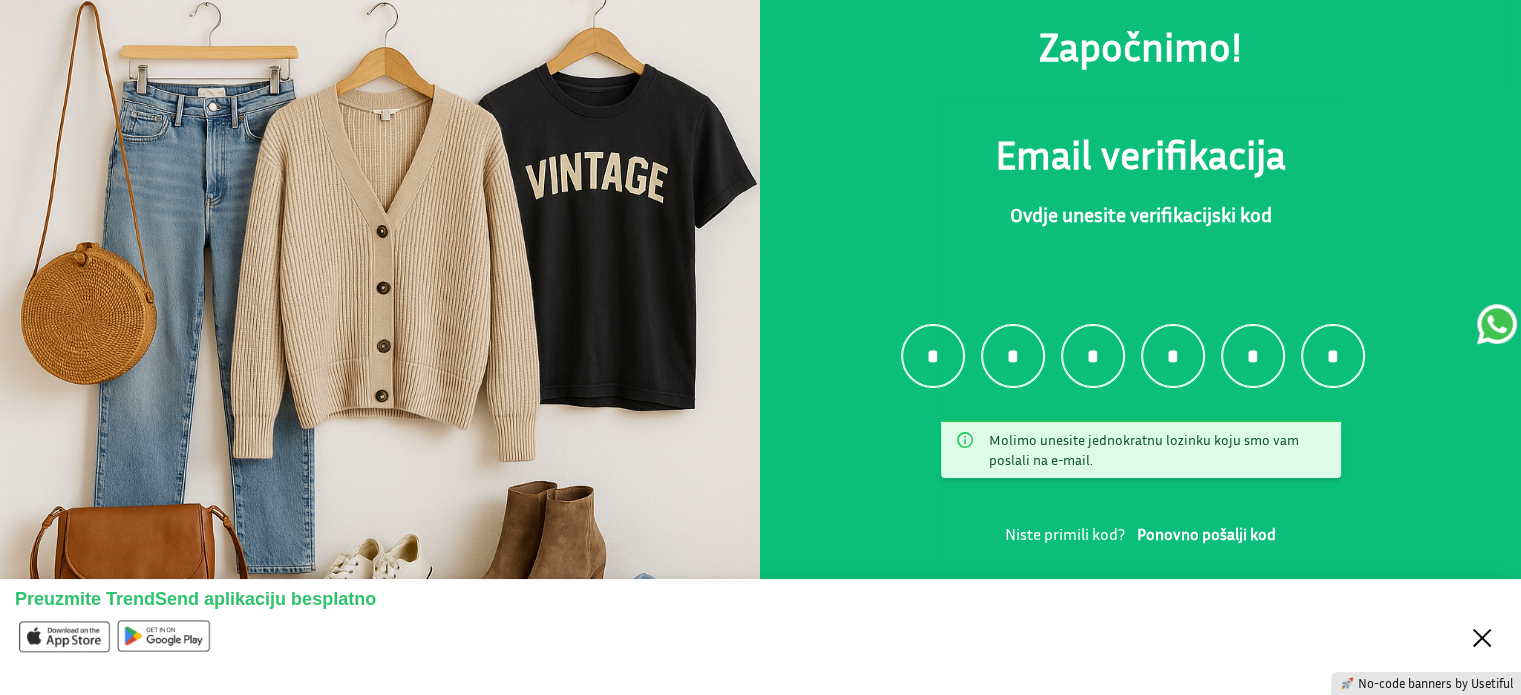 click on "Close" at bounding box center (1482, 636) 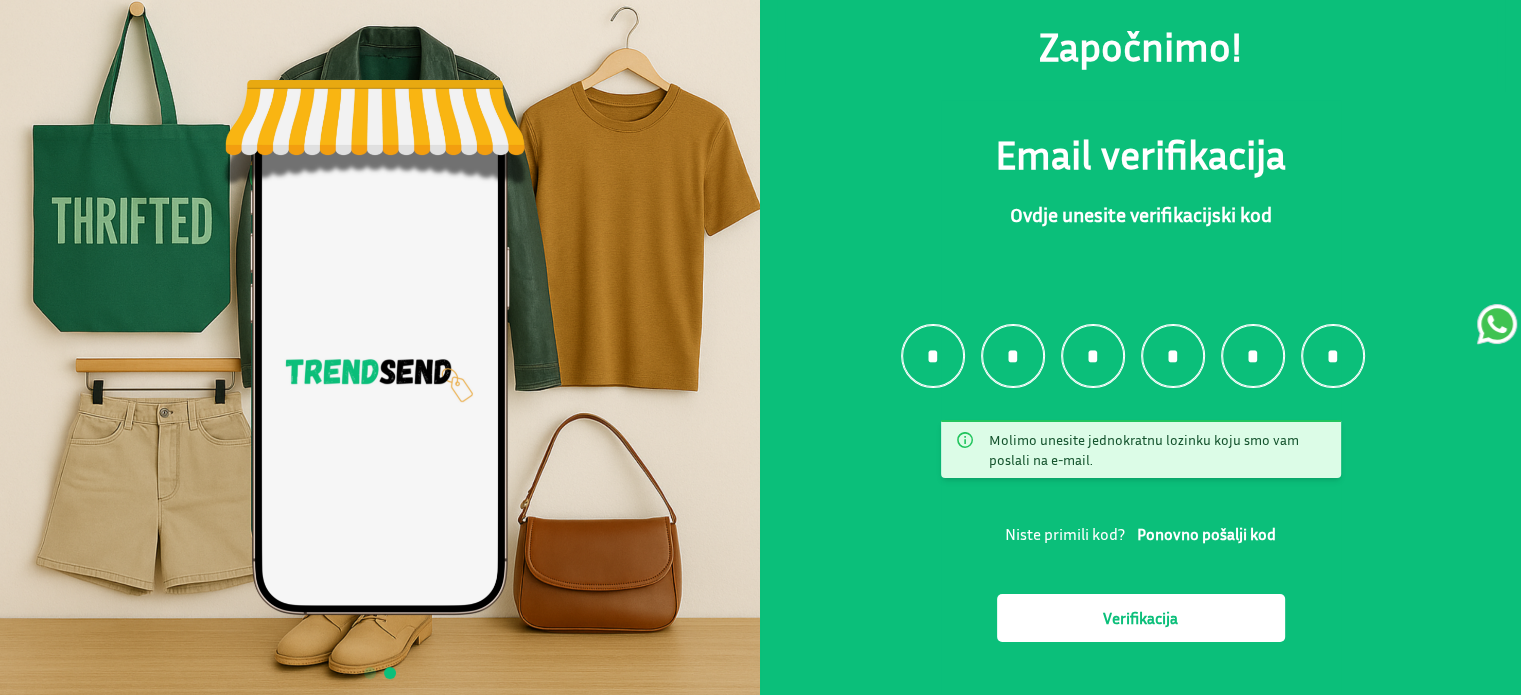 click on "Verifikacija" at bounding box center (1141, 618) 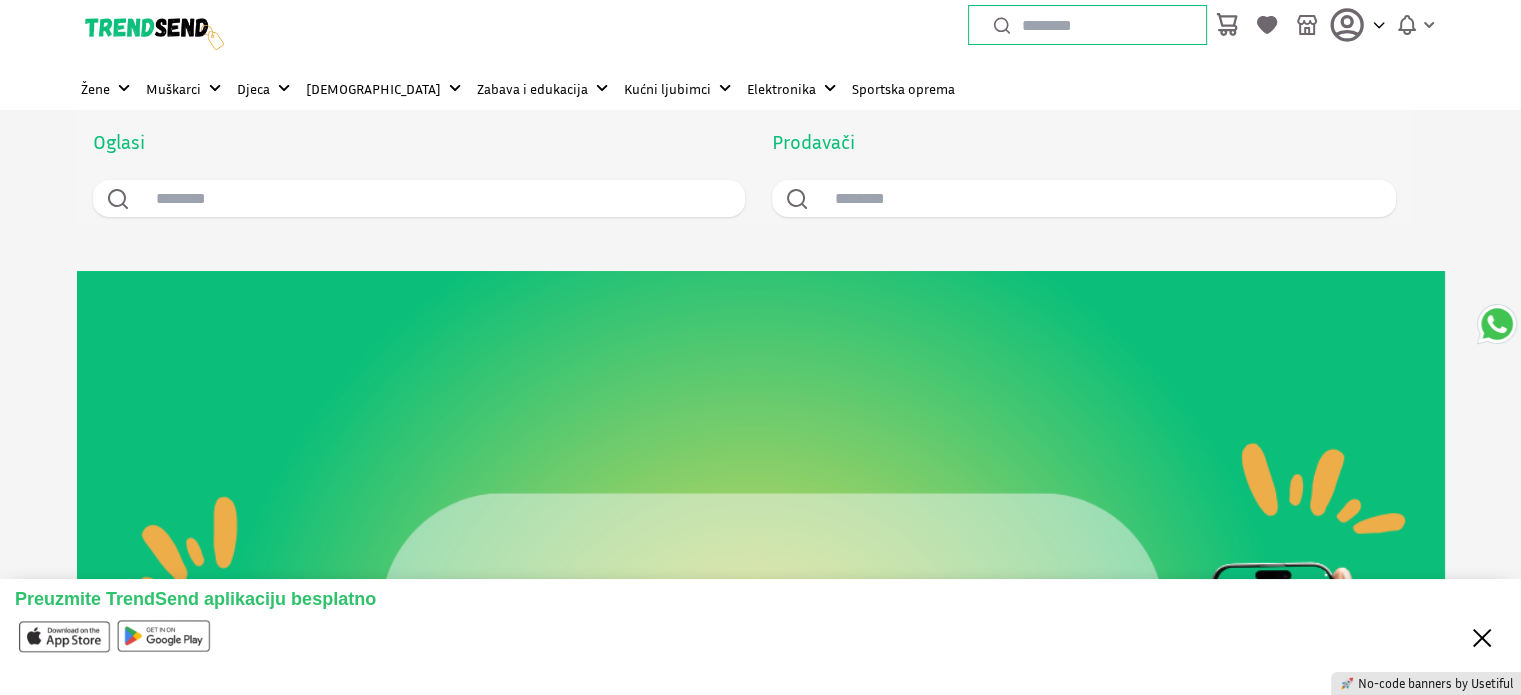 click on "Close" at bounding box center (1482, 636) 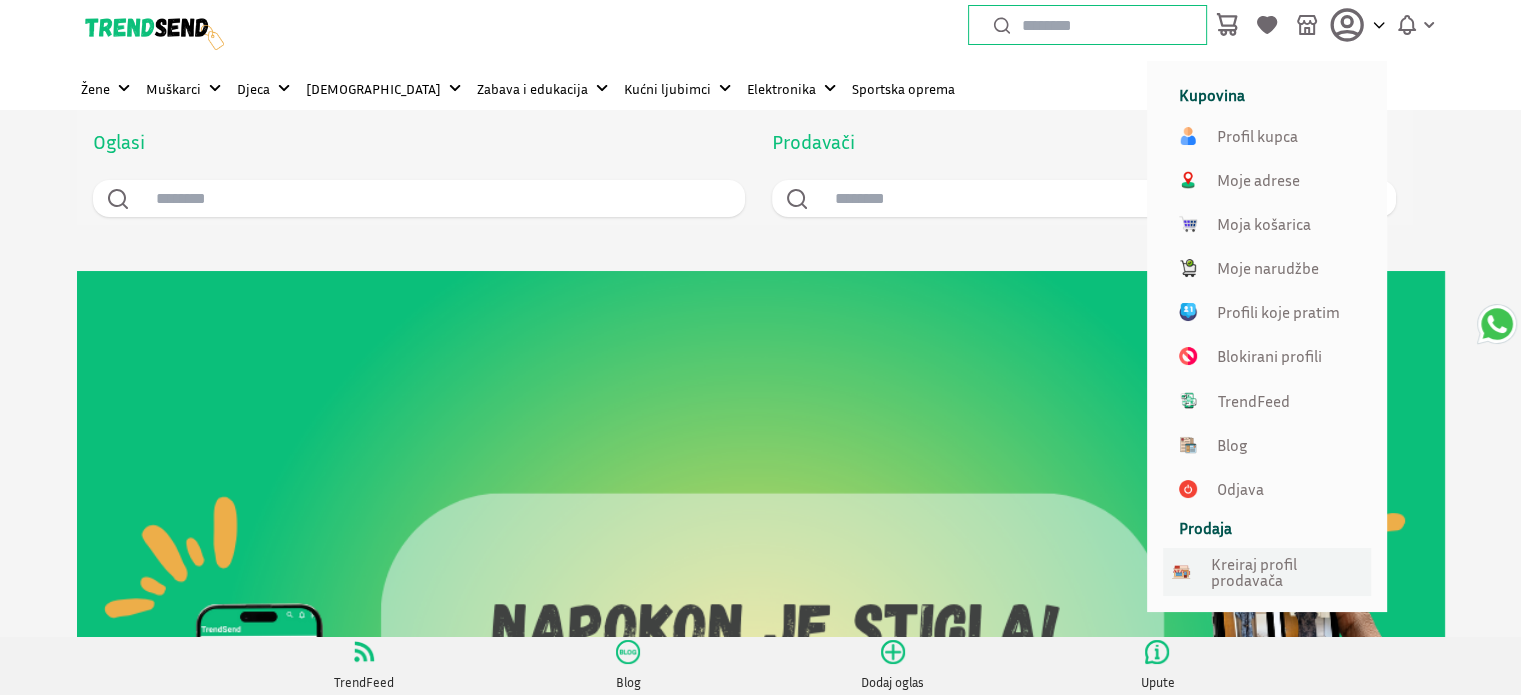 click on "Kreiraj profil prodavača" at bounding box center (1287, 572) 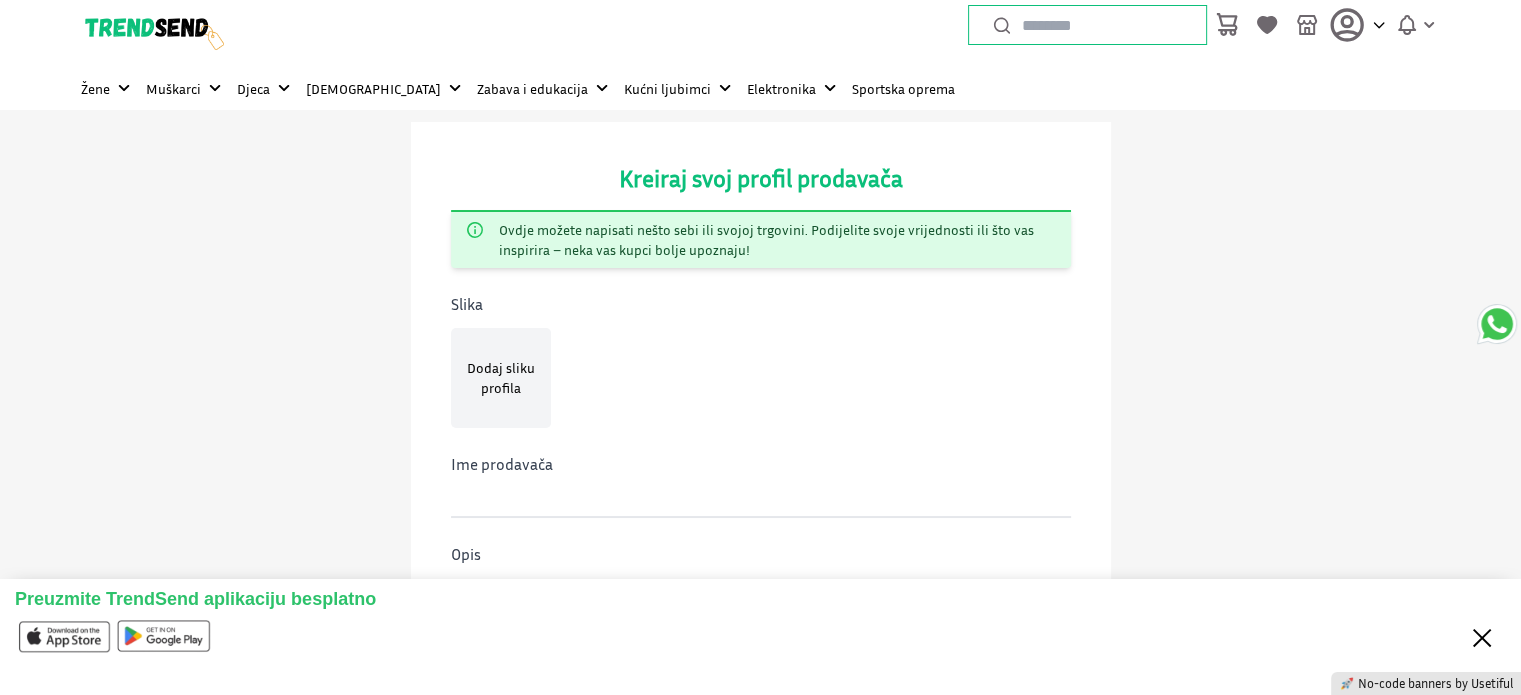 click on "Close" at bounding box center [1482, 636] 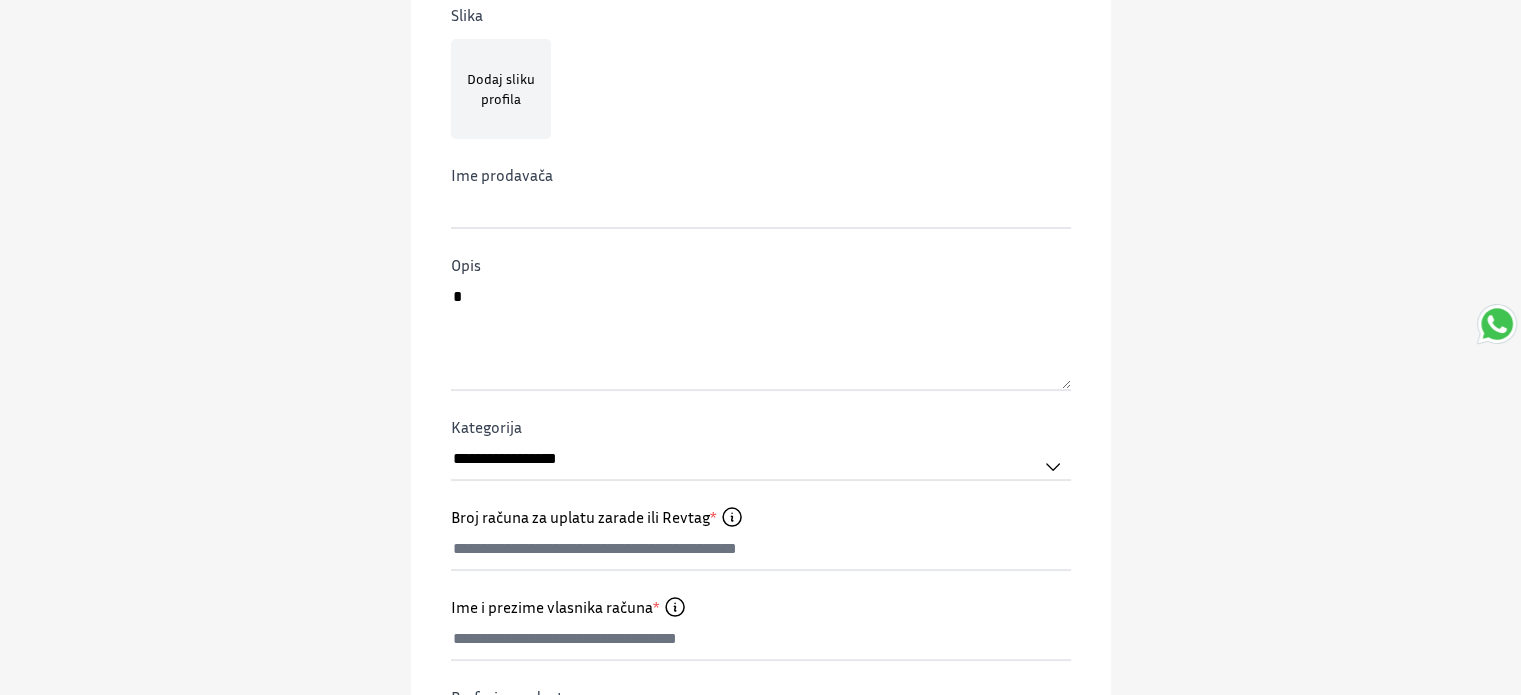 scroll, scrollTop: 307, scrollLeft: 0, axis: vertical 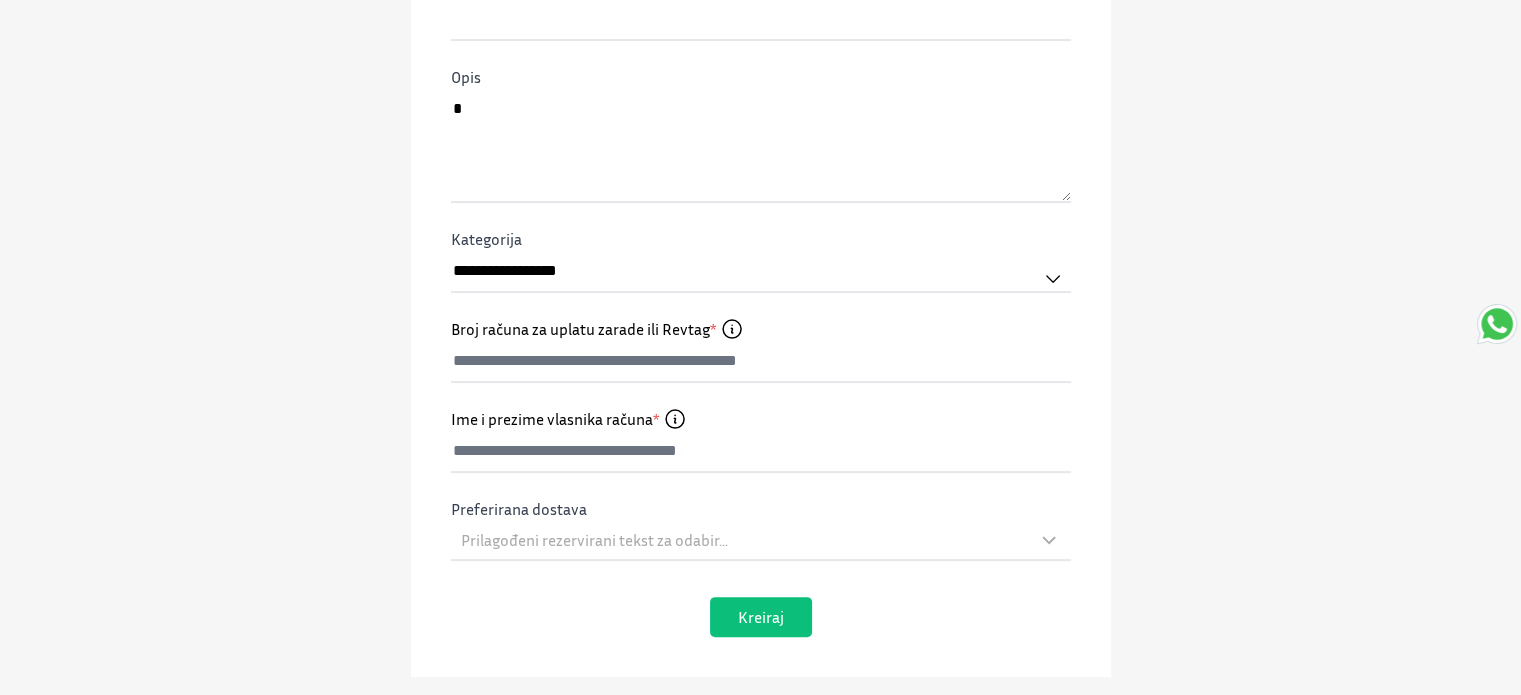 click 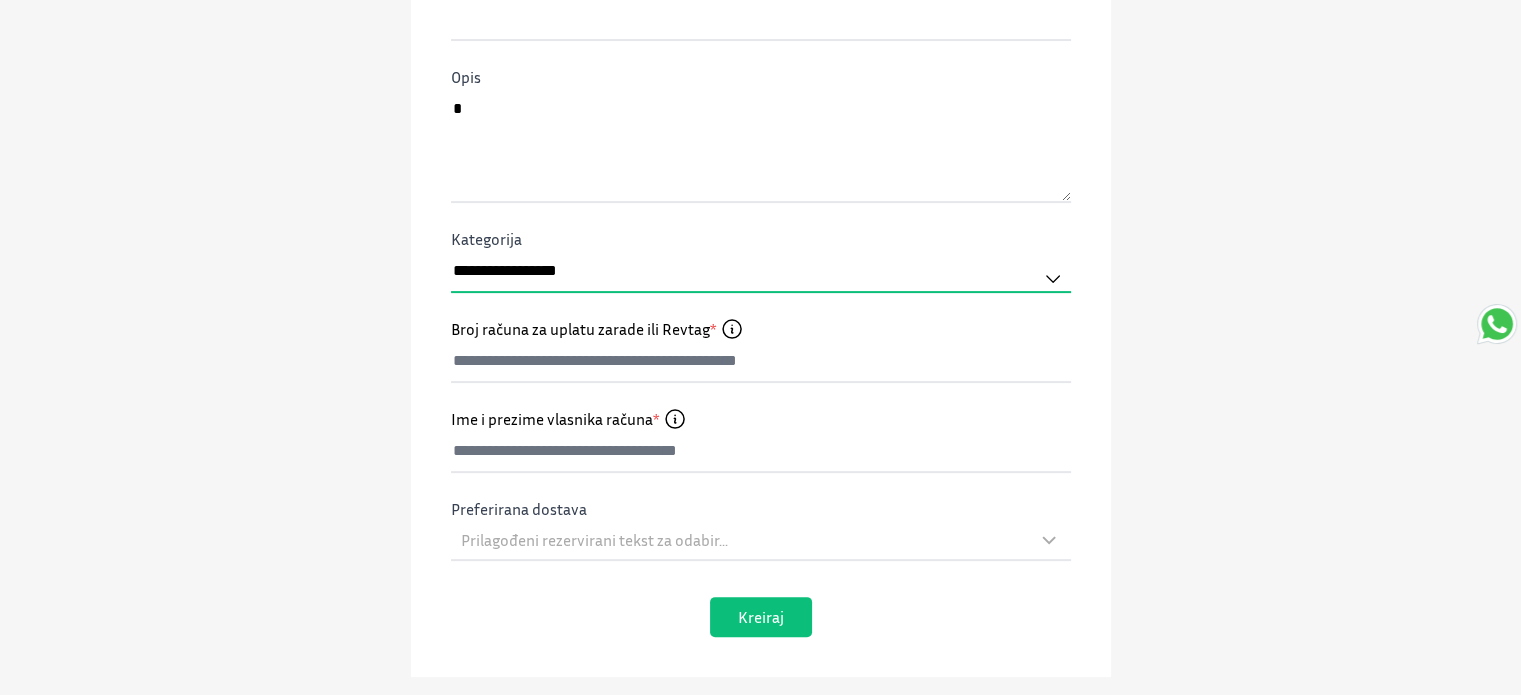 click on "**********" at bounding box center [761, 272] 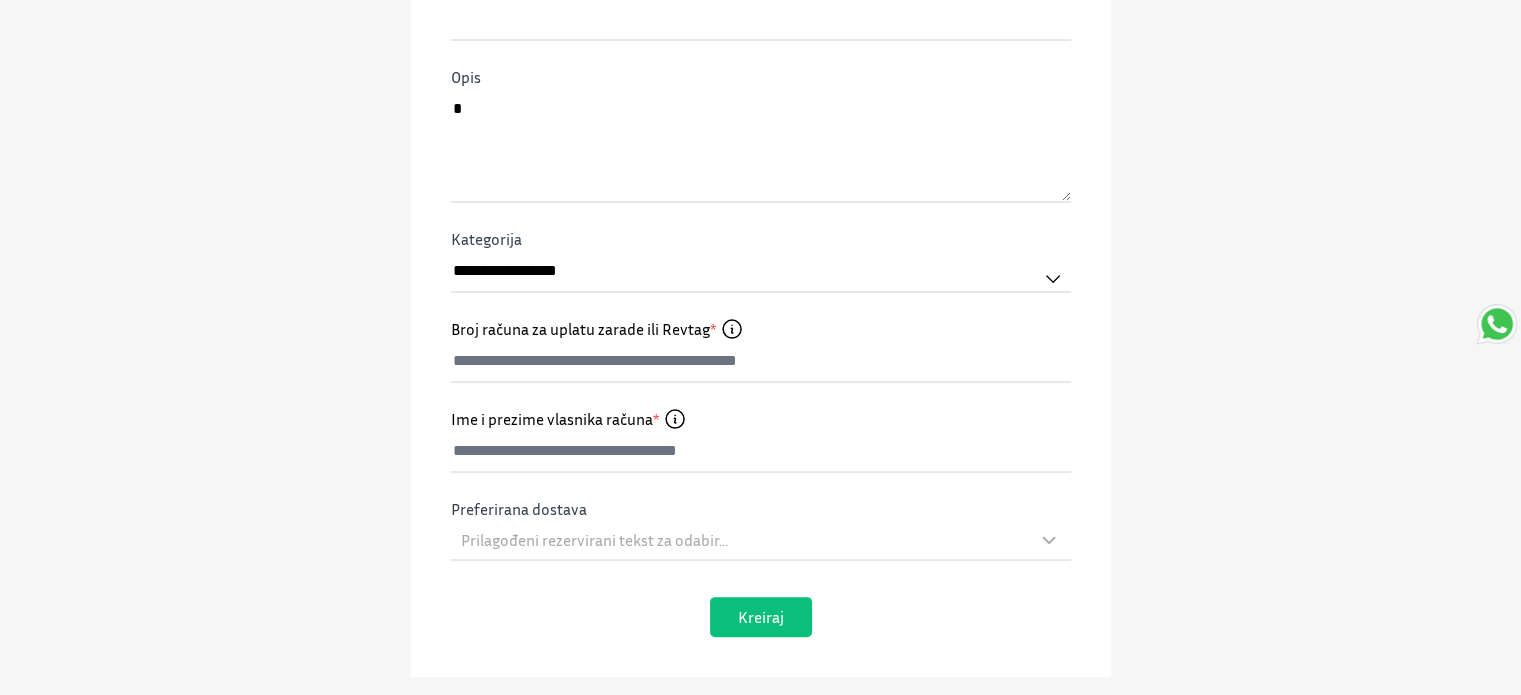 click 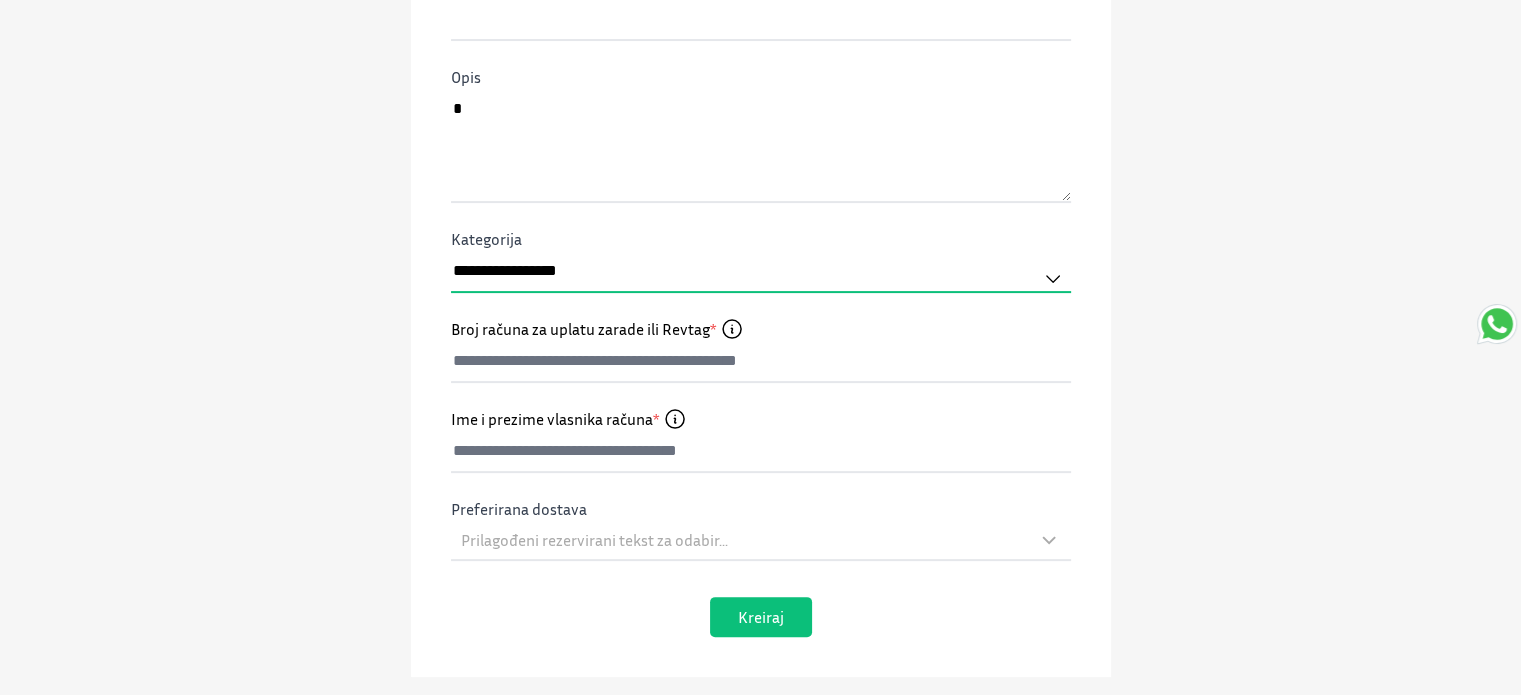 click on "**********" at bounding box center [761, 272] 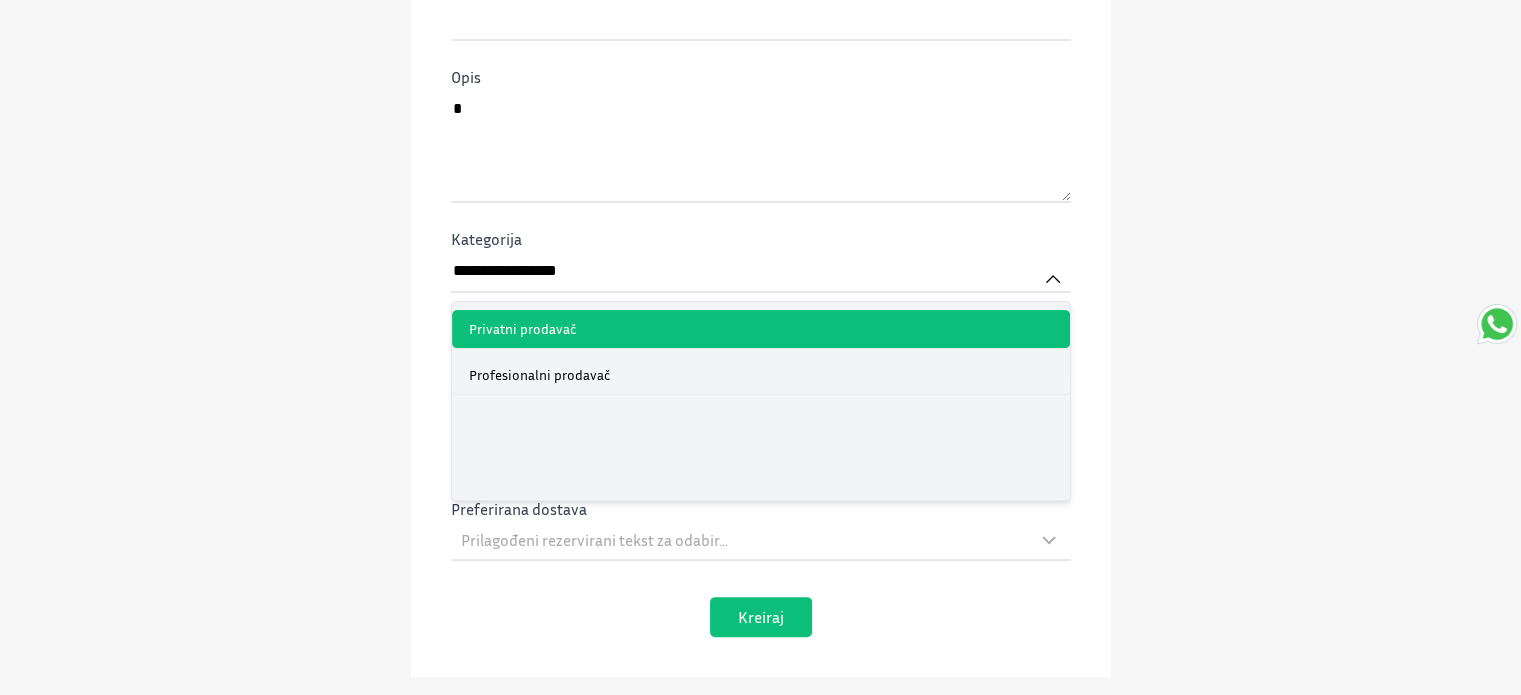 click on "**********" at bounding box center (761, 201) 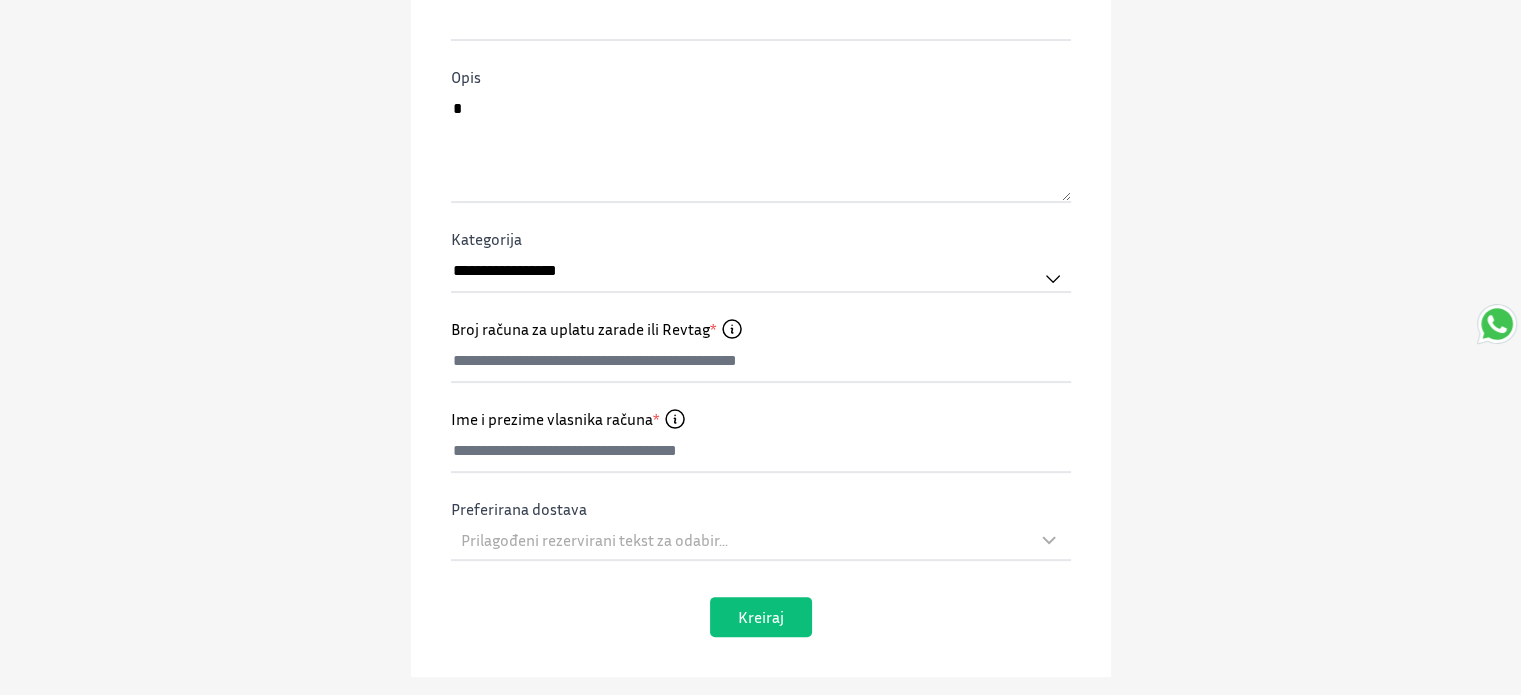 scroll, scrollTop: 517, scrollLeft: 0, axis: vertical 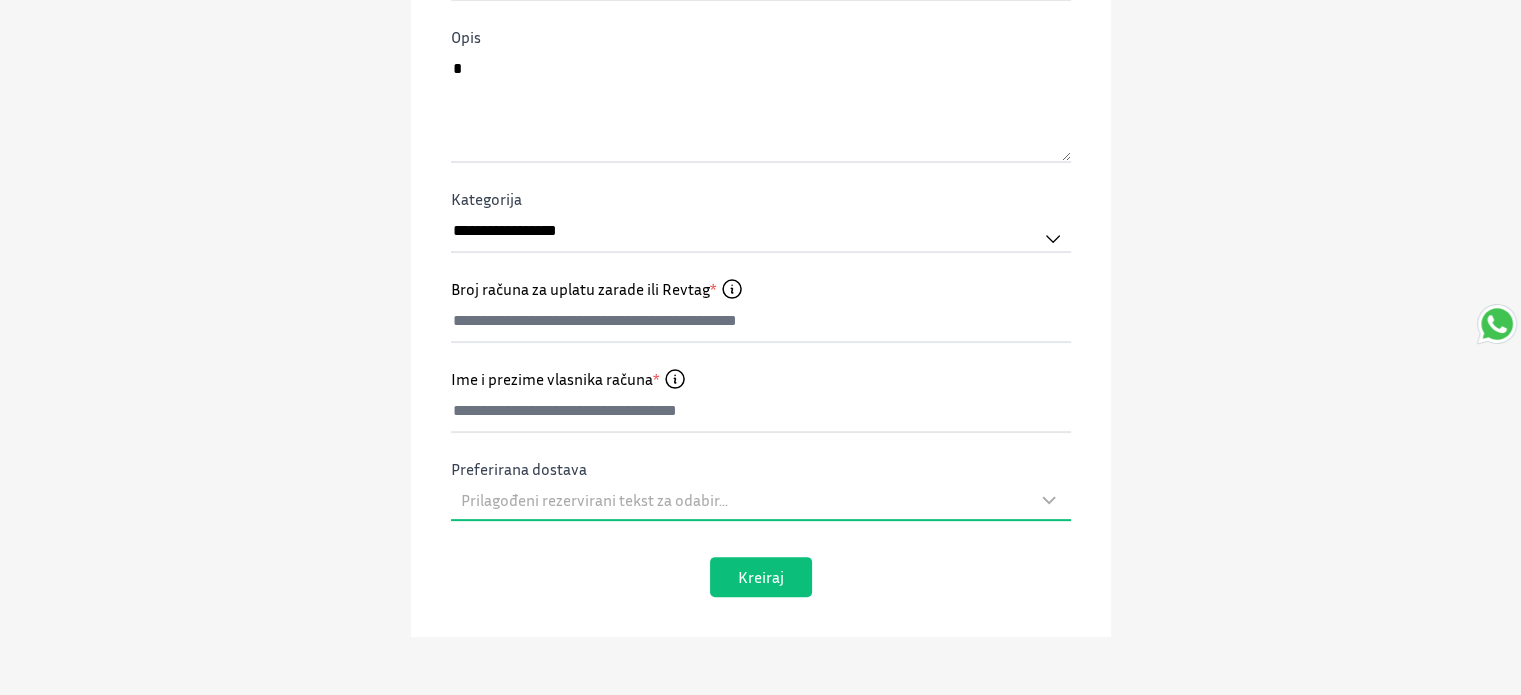 click 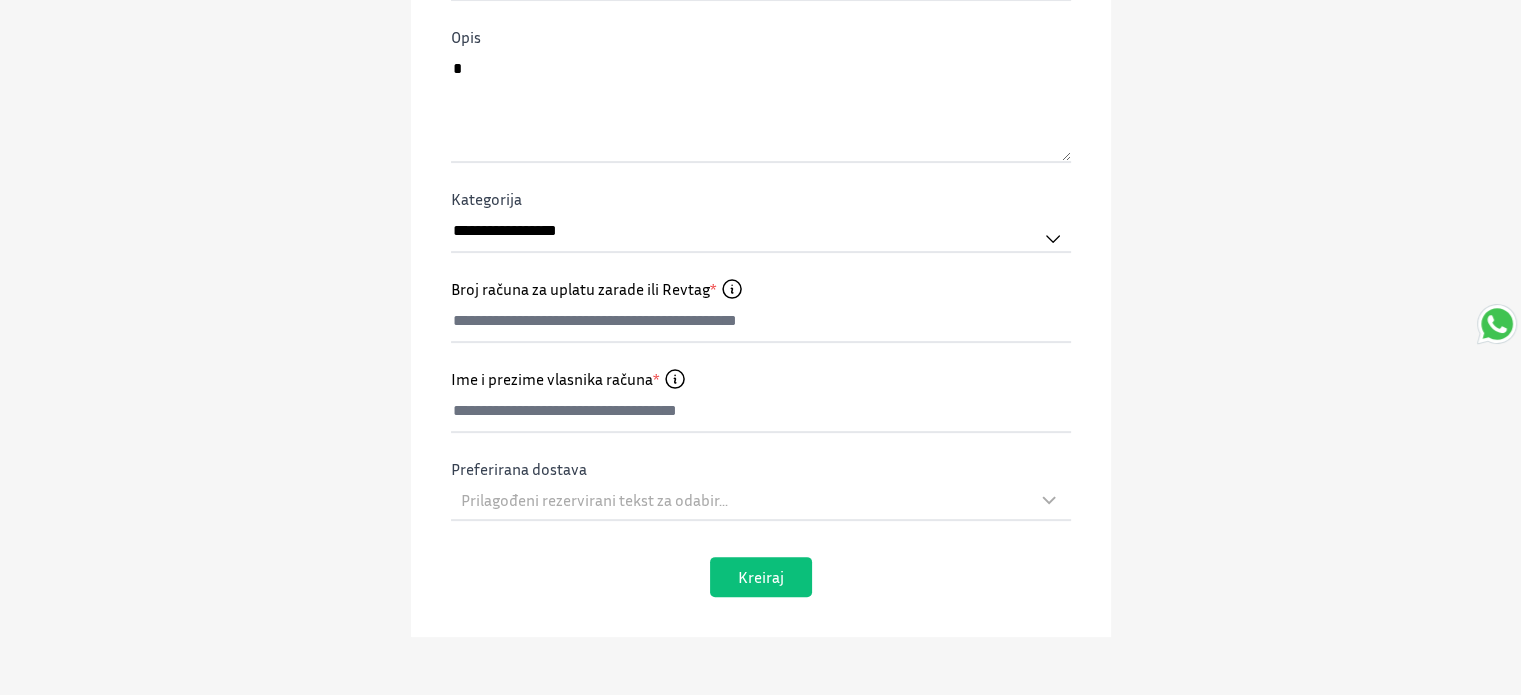 click on "**********" at bounding box center [761, 161] 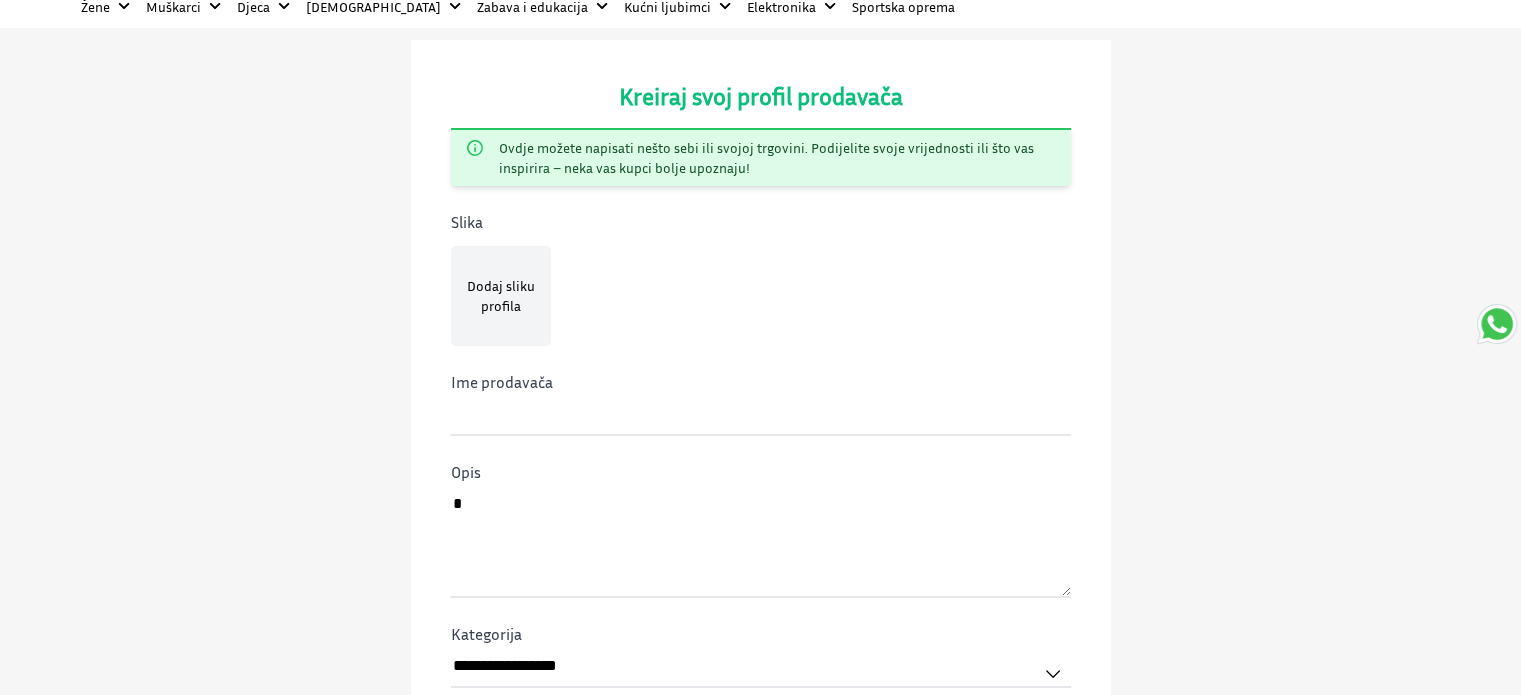 scroll, scrollTop: 0, scrollLeft: 0, axis: both 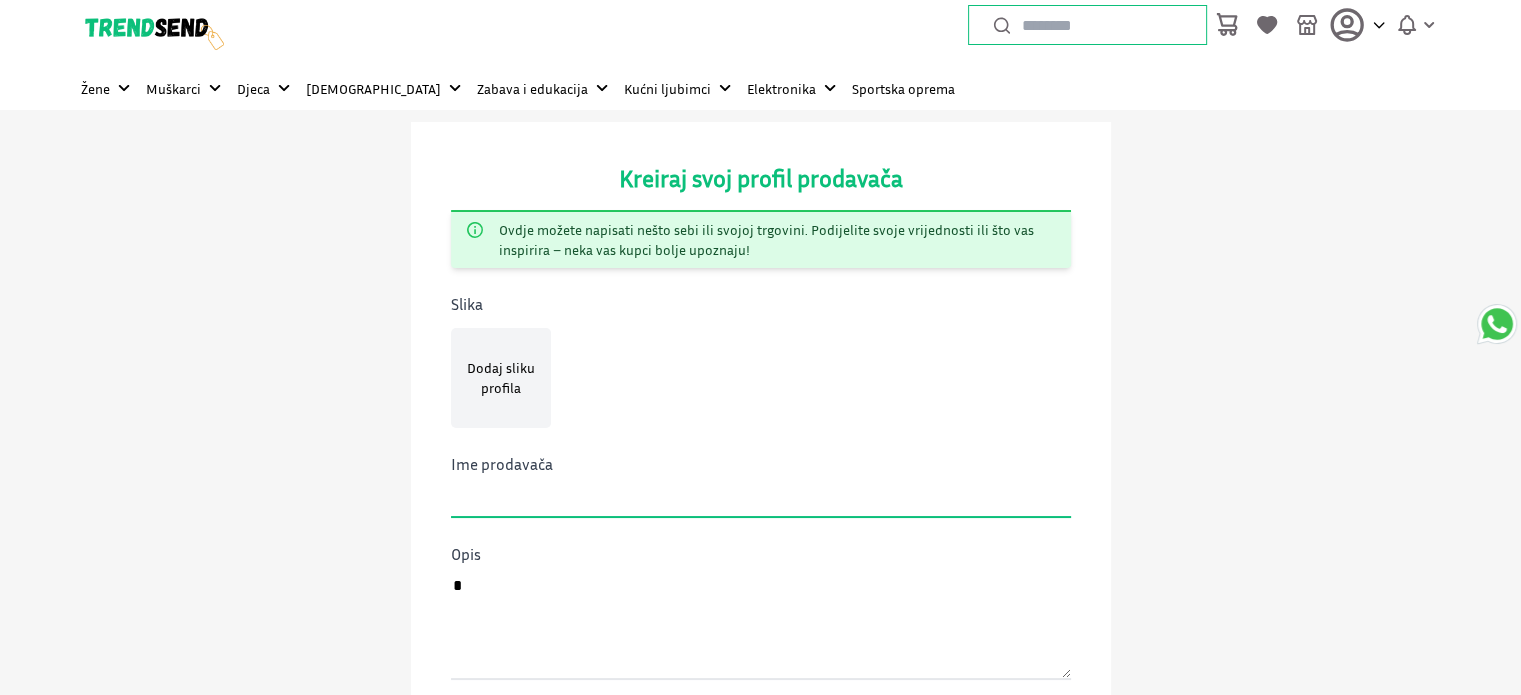 click on "Ime prodavača" at bounding box center [761, 497] 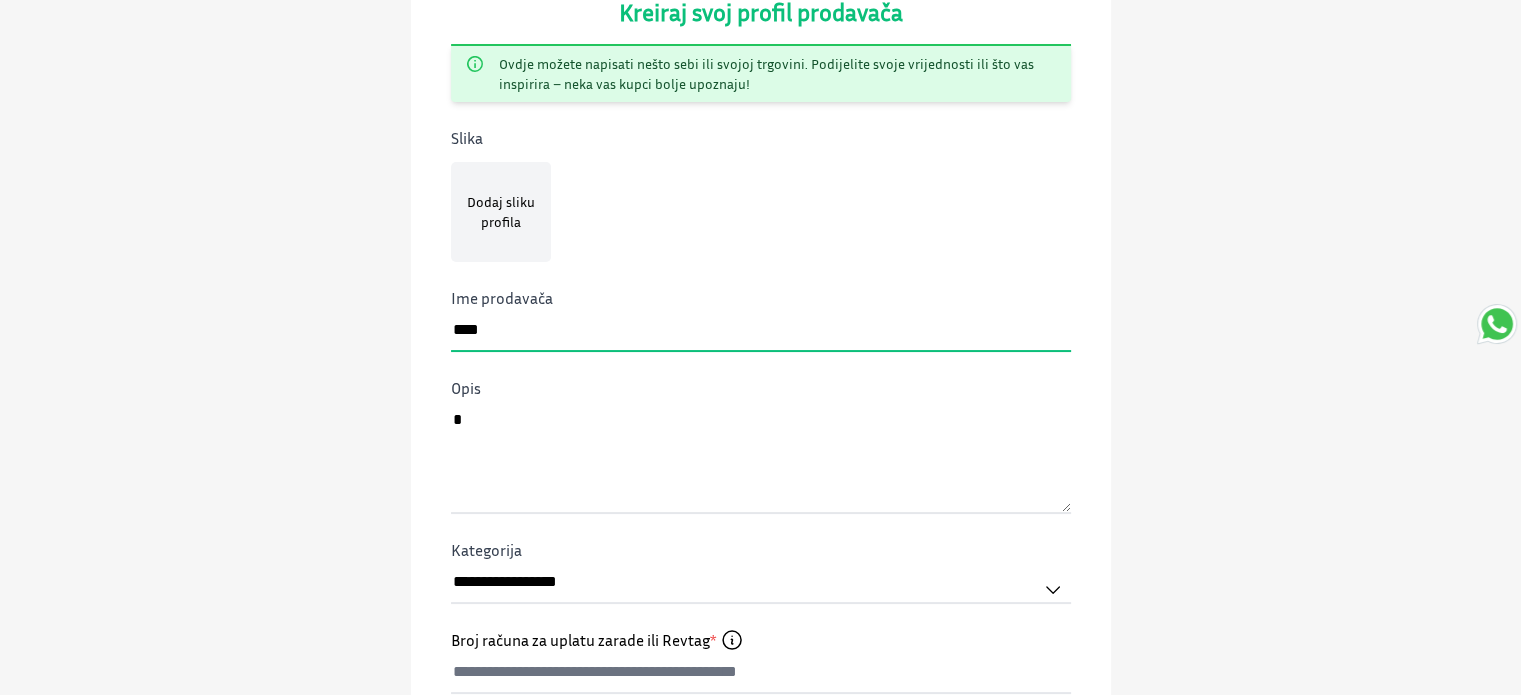 scroll, scrollTop: 184, scrollLeft: 0, axis: vertical 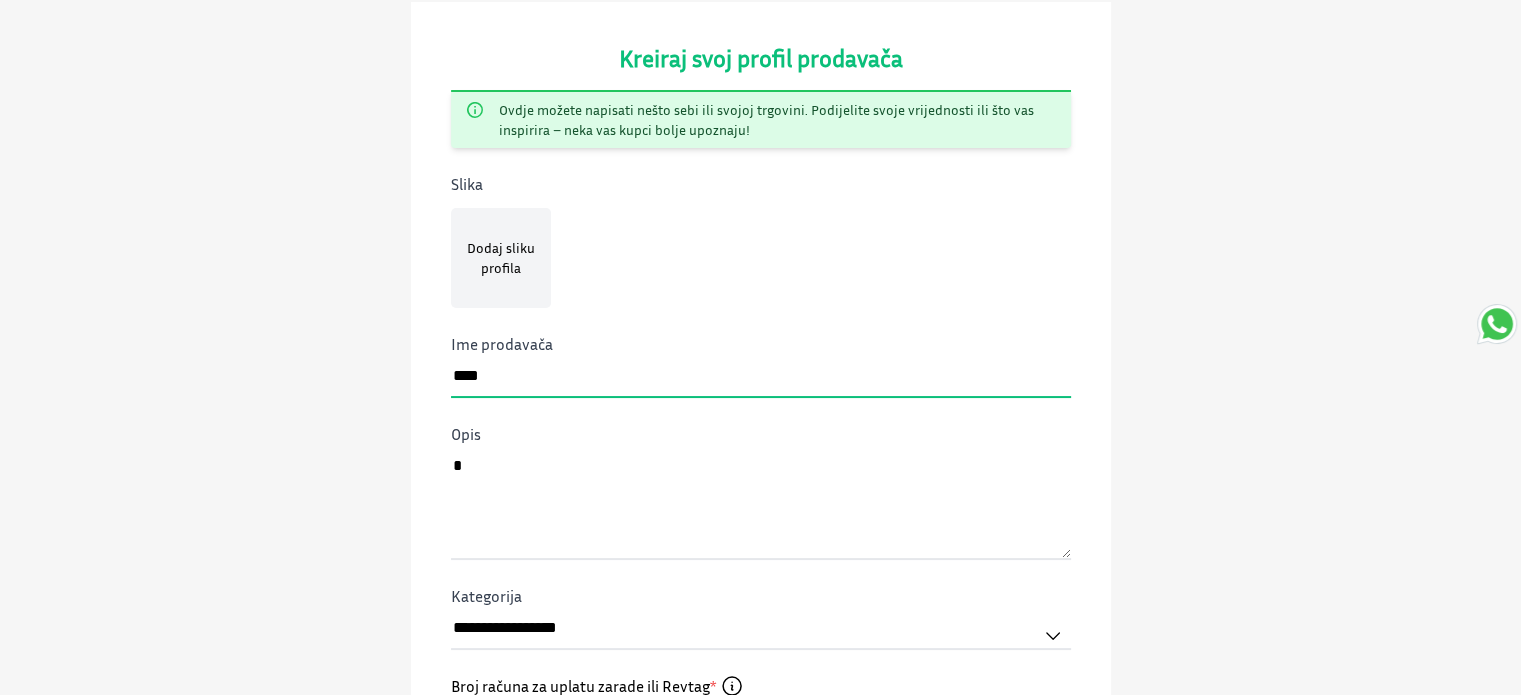 type on "****" 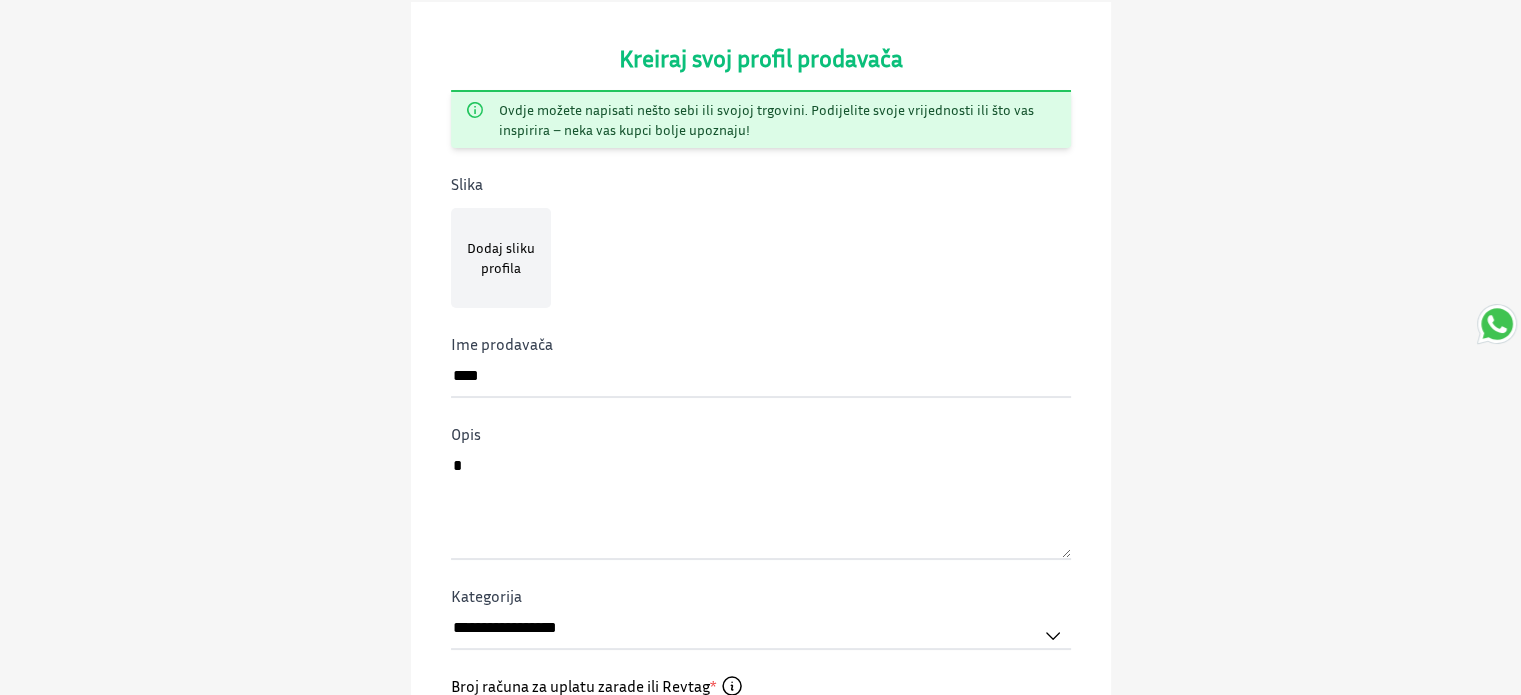 click on "Dodaj sliku profila" at bounding box center [501, 258] 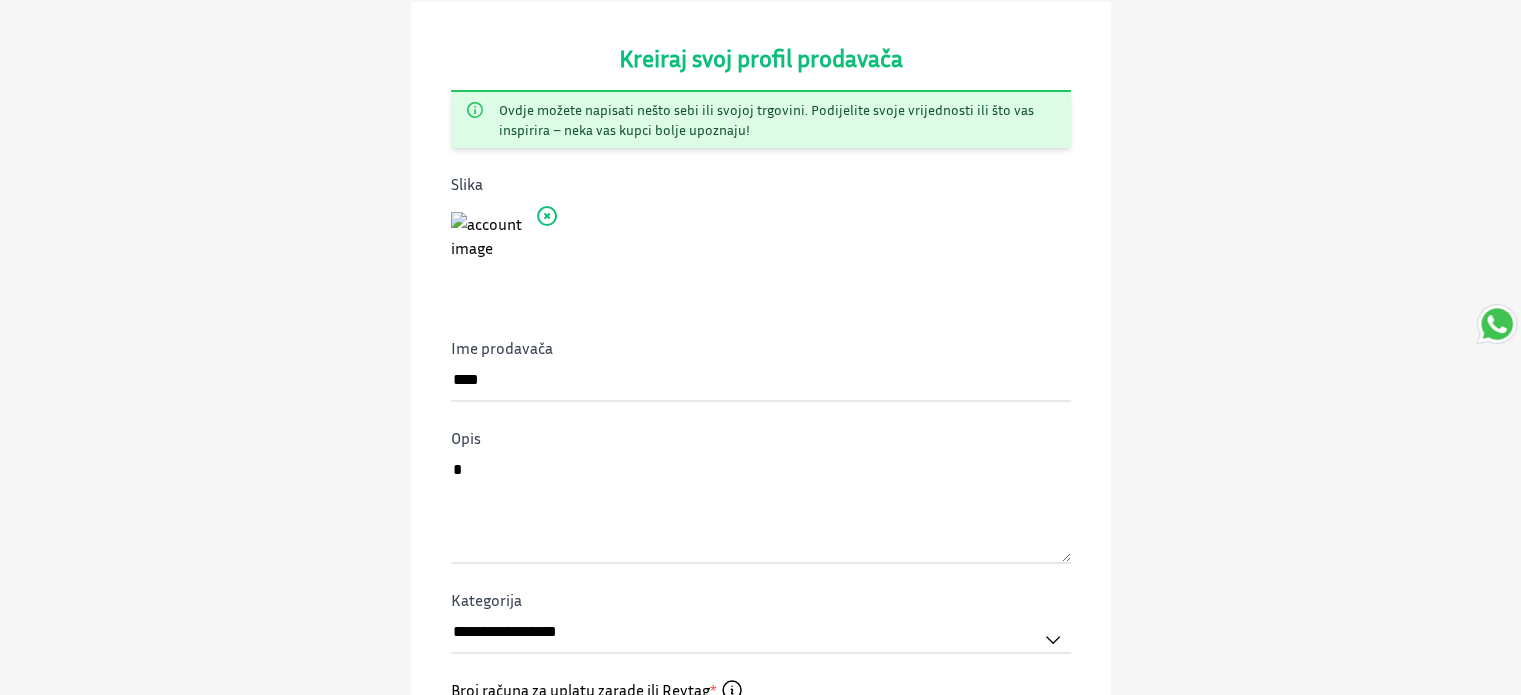 click on "**********" at bounding box center [761, 560] 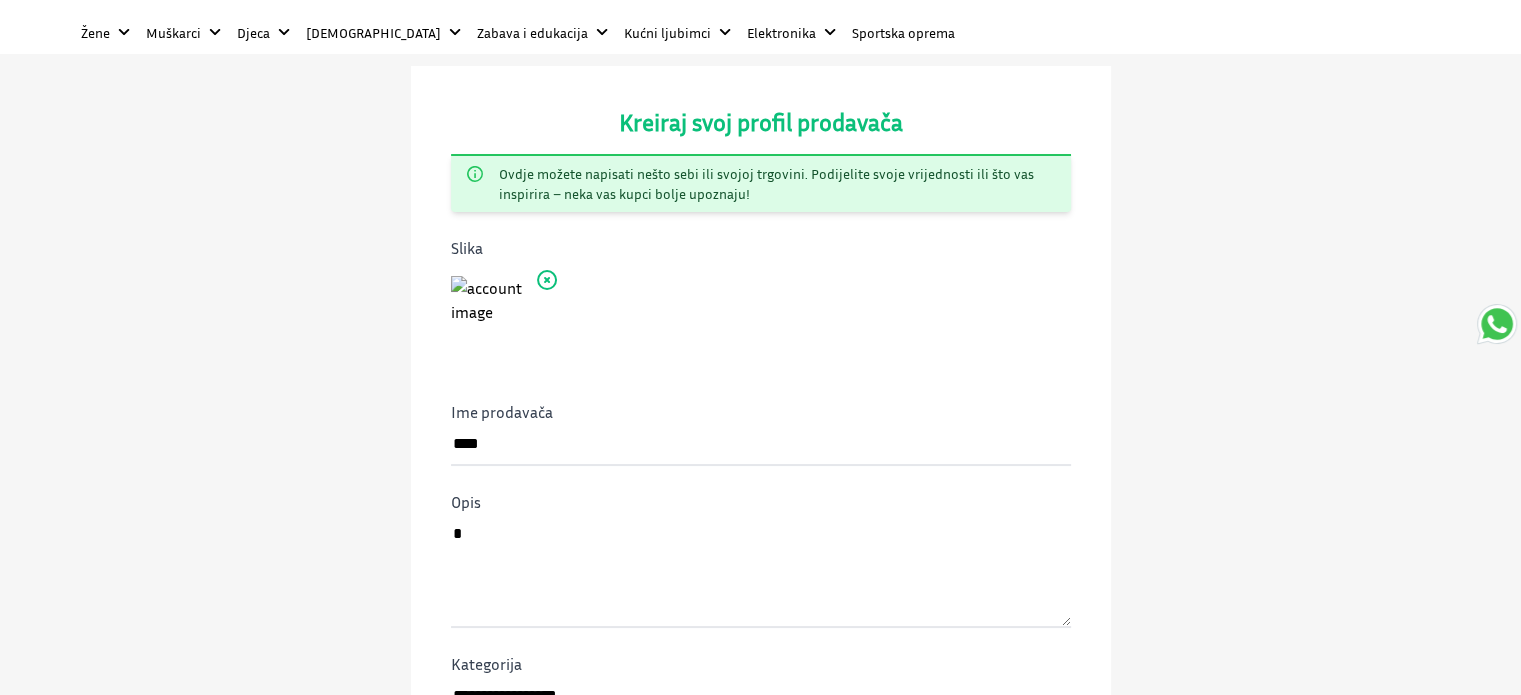 scroll, scrollTop: 0, scrollLeft: 0, axis: both 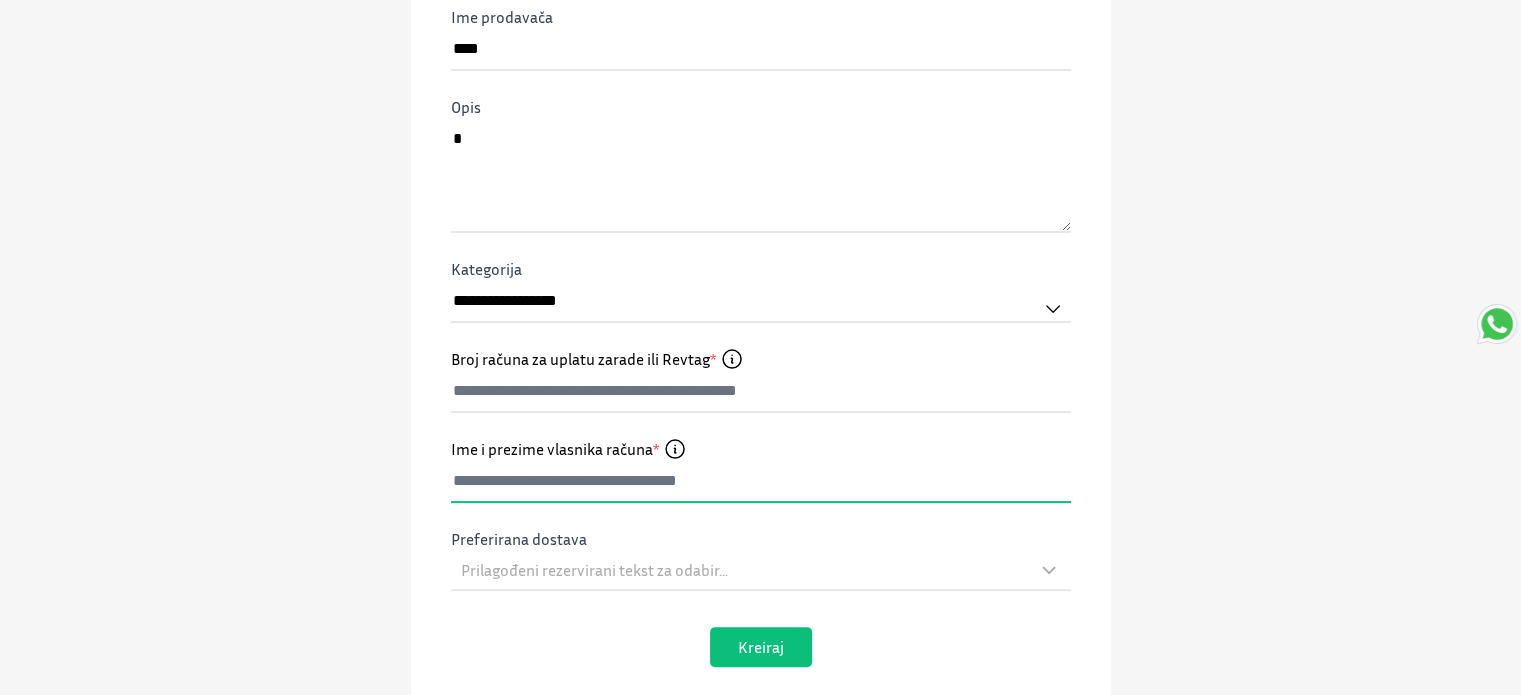 click at bounding box center [761, 482] 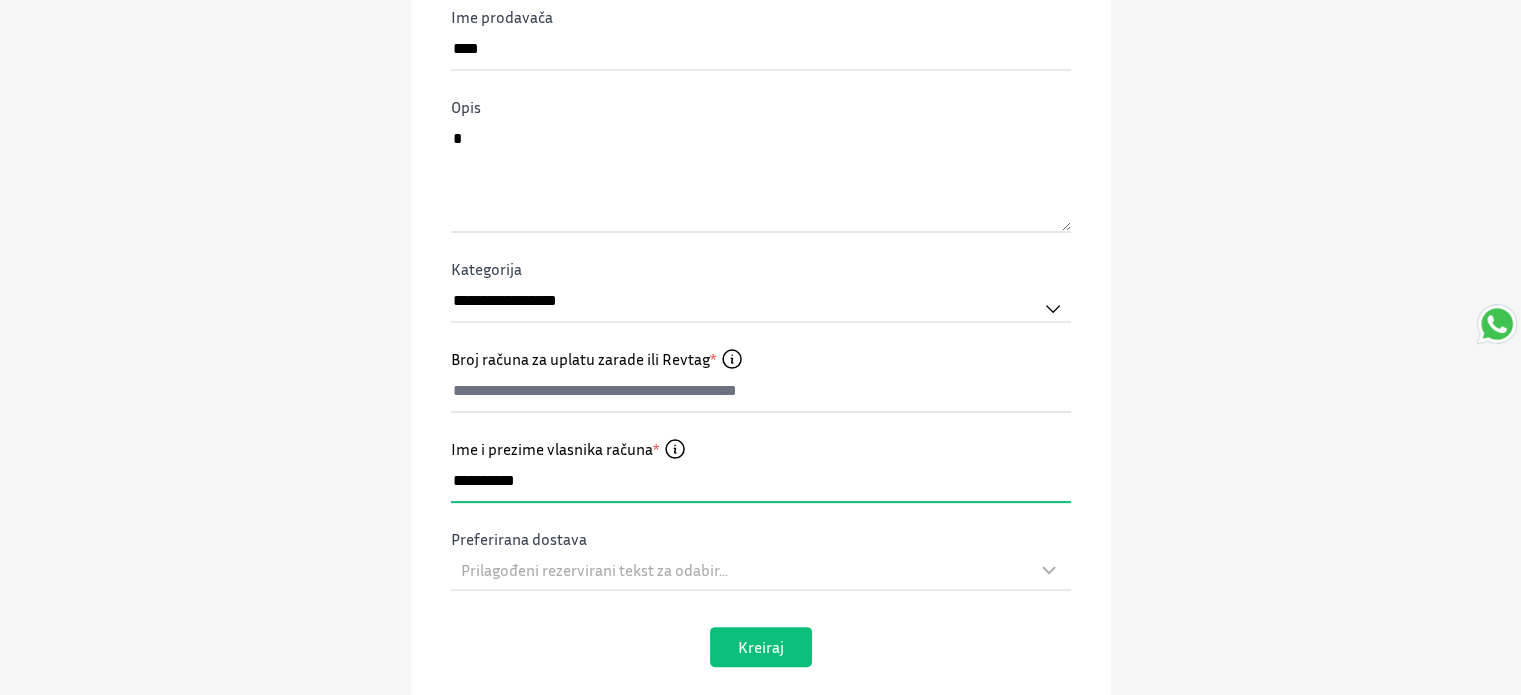 type on "**********" 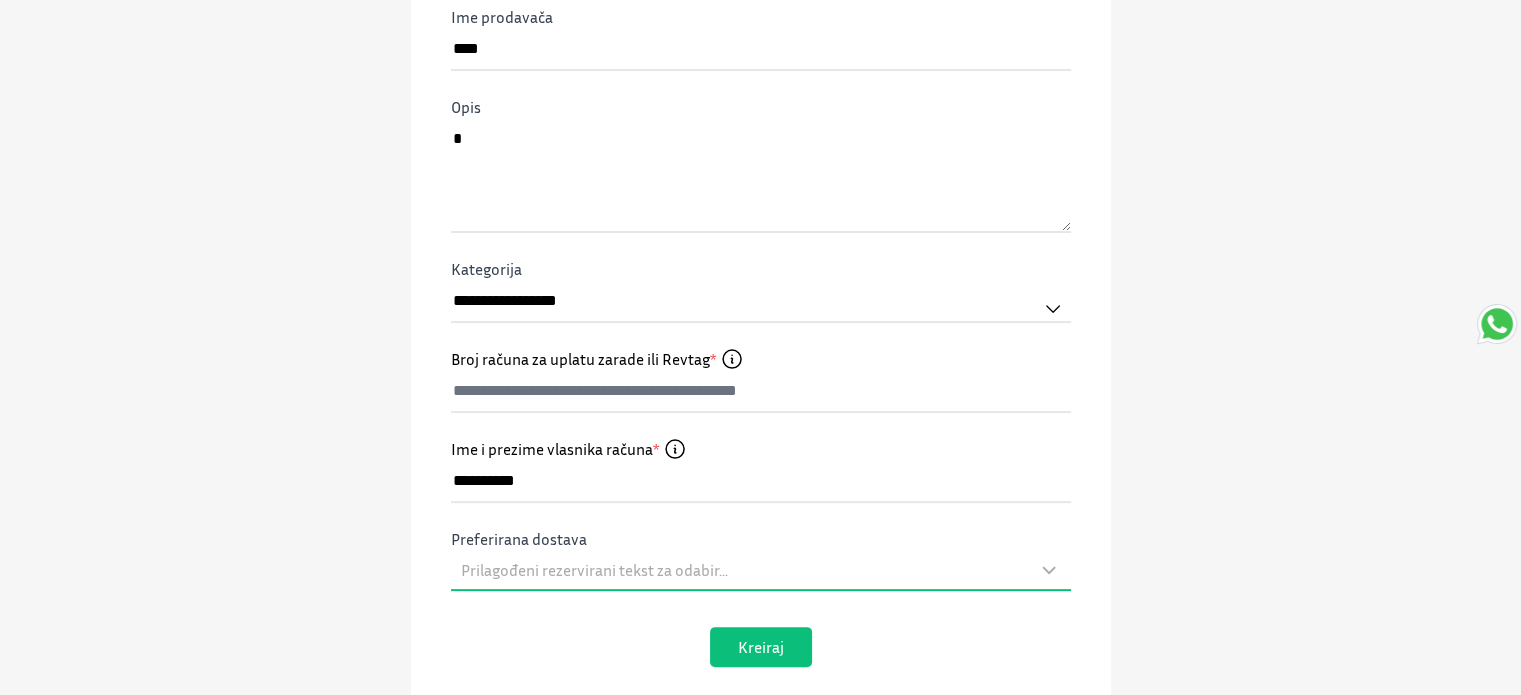 click on "Prilagođeni rezervirani tekst za odabir..." at bounding box center (594, 570) 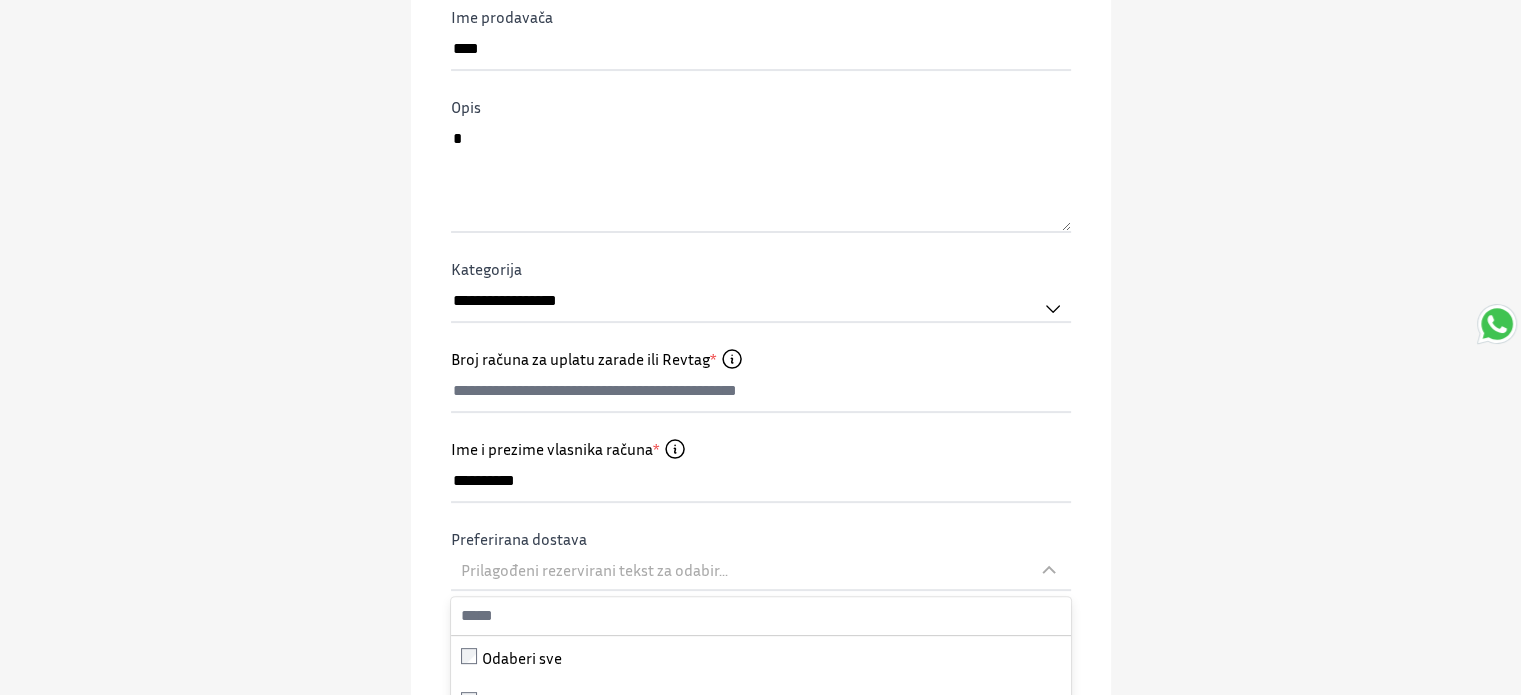 scroll, scrollTop: 721, scrollLeft: 0, axis: vertical 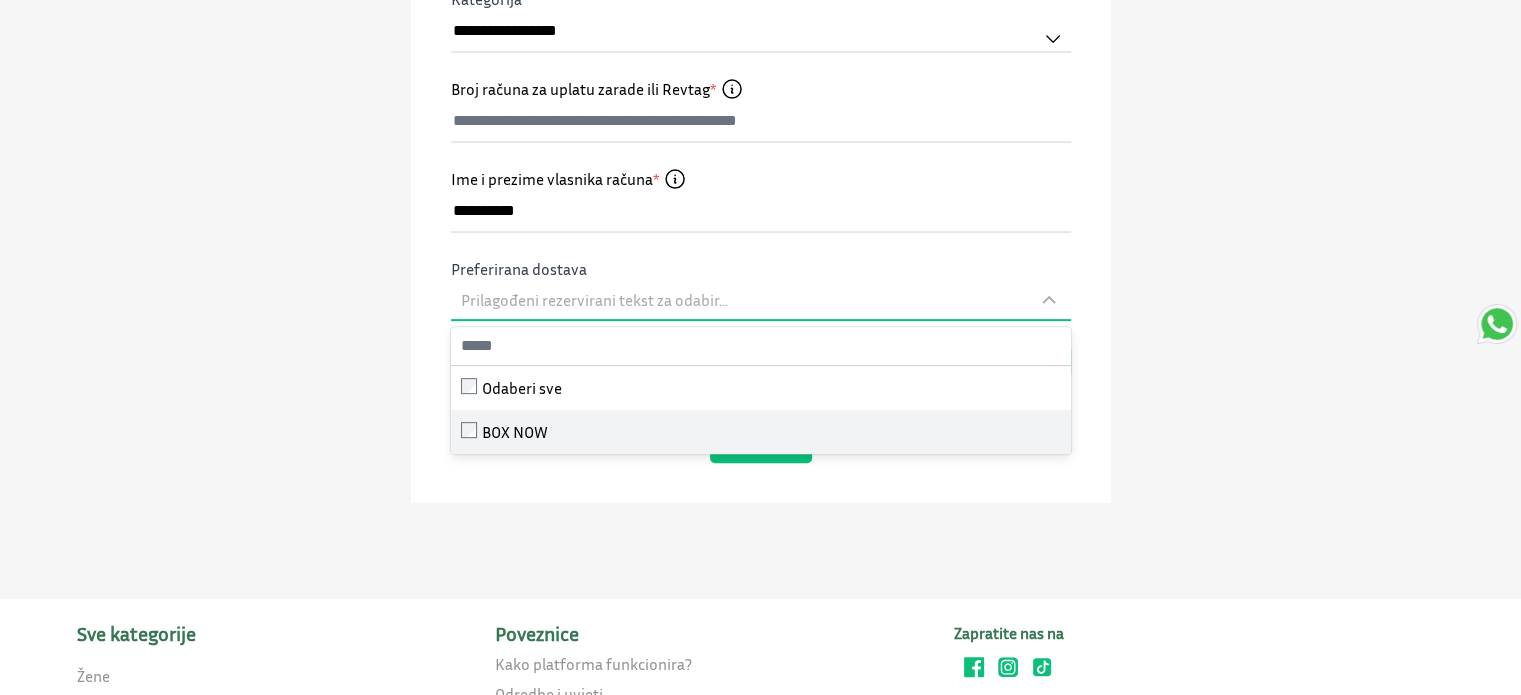 click on "BOX NOW" at bounding box center (761, 432) 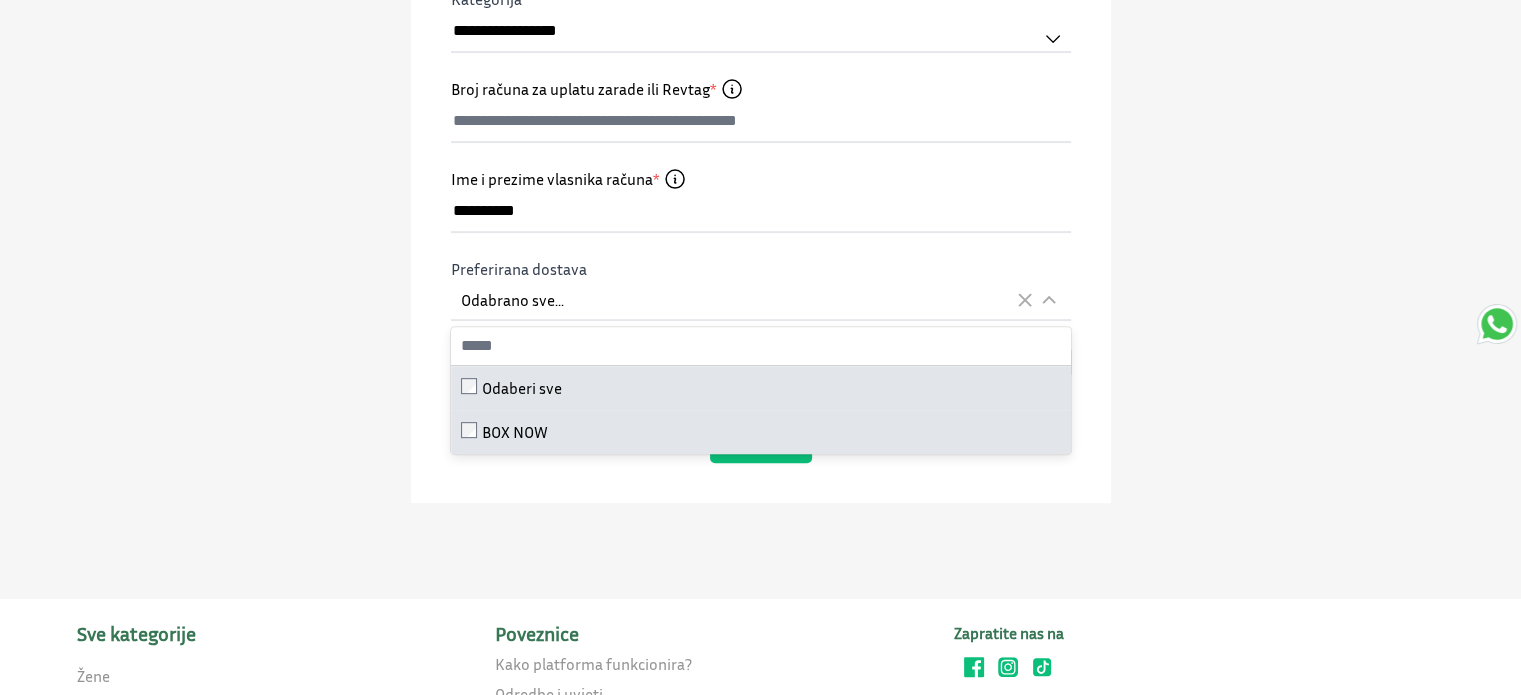 click on "**********" at bounding box center (761, -8) 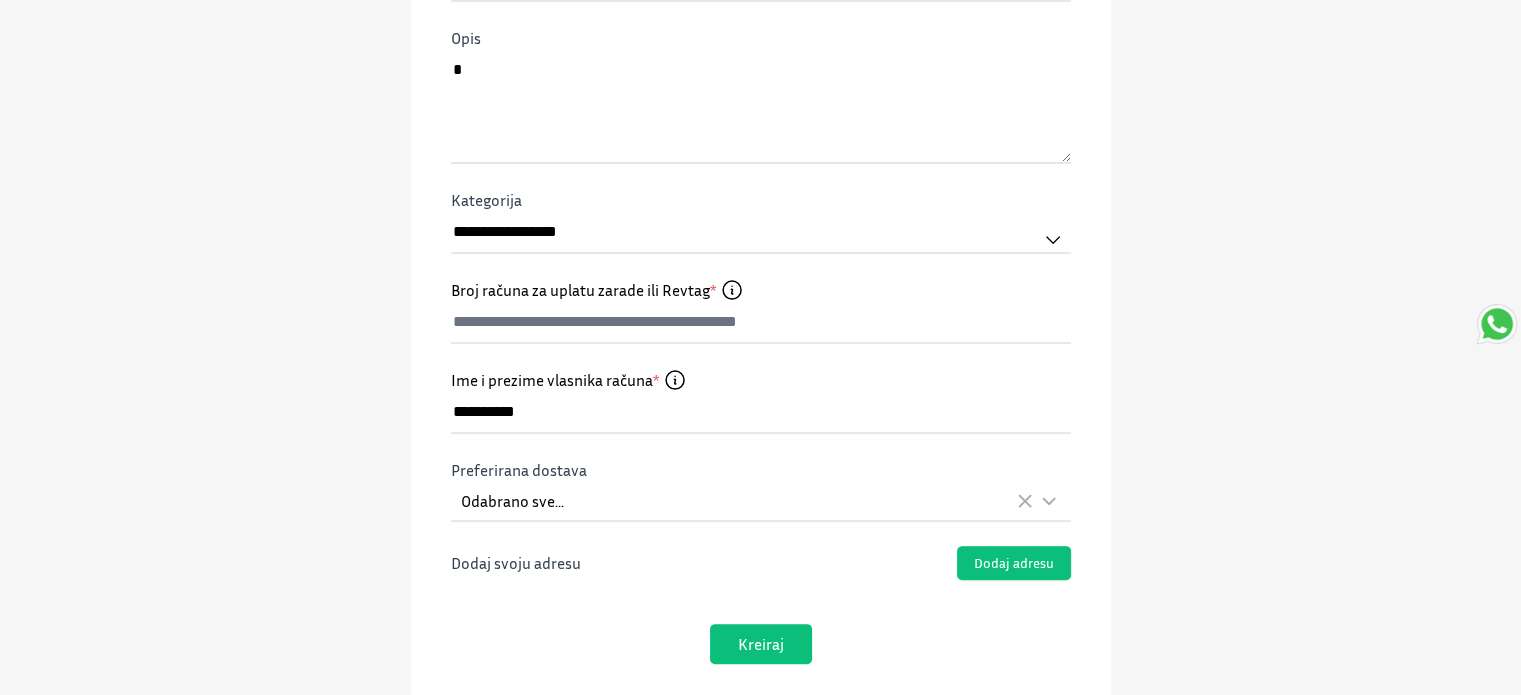 scroll, scrollTop: 514, scrollLeft: 0, axis: vertical 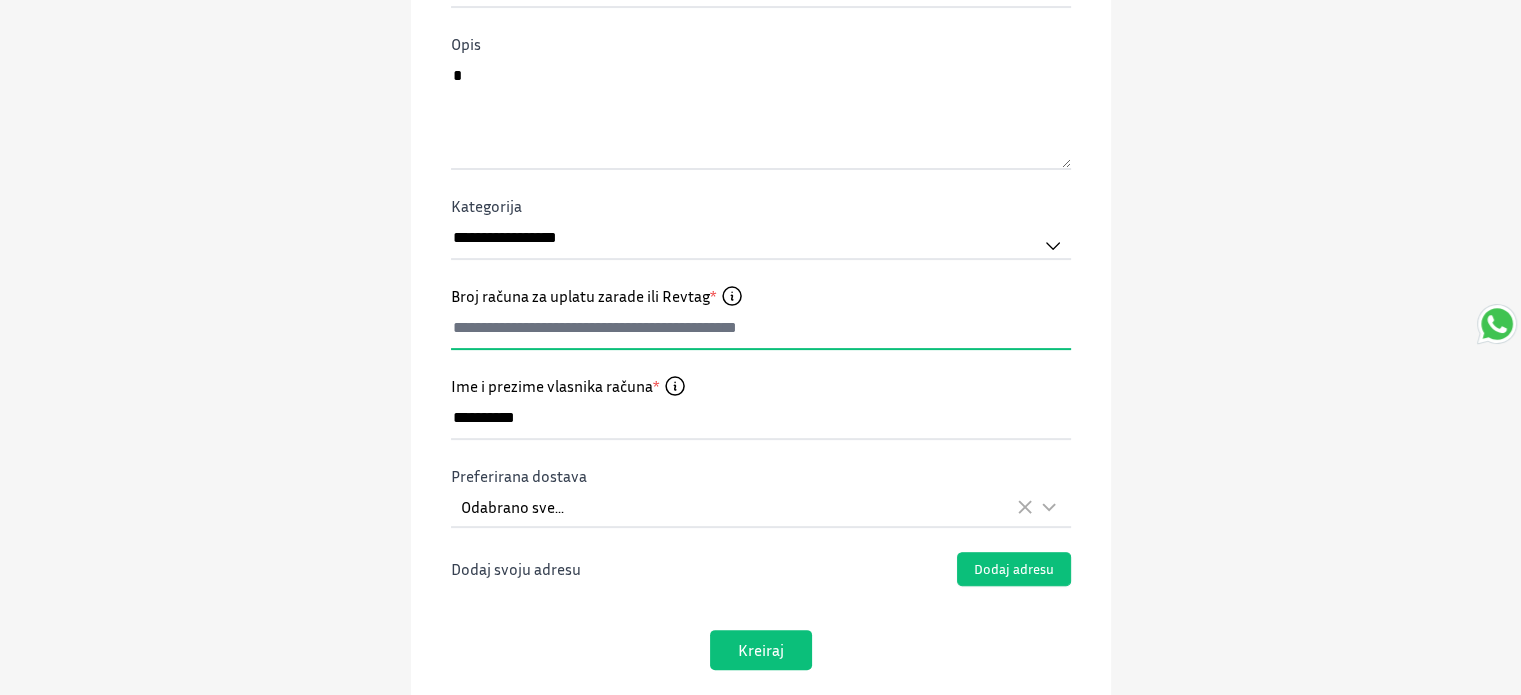 click at bounding box center [761, 329] 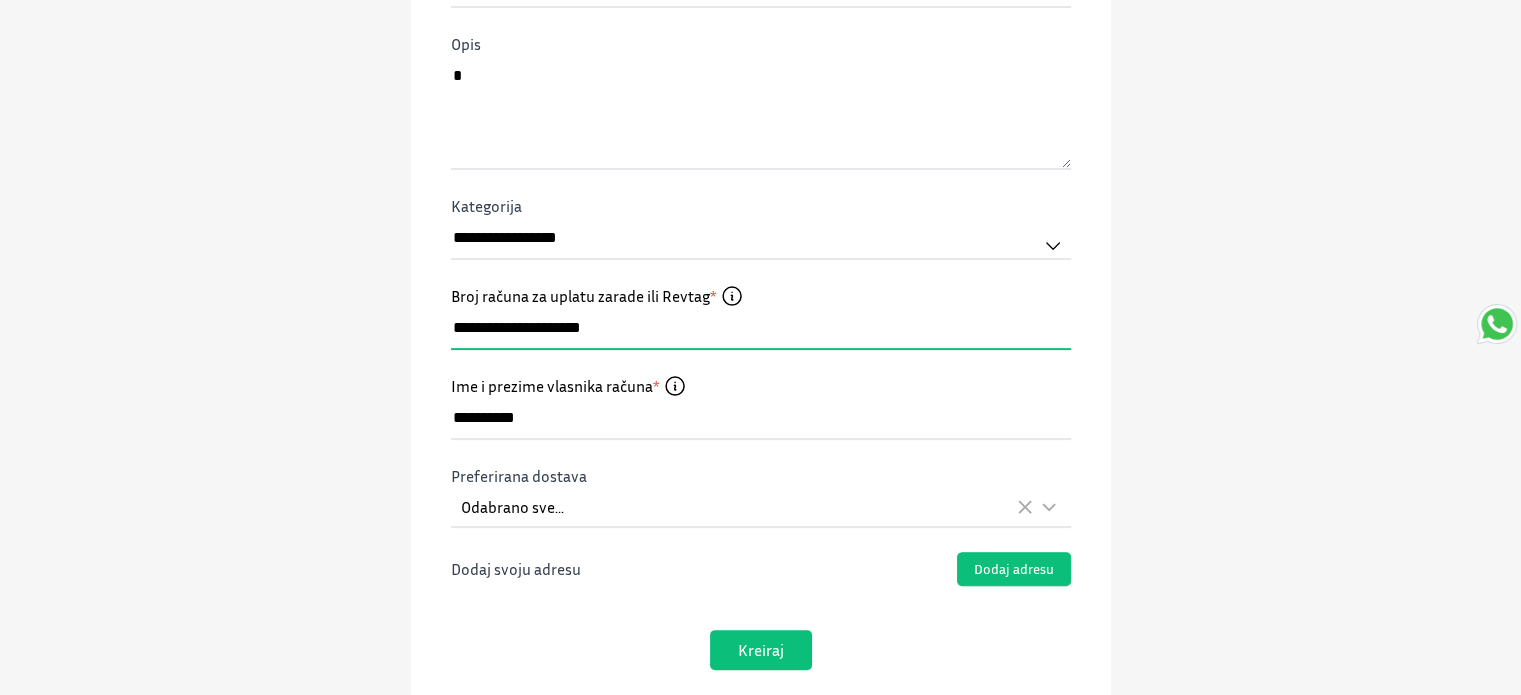 scroll, scrollTop: 348, scrollLeft: 0, axis: vertical 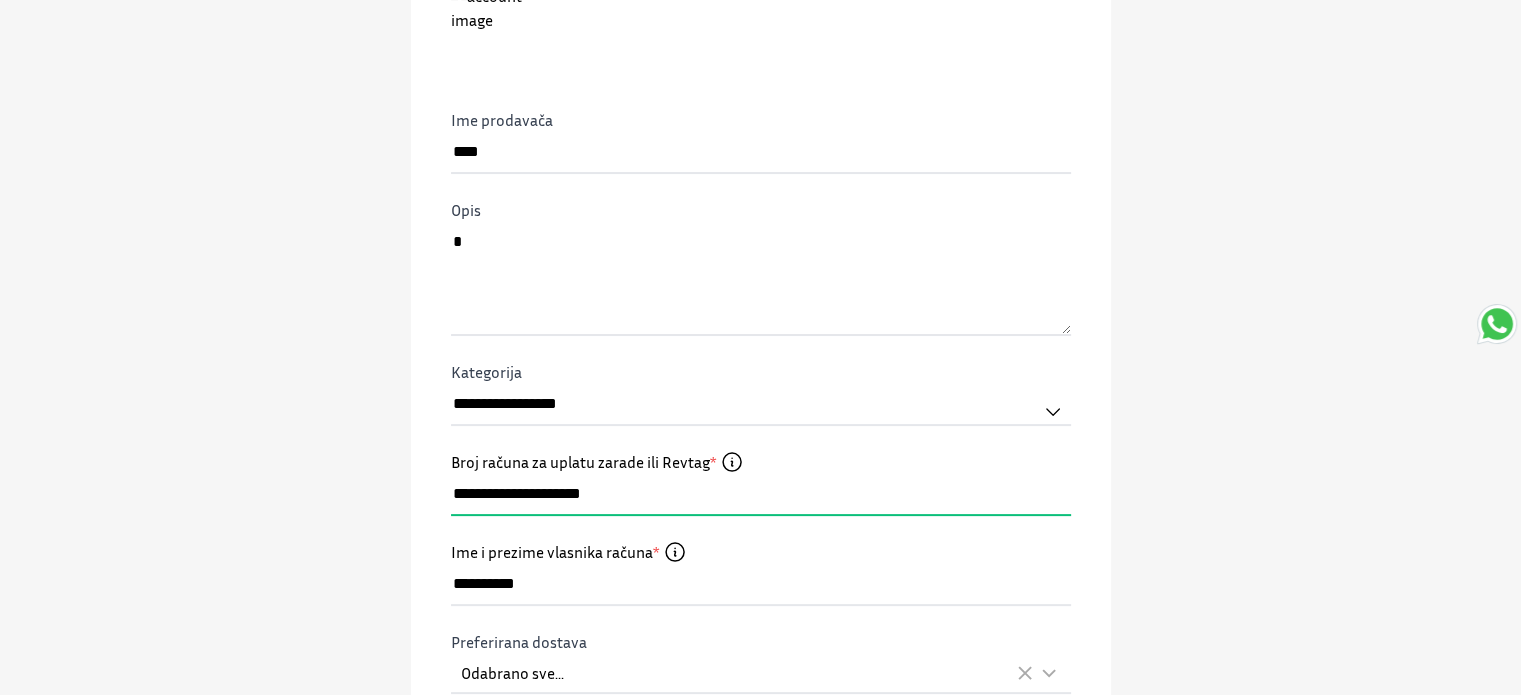 type on "**********" 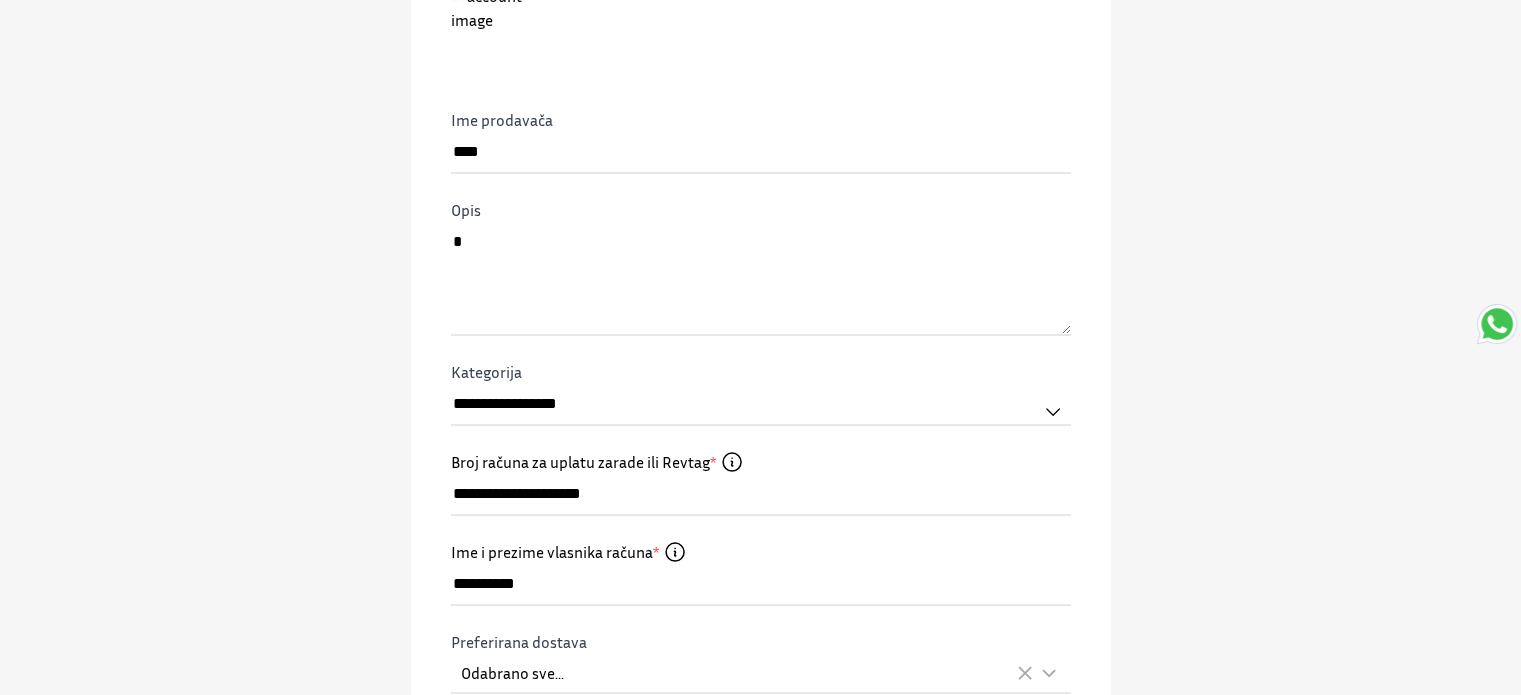 click on "Broj računa za uplatu zarade ili Revtag" at bounding box center (583, 462) 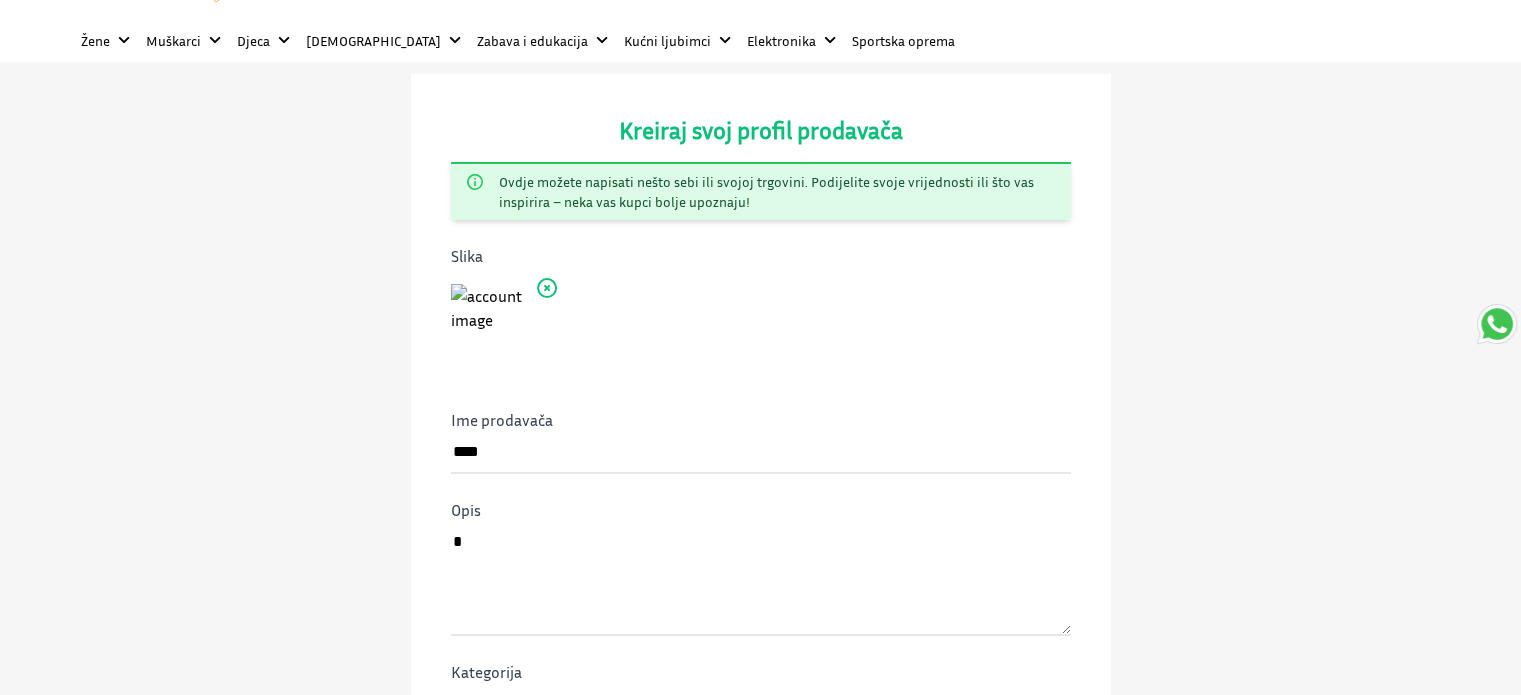 scroll, scrollTop: 62, scrollLeft: 0, axis: vertical 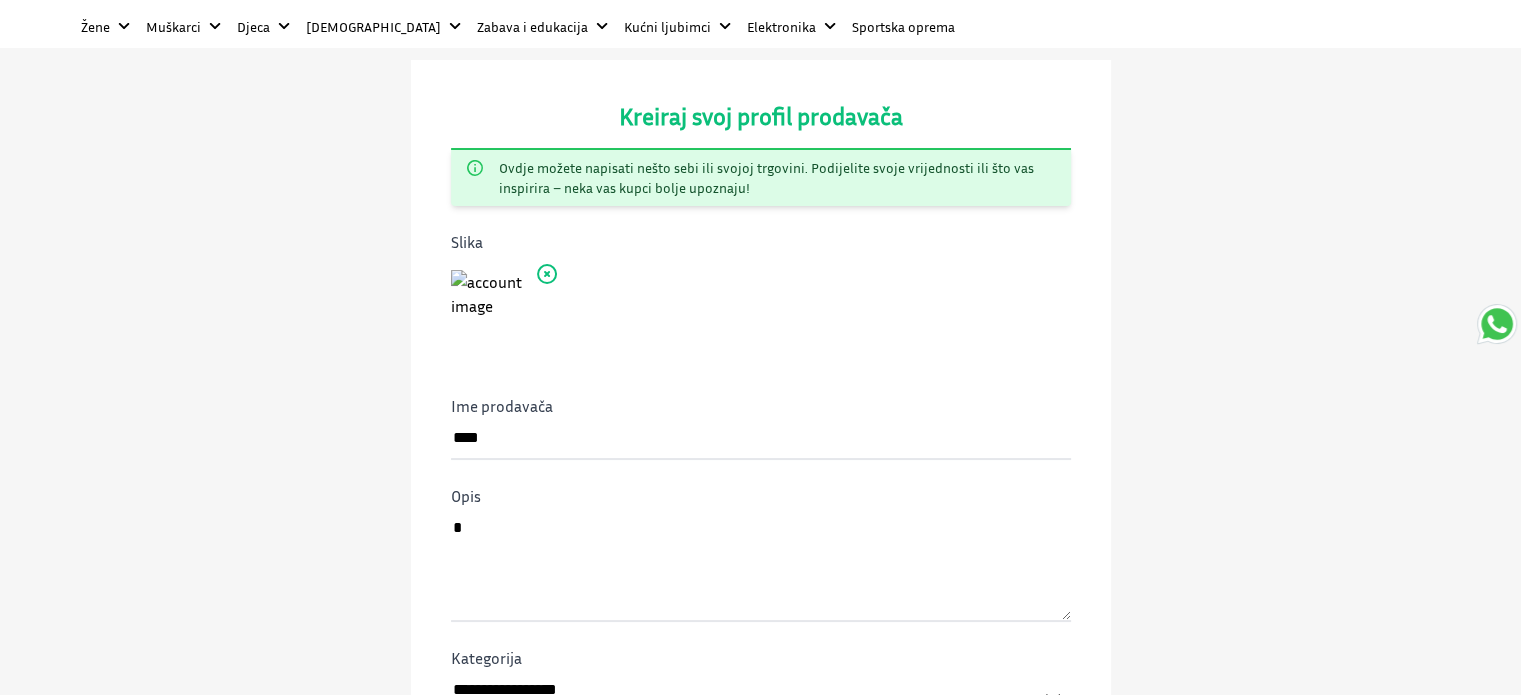 click 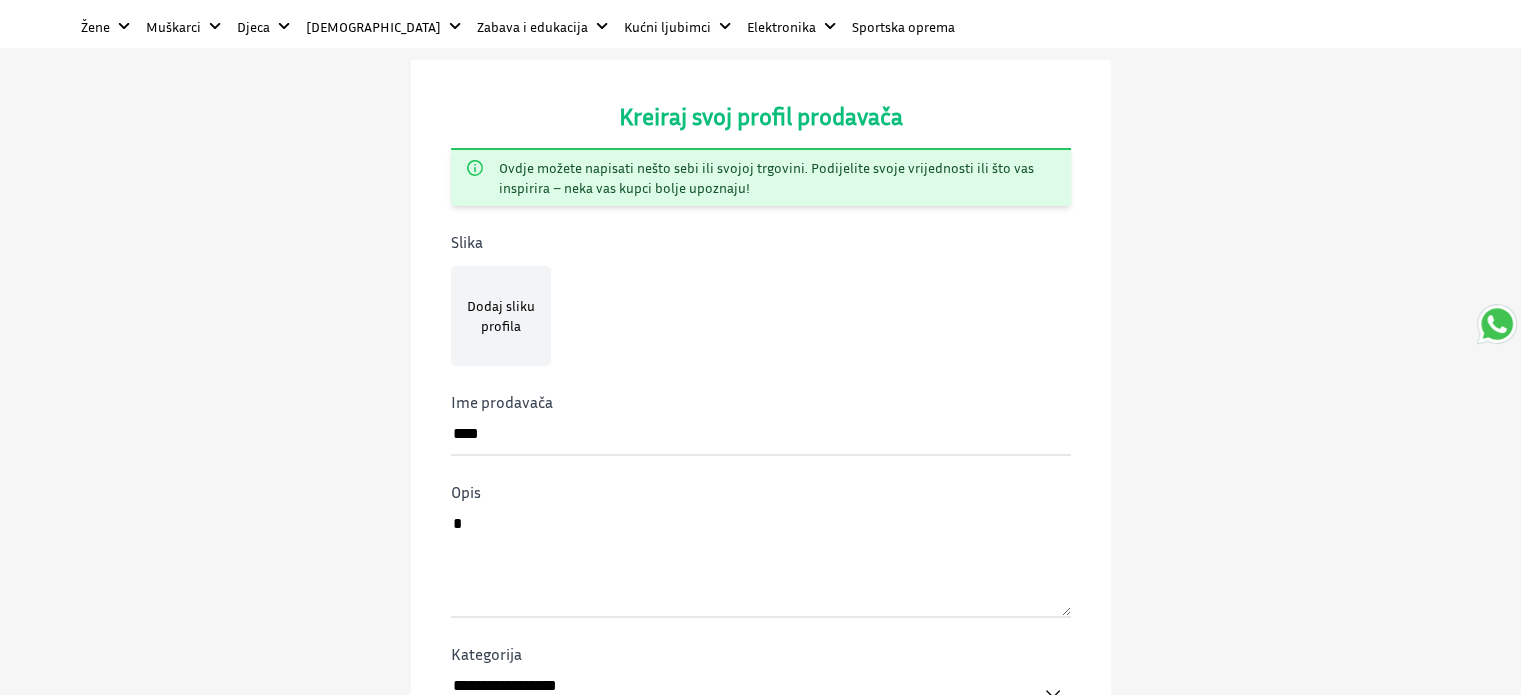 click on "Dodaj sliku profila" at bounding box center [501, 316] 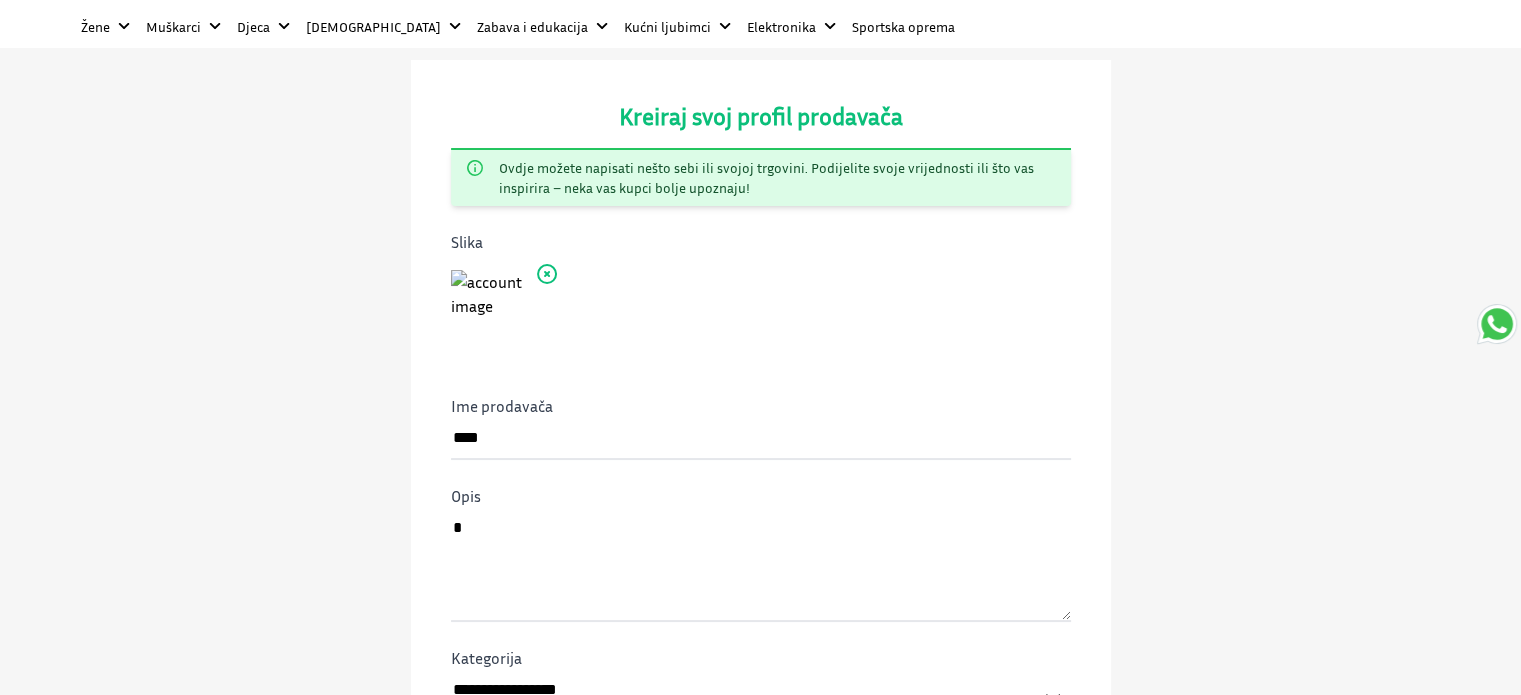 click 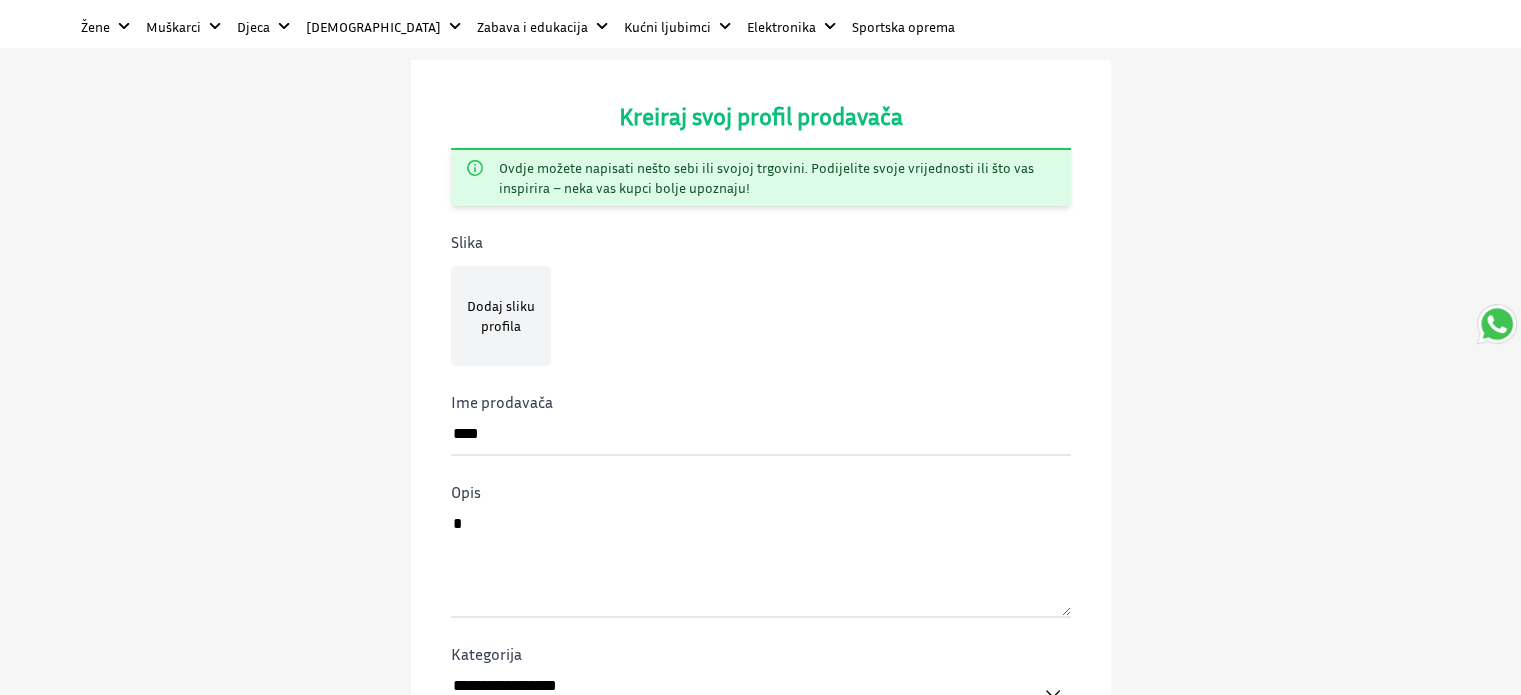 click on "Dodaj sliku profila" at bounding box center [501, 316] 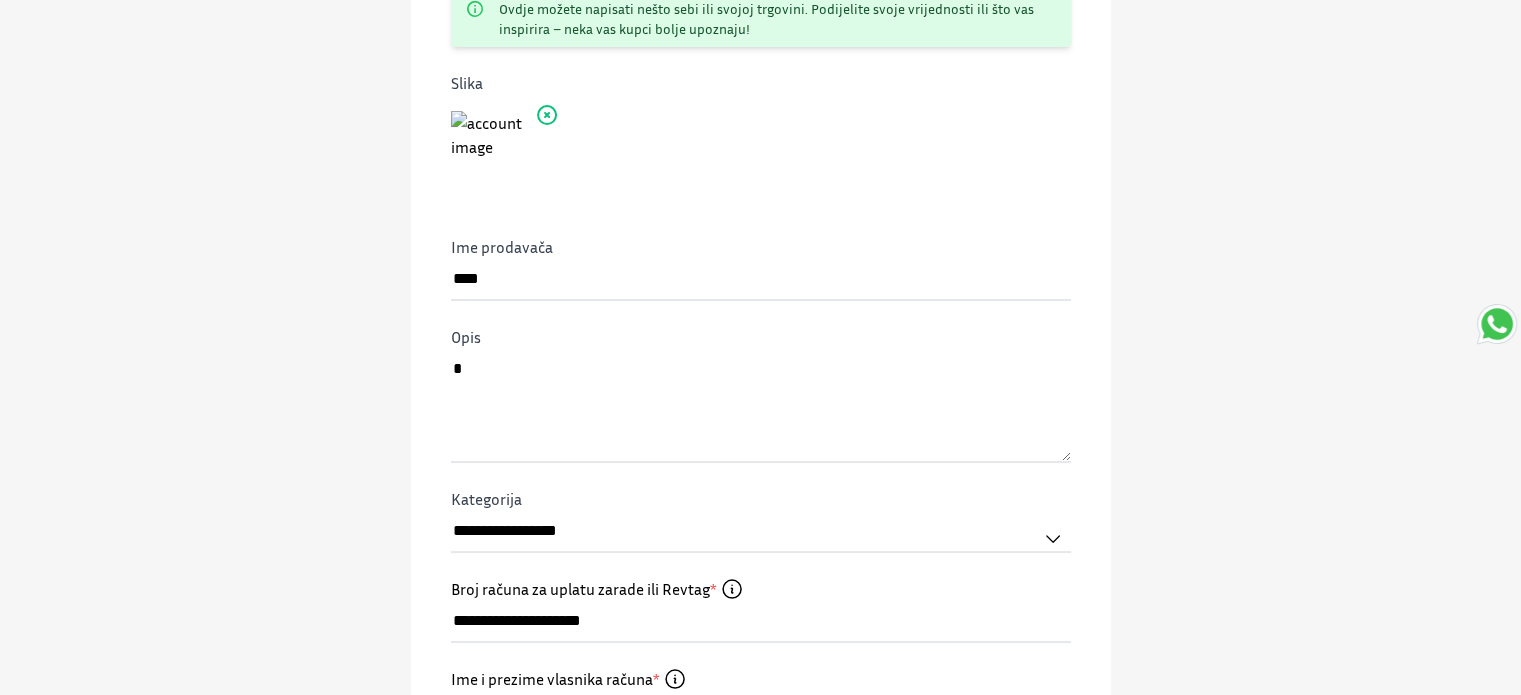 scroll, scrollTop: 13, scrollLeft: 0, axis: vertical 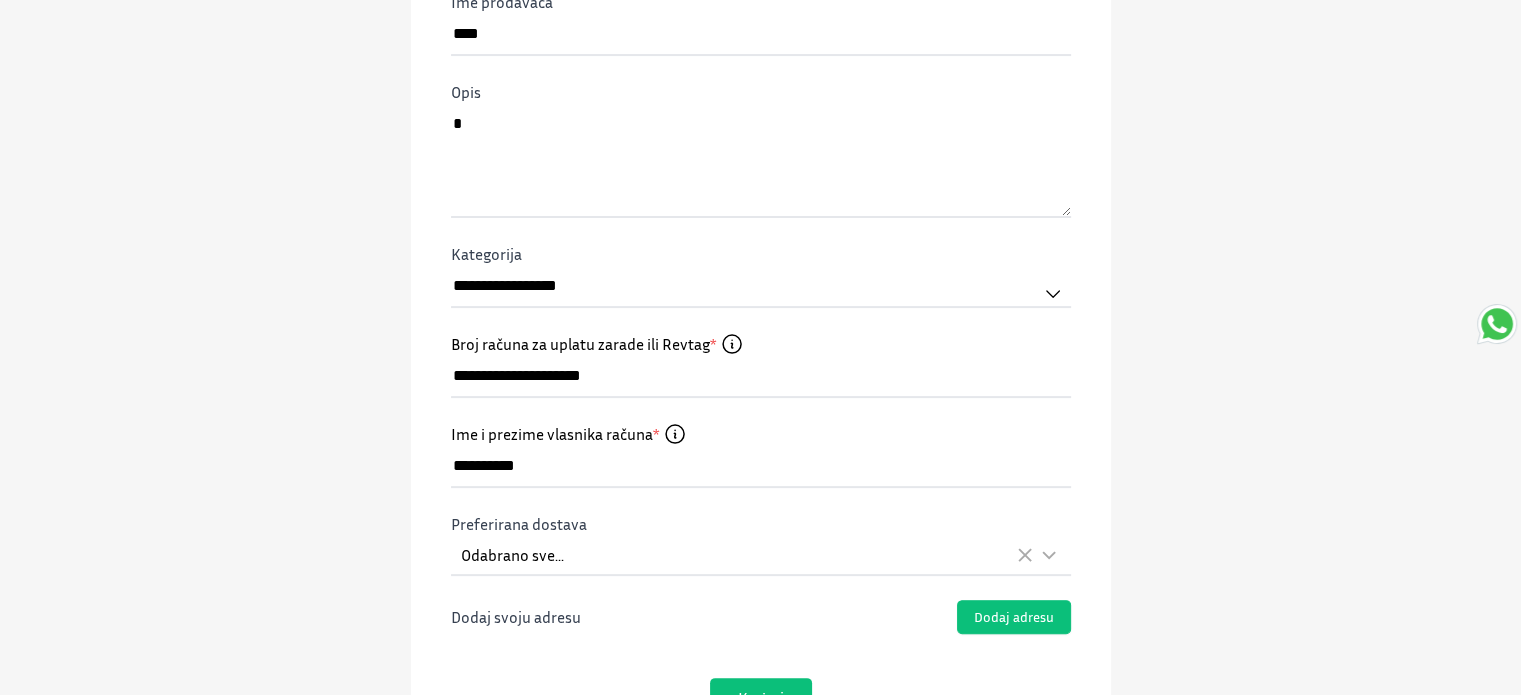 click 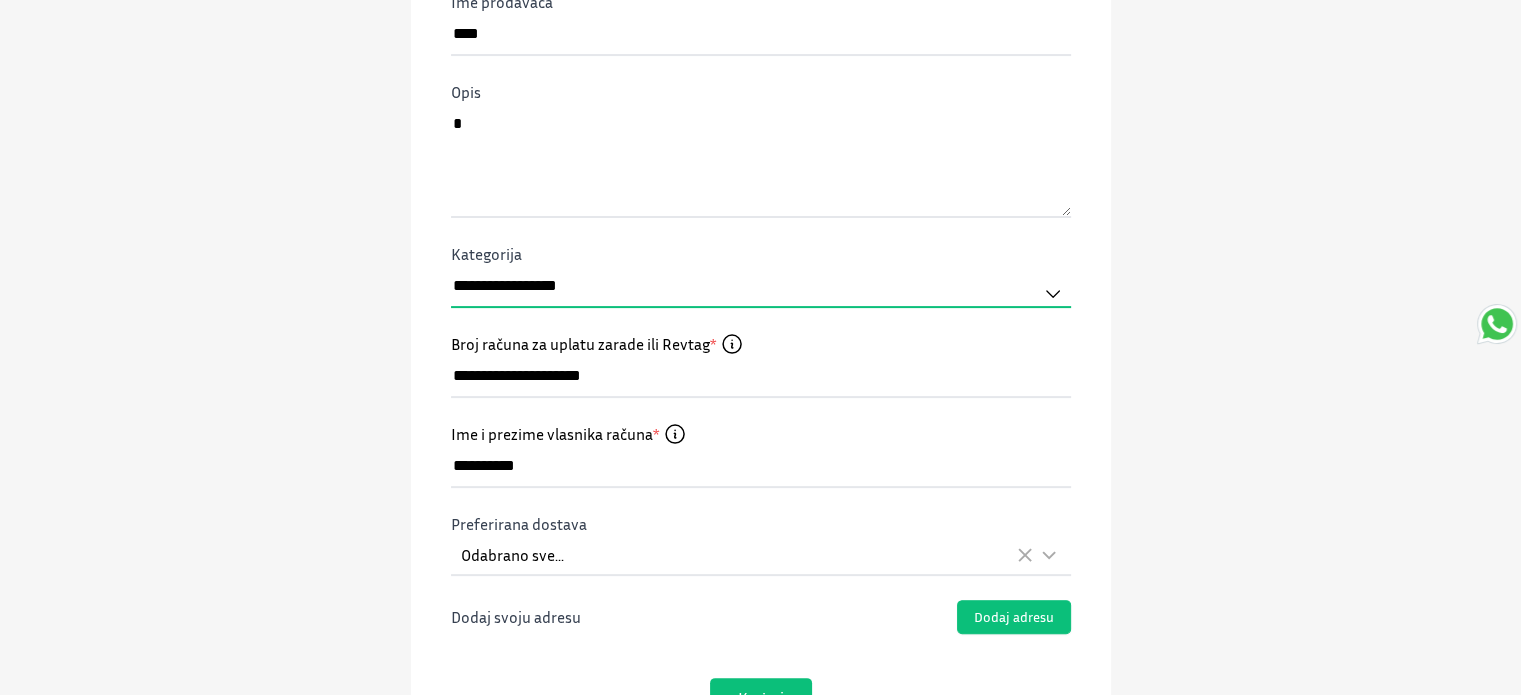 click on "**********" at bounding box center [761, 287] 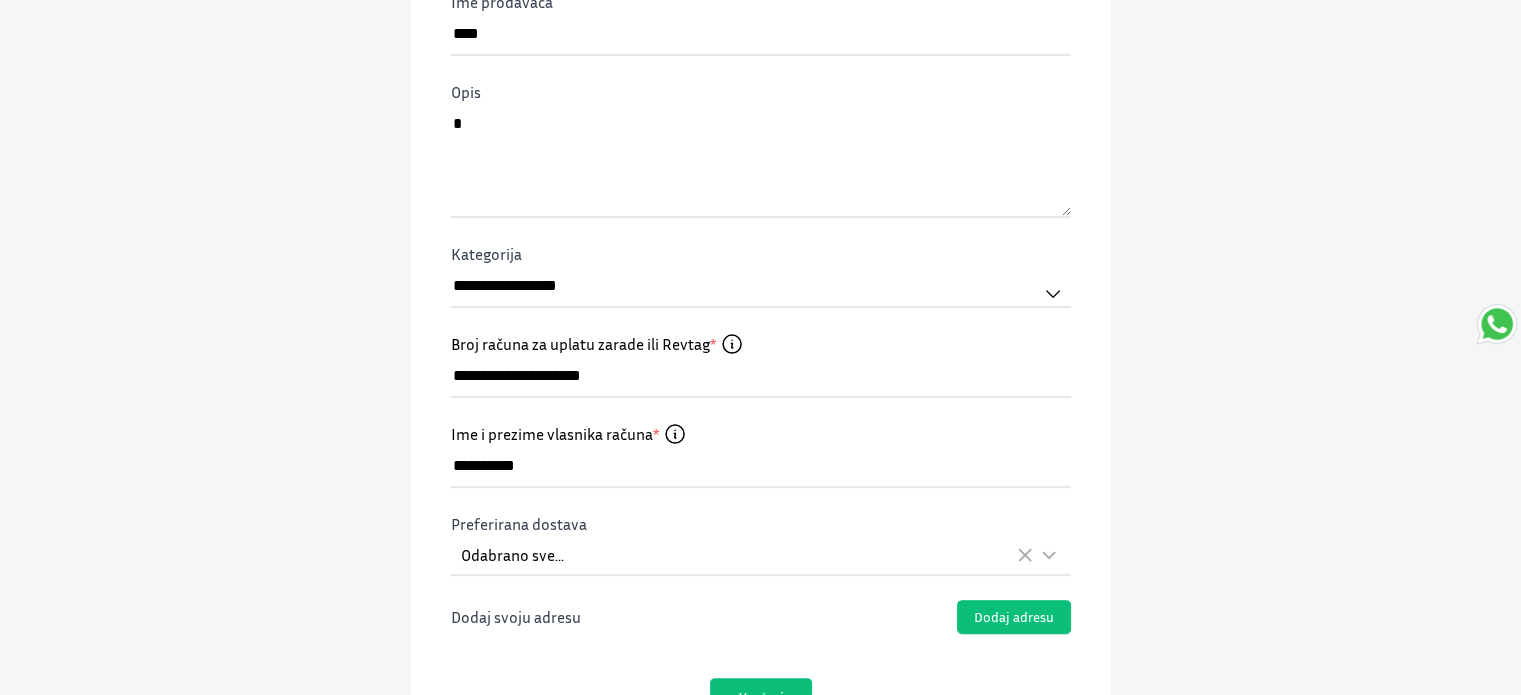 click 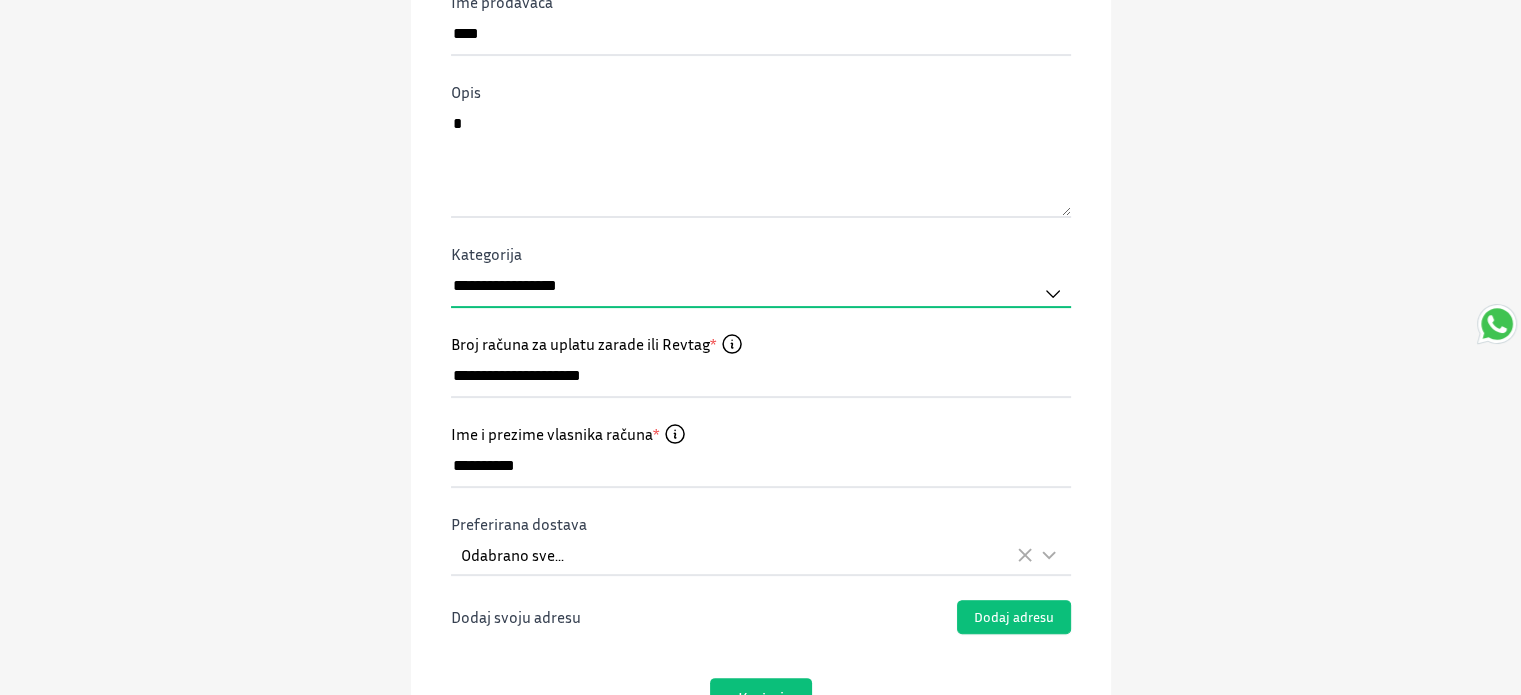 click on "**********" at bounding box center [761, 287] 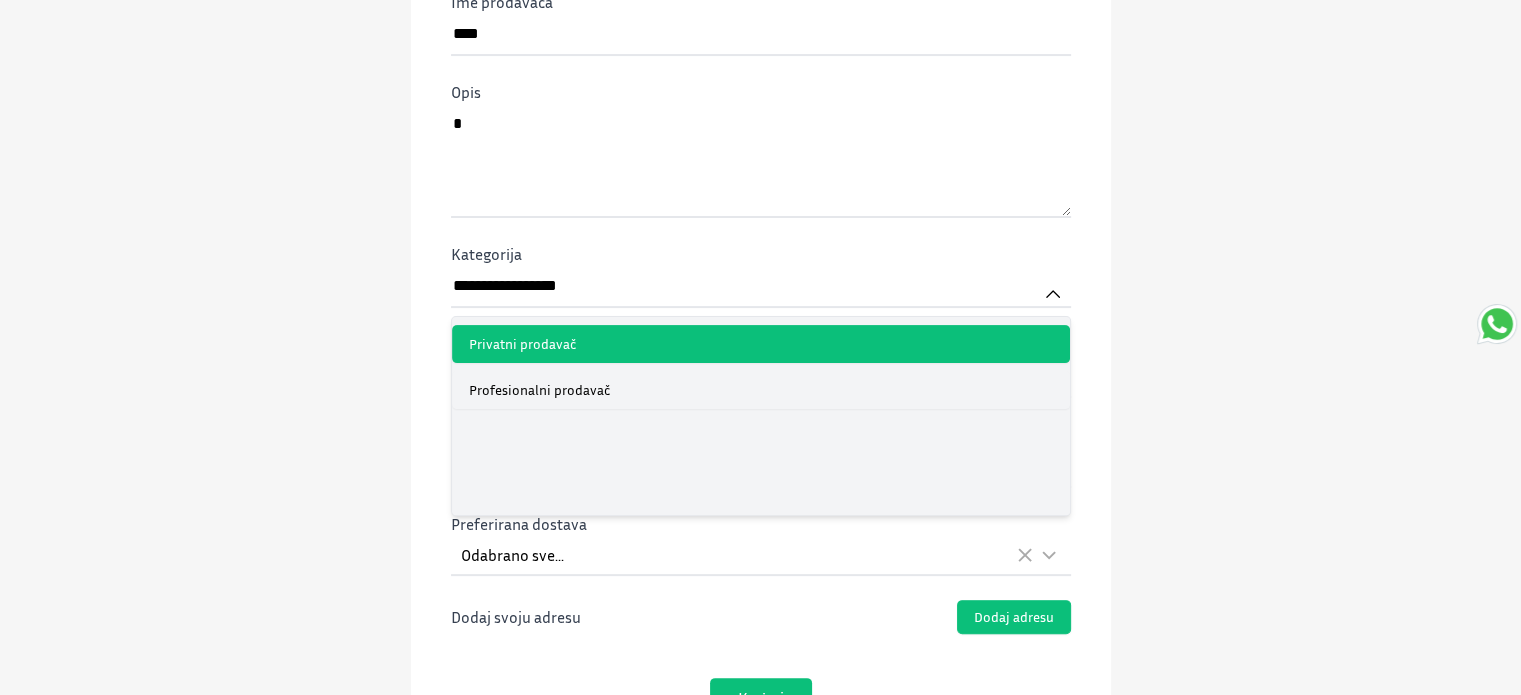 click on "**********" at bounding box center [761, 247] 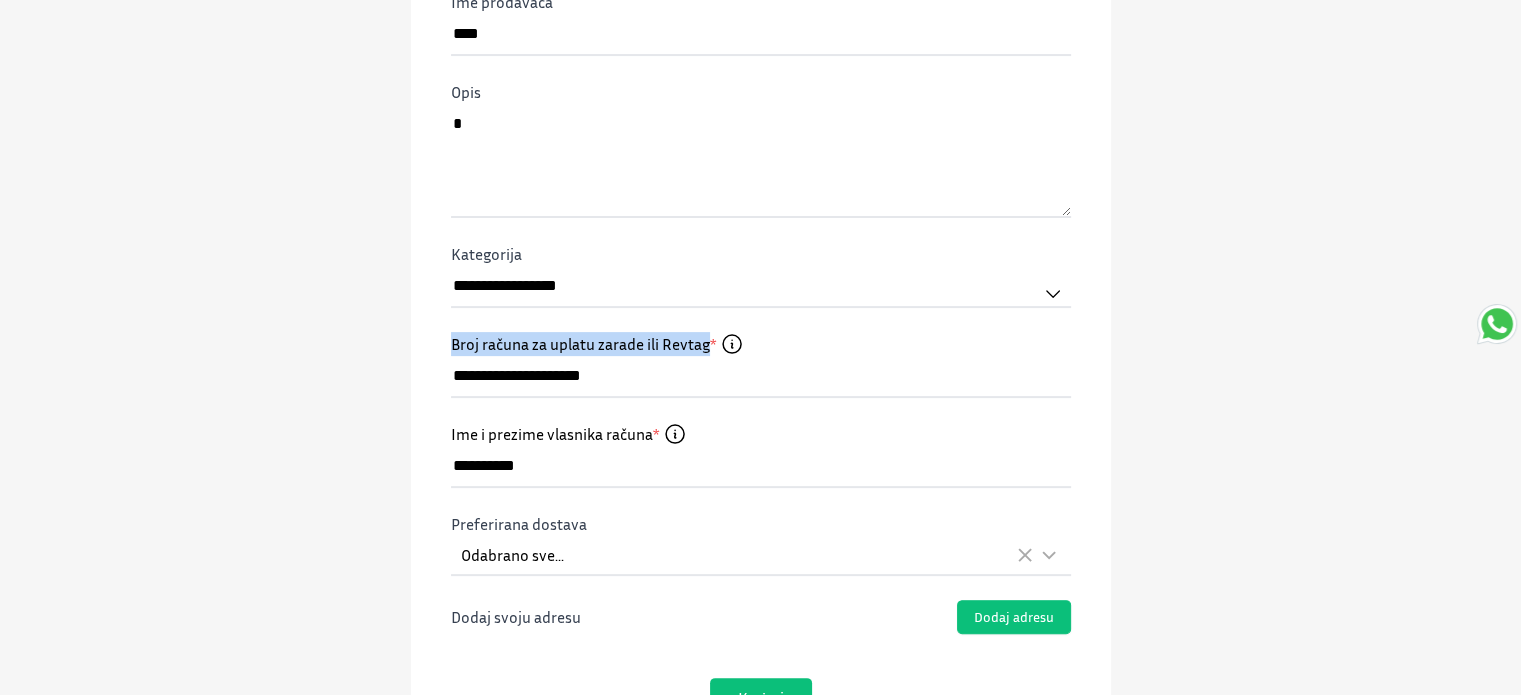 drag, startPoint x: 1517, startPoint y: 350, endPoint x: 1516, endPoint y: 400, distance: 50.01 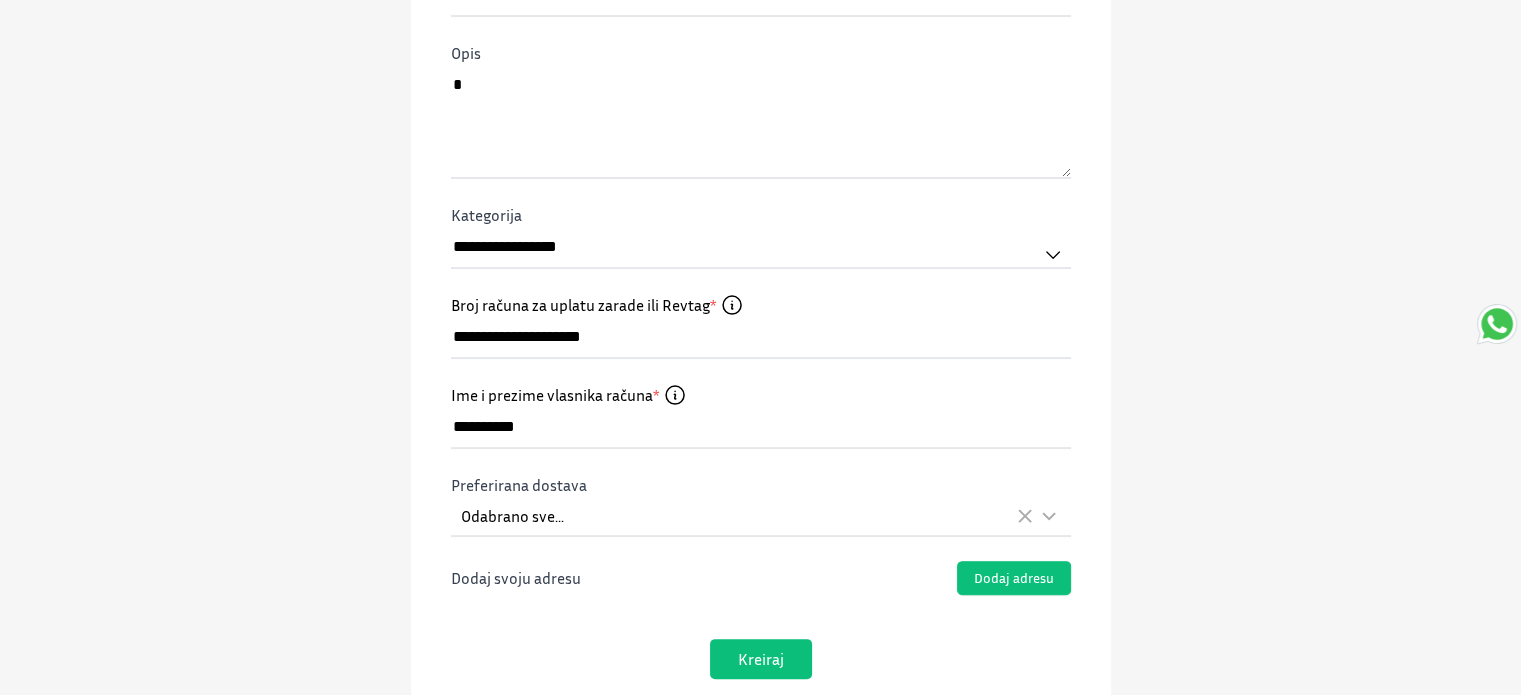 scroll, scrollTop: 493, scrollLeft: 0, axis: vertical 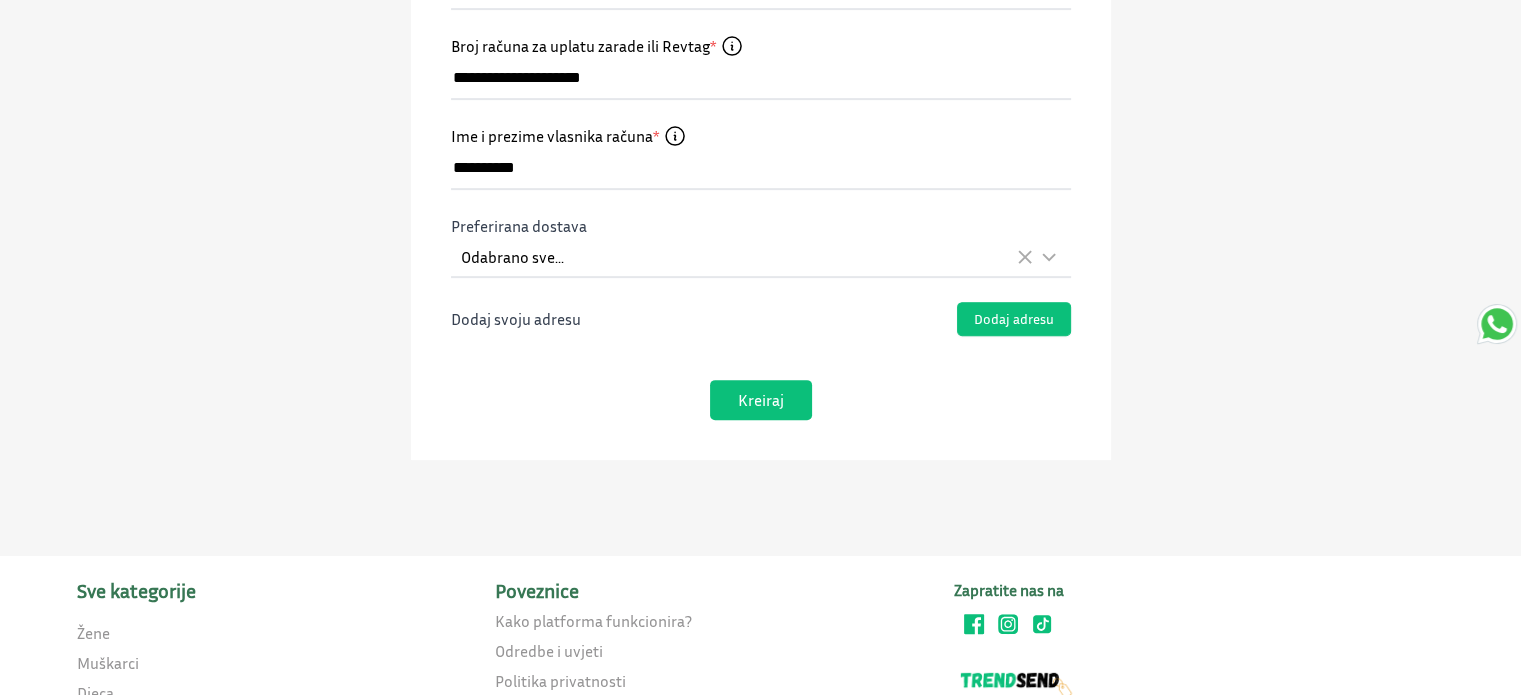 click on "Kreiraj" at bounding box center (761, 400) 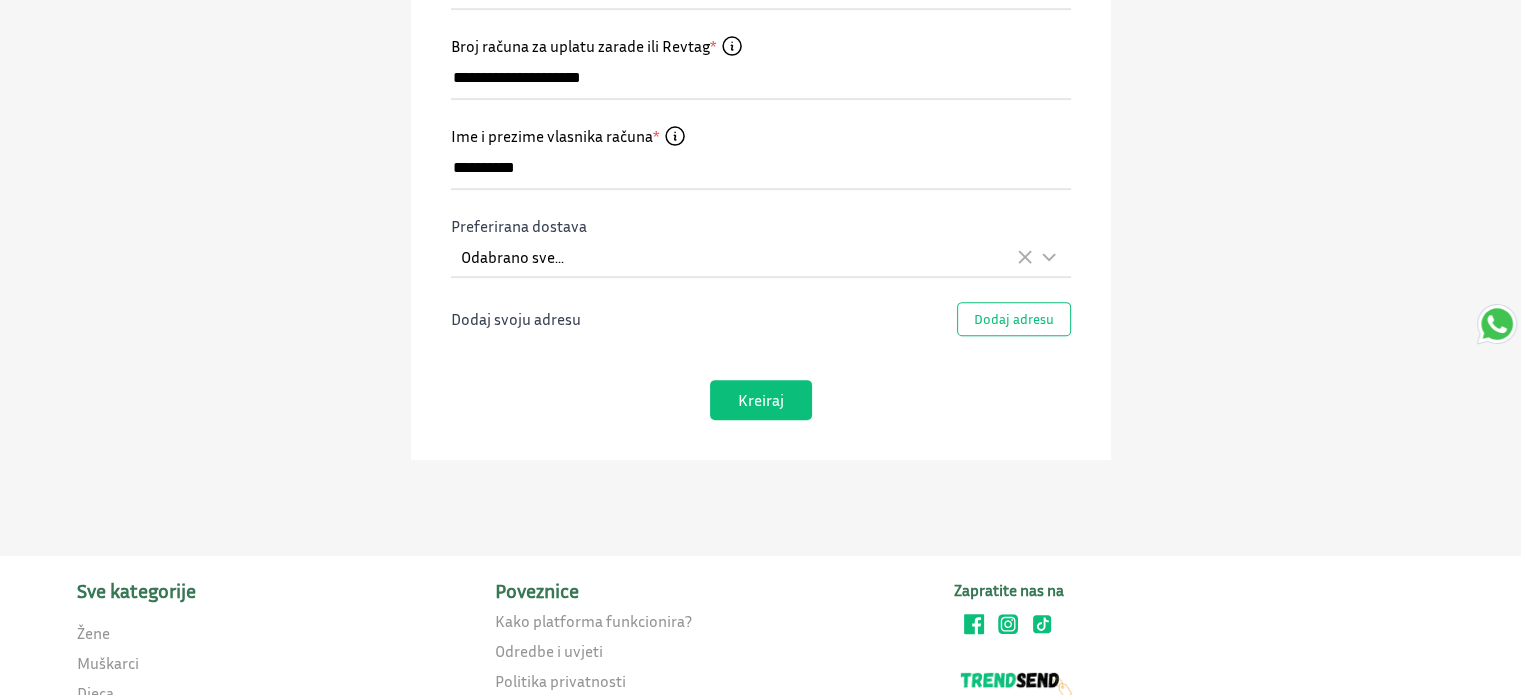 click on "Dodaj adresu" at bounding box center [1014, 319] 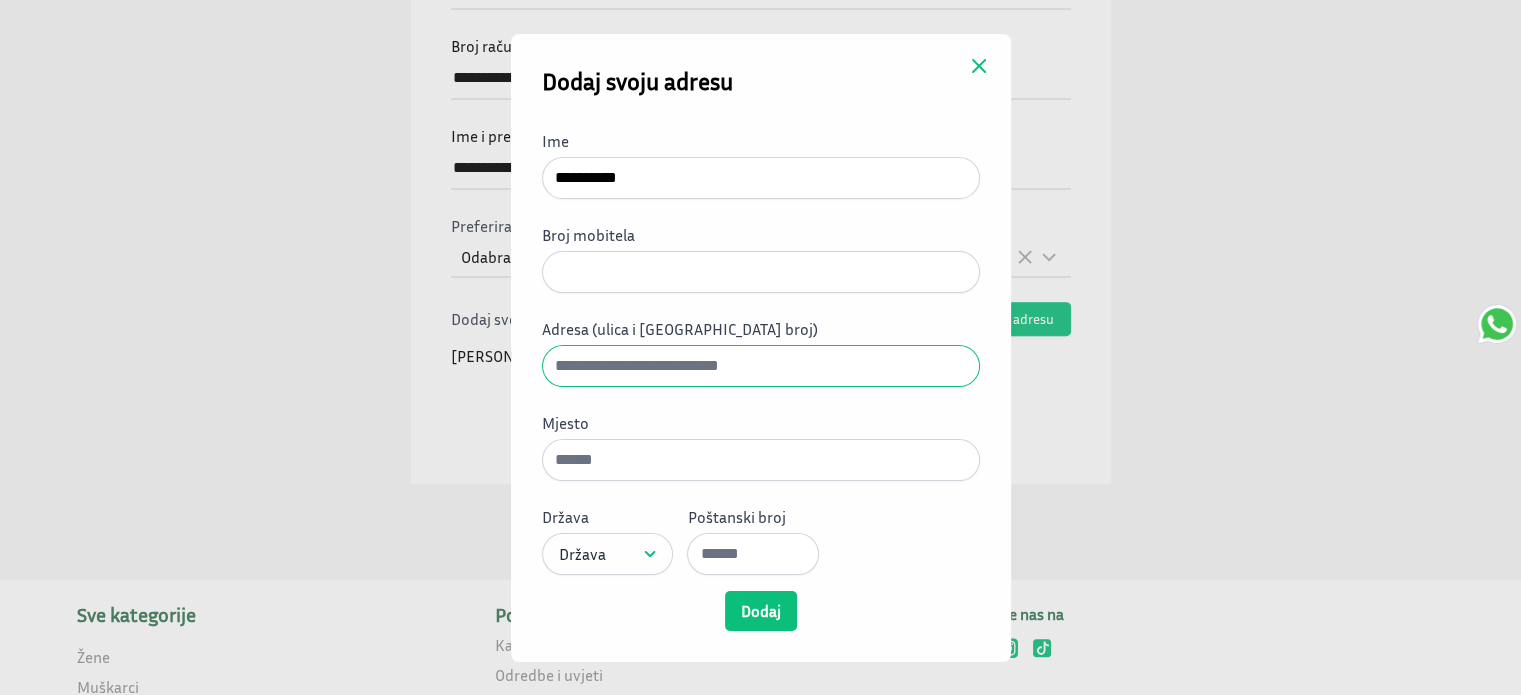 click on "Adresa (ulica i kućni broj)" at bounding box center (761, 366) 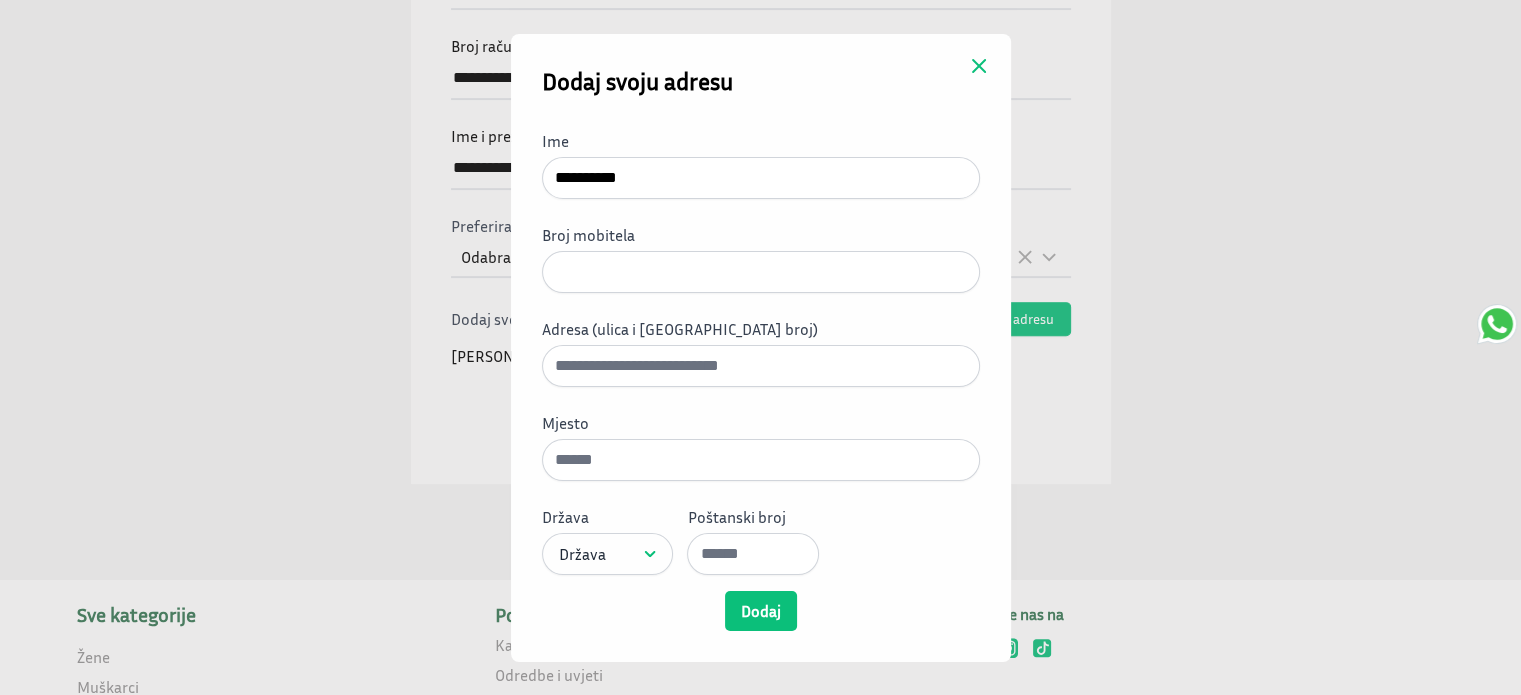 click 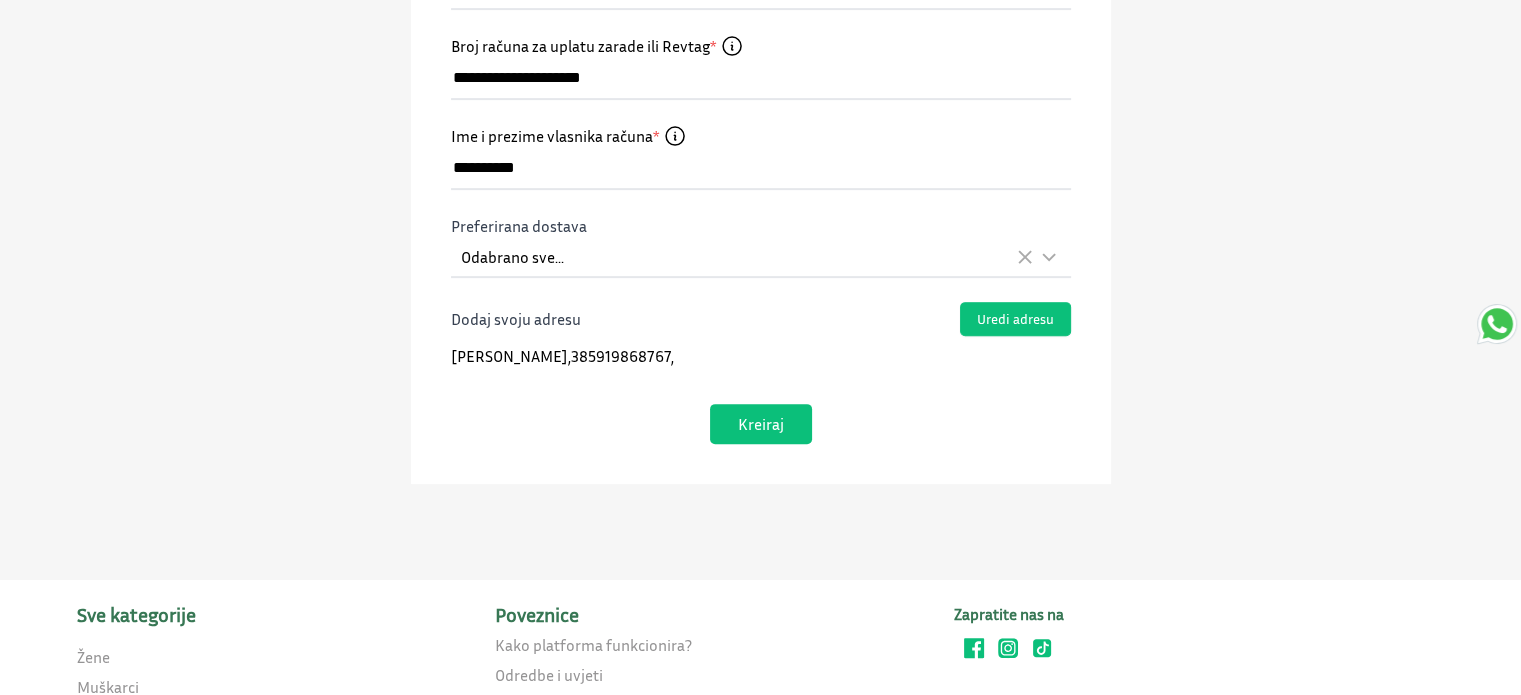 click on "Kreiraj" at bounding box center [761, 424] 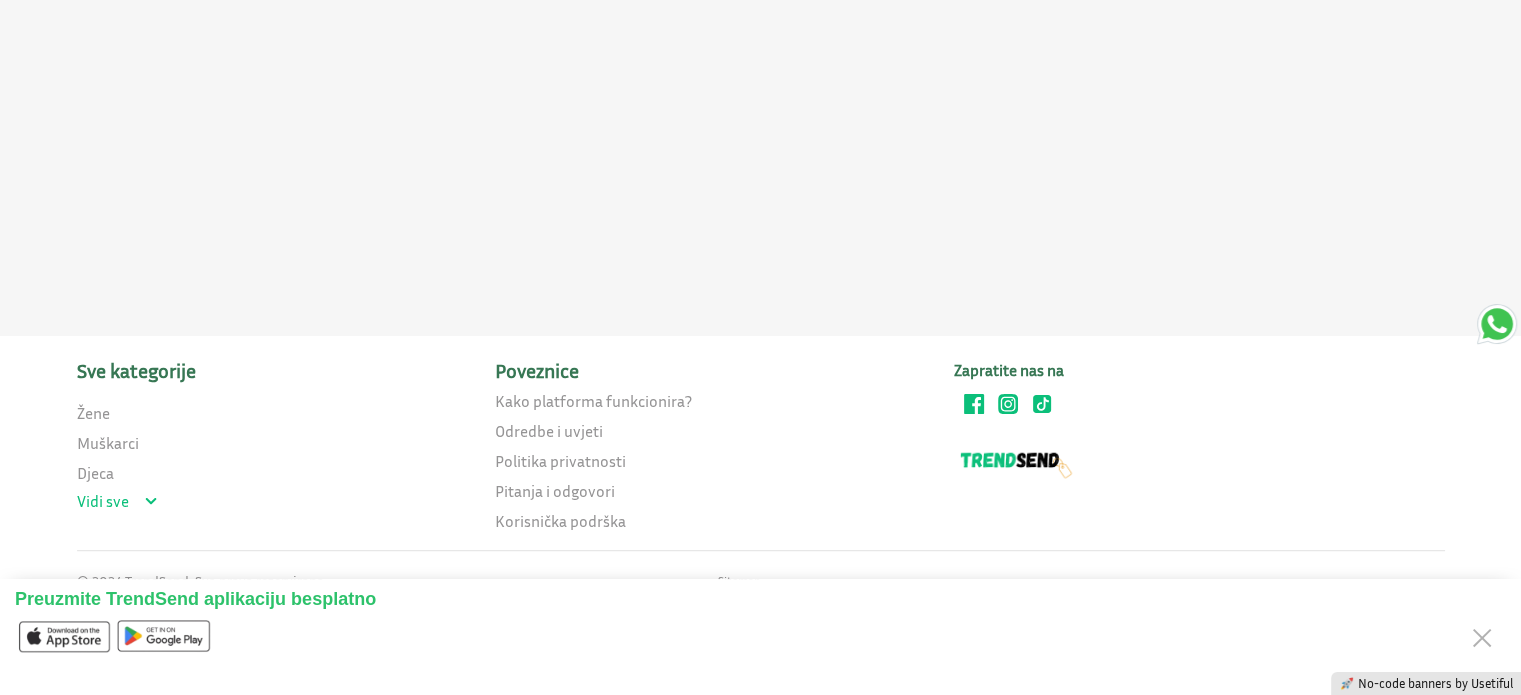 scroll, scrollTop: 0, scrollLeft: 0, axis: both 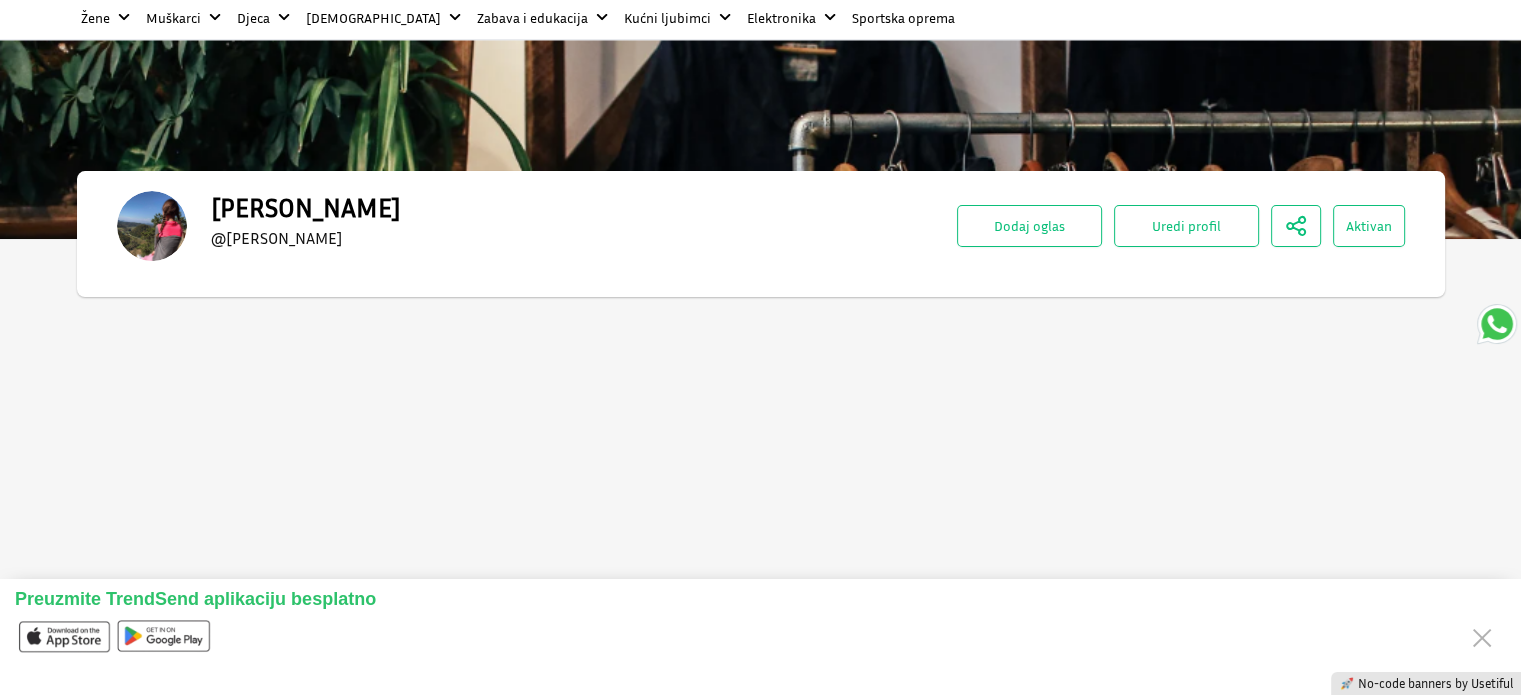 click on "[PERSON_NAME]" at bounding box center [306, 208] 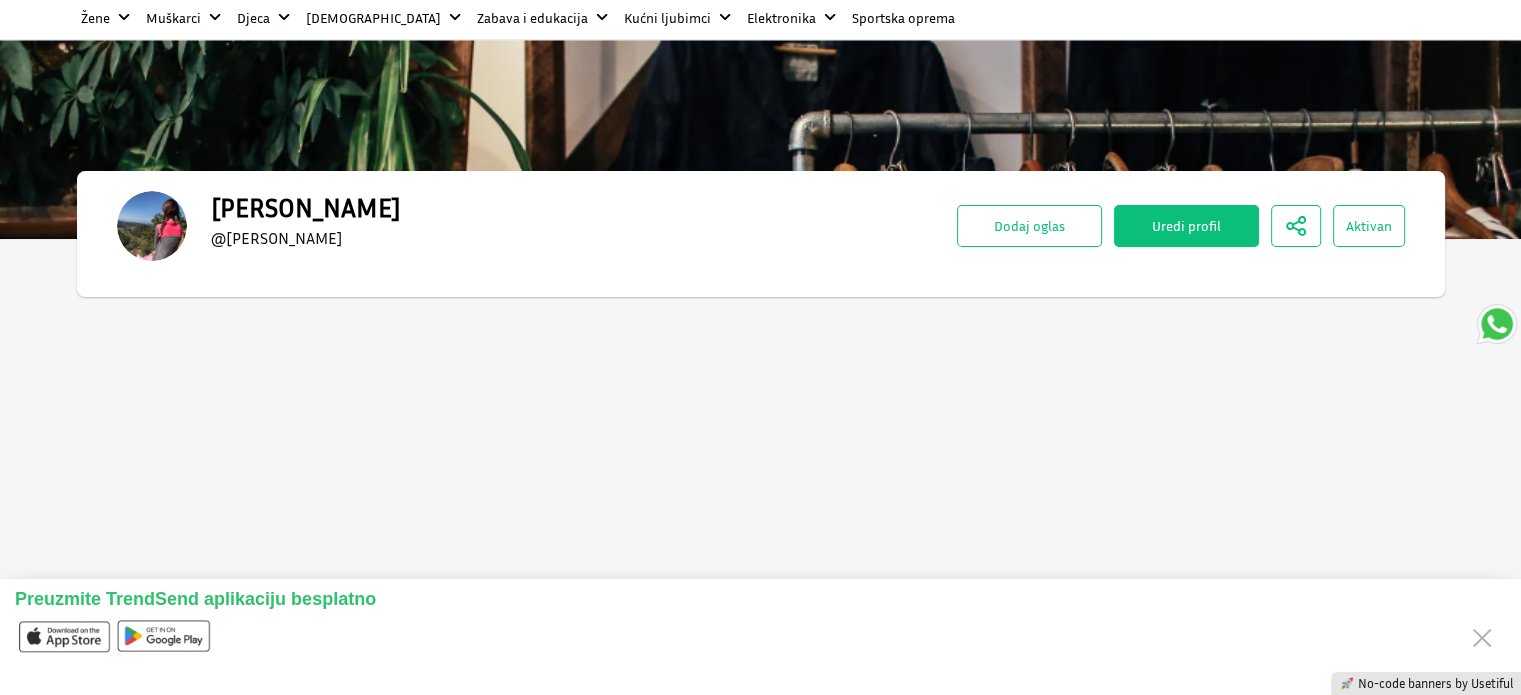 click on "Uredi profil" at bounding box center [1186, 226] 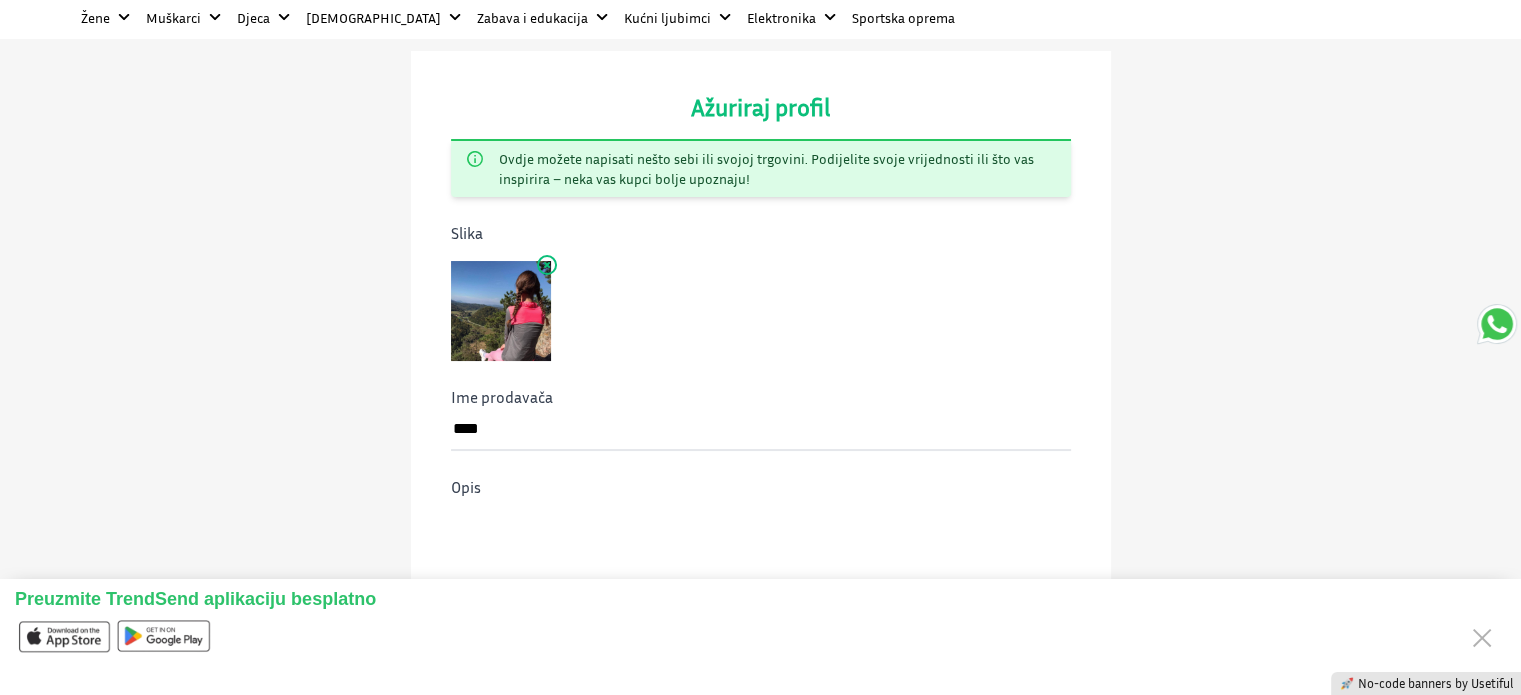 scroll, scrollTop: 0, scrollLeft: 0, axis: both 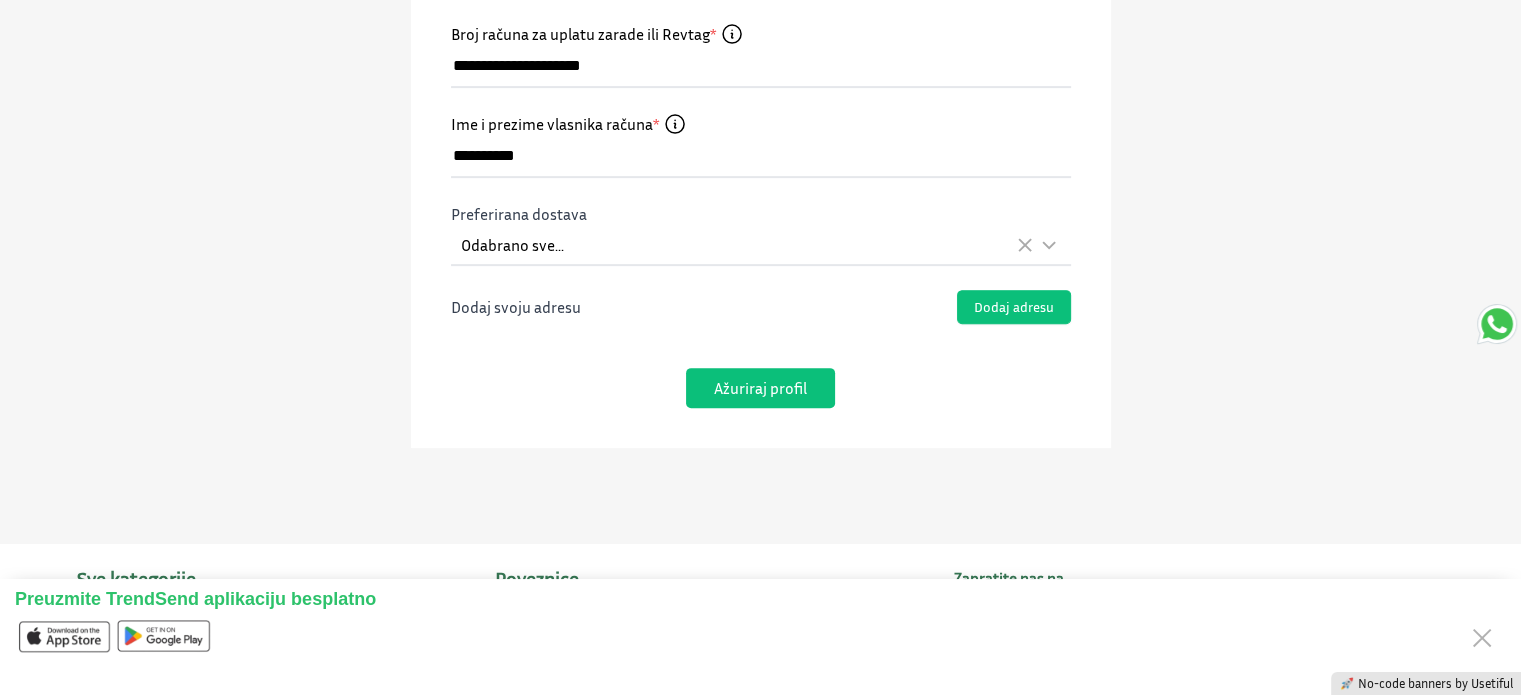 click on "**********" at bounding box center (761, -103) 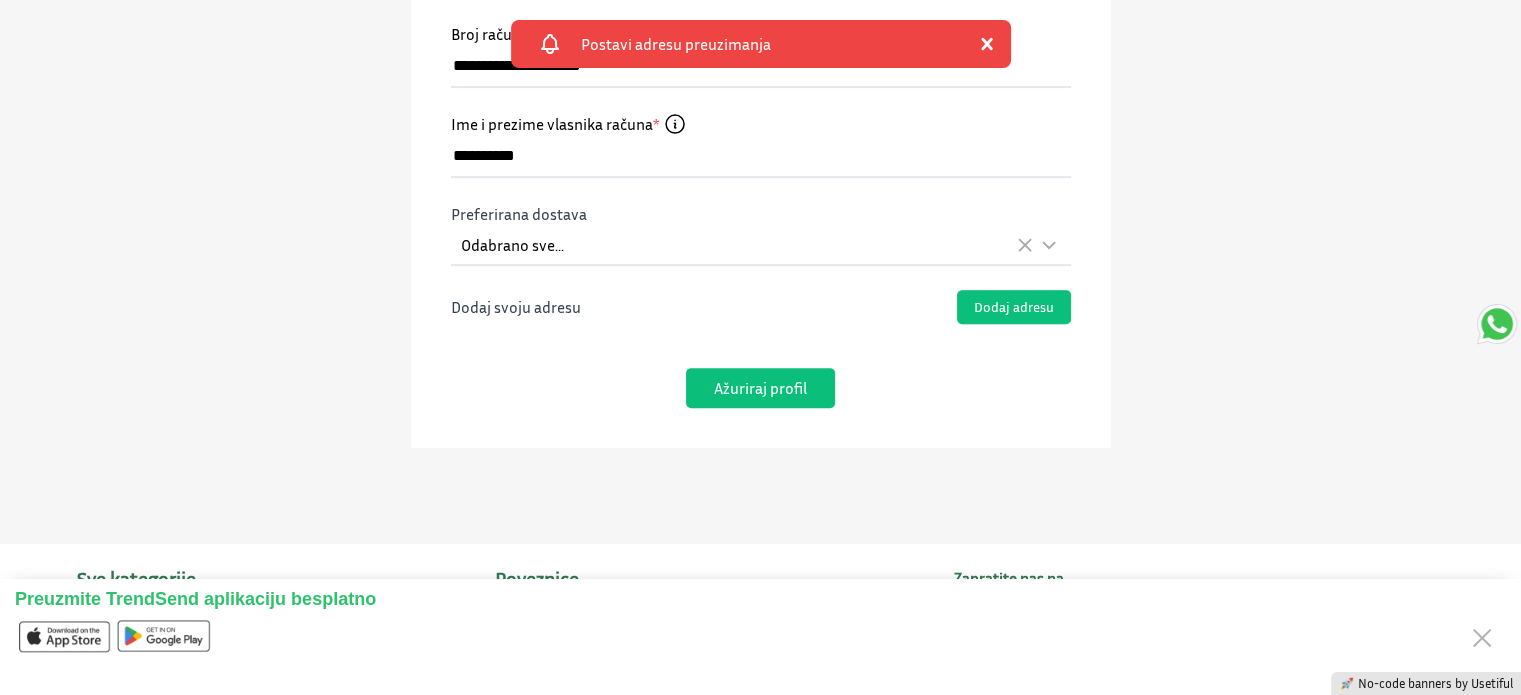 click on "Ažuriraj profil" at bounding box center (760, 388) 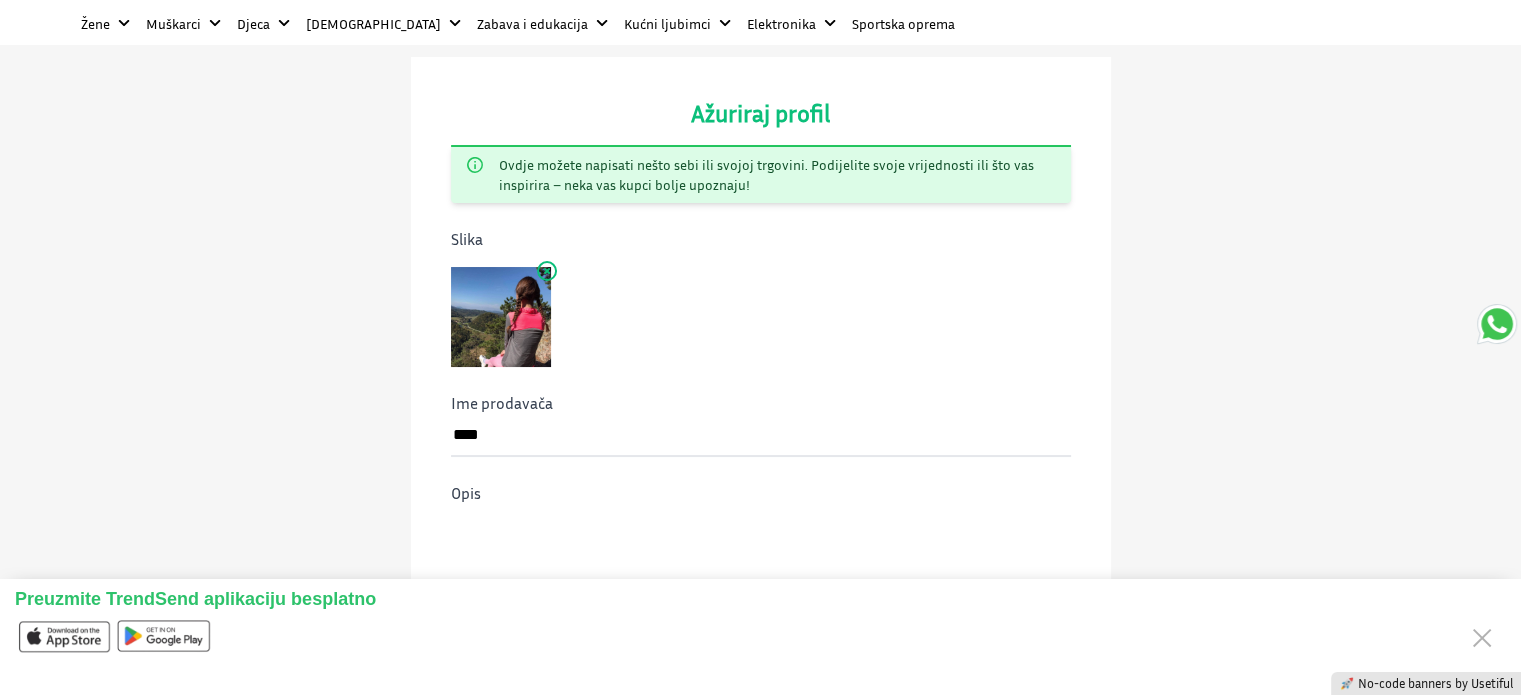 scroll, scrollTop: 0, scrollLeft: 0, axis: both 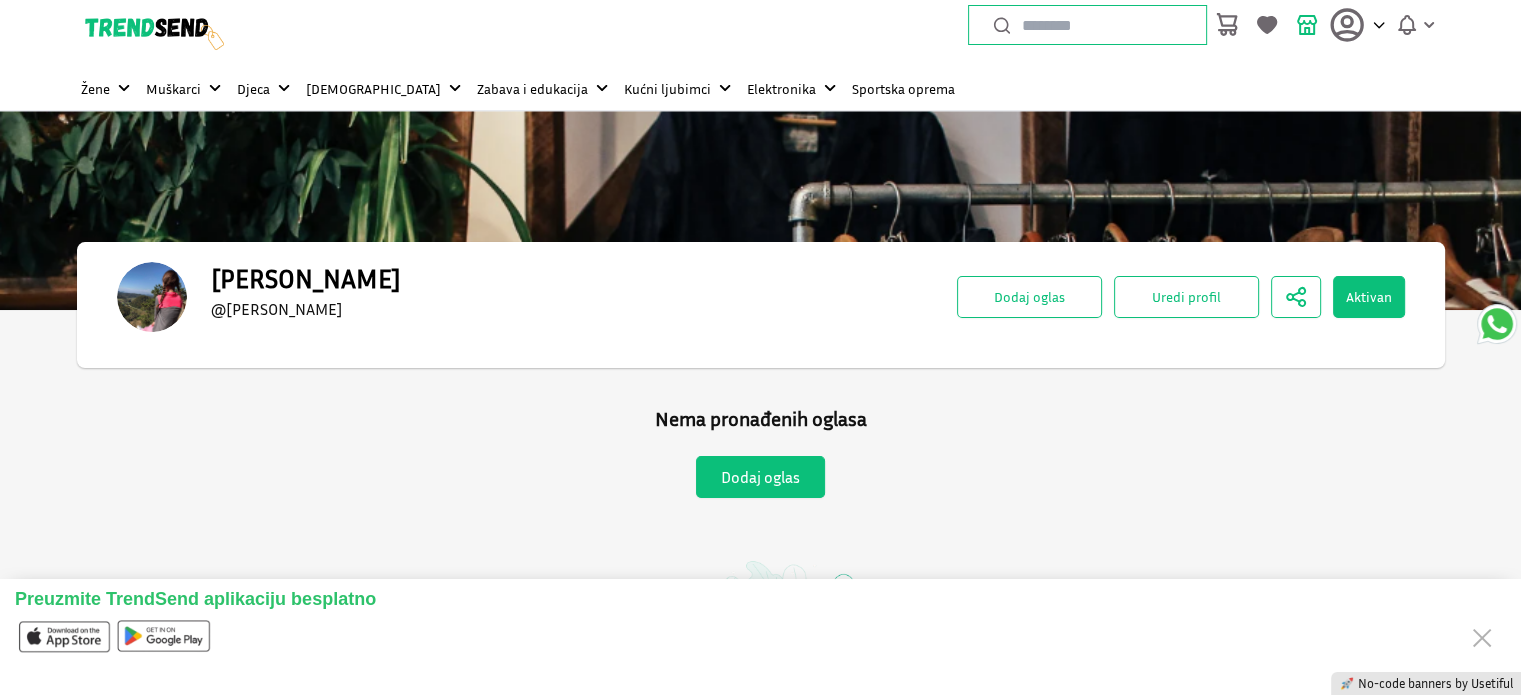 click on "Aktivan" at bounding box center [1369, 297] 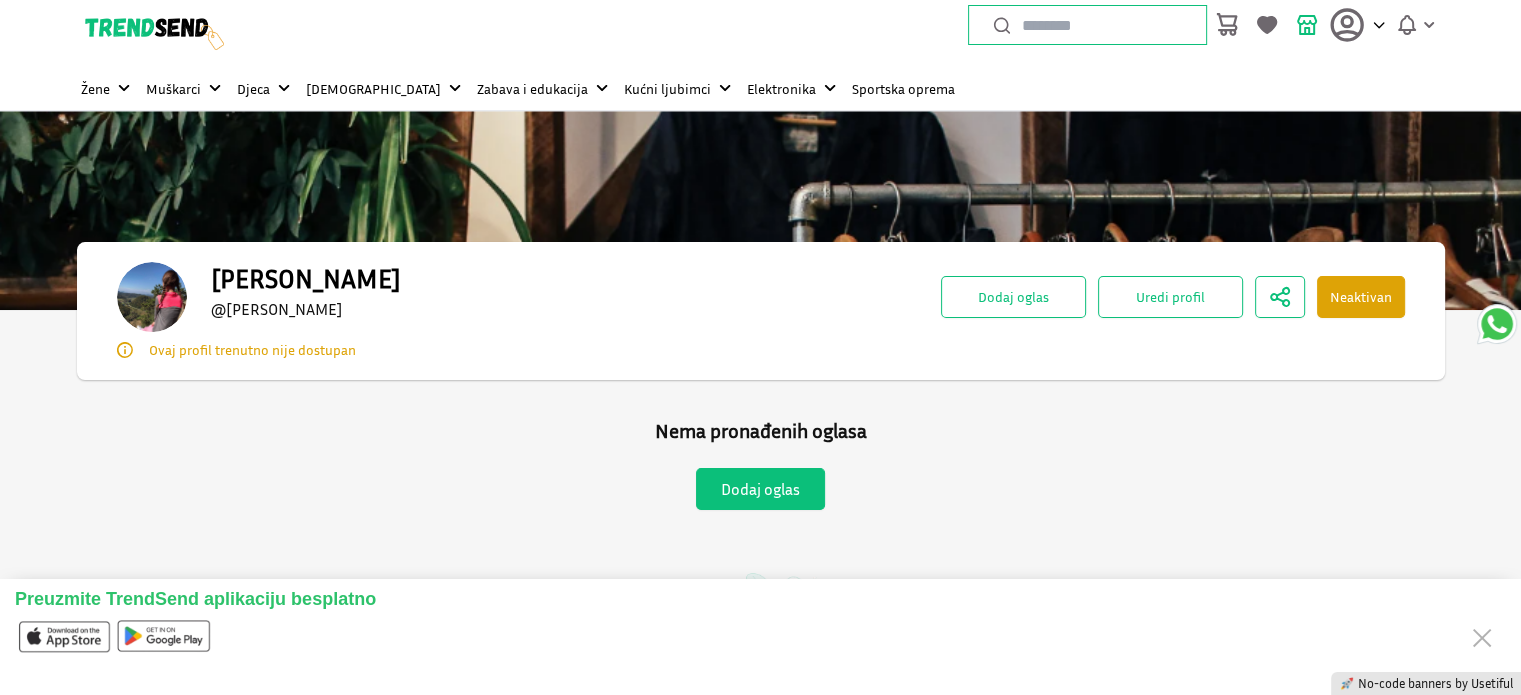 click on "Neaktivan" at bounding box center (1361, 297) 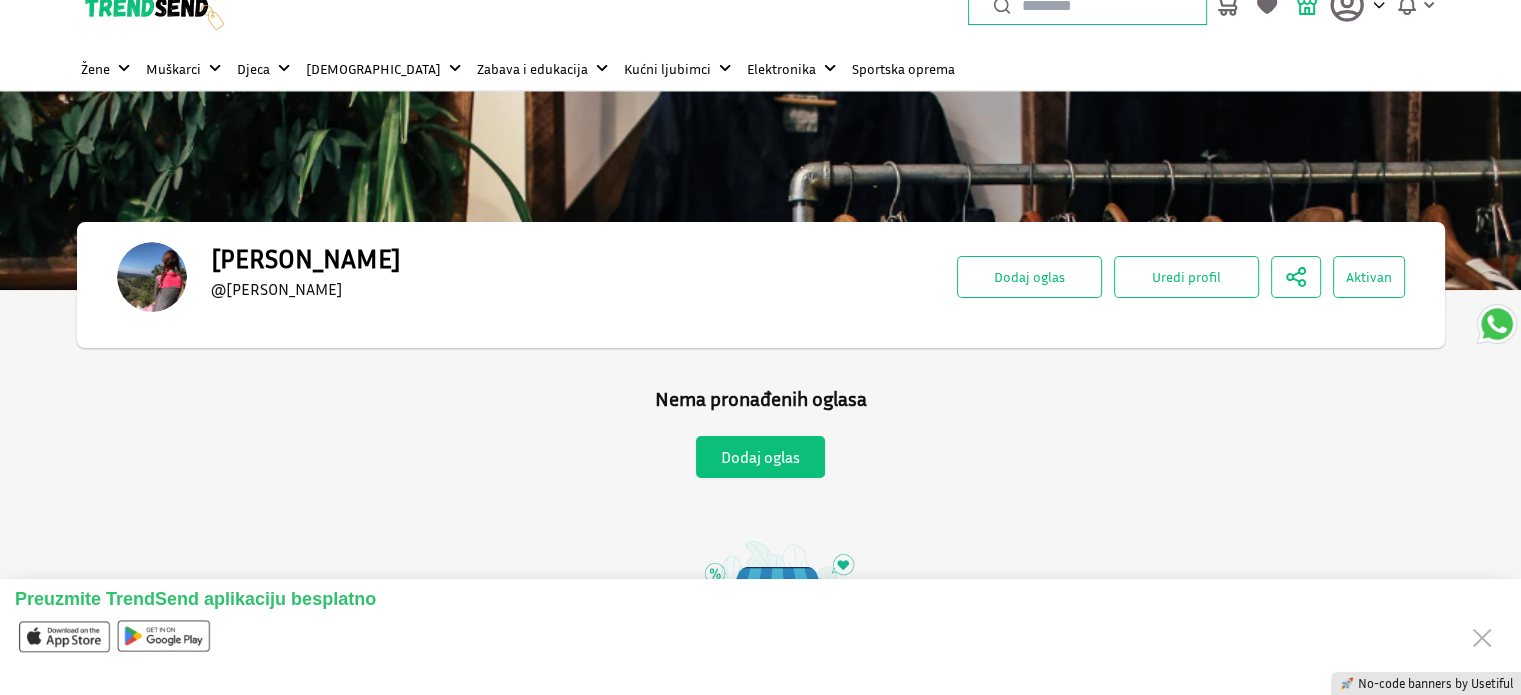 scroll, scrollTop: 16, scrollLeft: 0, axis: vertical 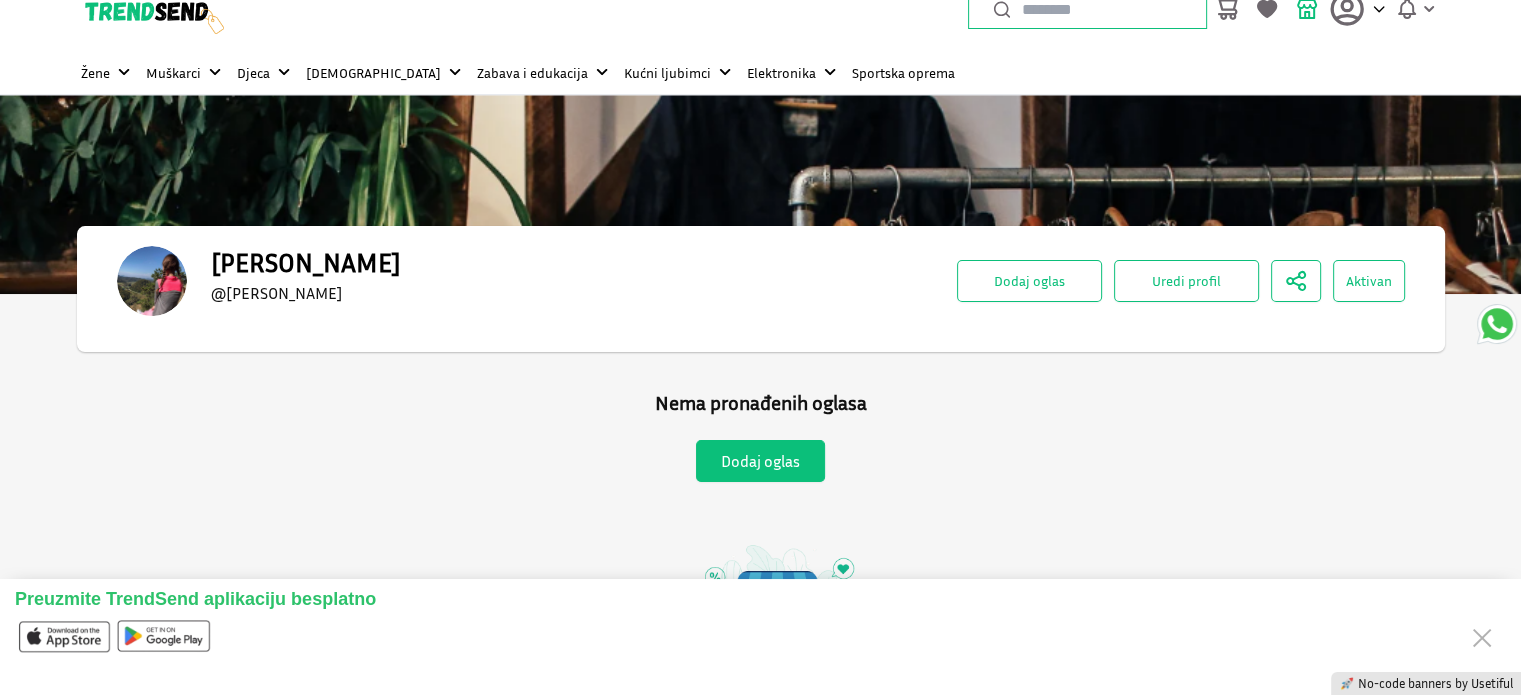 click on "Dodaj oglas" at bounding box center [760, 461] 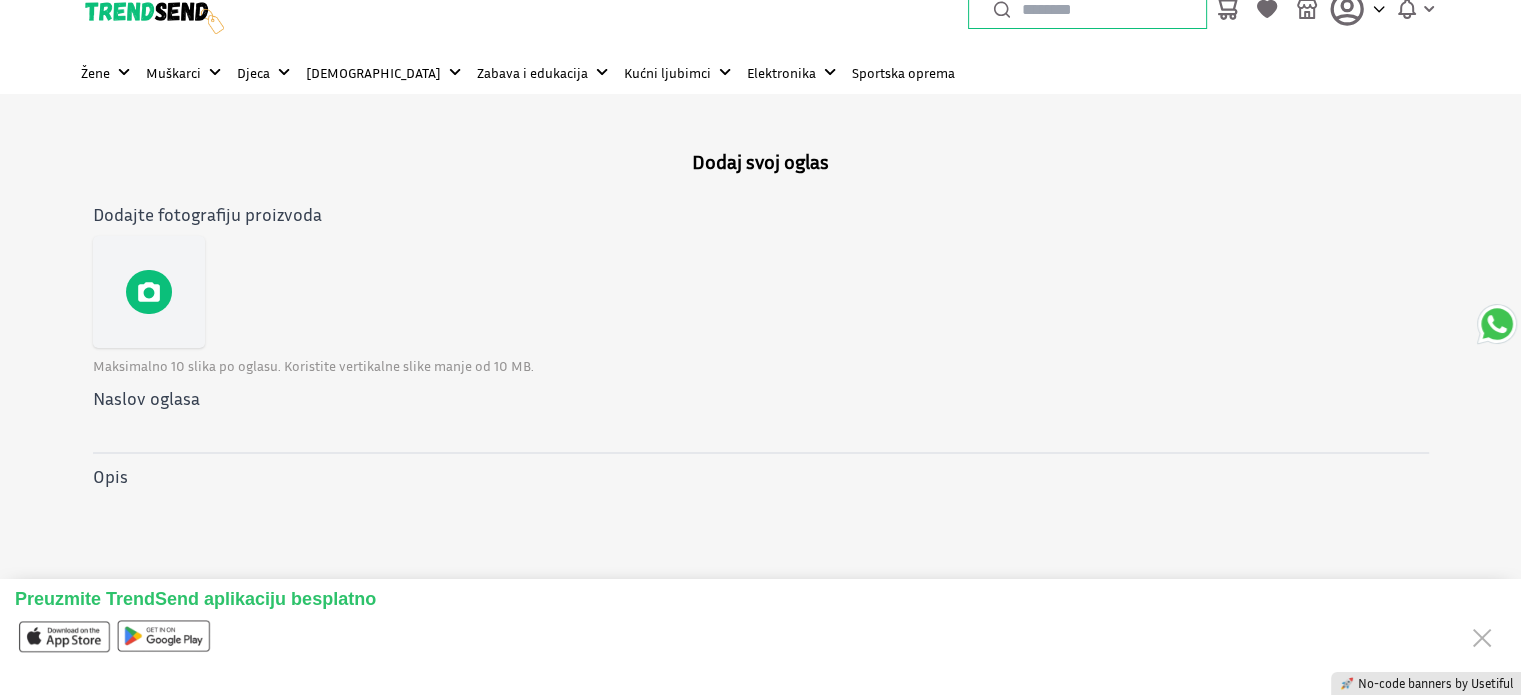 scroll, scrollTop: 0, scrollLeft: 0, axis: both 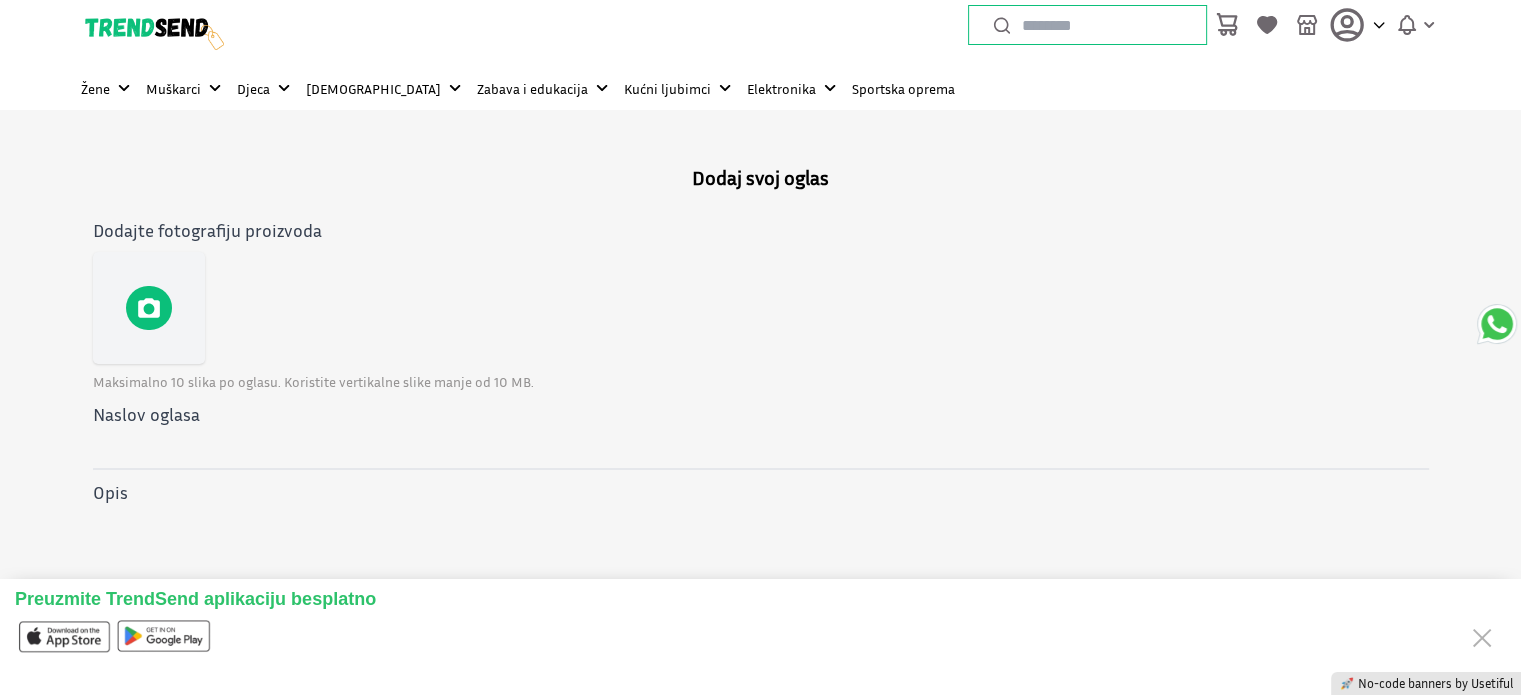 click at bounding box center [149, 308] 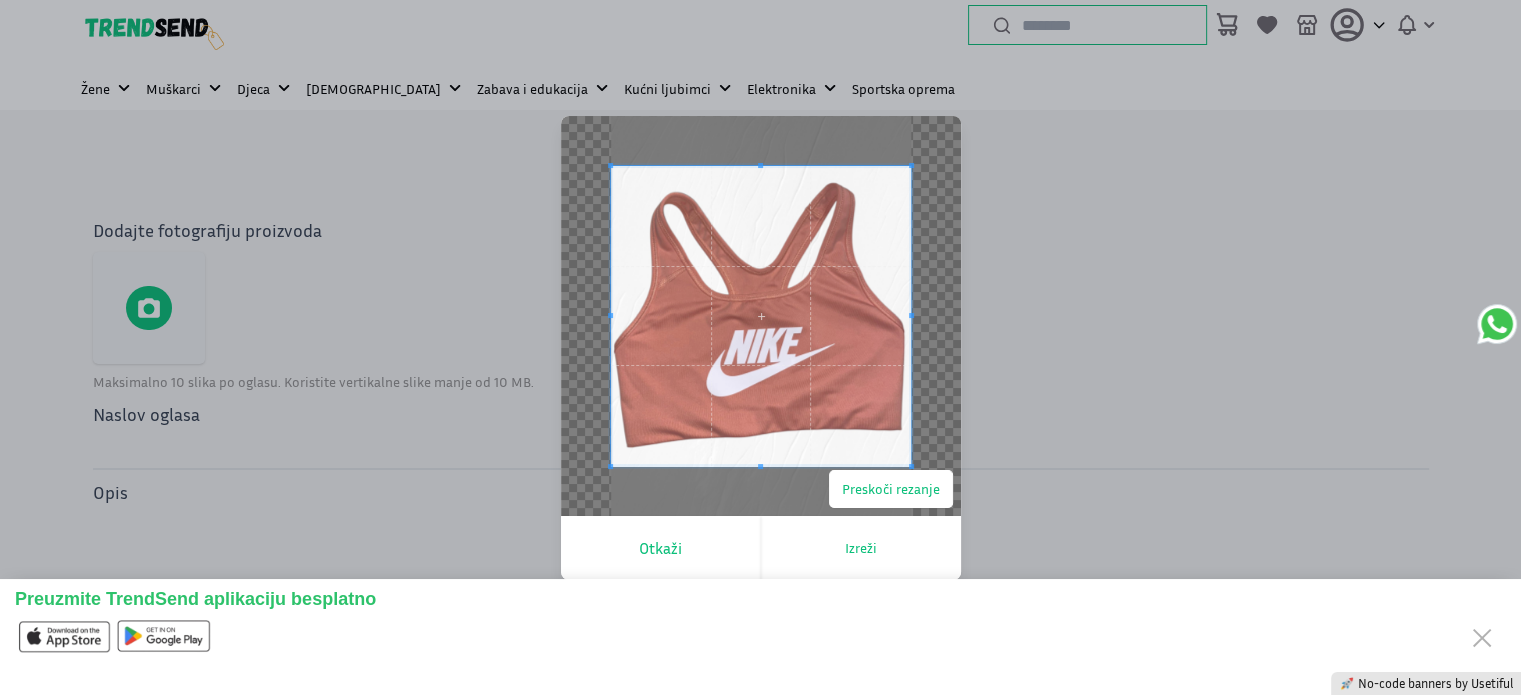 click on "Izreži" at bounding box center (861, 548) 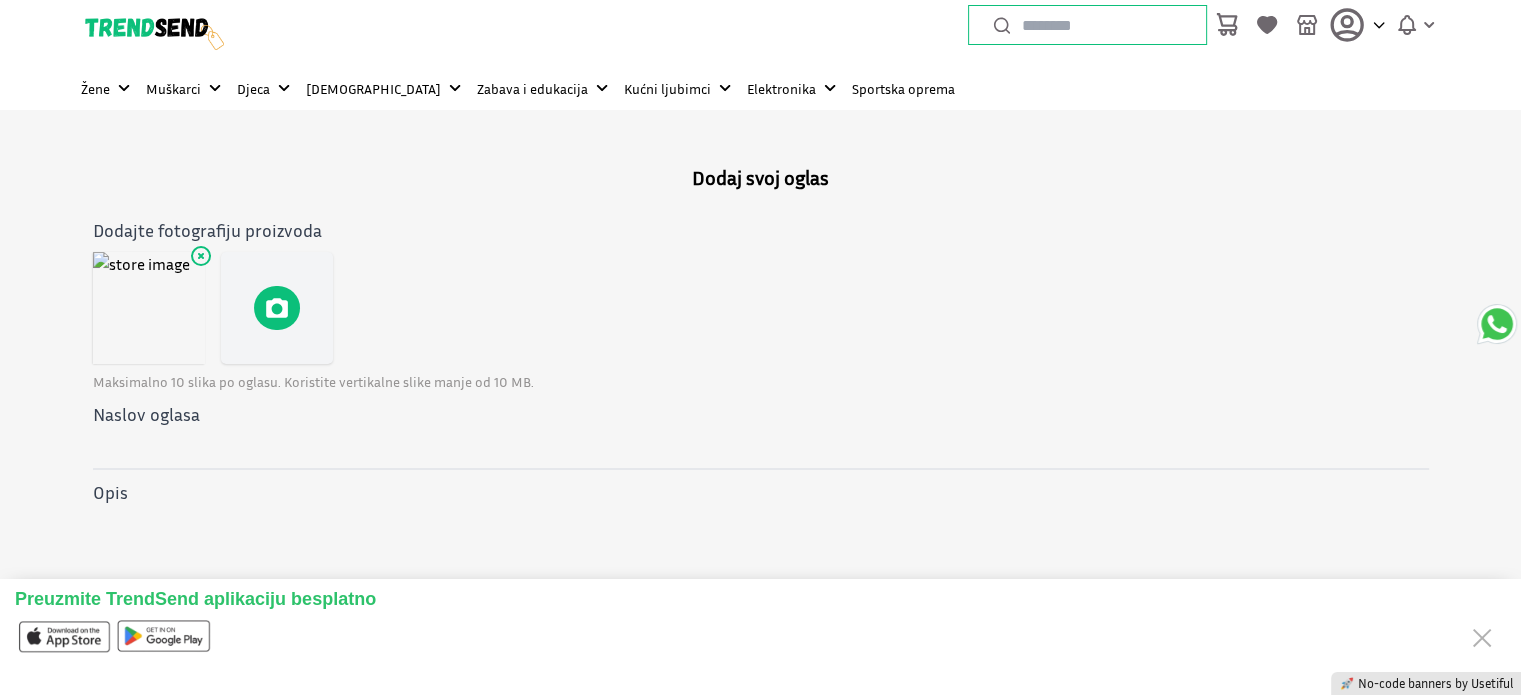 click 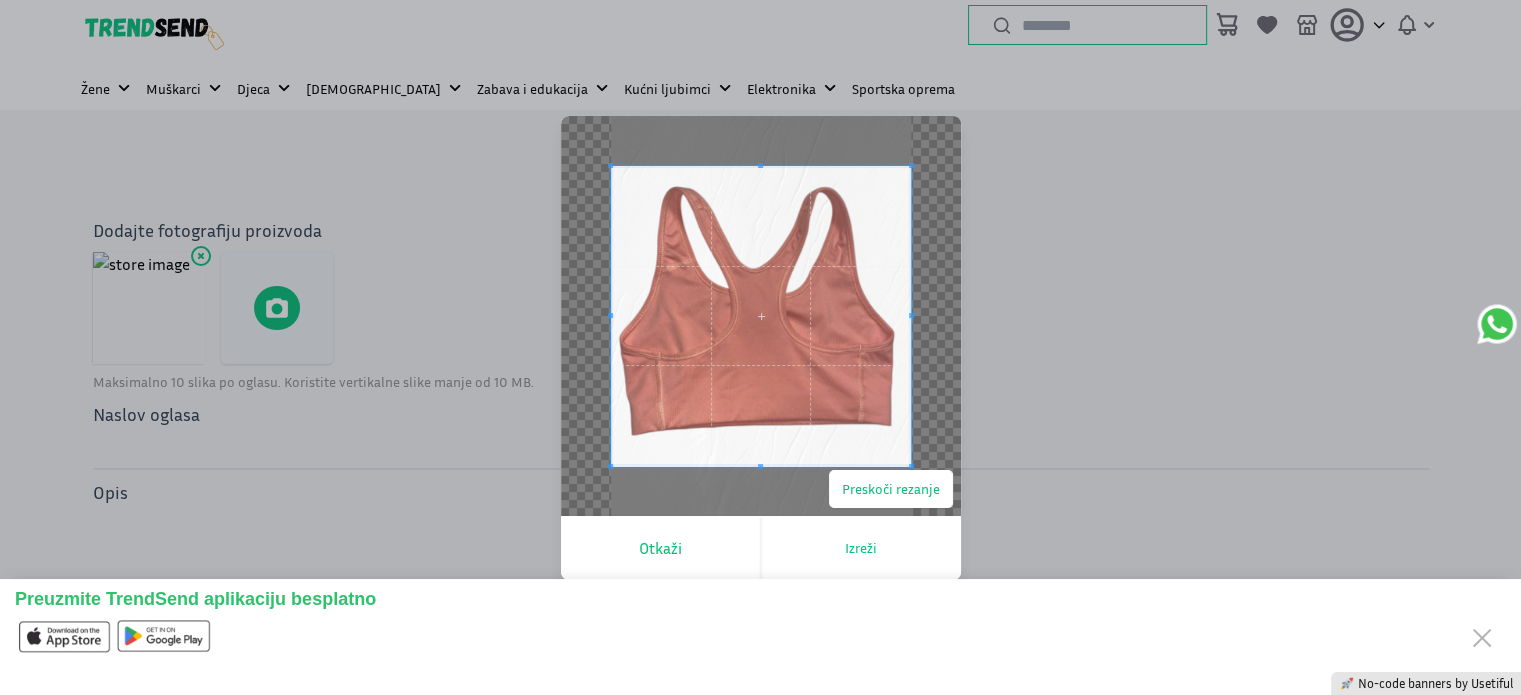 click on "Izreži" at bounding box center (861, 548) 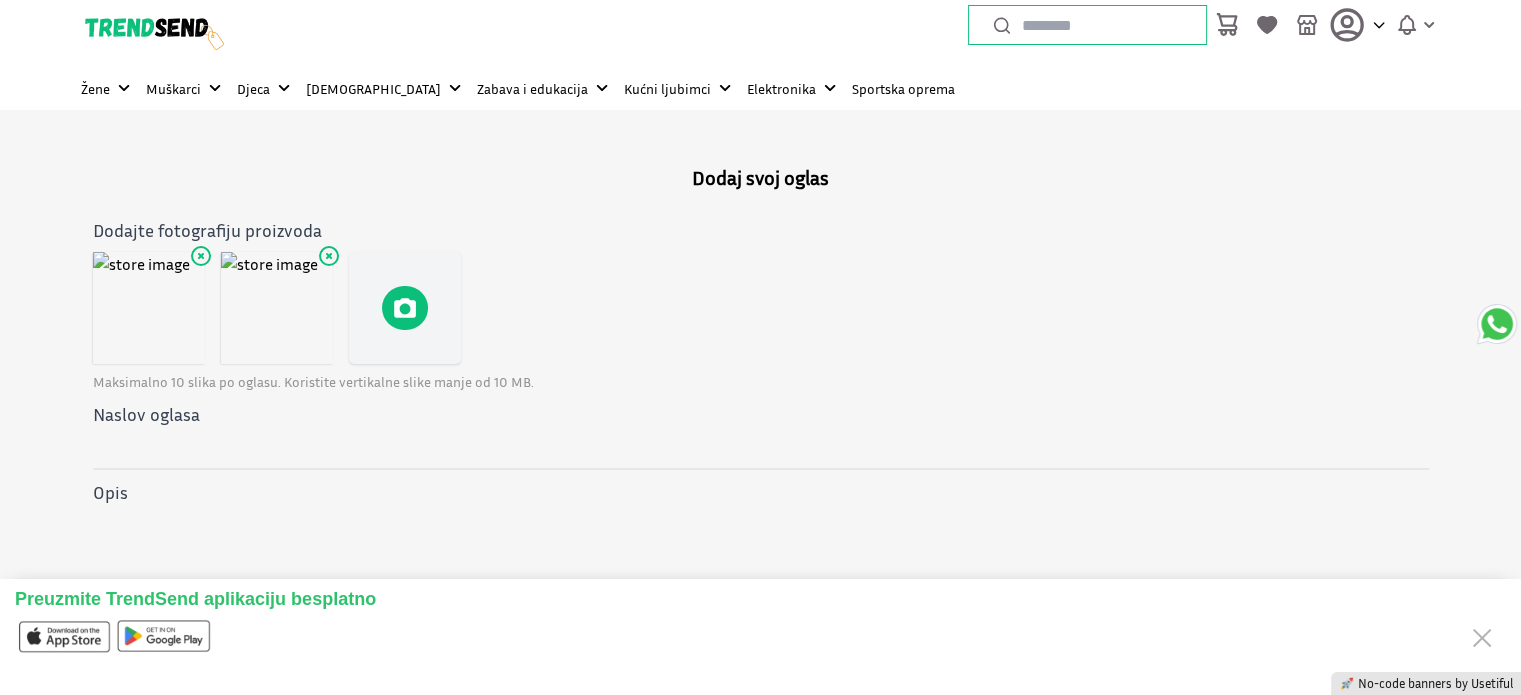 click at bounding box center [405, 308] 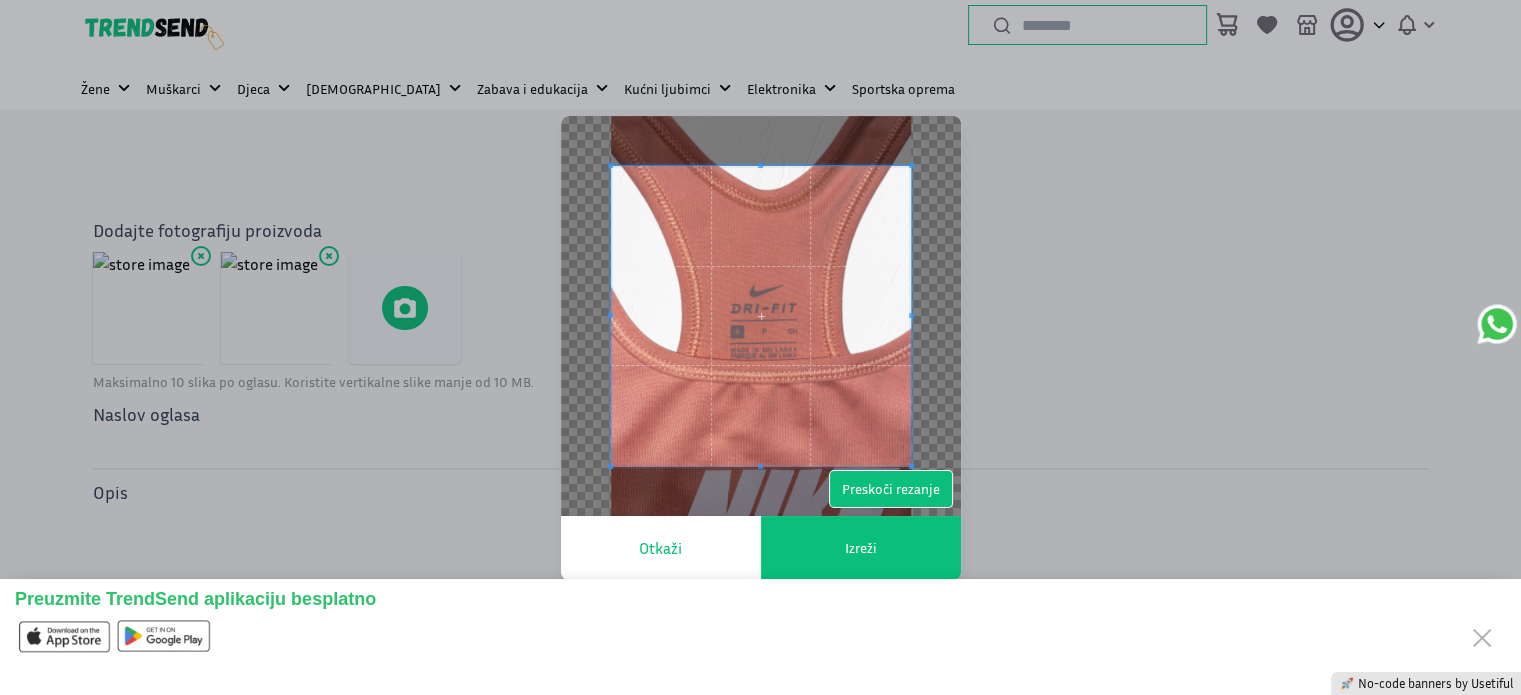 click on "Preskoči rezanje" at bounding box center [891, 489] 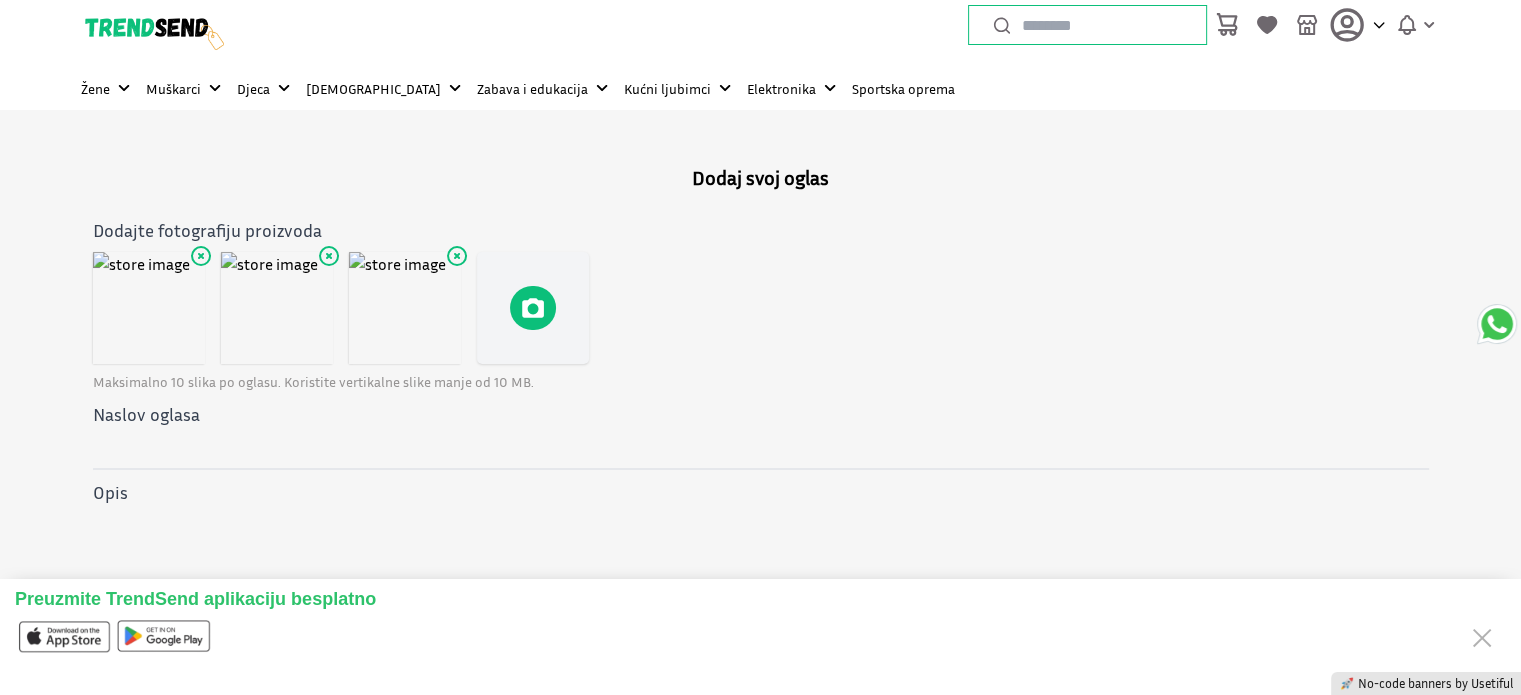 click at bounding box center (405, 308) 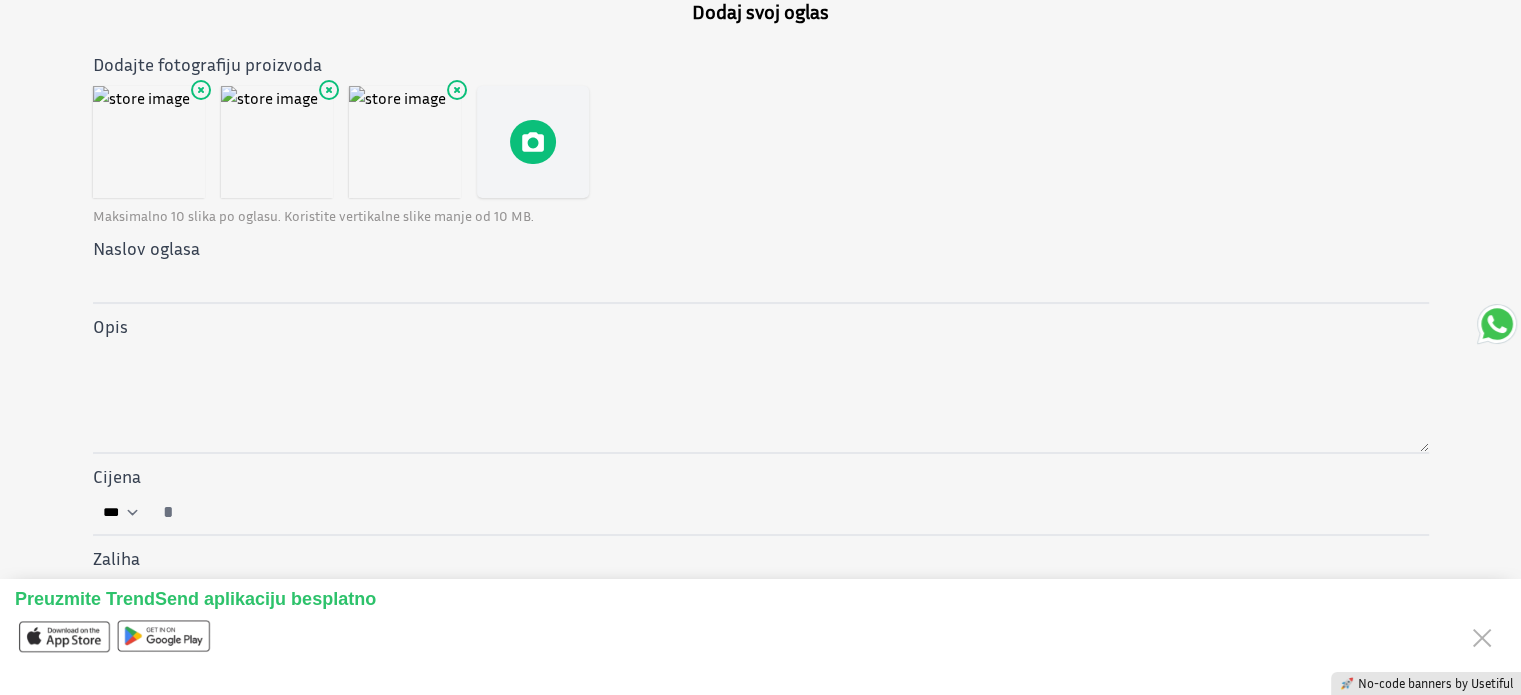 scroll, scrollTop: 181, scrollLeft: 0, axis: vertical 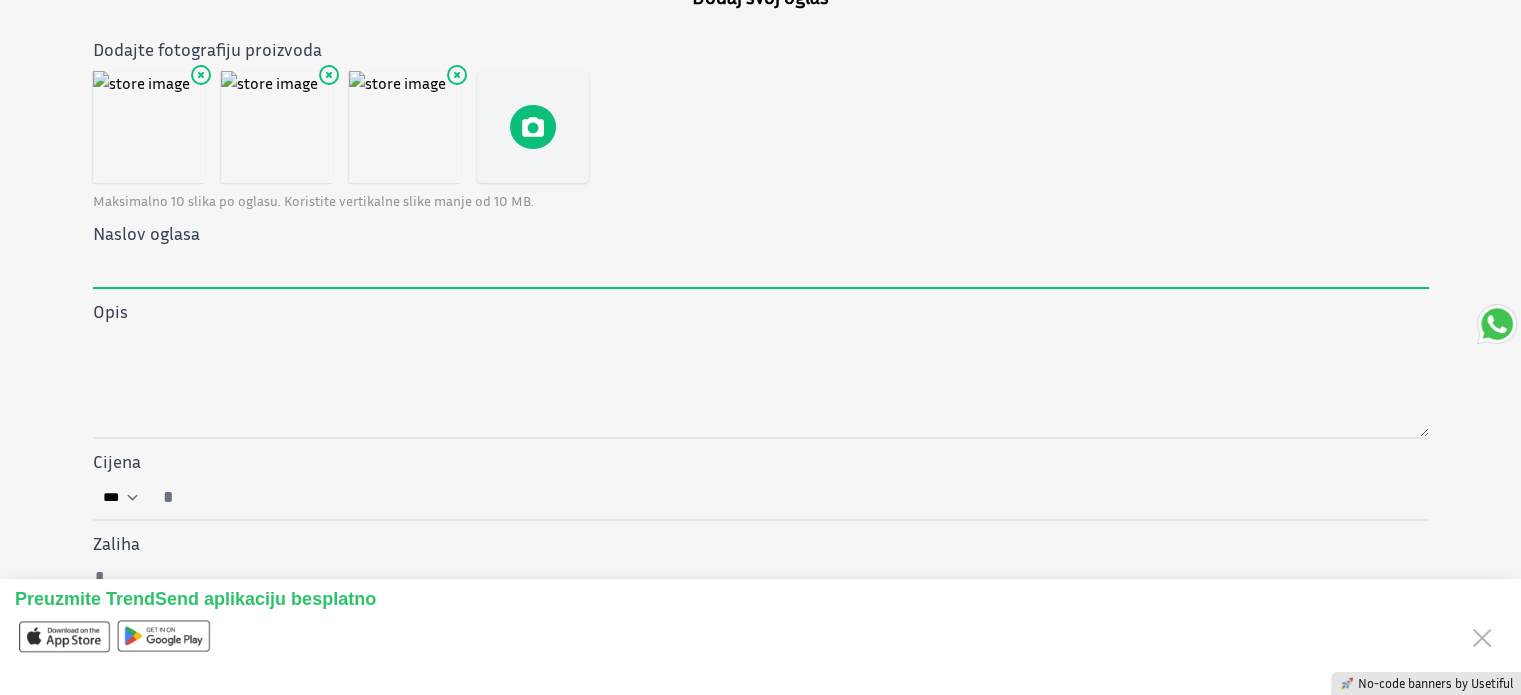 click on "Naslov oglasa" at bounding box center (761, 268) 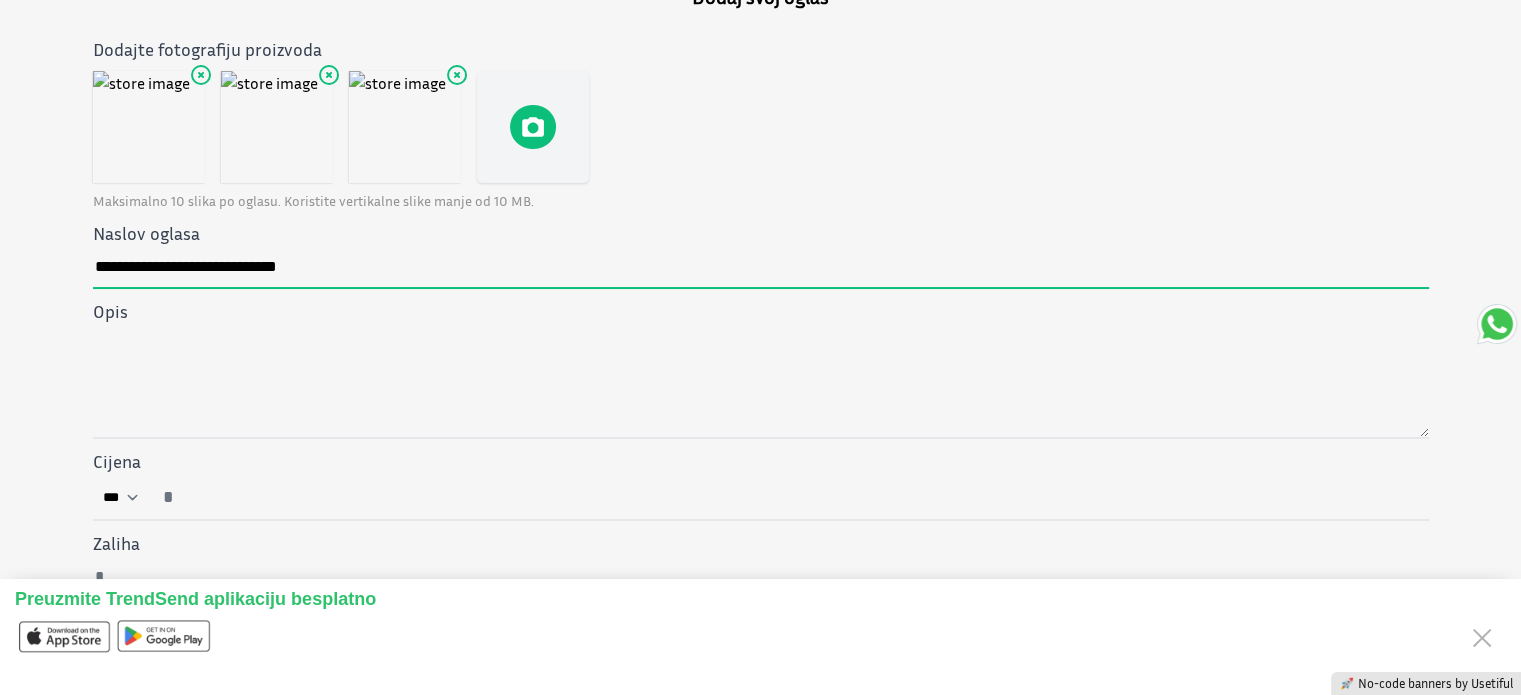 type on "**********" 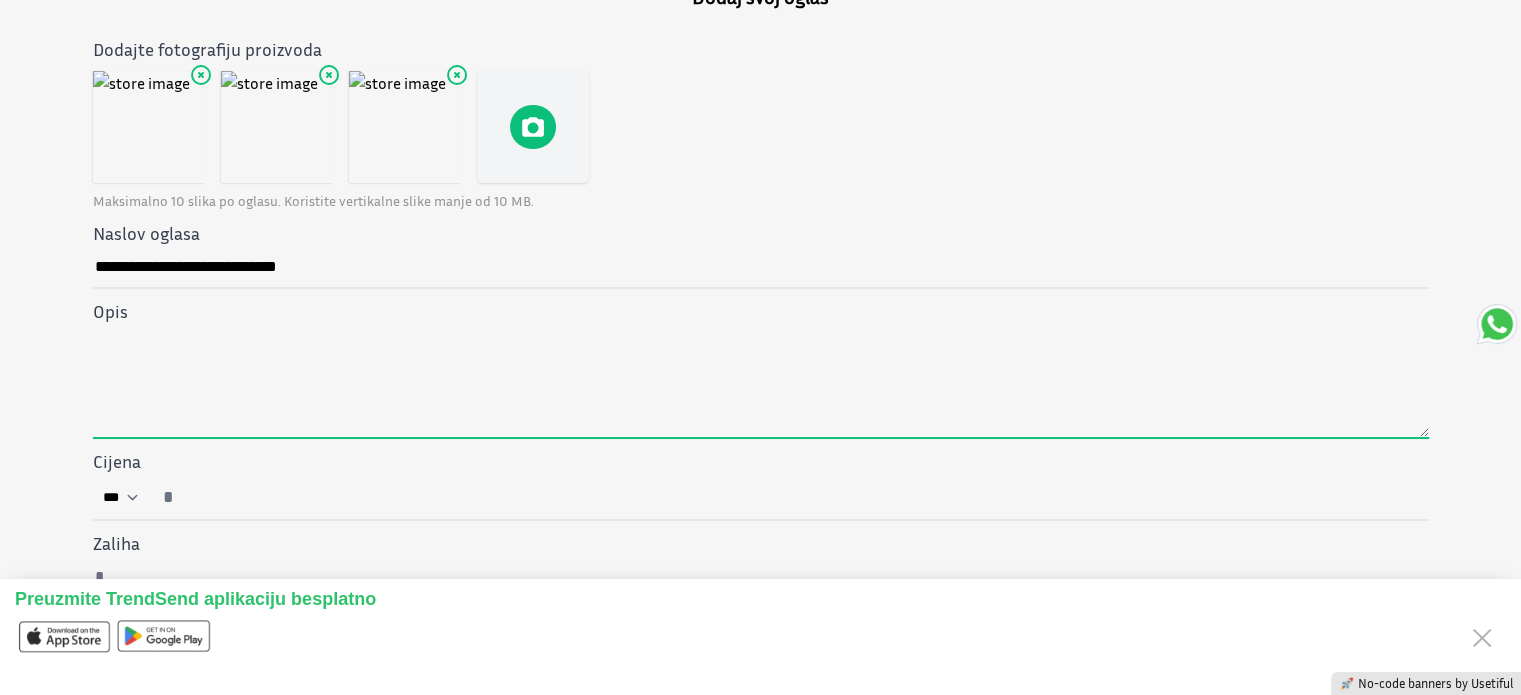 click at bounding box center [761, 382] 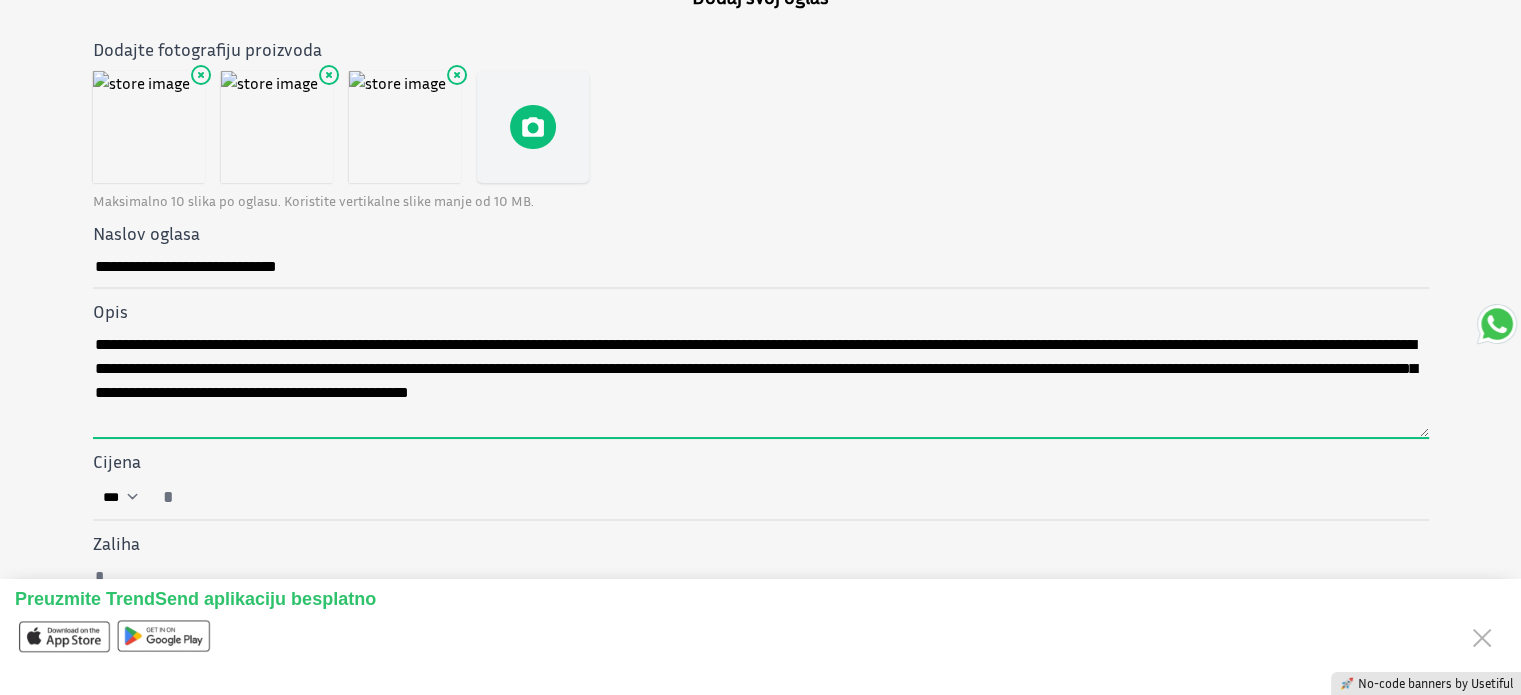 type on "**********" 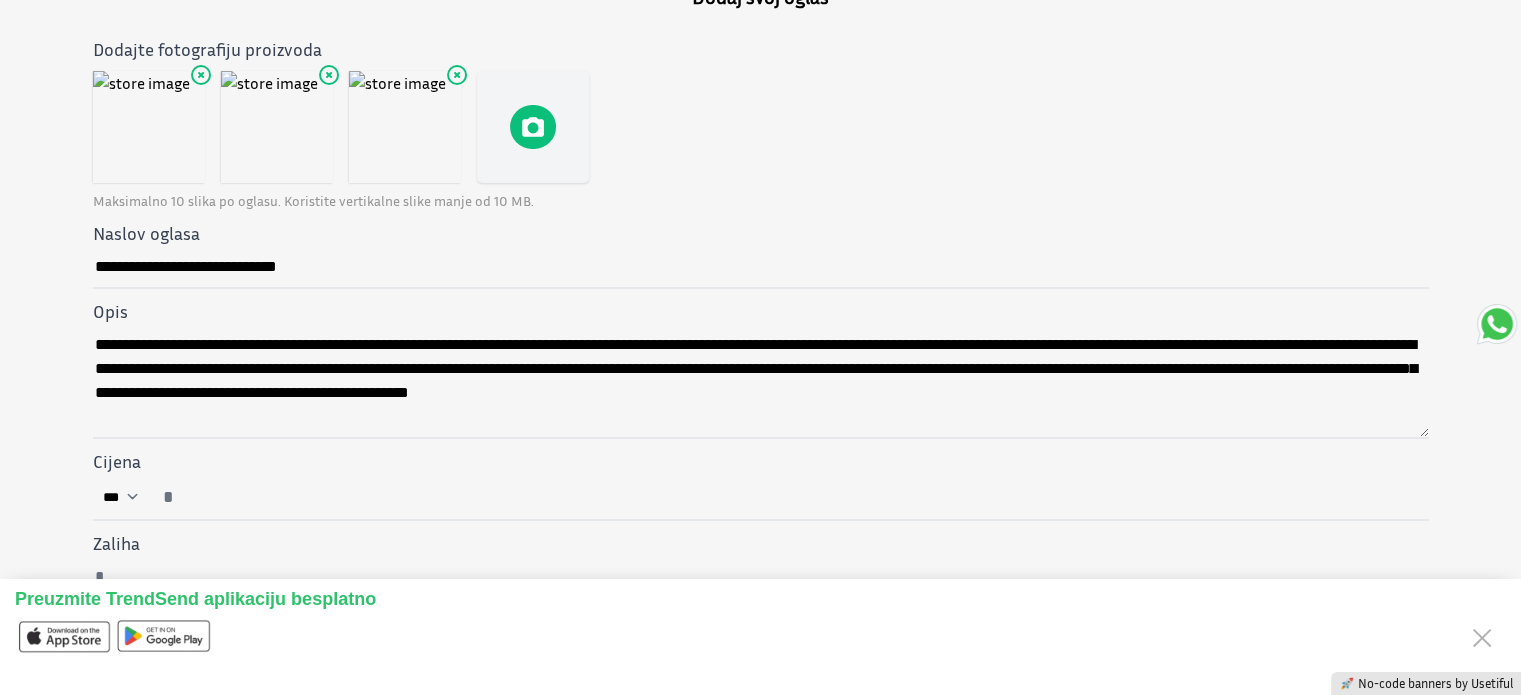 click on "**********" at bounding box center [761, 254] 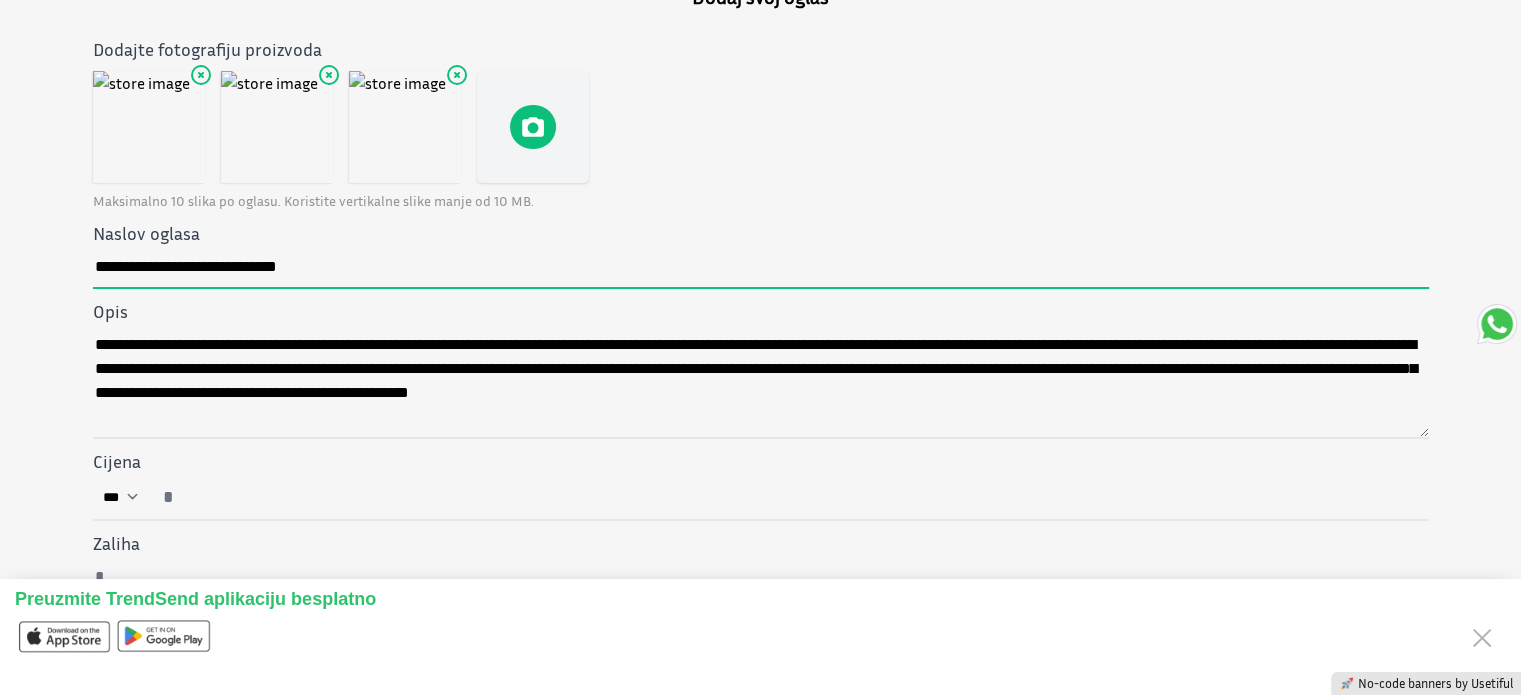 click on "**********" at bounding box center [761, 268] 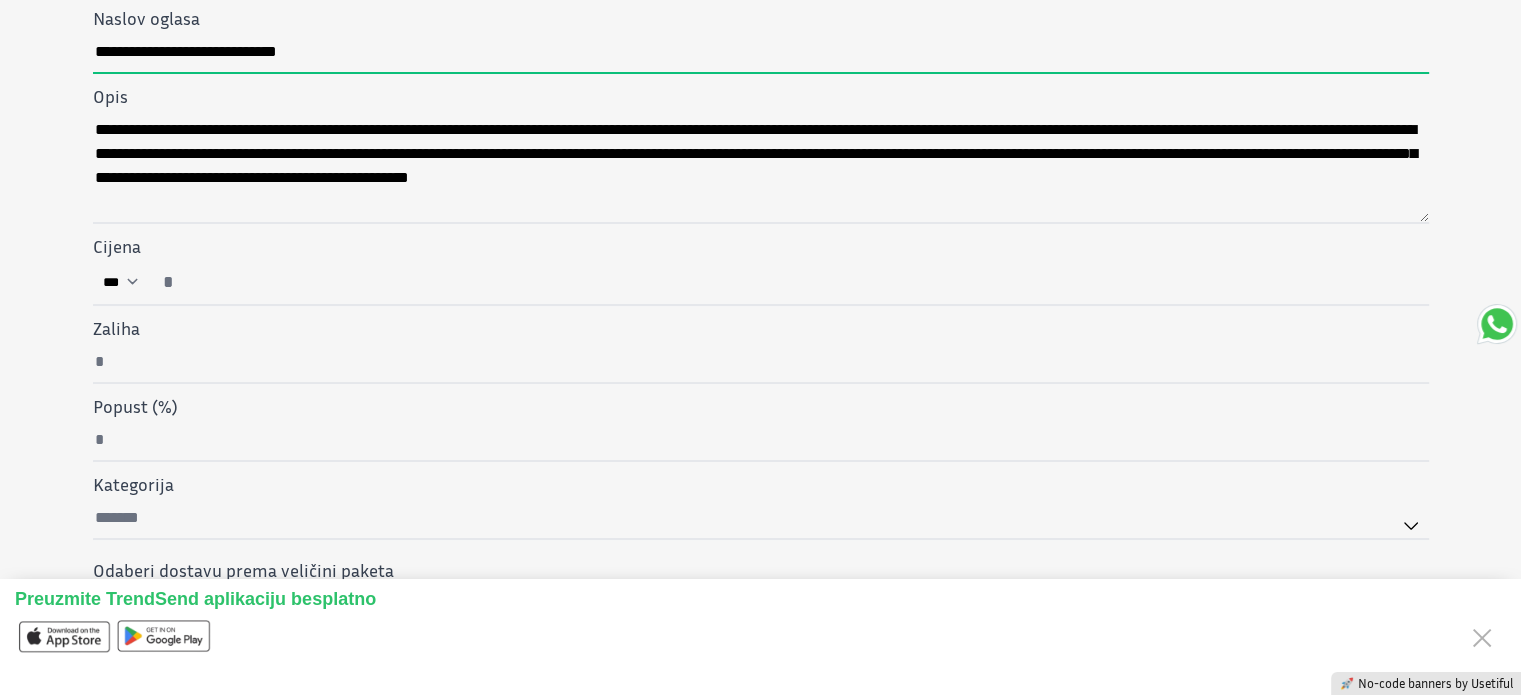 scroll, scrollTop: 404, scrollLeft: 0, axis: vertical 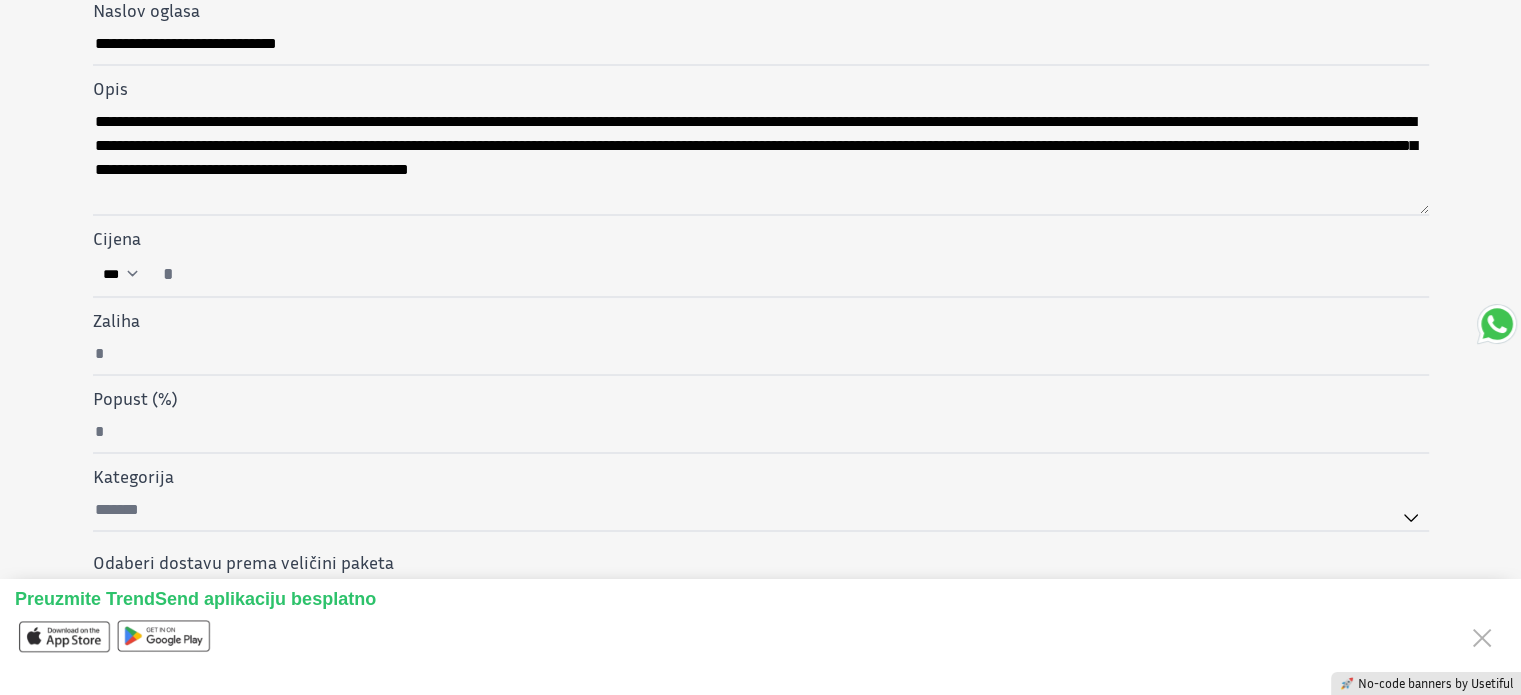 click on "***" at bounding box center [123, 274] 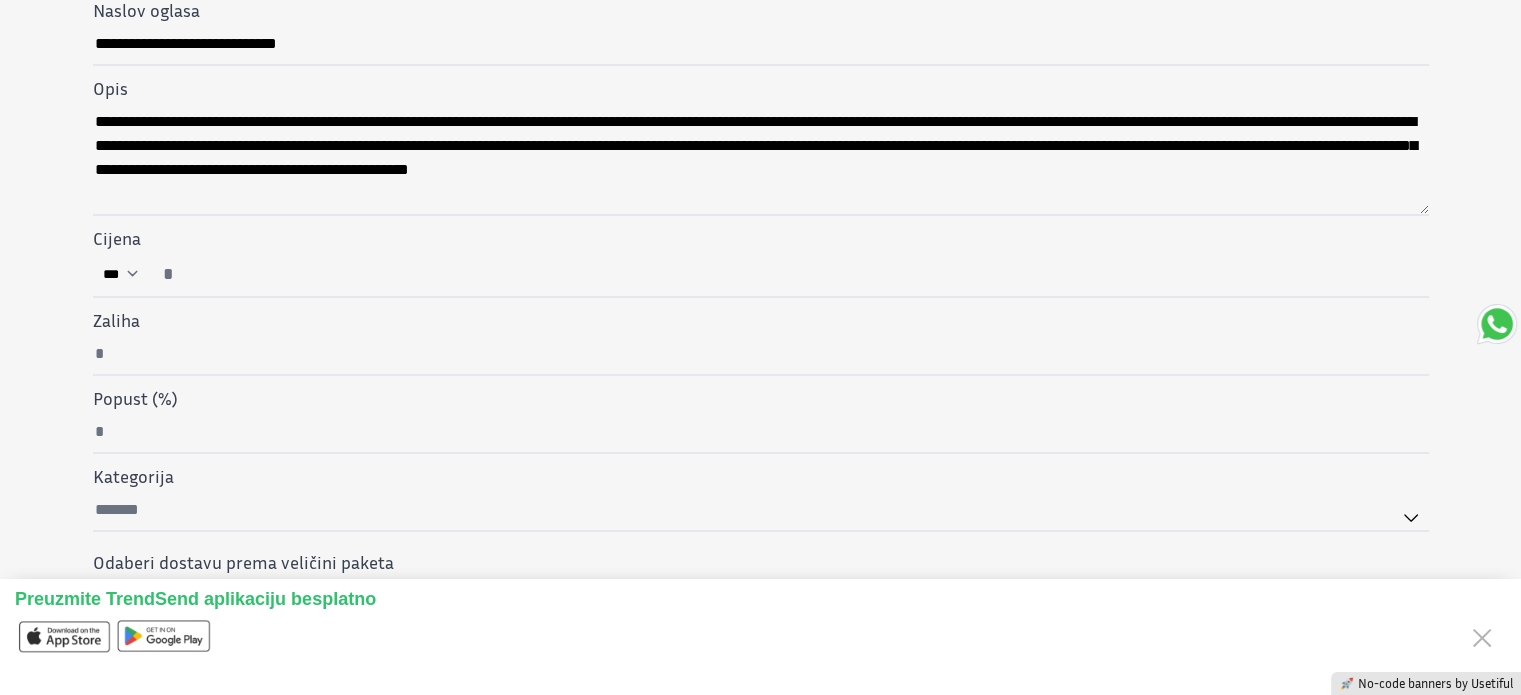 type on "*" 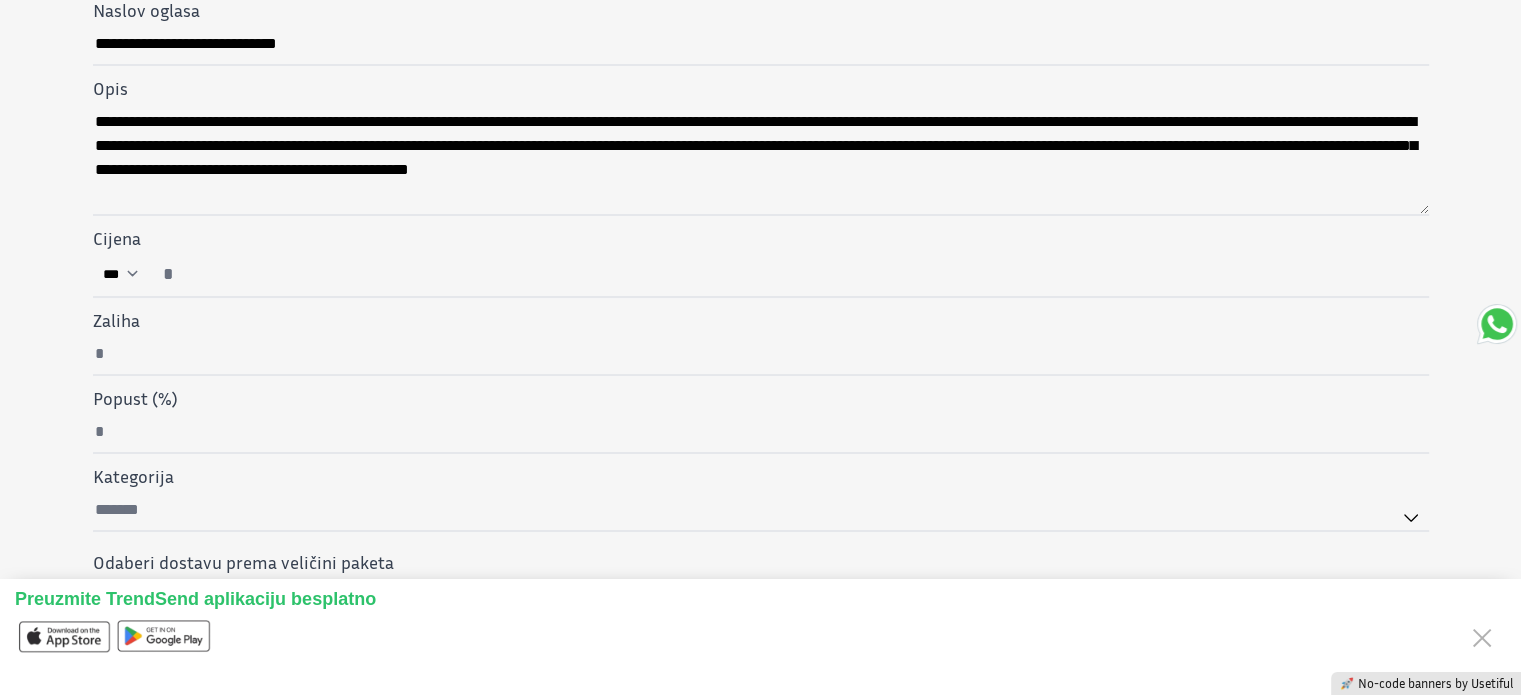 type on "****" 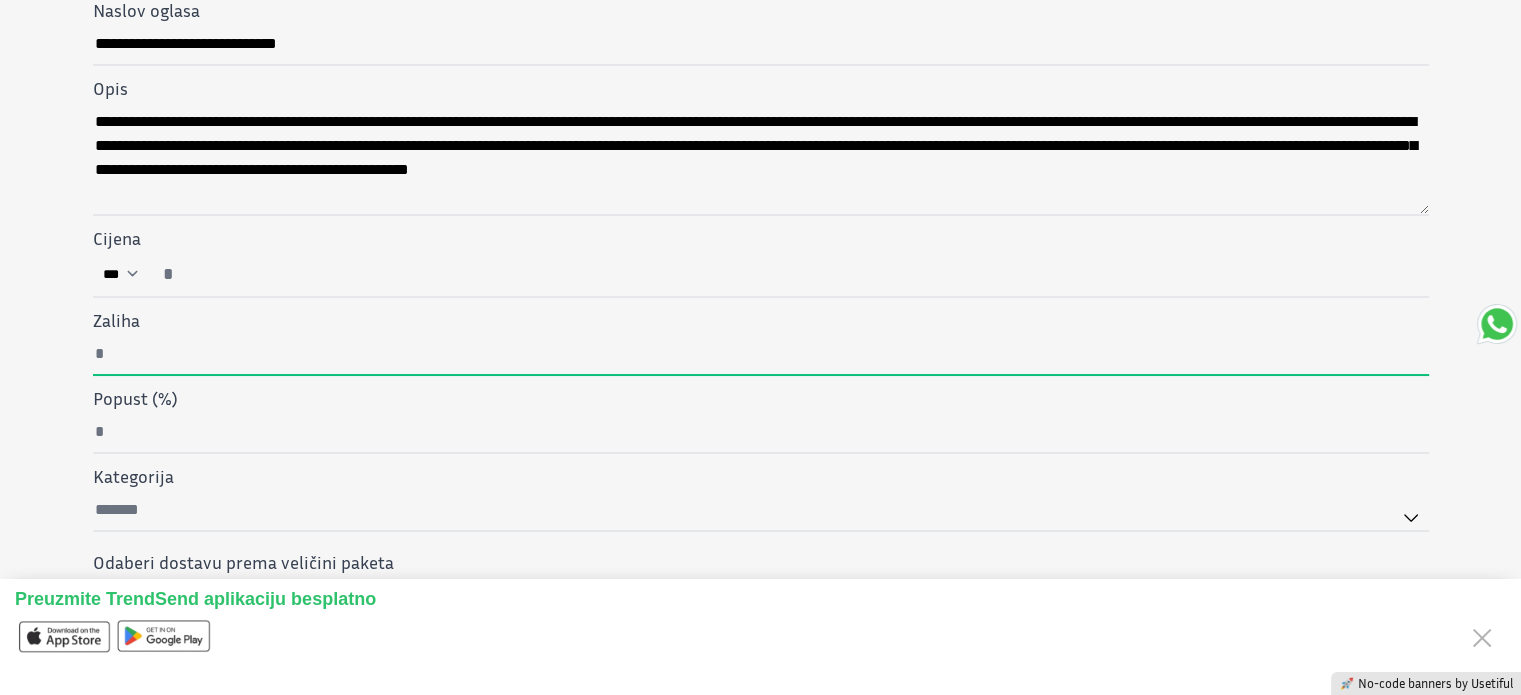 click on "Zaliha" at bounding box center [761, 355] 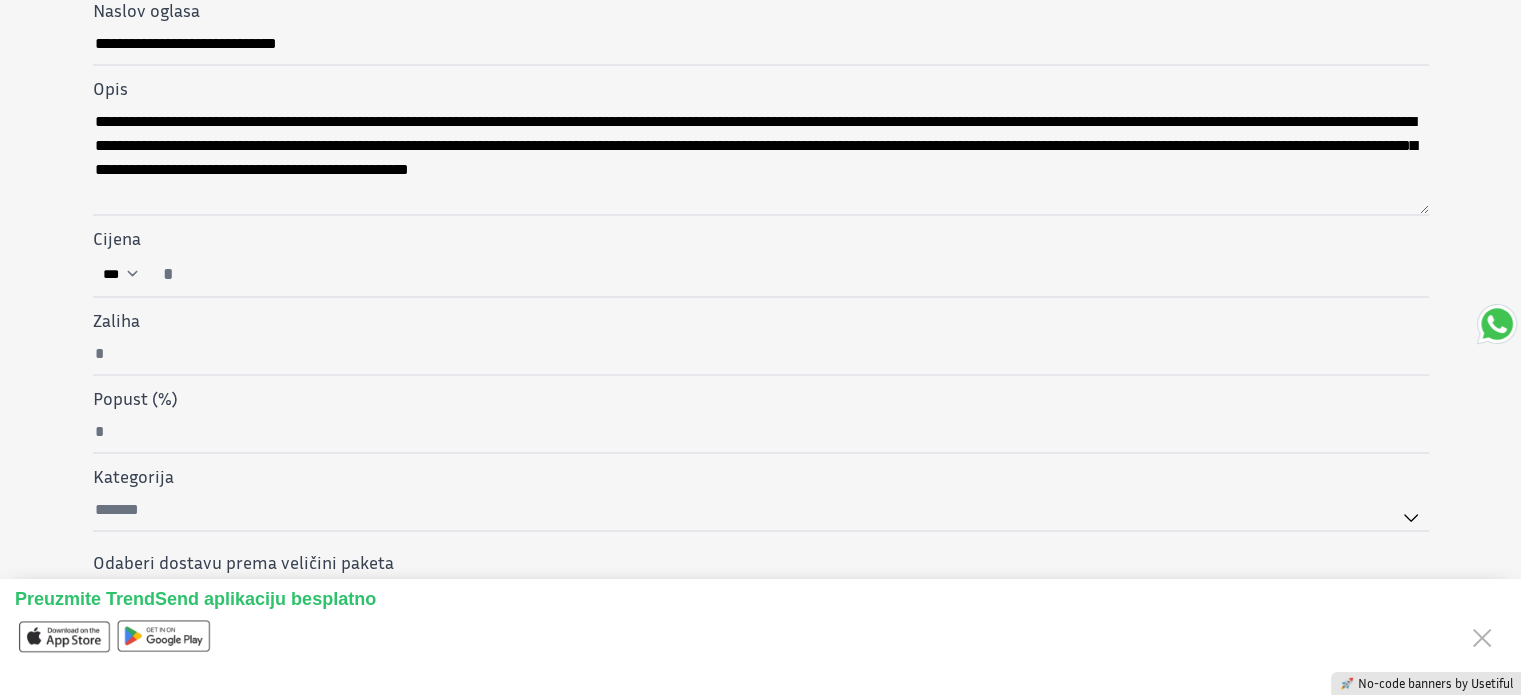 click on "**********" at bounding box center [761, 276] 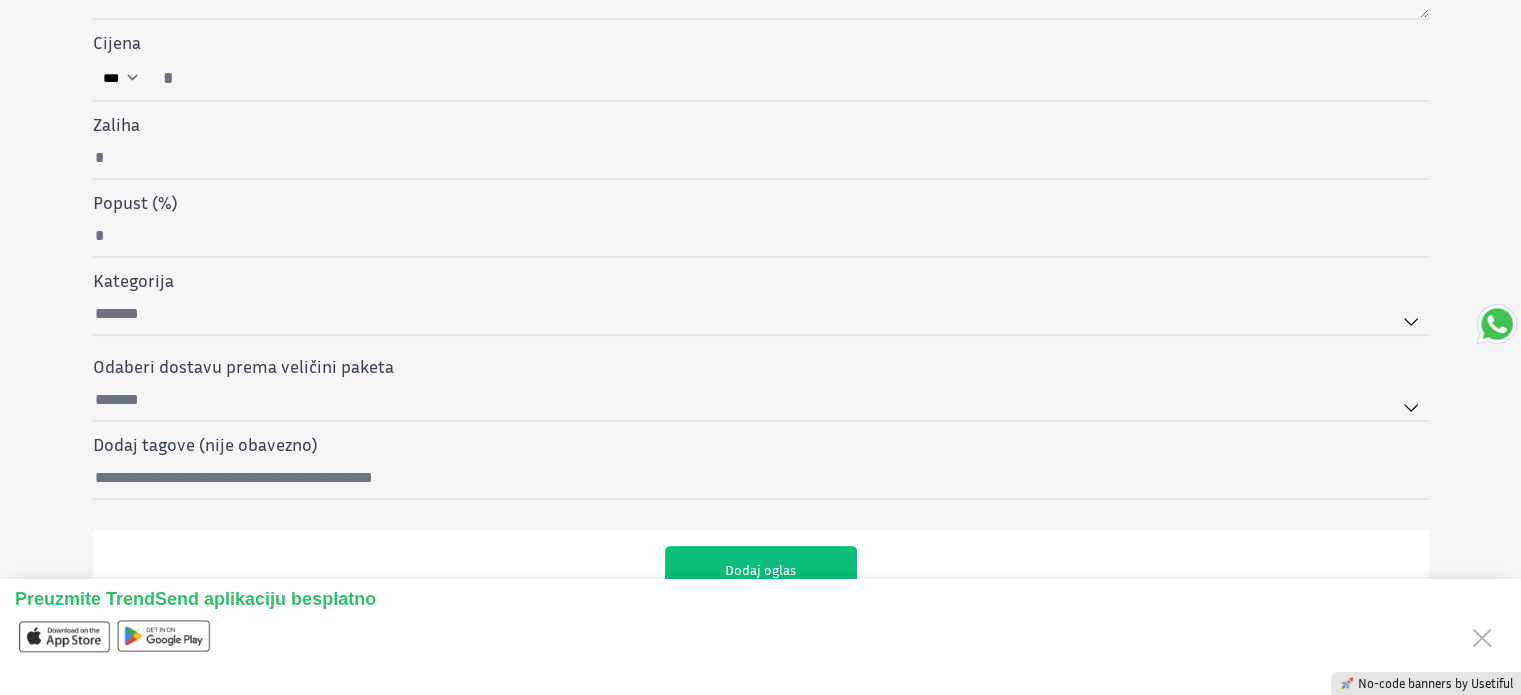 scroll, scrollTop: 613, scrollLeft: 0, axis: vertical 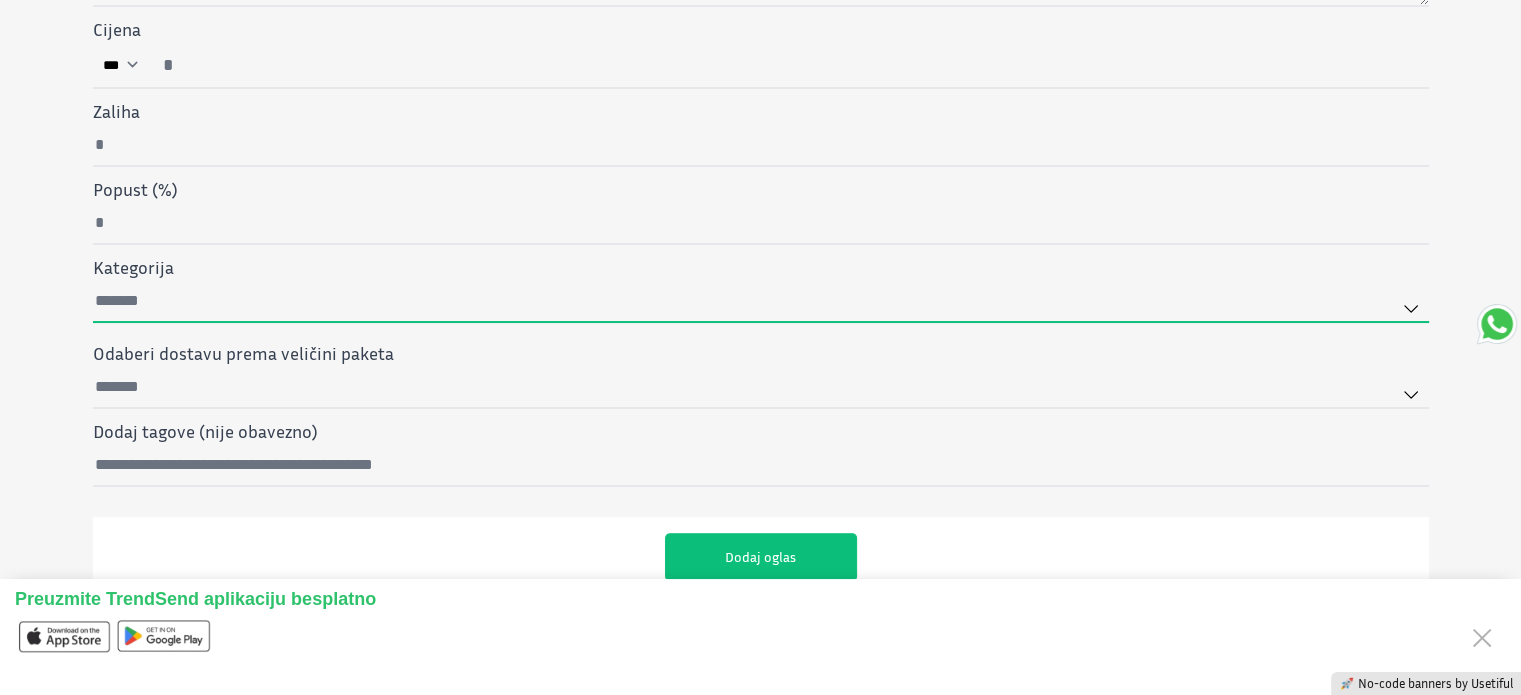 click on "Kategorija" at bounding box center (761, 302) 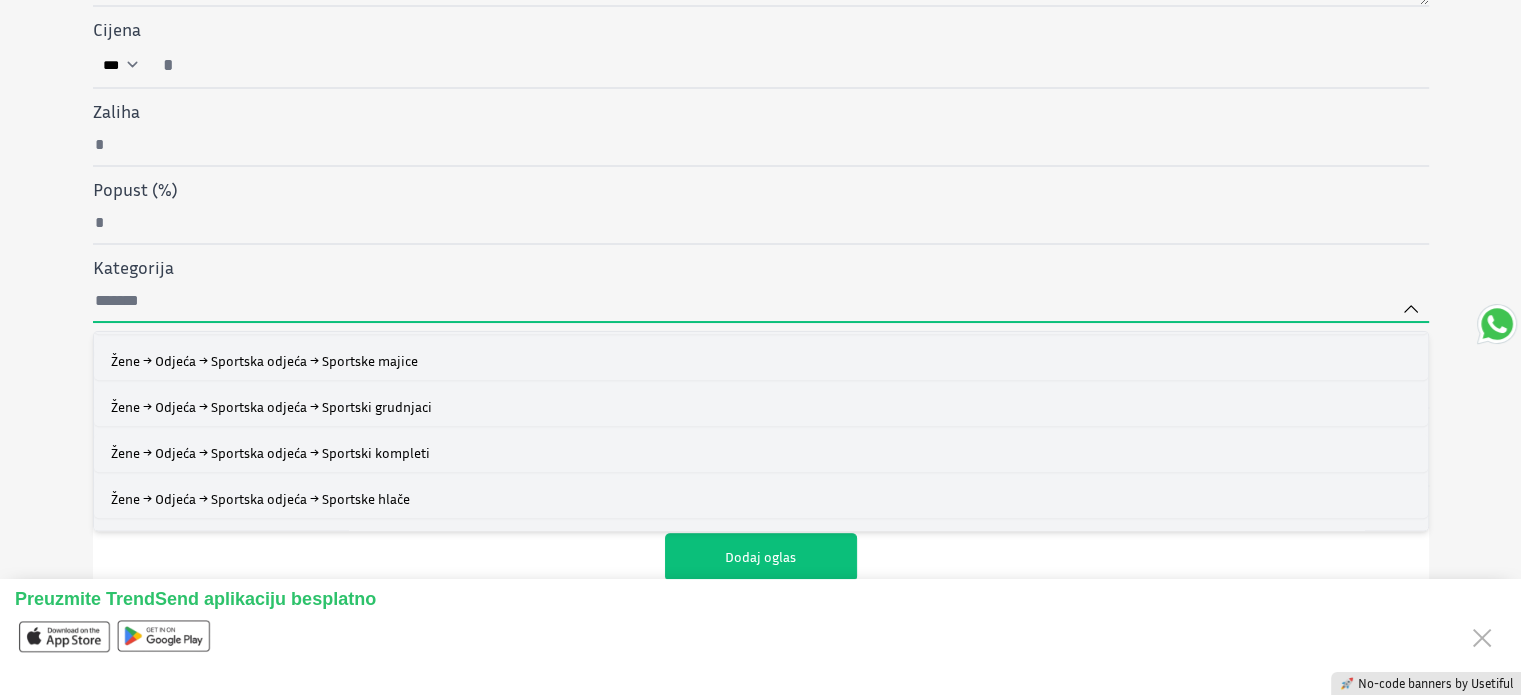 scroll, scrollTop: 1272, scrollLeft: 0, axis: vertical 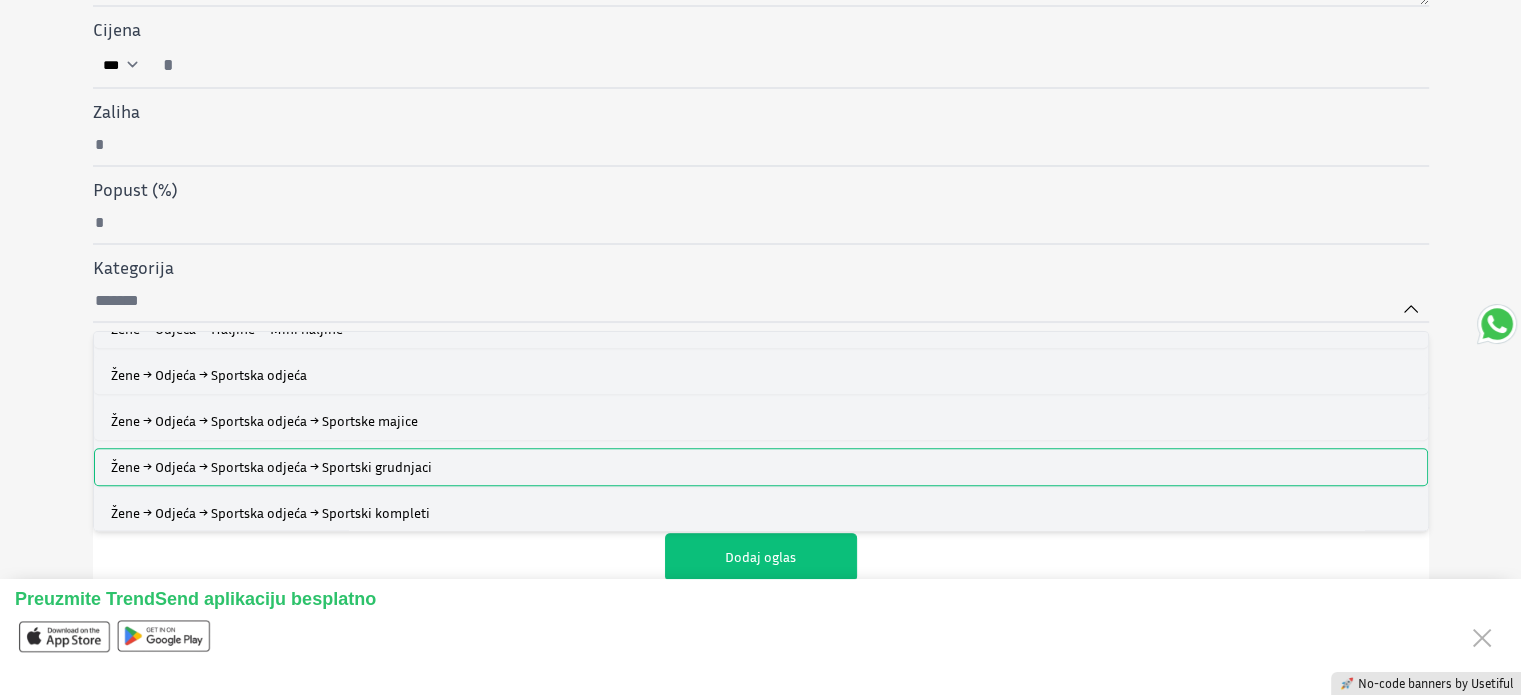 click on "Žene  →  Odjeća  →  Sportska odjeća  →  Sportski grudnjaci" at bounding box center (761, 467) 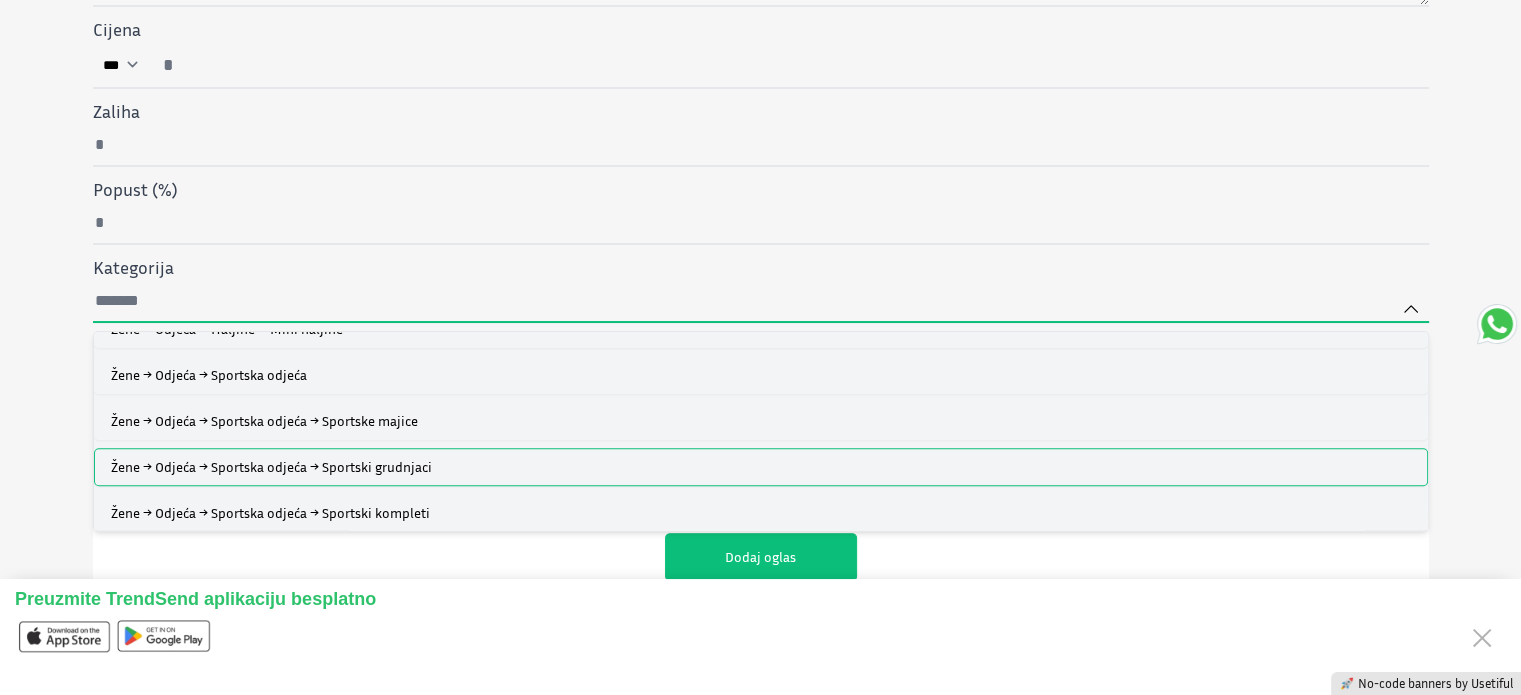 click on "Kategorija Žene Žene  →  Odjeća Žene  →  Odjeća  →  Gornji dijelovi Žene  →  Odjeća  →  Gornji dijelovi  →  Majice dugih rukava Žene  →  Odjeća  →  Gornji dijelovi  →  Majice kratkih rukava i topovi Žene  →  Odjeća  →  Gornji dijelovi  →  Košulje i bluze Žene  →  Odjeća  →  Gornji dijelovi  →  Džemperi Žene  →  Odjeća  →  Gornji dijelovi  →  Crop topovi Žene  →  Odjeća  →  Gornji dijelovi  →  Kardigani Žene  →  Odjeća  →  Gornji dijelovi  →  Prsluci Žene  →  Odjeća  →  Gornji dijelovi  →  Sakoi Žene  →  Odjeća  →  Gornji dijelovi  →  Duksevi Žene  →  Odjeća  →  Gornji dijelovi  →  Korzeti Žene  →  Odjeća  →  Donji dijelovi Žene  →  Odjeća  →  Donji dijelovi  →  Hlače Žene  →  Odjeća  →  Donji dijelovi  →  Traperice Žene  →  Odjeća  →  Donji dijelovi  →  Suknje Žene  →  Odjeća  →  Donji dijelovi  →  Tajice Žene  →  Odjeća  →  Donji dijelovi  →  Kratke hlače Muškarci" at bounding box center [761, 302] 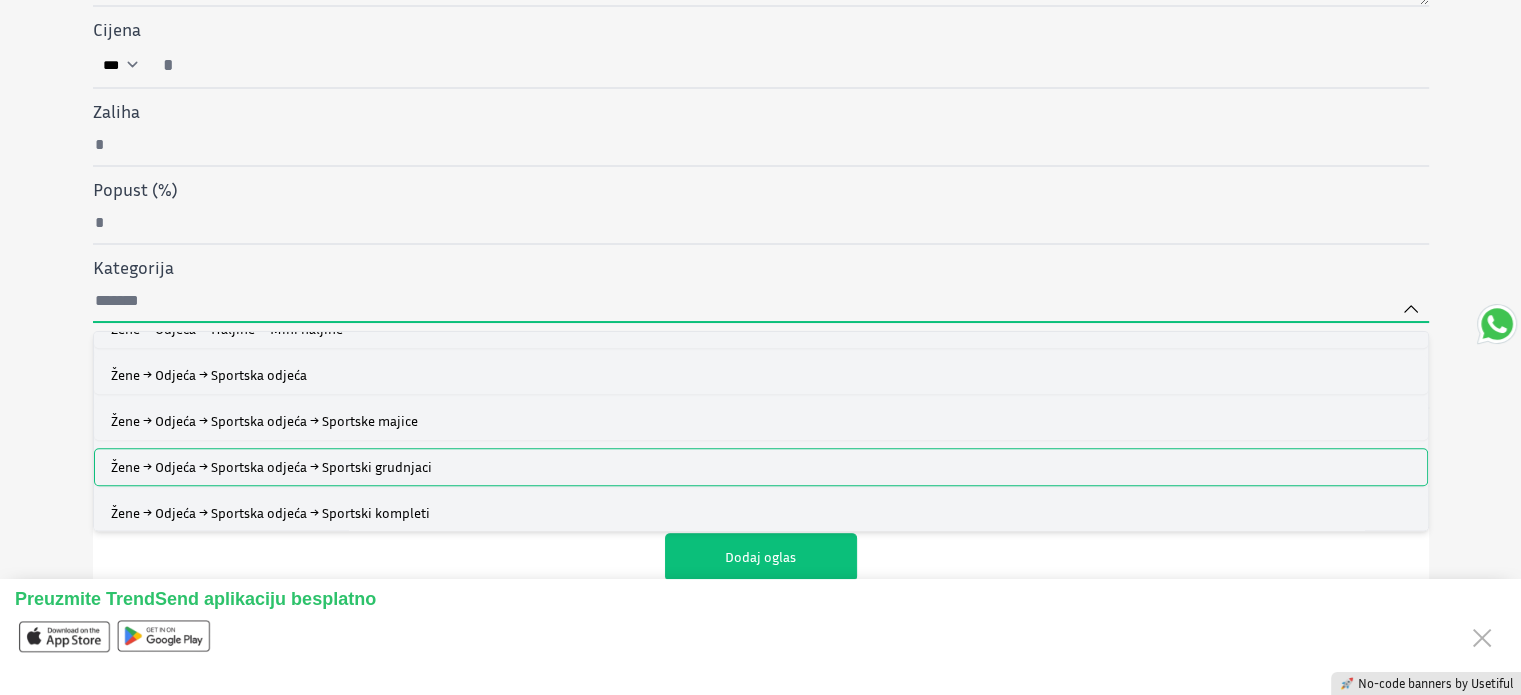 type on "**********" 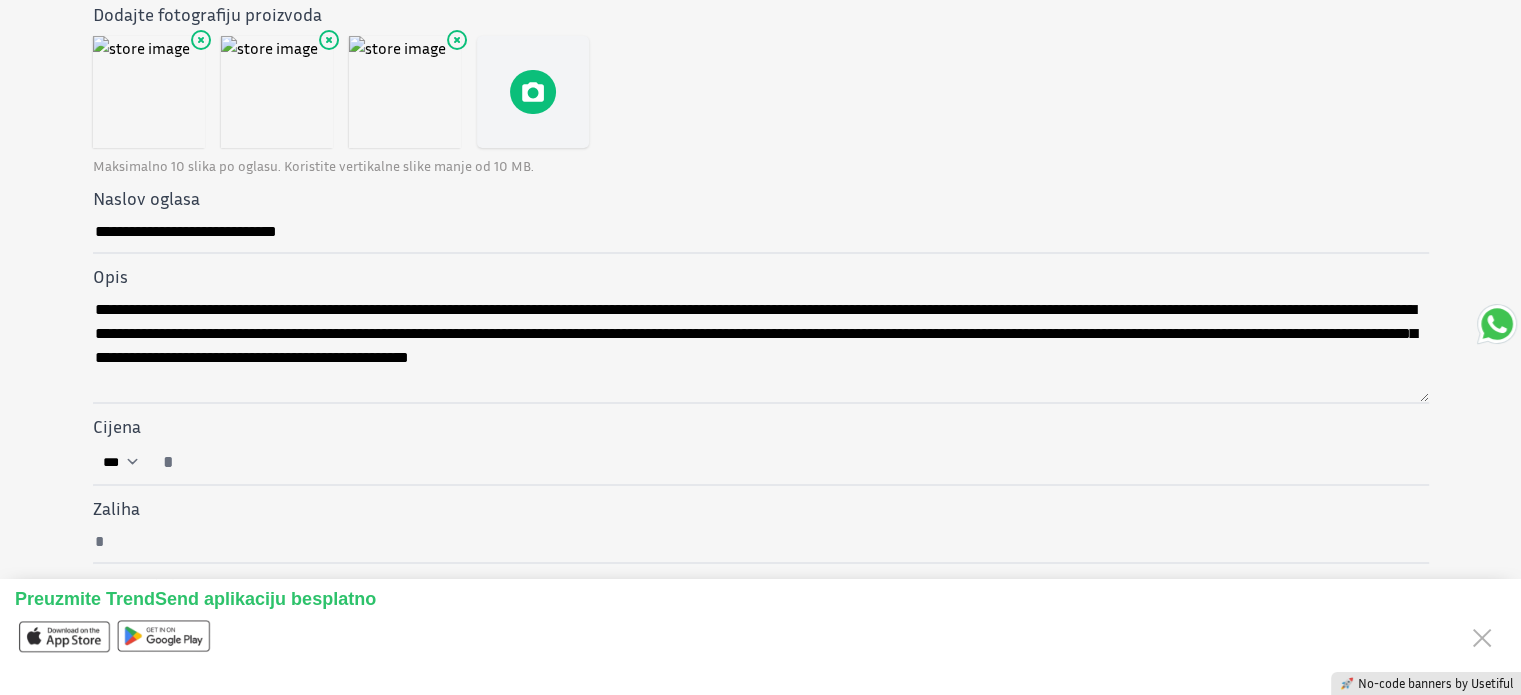 scroll, scrollTop: 56, scrollLeft: 0, axis: vertical 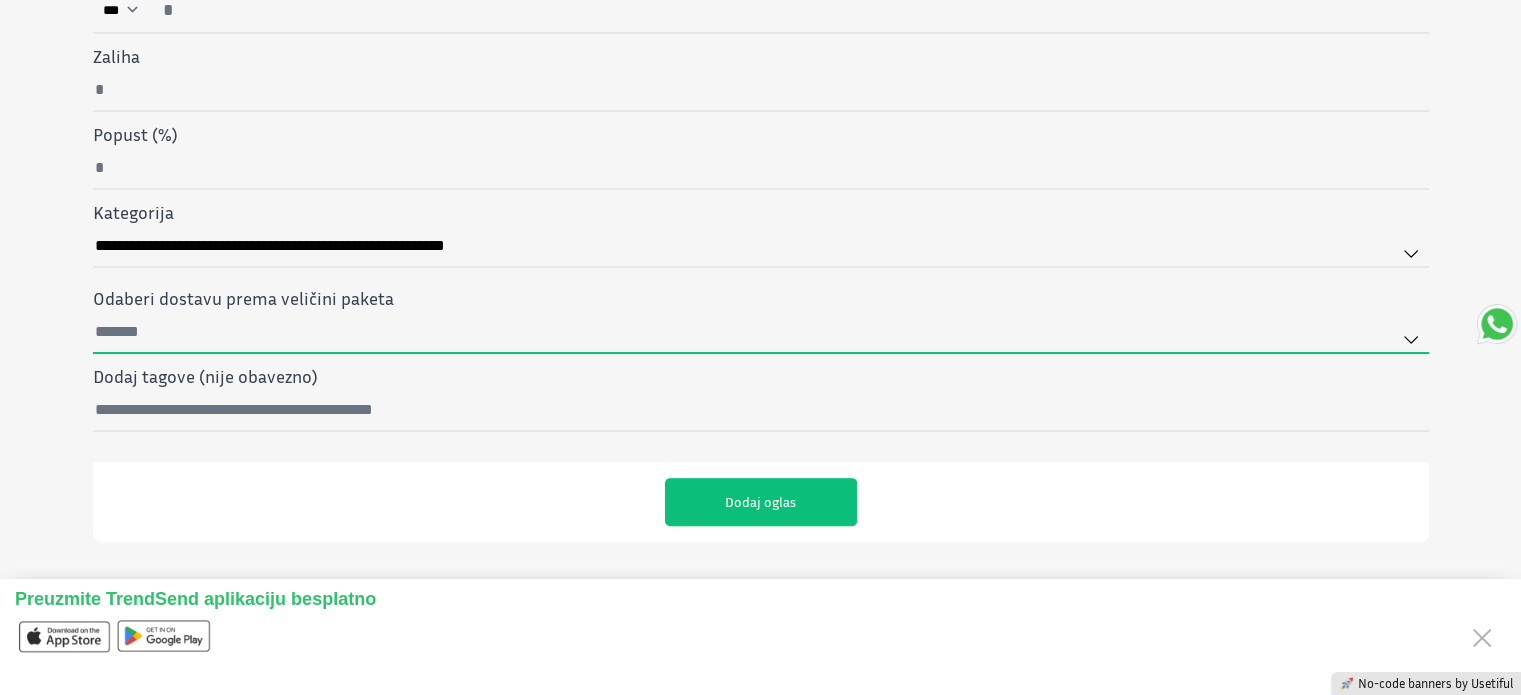 click on "Odaberi dostavu prema veličini paketa" at bounding box center [761, 333] 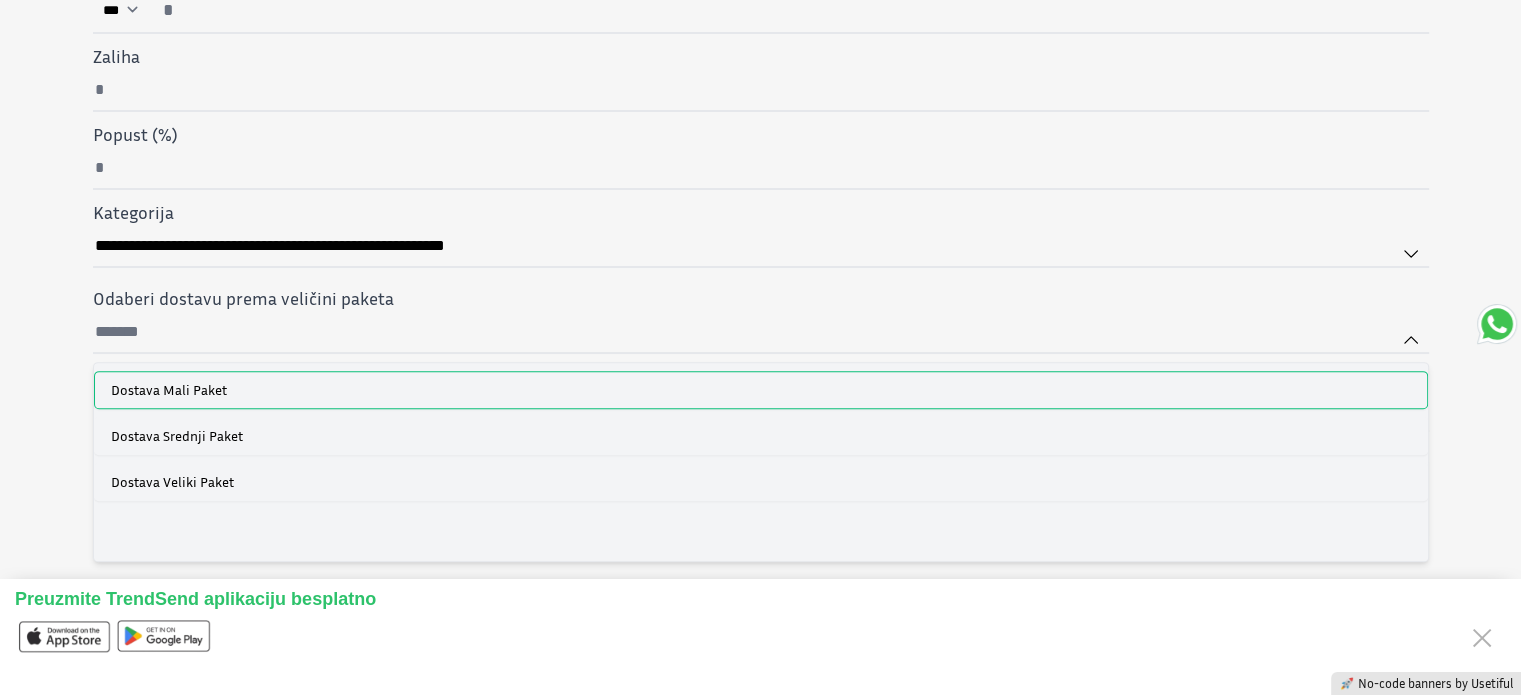 click on "Dostava Mali Paket" at bounding box center [761, 390] 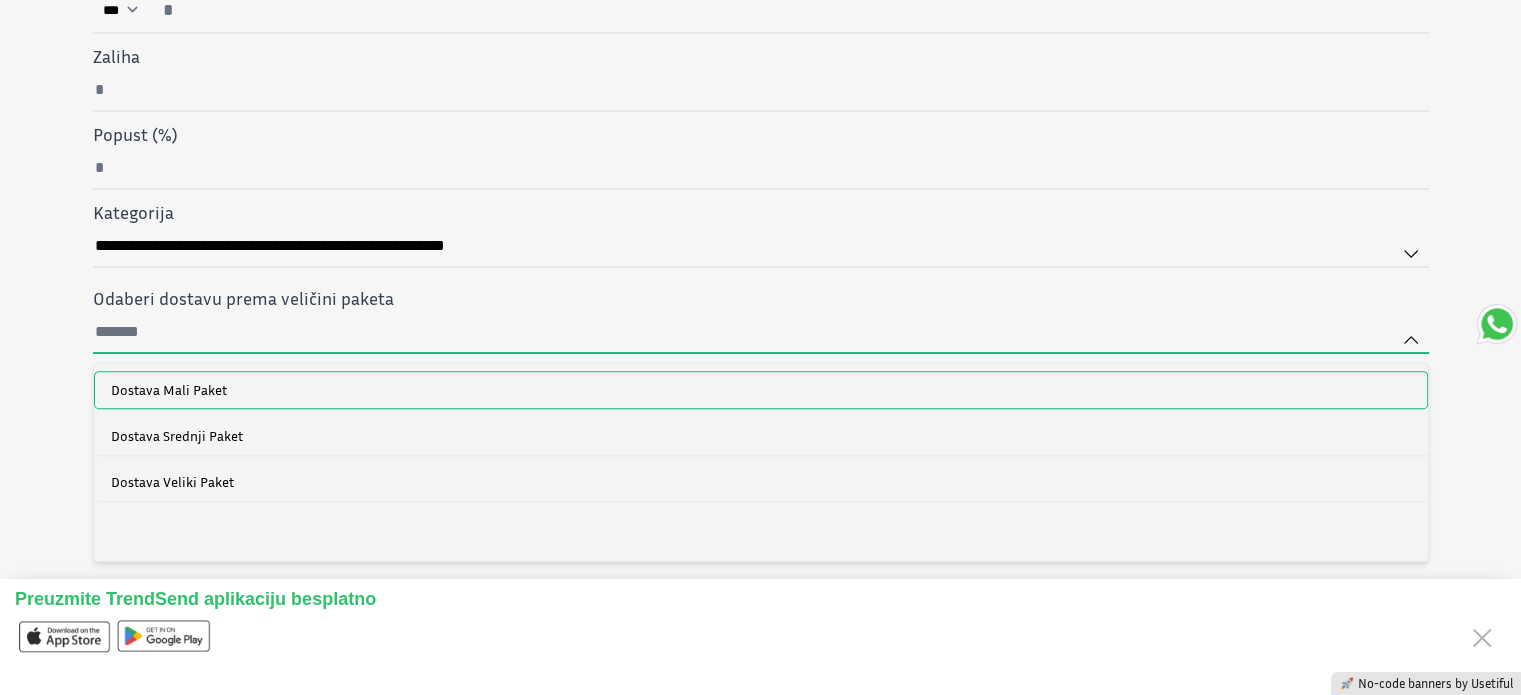 click on "Odaberi dostavu prema veličini paketa Dostava Mali Paket Dostava Srednji Paket Dostava Veliki Paket" at bounding box center [761, 333] 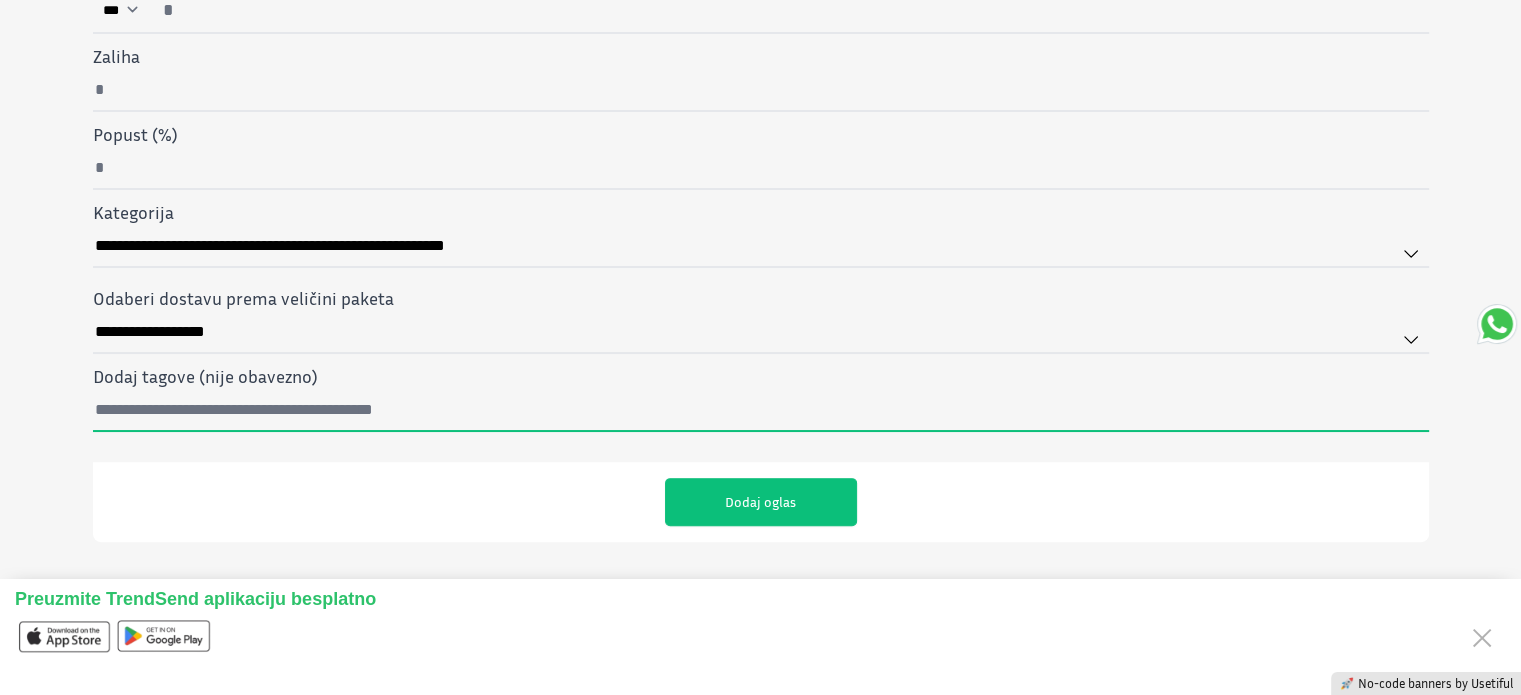 click on "Dodaj tagove (nije obavezno)" at bounding box center (761, 411) 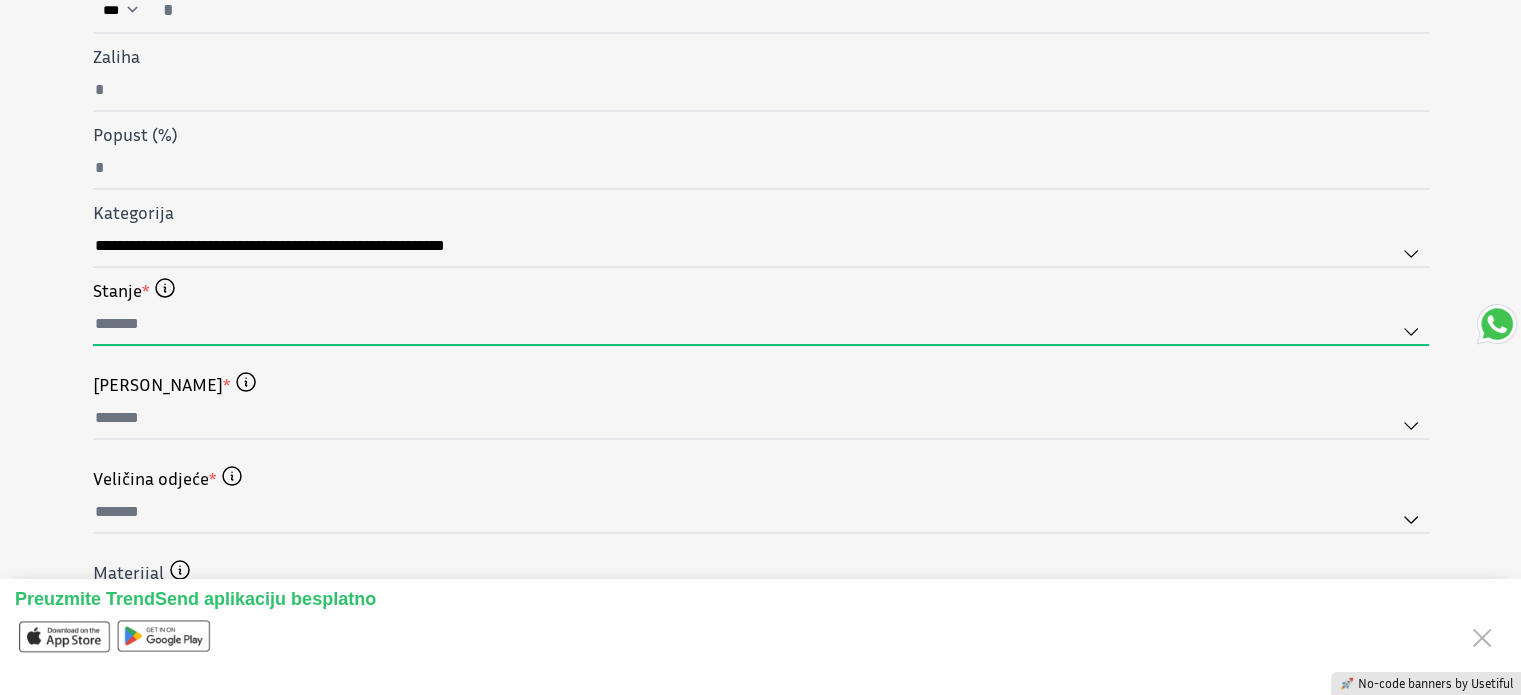 click at bounding box center (761, 325) 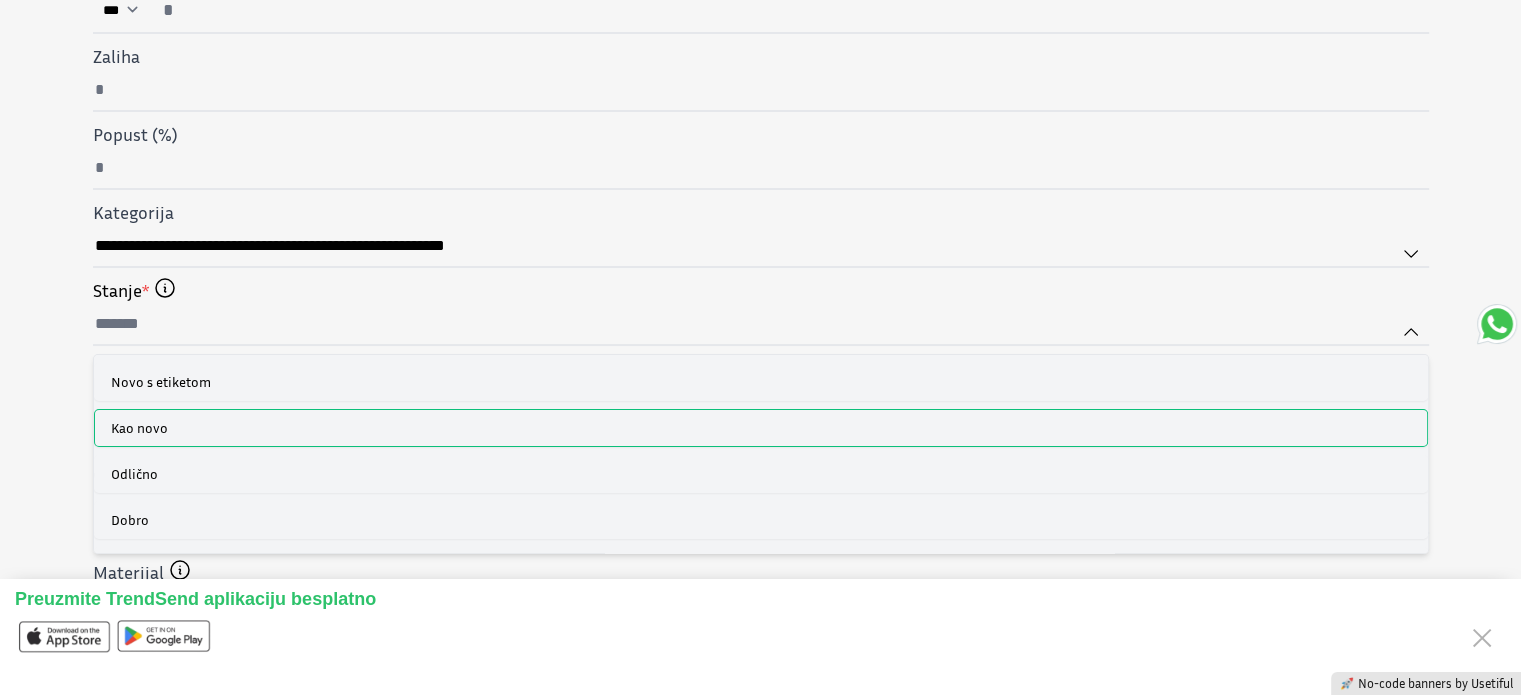 click on "Kao novo" at bounding box center (761, 428) 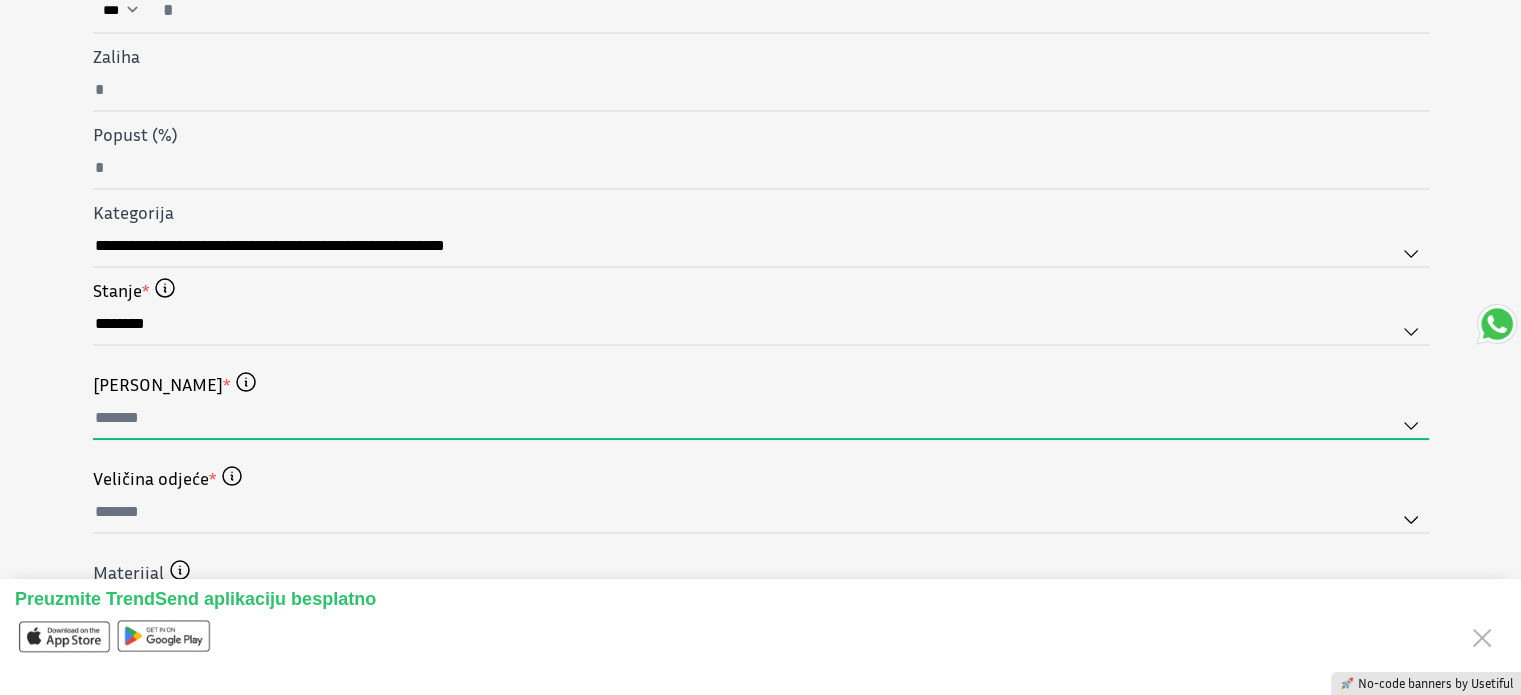 click at bounding box center (761, 419) 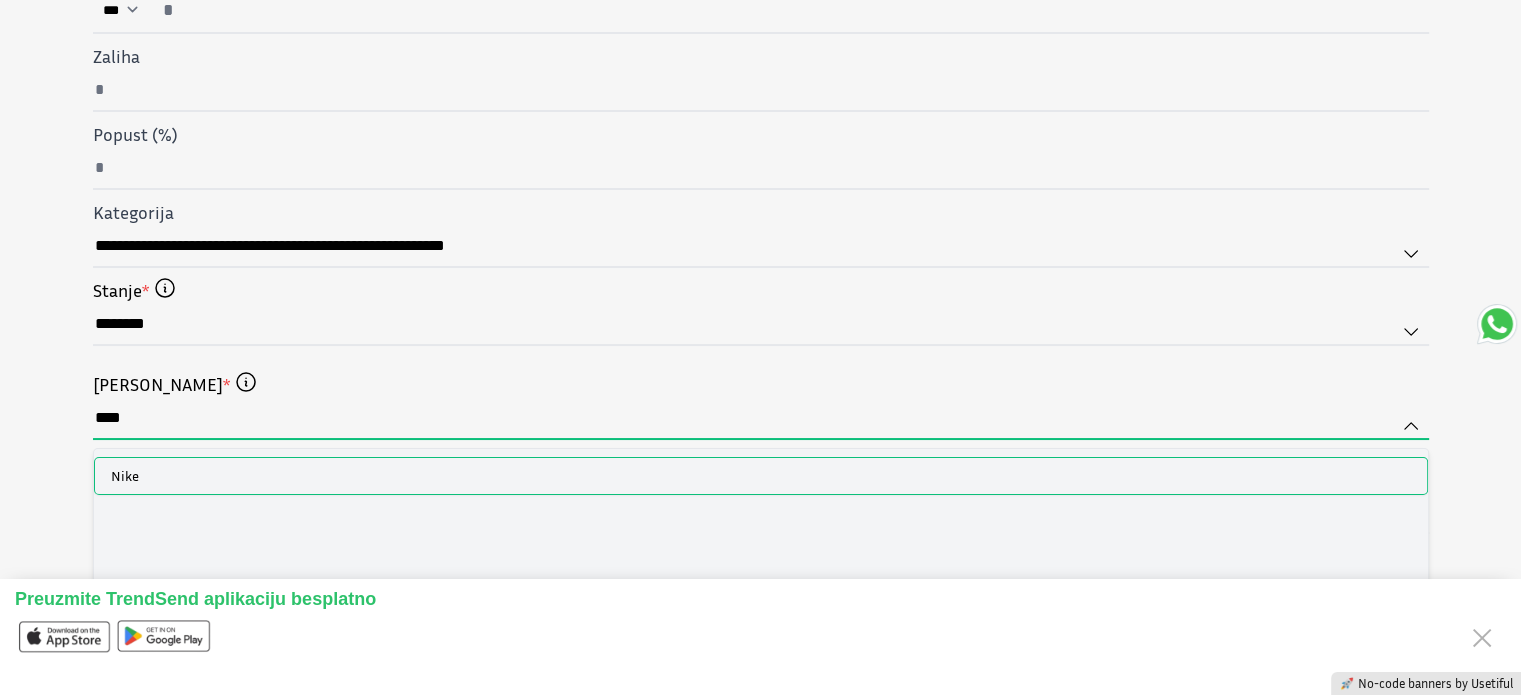type on "****" 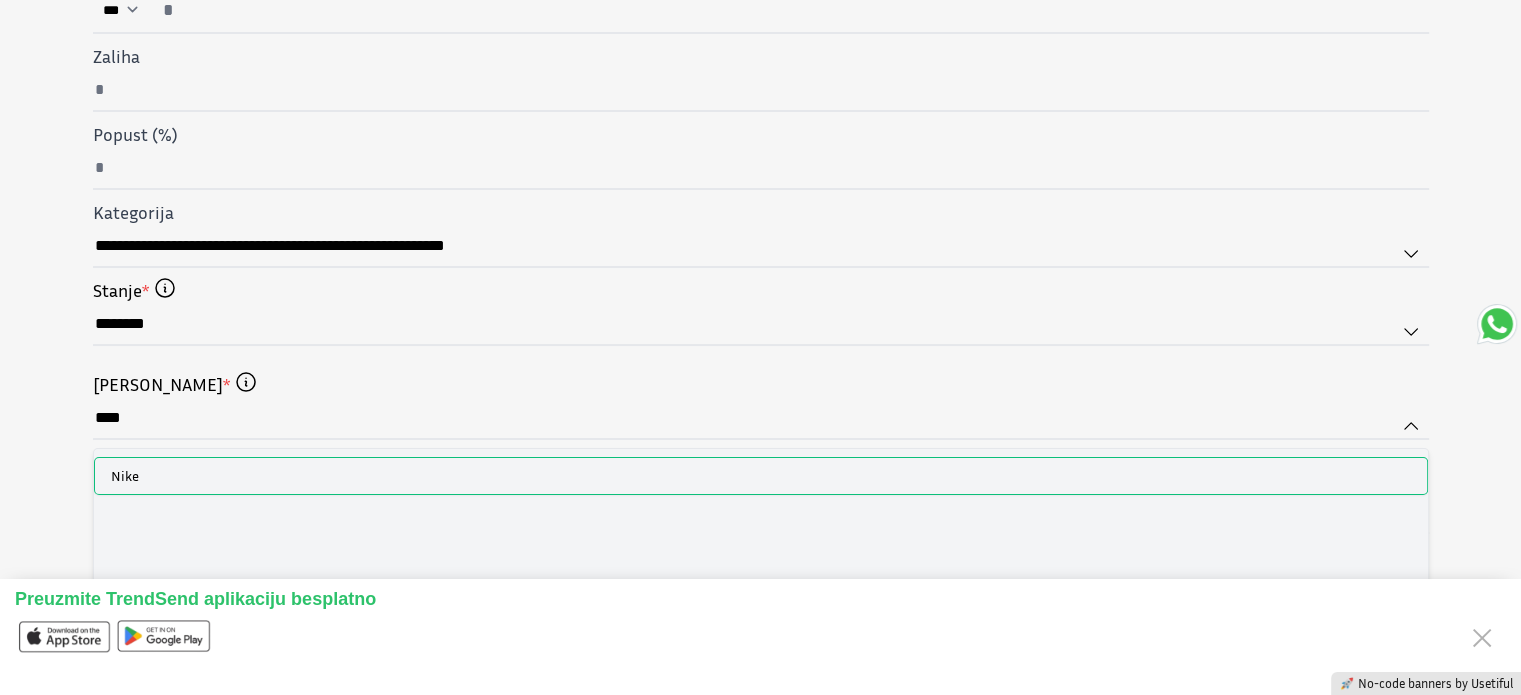 click on "Nike" at bounding box center (761, 476) 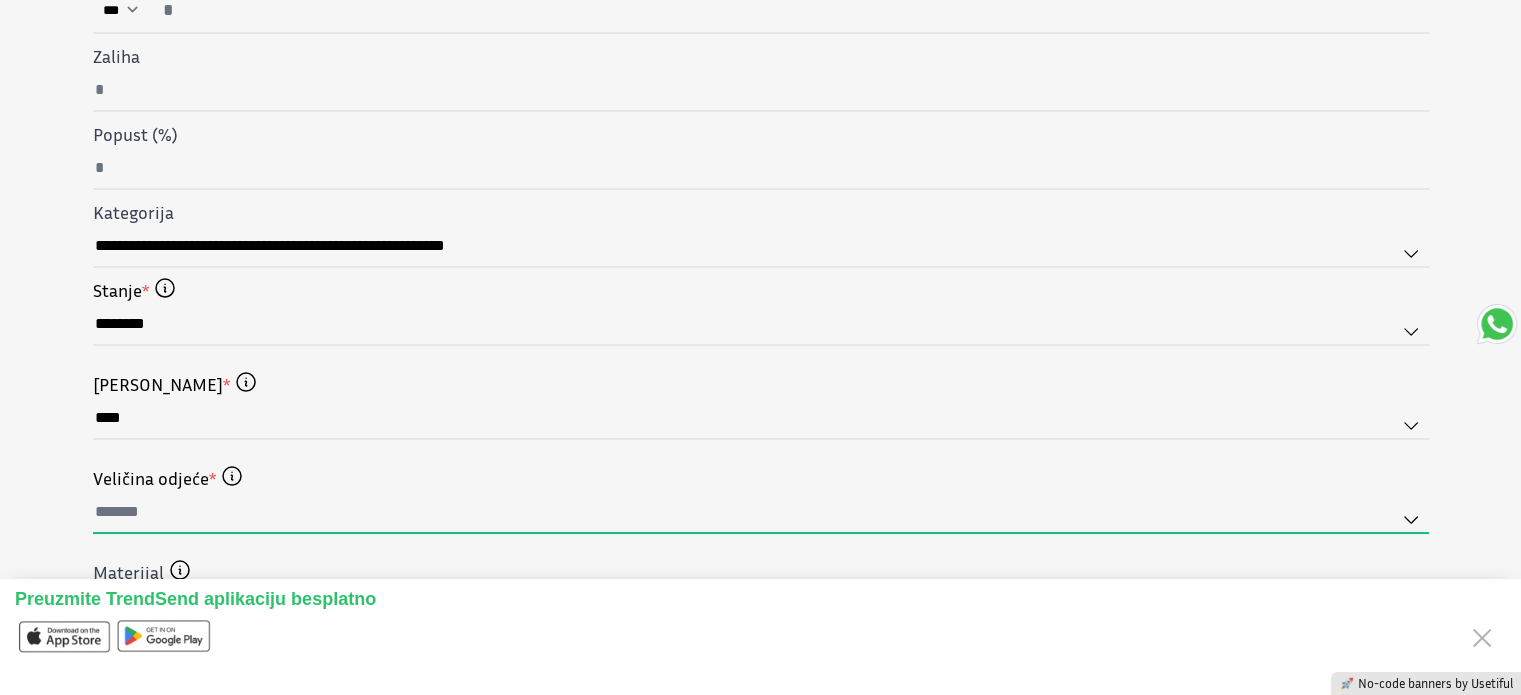 click at bounding box center [761, 513] 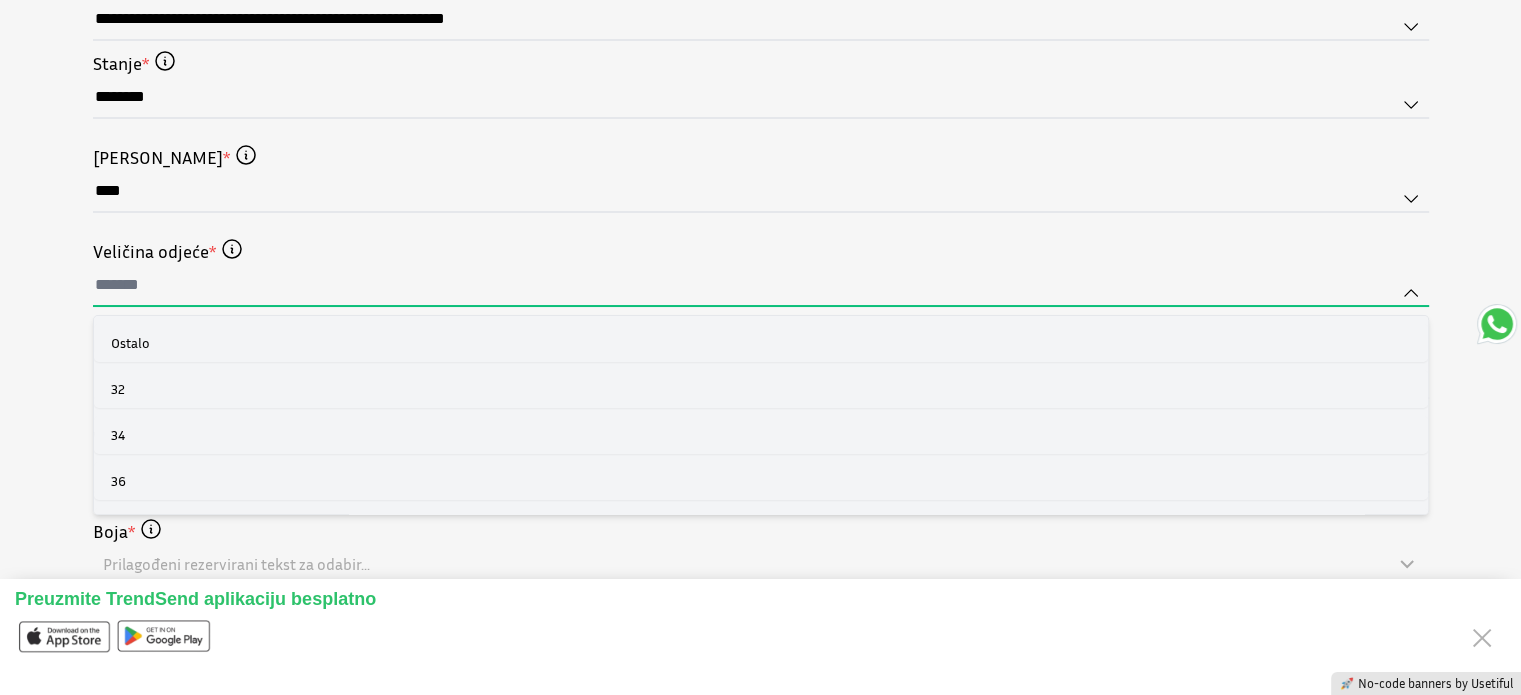 scroll, scrollTop: 932, scrollLeft: 0, axis: vertical 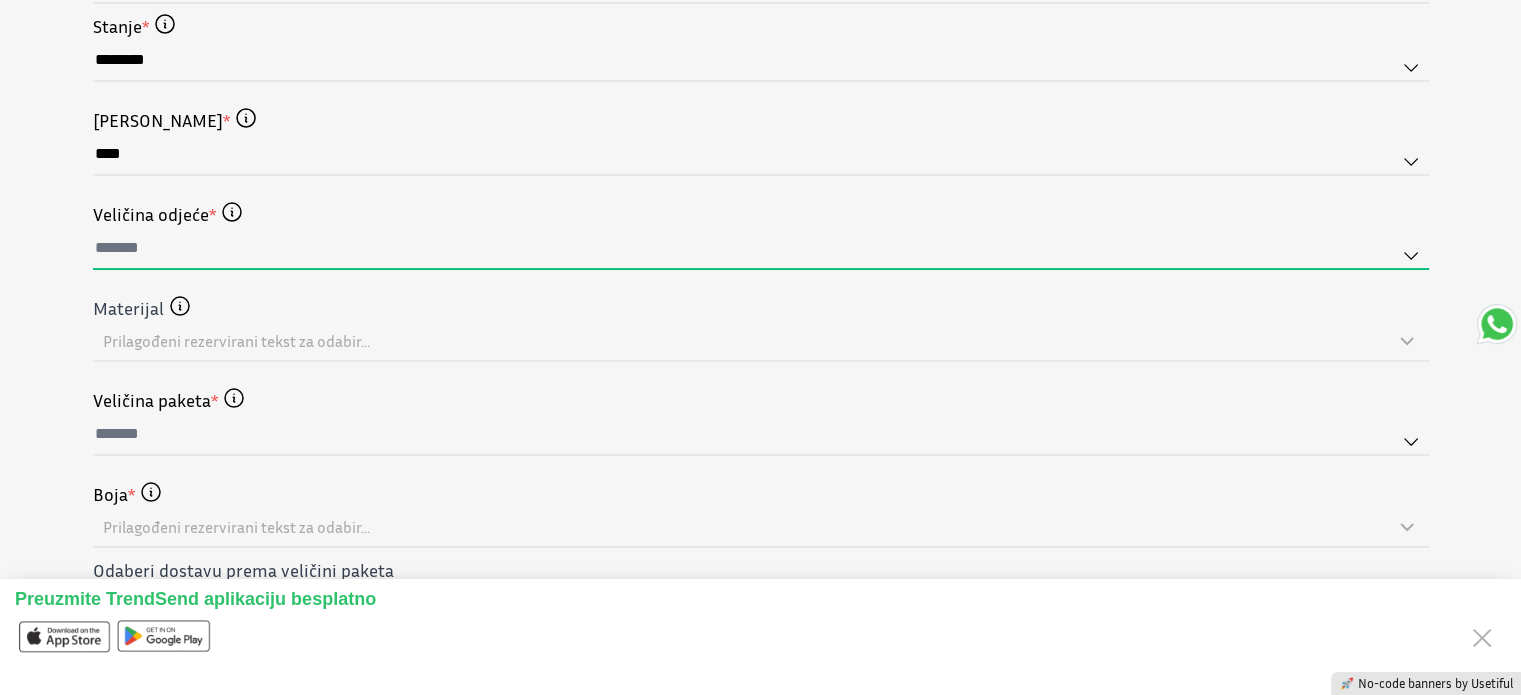 click at bounding box center (761, 249) 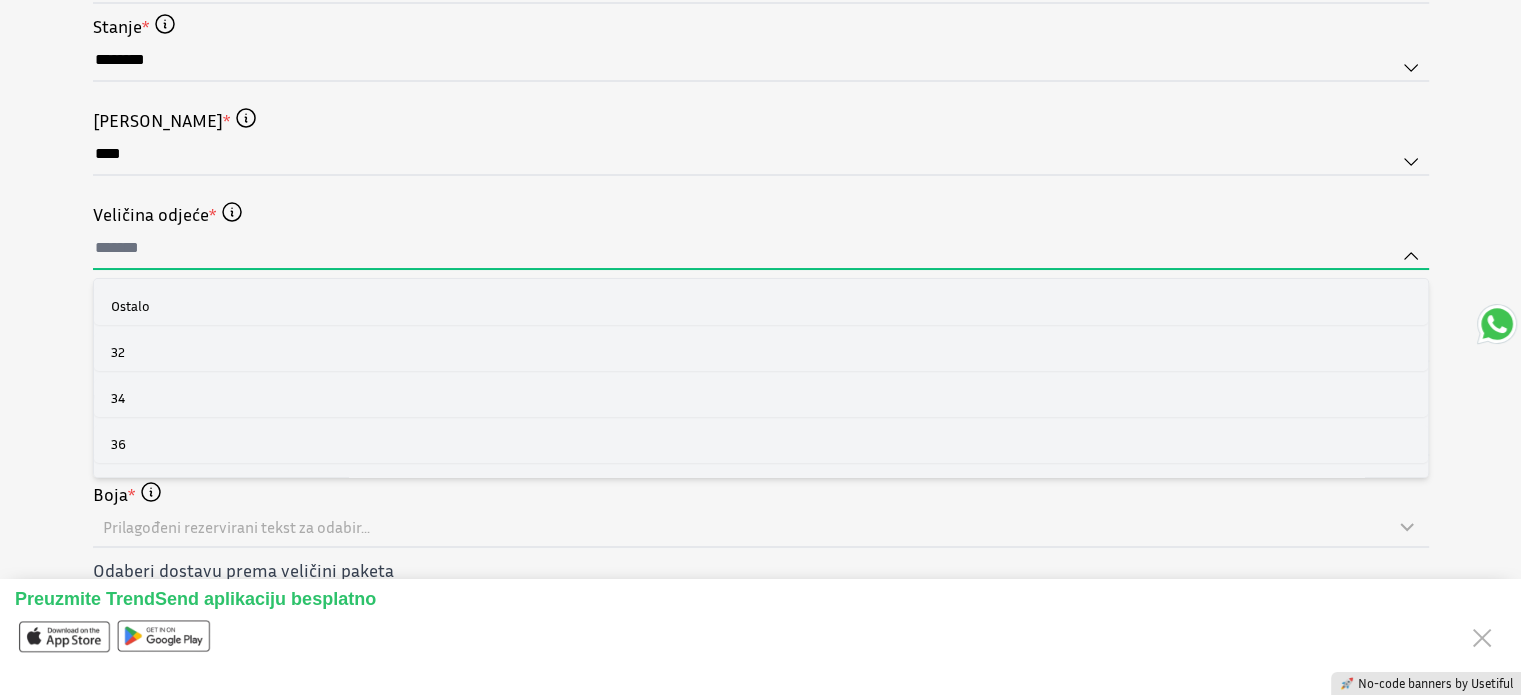 click at bounding box center (761, 249) 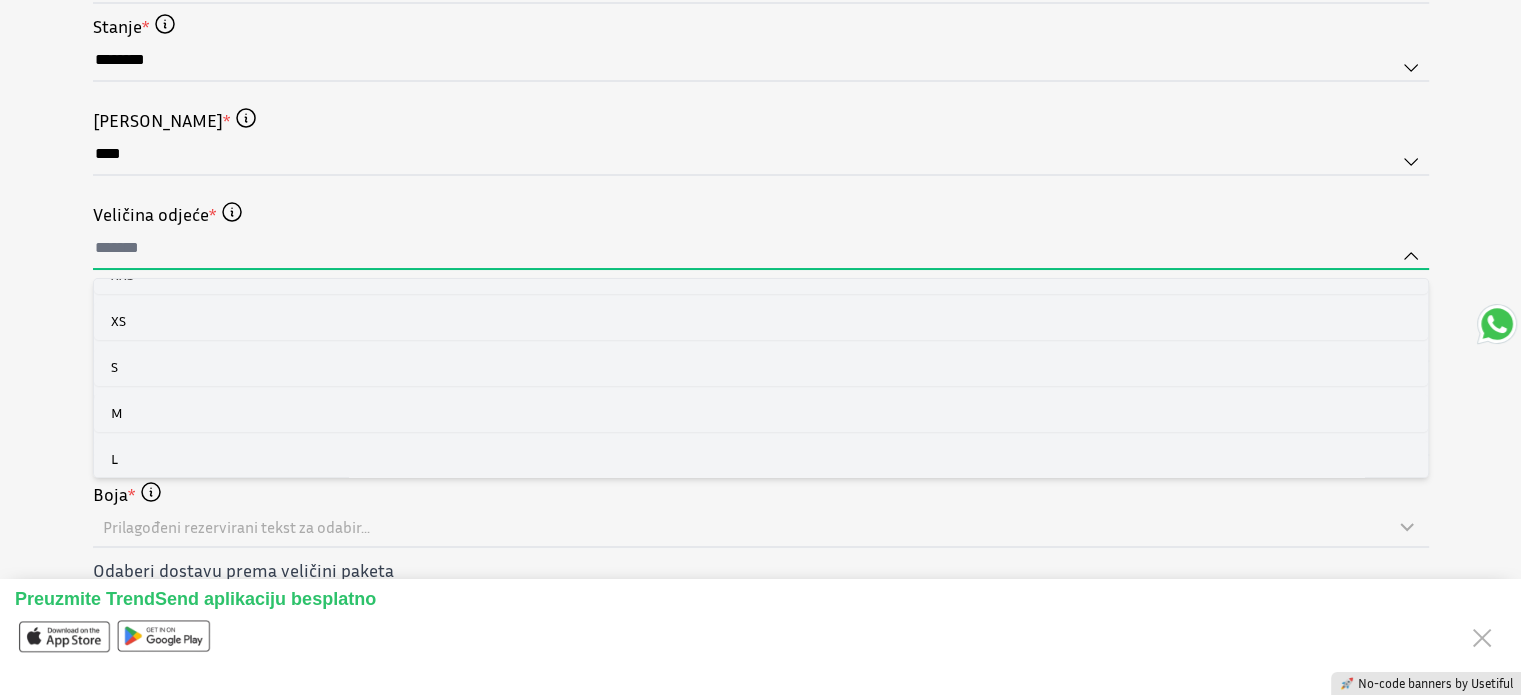 scroll, scrollTop: 761, scrollLeft: 0, axis: vertical 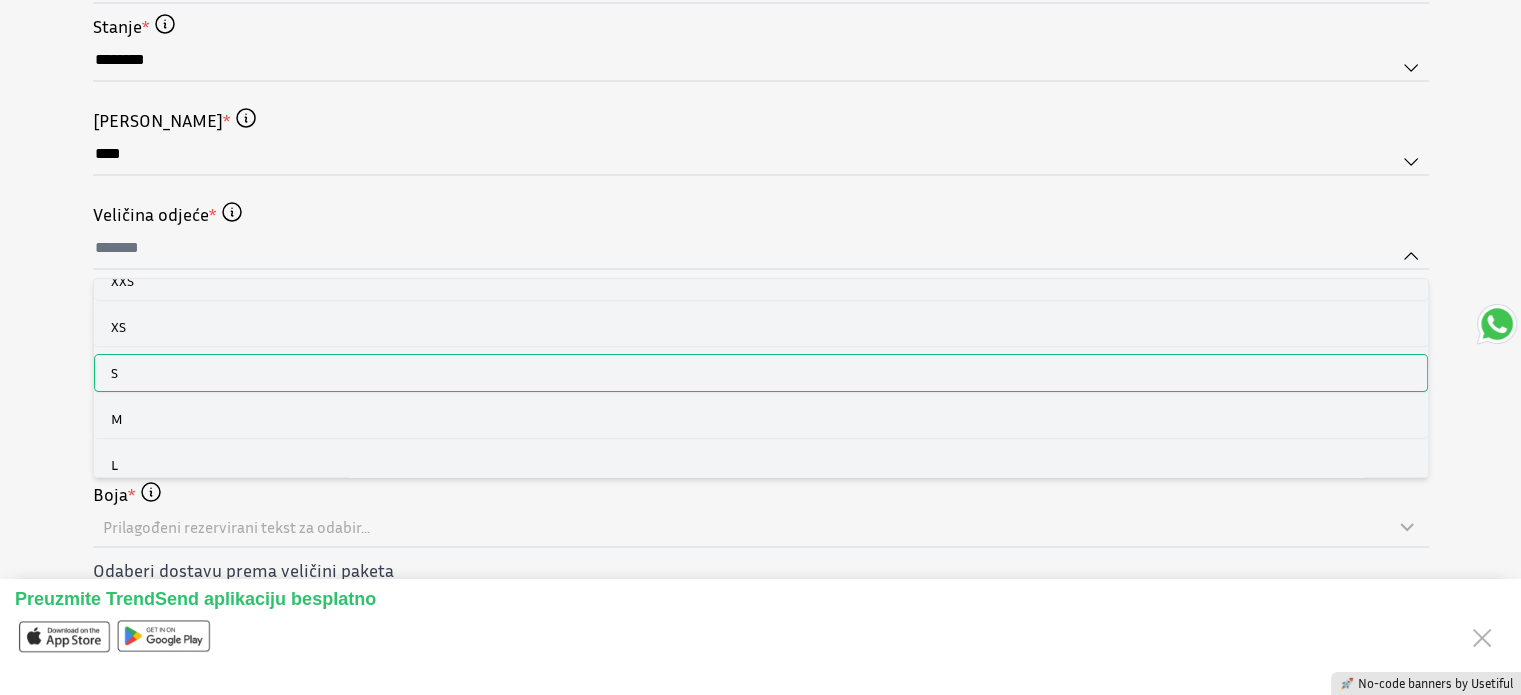 click on "S" at bounding box center (761, 373) 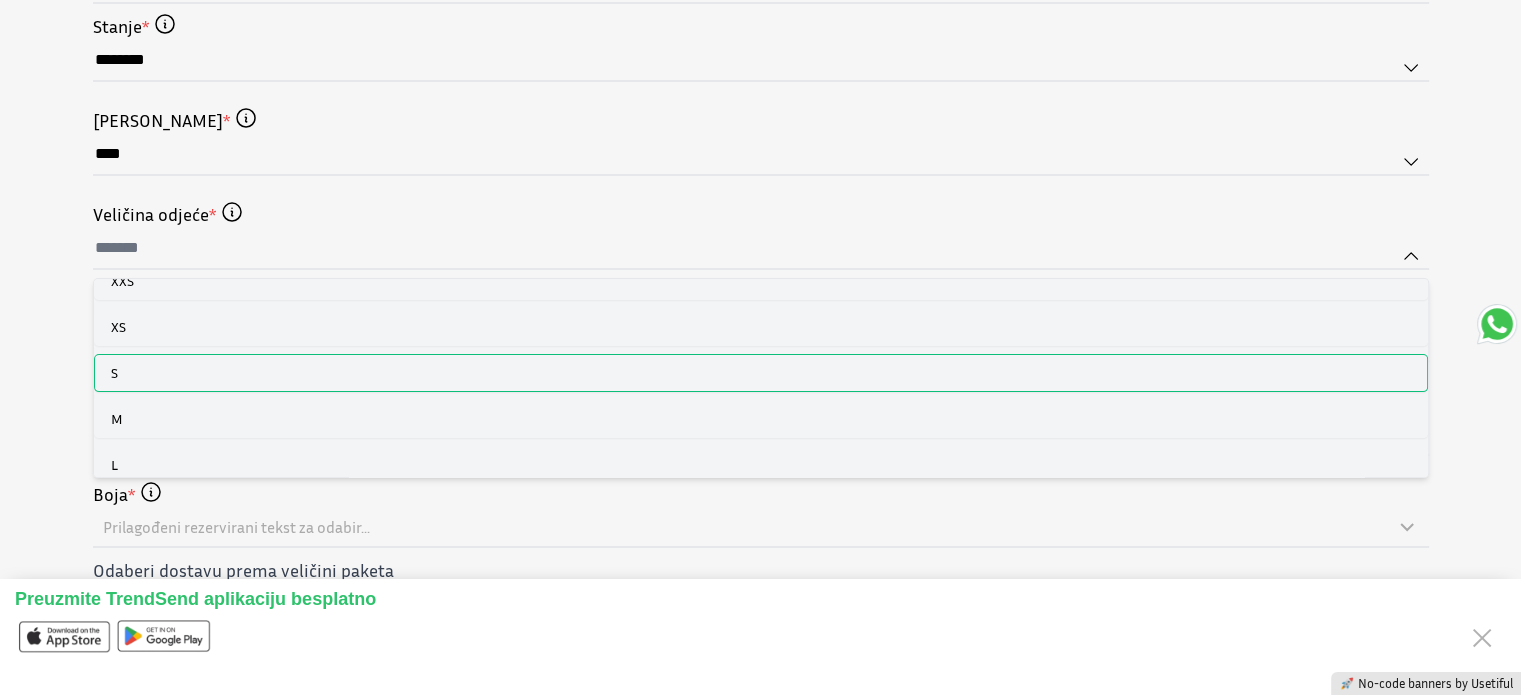 type on "*" 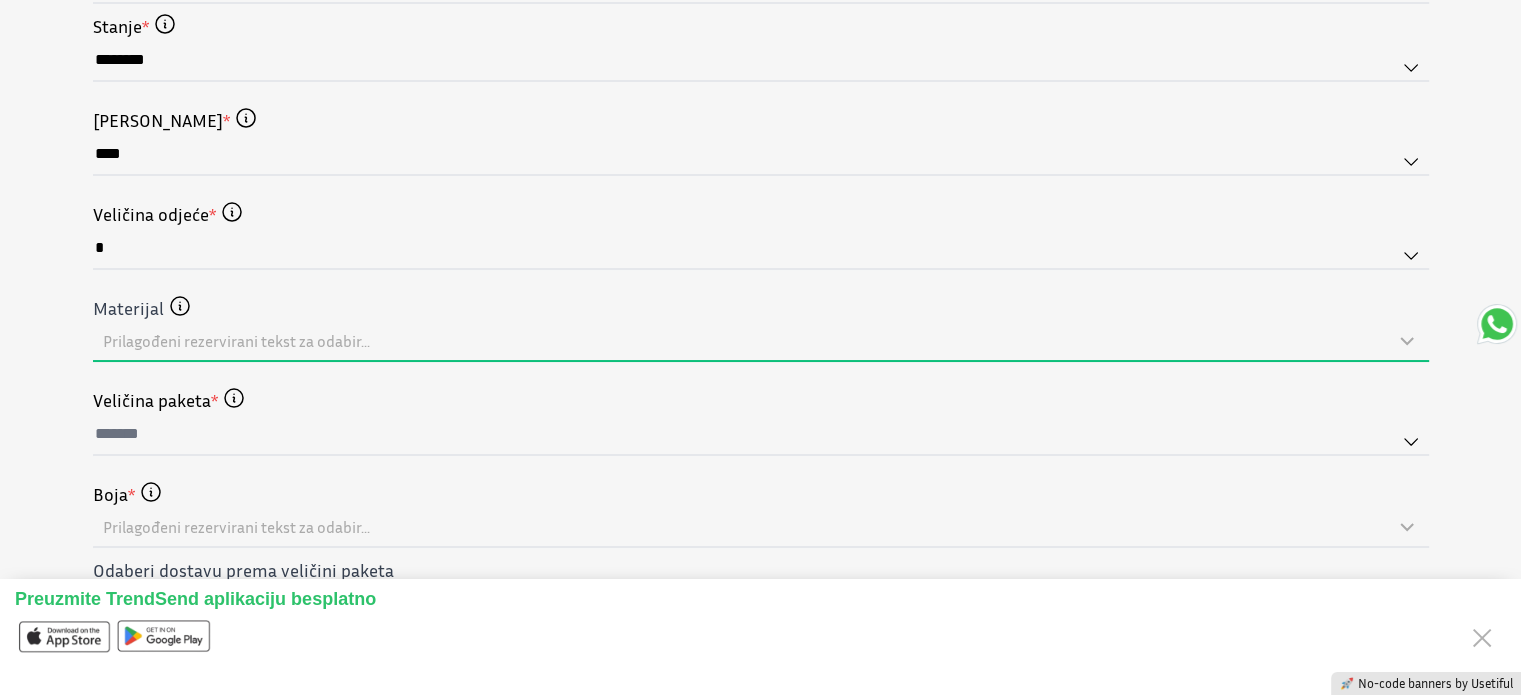 click on "Prilagođeni rezervirani tekst za odabir..." at bounding box center [749, 341] 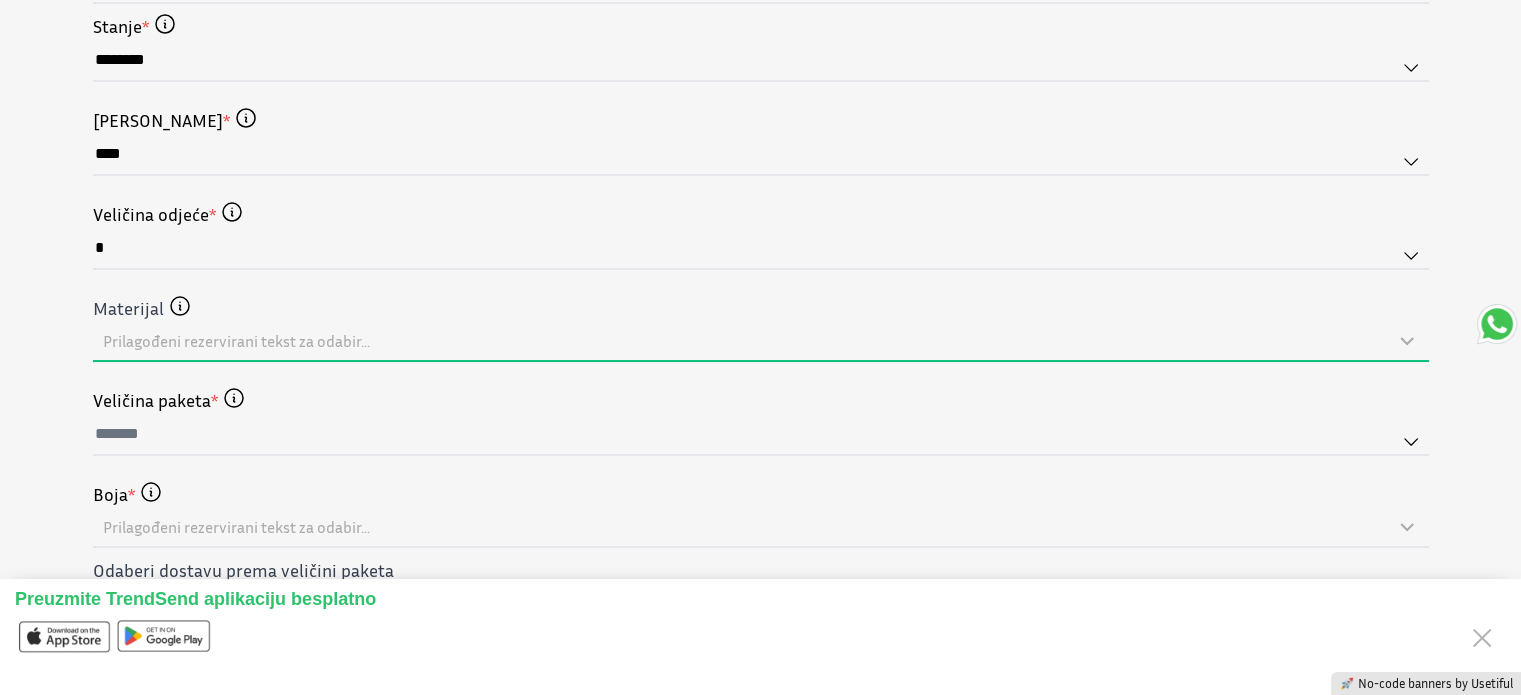 click on "Prilagođeni rezervirani tekst za odabir..." at bounding box center (749, 341) 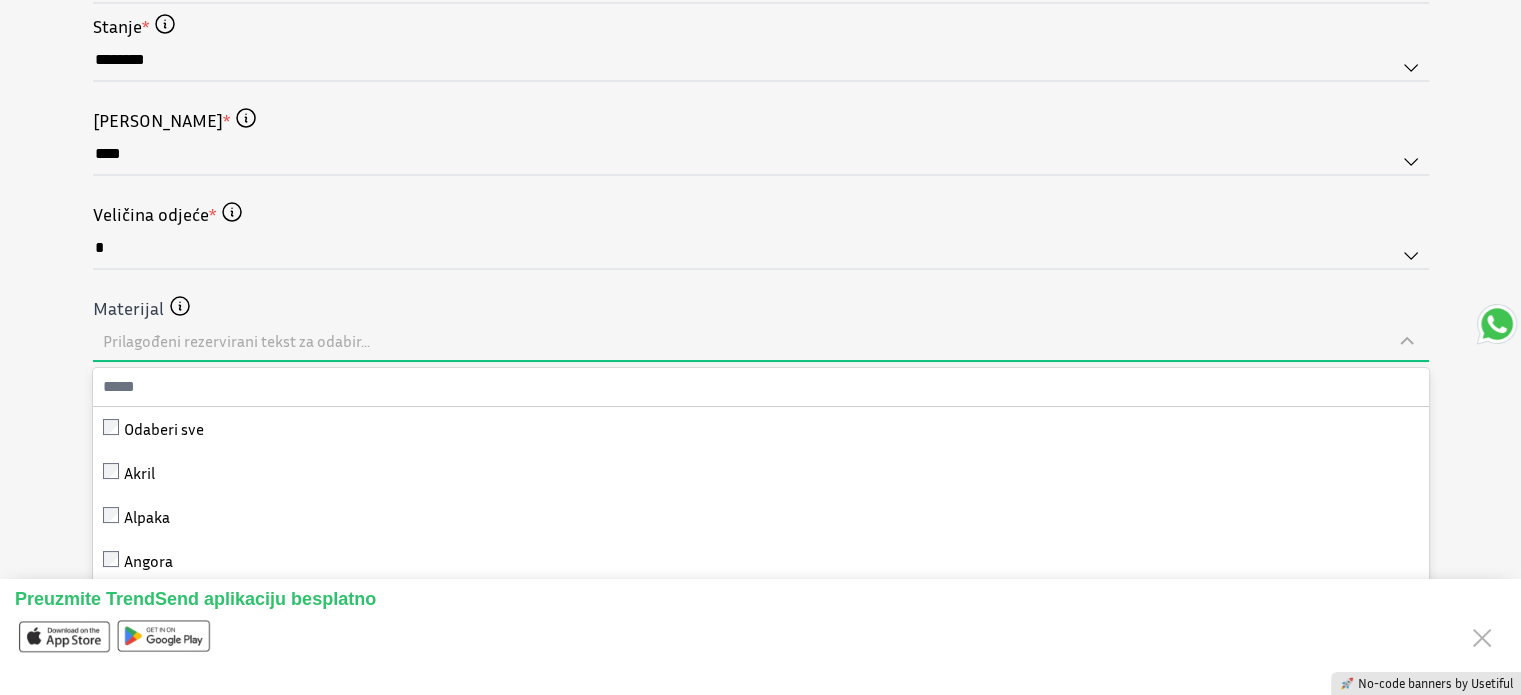 click on "Prilagođeni rezervirani tekst za odabir..." at bounding box center [749, 341] 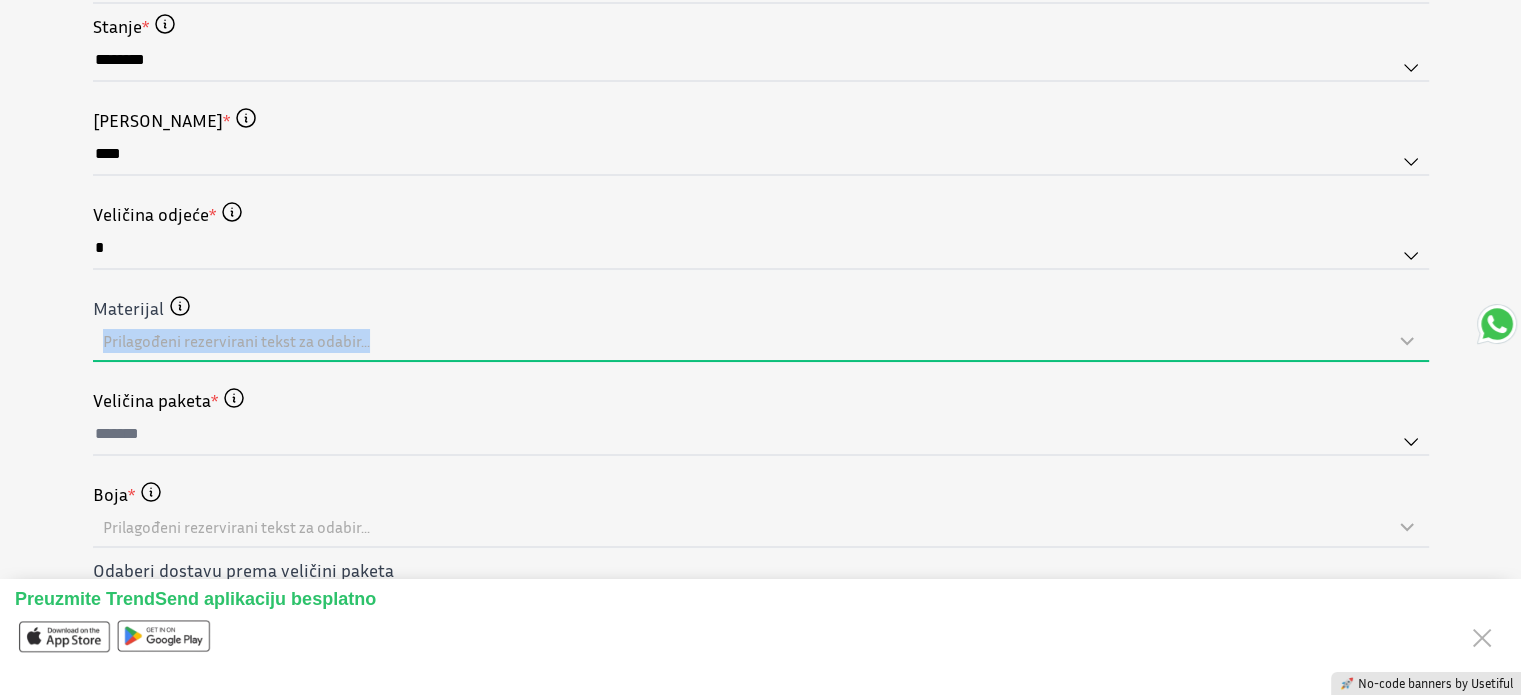 click on "Prilagođeni rezervirani tekst za odabir..." at bounding box center (749, 341) 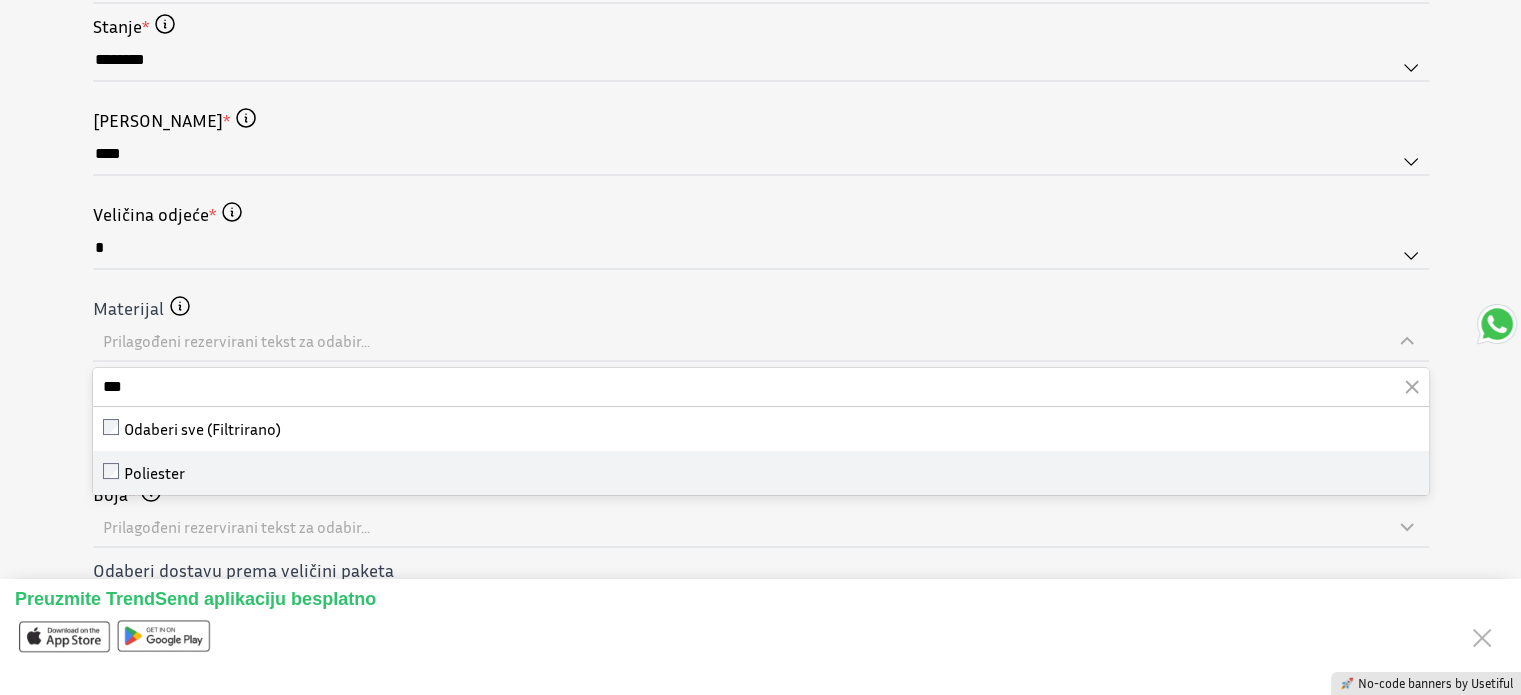 type on "***" 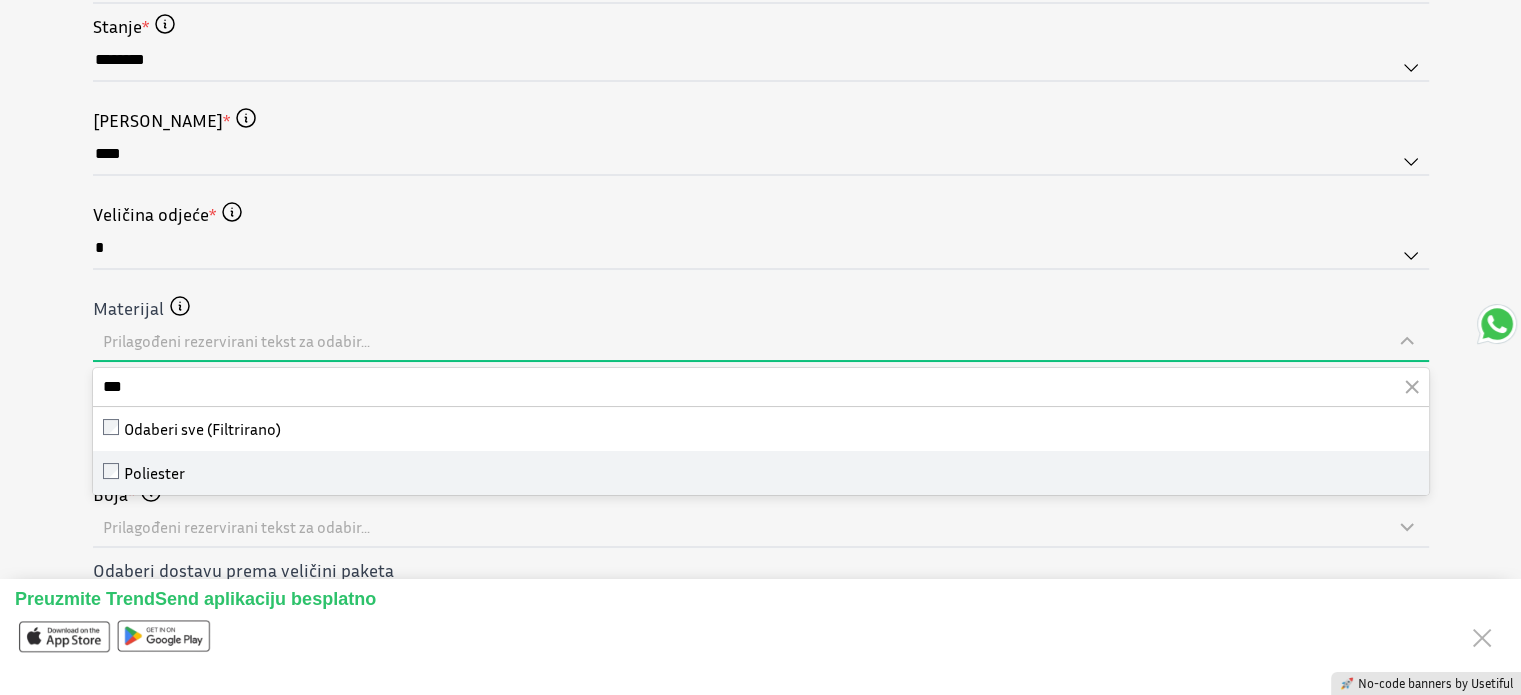 click on "Poliester" at bounding box center (154, 473) 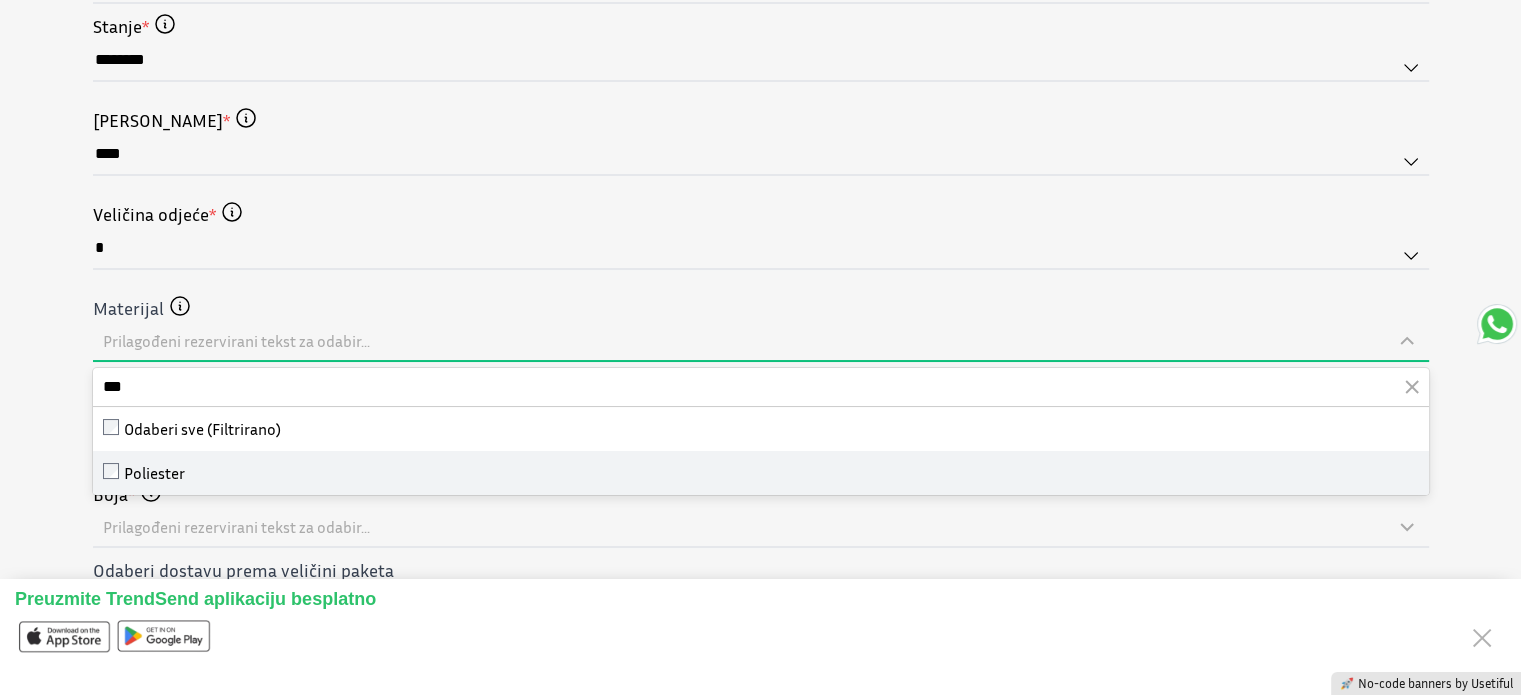 click on "Poliester" at bounding box center [761, 473] 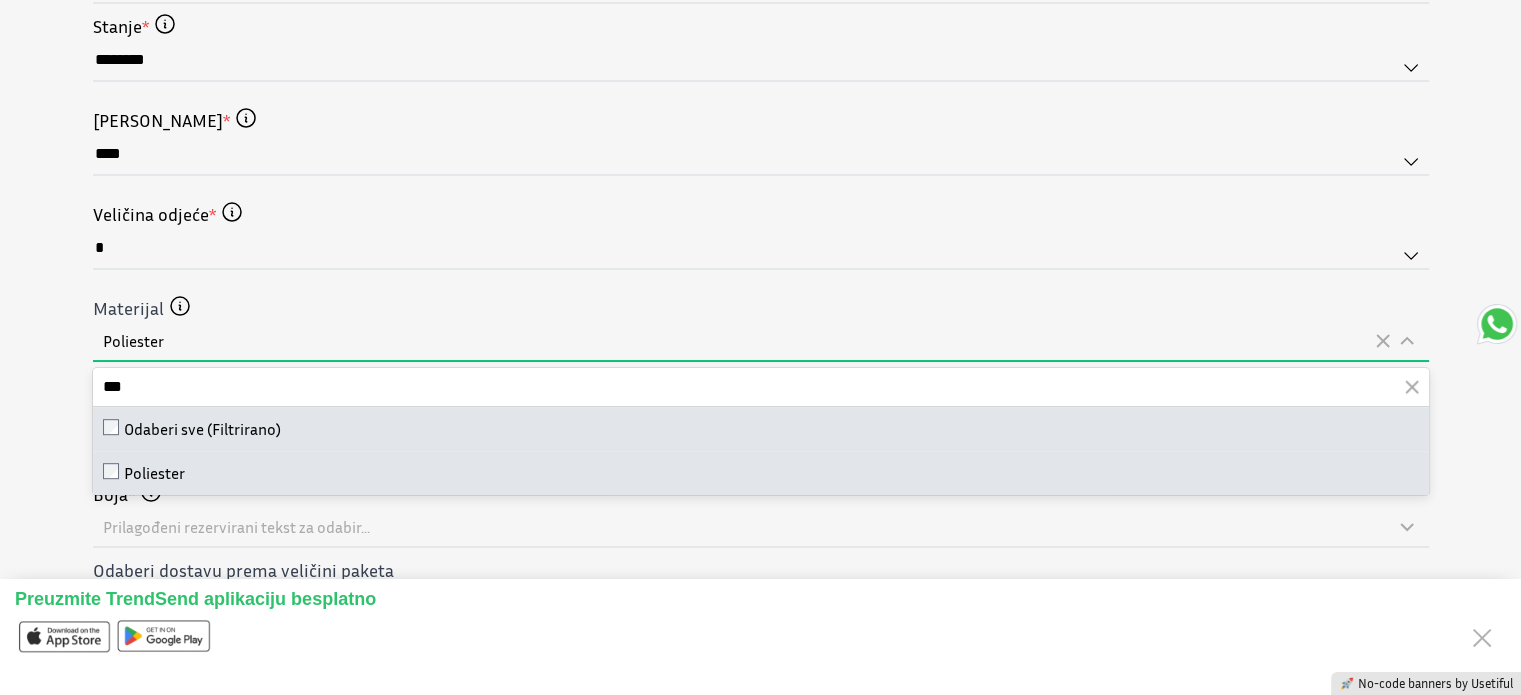 click on "Poliester" at bounding box center (737, 341) 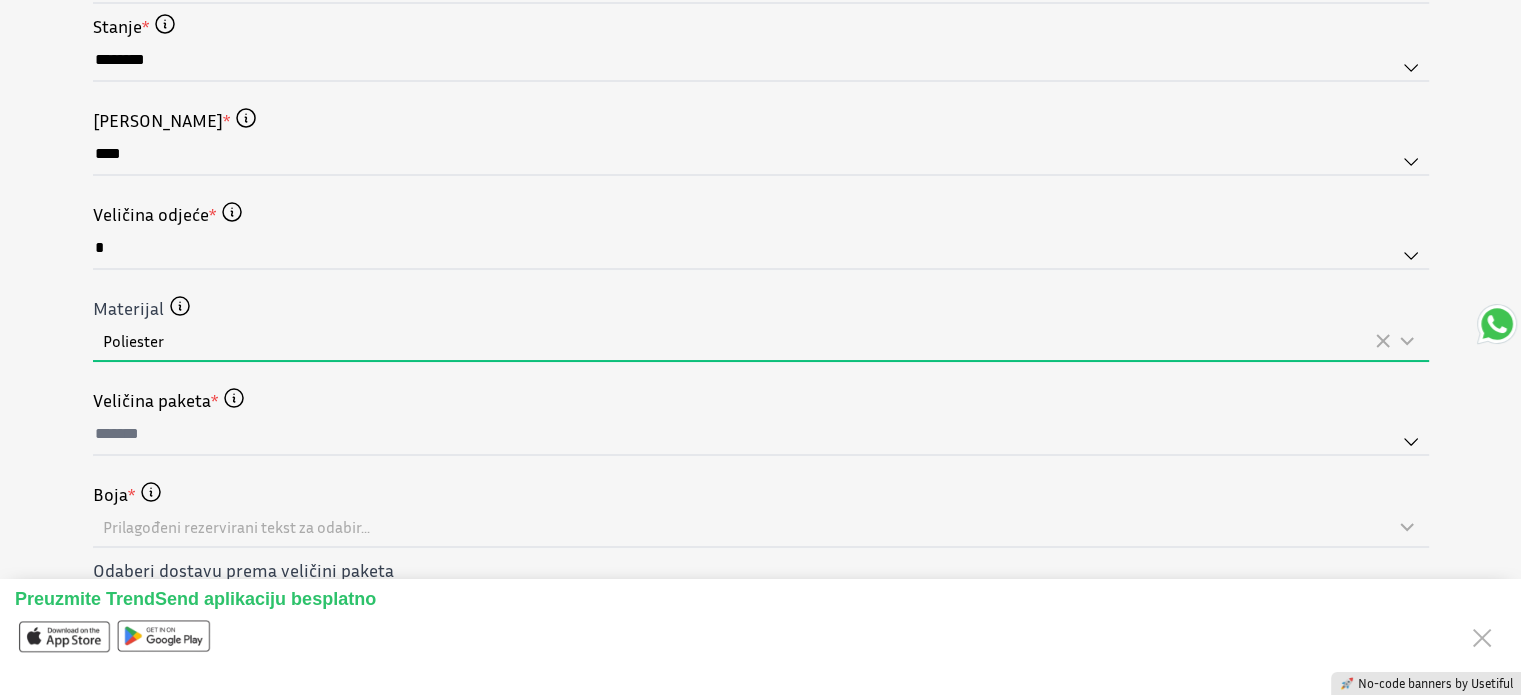 click on "Poliester" at bounding box center (737, 341) 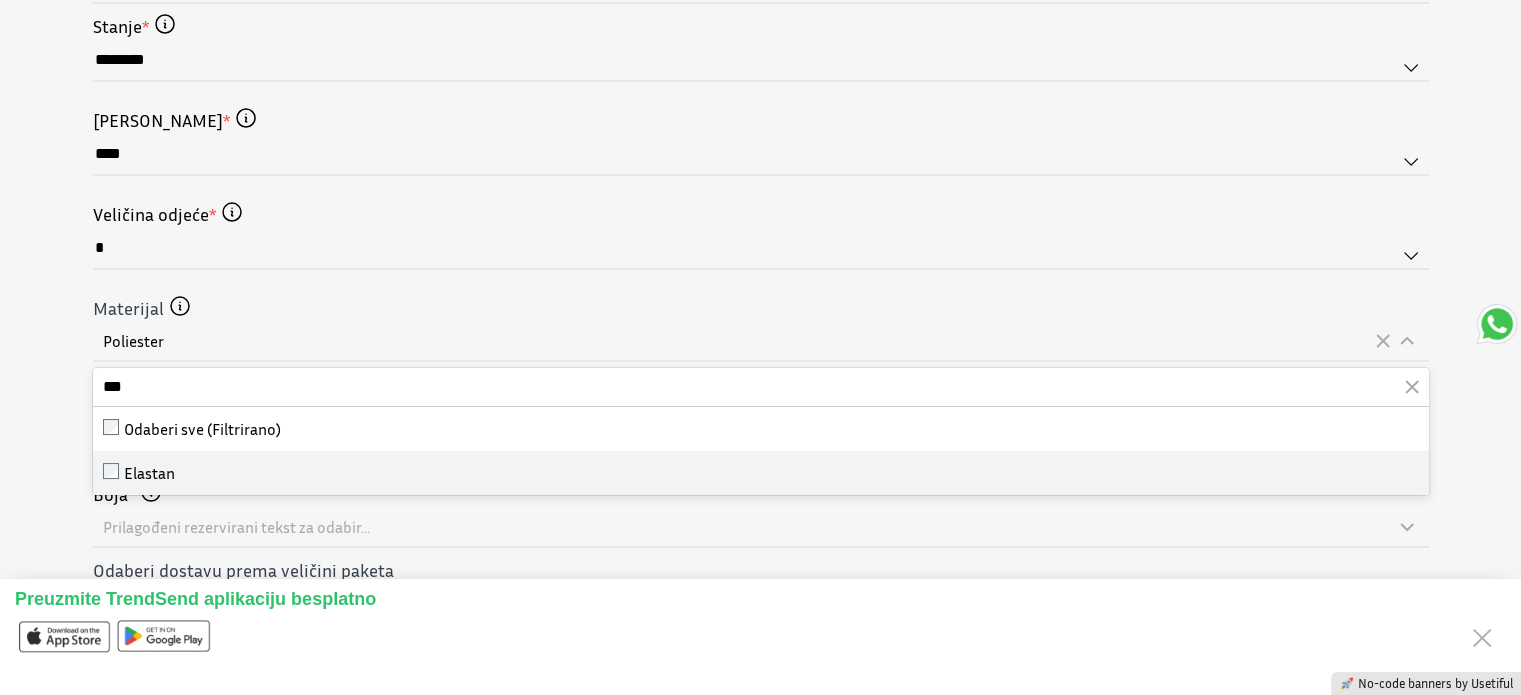 type on "***" 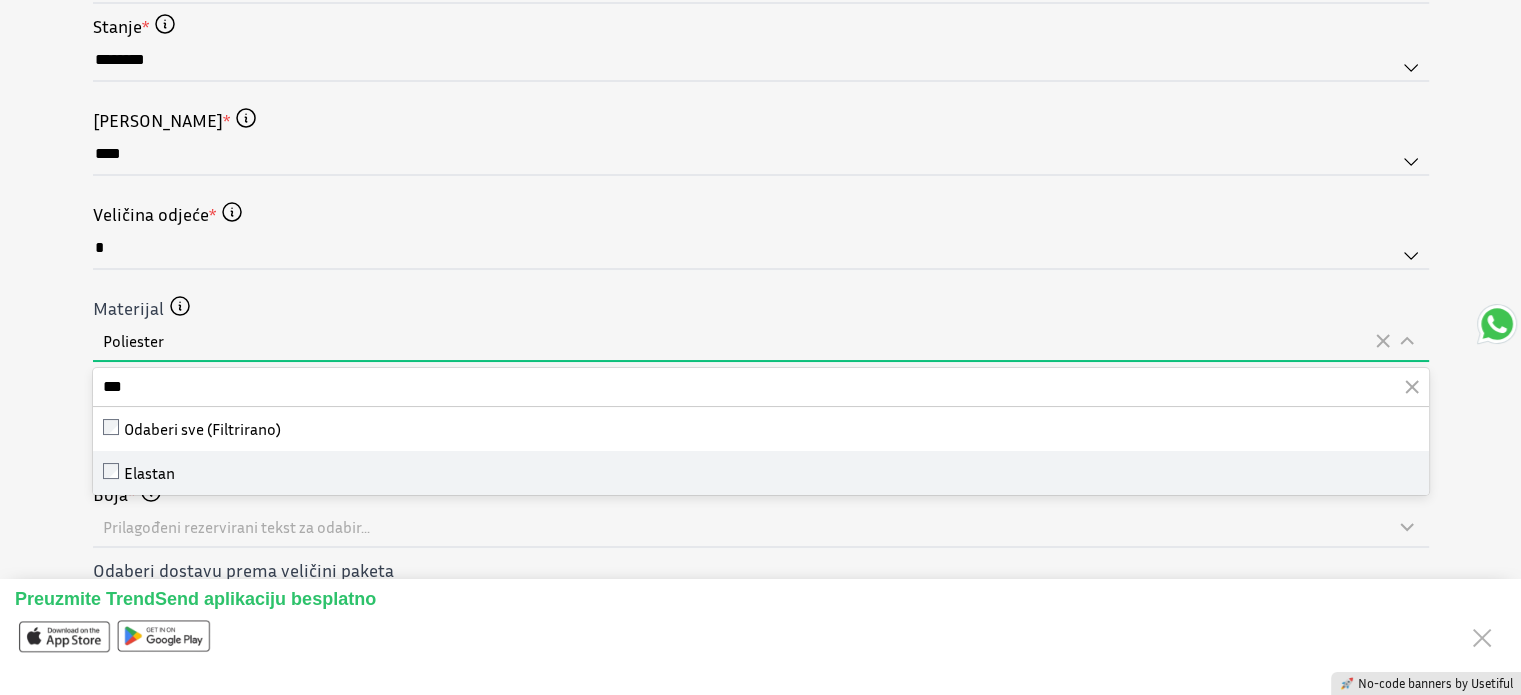 click on "Elastan" at bounding box center (761, 473) 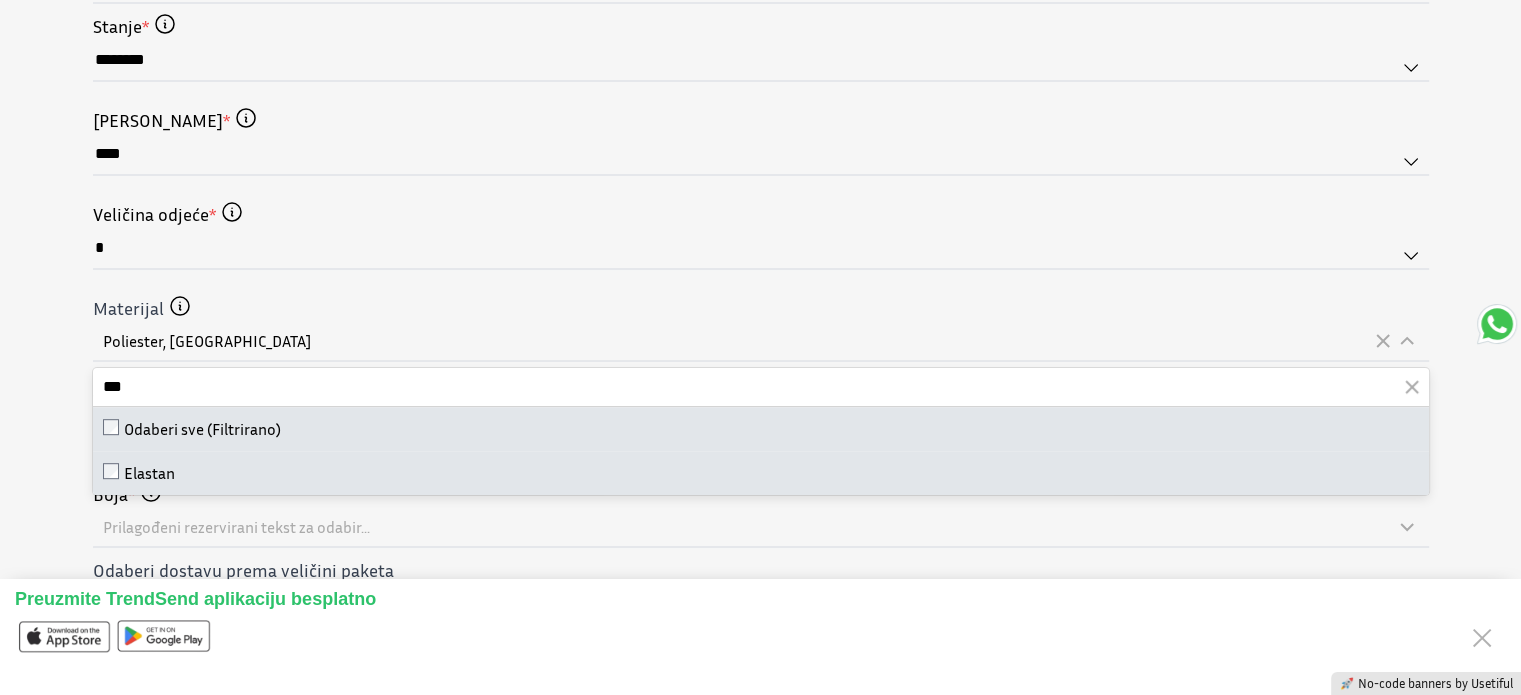 click on "**********" at bounding box center [760, 16] 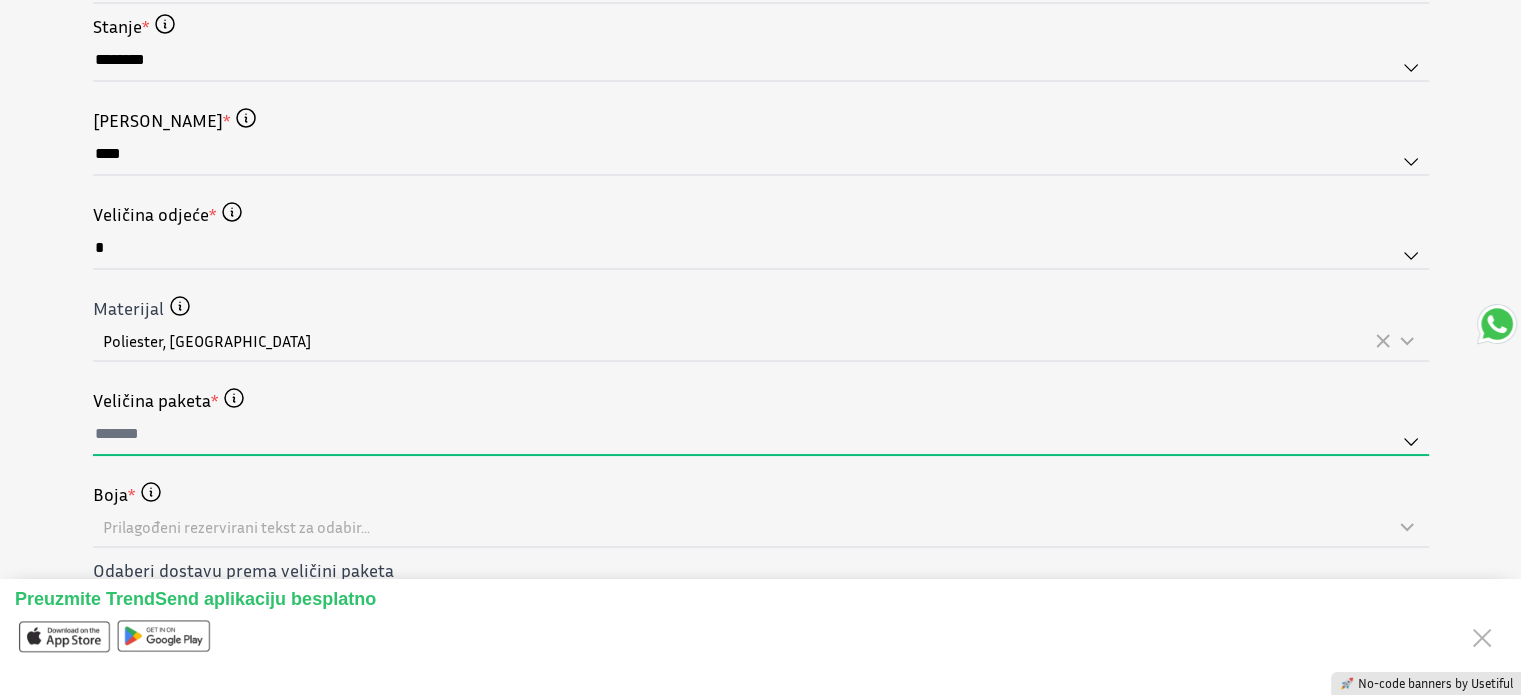 click at bounding box center (761, 435) 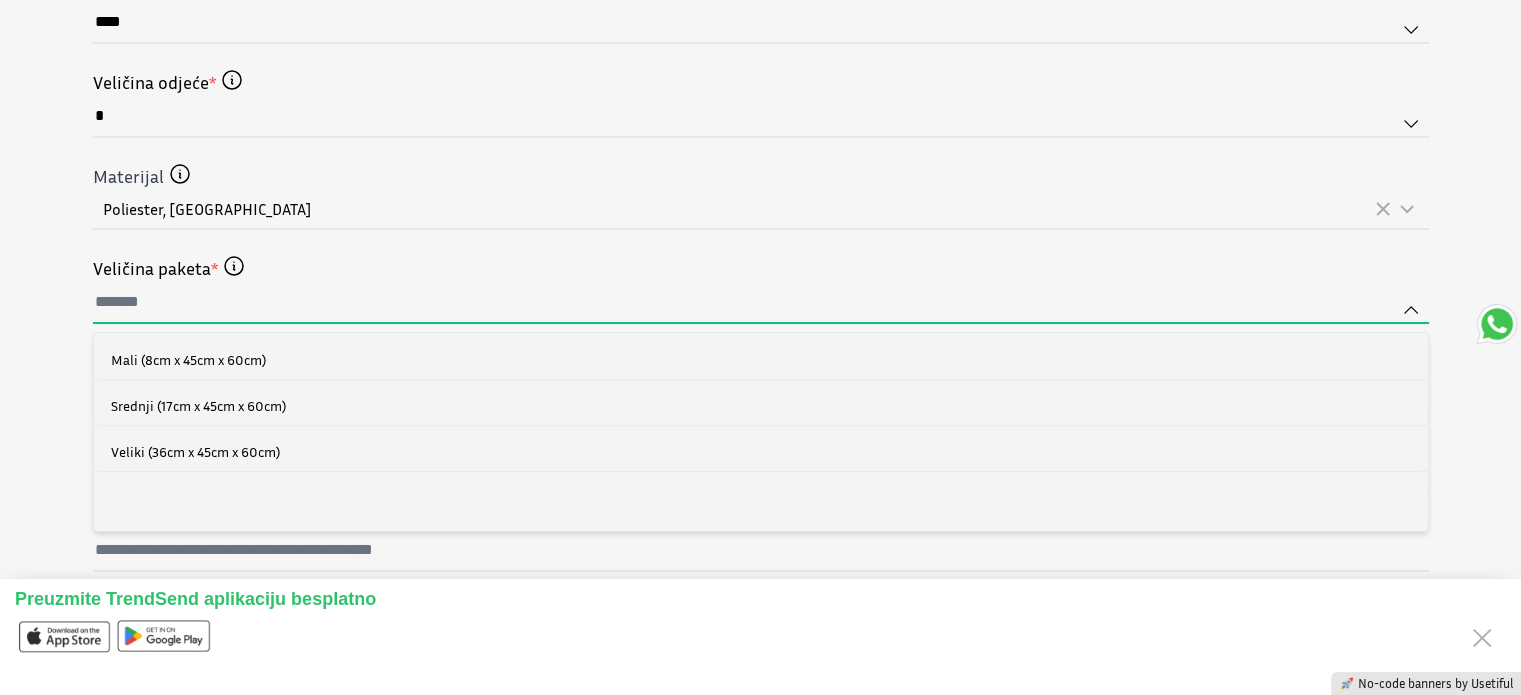 scroll, scrollTop: 1088, scrollLeft: 0, axis: vertical 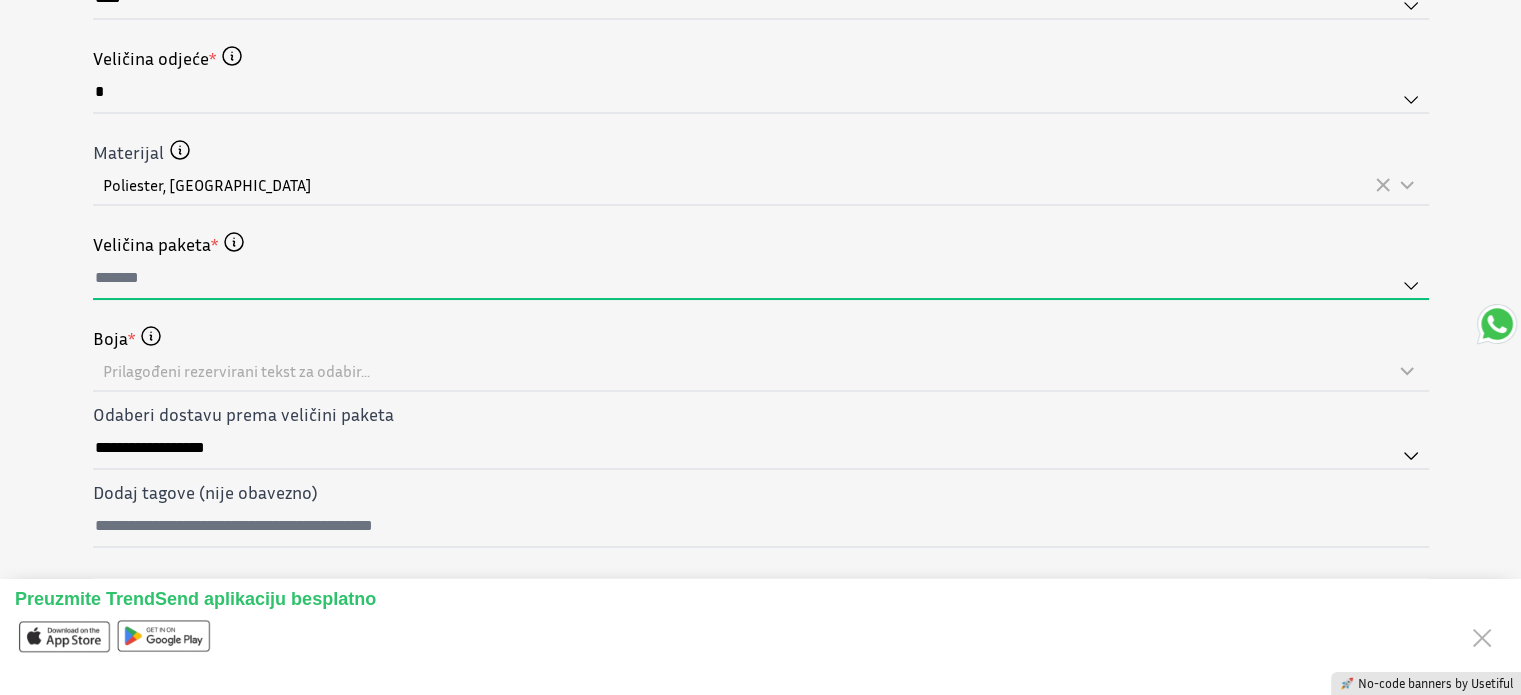 click at bounding box center [761, 279] 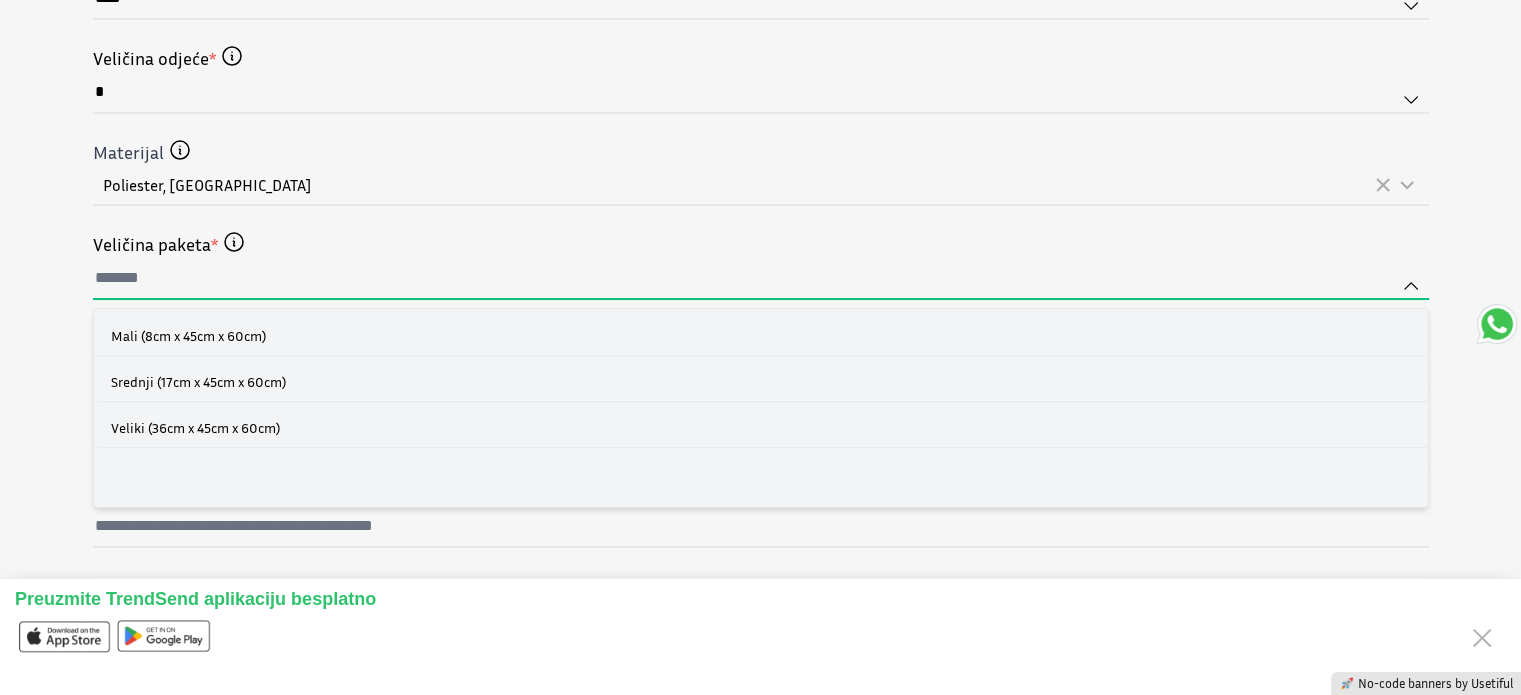 click at bounding box center [761, 279] 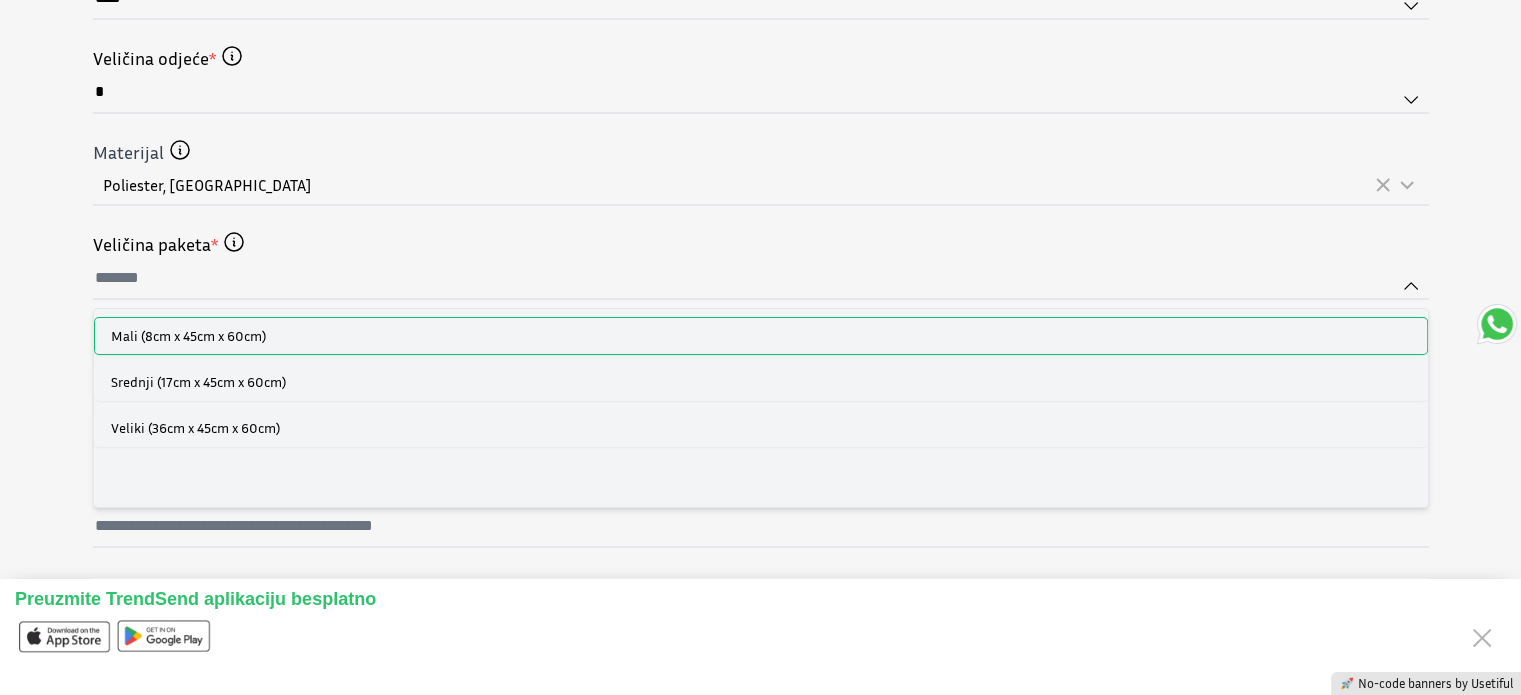 click on "Mali (8cm x 45cm x 60cm)" at bounding box center [761, 336] 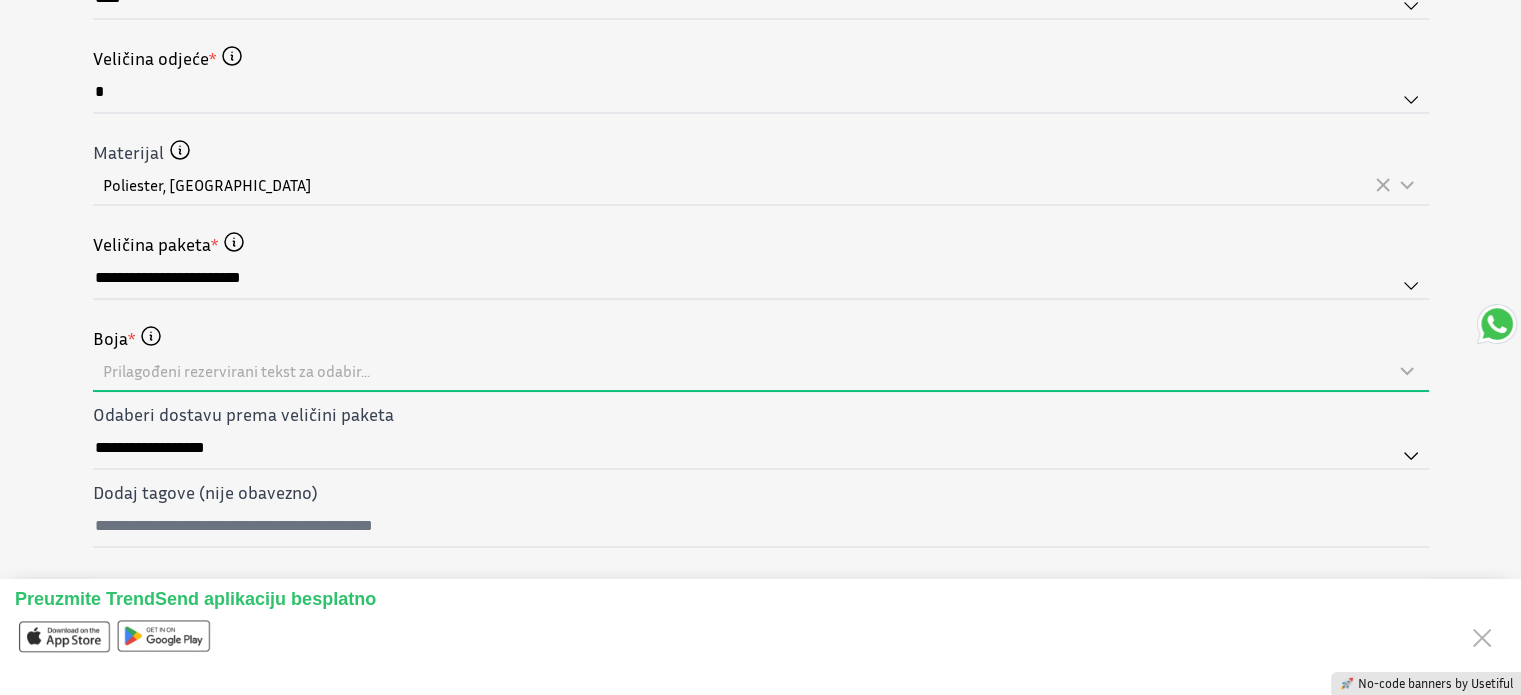 click on "Prilagođeni rezervirani tekst za odabir..." at bounding box center [749, 371] 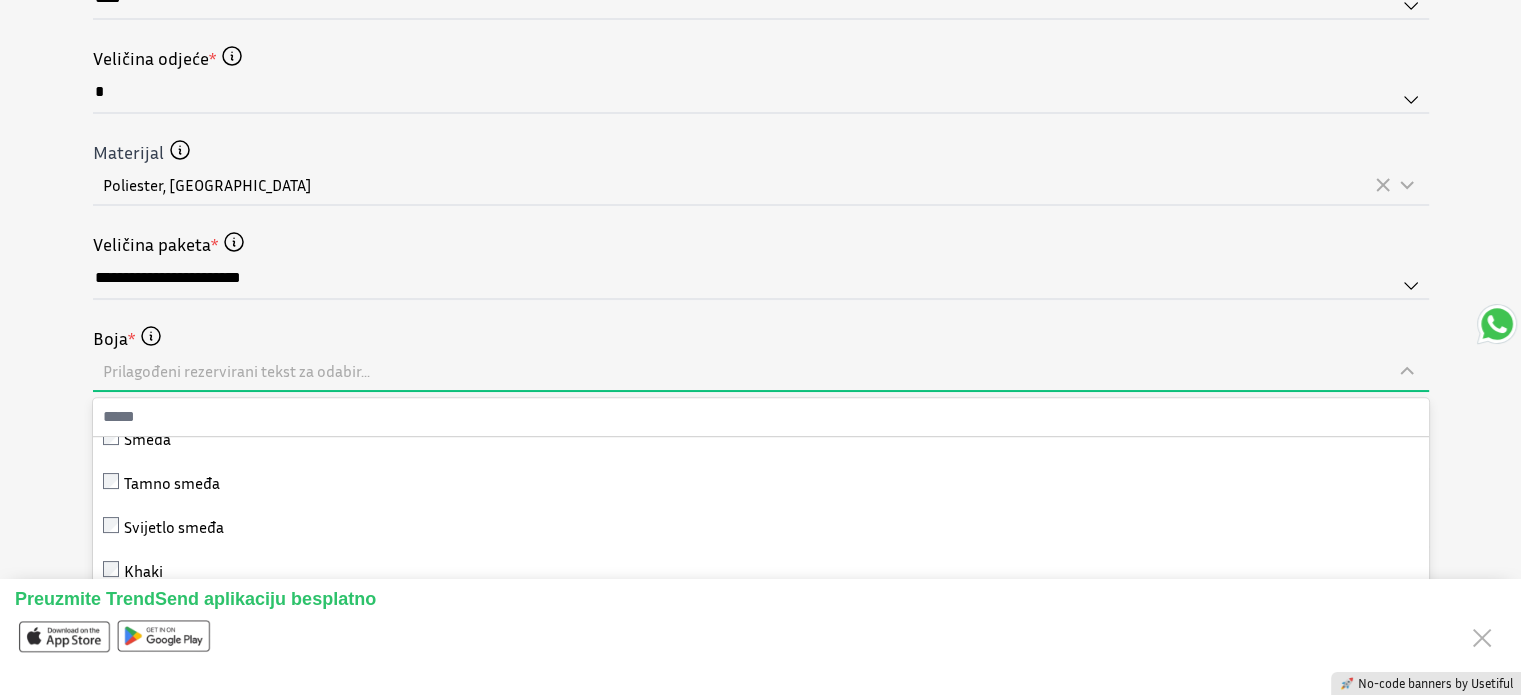 scroll, scrollTop: 576, scrollLeft: 0, axis: vertical 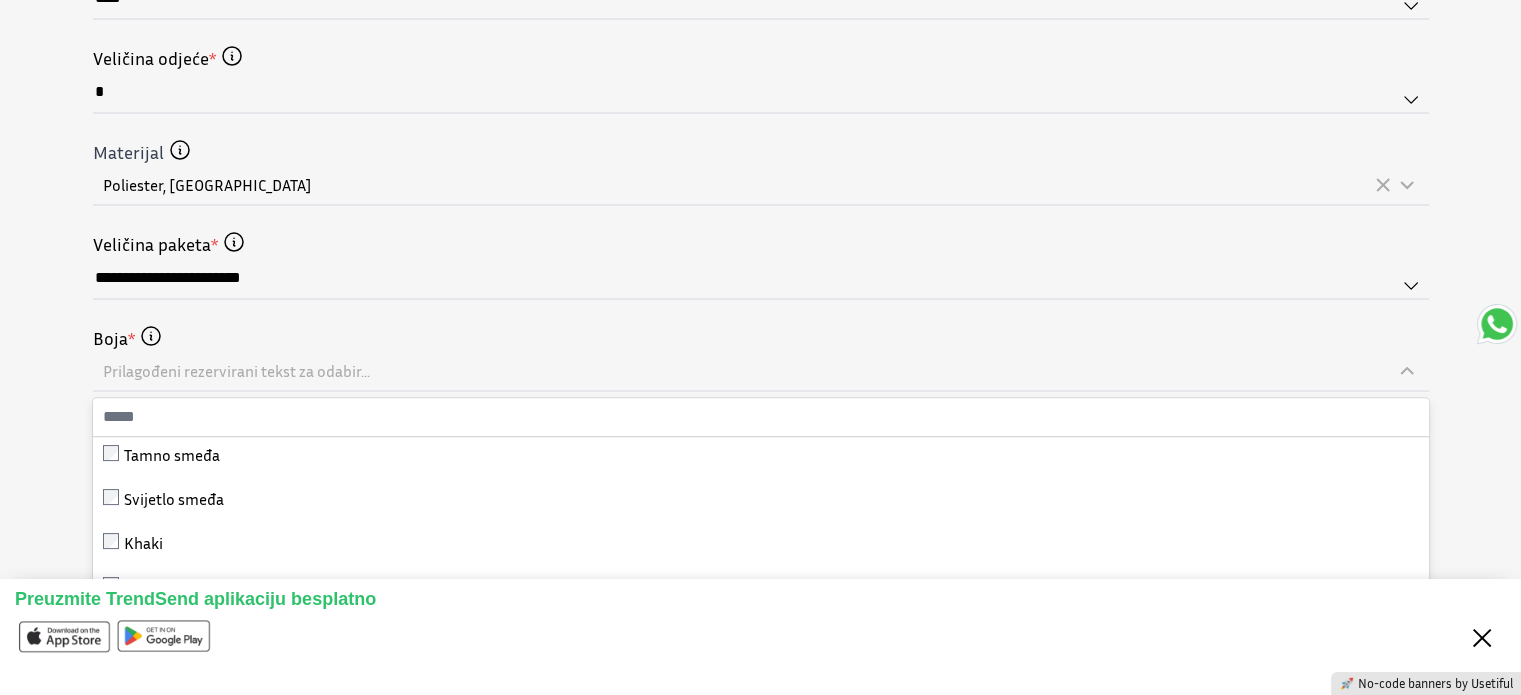 click on "Close" at bounding box center (1482, 636) 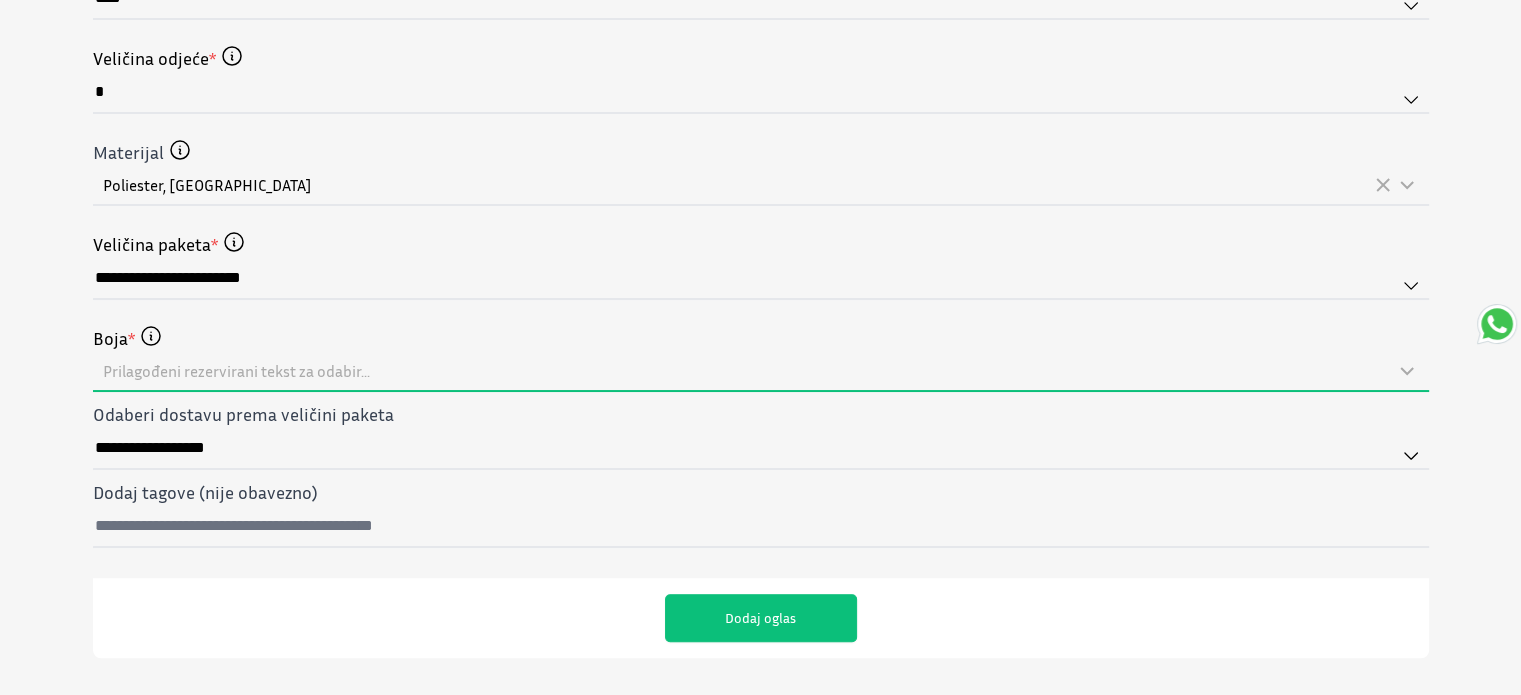 click on "Prilagođeni rezervirani tekst za odabir..." at bounding box center (749, 371) 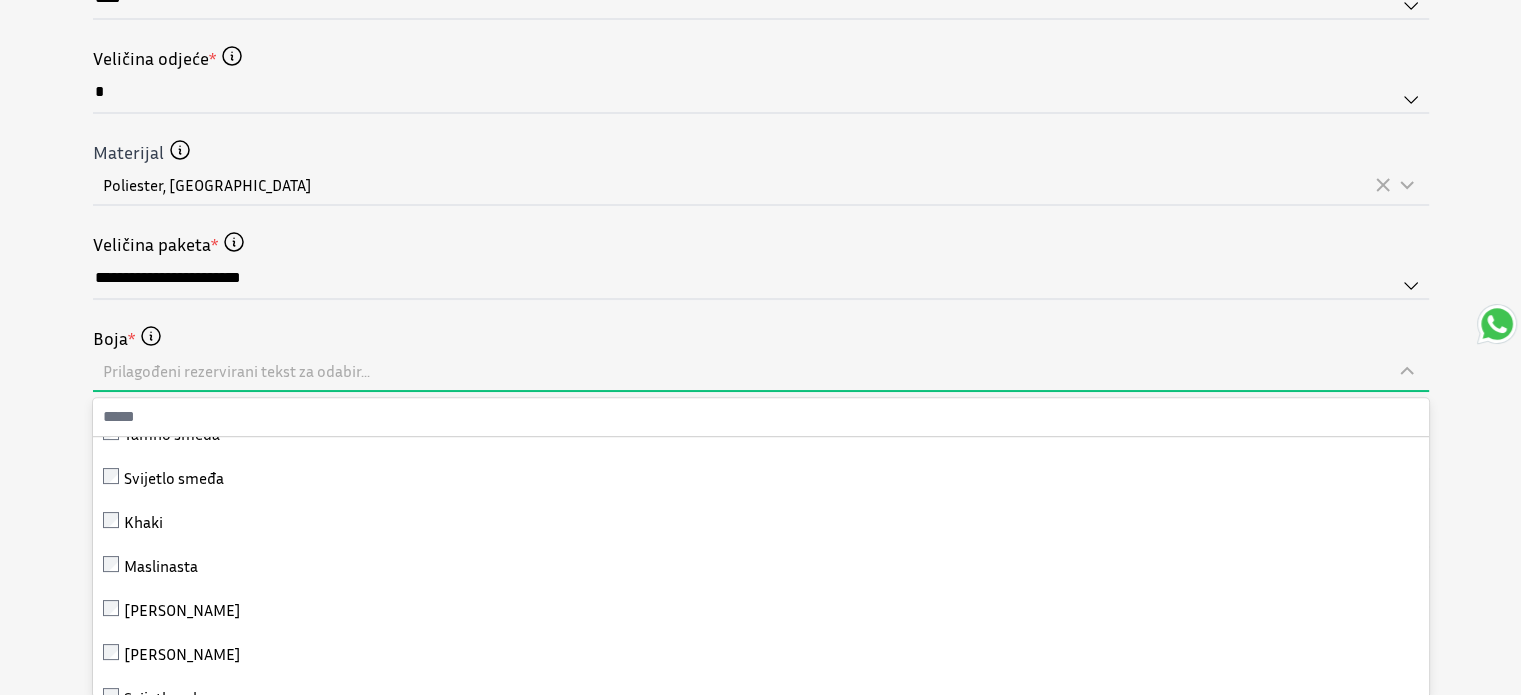 scroll, scrollTop: 611, scrollLeft: 0, axis: vertical 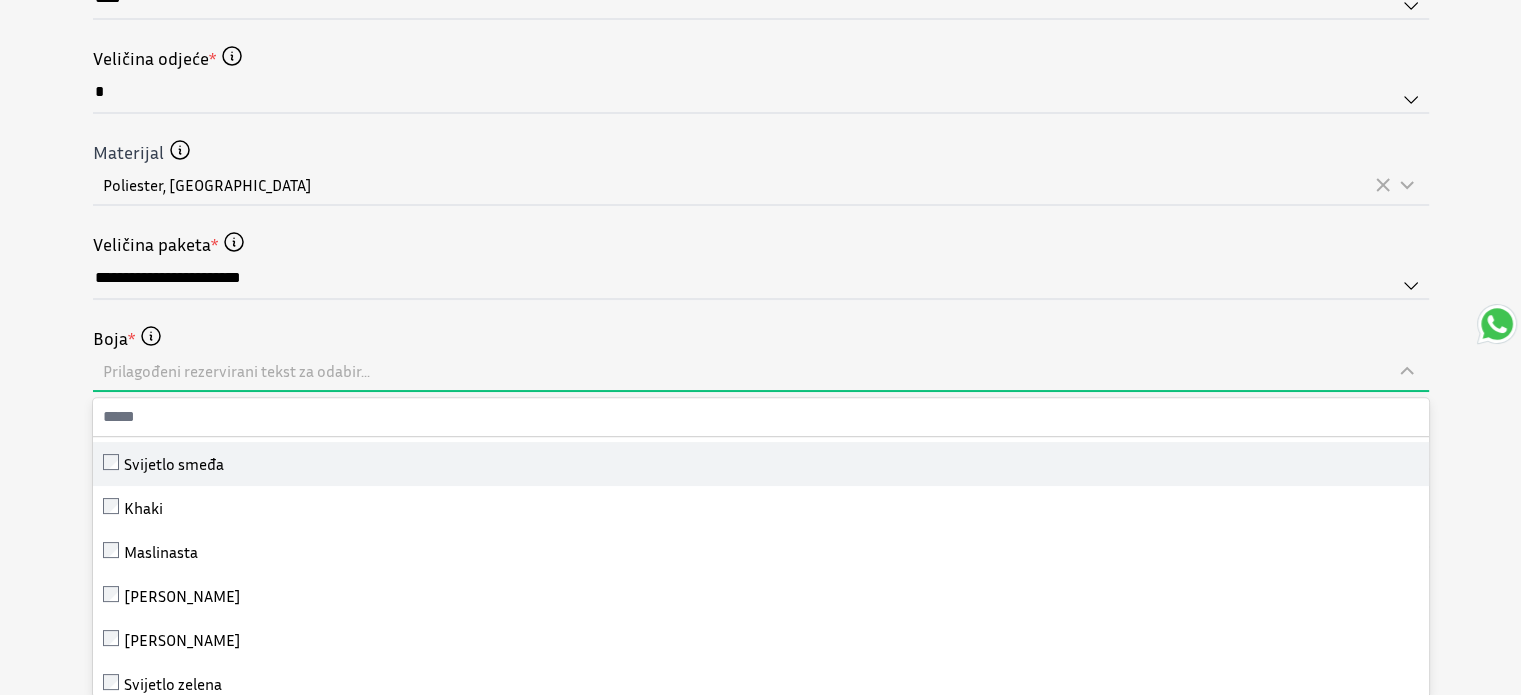 click on "Svijetlo smeđa" at bounding box center [174, 464] 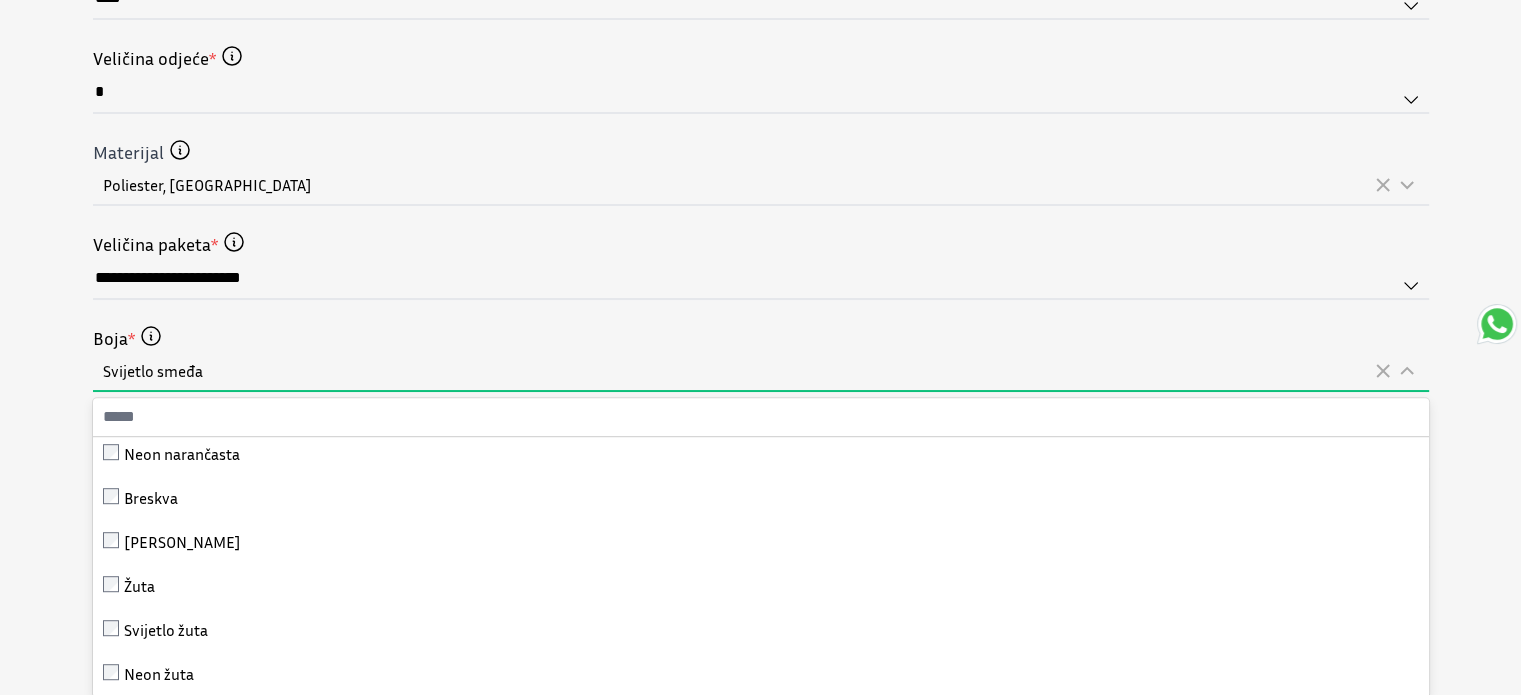 scroll, scrollTop: 1472, scrollLeft: 0, axis: vertical 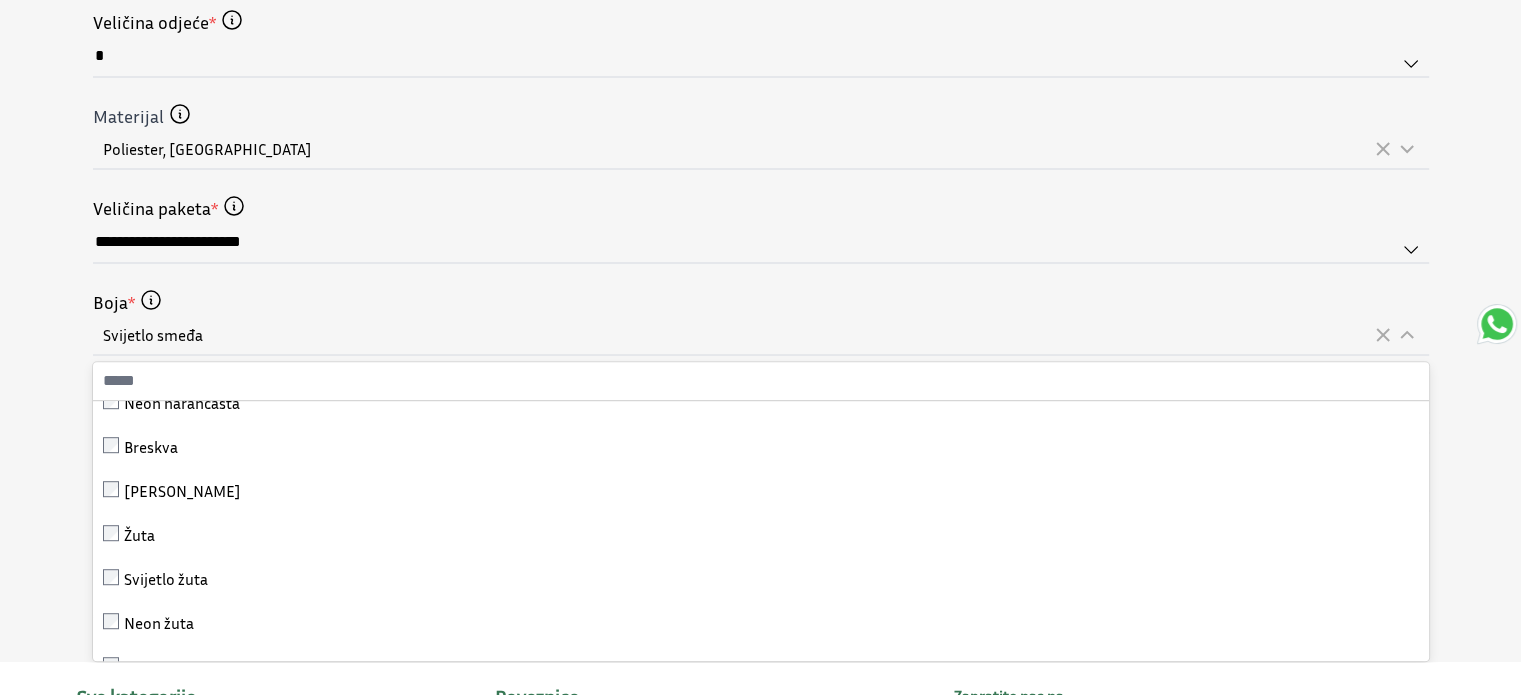 click on "**********" at bounding box center [760, -176] 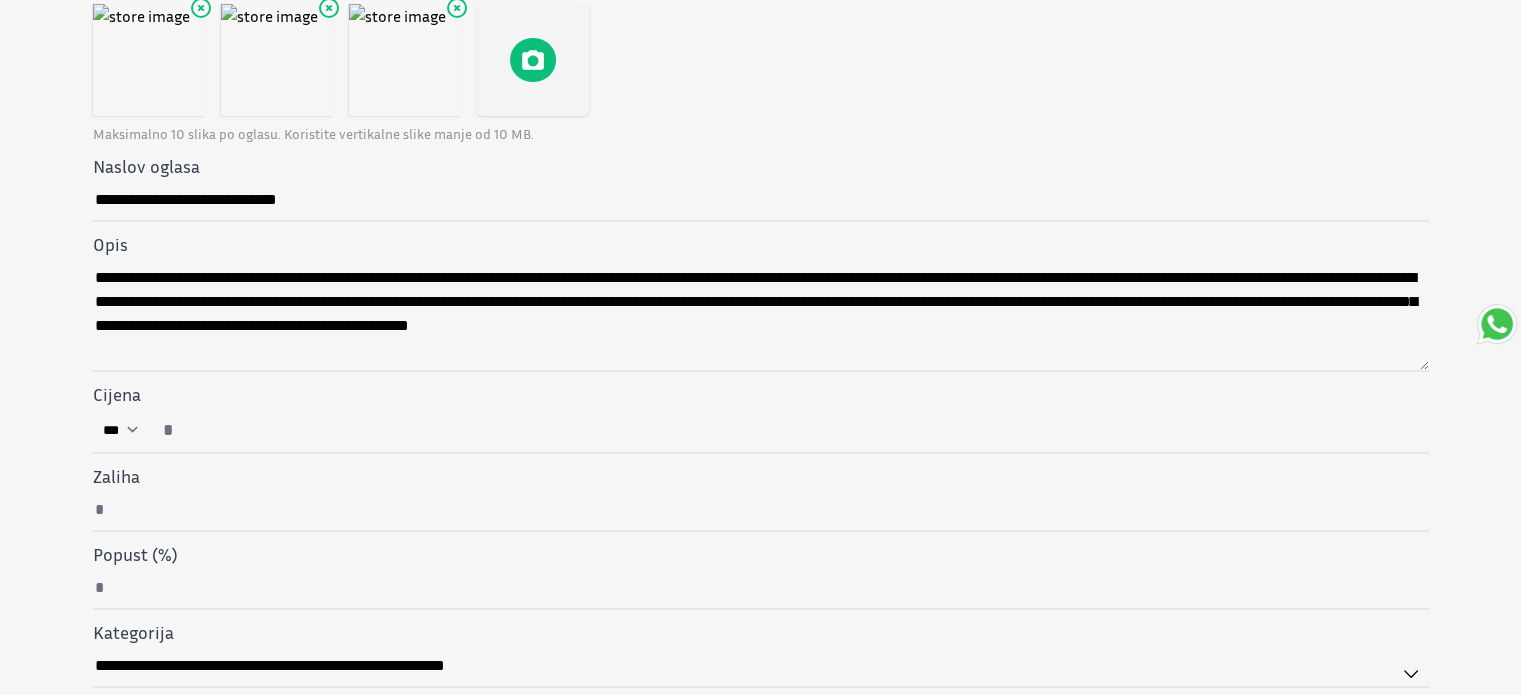 scroll, scrollTop: 110, scrollLeft: 0, axis: vertical 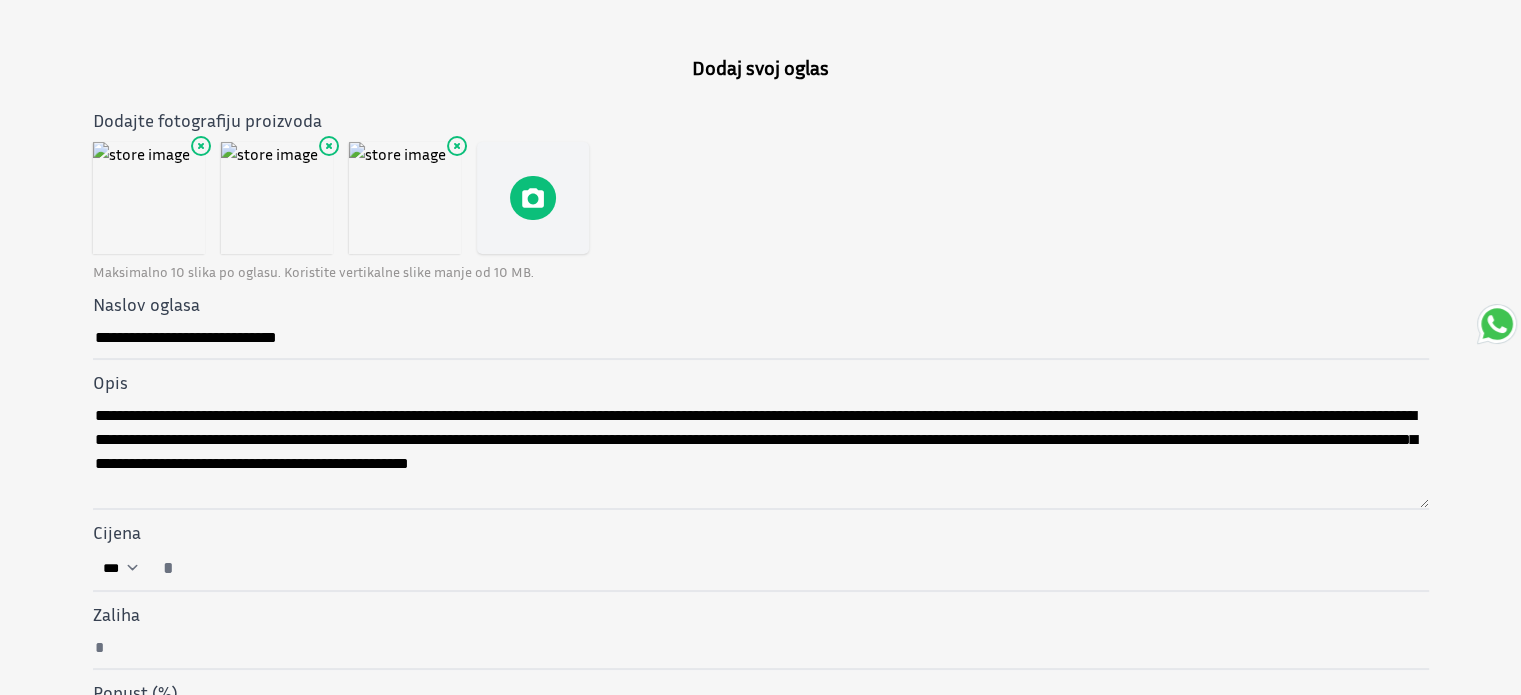 click at bounding box center [149, 198] 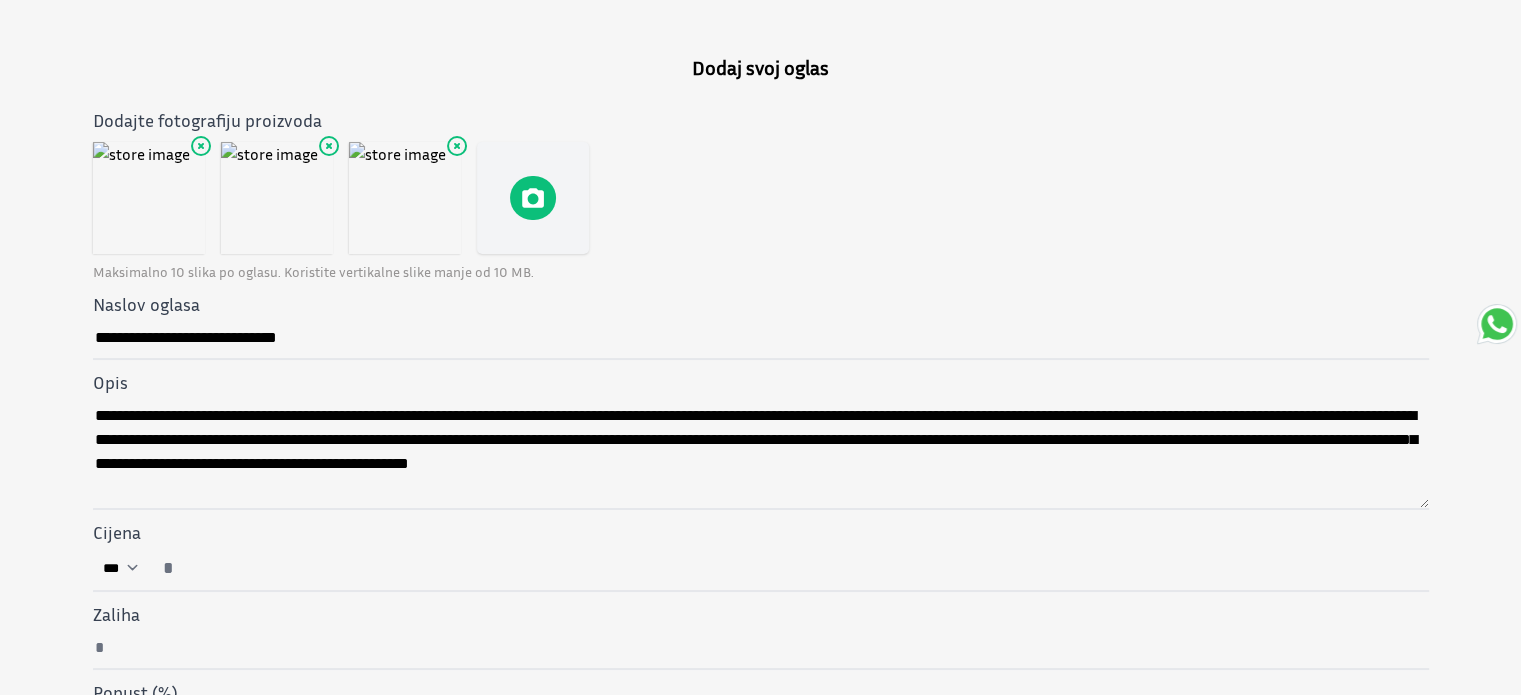 click at bounding box center [149, 198] 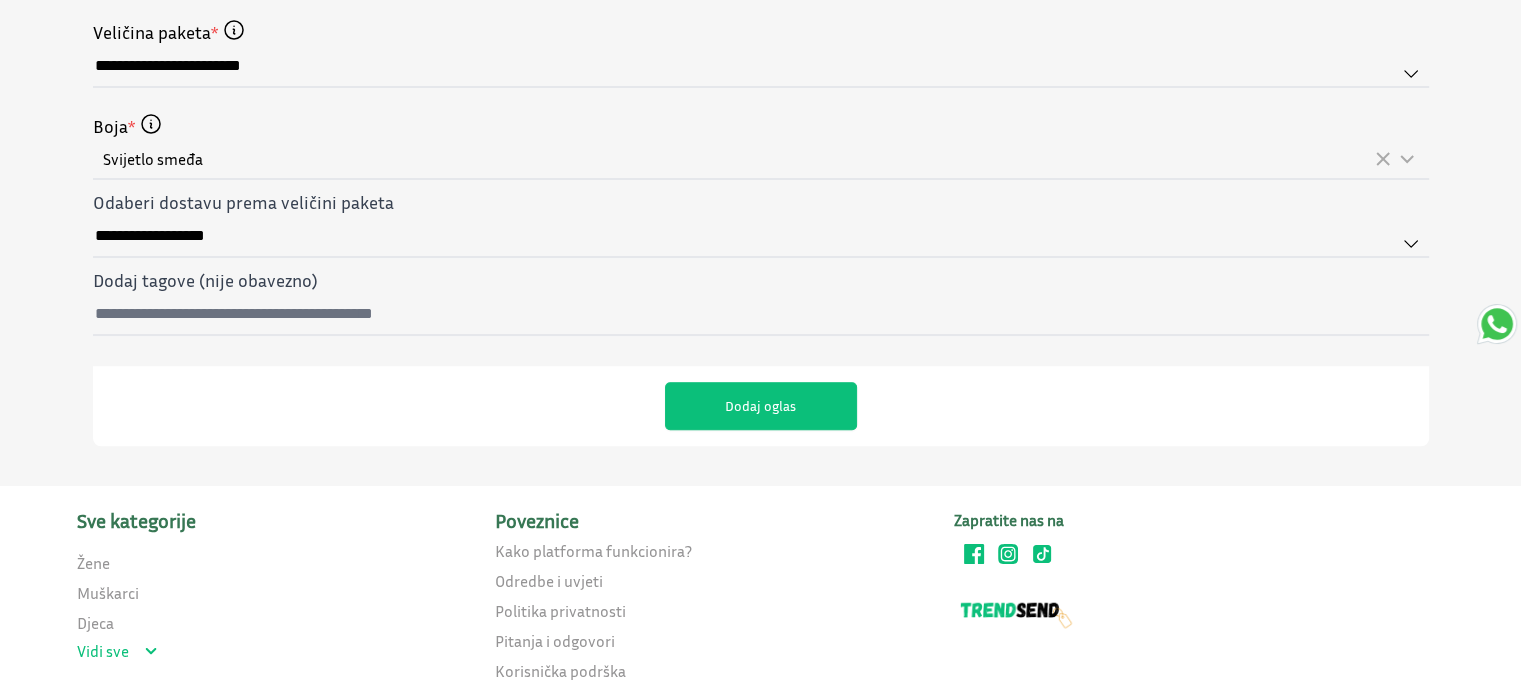scroll, scrollTop: 1311, scrollLeft: 0, axis: vertical 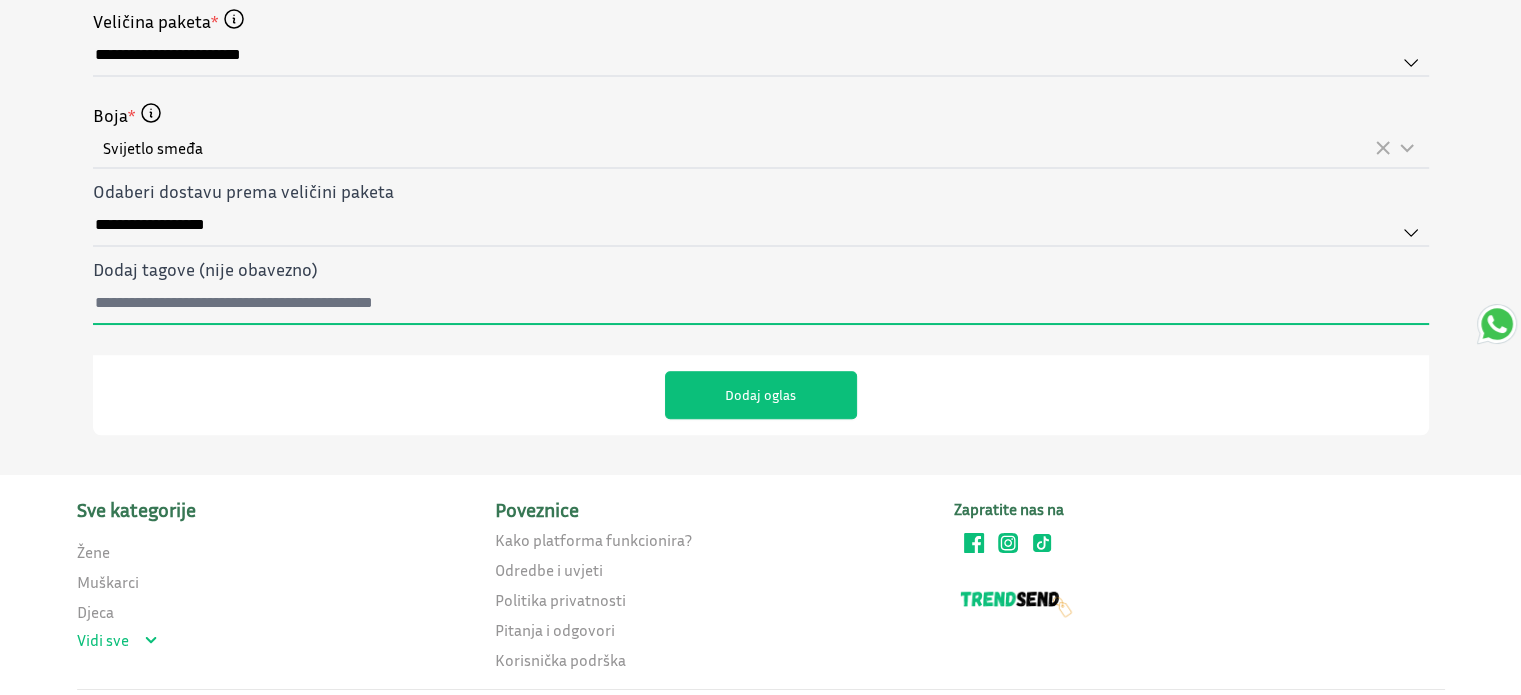 click on "Dodaj tagove (nije obavezno)" at bounding box center (761, 304) 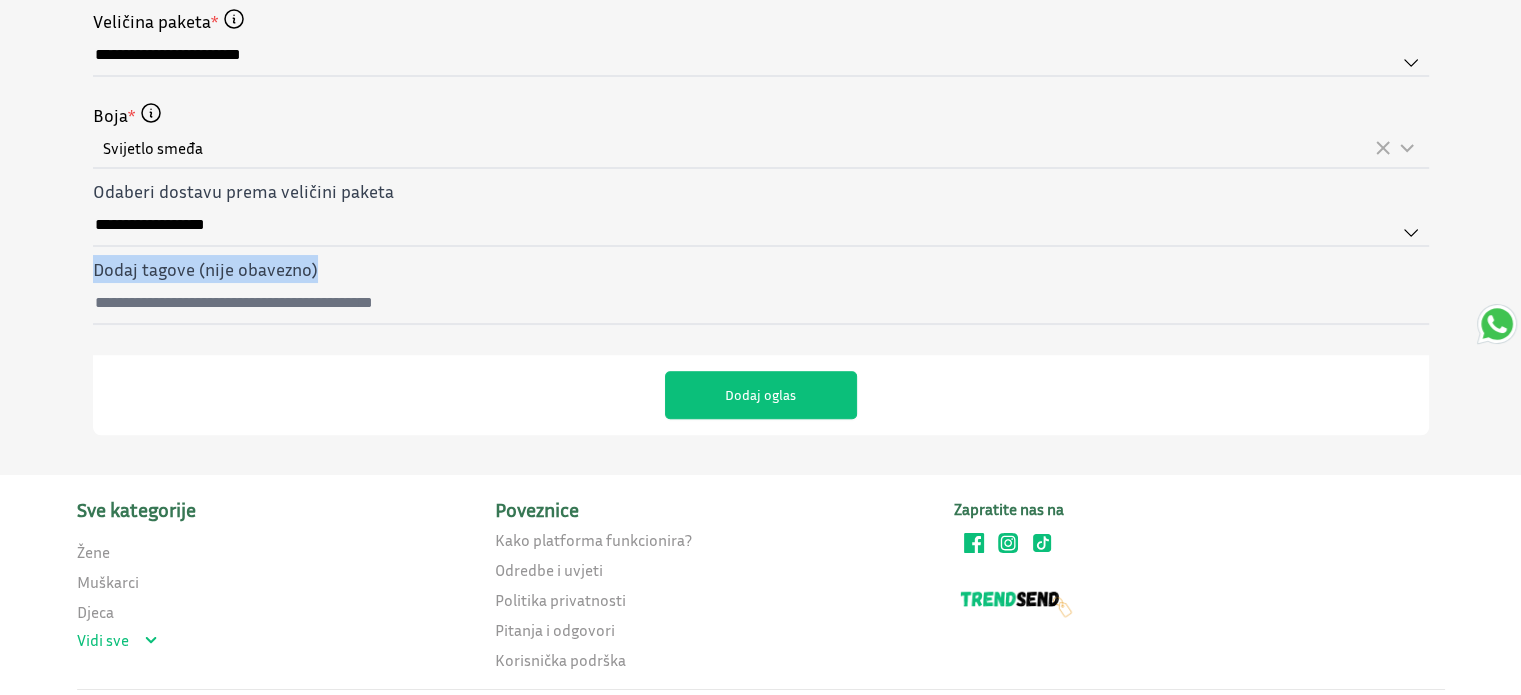 drag, startPoint x: 323, startPoint y: 260, endPoint x: 97, endPoint y: 259, distance: 226.00221 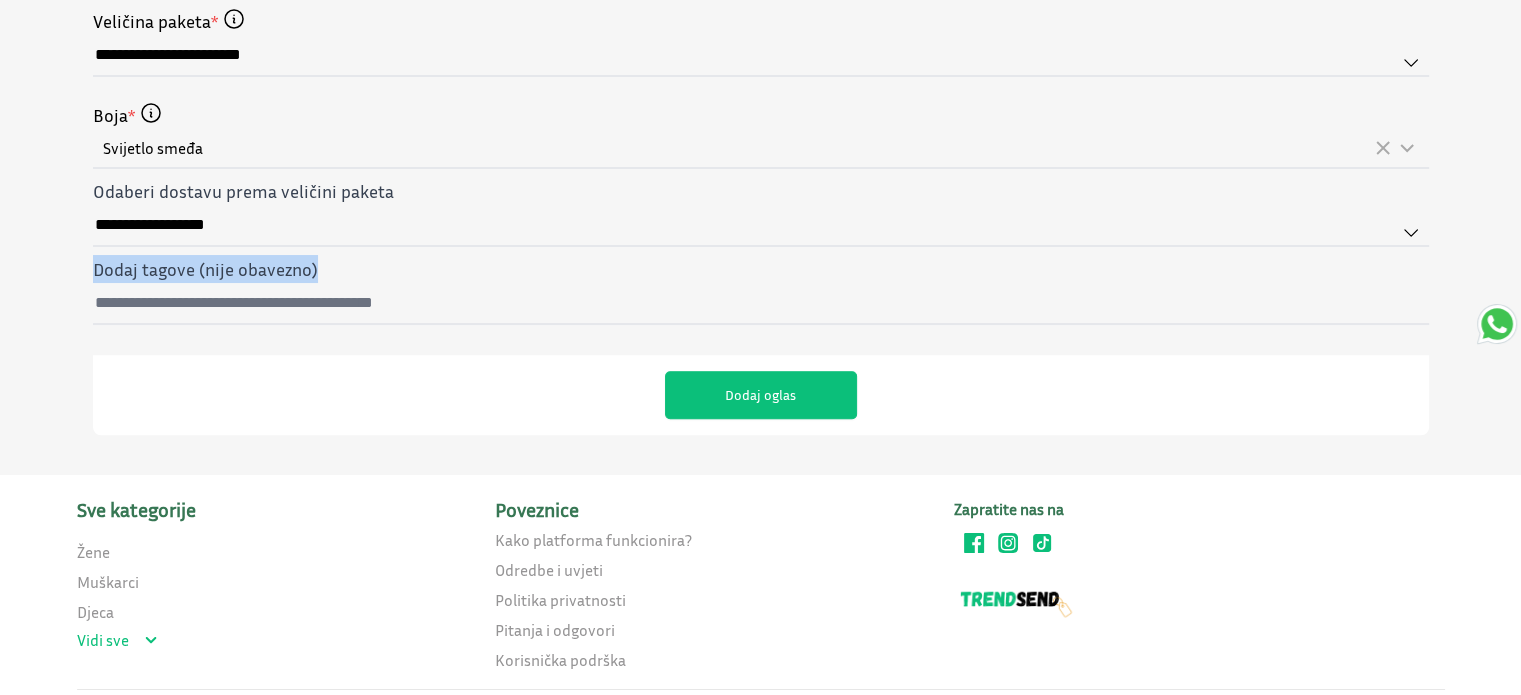 click on "Dodaj tagove (nije obavezno)" at bounding box center [761, 290] 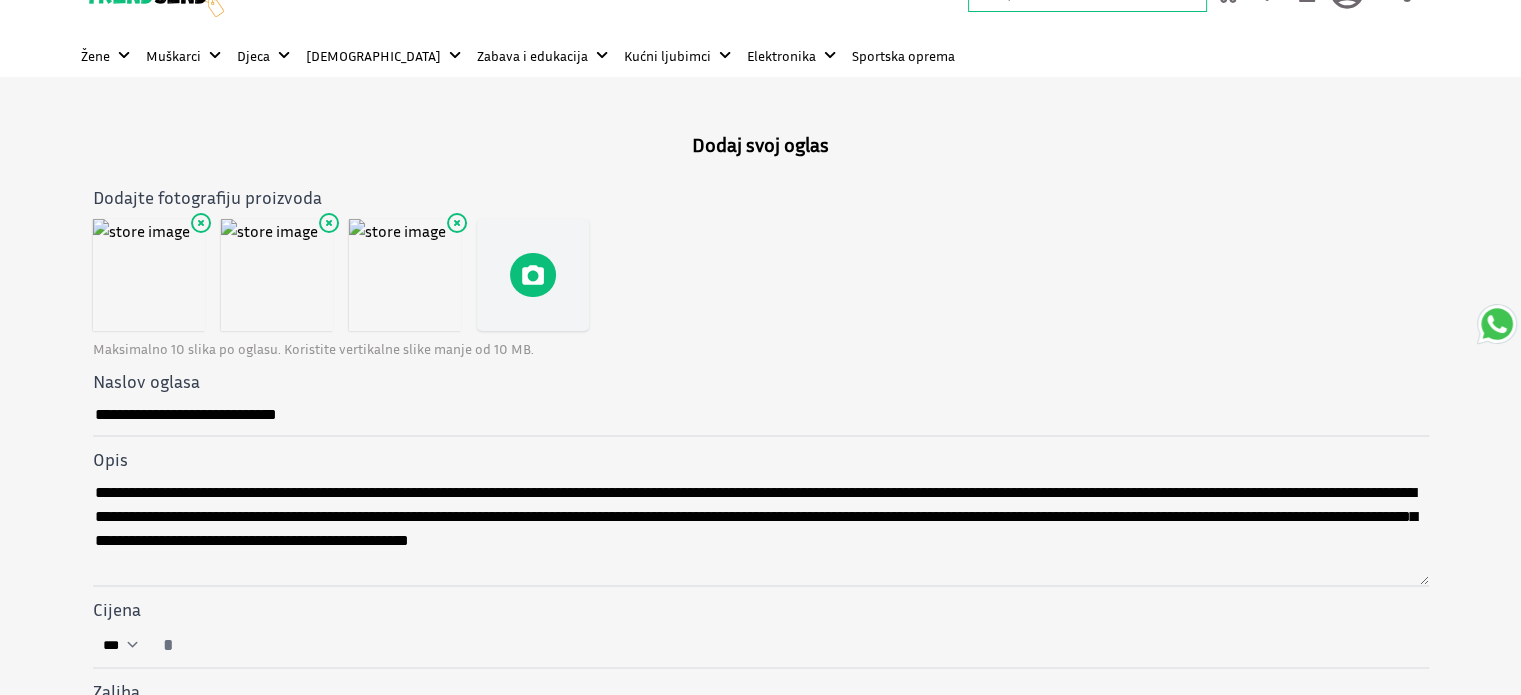 scroll, scrollTop: 25, scrollLeft: 0, axis: vertical 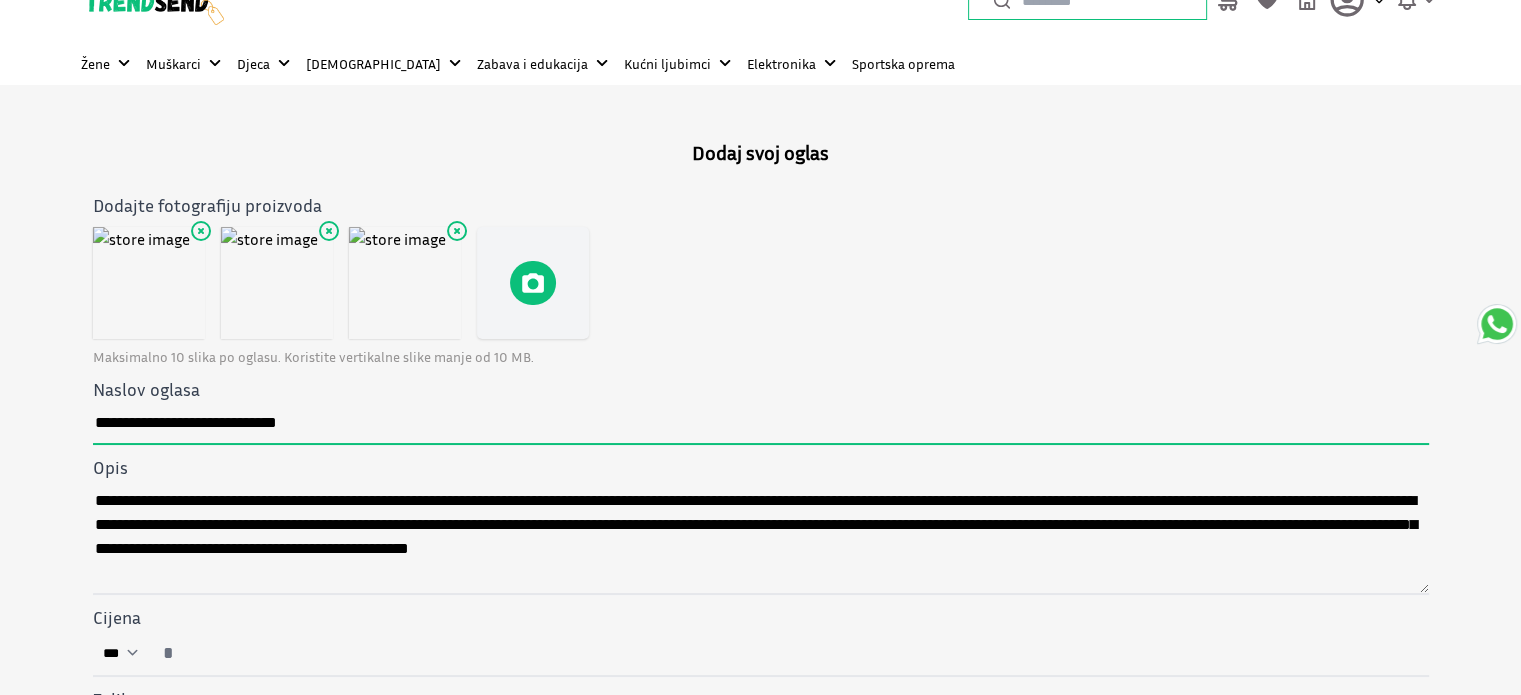 drag, startPoint x: 324, startPoint y: 415, endPoint x: 61, endPoint y: 424, distance: 263.15396 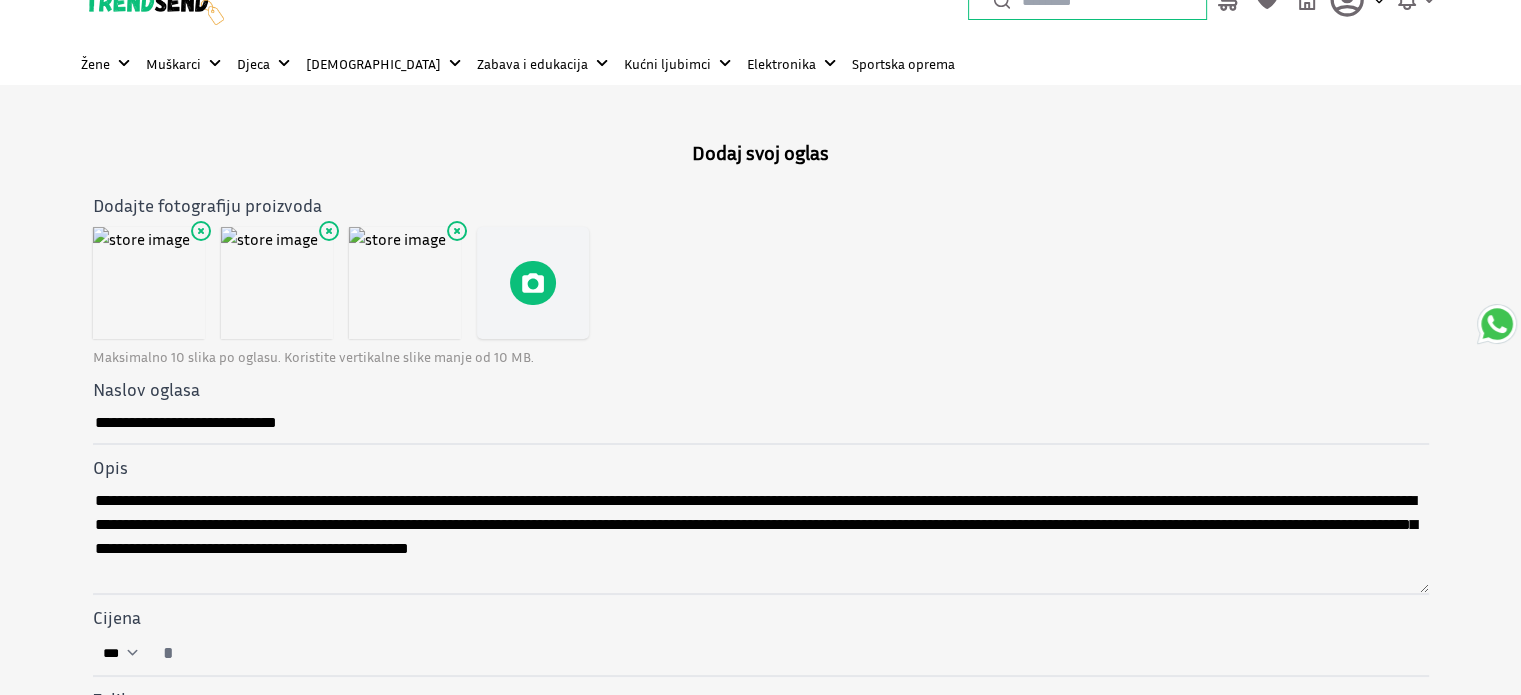 click on "Maksimalno 10 slika po oglasu. Koristite vertikalne slike manje od 10 MB." at bounding box center [761, 357] 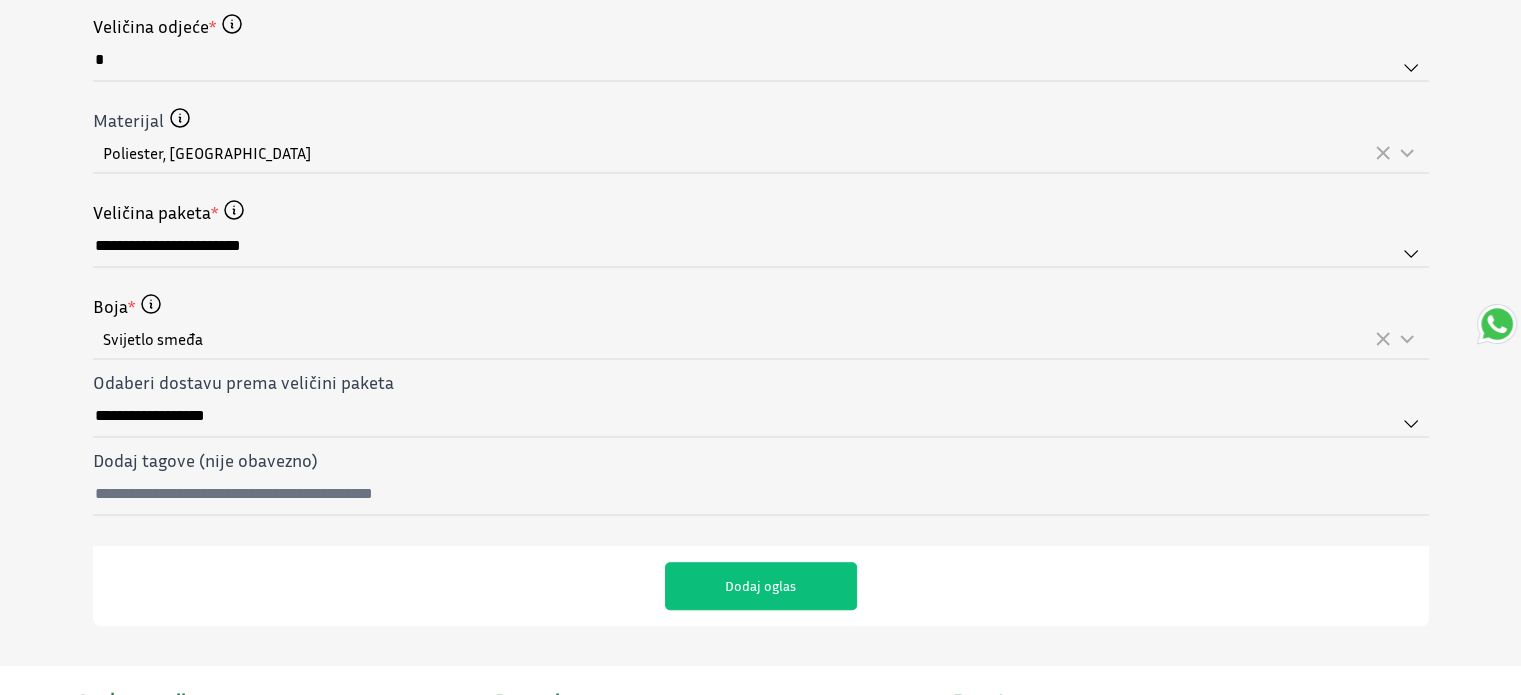 scroll, scrollTop: 1156, scrollLeft: 0, axis: vertical 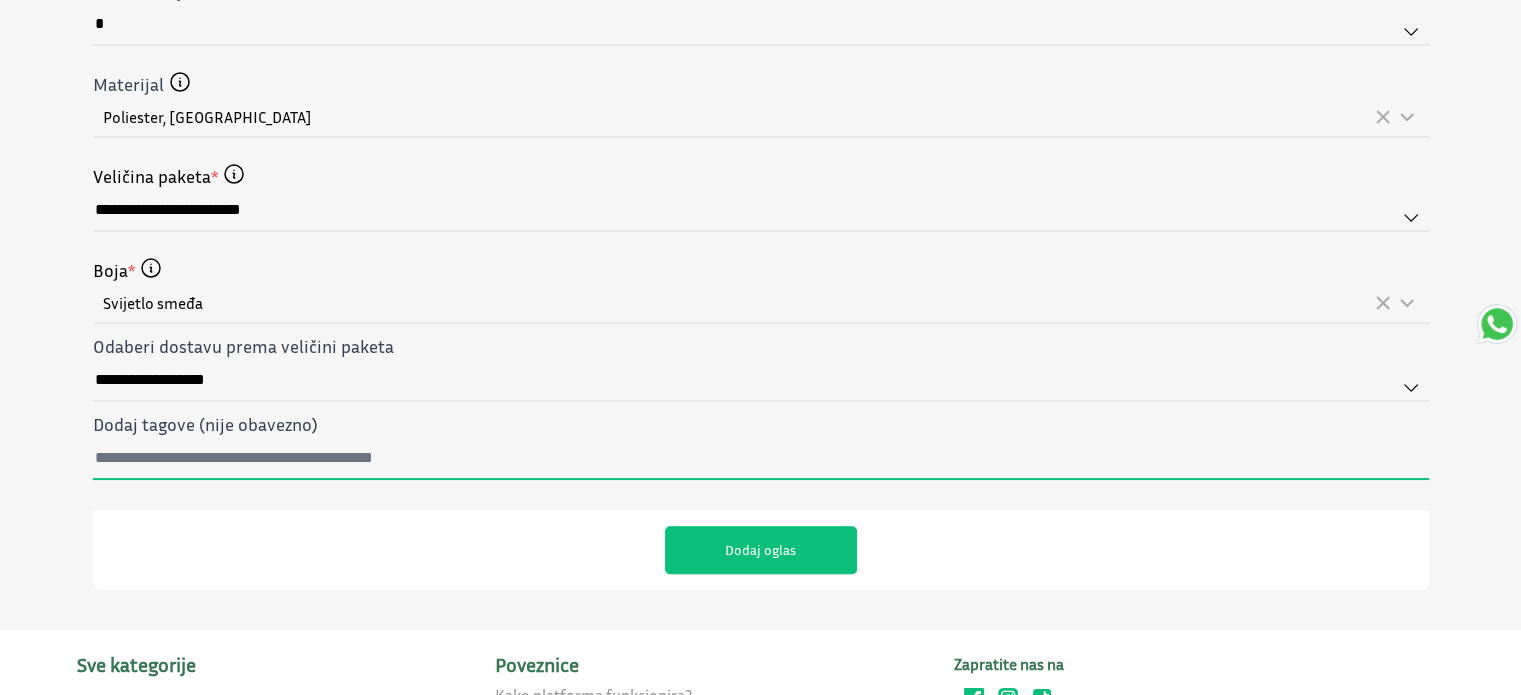 click on "Dodaj tagove (nije obavezno)" at bounding box center [761, 459] 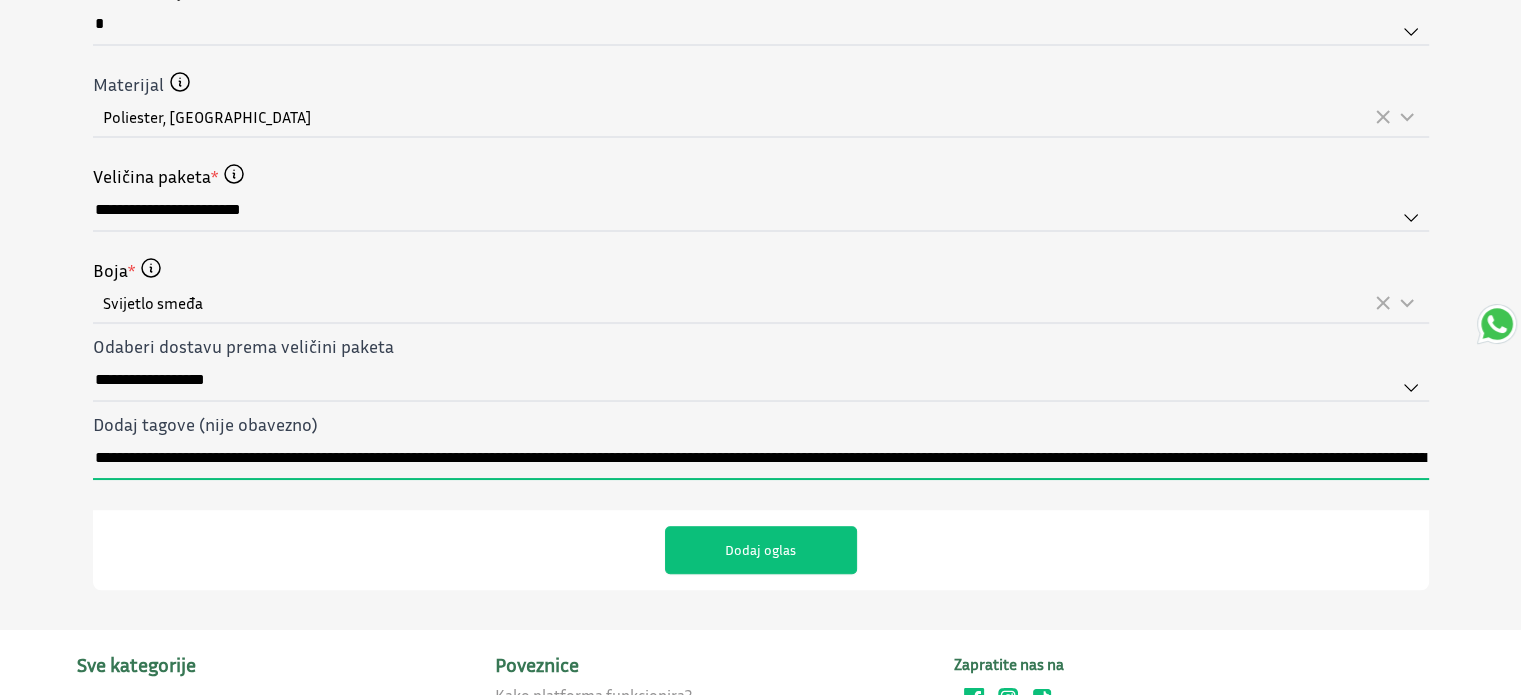 scroll, scrollTop: 0, scrollLeft: 374, axis: horizontal 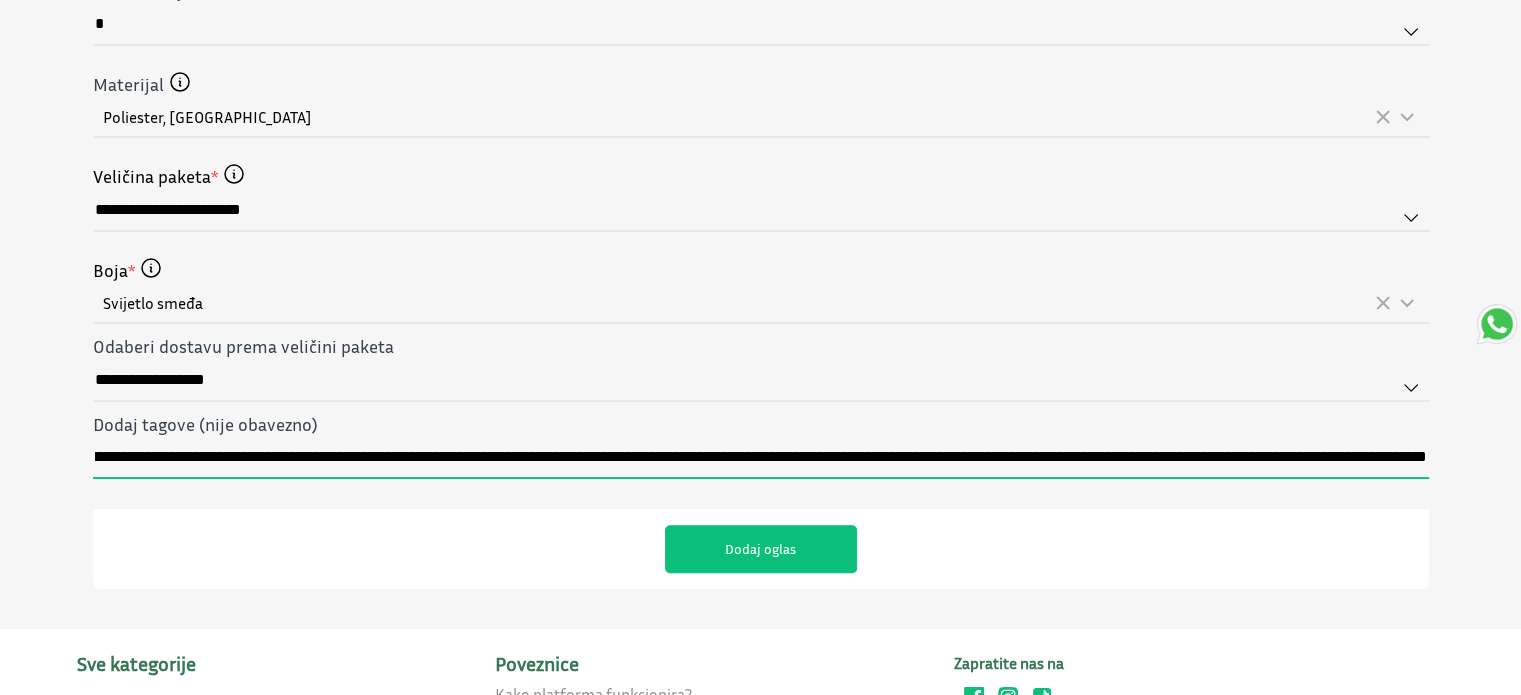 drag, startPoint x: 1080, startPoint y: 451, endPoint x: 724, endPoint y: 450, distance: 356.0014 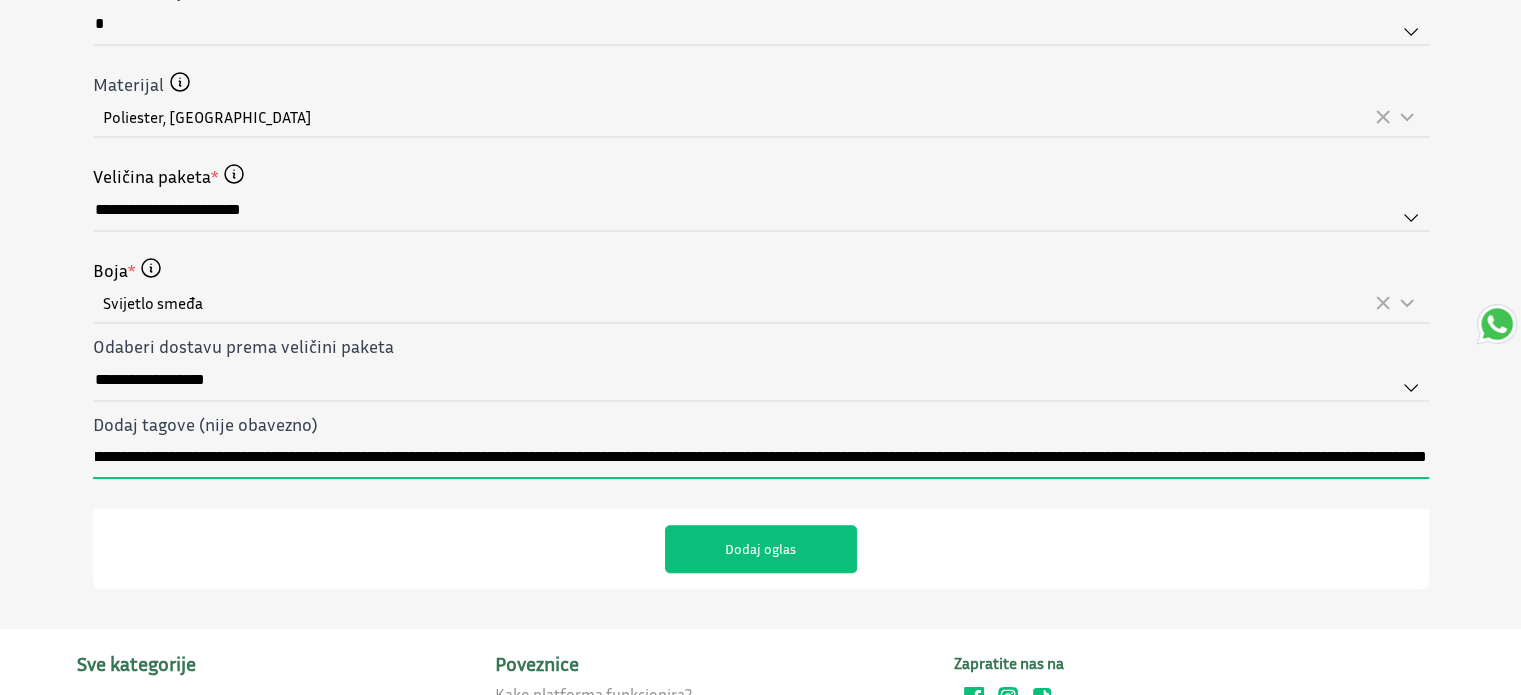 click on "**********" at bounding box center [761, 459] 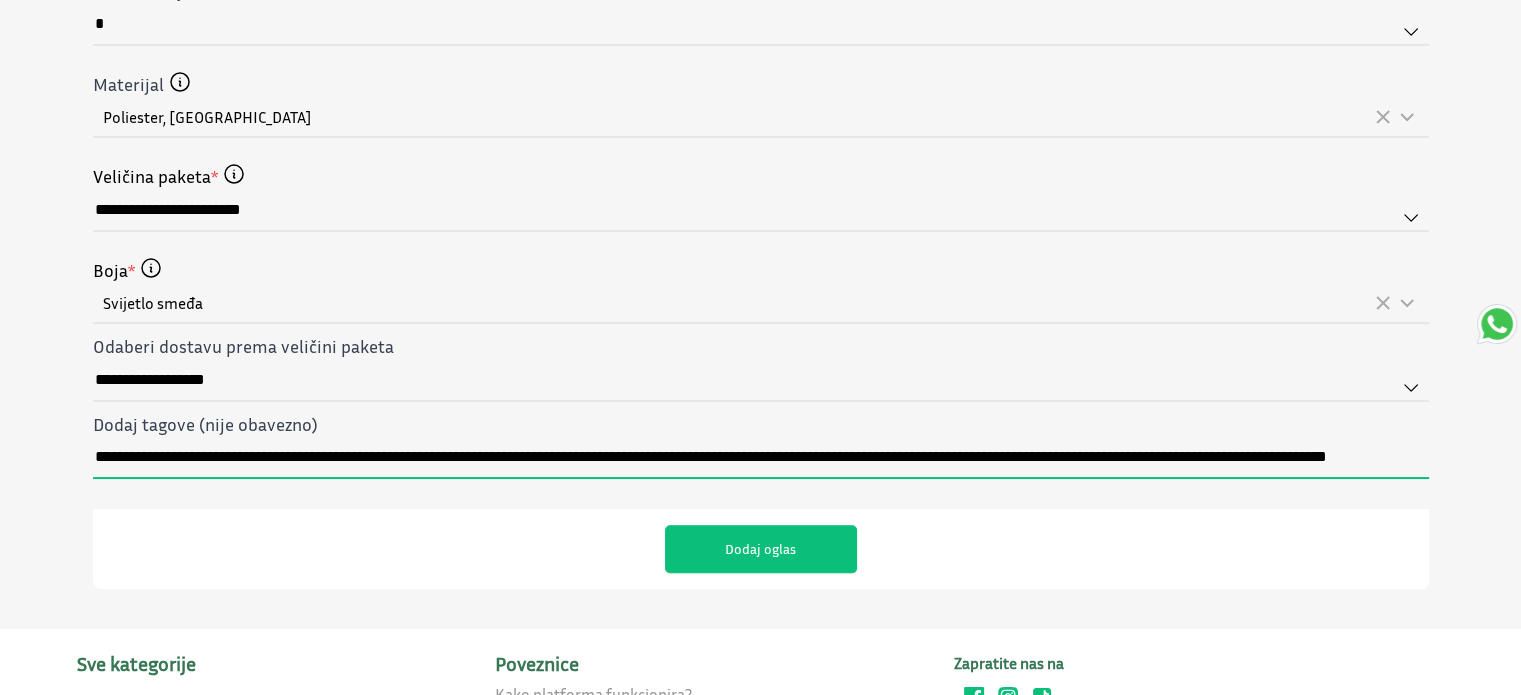 scroll, scrollTop: 0, scrollLeft: 11, axis: horizontal 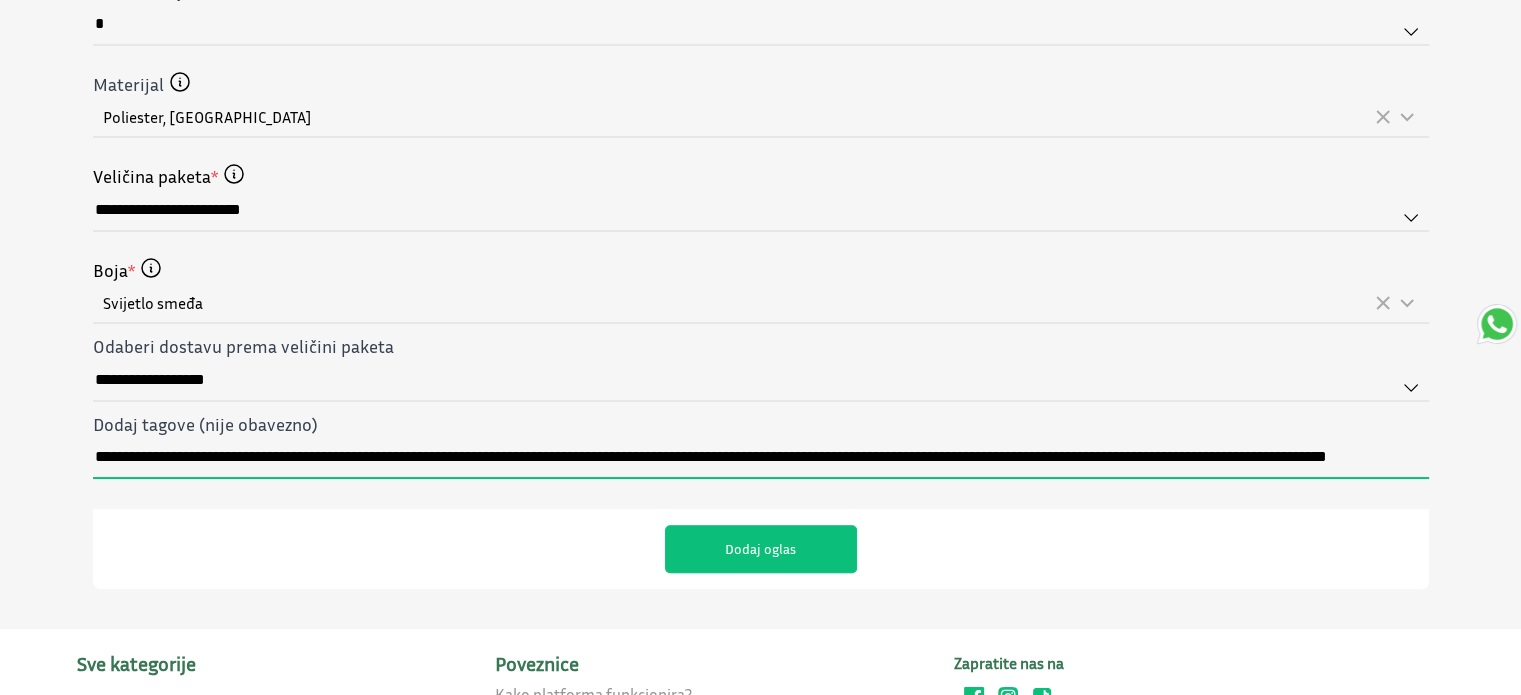 click on "**********" at bounding box center [761, 459] 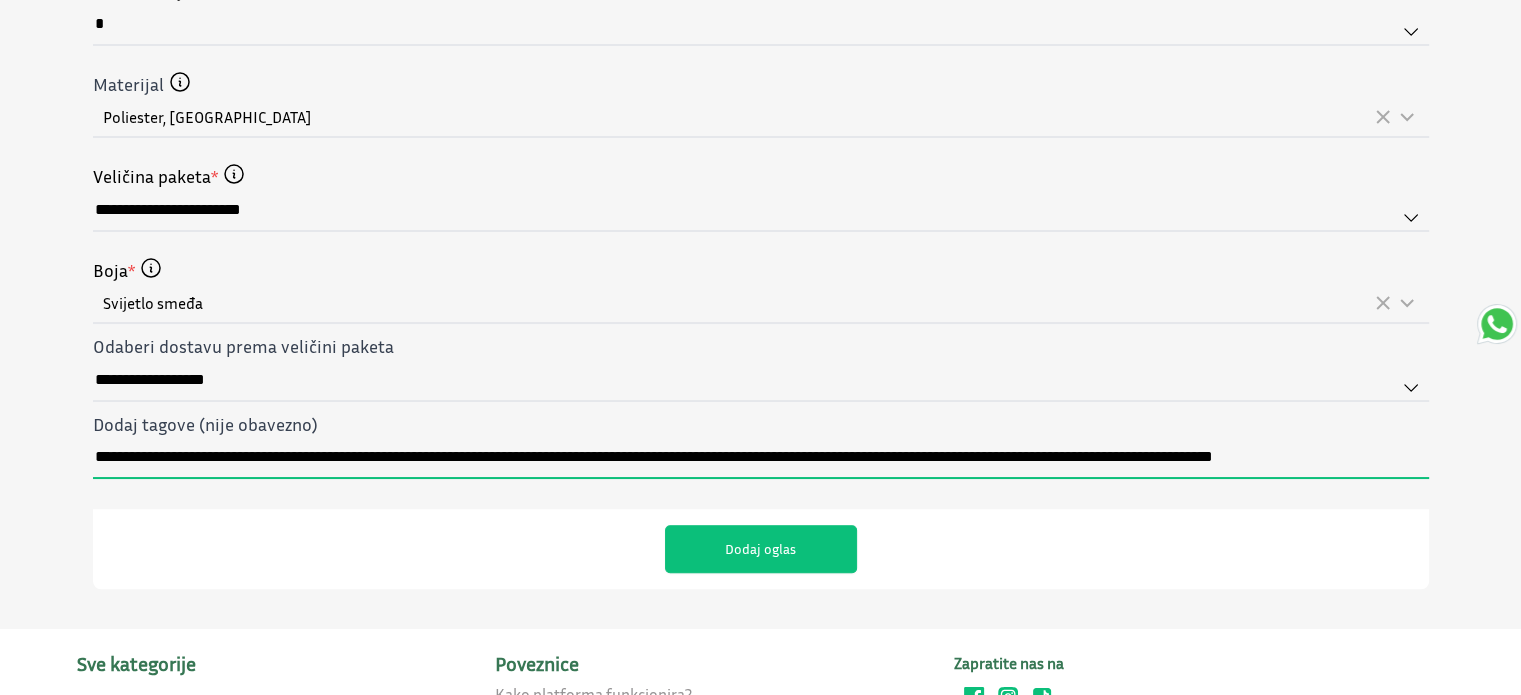 scroll, scrollTop: 0, scrollLeft: 0, axis: both 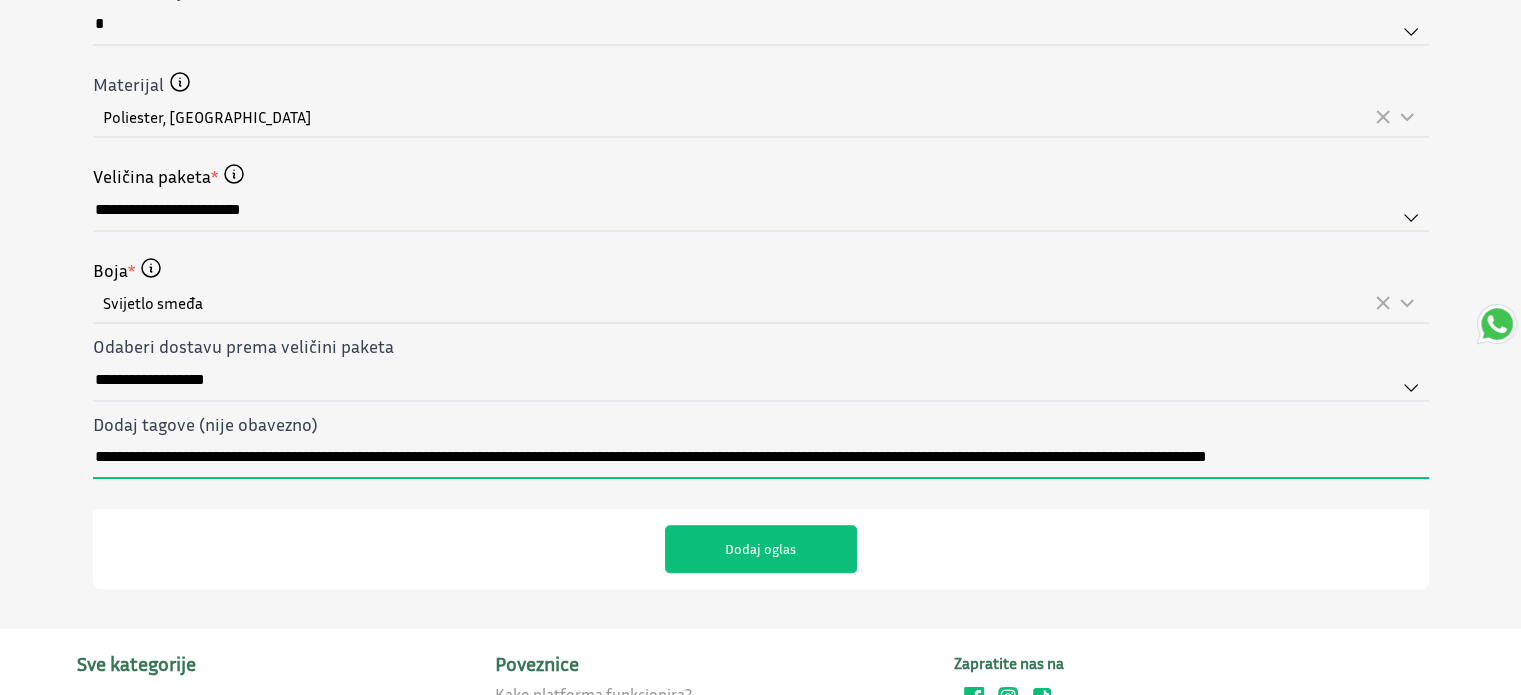 type on "**********" 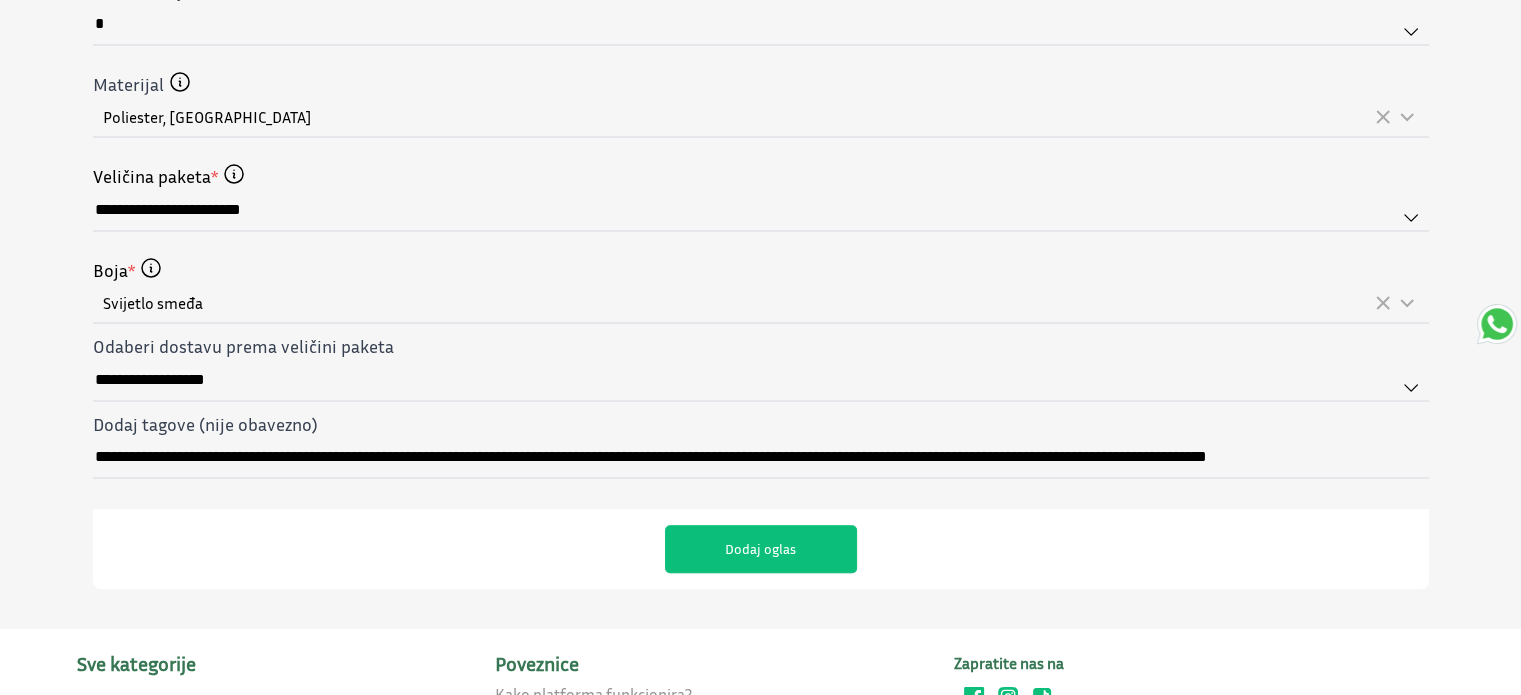 click on "**********" at bounding box center (761, -211) 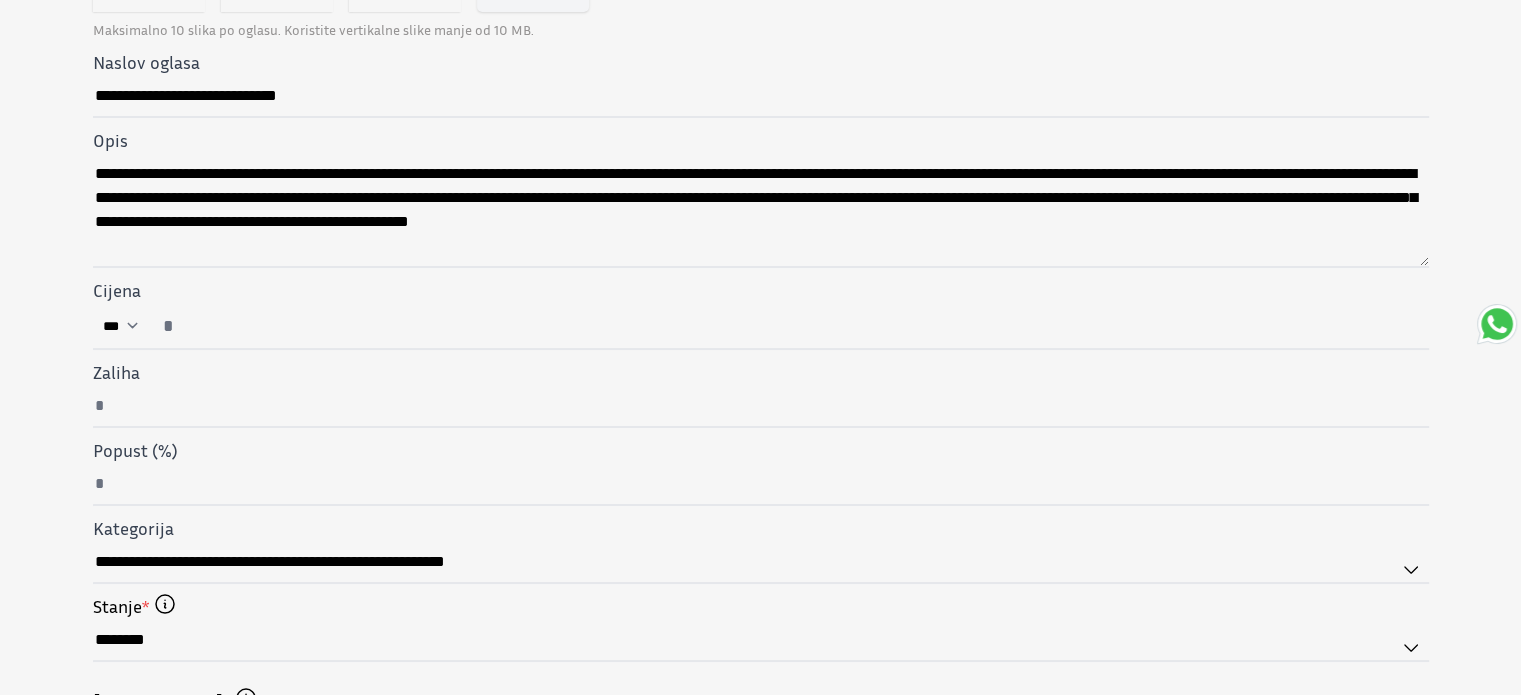 scroll, scrollTop: 308, scrollLeft: 0, axis: vertical 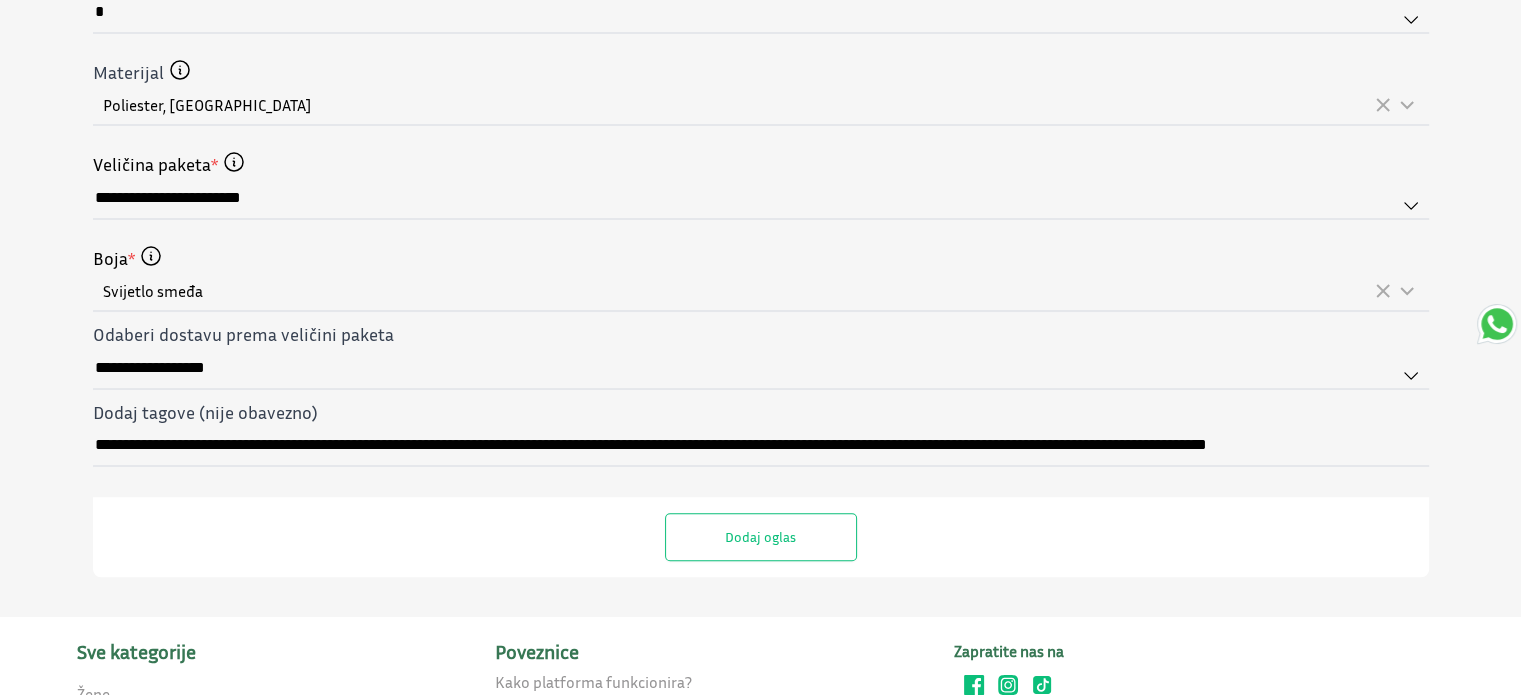 click on "Dodaj oglas" at bounding box center (761, 537) 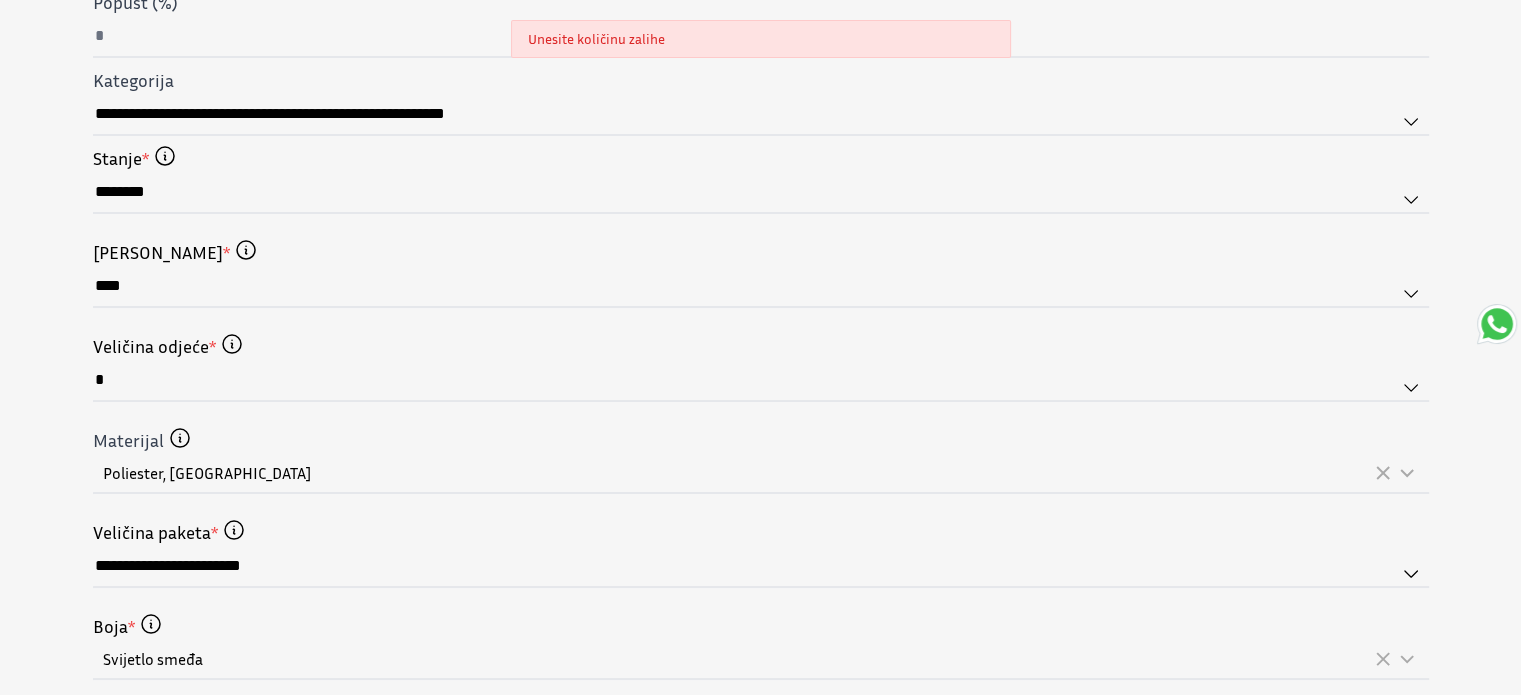 scroll, scrollTop: 790, scrollLeft: 0, axis: vertical 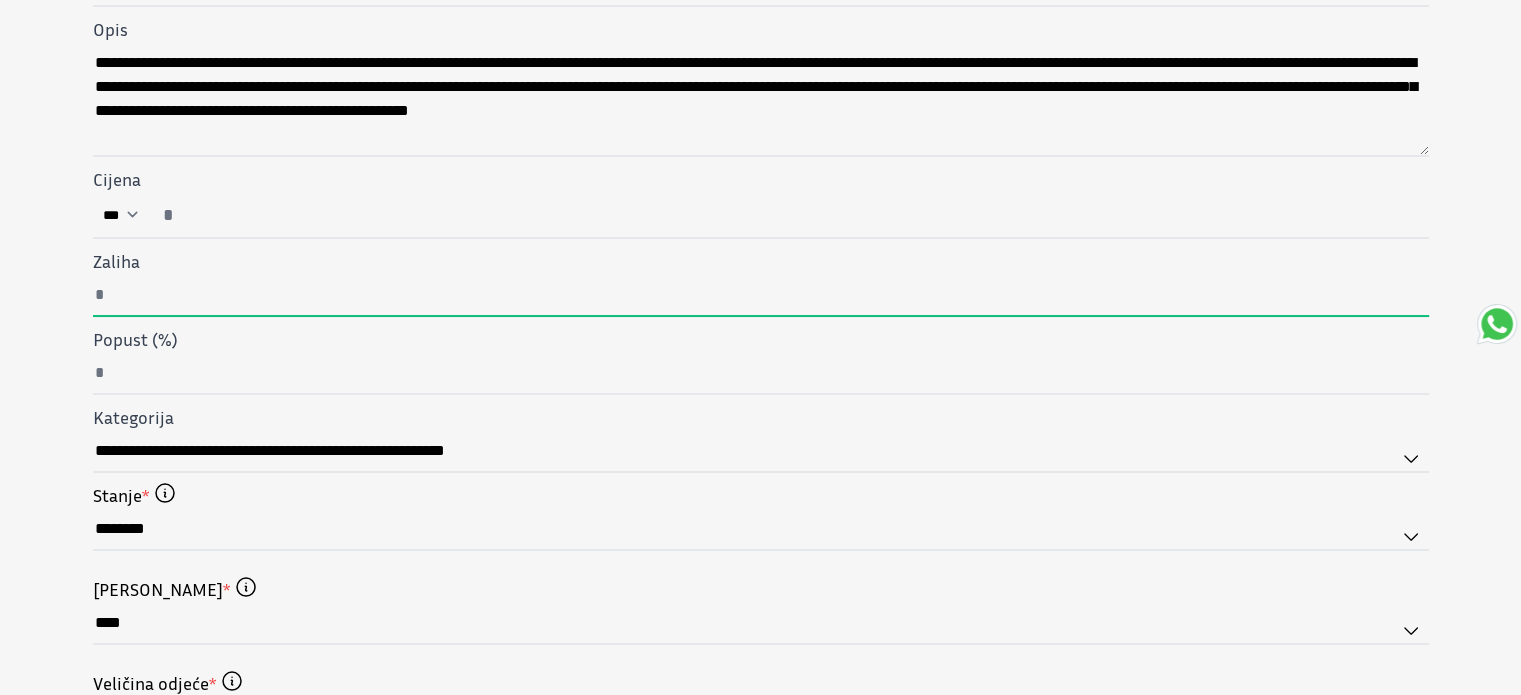 click on "Zaliha" at bounding box center (761, 296) 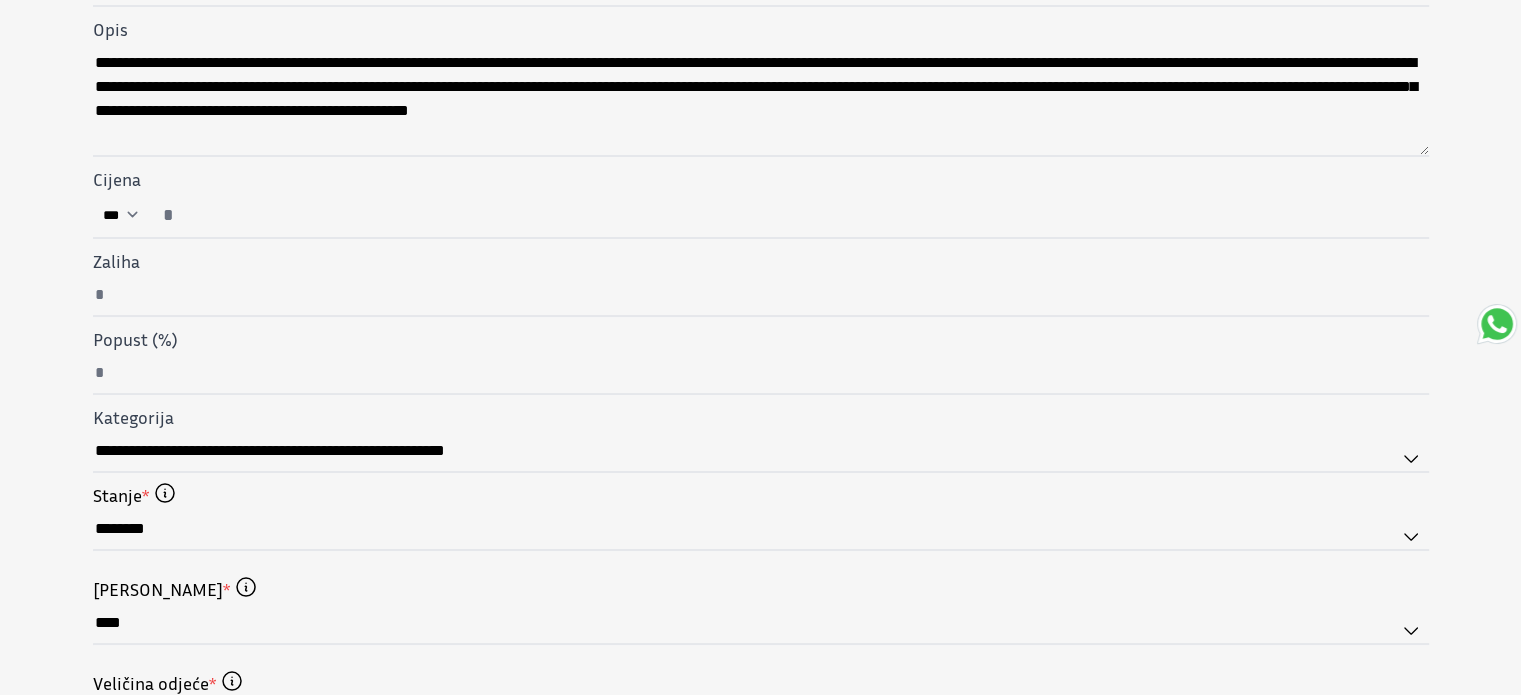 click on "**********" at bounding box center (760, 484) 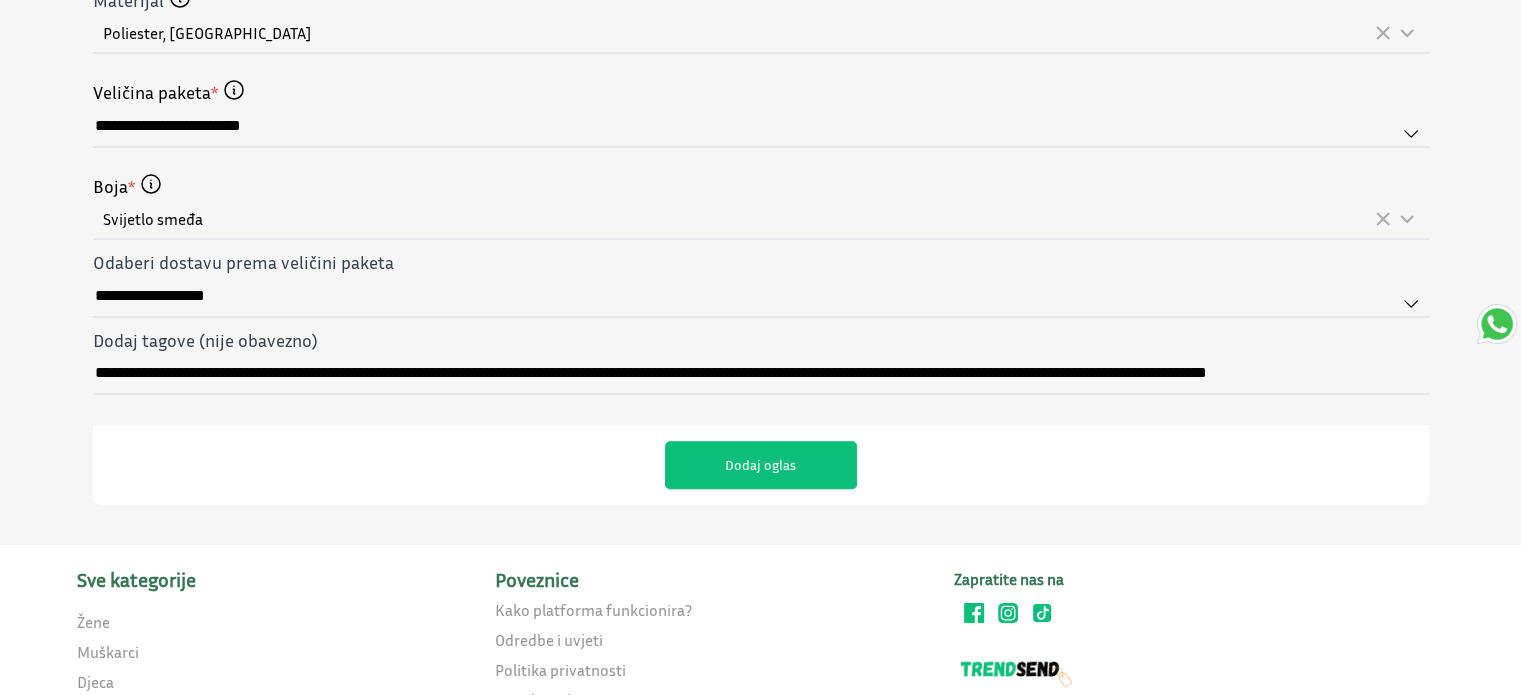 scroll, scrollTop: 1444, scrollLeft: 0, axis: vertical 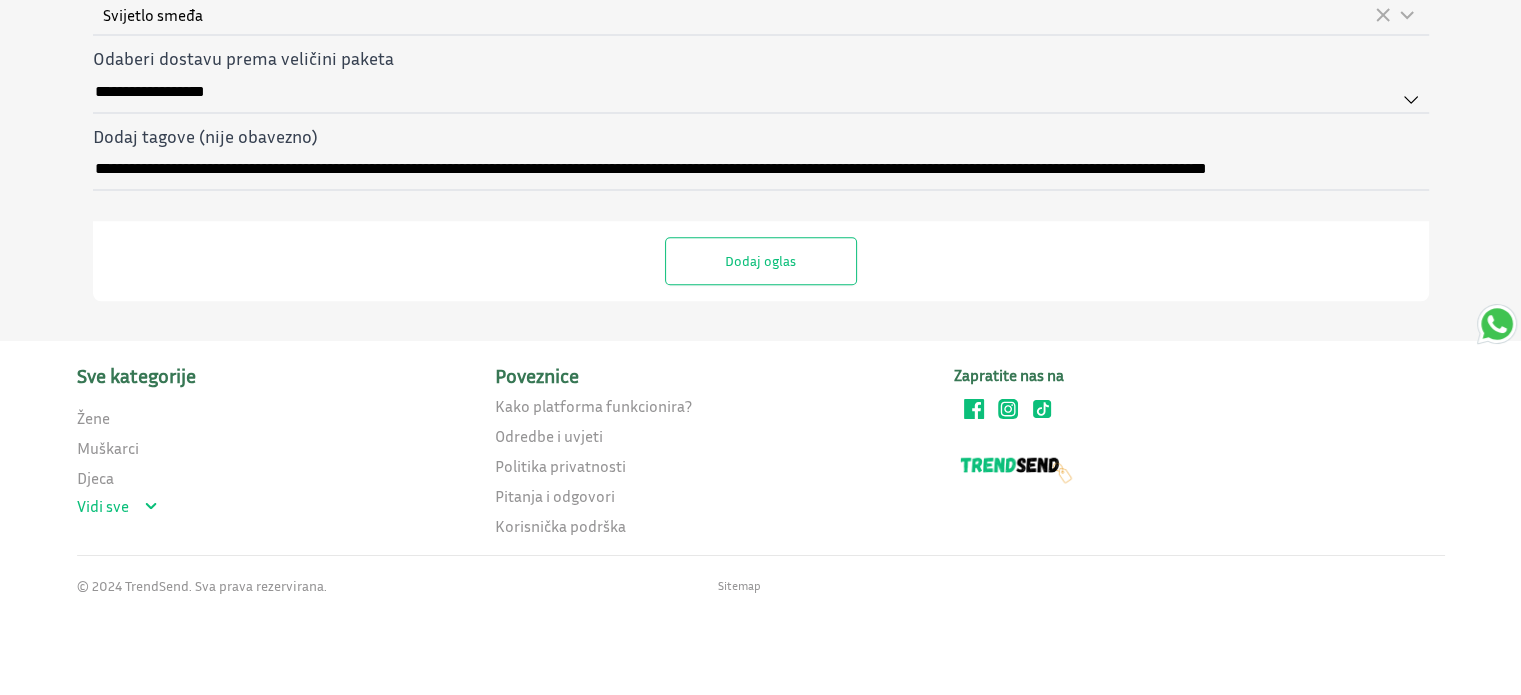 click on "Dodaj oglas" at bounding box center (761, 261) 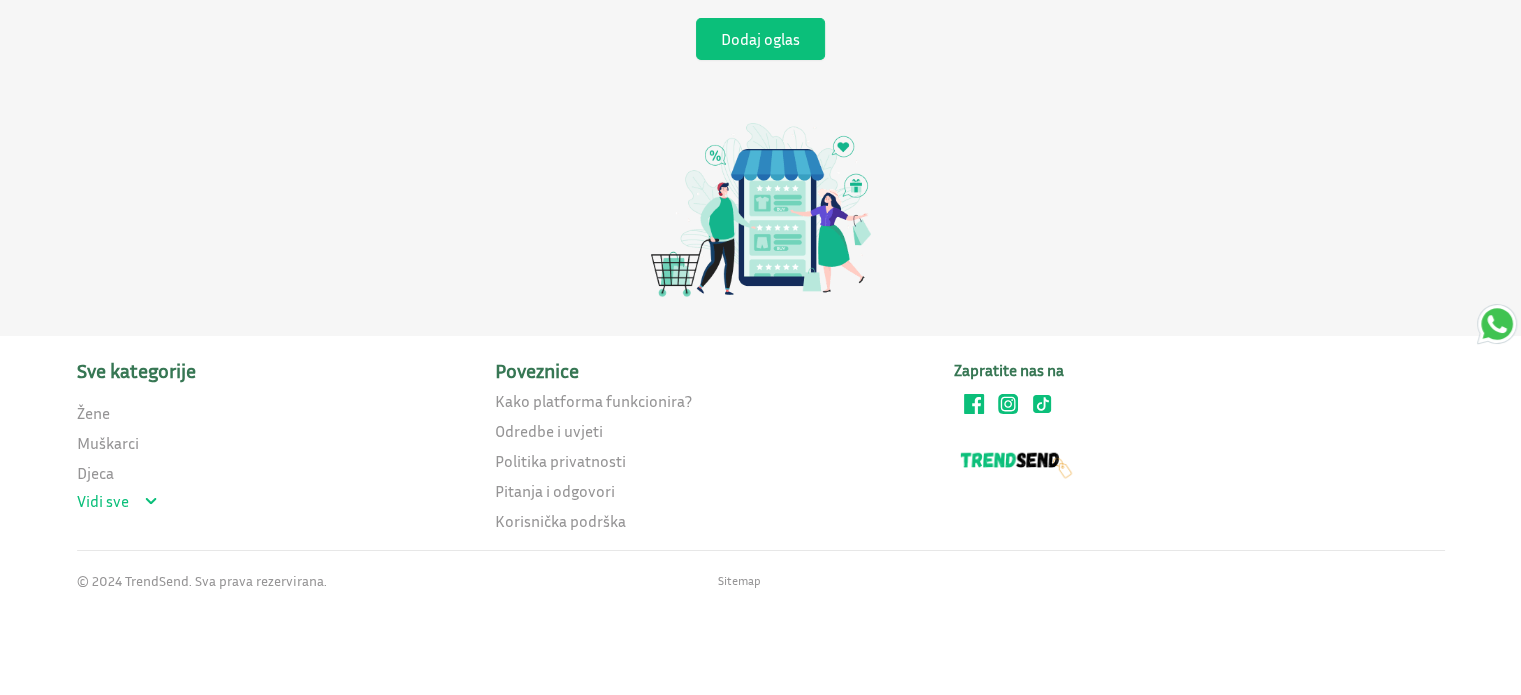 scroll, scrollTop: 0, scrollLeft: 0, axis: both 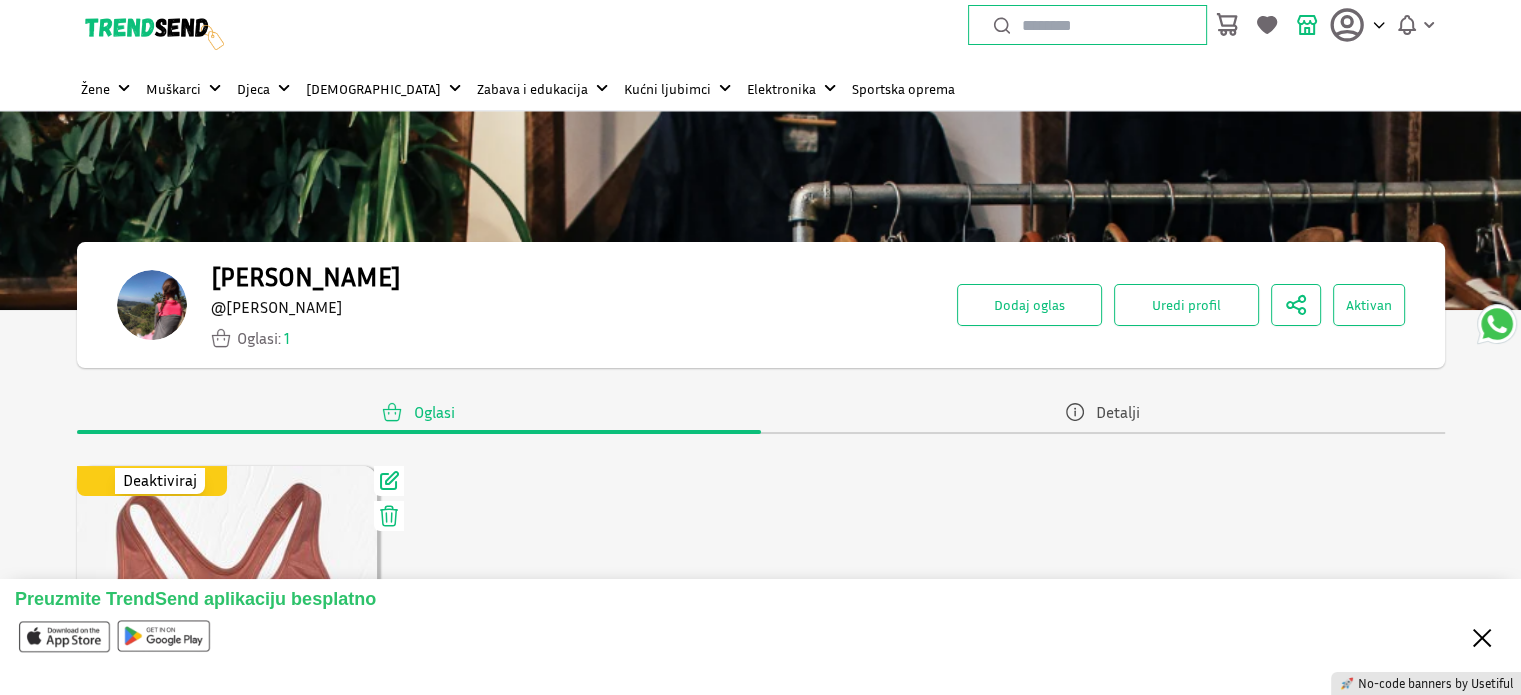 click on "Close" at bounding box center [1482, 636] 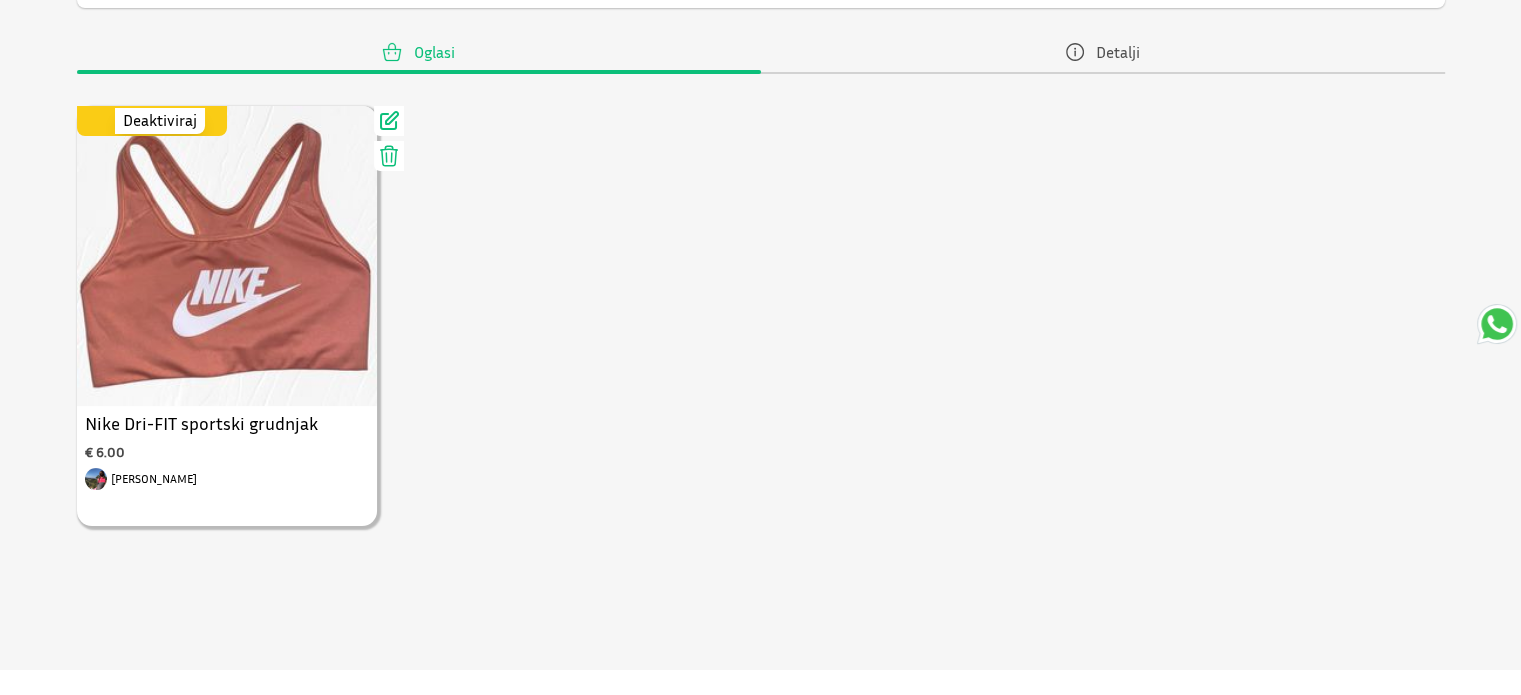 scroll, scrollTop: 370, scrollLeft: 0, axis: vertical 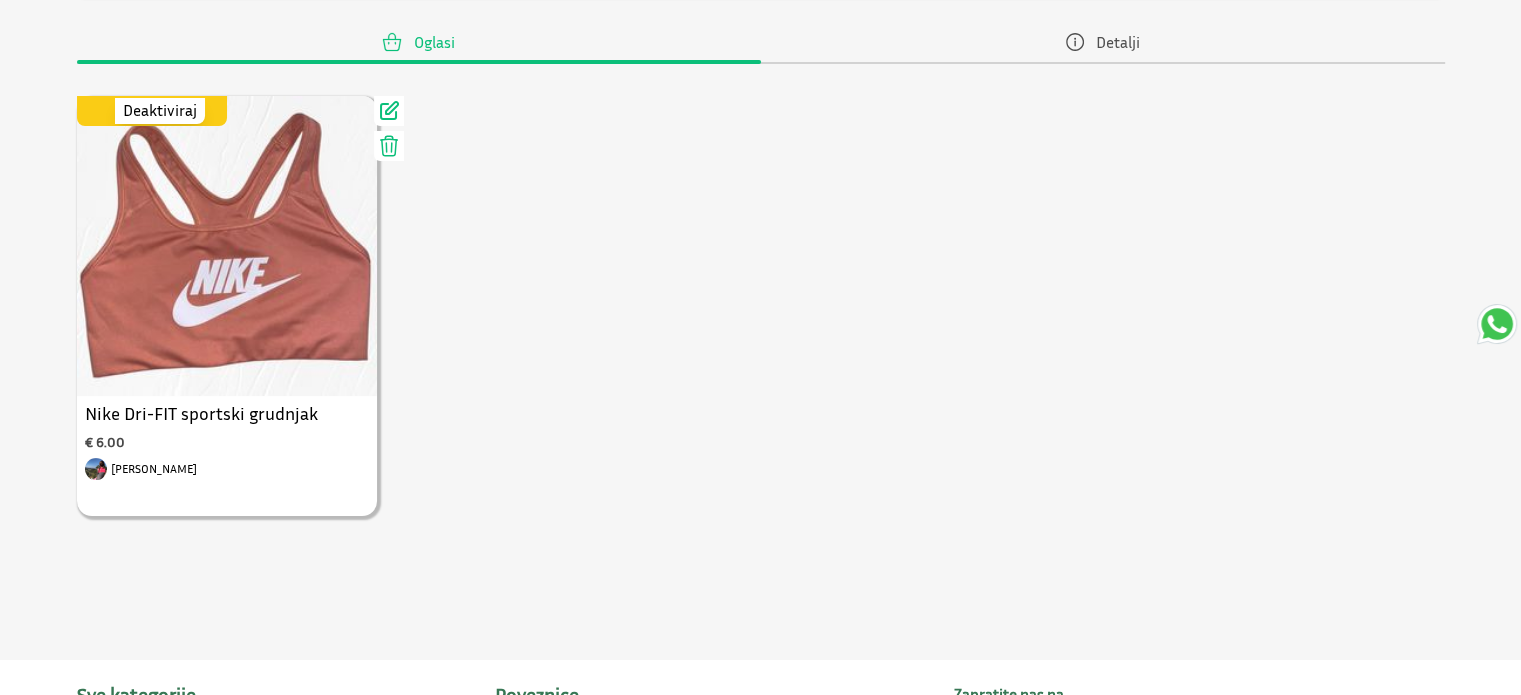click on "Use setting Deaktiviraj" at bounding box center (157, 111) 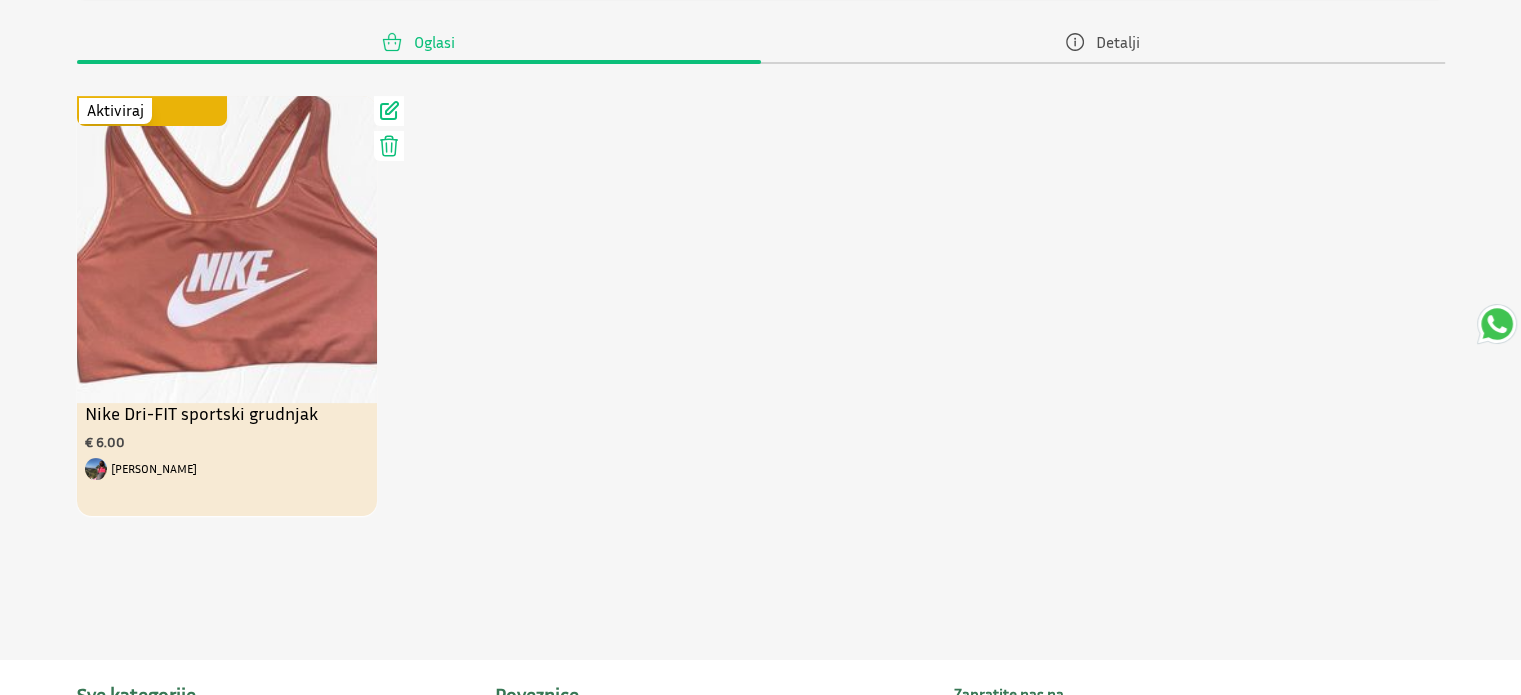 click on "Nike Dri-FIT sportski grudnjak" at bounding box center (227, 417) 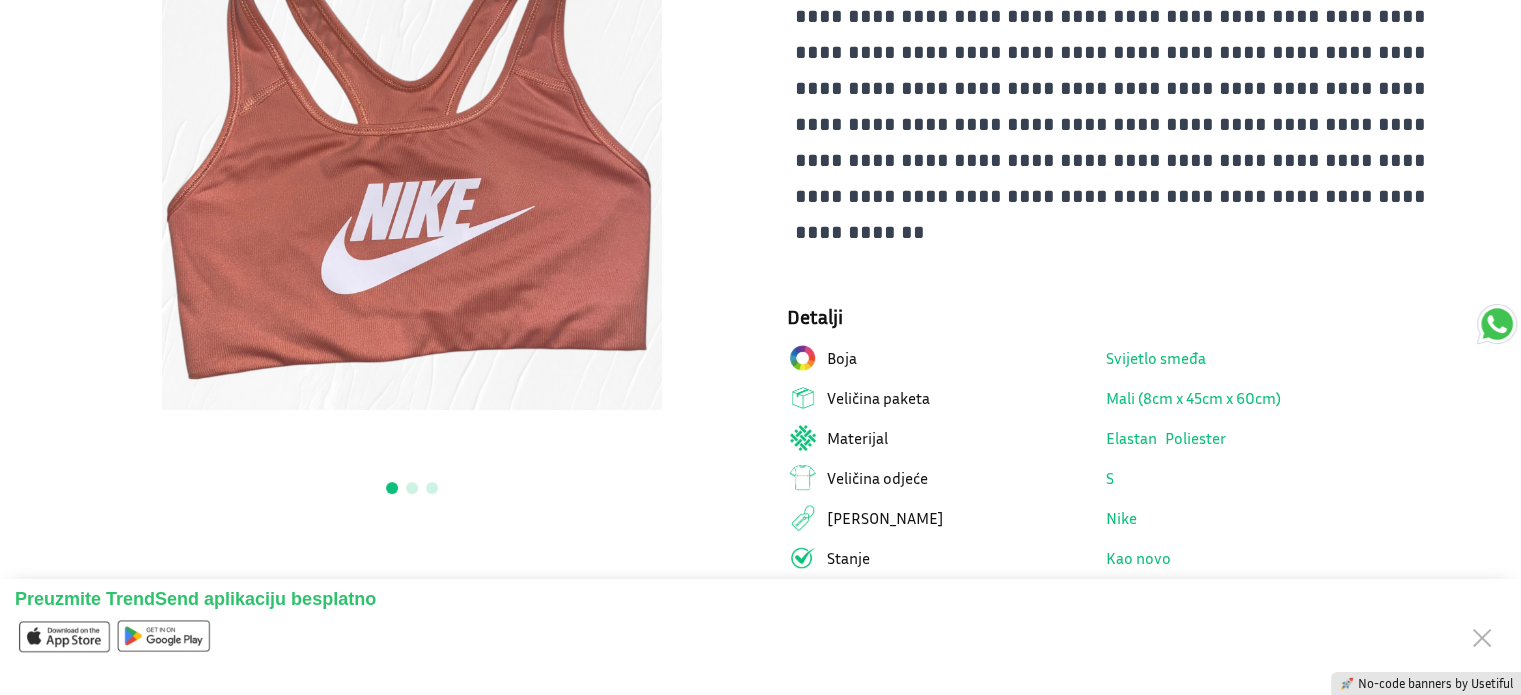 scroll, scrollTop: 0, scrollLeft: 0, axis: both 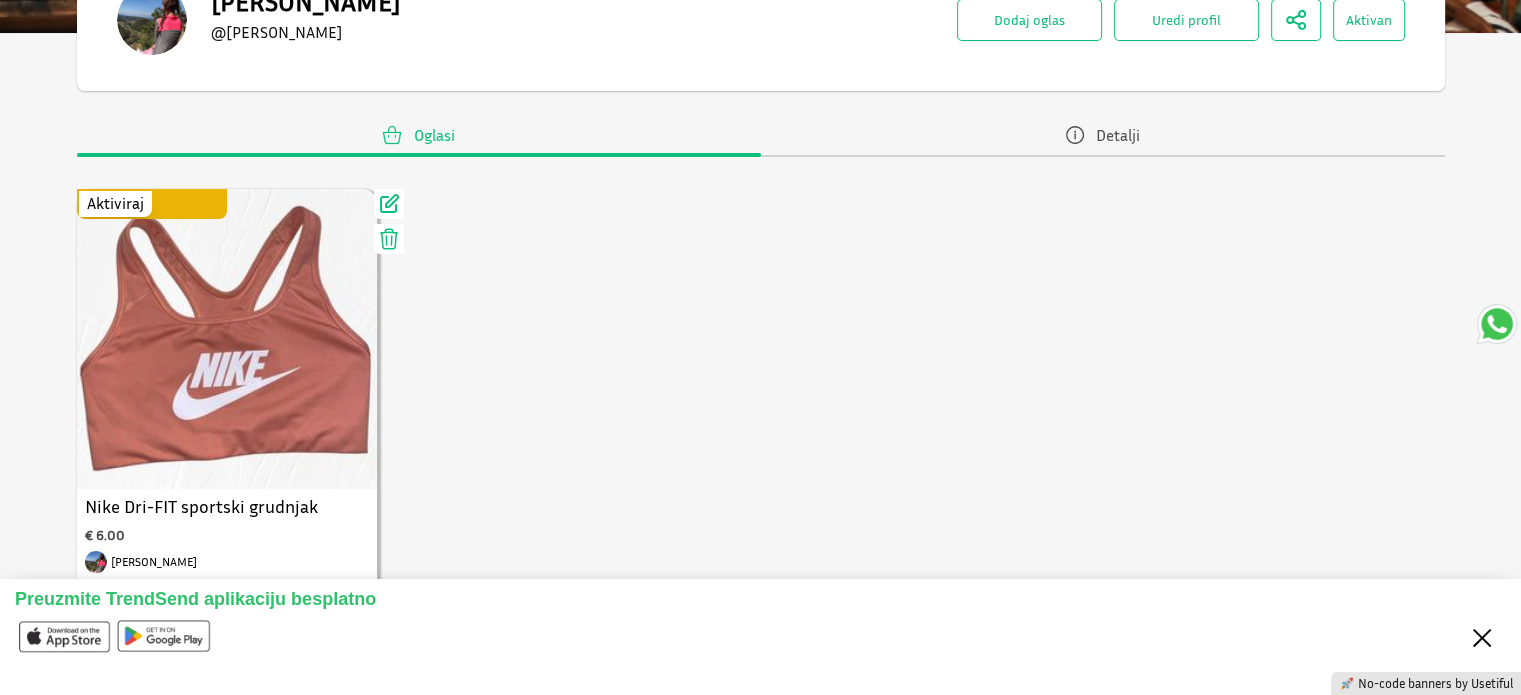 click on "Close" at bounding box center (1482, 636) 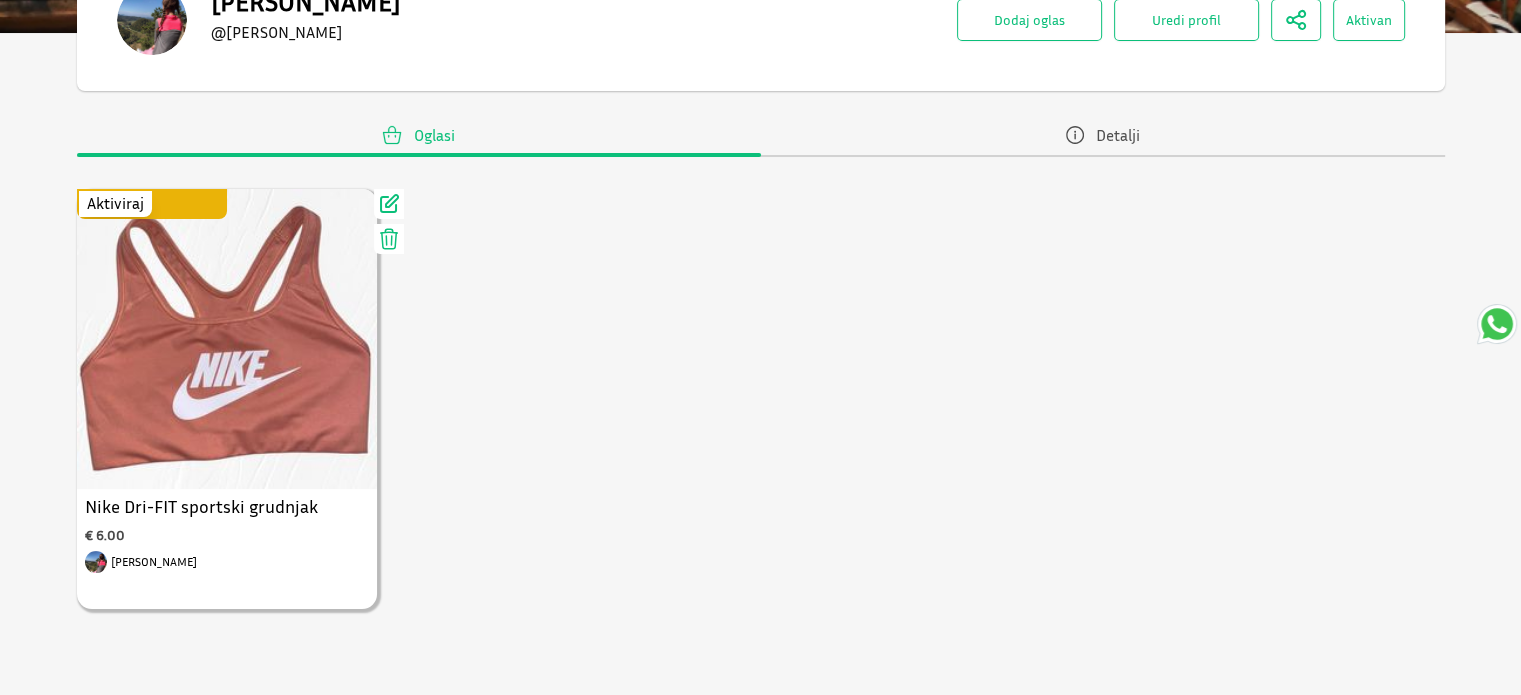 scroll, scrollTop: 237, scrollLeft: 0, axis: vertical 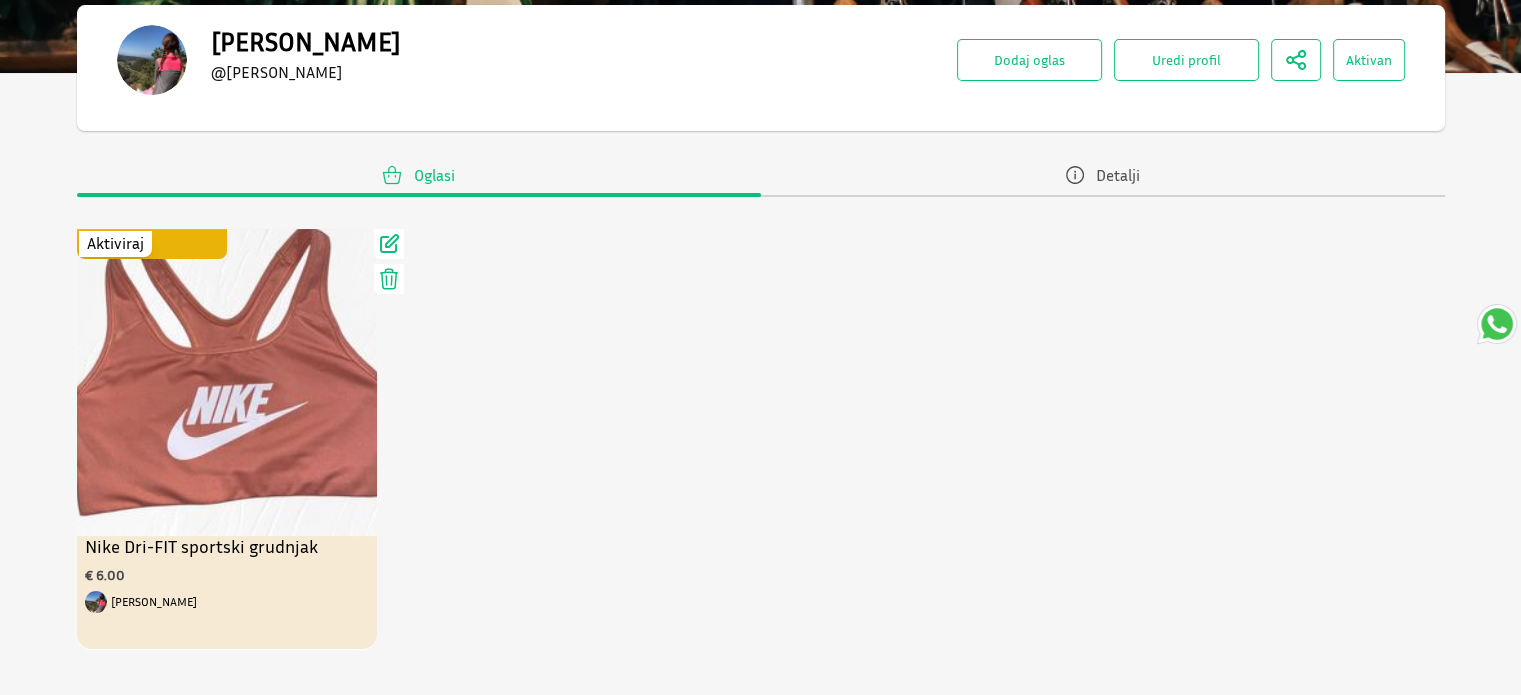 click at bounding box center [227, 371] 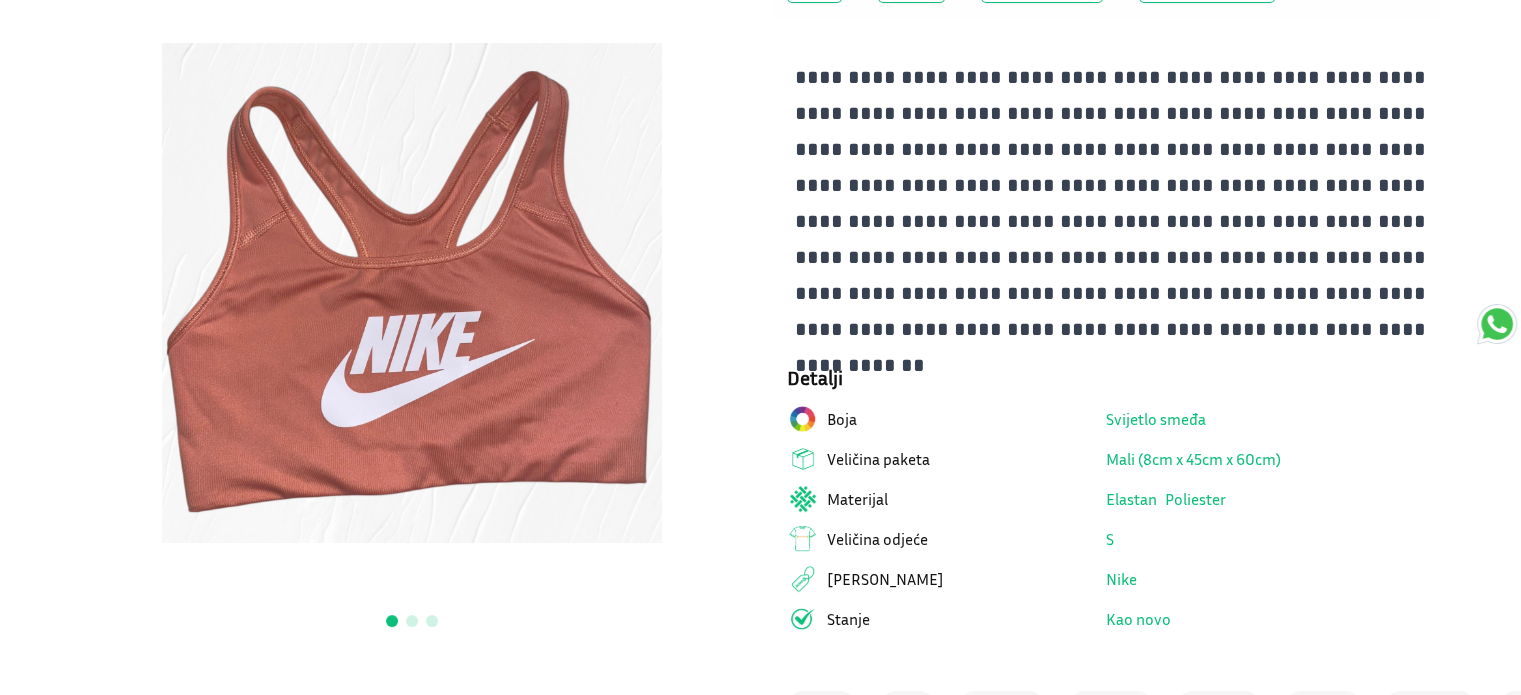 scroll, scrollTop: 0, scrollLeft: 0, axis: both 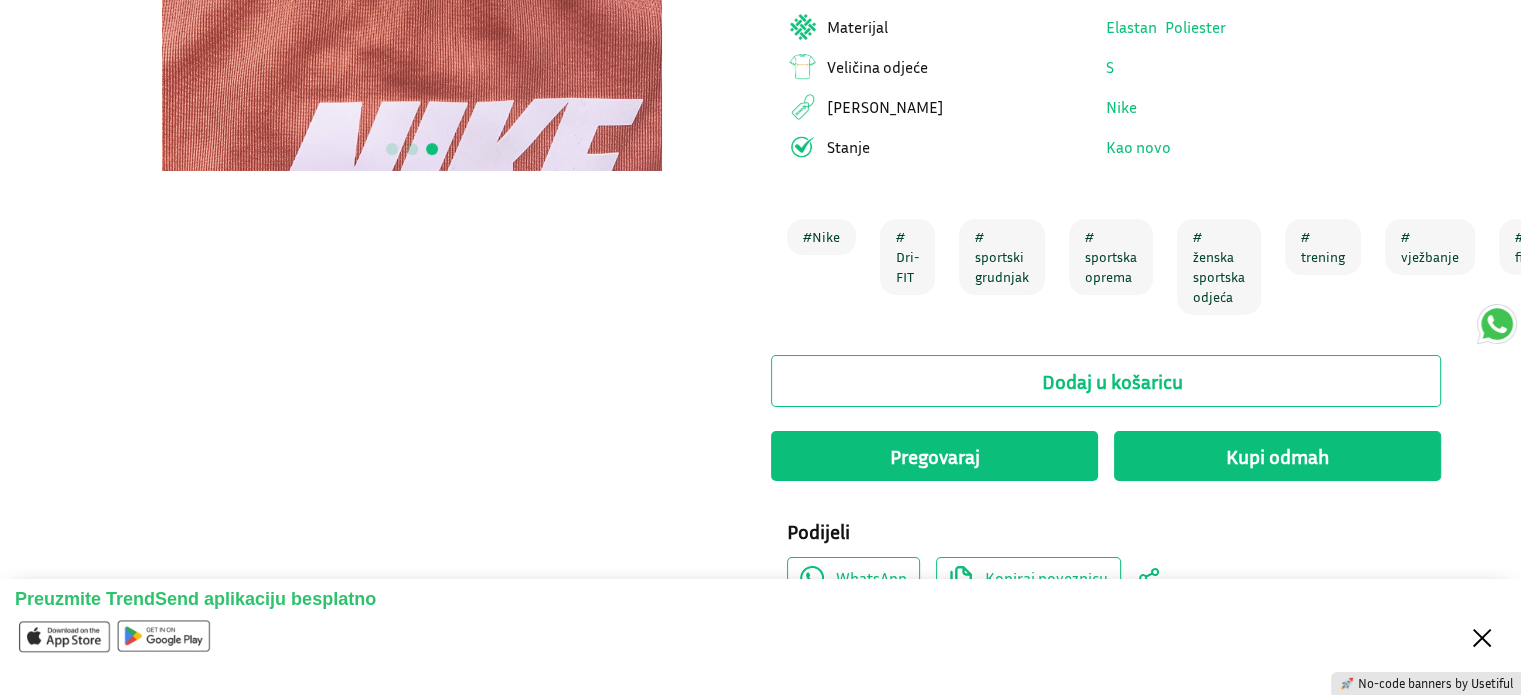 click on "Close" at bounding box center (1482, 636) 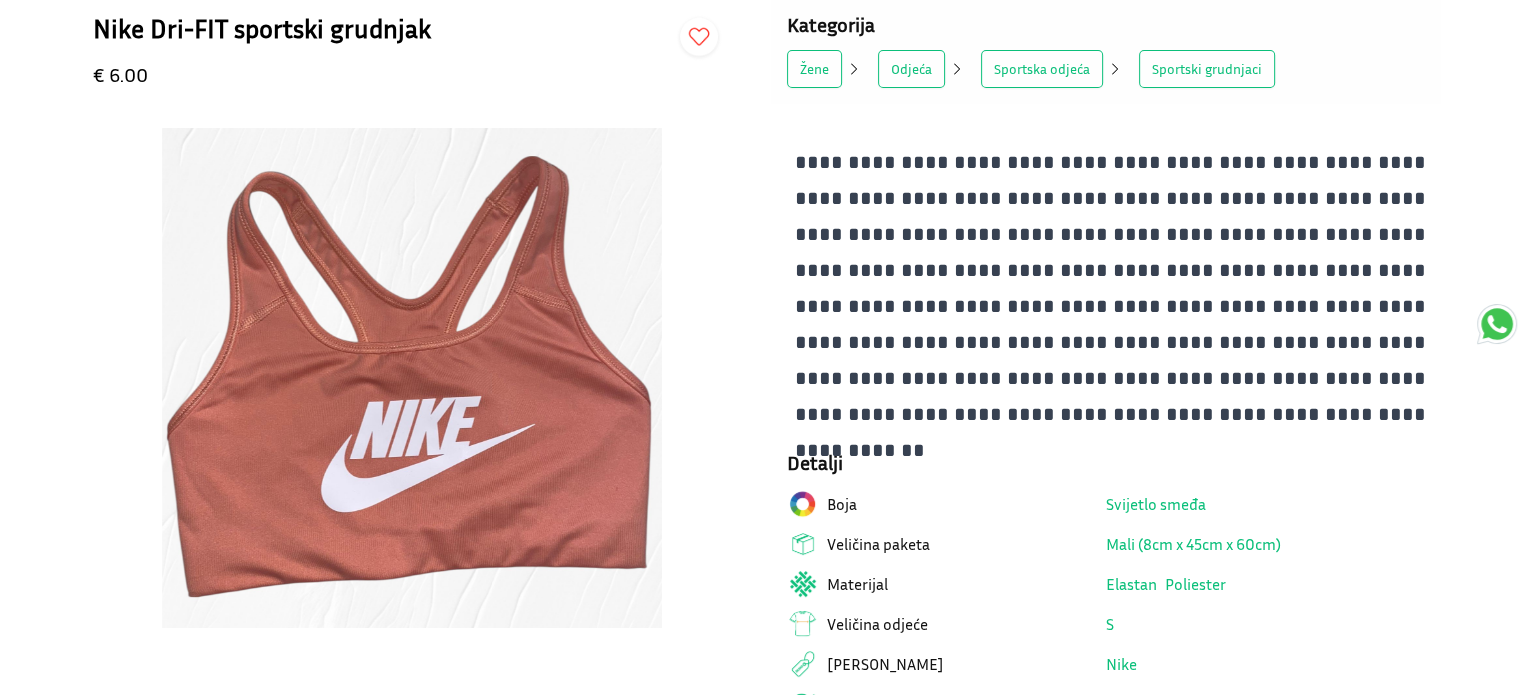 scroll, scrollTop: 88, scrollLeft: 0, axis: vertical 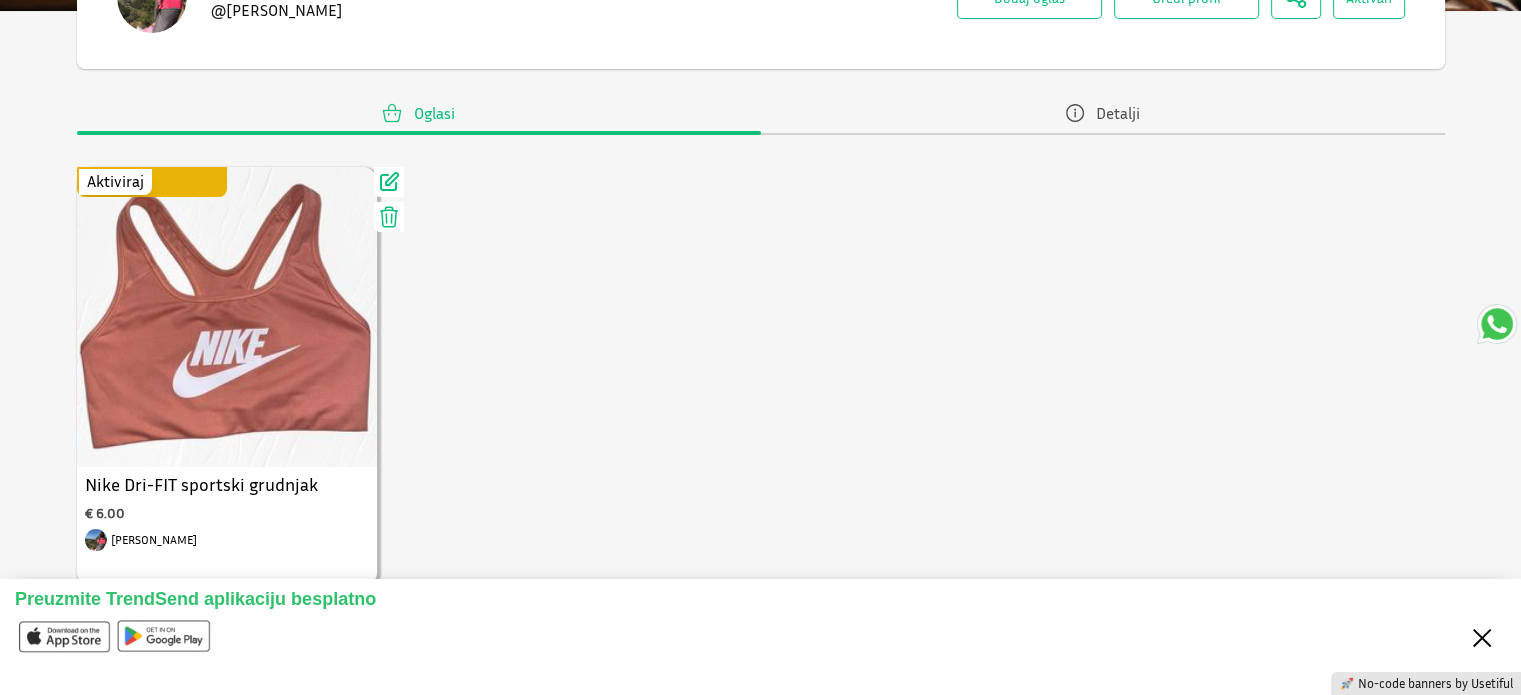 click on "Close" at bounding box center (1482, 636) 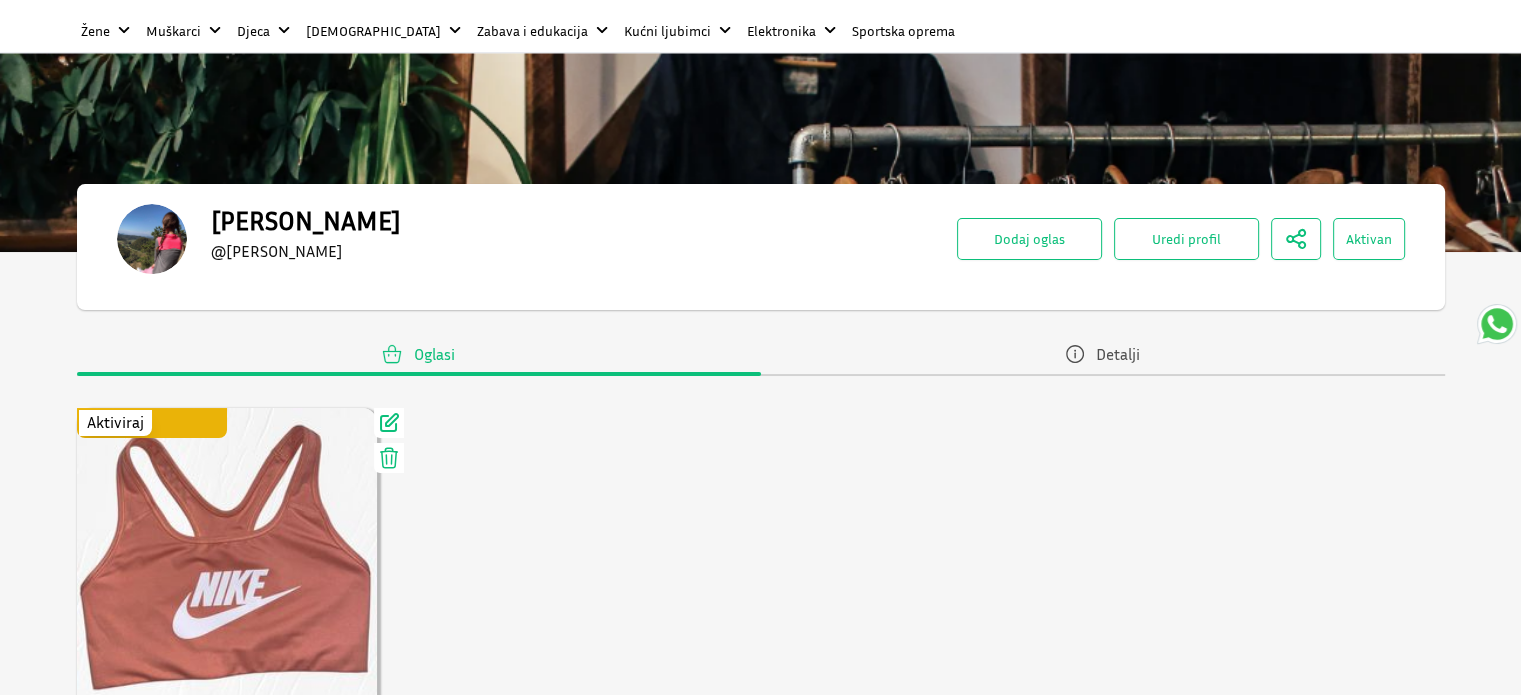 scroll, scrollTop: 46, scrollLeft: 0, axis: vertical 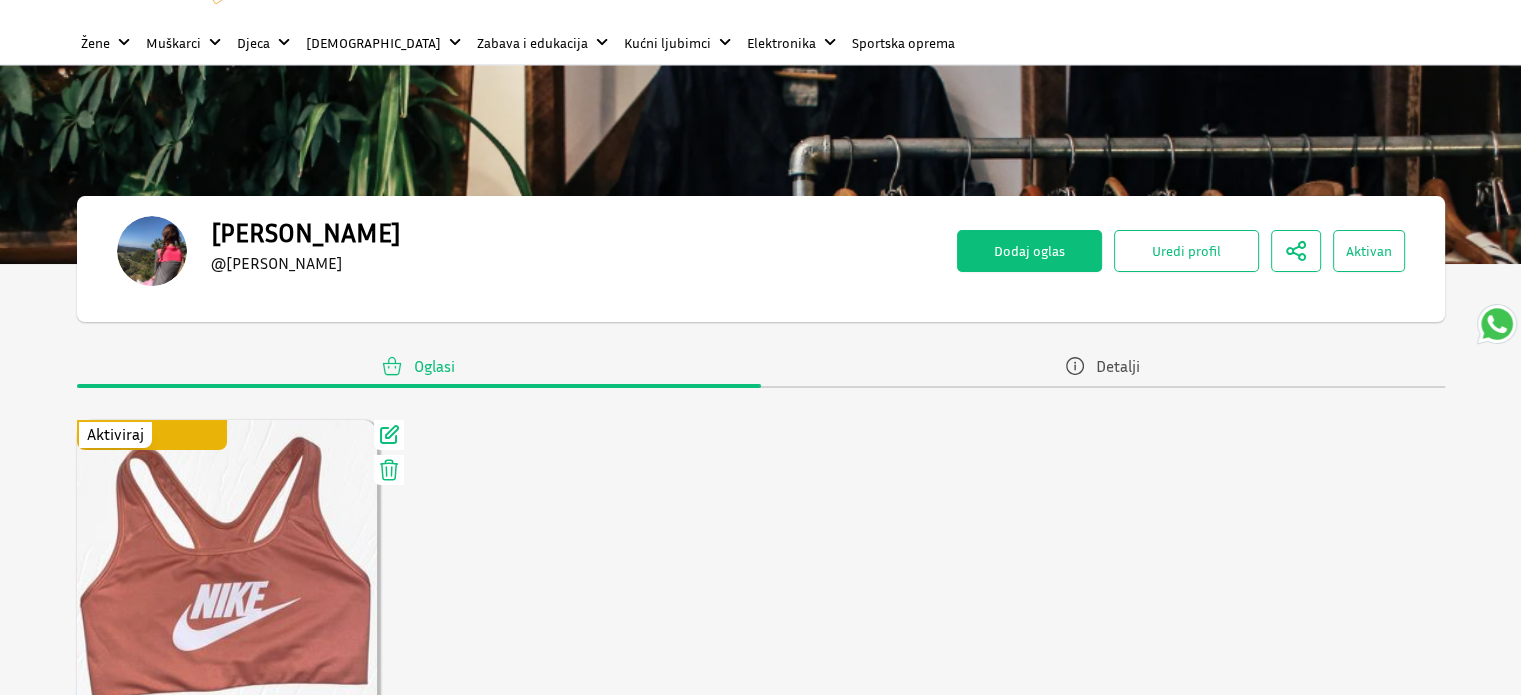 click on "Dodaj oglas" at bounding box center [1029, 251] 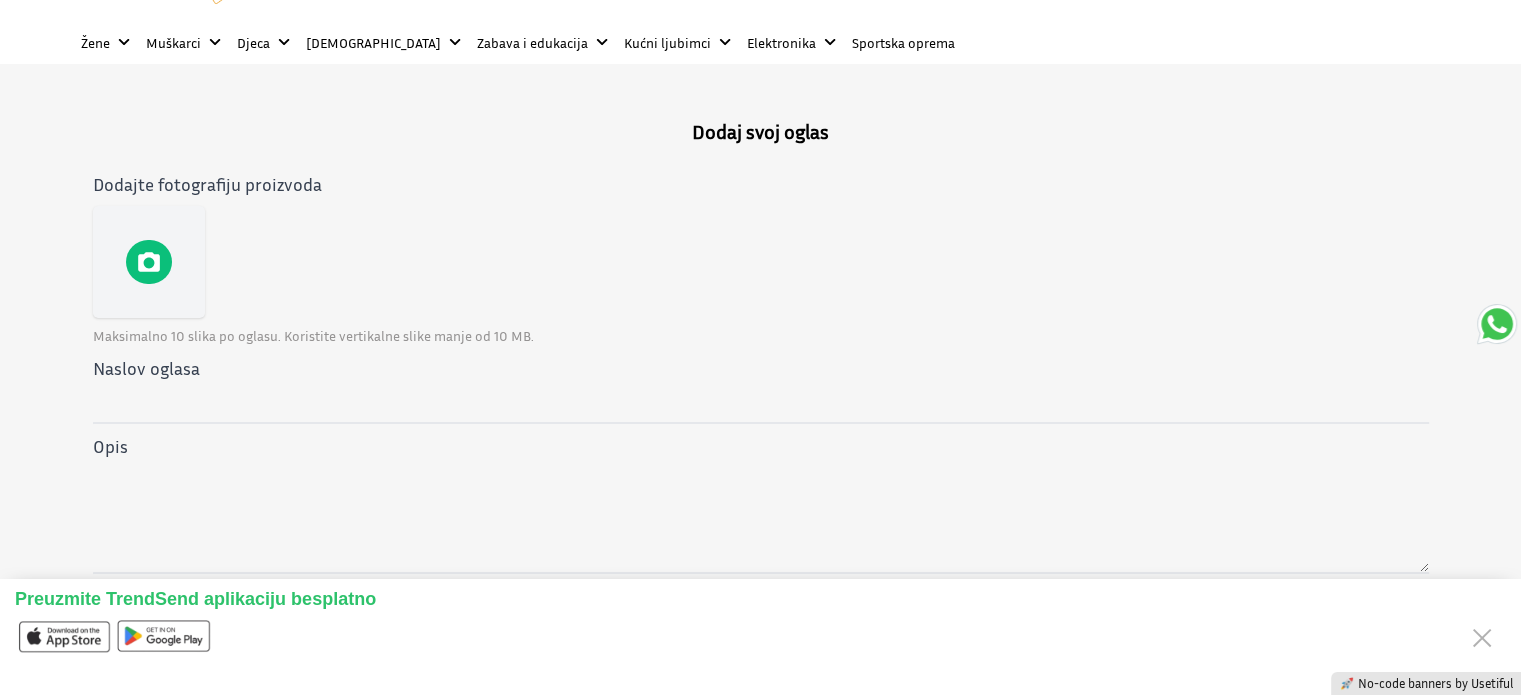 scroll, scrollTop: 0, scrollLeft: 0, axis: both 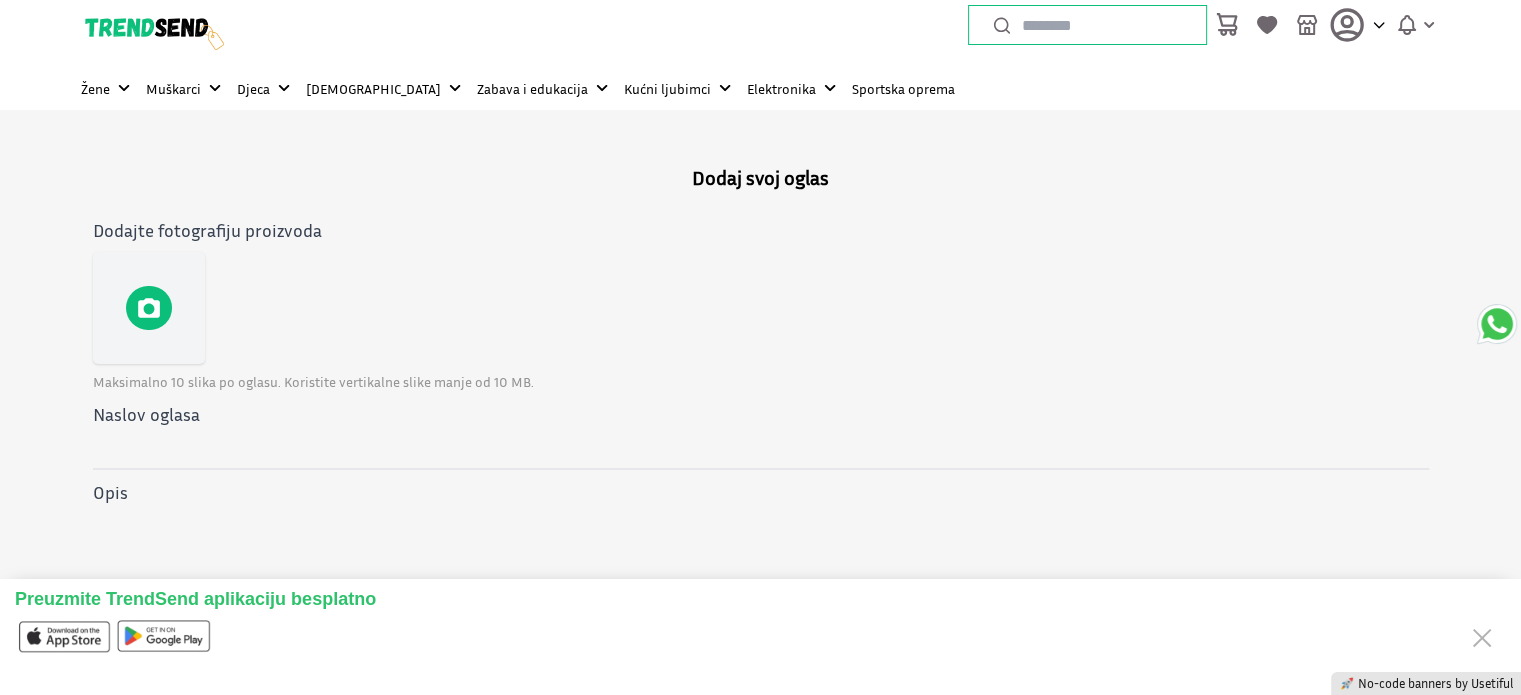 click at bounding box center [149, 308] 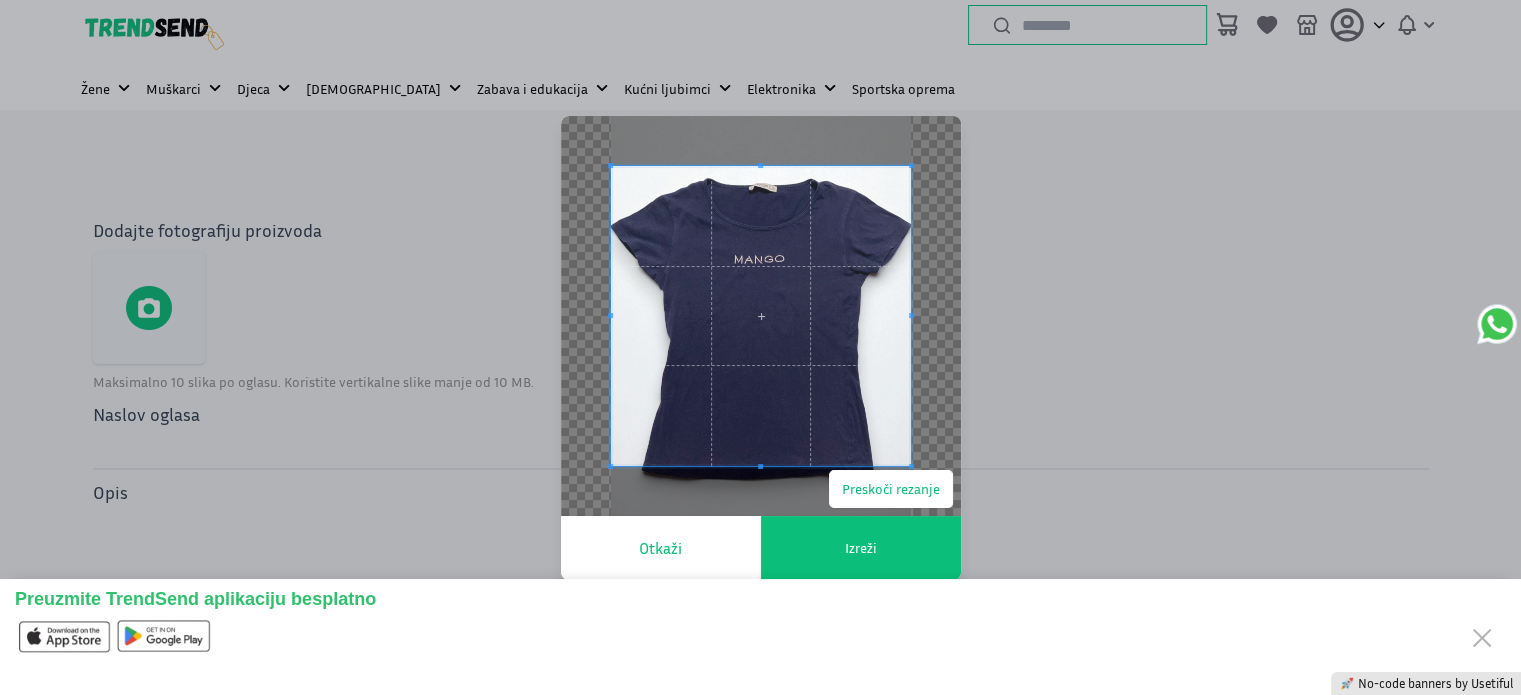 click at bounding box center (761, 316) 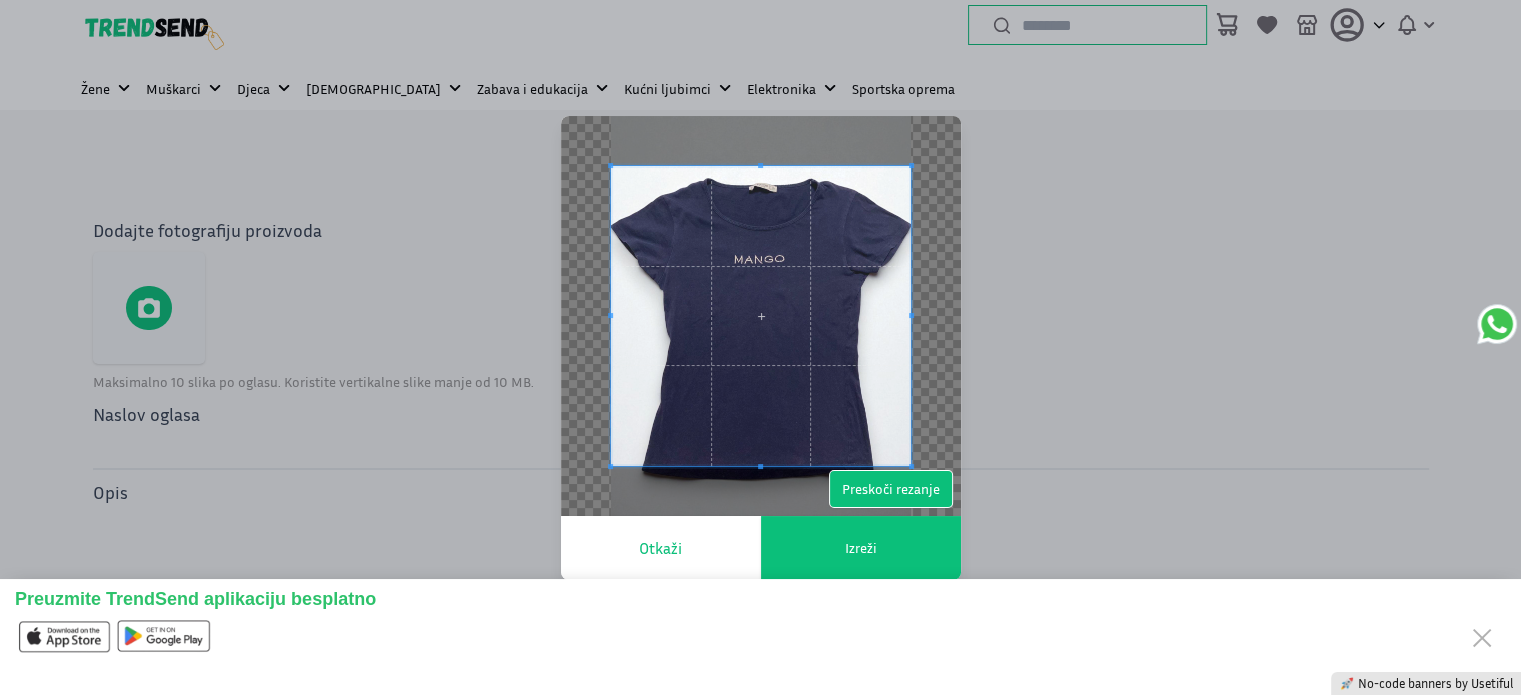 click on "Preskoči rezanje" at bounding box center [891, 489] 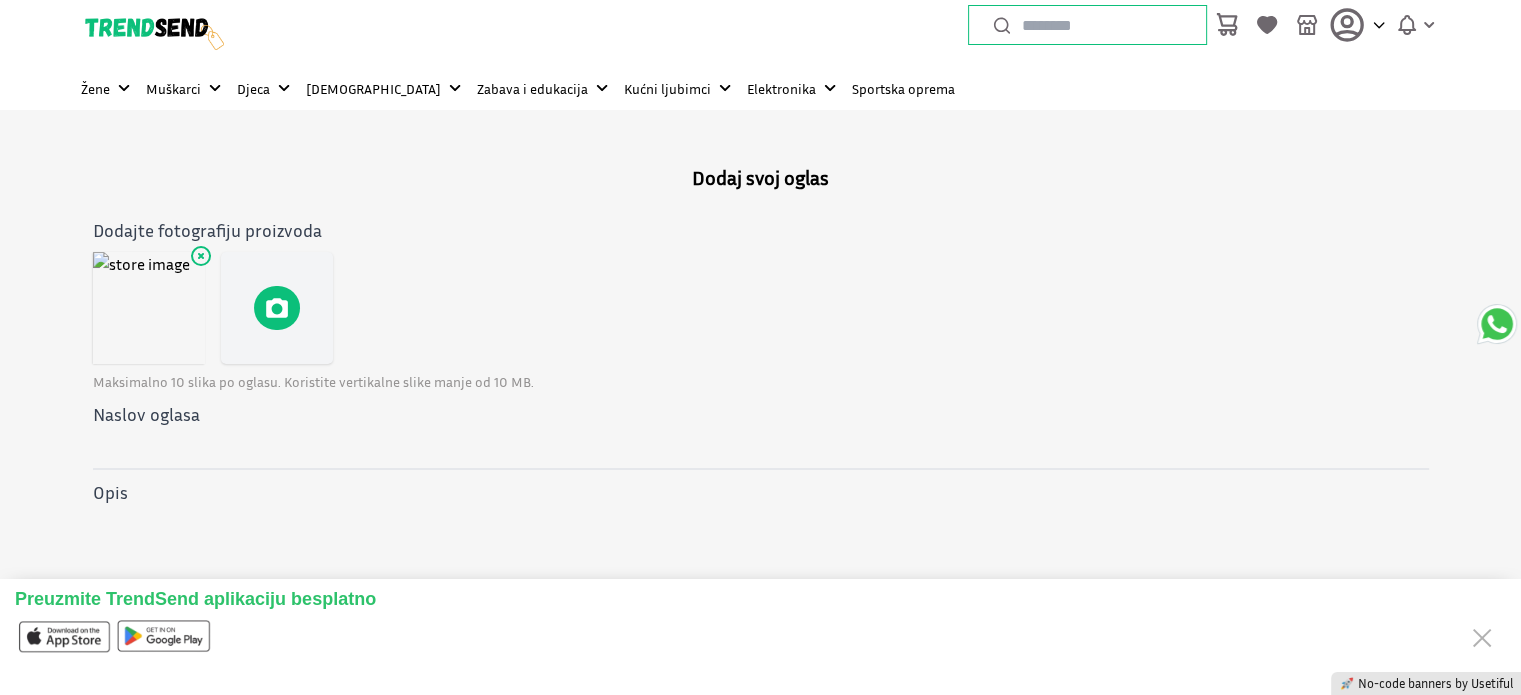click 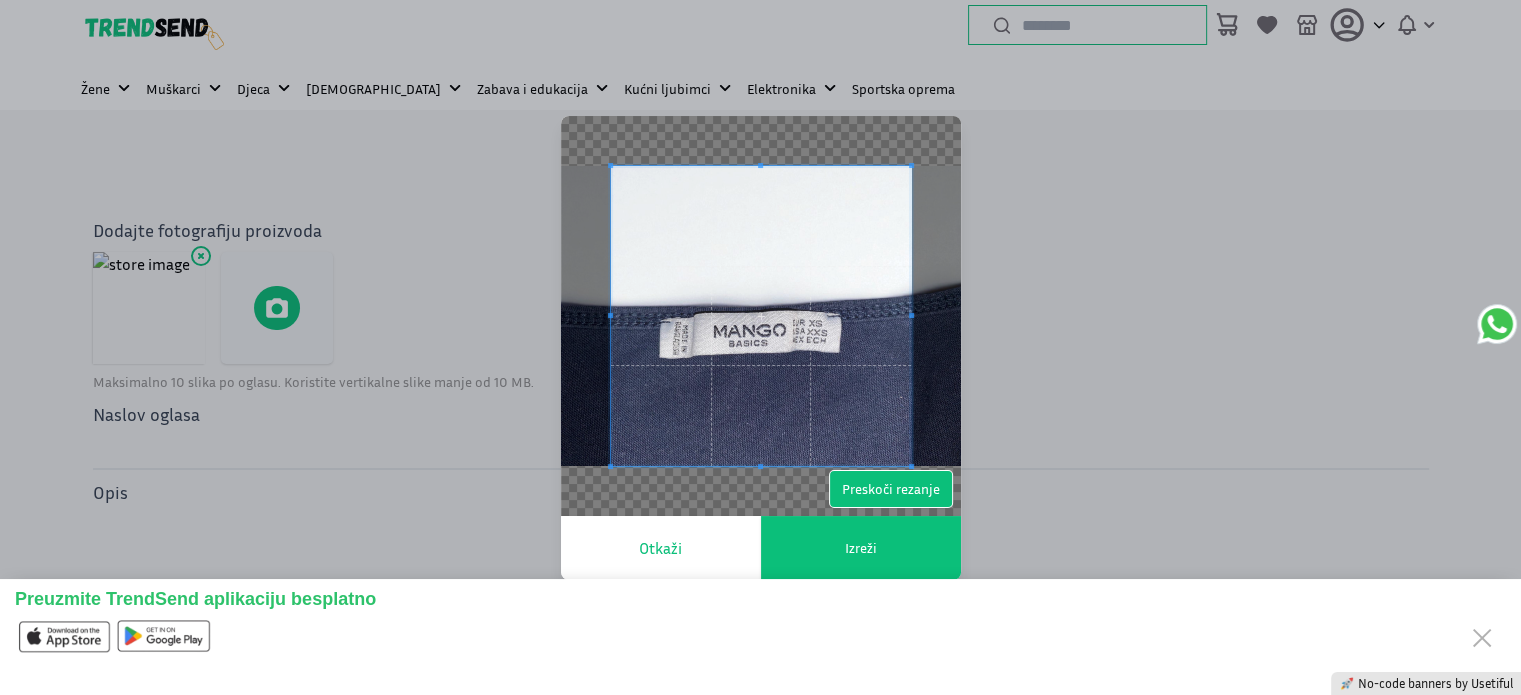 click on "Preskoči rezanje" at bounding box center (891, 489) 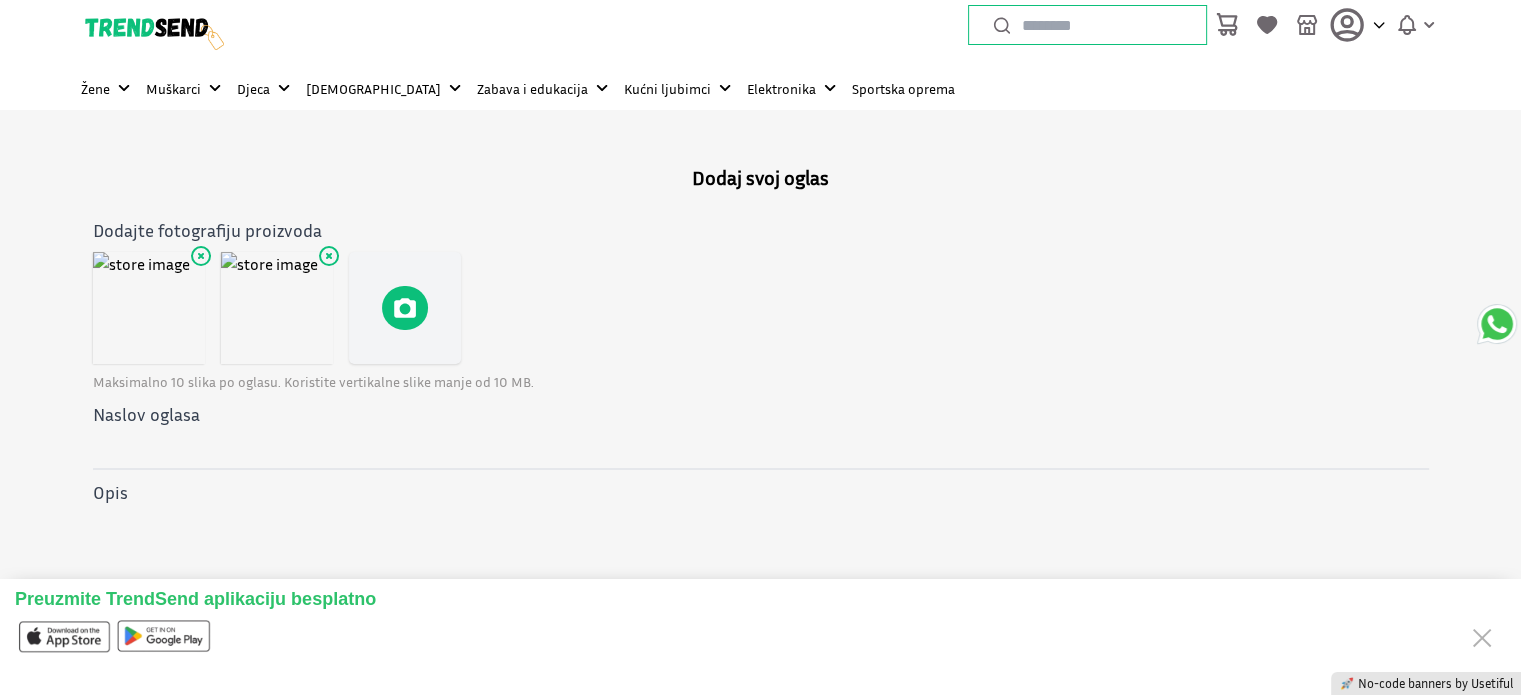 click at bounding box center (149, 308) 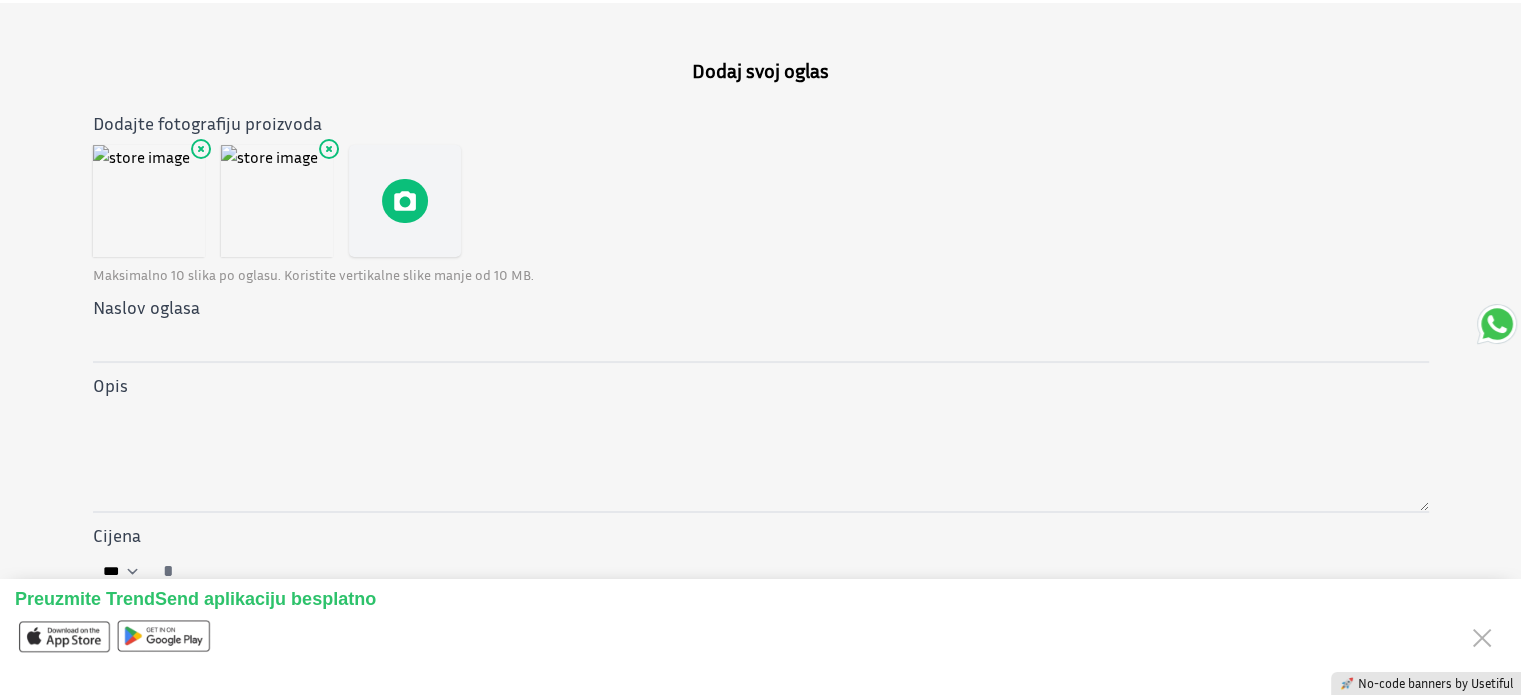 scroll, scrollTop: 122, scrollLeft: 0, axis: vertical 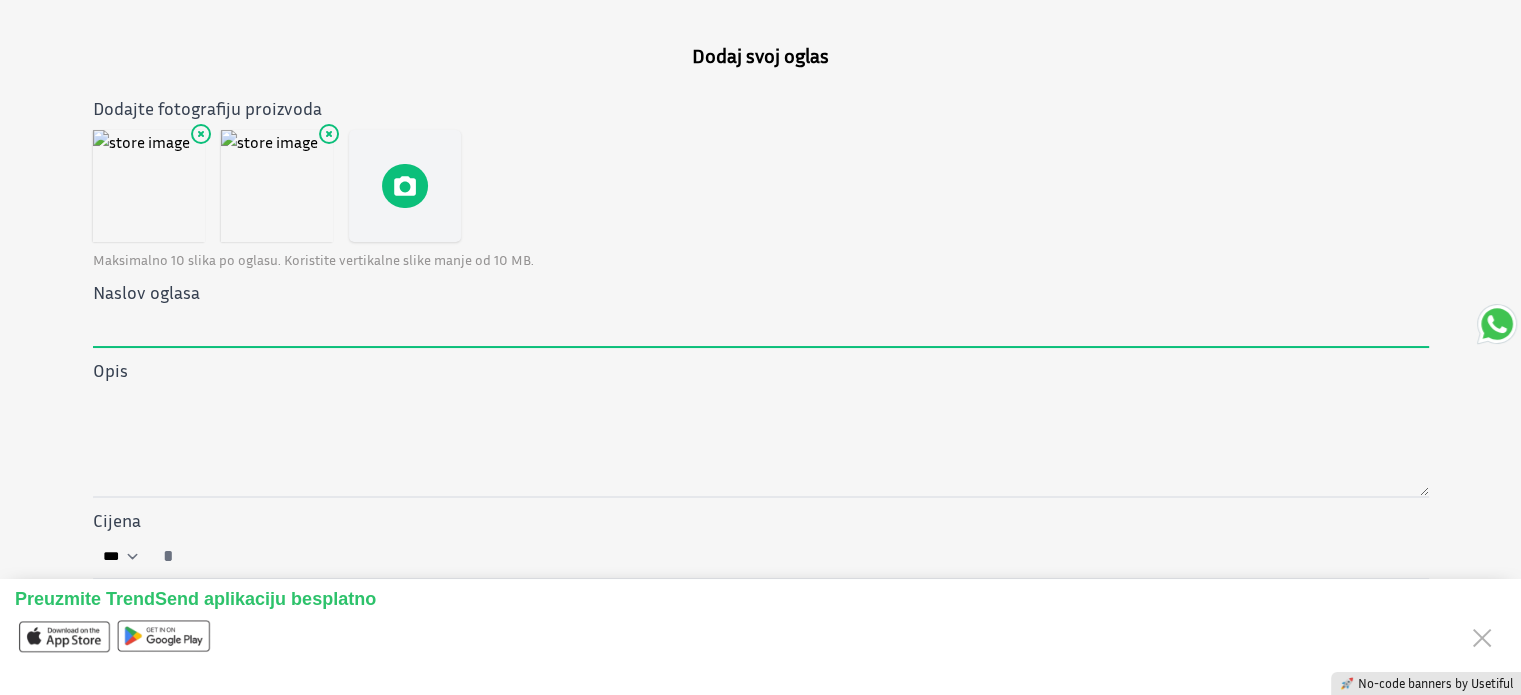 click on "Naslov oglasa" at bounding box center (761, 327) 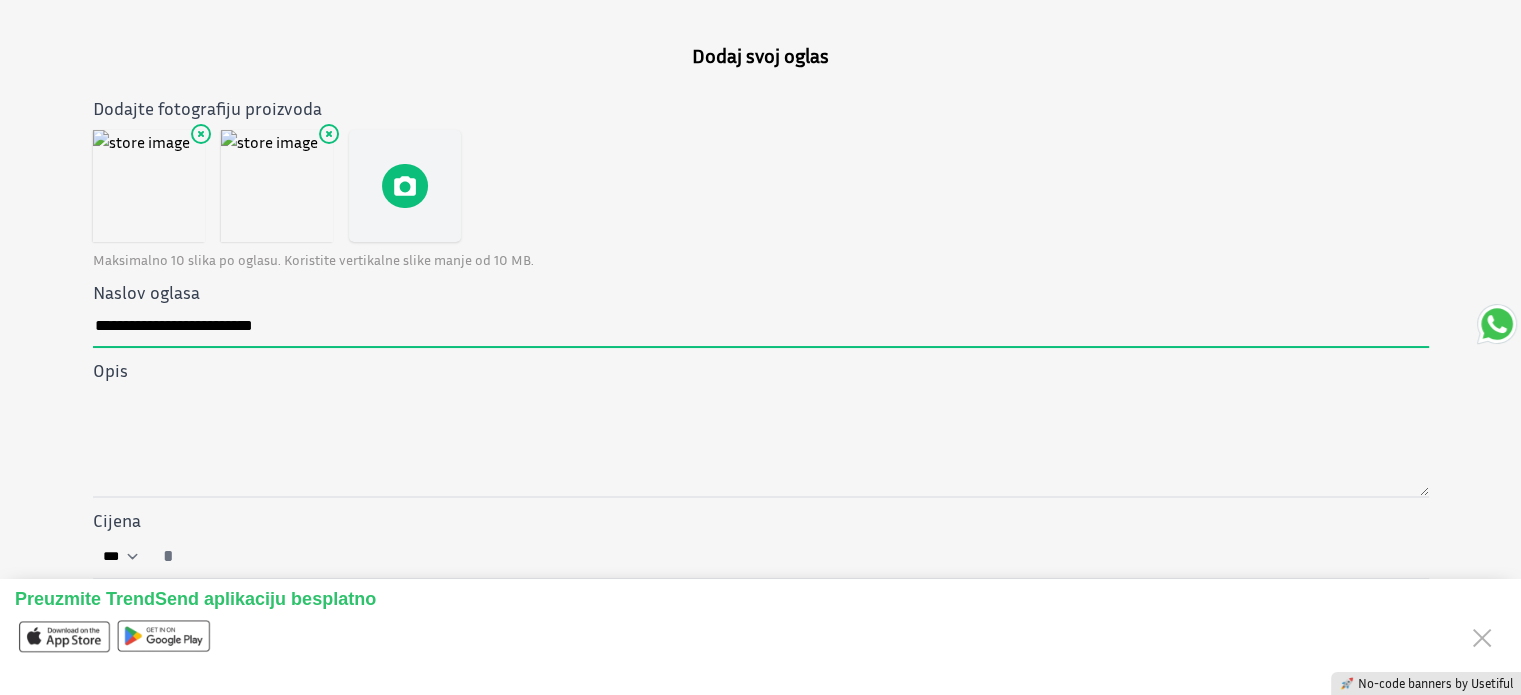 type on "**********" 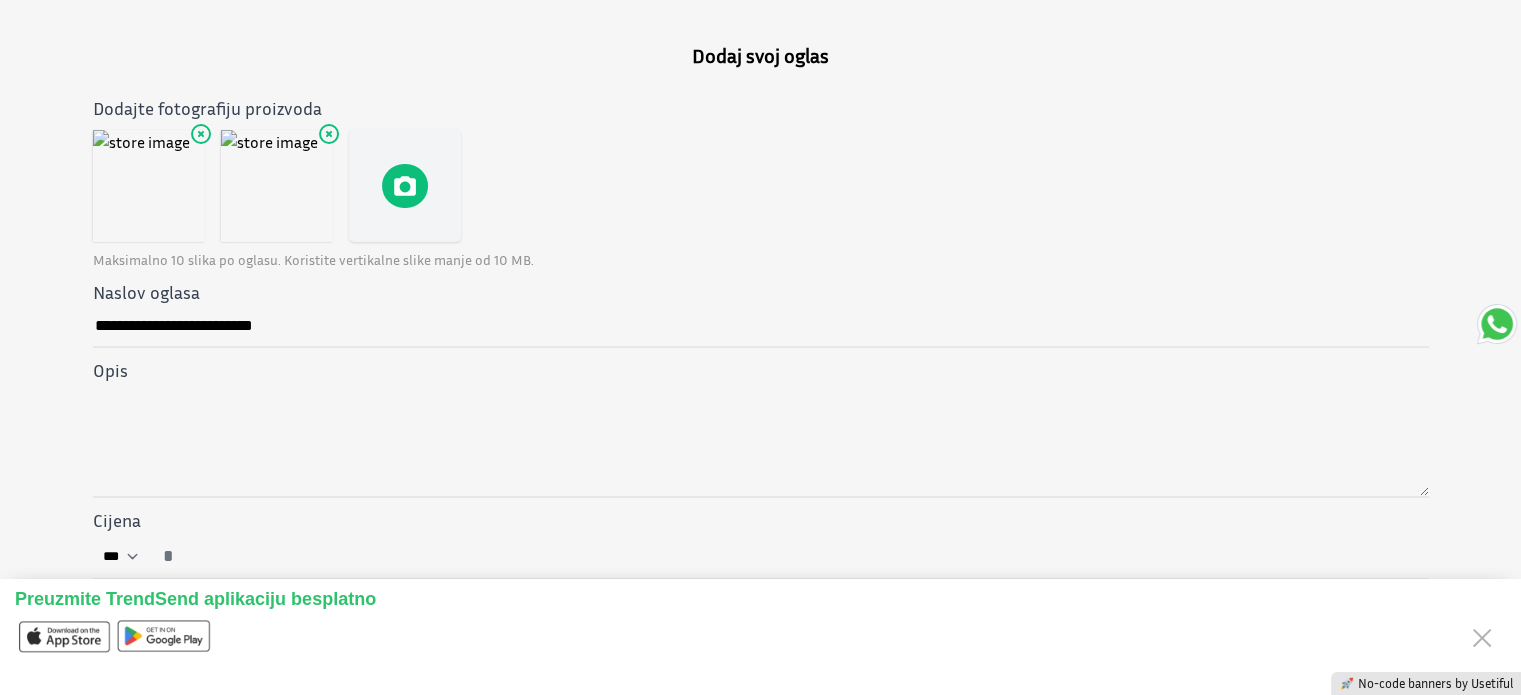 click at bounding box center (761, 186) 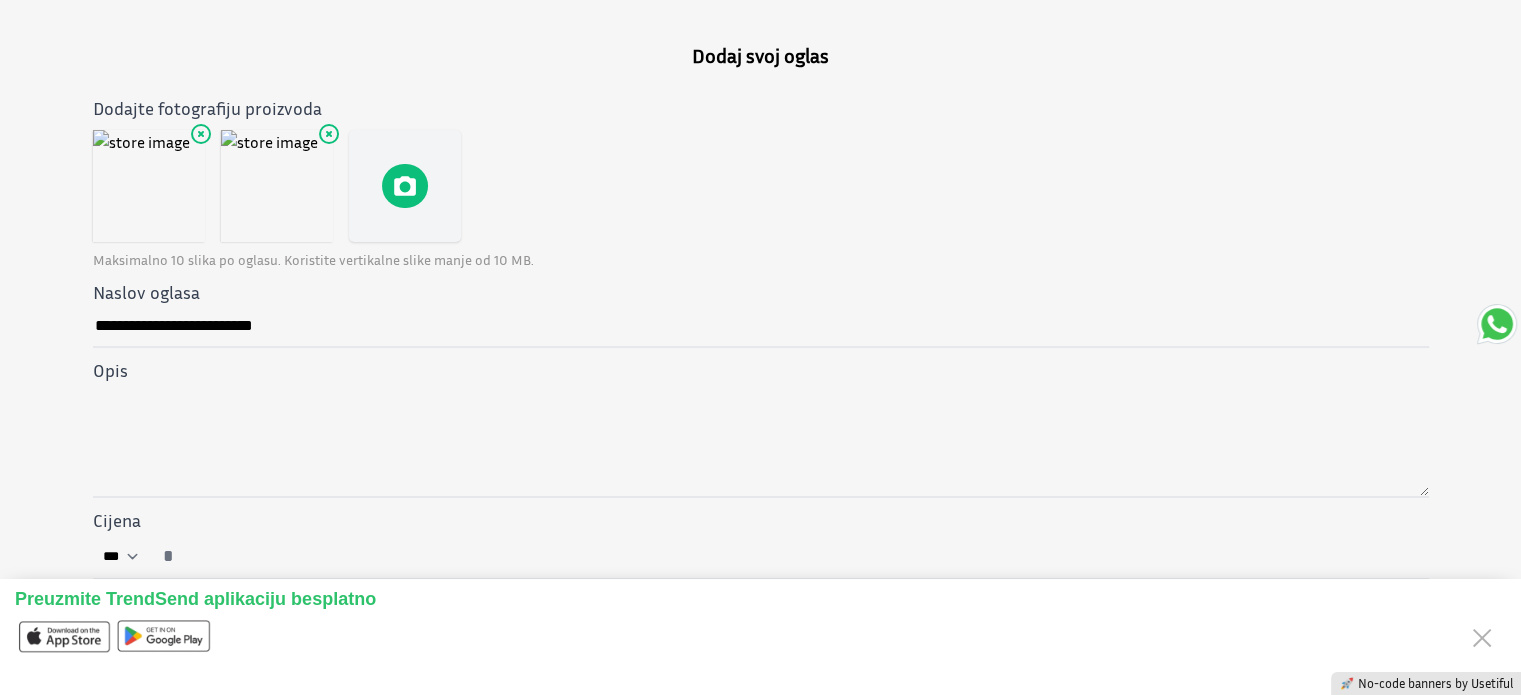 click on "Opis" at bounding box center (761, 427) 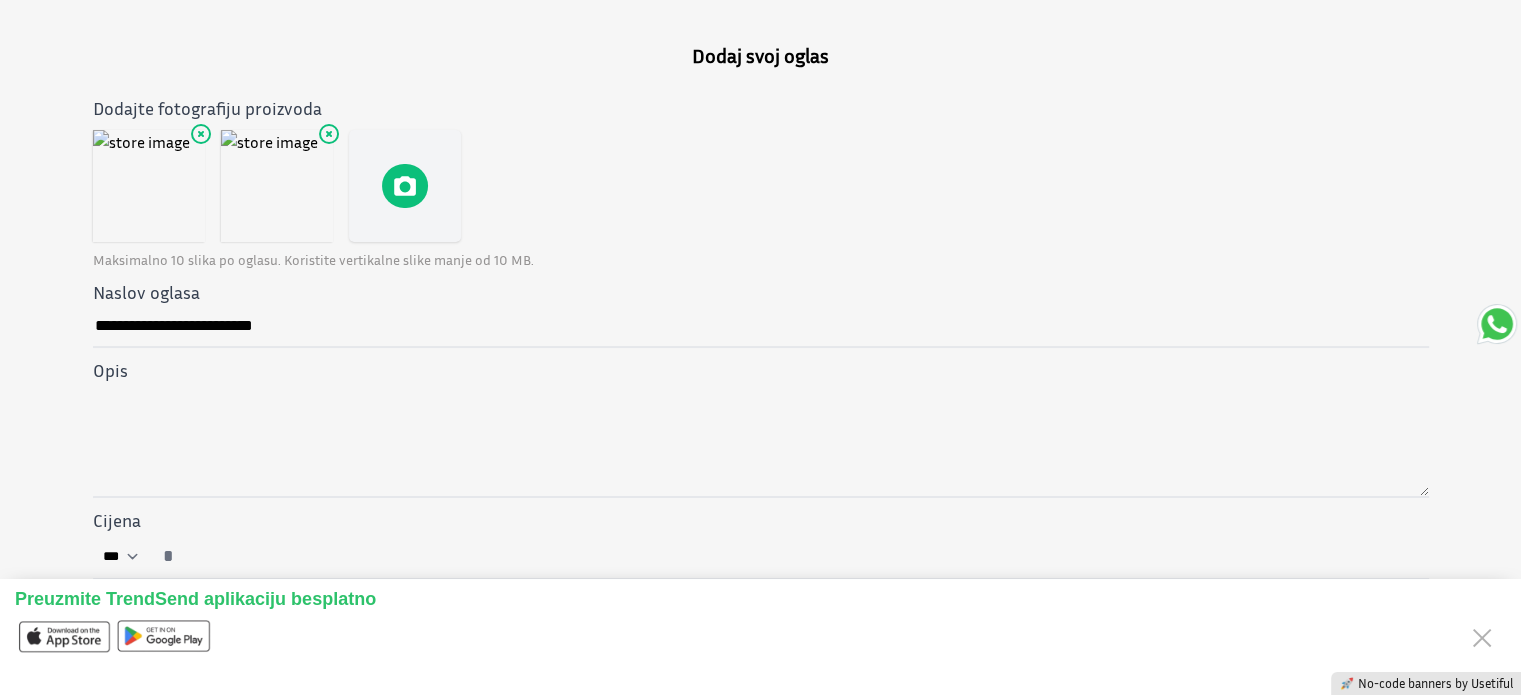 drag, startPoint x: 183, startPoint y: 374, endPoint x: 144, endPoint y: 363, distance: 40.5216 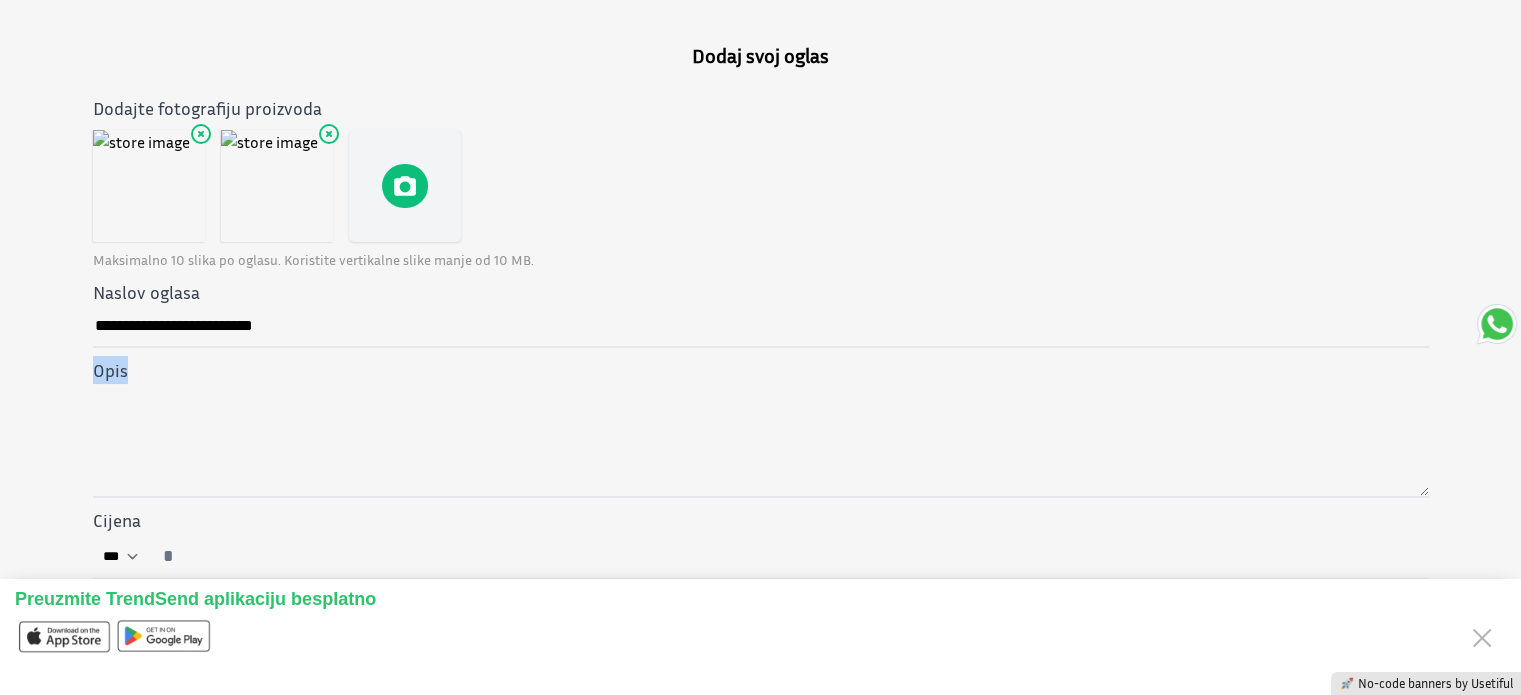 click on "Opis" at bounding box center [761, 427] 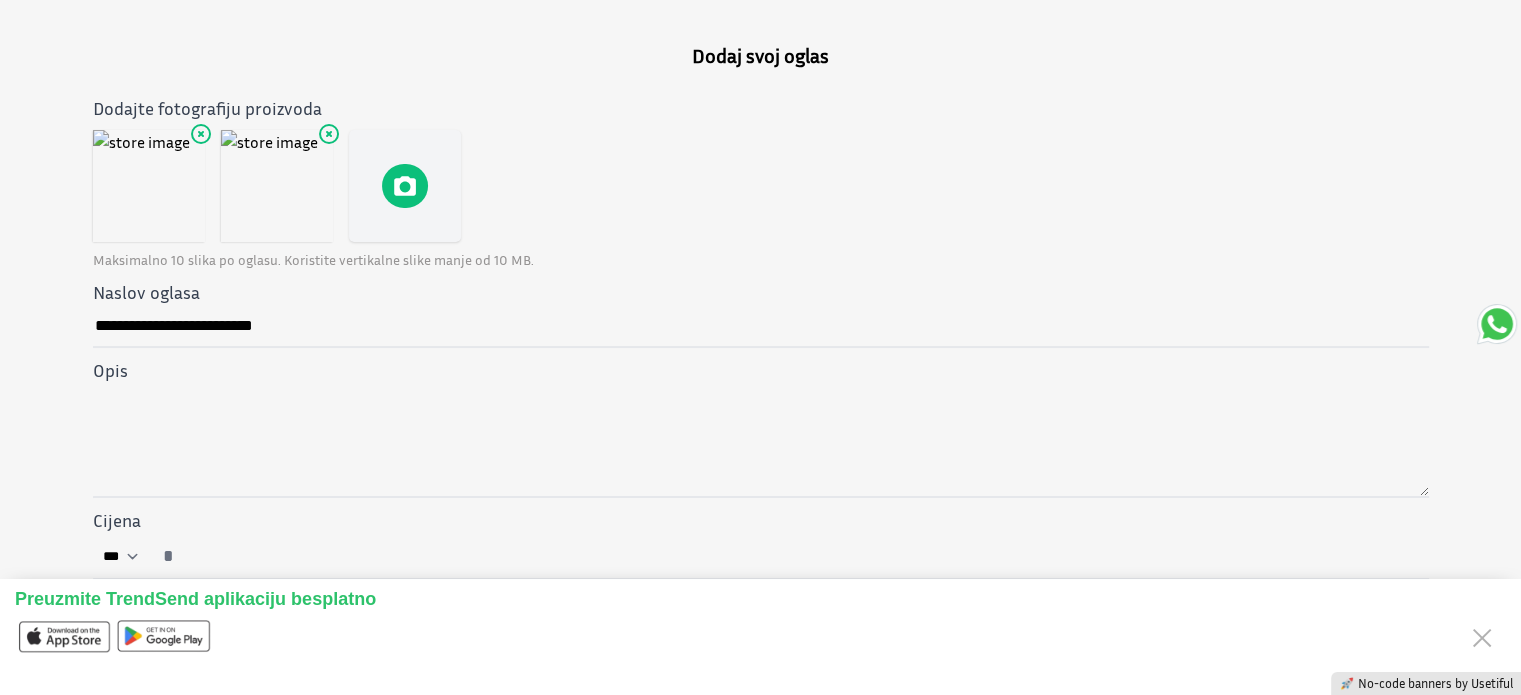drag, startPoint x: 144, startPoint y: 363, endPoint x: 190, endPoint y: 373, distance: 47.07441 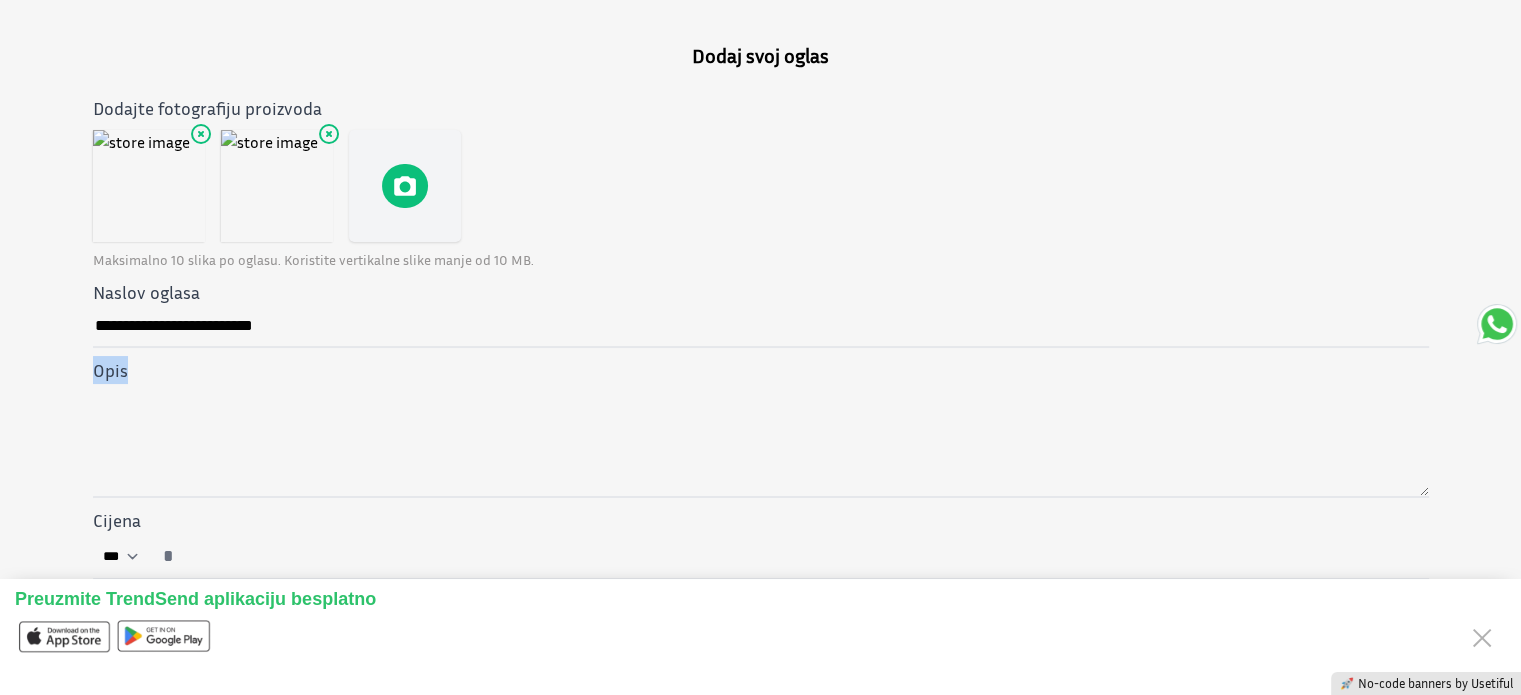 click on "Opis" at bounding box center (761, 427) 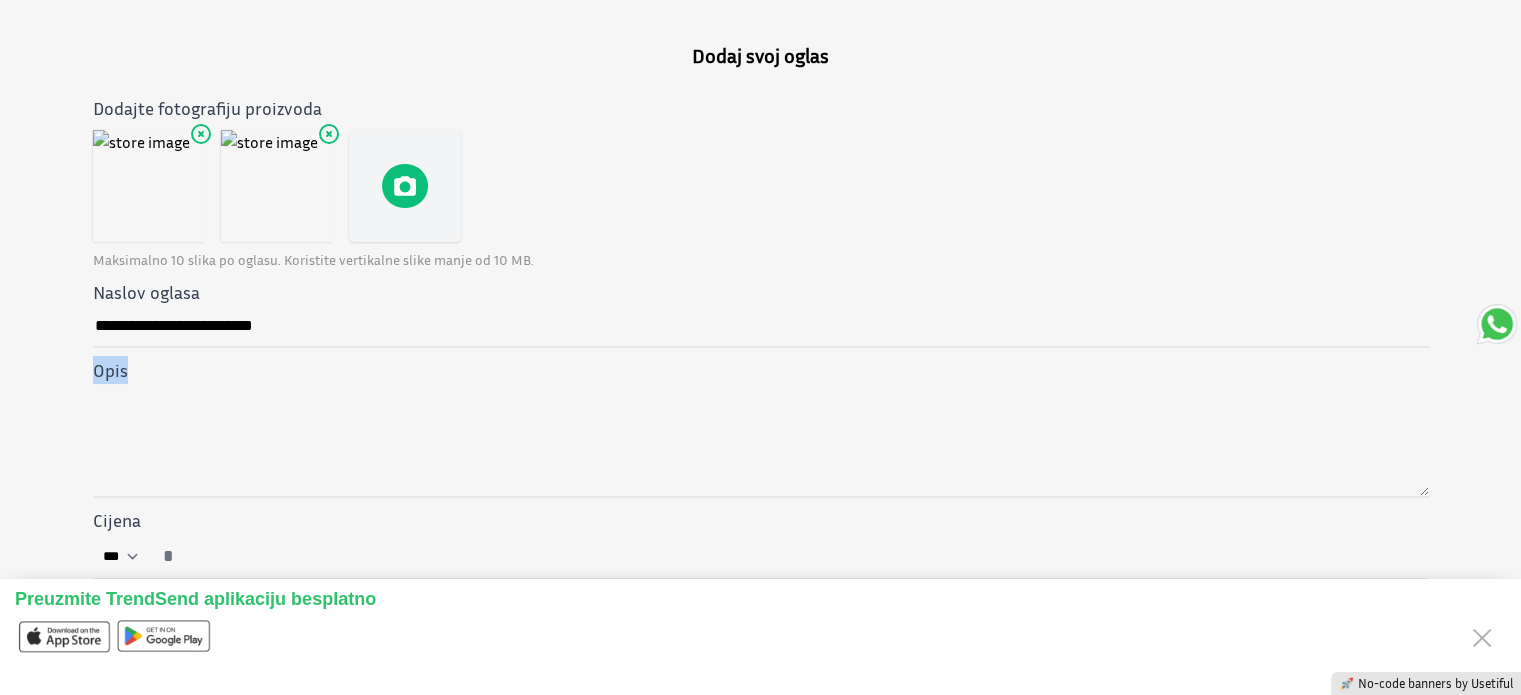 click on "Opis" at bounding box center (110, 370) 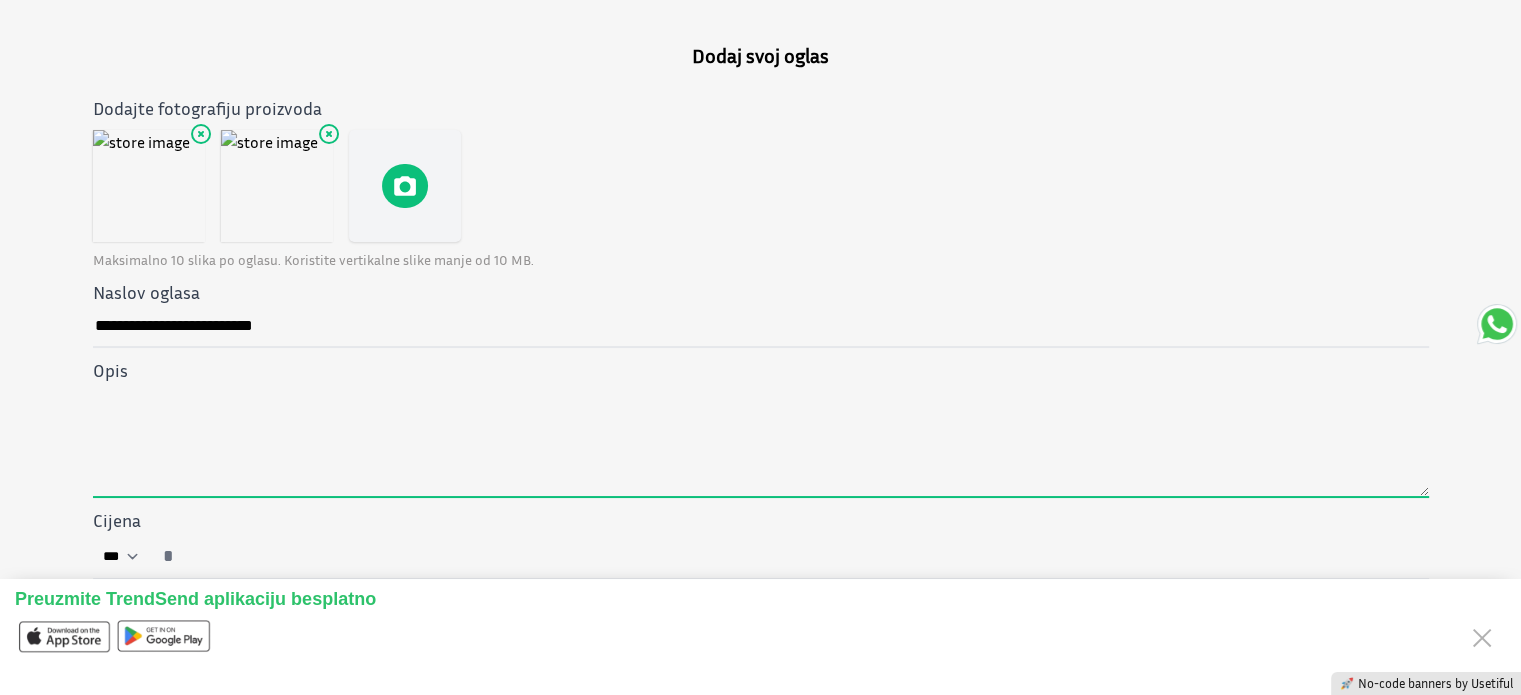 click at bounding box center [761, 441] 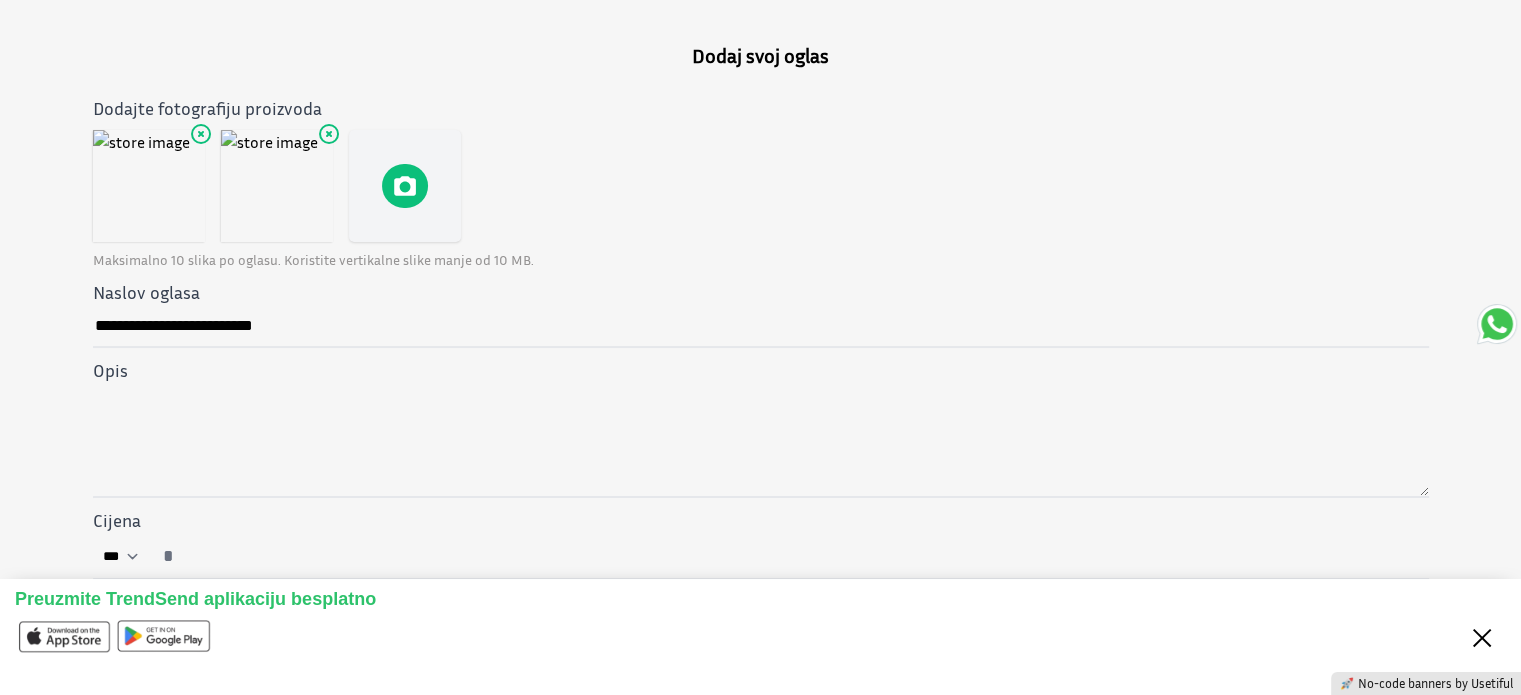 click on "Close" at bounding box center [1482, 636] 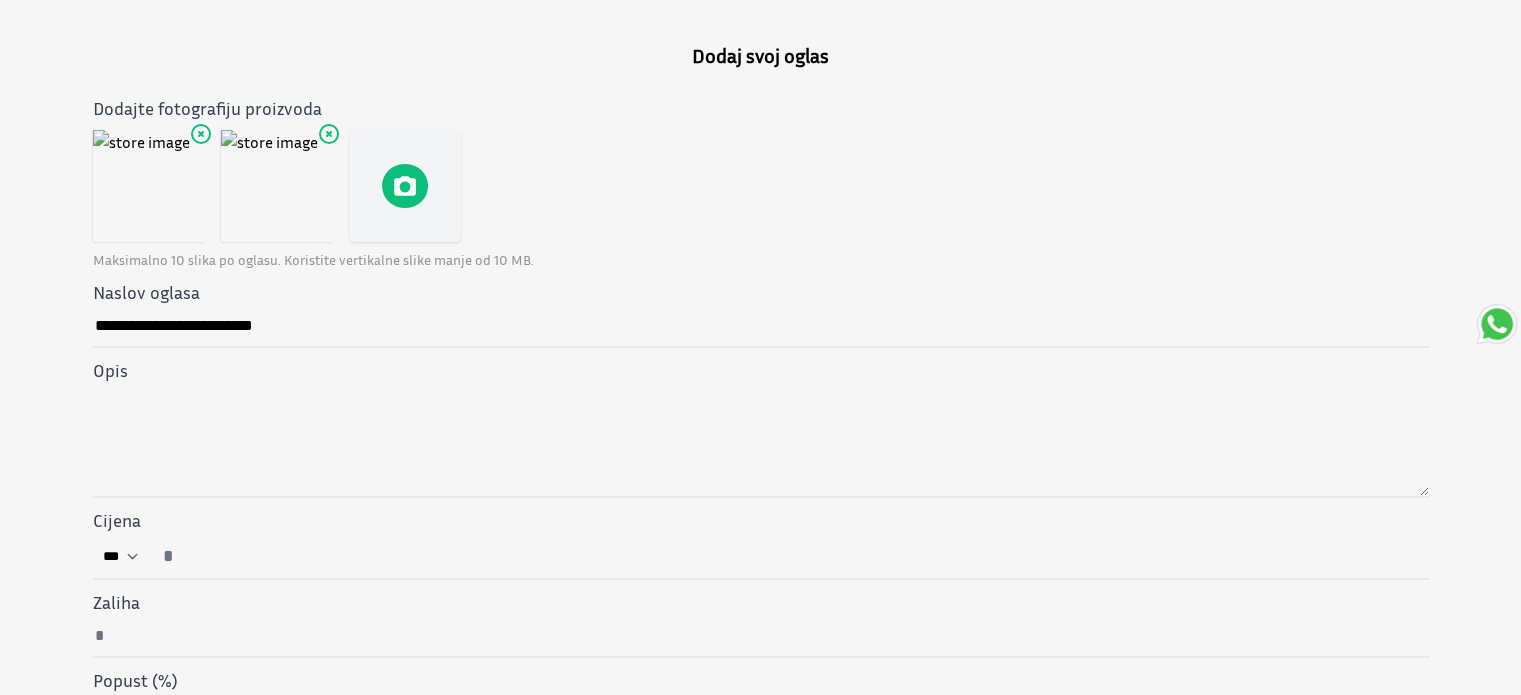 click on "Cijena ***" at bounding box center (789, 556) 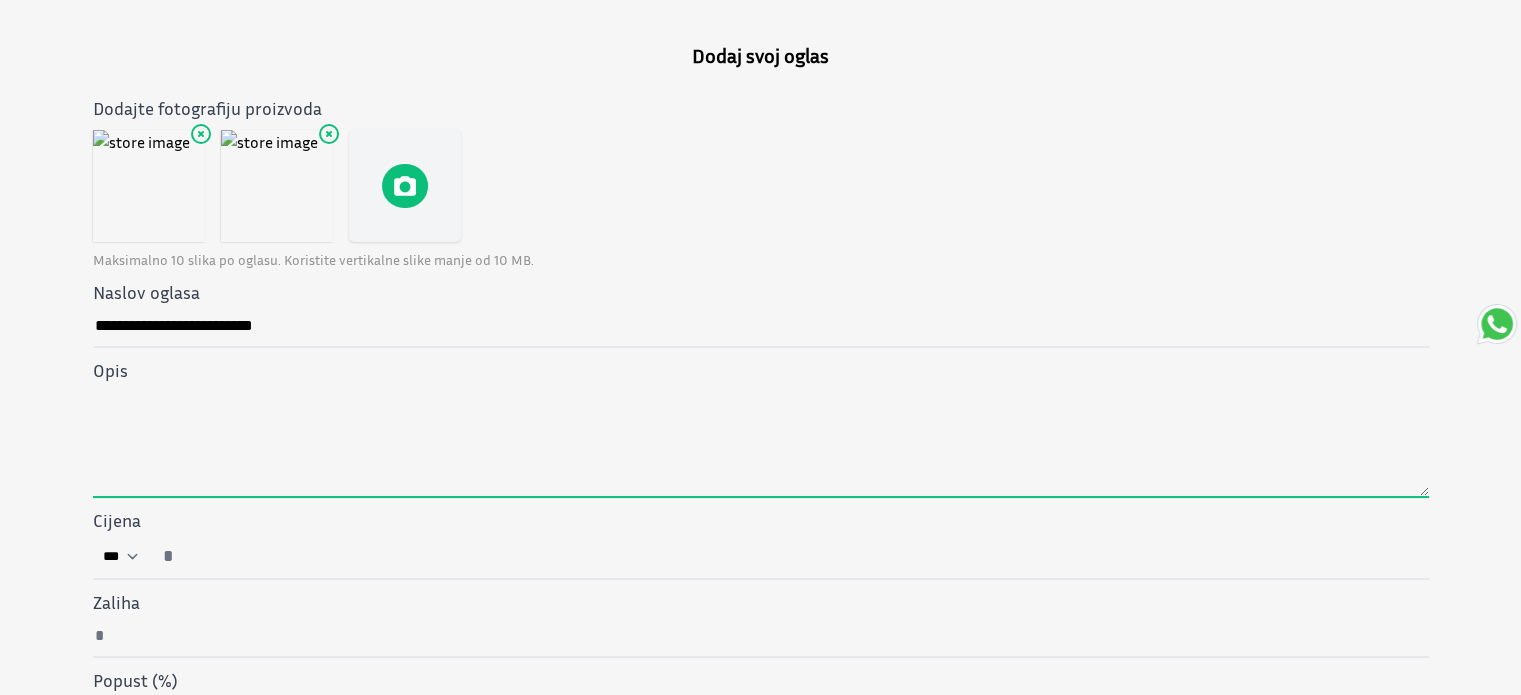 click at bounding box center (761, 441) 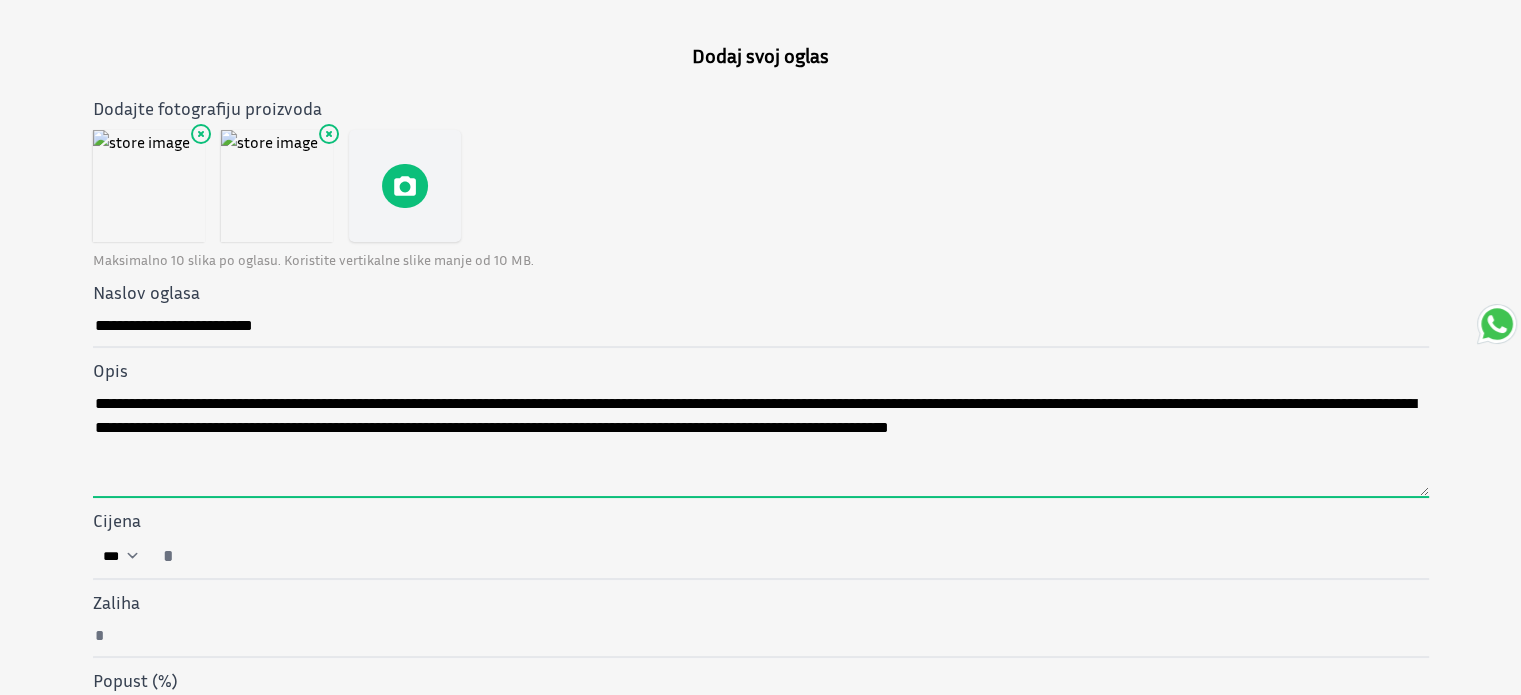 type on "**********" 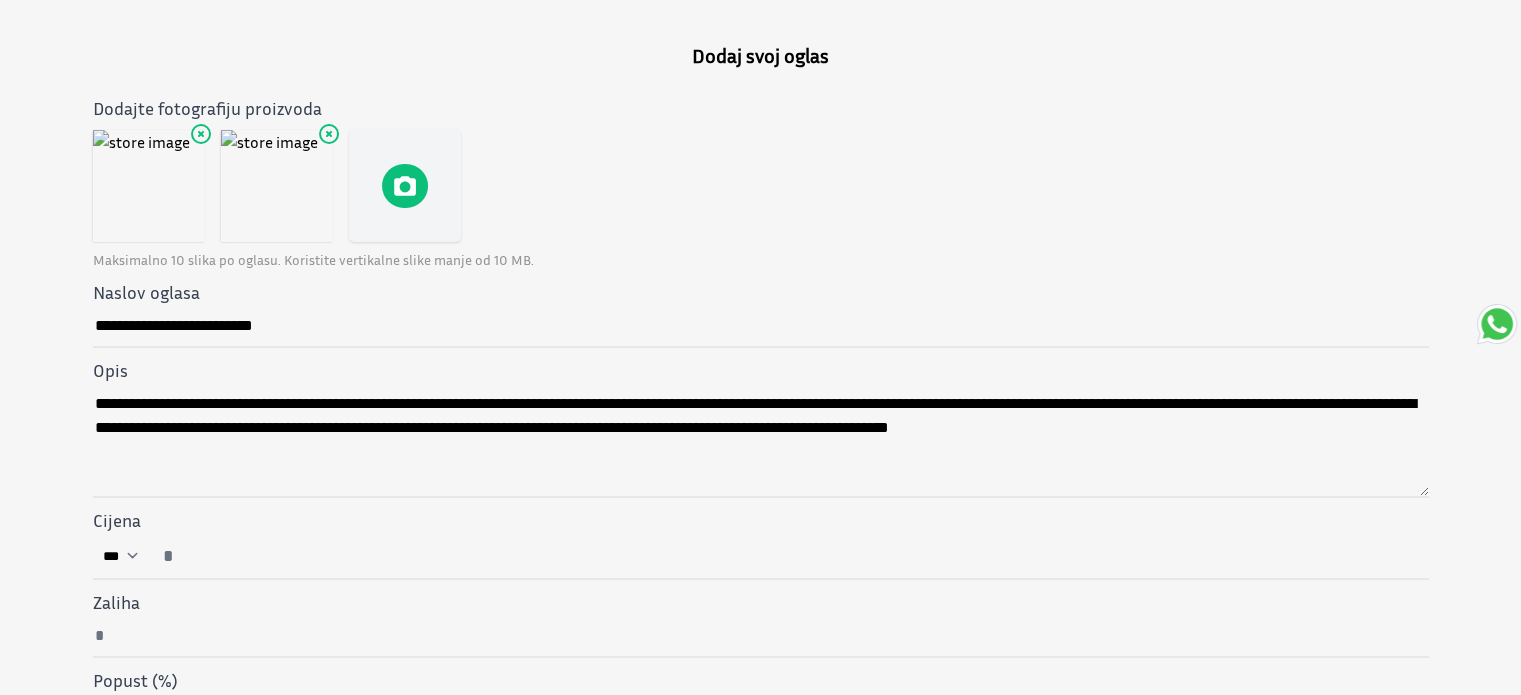 click on "Cijena ***" at bounding box center (789, 556) 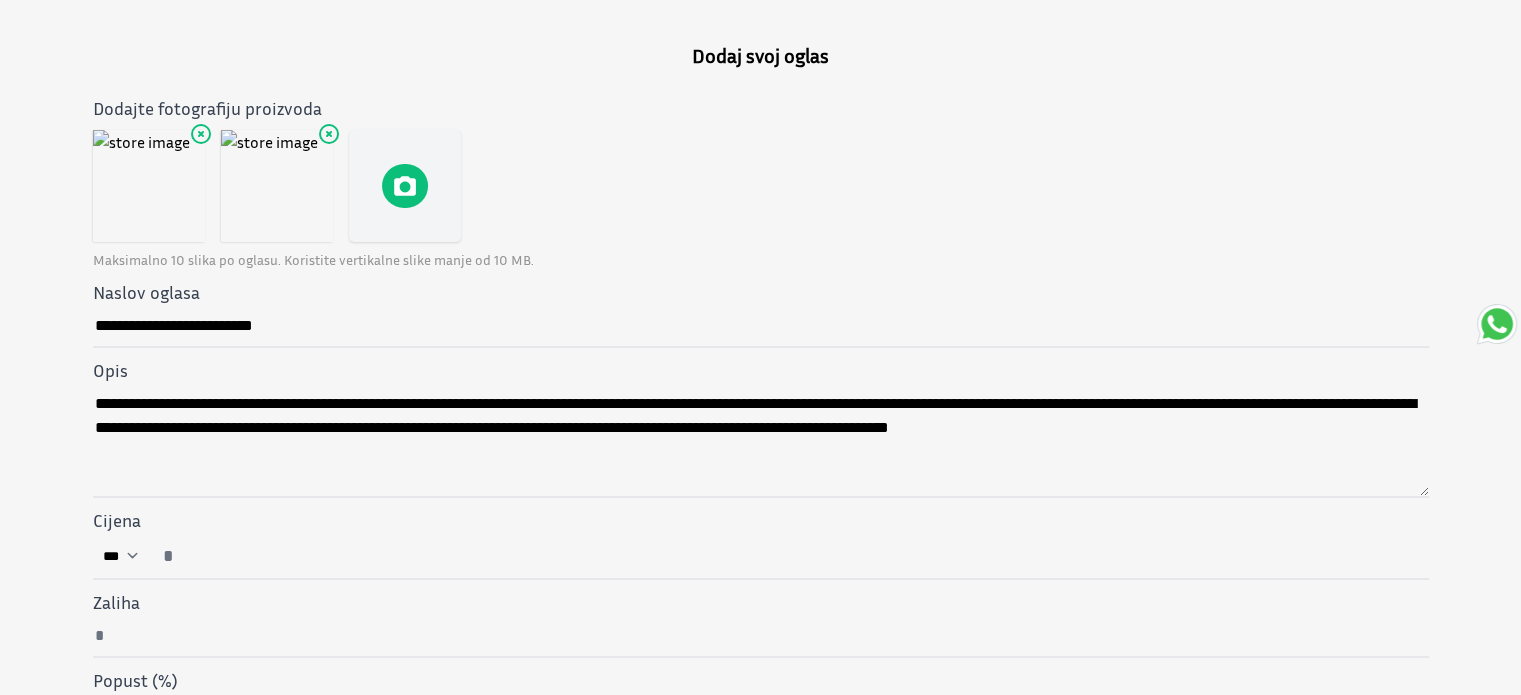 type on "*" 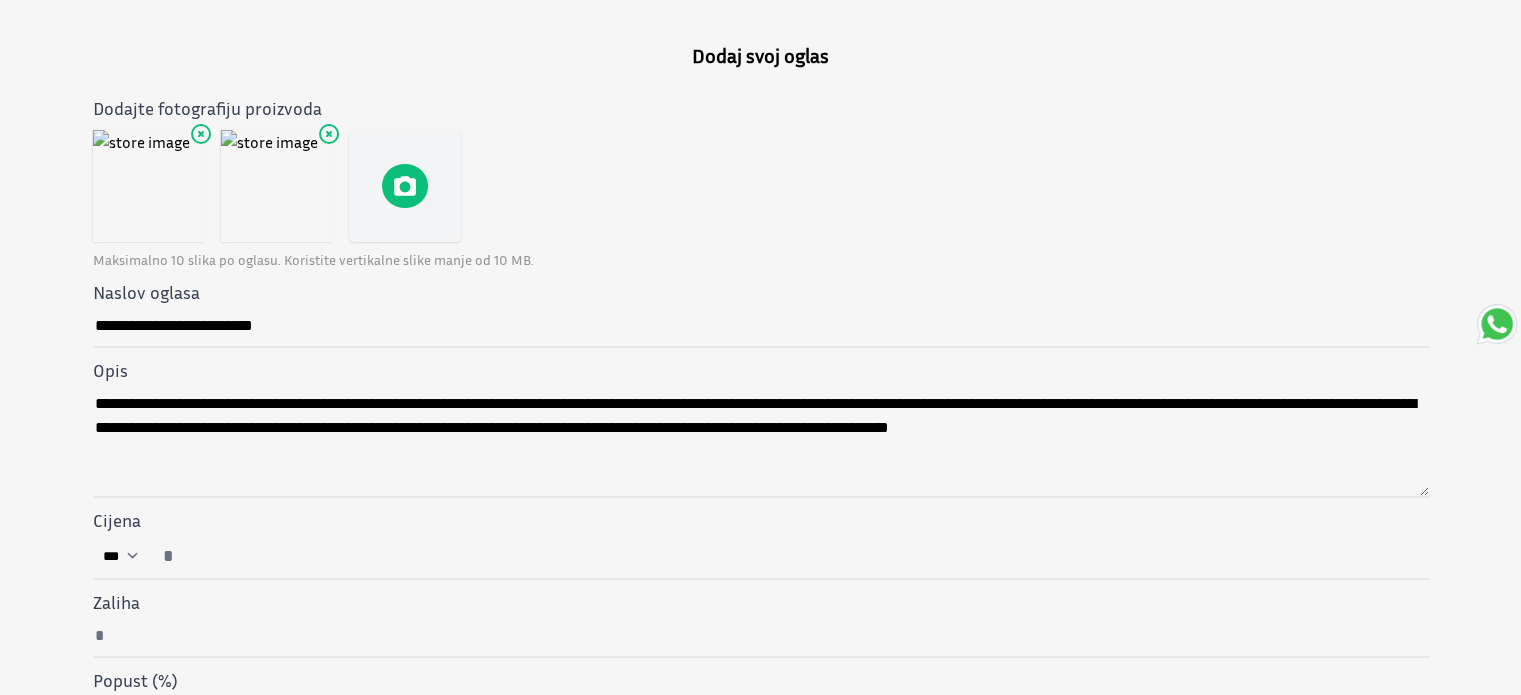 click at bounding box center (761, 186) 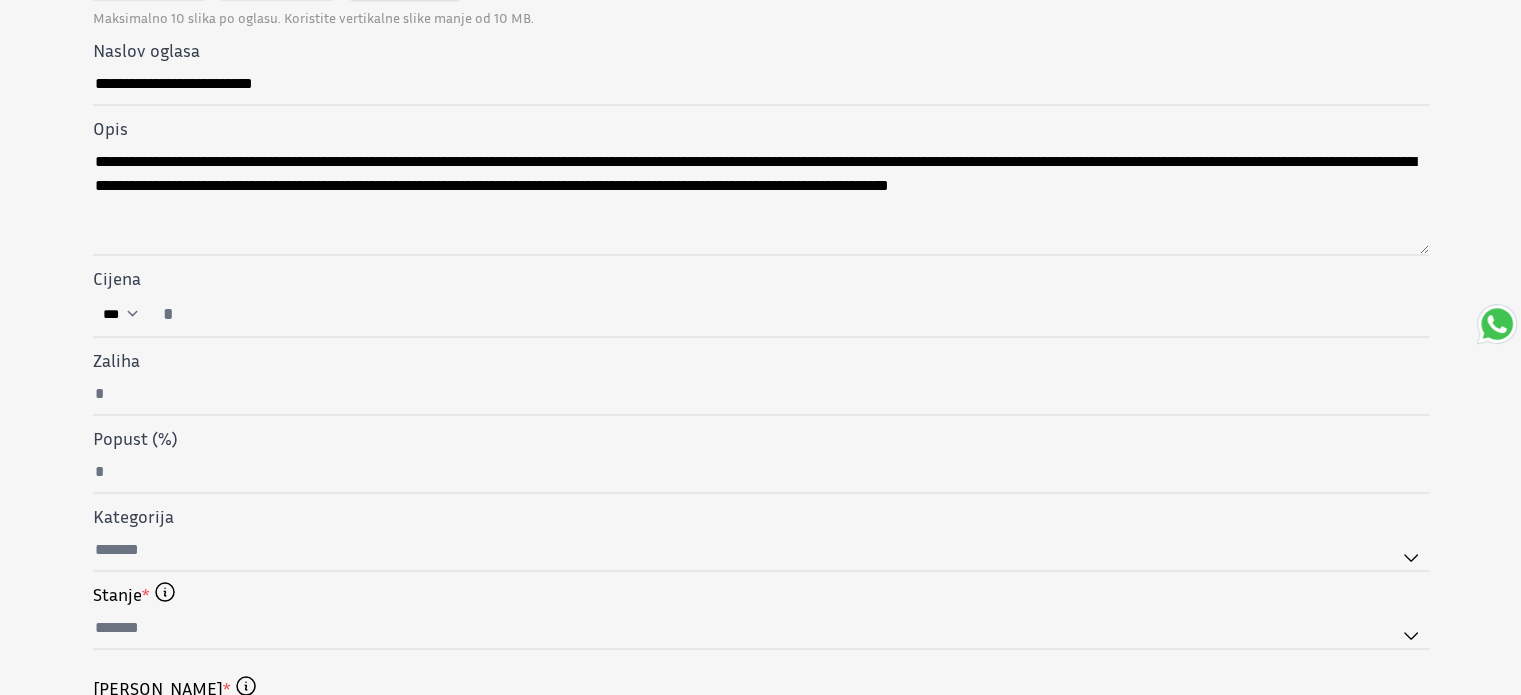 scroll, scrollTop: 385, scrollLeft: 0, axis: vertical 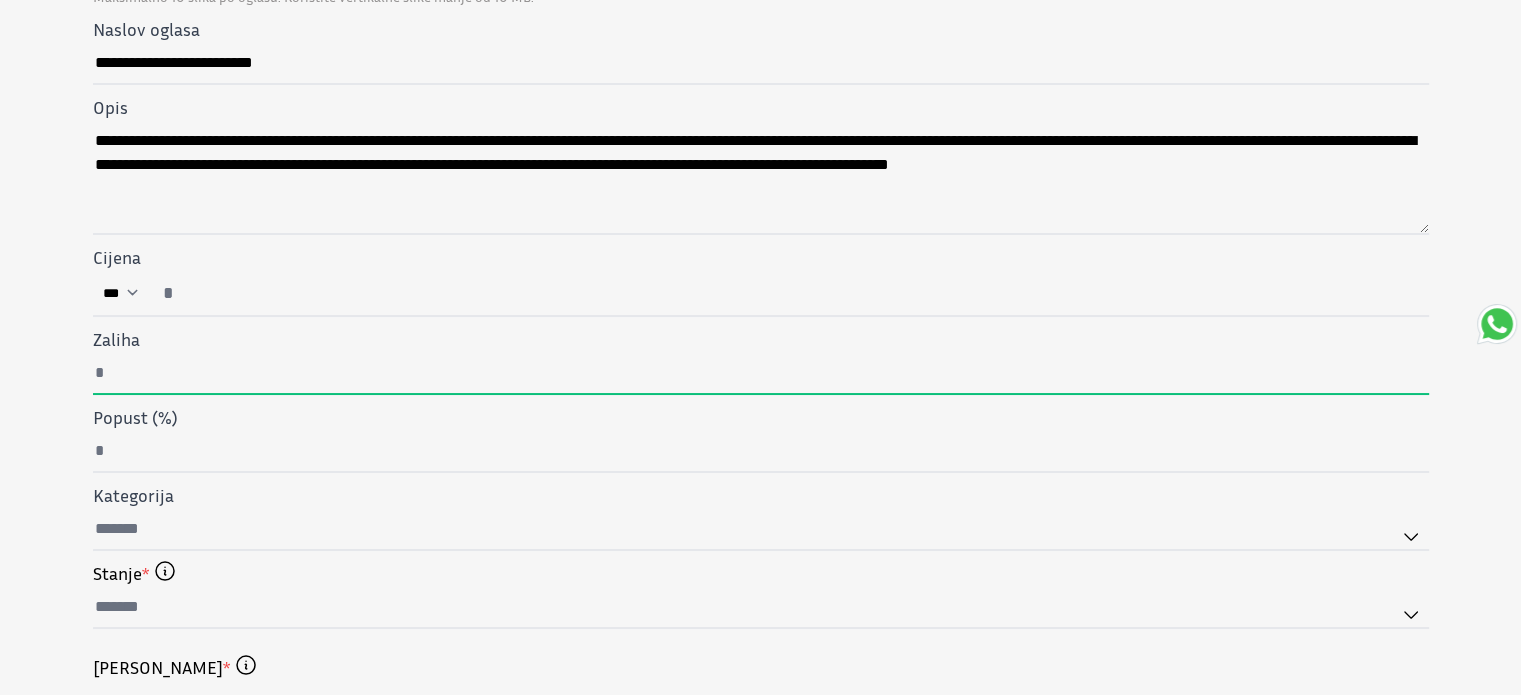 click on "Zaliha" at bounding box center [761, 374] 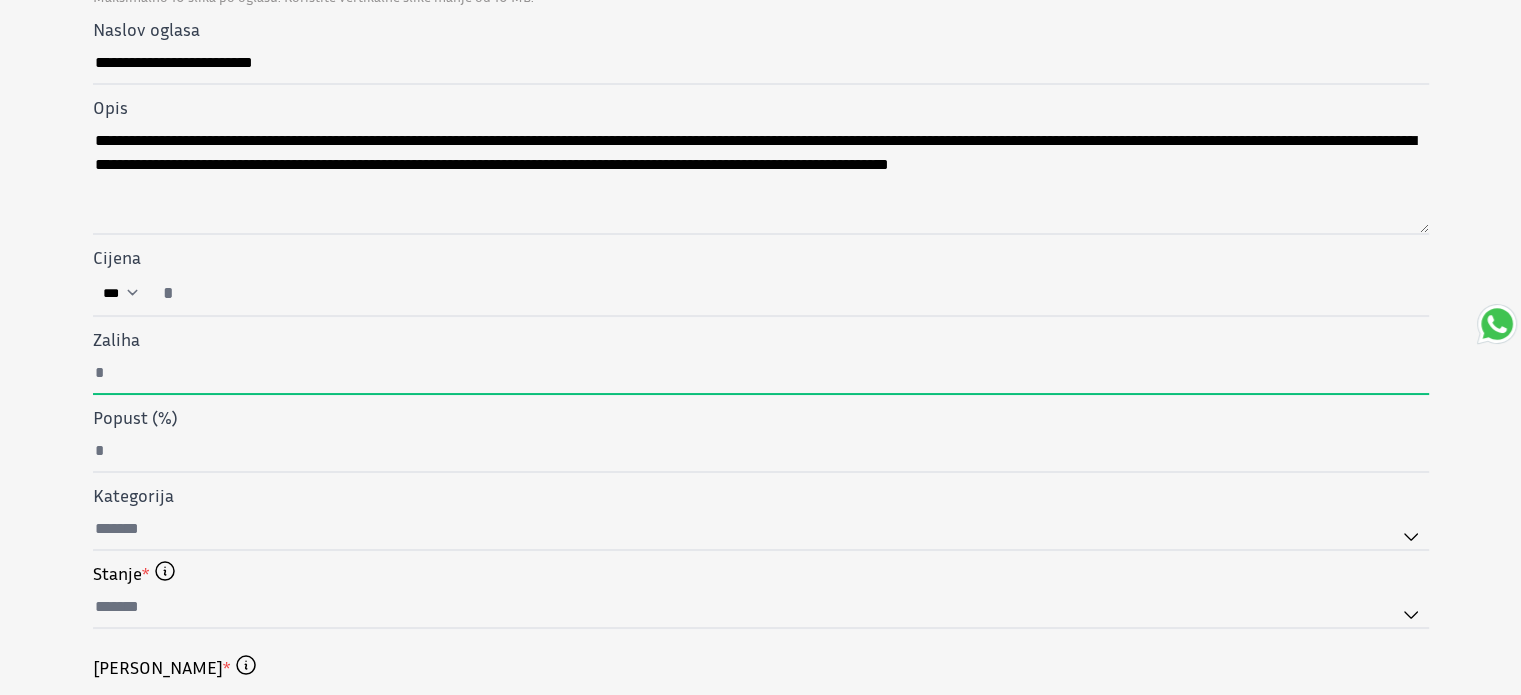 type on "*" 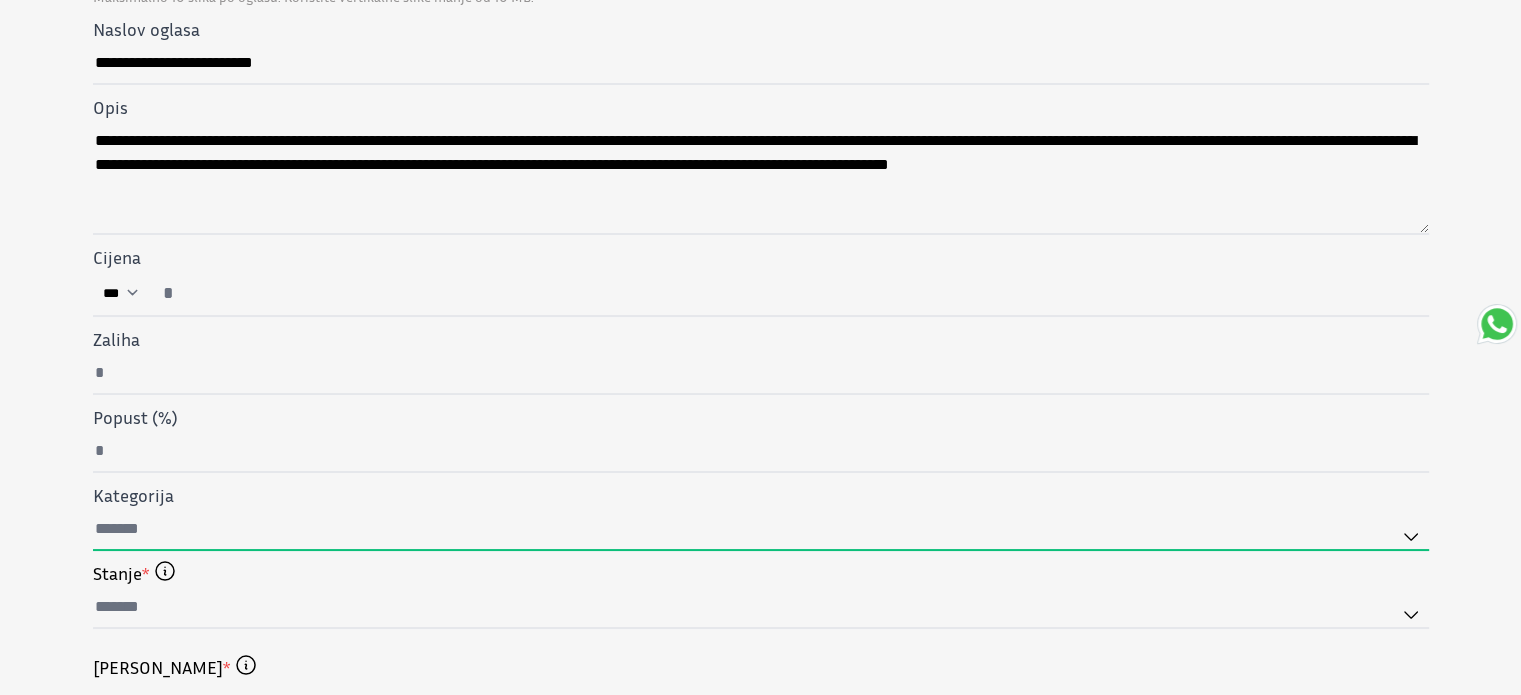 click on "Kategorija" at bounding box center [761, 530] 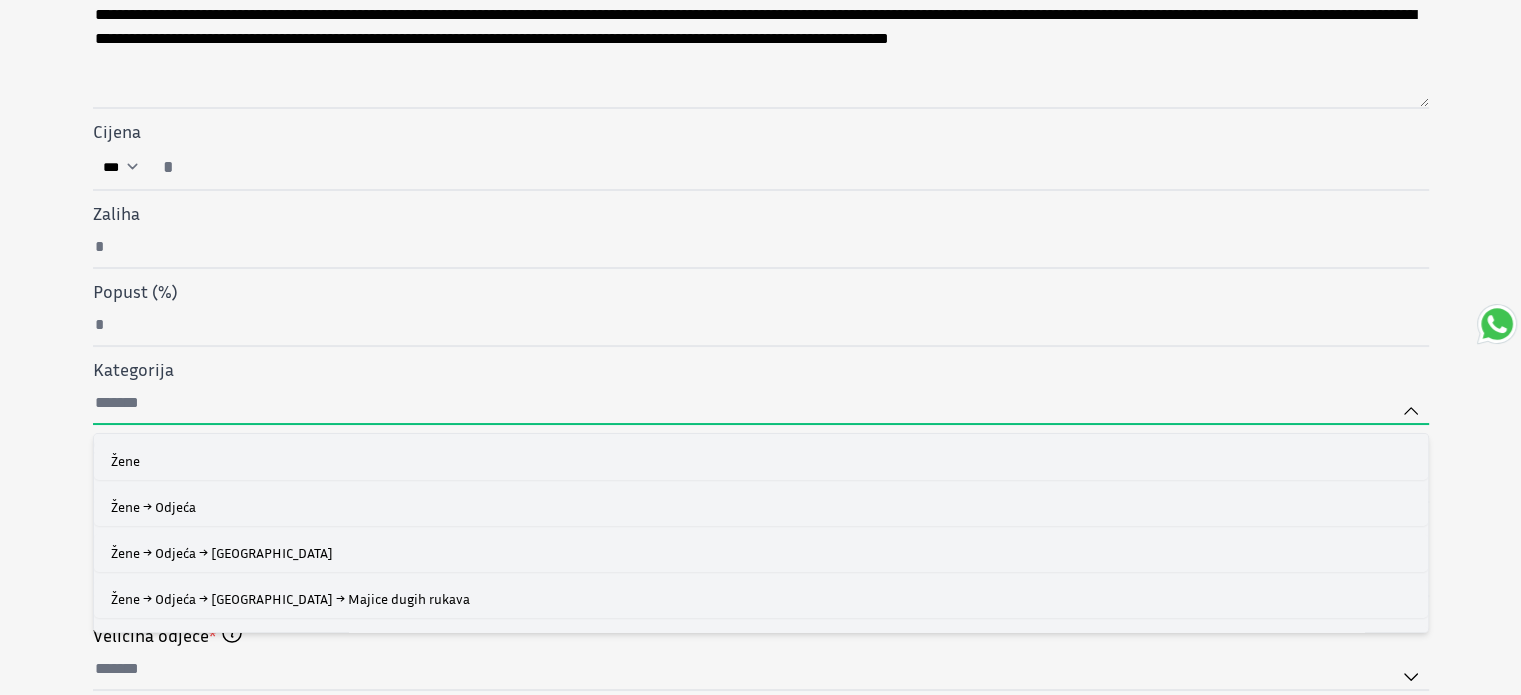 scroll, scrollTop: 560, scrollLeft: 0, axis: vertical 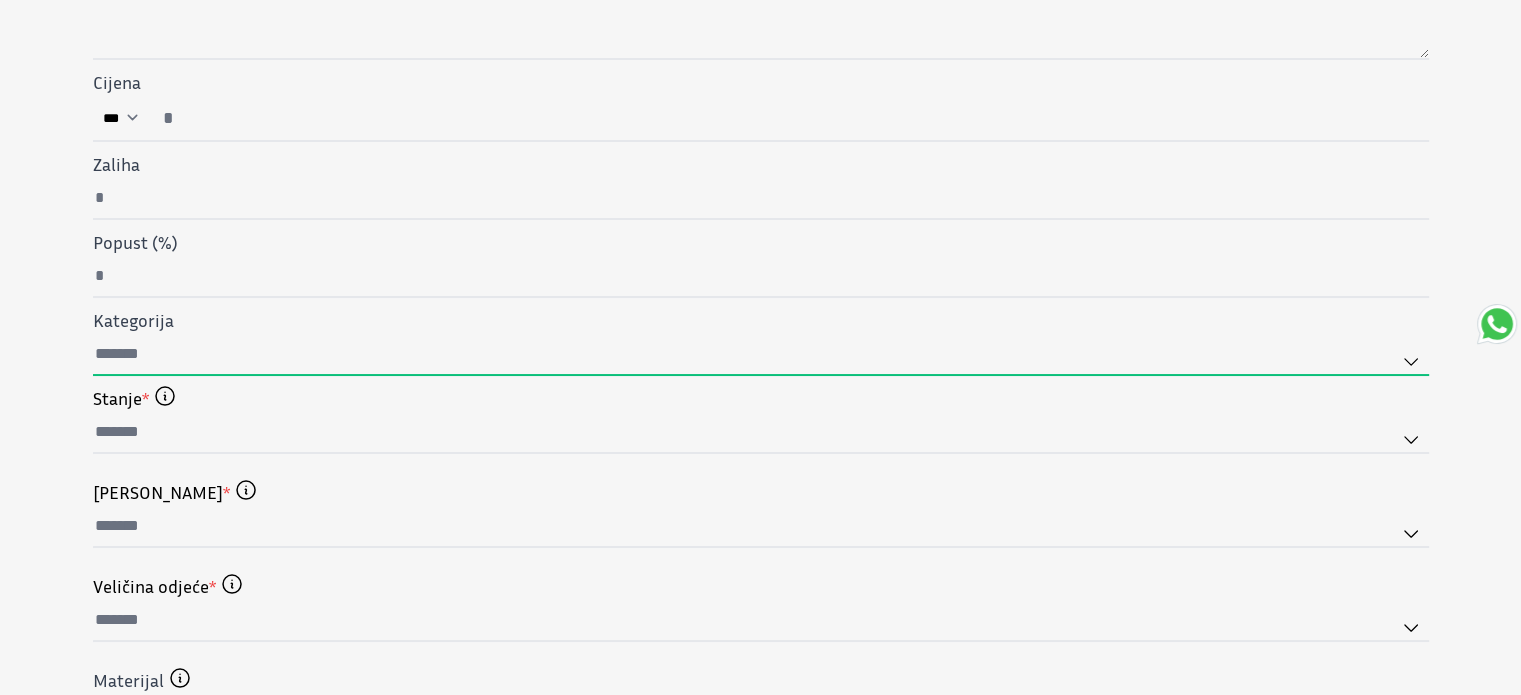 click on "Kategorija" at bounding box center (761, 355) 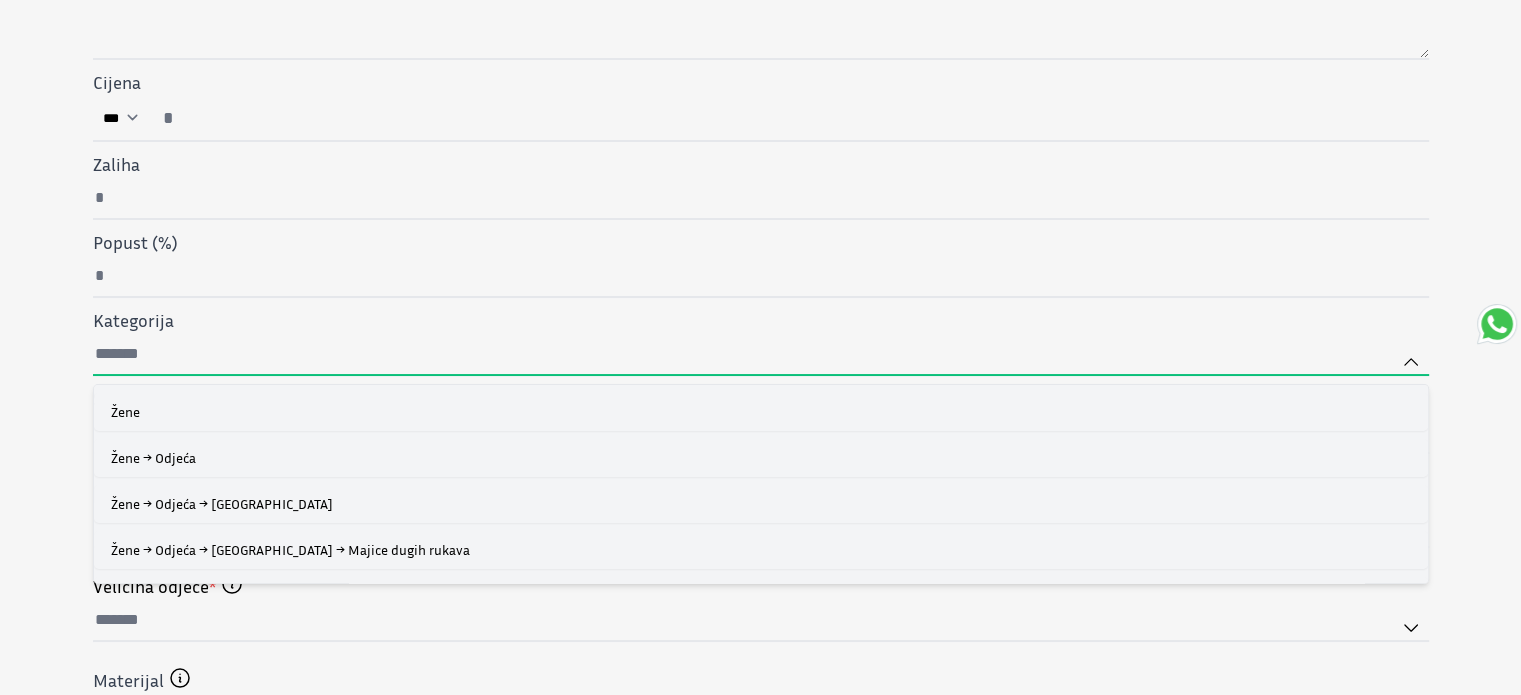 scroll, scrollTop: 75, scrollLeft: 0, axis: vertical 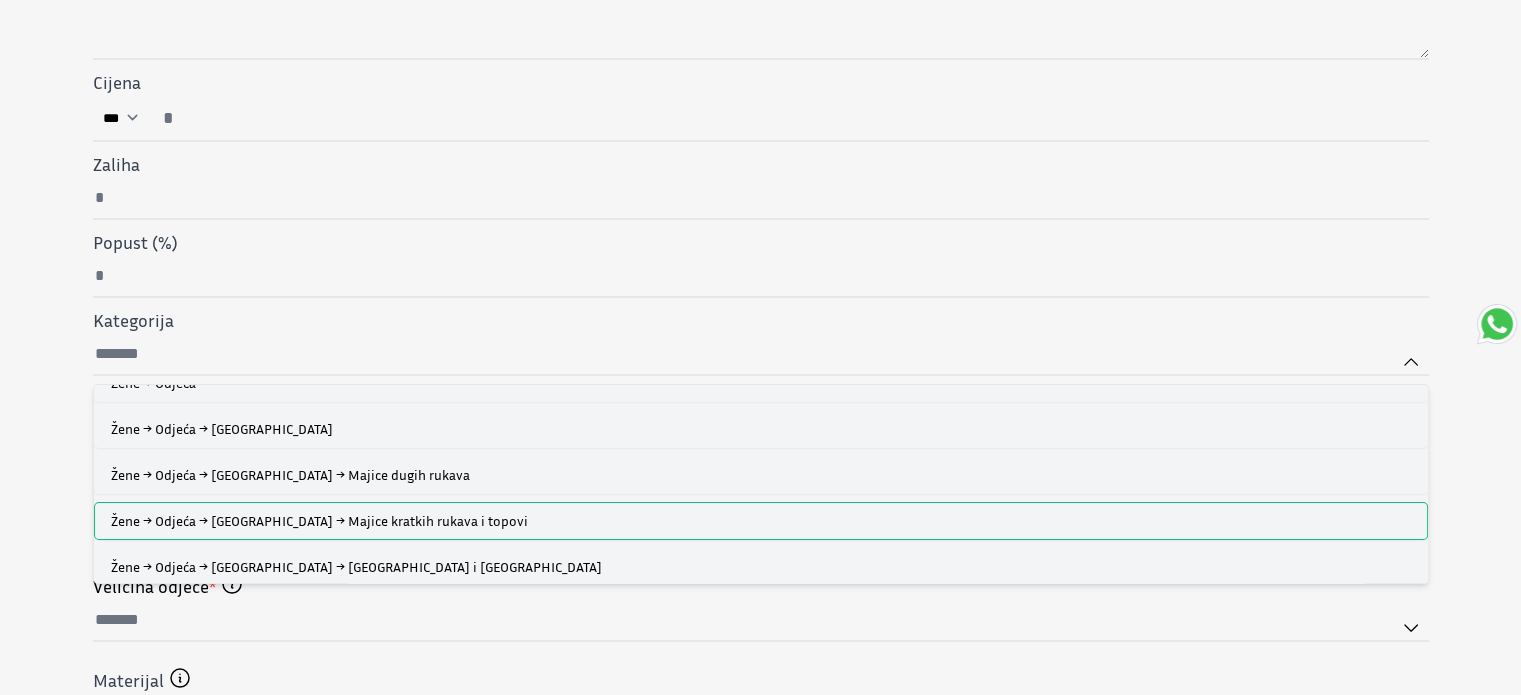 click on "Žene  →  Odjeća  →  [GEOGRAPHIC_DATA]  →  Majice kratkih rukava i topovi" at bounding box center (761, 521) 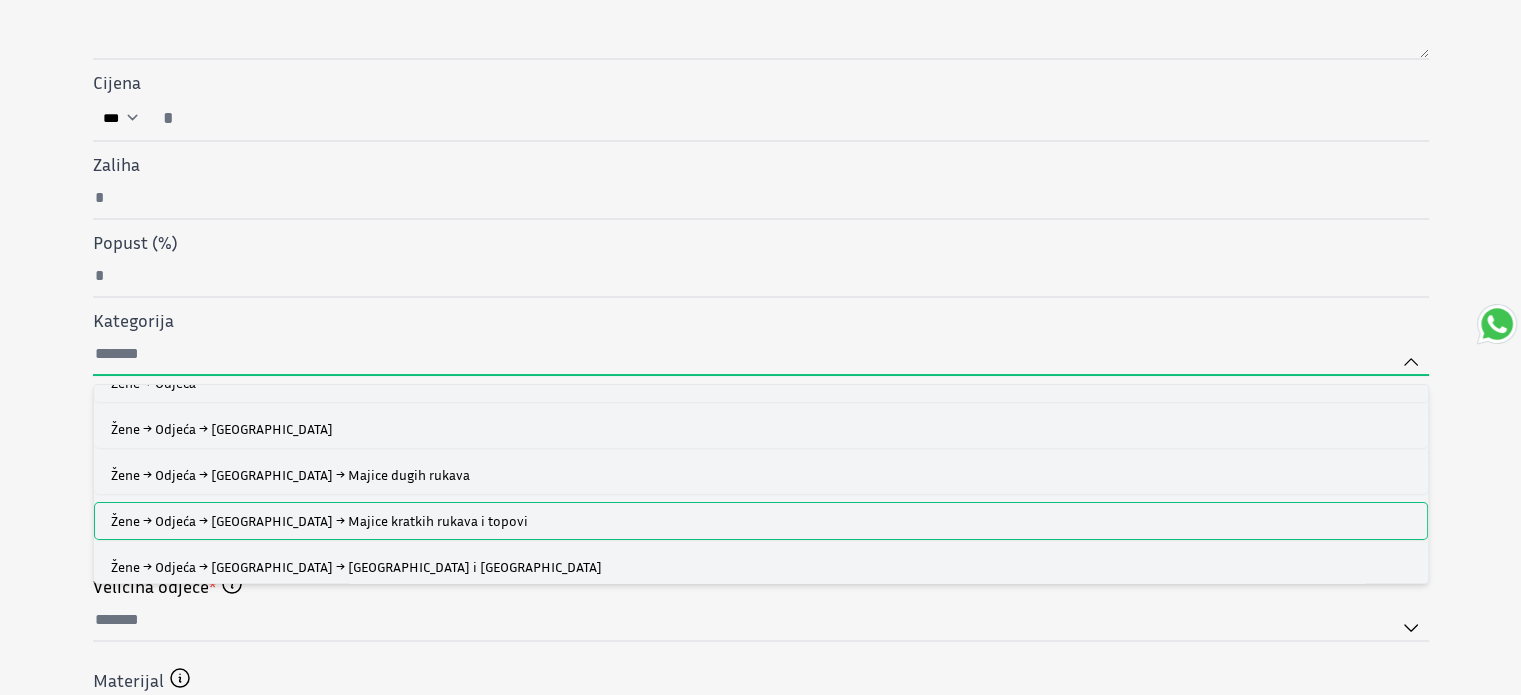 click on "Kategorija Žene Žene  →  Odjeća Žene  →  Odjeća  →  Gornji dijelovi Žene  →  [GEOGRAPHIC_DATA]  →  [GEOGRAPHIC_DATA]  →  Majice dugih rukava Žene  →  [GEOGRAPHIC_DATA]  →  [GEOGRAPHIC_DATA]  →  Majice kratkih rukava i topovi Žene  →  [GEOGRAPHIC_DATA]  →  [GEOGRAPHIC_DATA]  →  [GEOGRAPHIC_DATA] i [GEOGRAPHIC_DATA]  →  [GEOGRAPHIC_DATA]  →  Gornji dijelovi  →  [GEOGRAPHIC_DATA]  →  [GEOGRAPHIC_DATA]  →  [GEOGRAPHIC_DATA]  →  Crop topovi Žene  →  [GEOGRAPHIC_DATA]  →  [GEOGRAPHIC_DATA]  →  [GEOGRAPHIC_DATA]  →  [GEOGRAPHIC_DATA]  →  [GEOGRAPHIC_DATA]  →  [GEOGRAPHIC_DATA]  →  [GEOGRAPHIC_DATA]  →  [GEOGRAPHIC_DATA]  →  [GEOGRAPHIC_DATA]  →  [GEOGRAPHIC_DATA]  →  [GEOGRAPHIC_DATA]  →  [GEOGRAPHIC_DATA]  →  [GEOGRAPHIC_DATA]  →  [GEOGRAPHIC_DATA]  →  [GEOGRAPHIC_DATA]  →  [GEOGRAPHIC_DATA]  →  [GEOGRAPHIC_DATA]  →  [GEOGRAPHIC_DATA]  →  [GEOGRAPHIC_DATA]  →  [GEOGRAPHIC_DATA]  →  [GEOGRAPHIC_DATA]  →  [GEOGRAPHIC_DATA]  →  Traperice Žene  →  [GEOGRAPHIC_DATA]  →  [GEOGRAPHIC_DATA]  →  [GEOGRAPHIC_DATA]  →  [GEOGRAPHIC_DATA]  →  [GEOGRAPHIC_DATA]  →  [GEOGRAPHIC_DATA]  →  [GEOGRAPHIC_DATA]  →  [GEOGRAPHIC_DATA]  →  [GEOGRAPHIC_DATA] hlače [GEOGRAPHIC_DATA]" at bounding box center [761, 355] 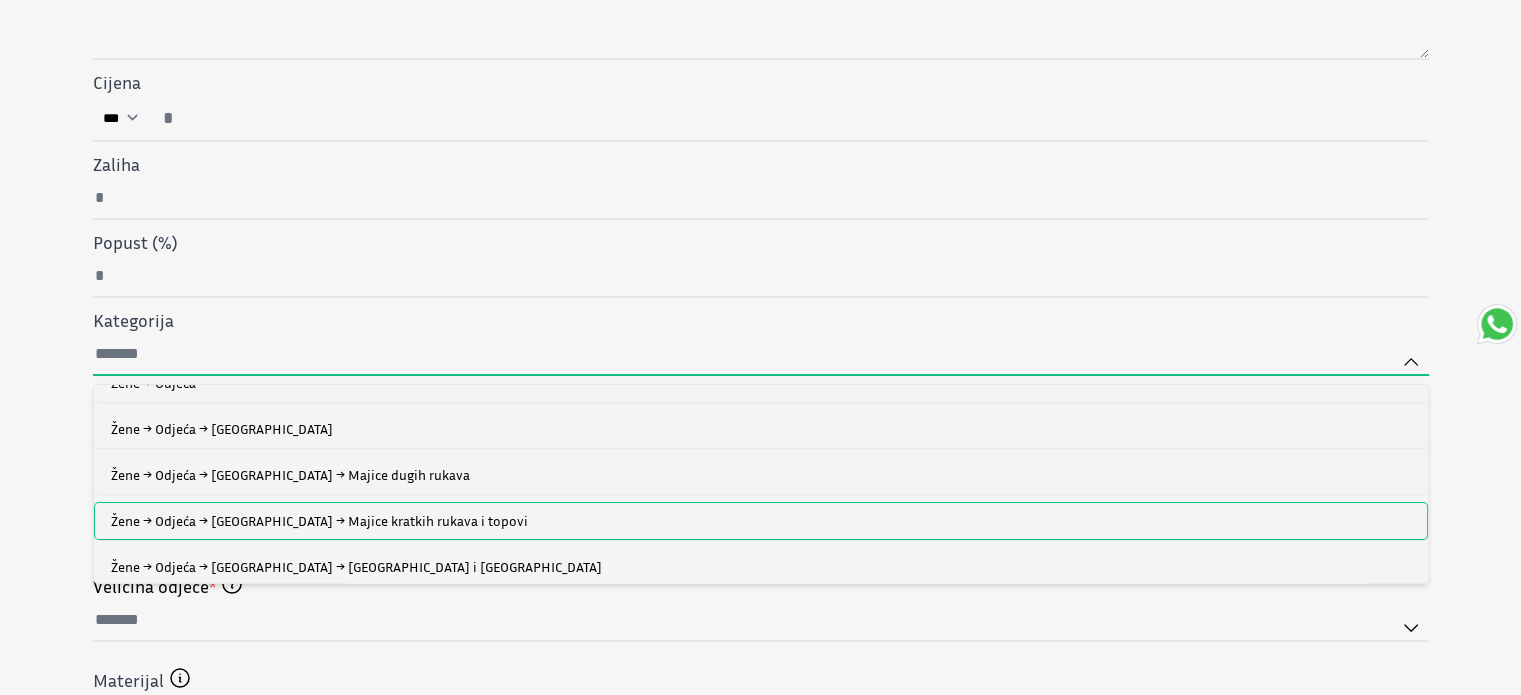 type on "**********" 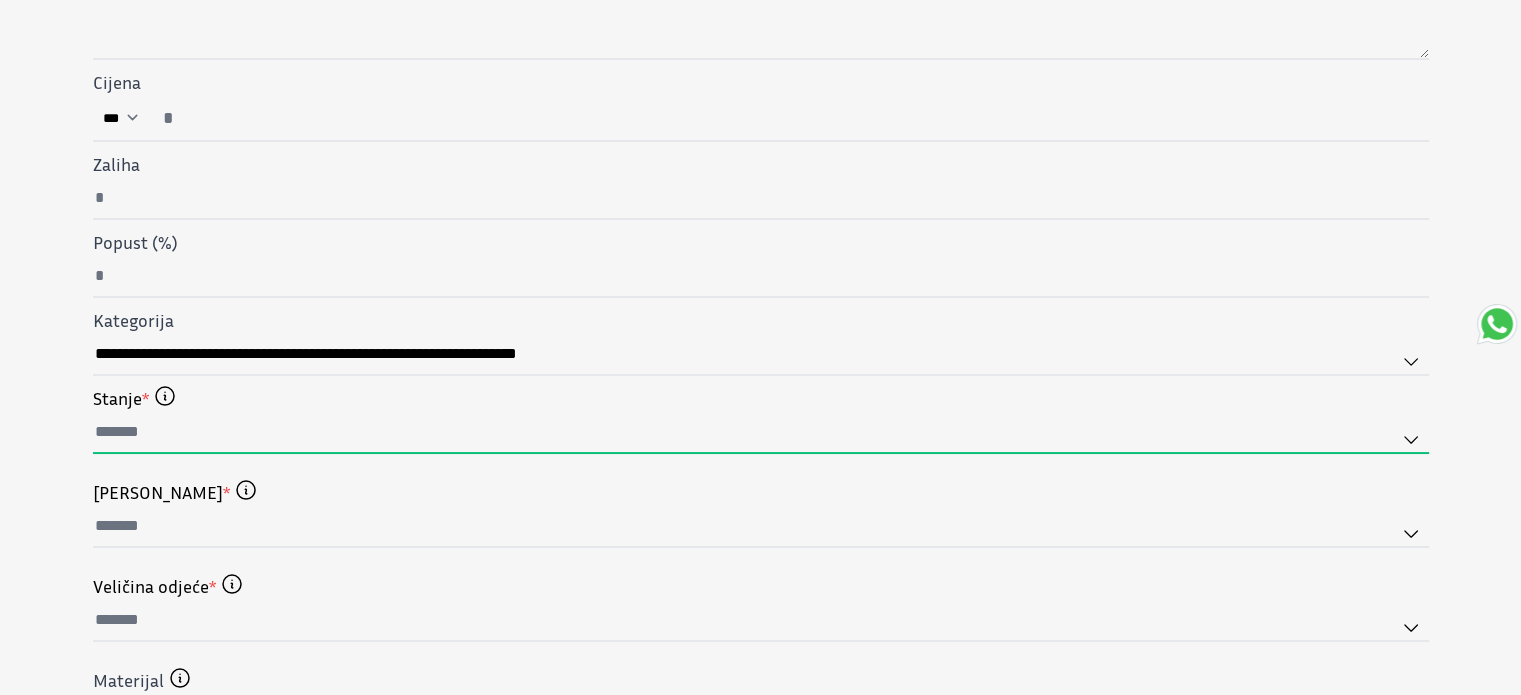 click at bounding box center [761, 433] 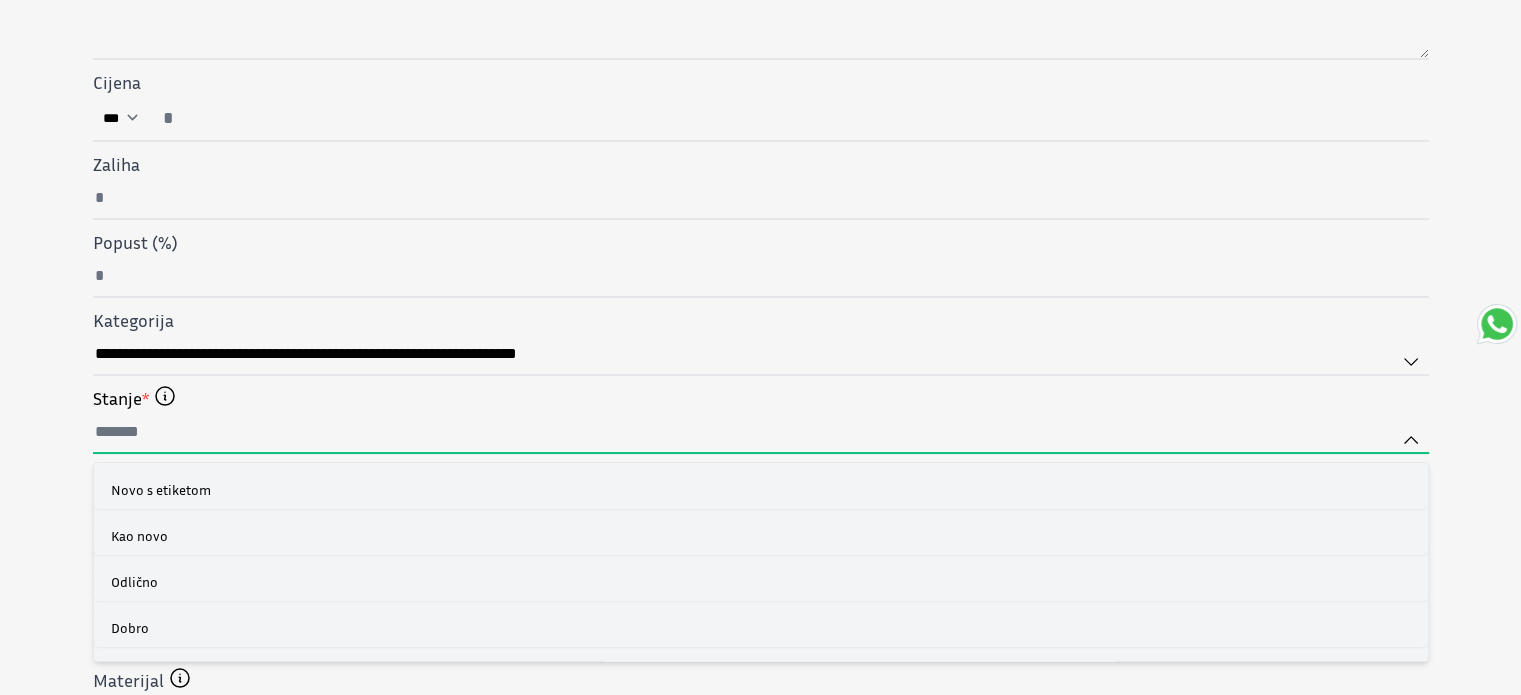 scroll, scrollTop: 29, scrollLeft: 0, axis: vertical 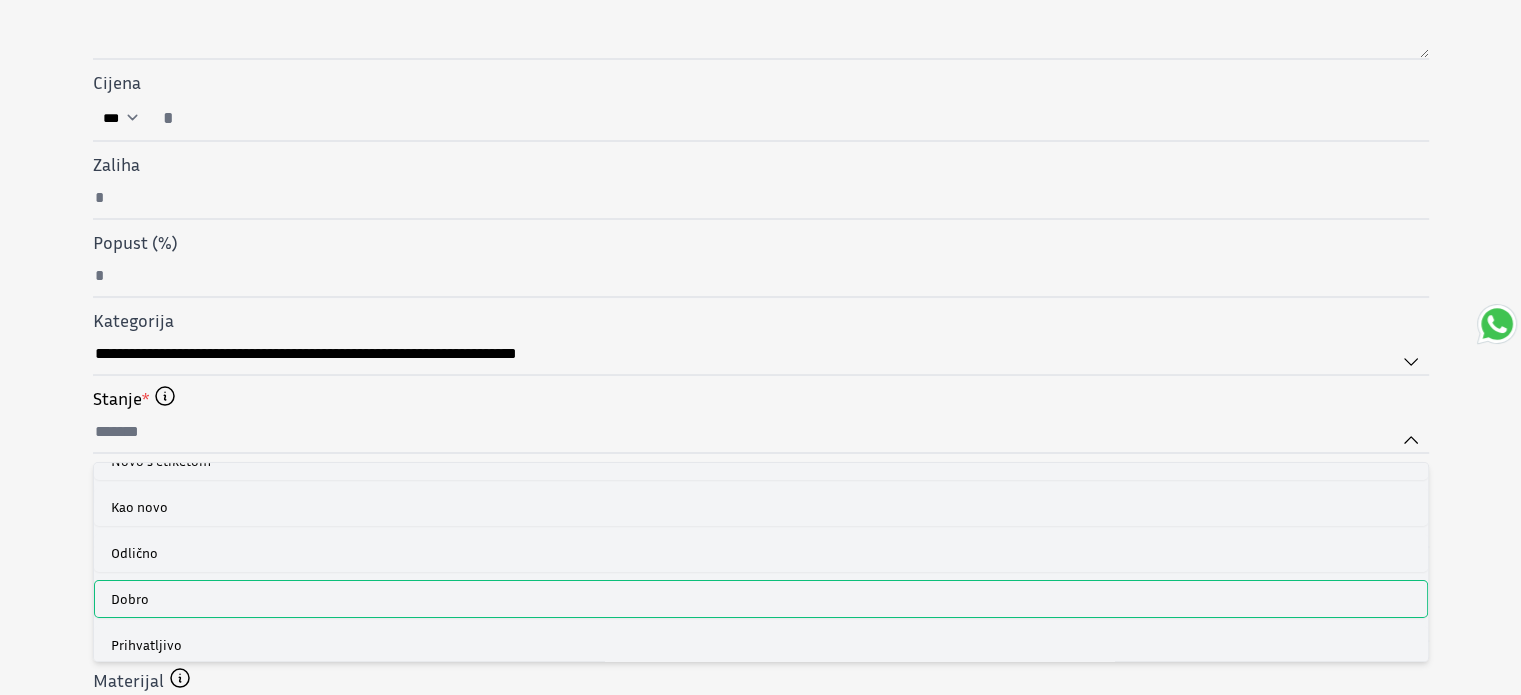 click on "Dobro" at bounding box center (761, 599) 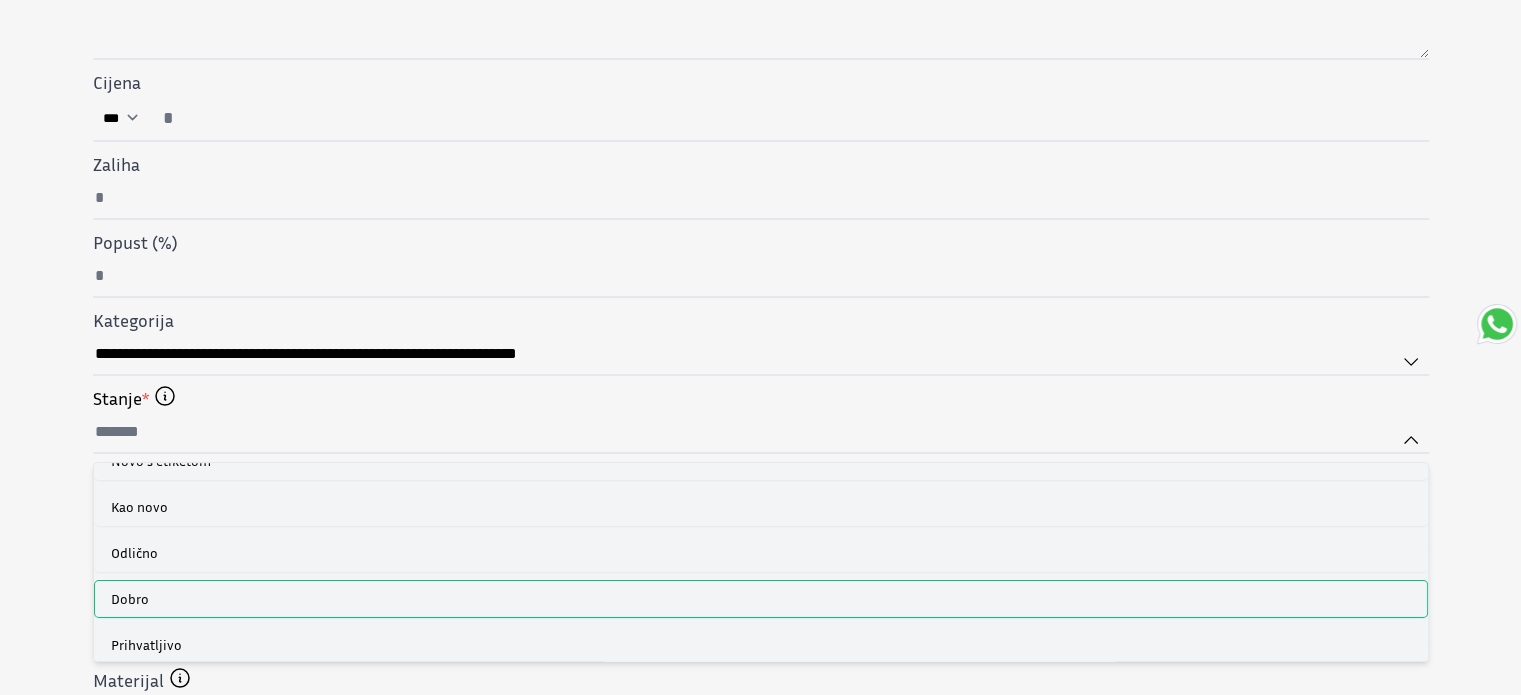 type on "*****" 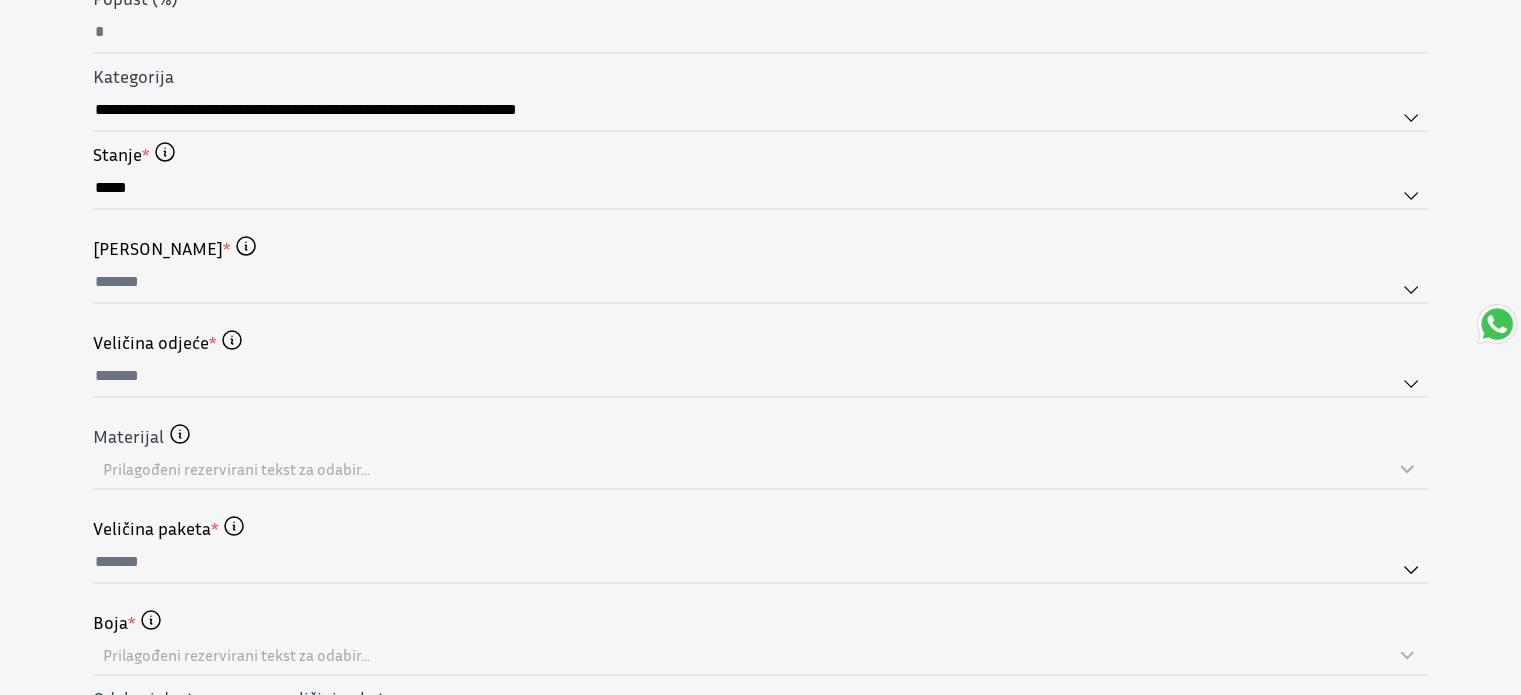 scroll, scrollTop: 841, scrollLeft: 0, axis: vertical 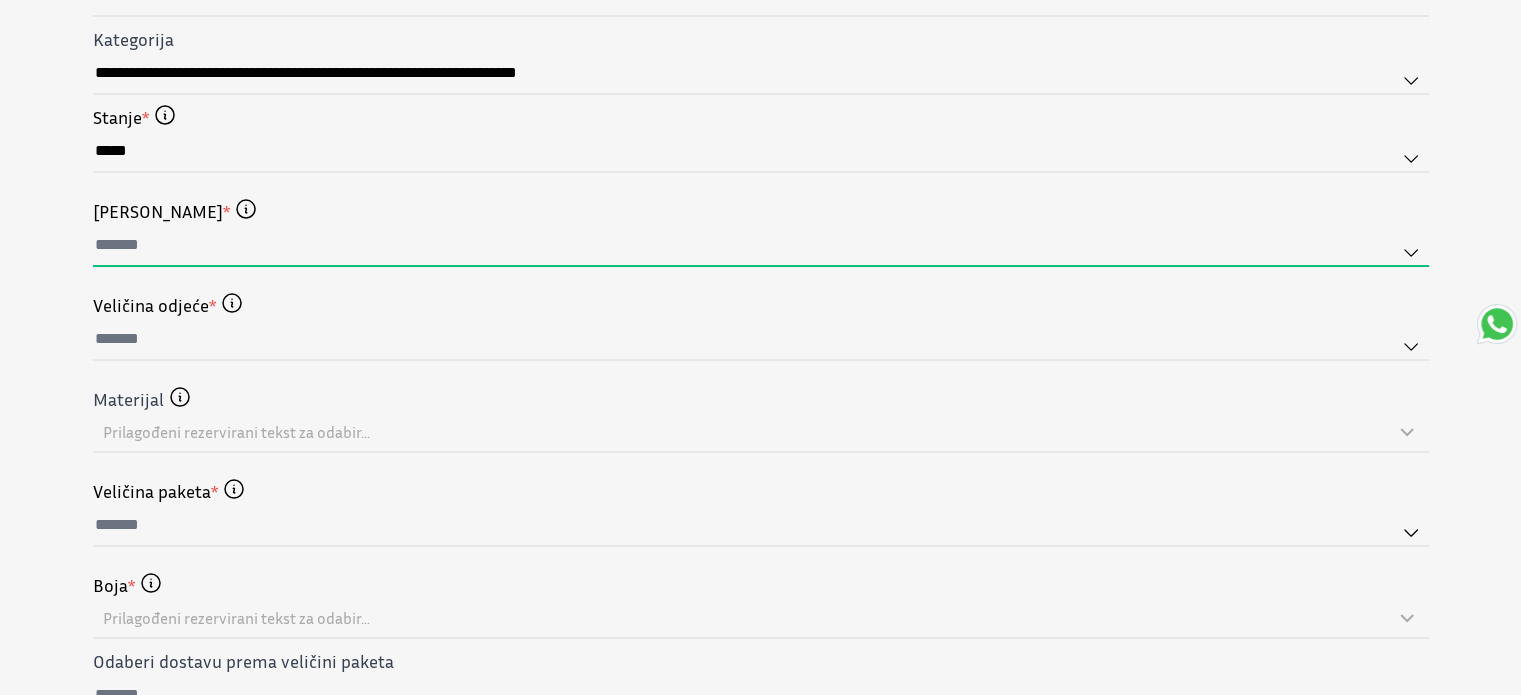 click at bounding box center (761, 246) 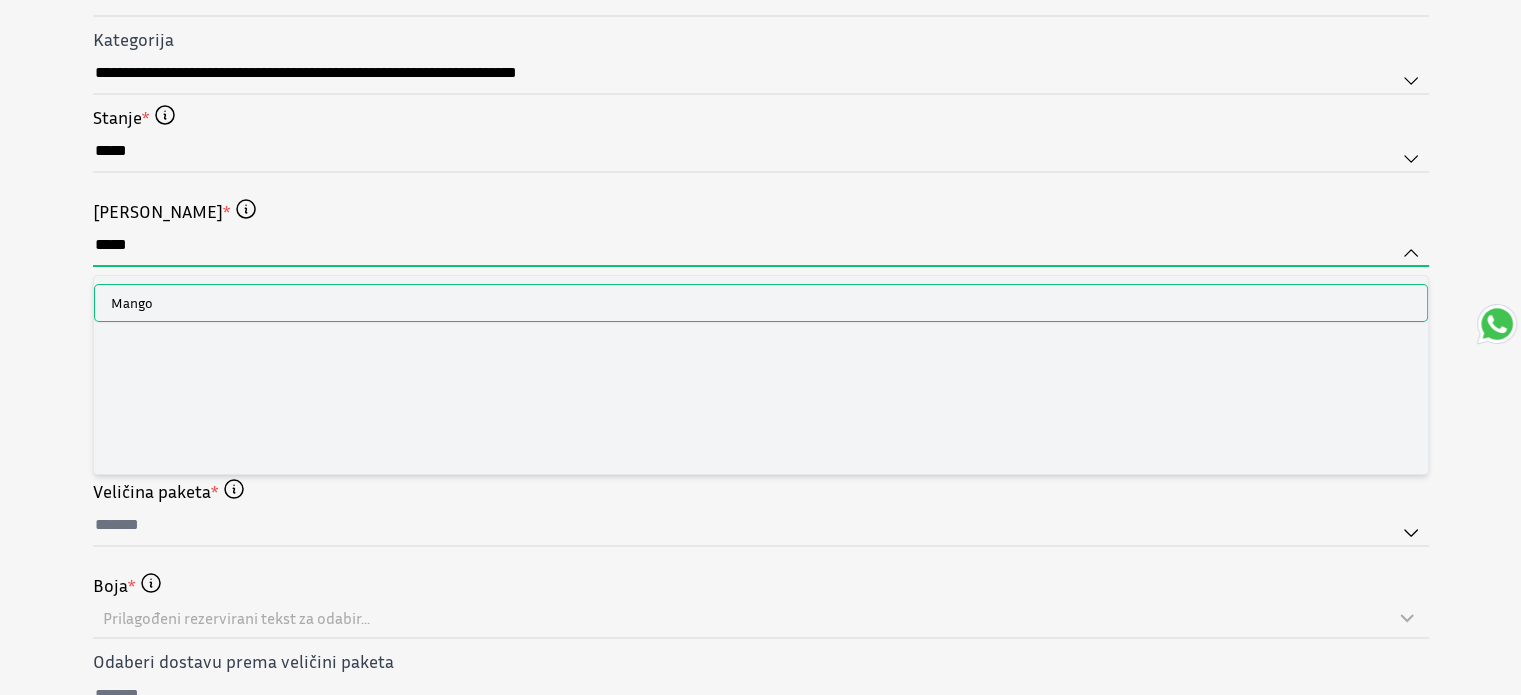 type on "*****" 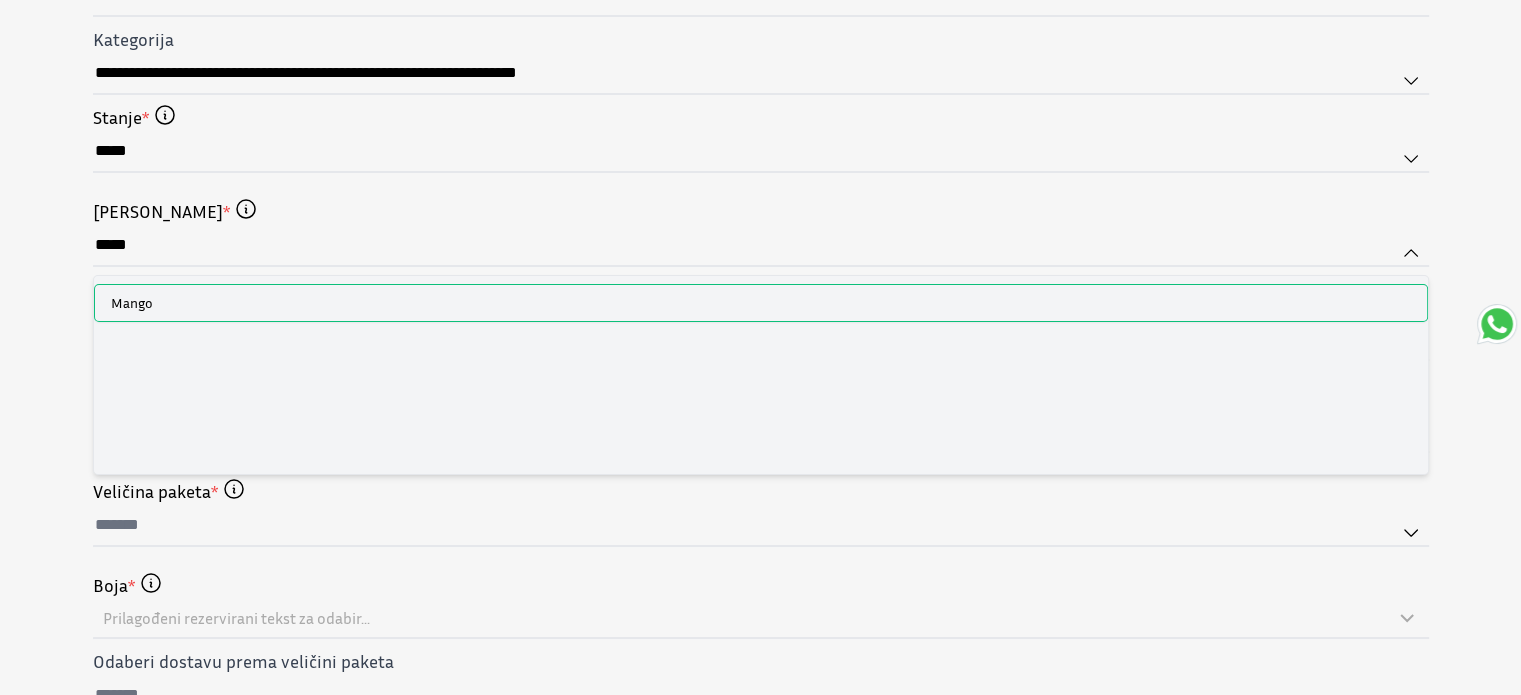 click on "Mango" at bounding box center (761, 303) 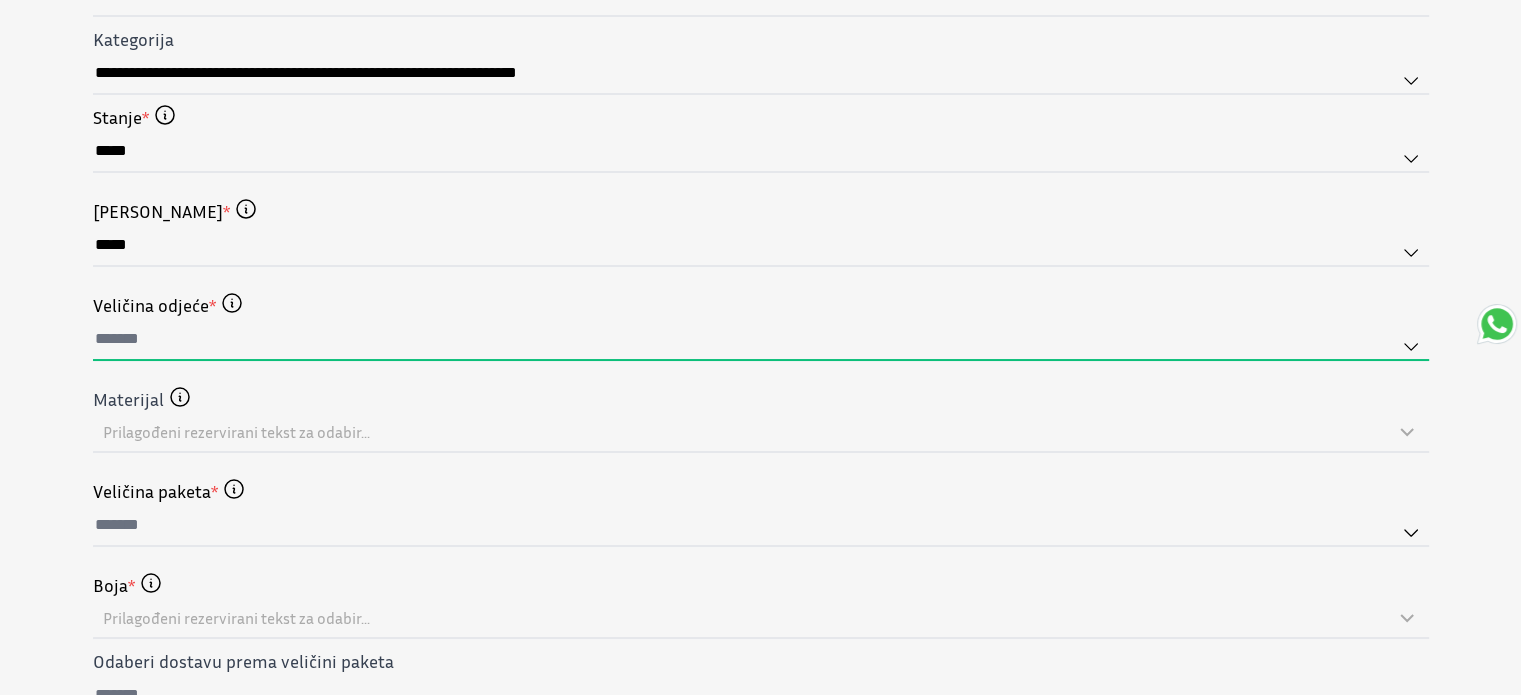click at bounding box center [761, 340] 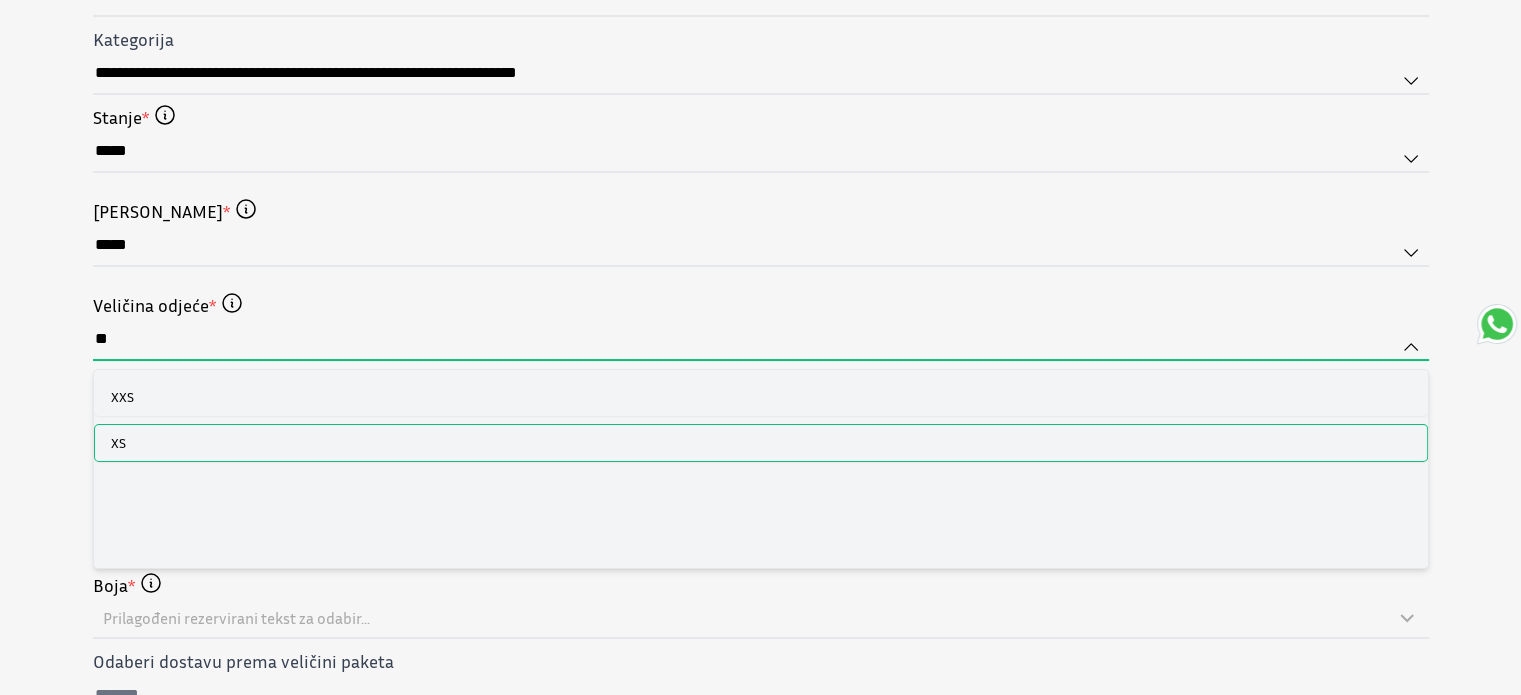 type on "**" 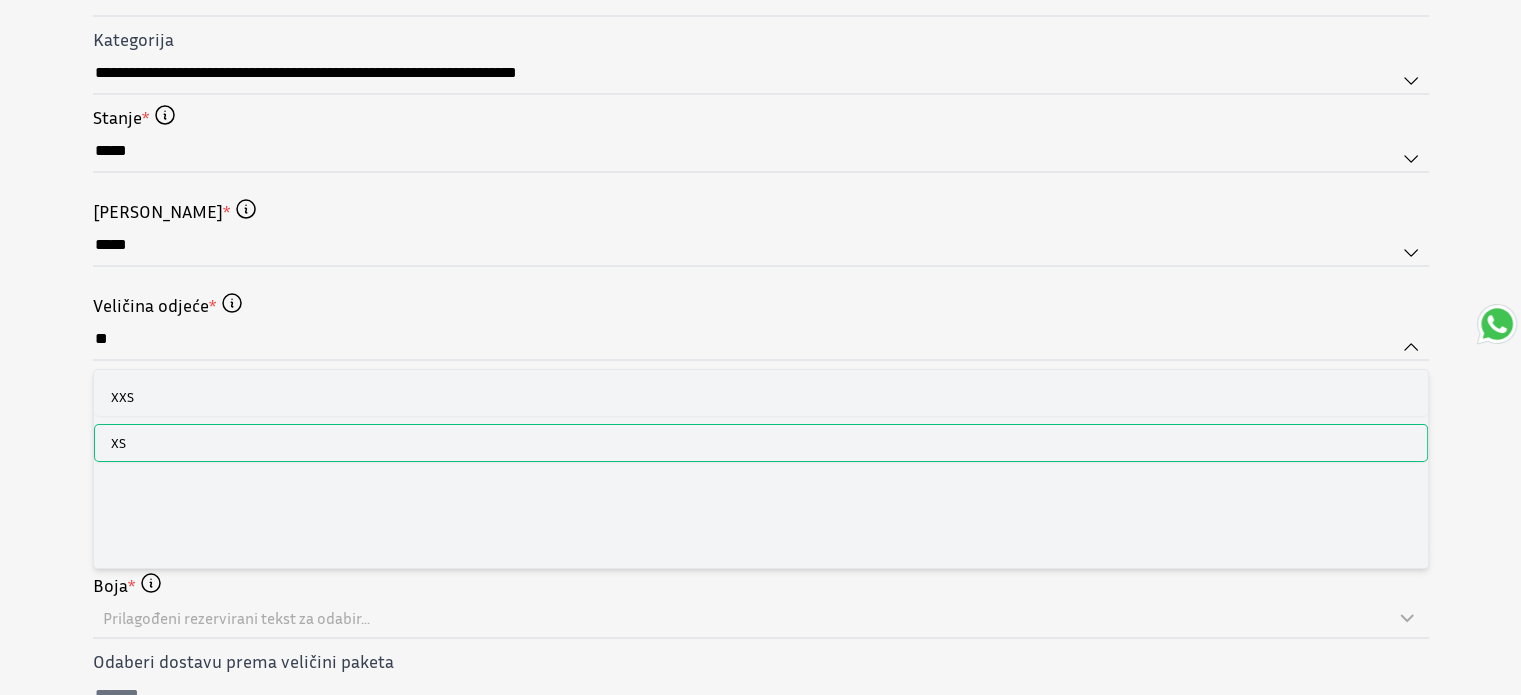 click on "XS" at bounding box center (761, 443) 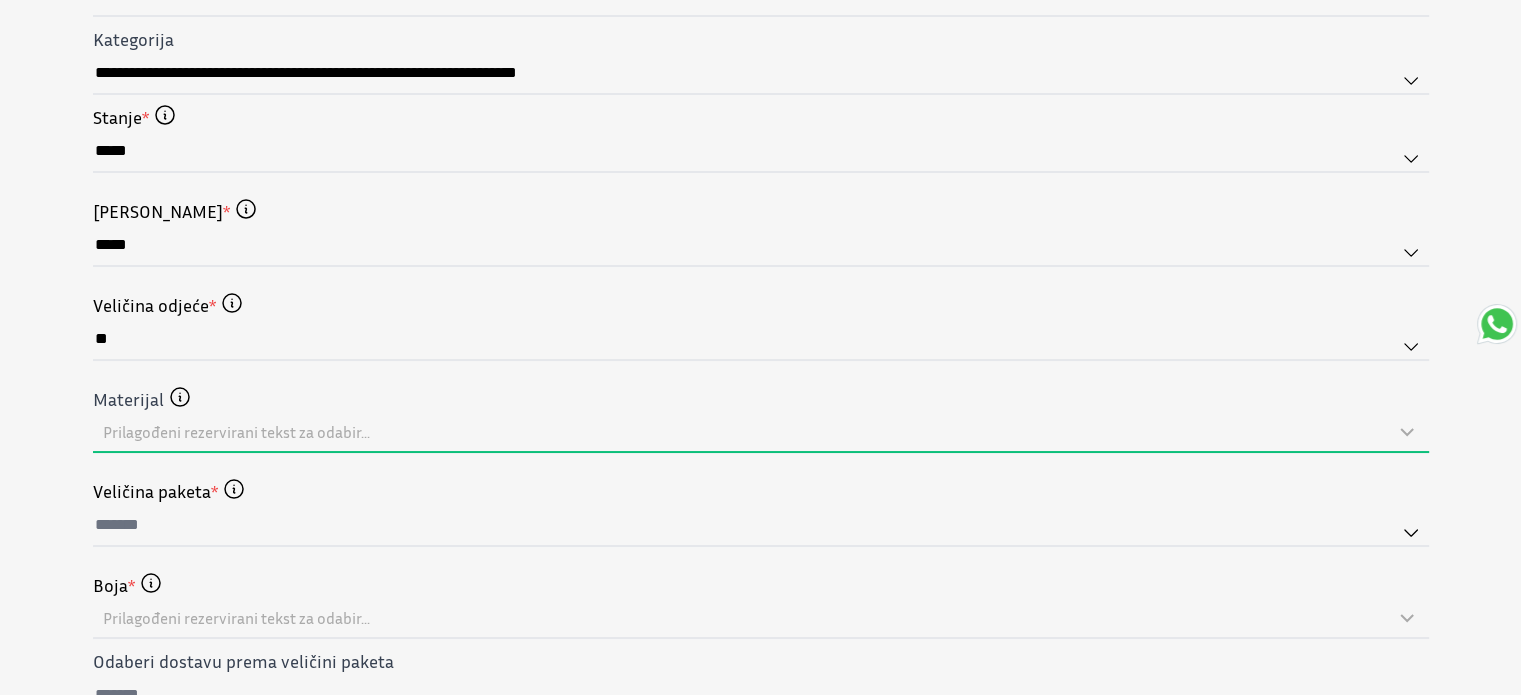 click on "Prilagođeni rezervirani tekst za odabir..." at bounding box center [761, 432] 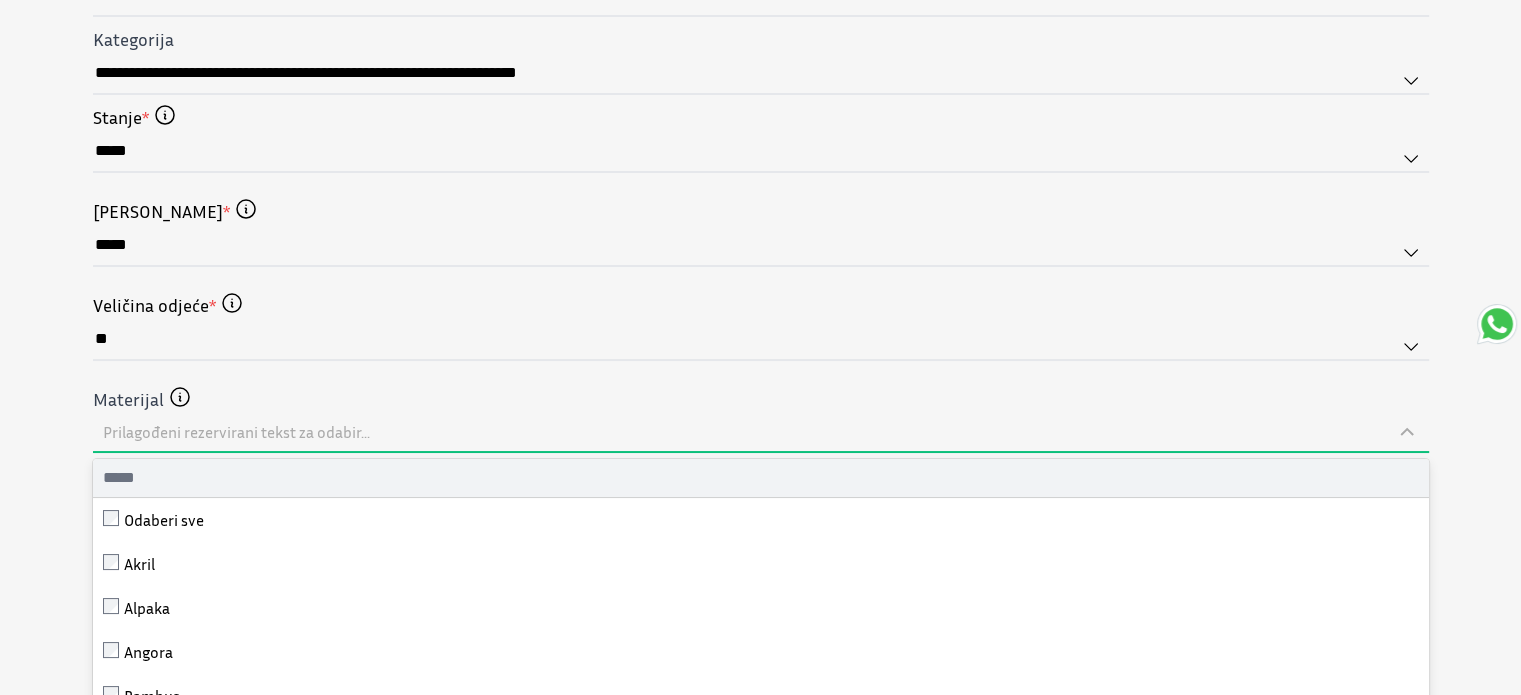 type on "*" 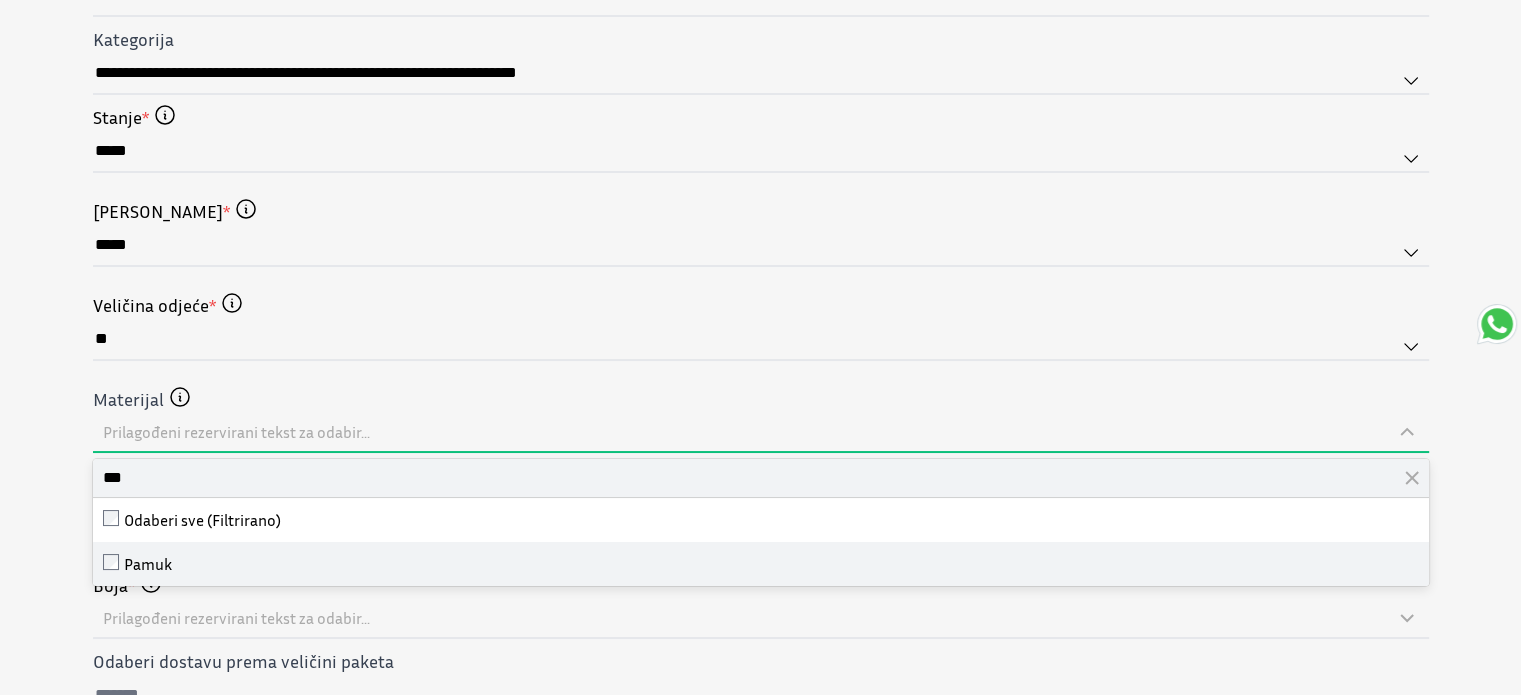 type on "***" 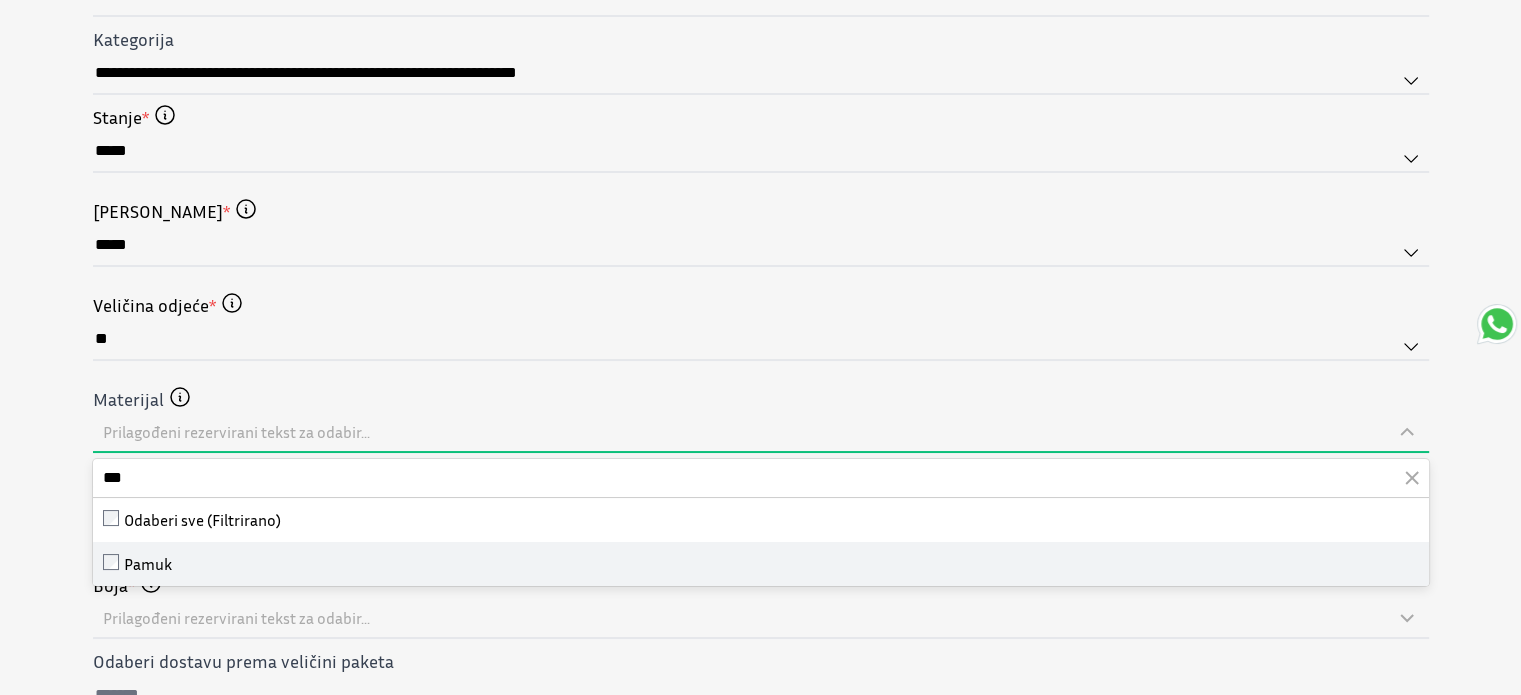 click on "Pamuk" at bounding box center [761, 564] 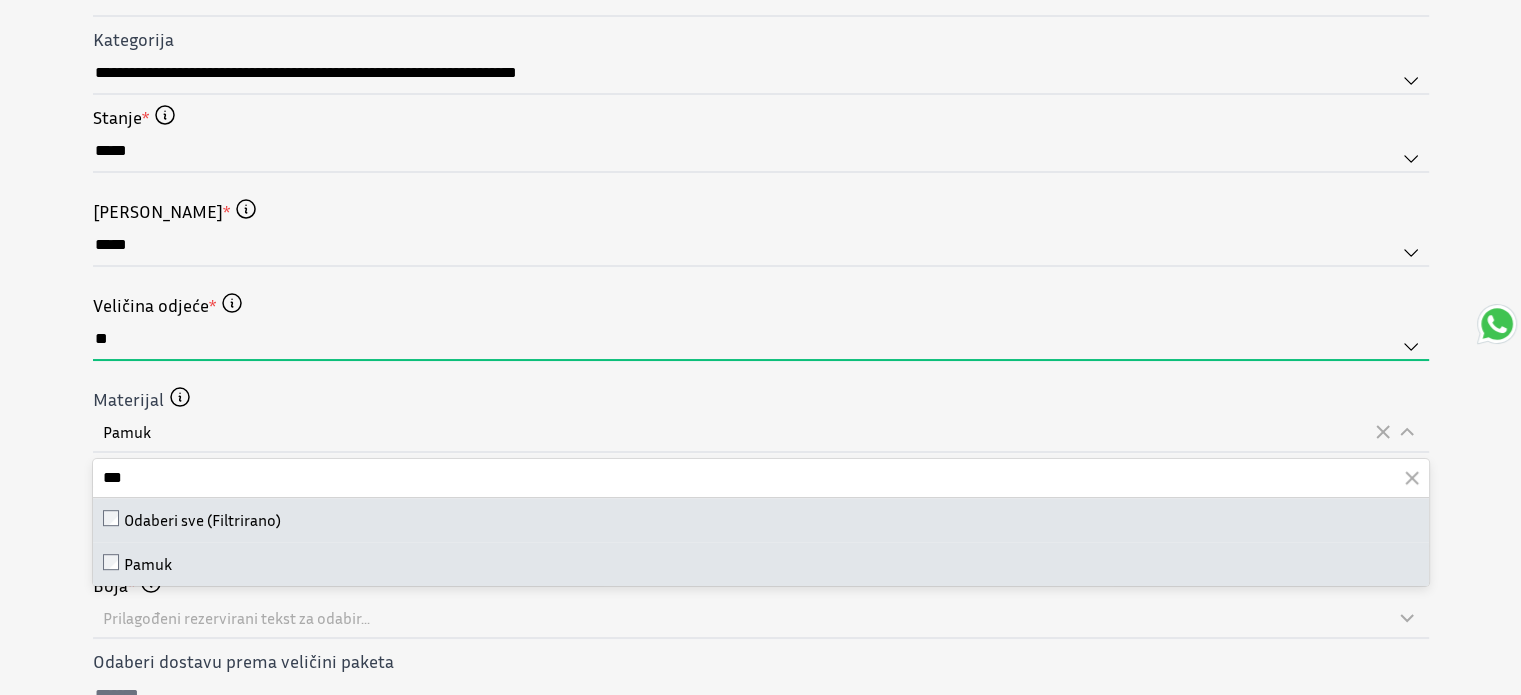 click on "**" at bounding box center [761, 340] 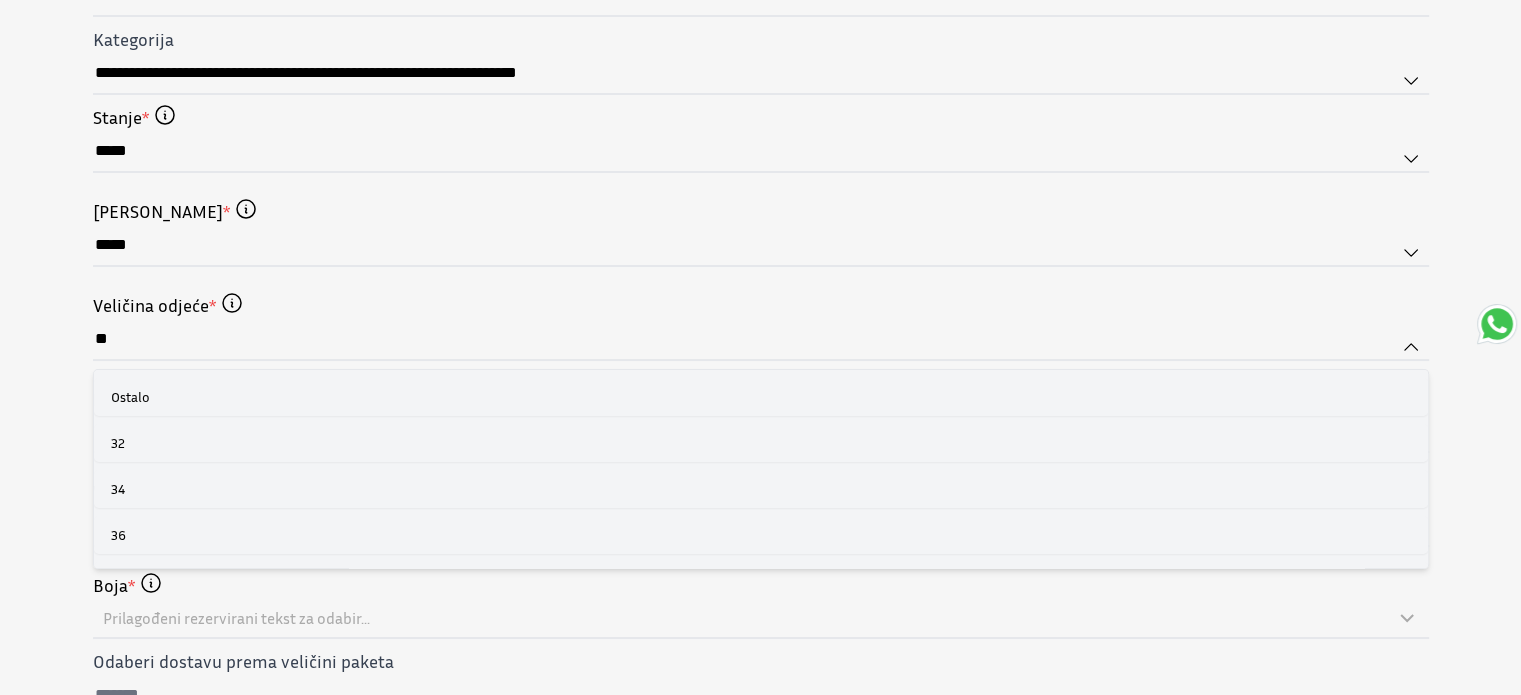click on "**********" at bounding box center (760, 107) 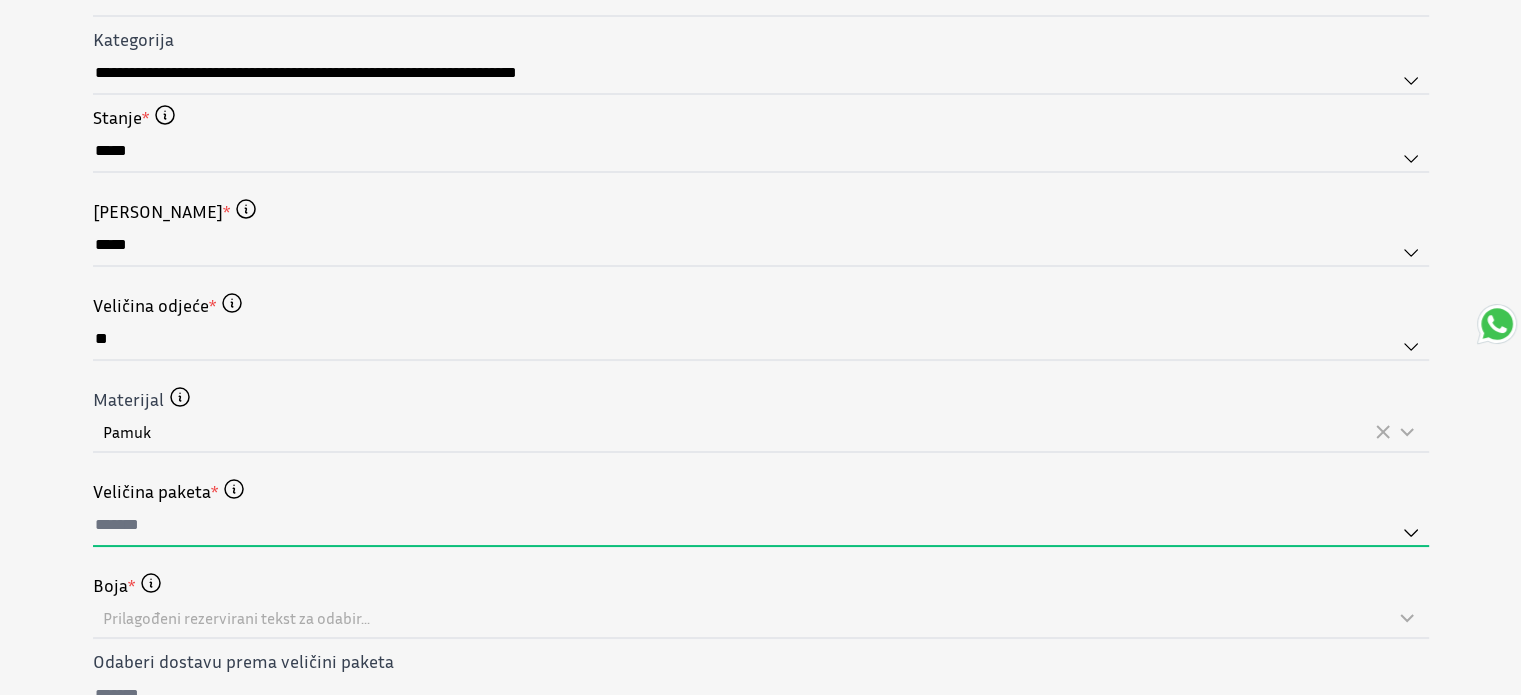 click at bounding box center (761, 526) 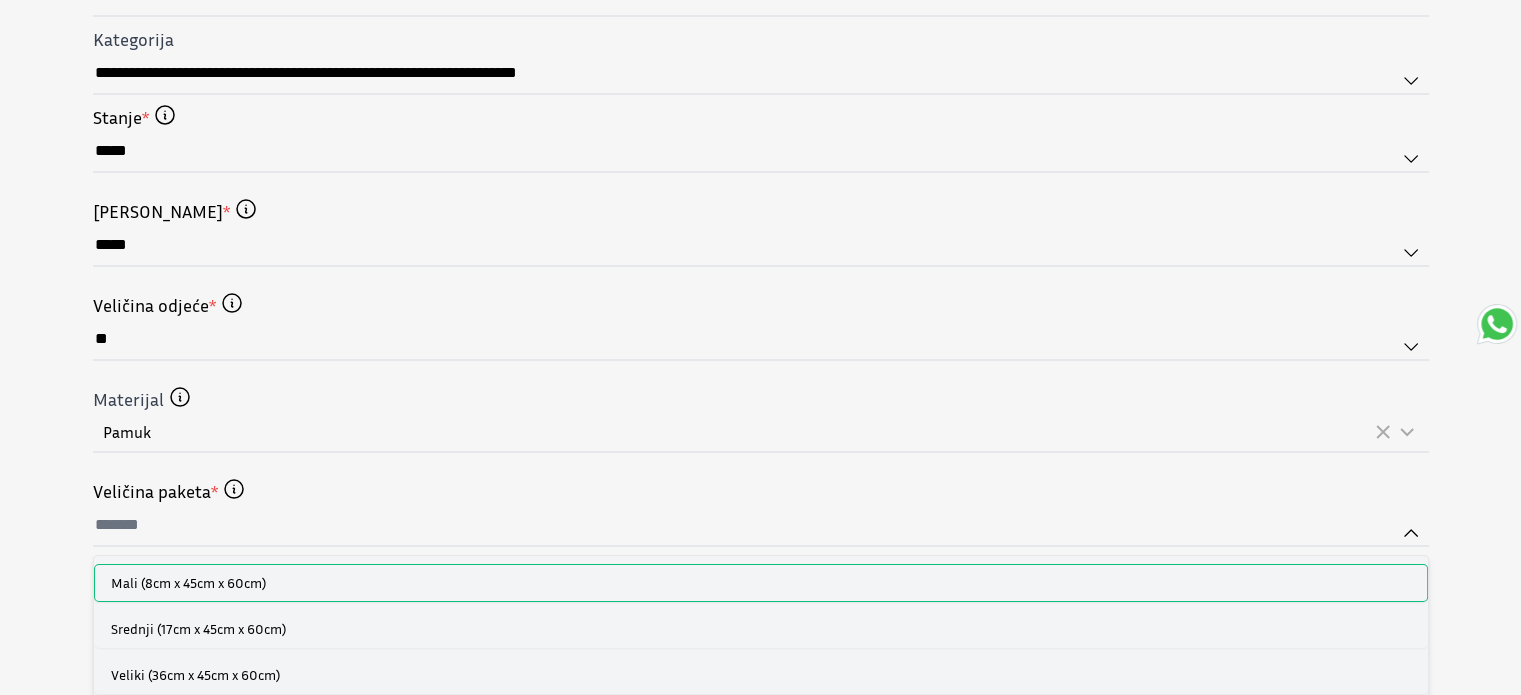 click on "Mali (8cm x 45cm x 60cm)" at bounding box center [188, 583] 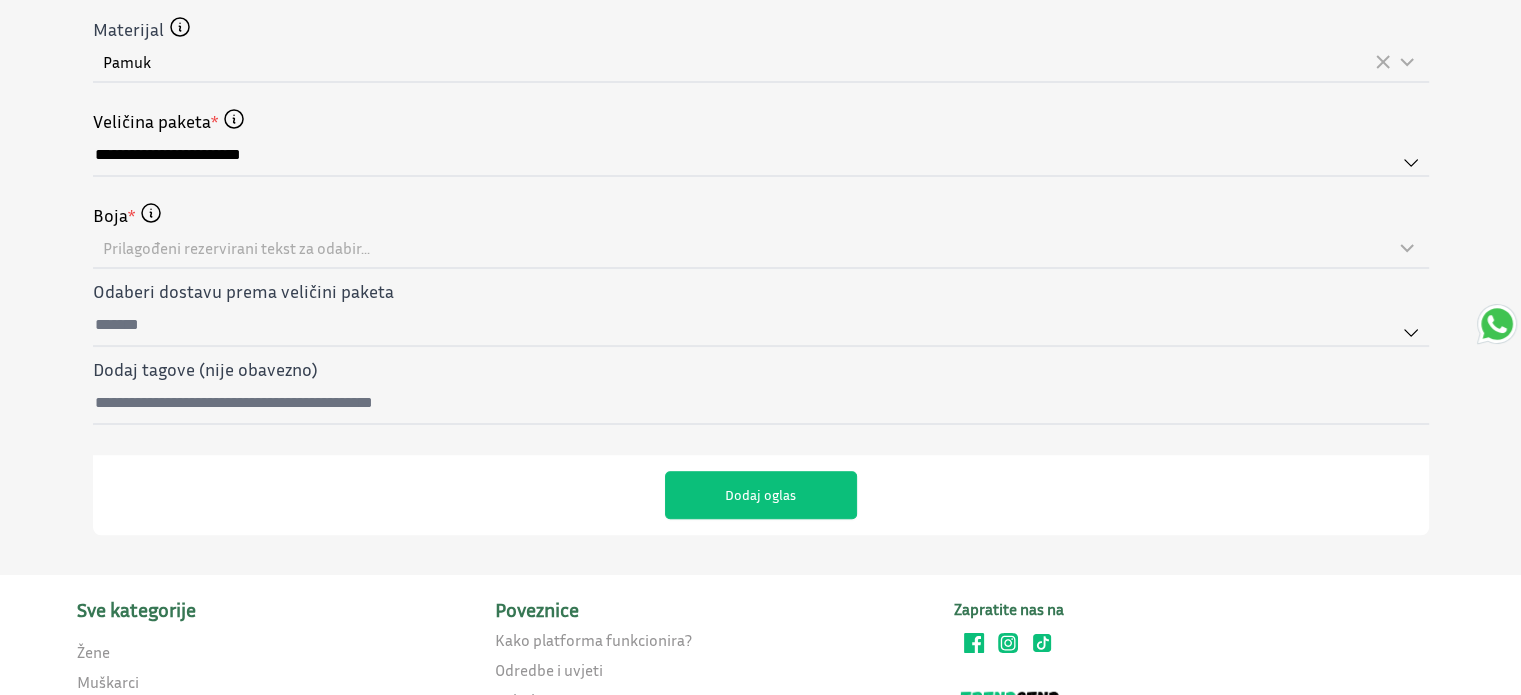scroll, scrollTop: 1213, scrollLeft: 0, axis: vertical 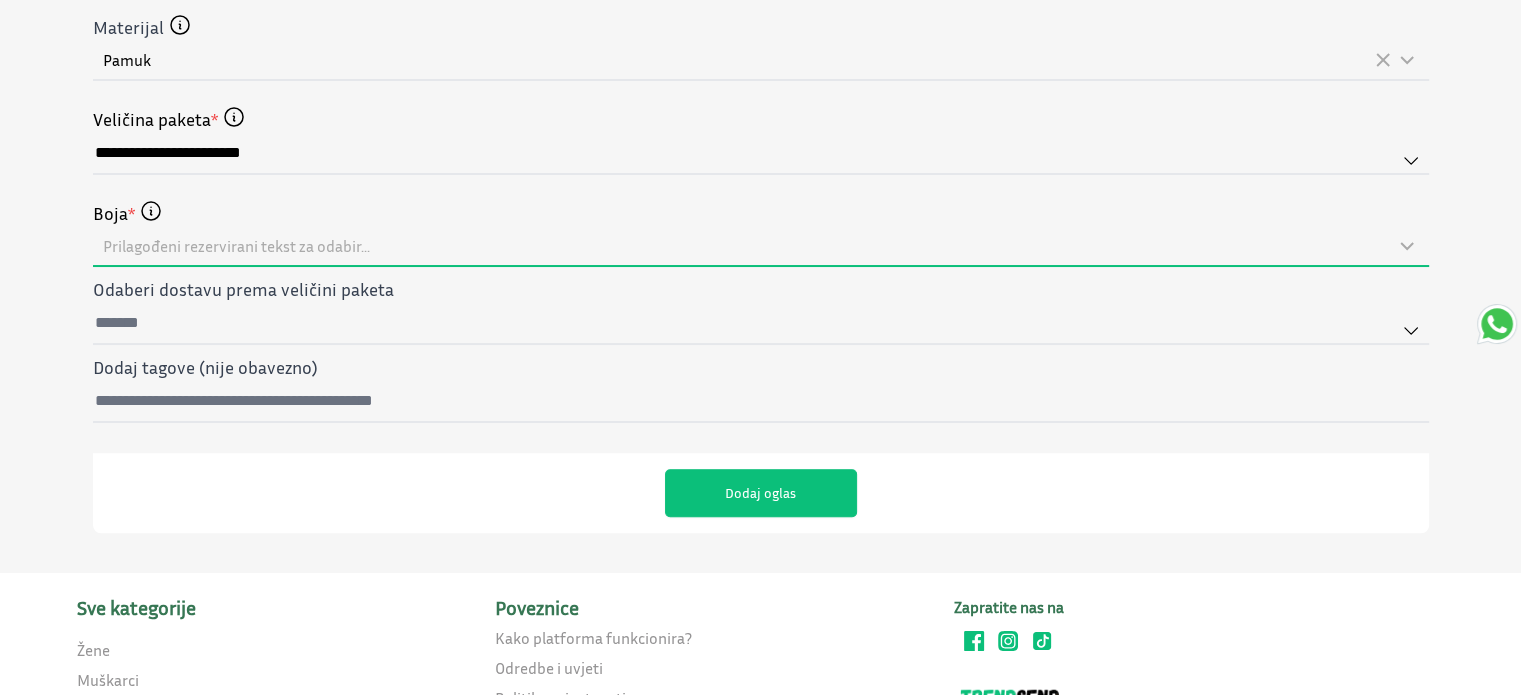 click on "Prilagođeni rezervirani tekst za odabir..." at bounding box center [749, 246] 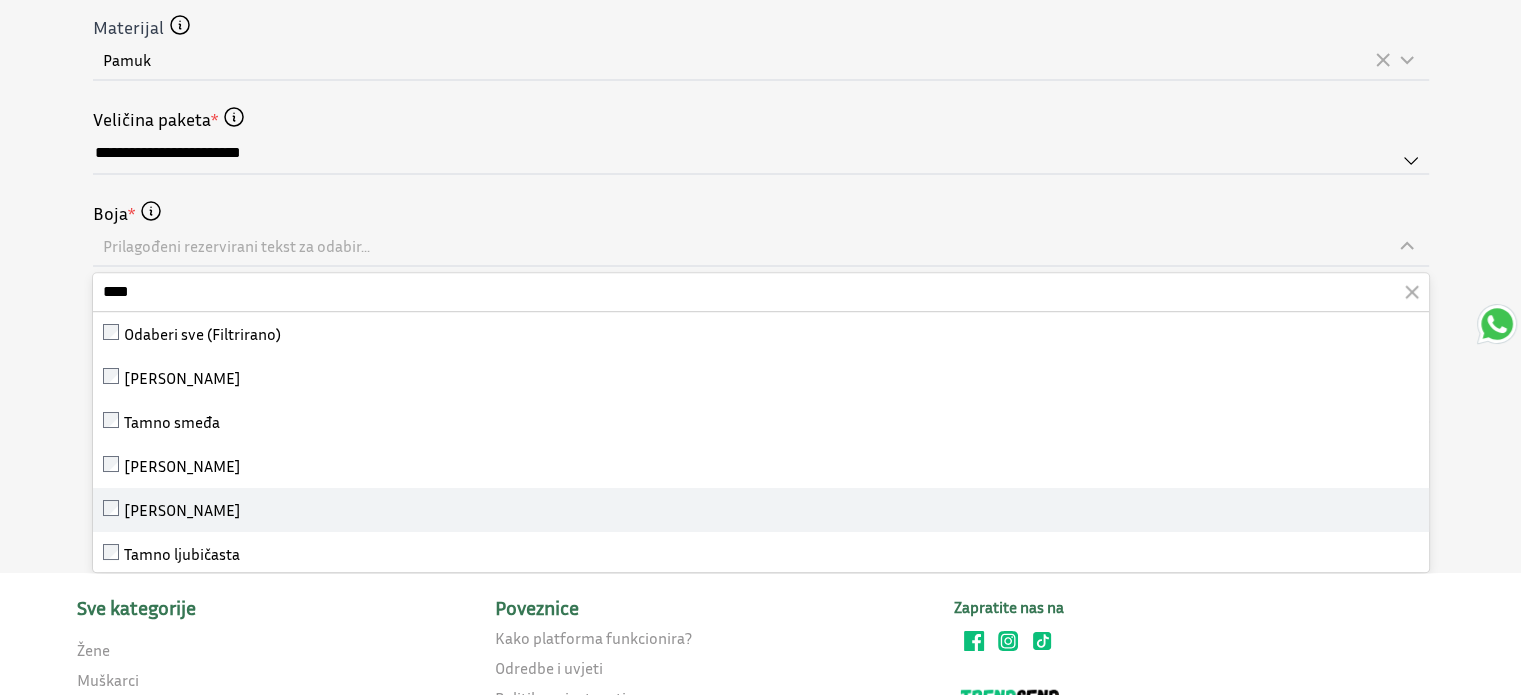 type on "****" 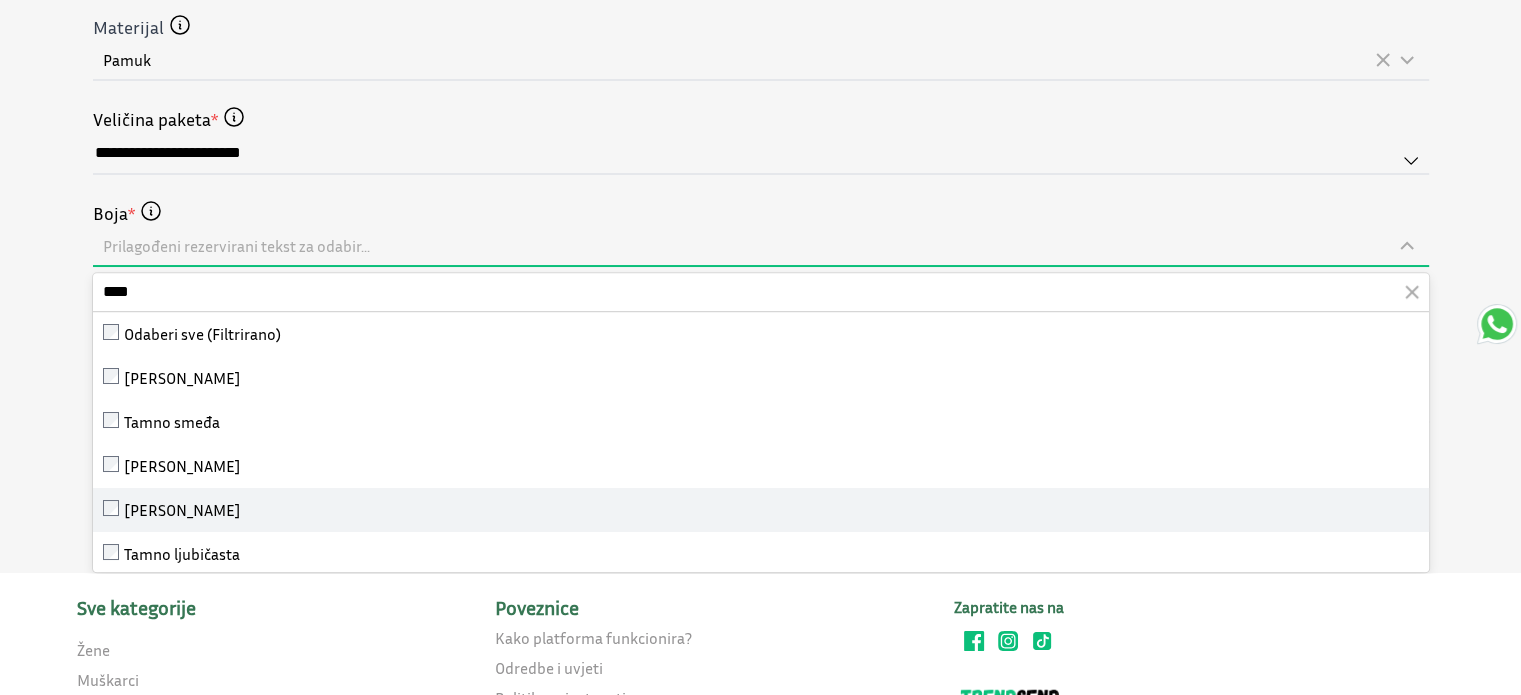 click on "[PERSON_NAME]" at bounding box center (761, 510) 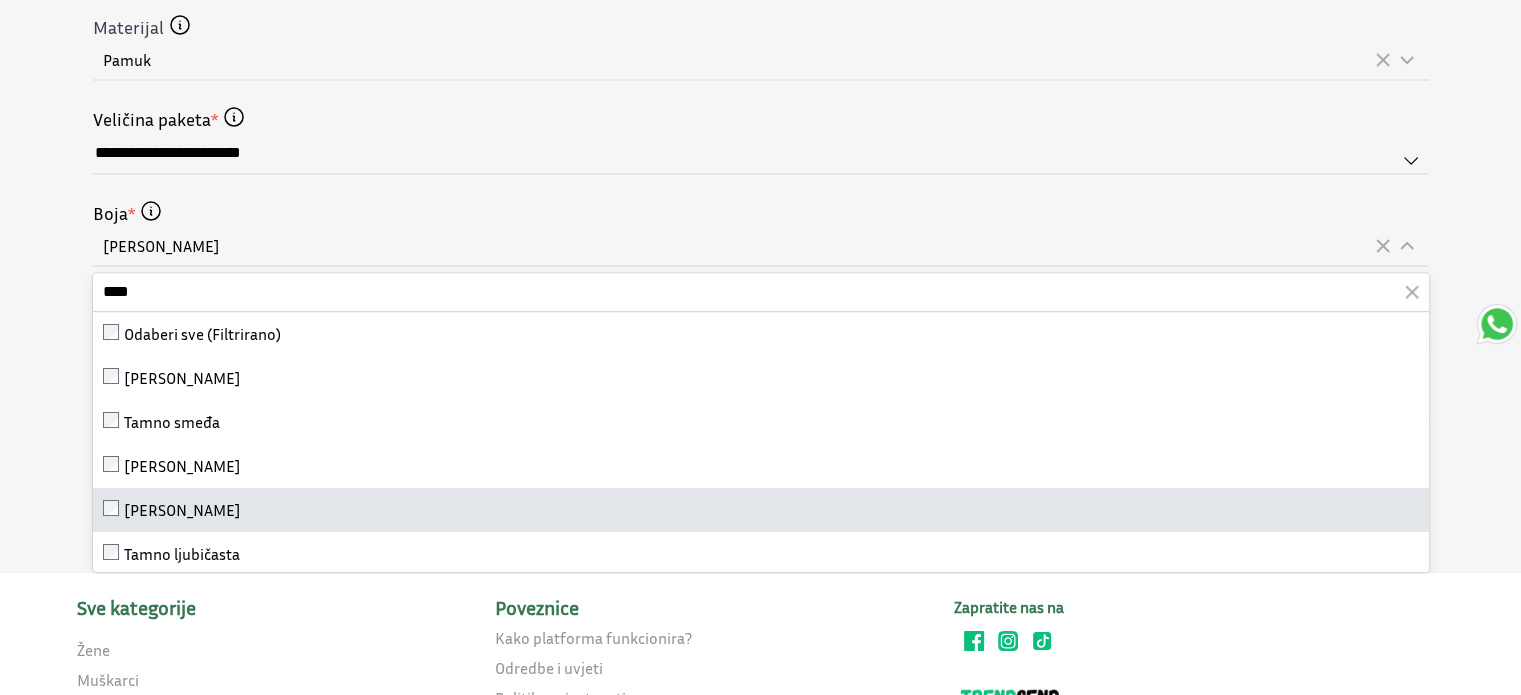 click on "**********" at bounding box center [760, -265] 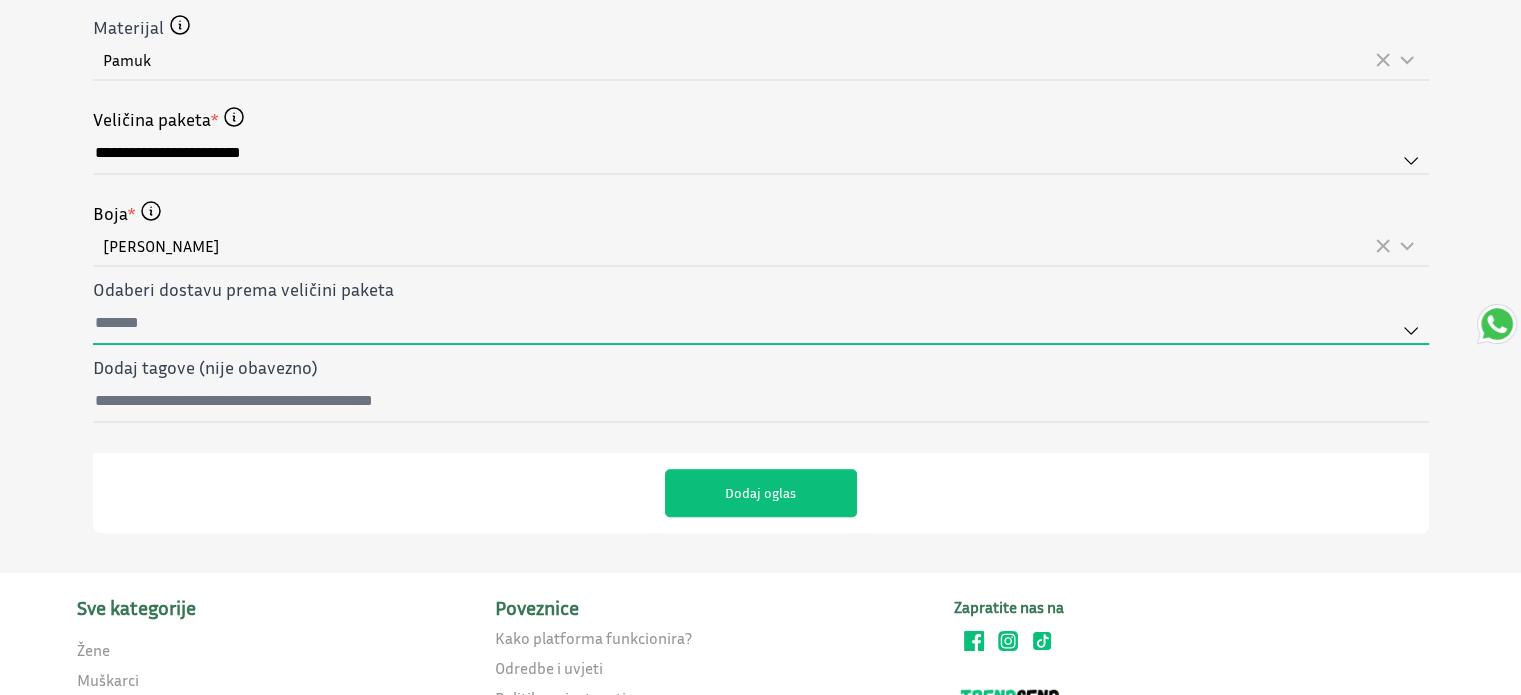 click on "Odaberi dostavu prema veličini paketa" at bounding box center [761, 324] 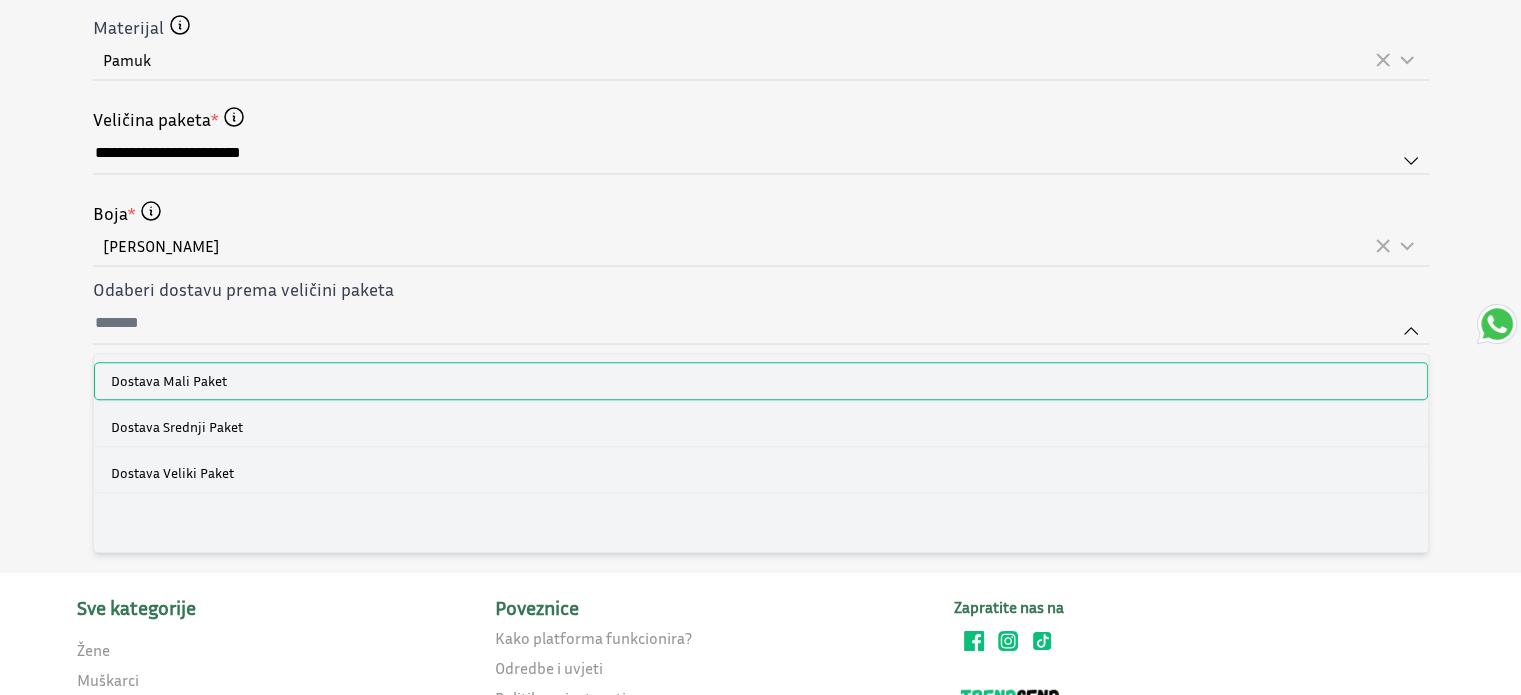 click on "Dostava Mali Paket" at bounding box center (169, 381) 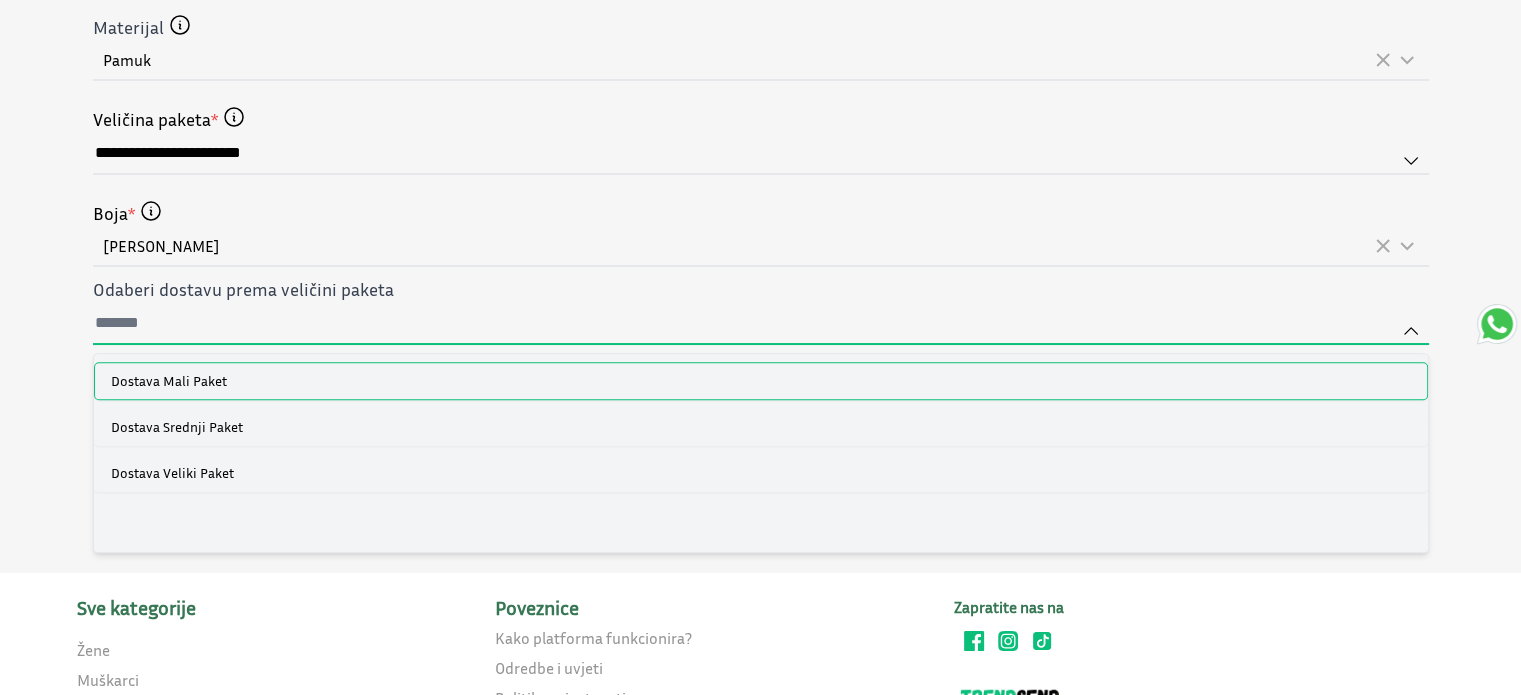 click on "Odaberi dostavu prema veličini paketa Dostava [GEOGRAPHIC_DATA] Paket Dostava Srednji Paket Dostava [GEOGRAPHIC_DATA]" at bounding box center (761, 324) 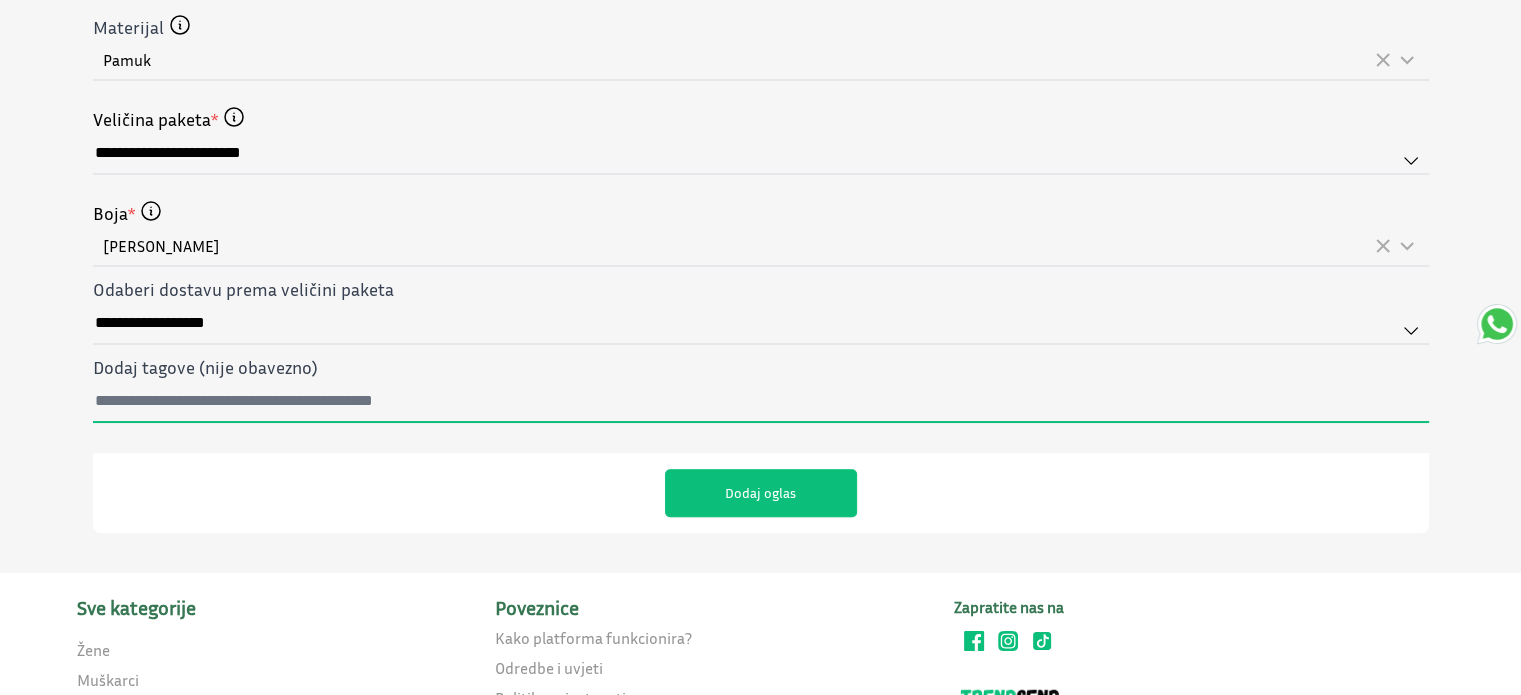 click on "Dodaj tagove (nije obavezno)" at bounding box center (761, 402) 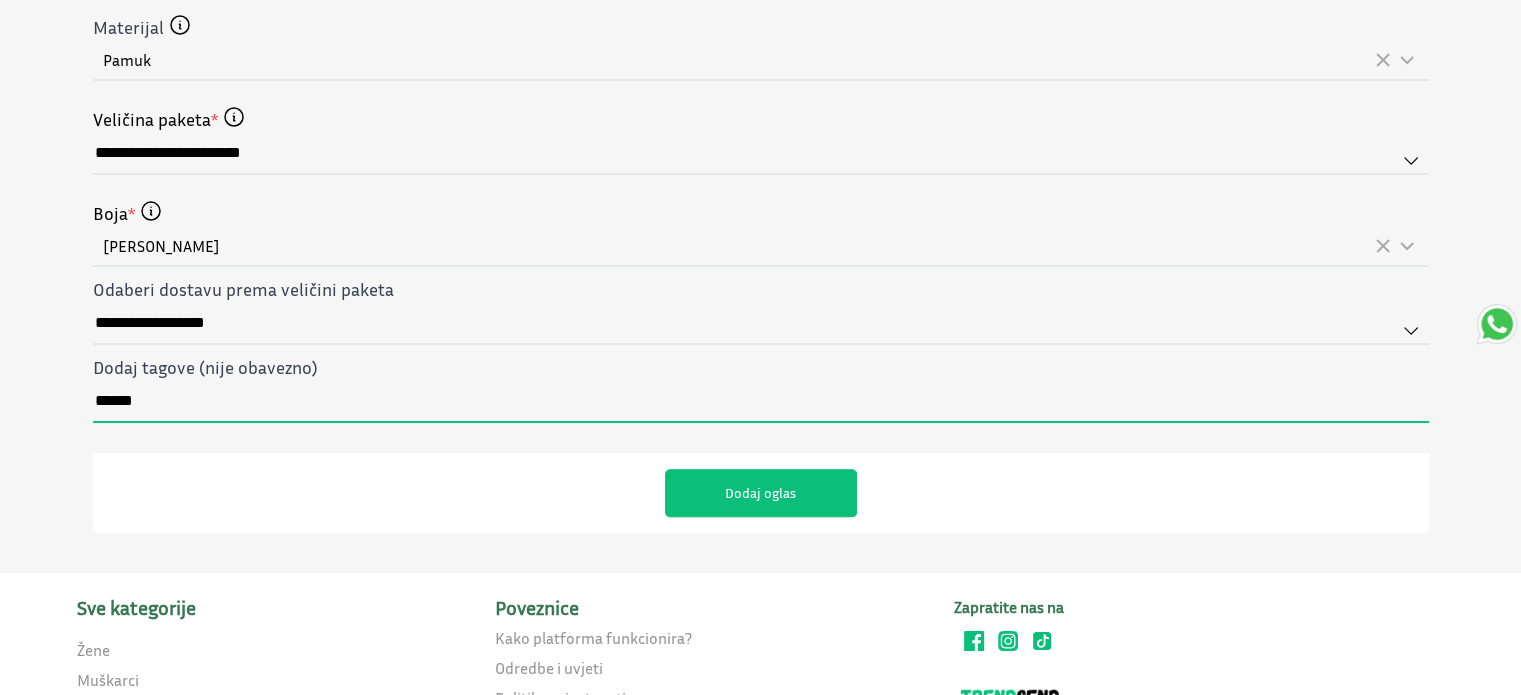 paste on "**********" 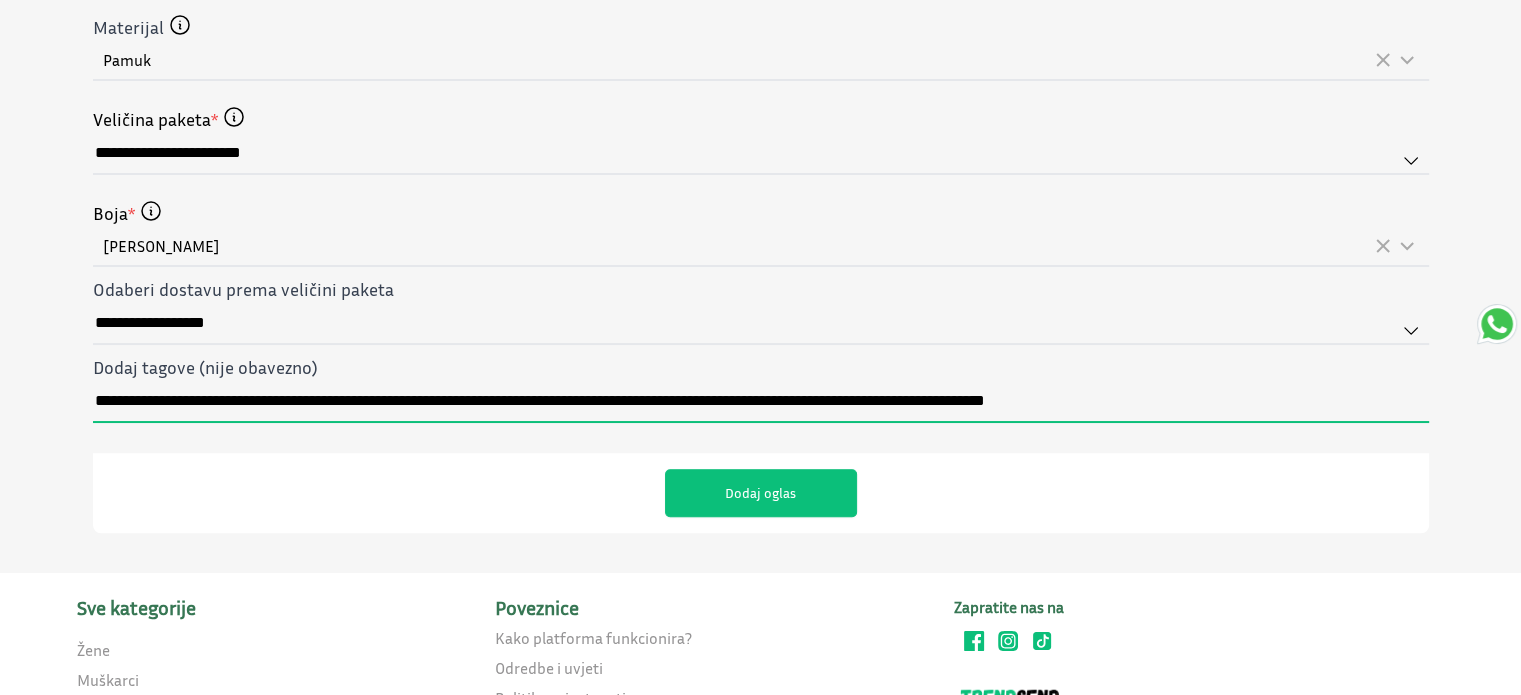 click on "**********" at bounding box center [761, 402] 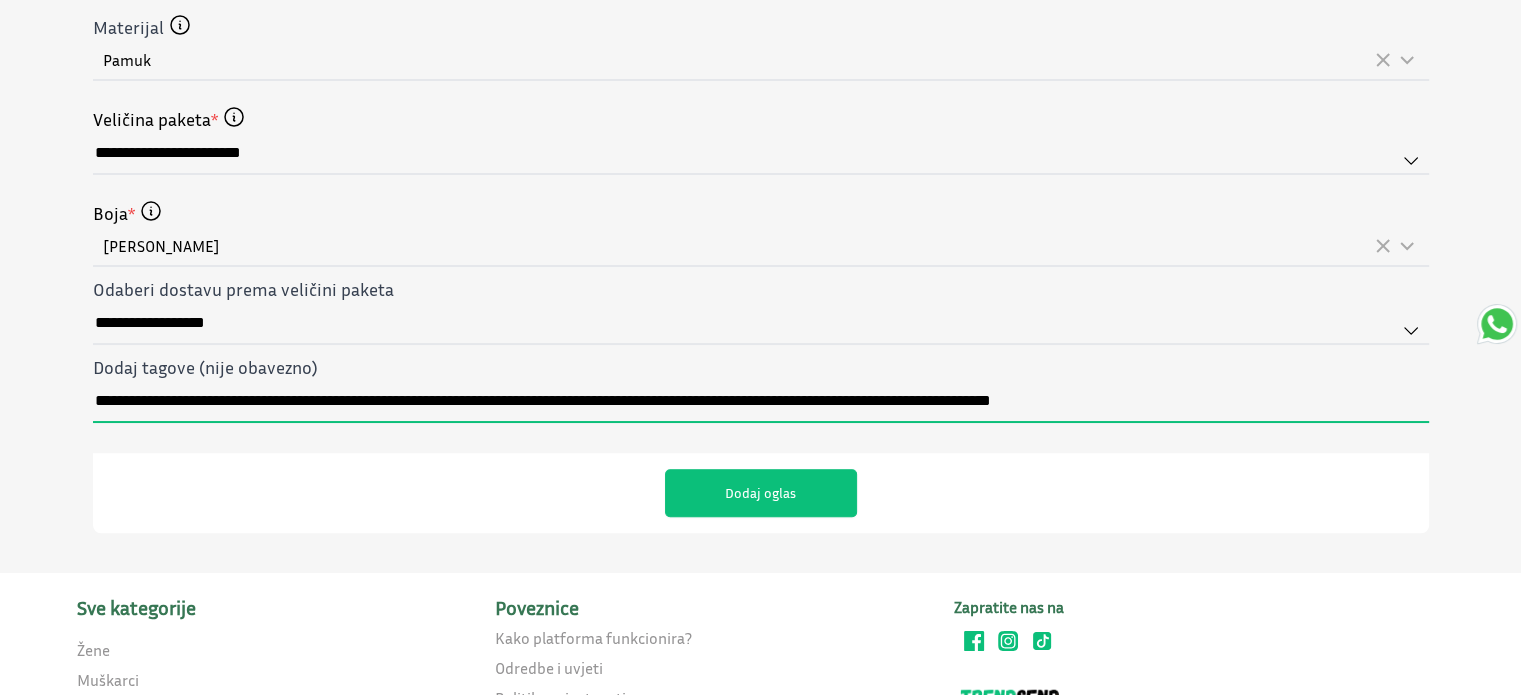 click on "**********" at bounding box center [761, 402] 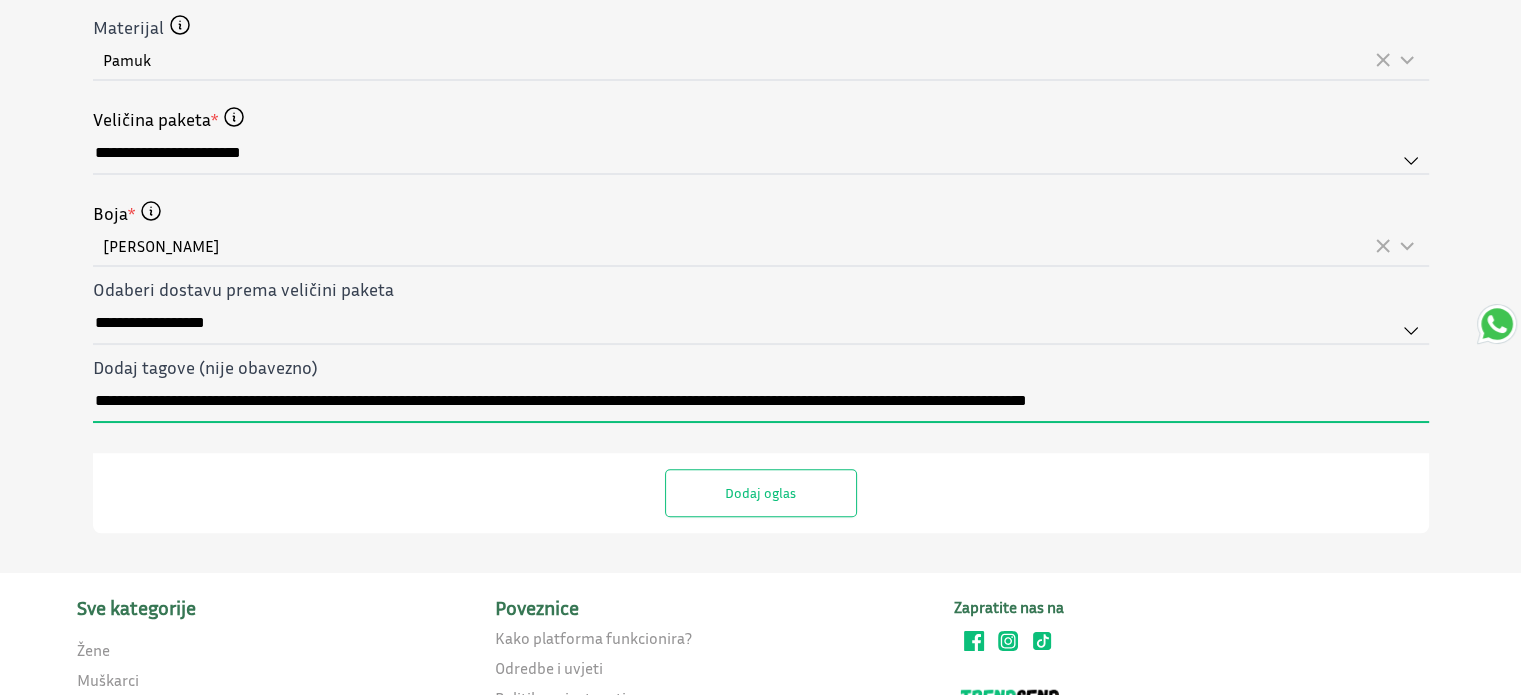type on "**********" 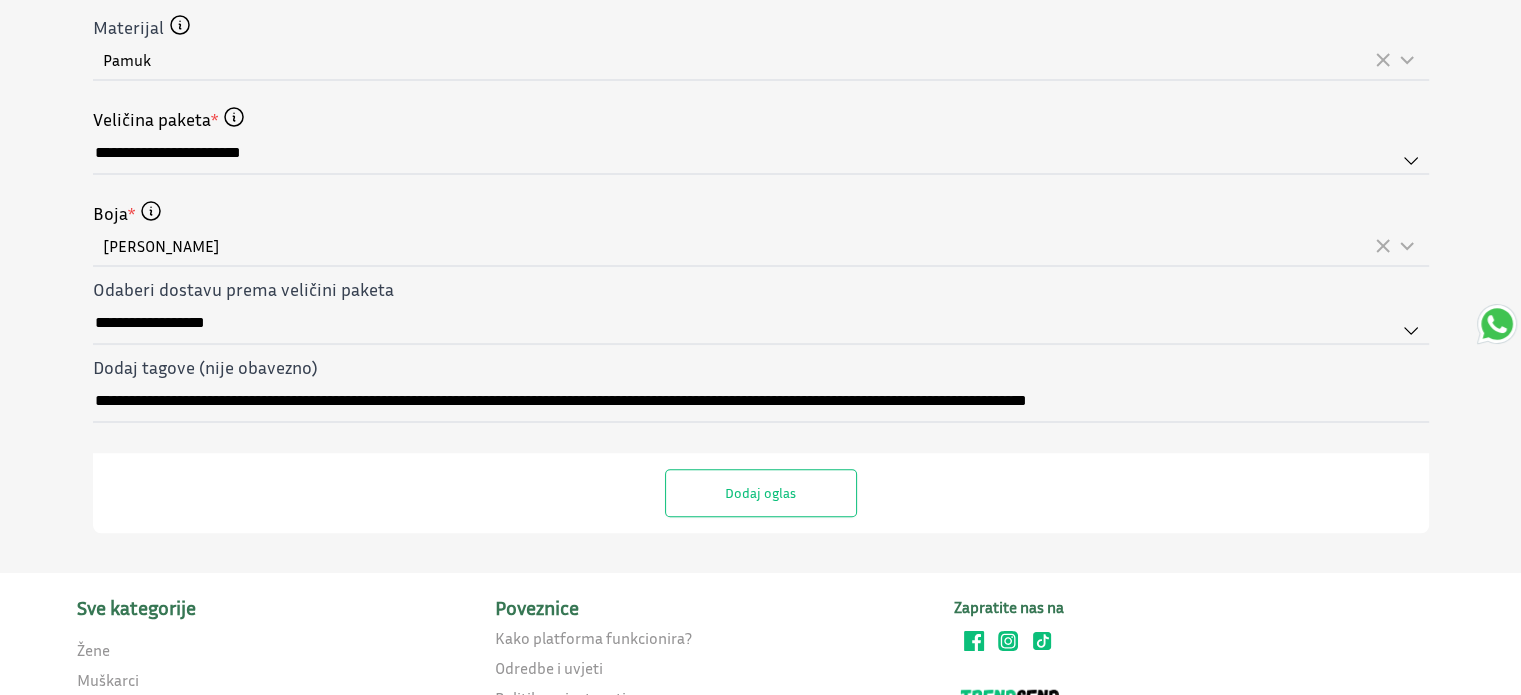 click on "Dodaj oglas" at bounding box center [761, 493] 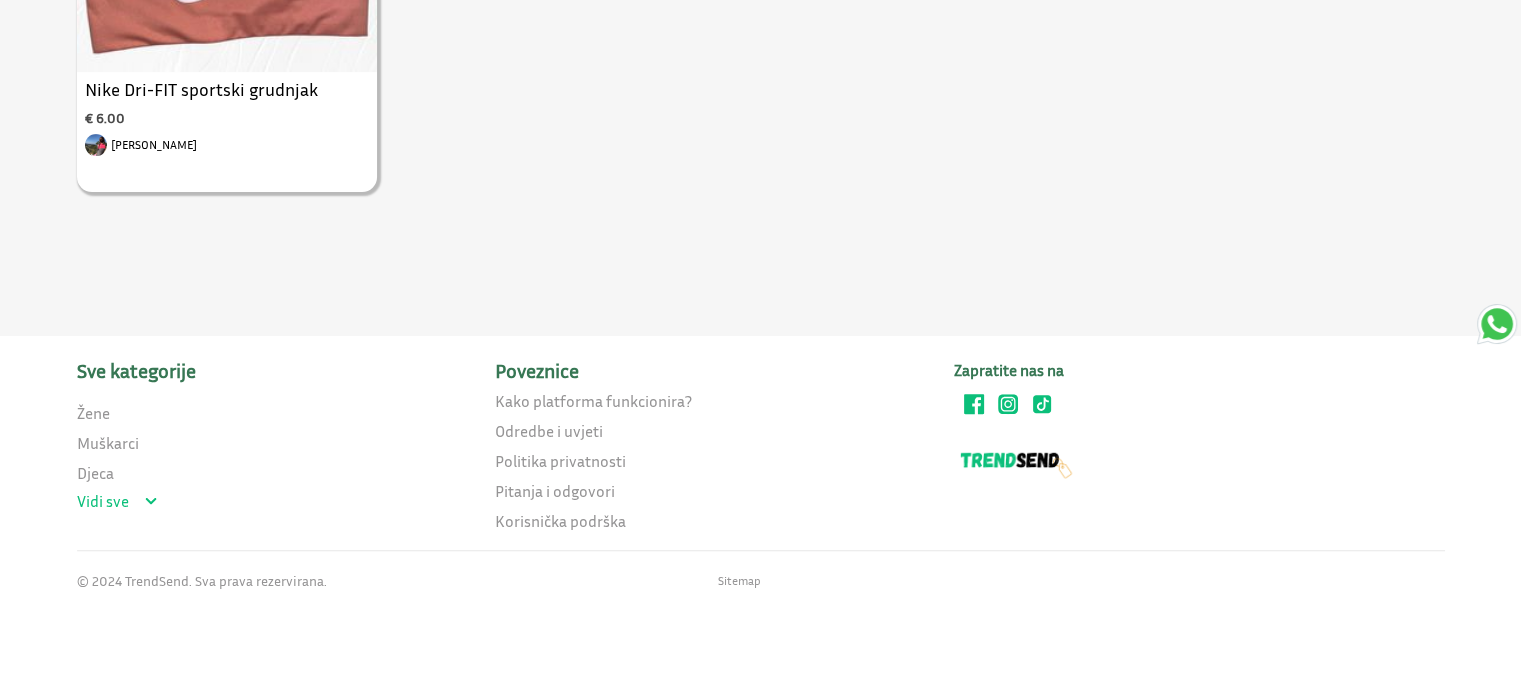 scroll, scrollTop: 0, scrollLeft: 0, axis: both 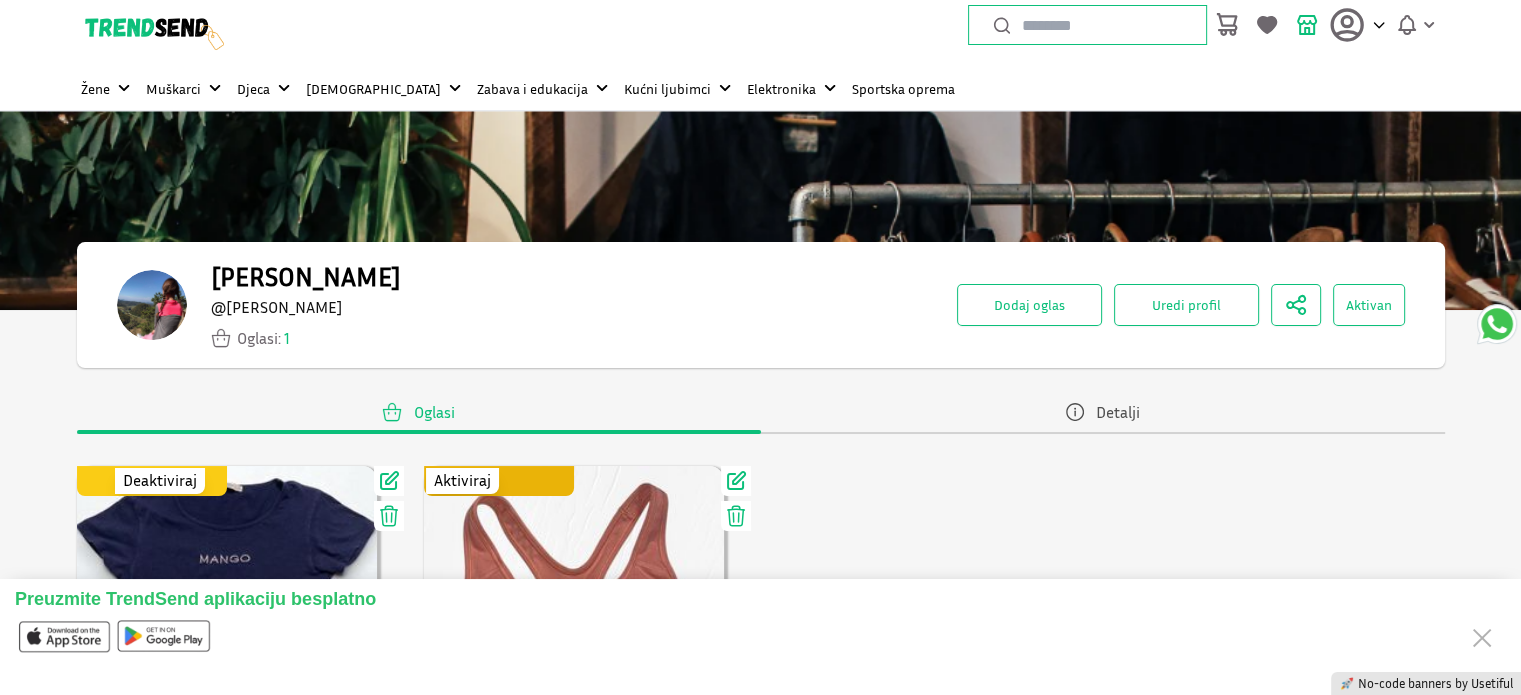 click on "Use setting Deaktiviraj" at bounding box center [157, 481] 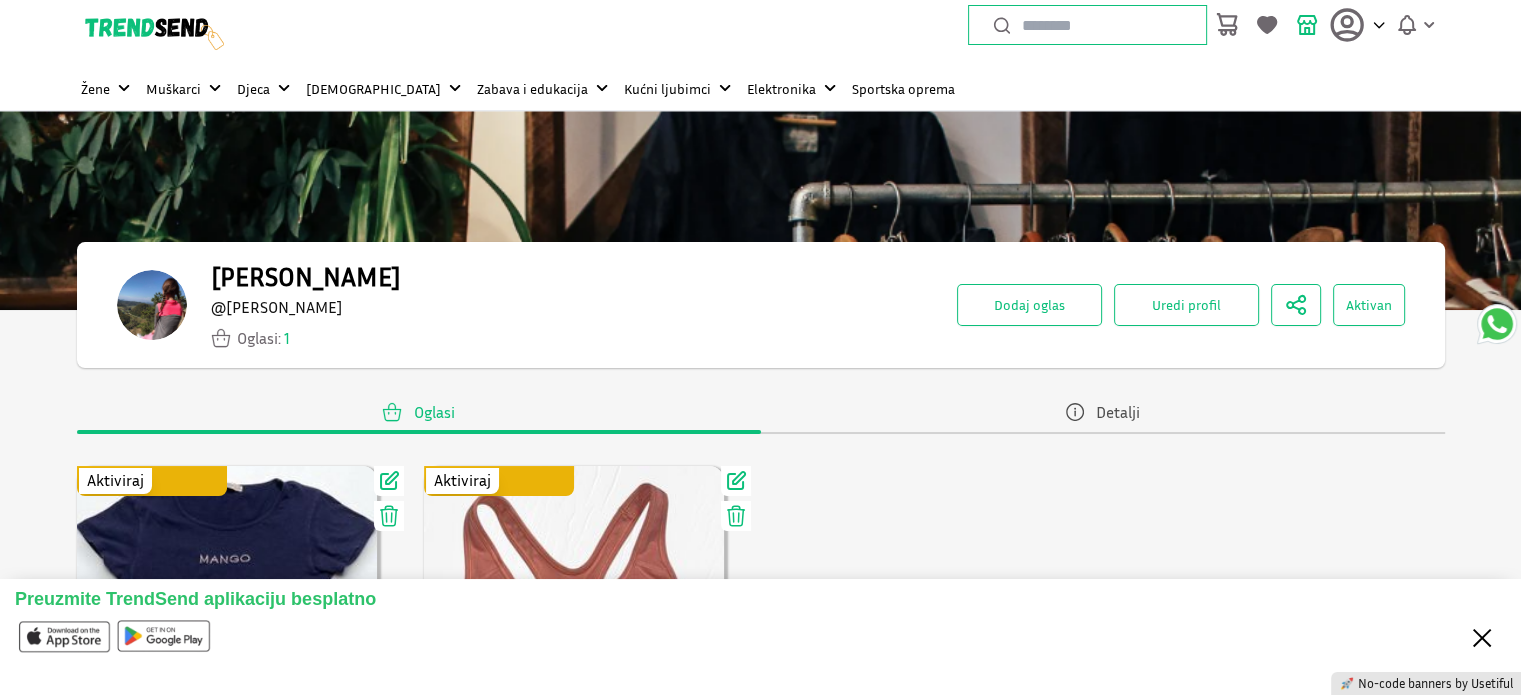 click on "Close" at bounding box center (1482, 636) 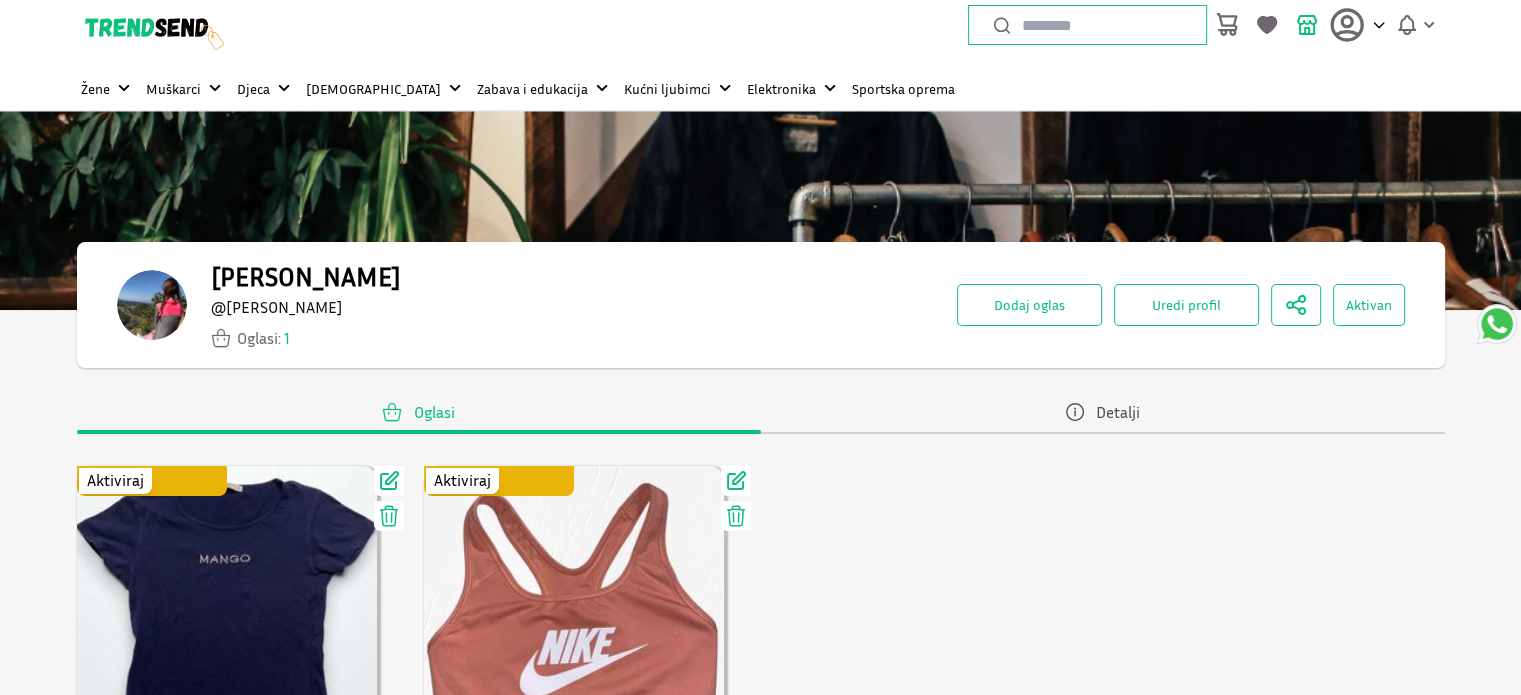 click on "Detalji" at bounding box center [1103, 412] 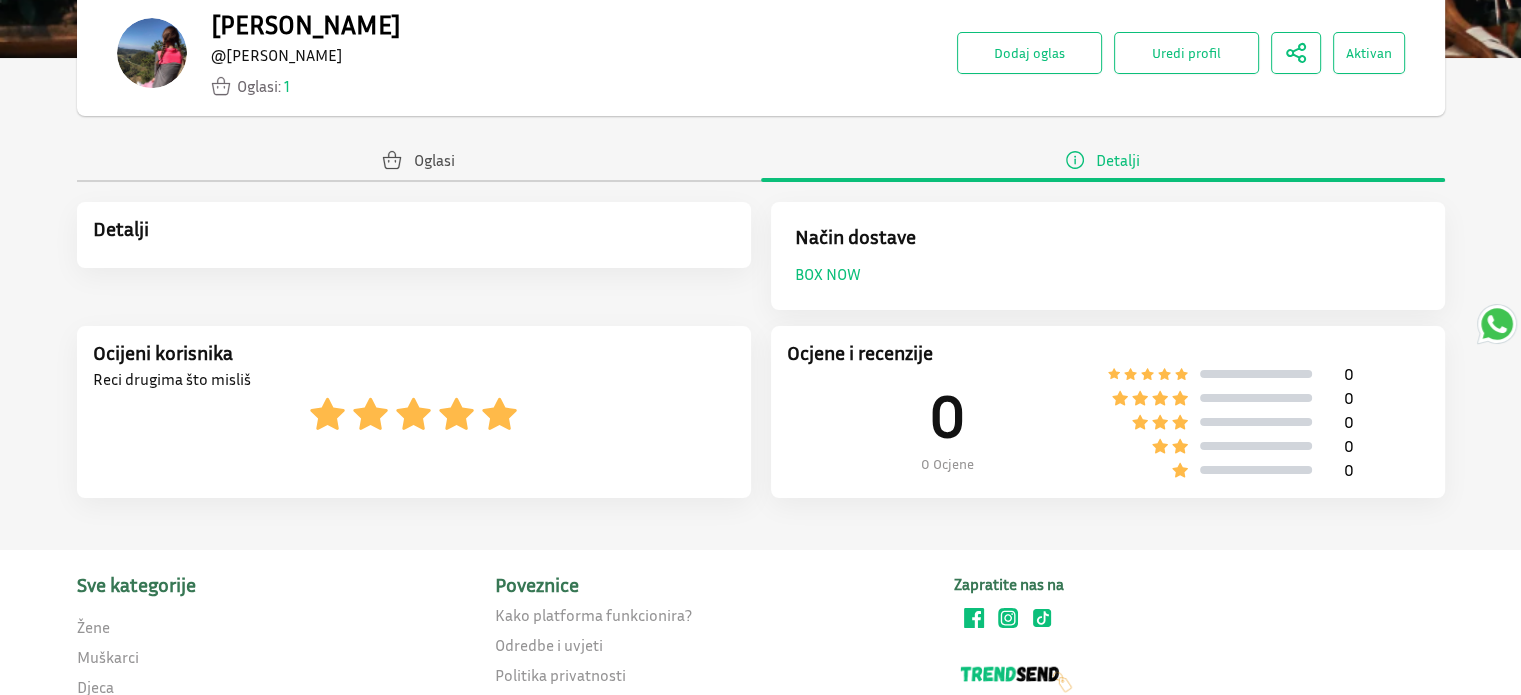 scroll, scrollTop: 245, scrollLeft: 0, axis: vertical 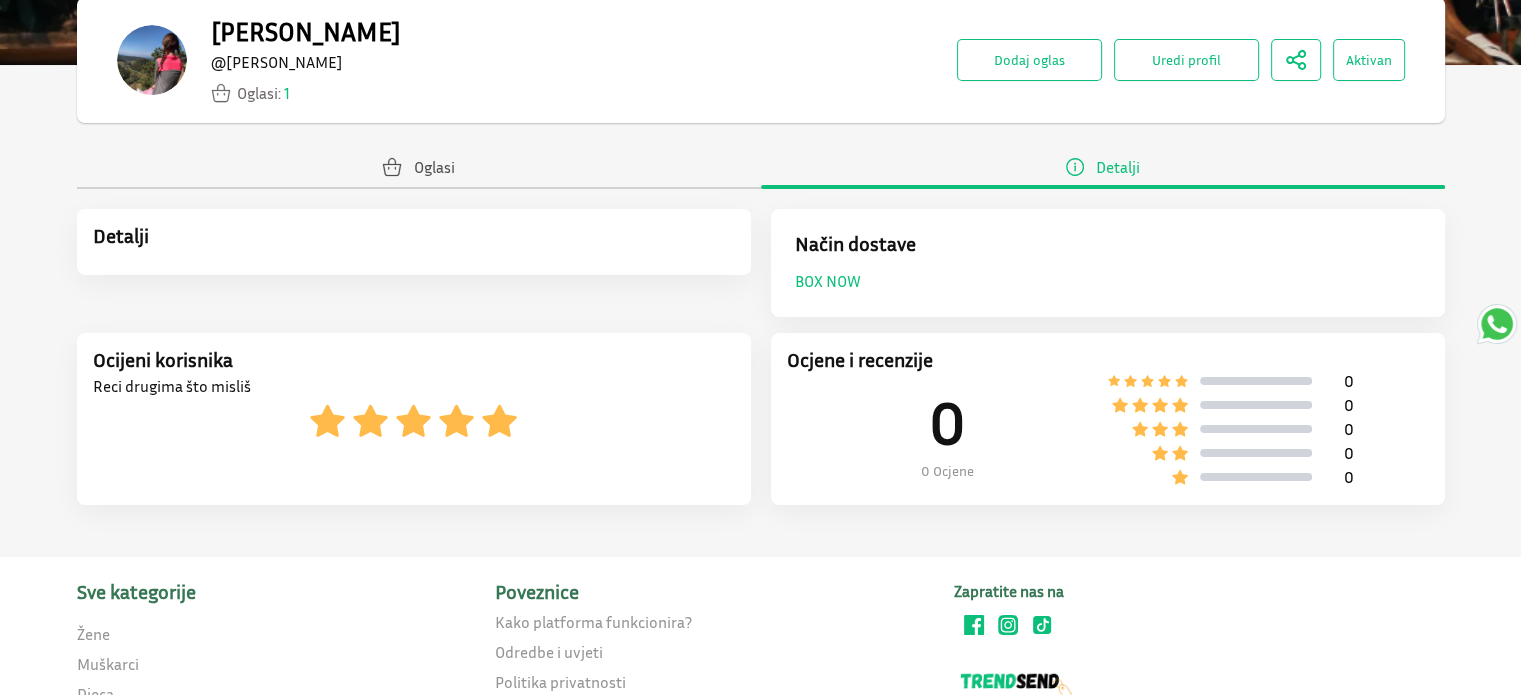 click on "Oglasi" at bounding box center [419, 167] 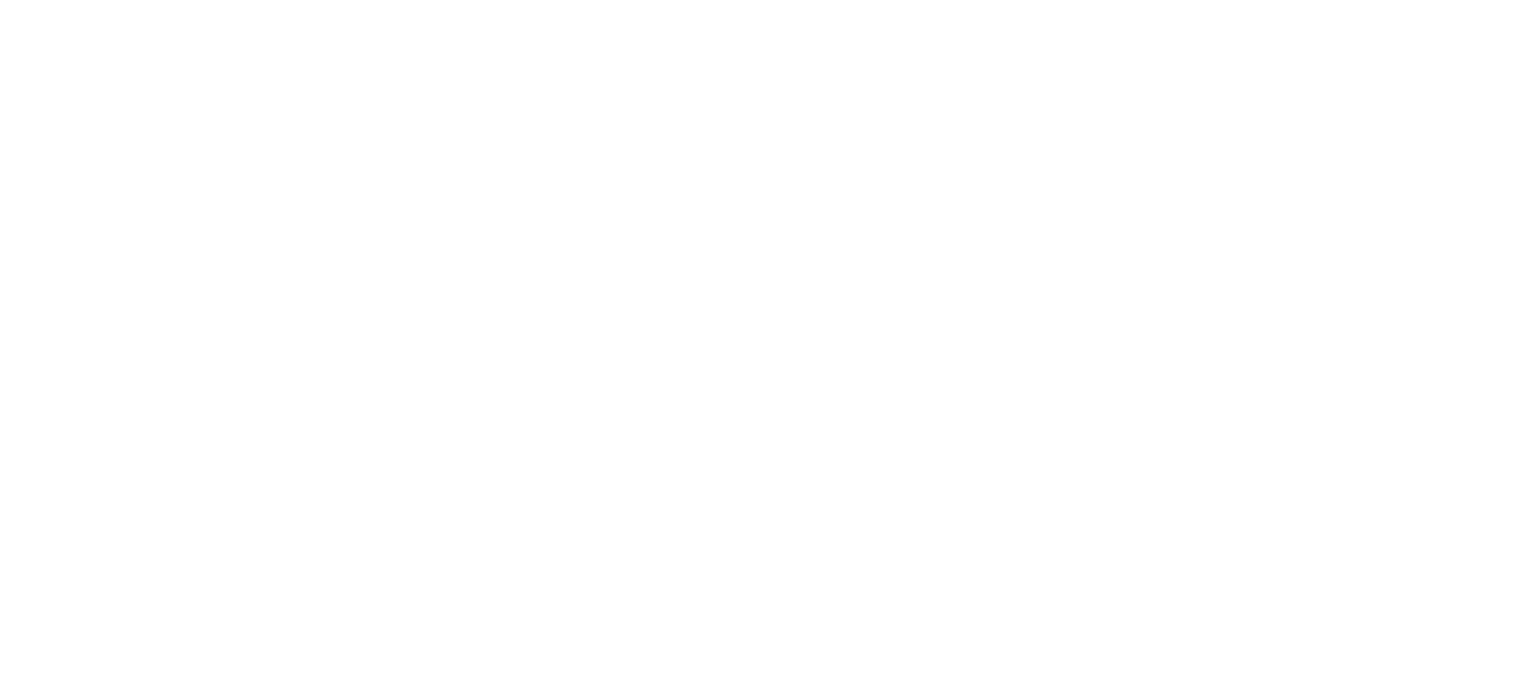scroll, scrollTop: 0, scrollLeft: 0, axis: both 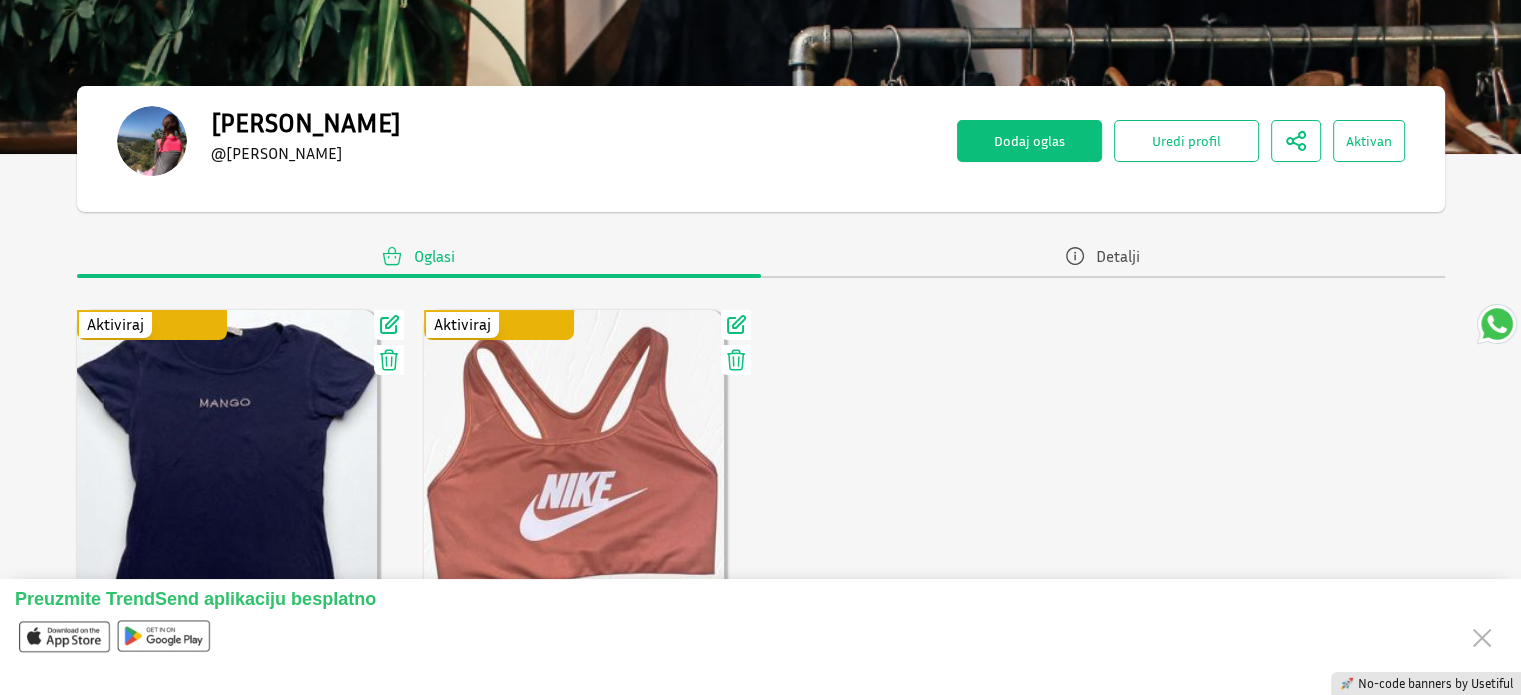 click on "Dodaj oglas" at bounding box center (1029, 141) 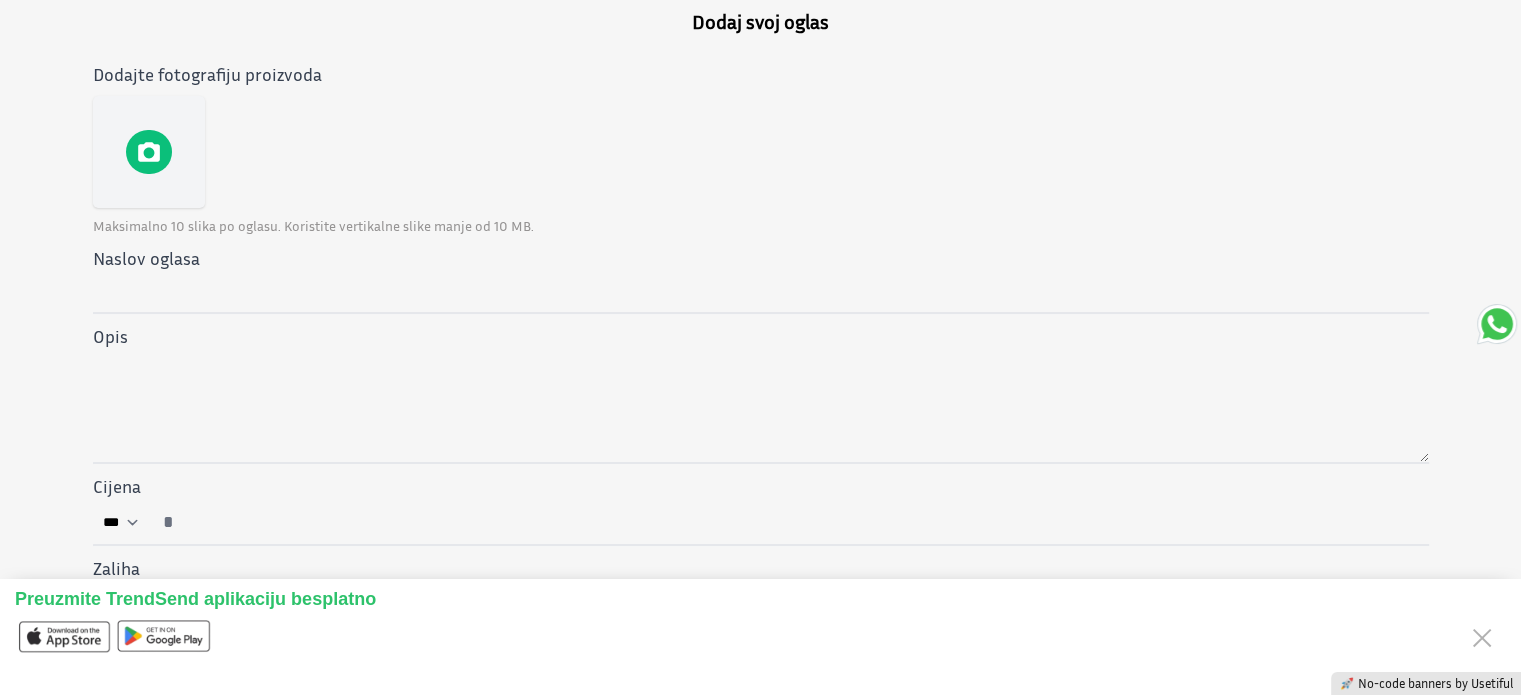 scroll, scrollTop: 0, scrollLeft: 0, axis: both 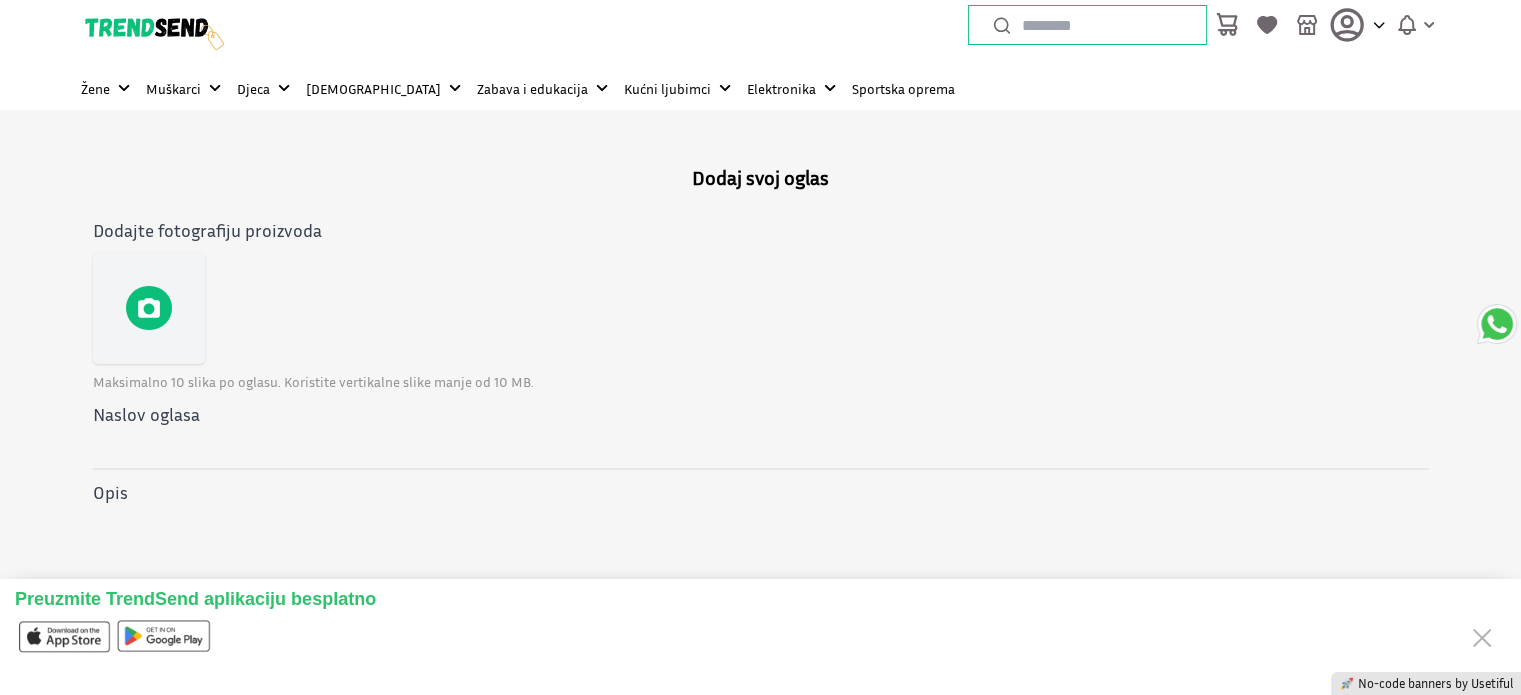 click at bounding box center [149, 308] 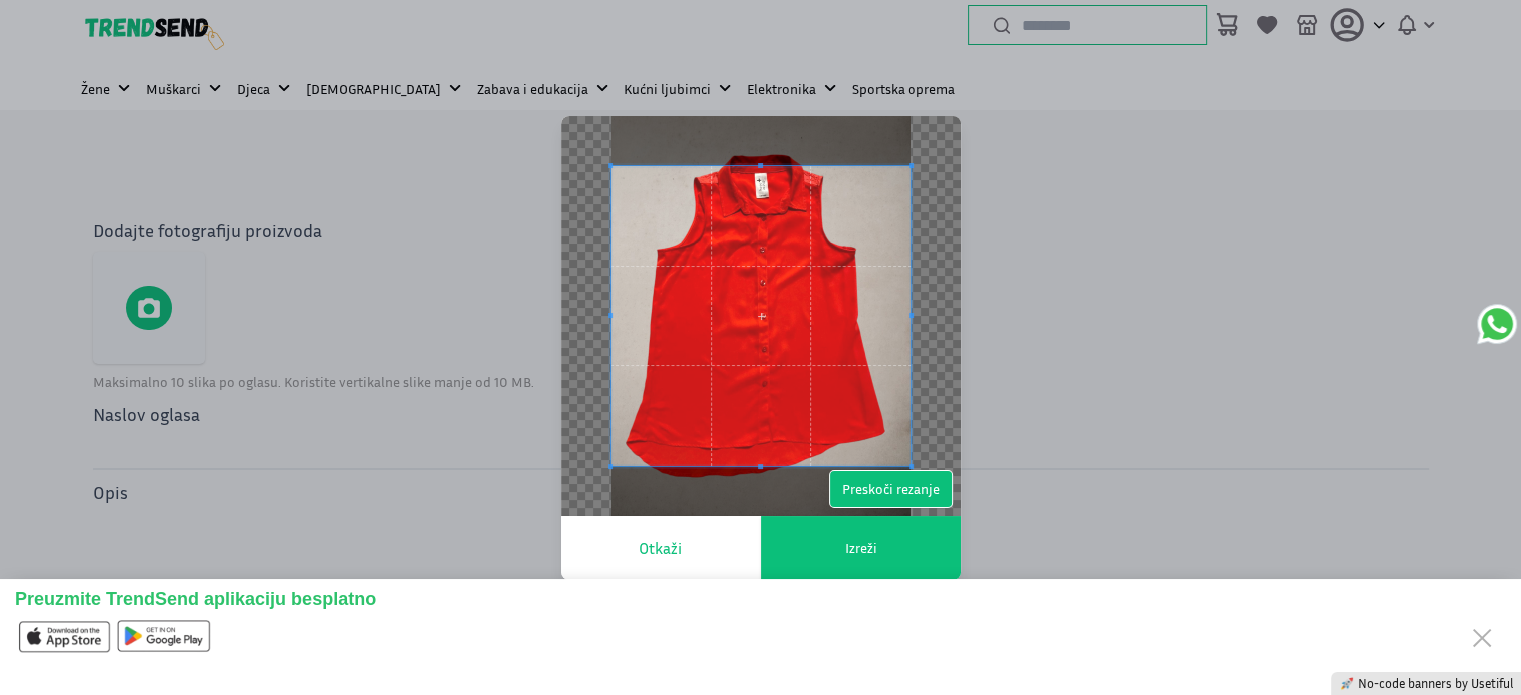 click on "Preskoči rezanje" at bounding box center [891, 489] 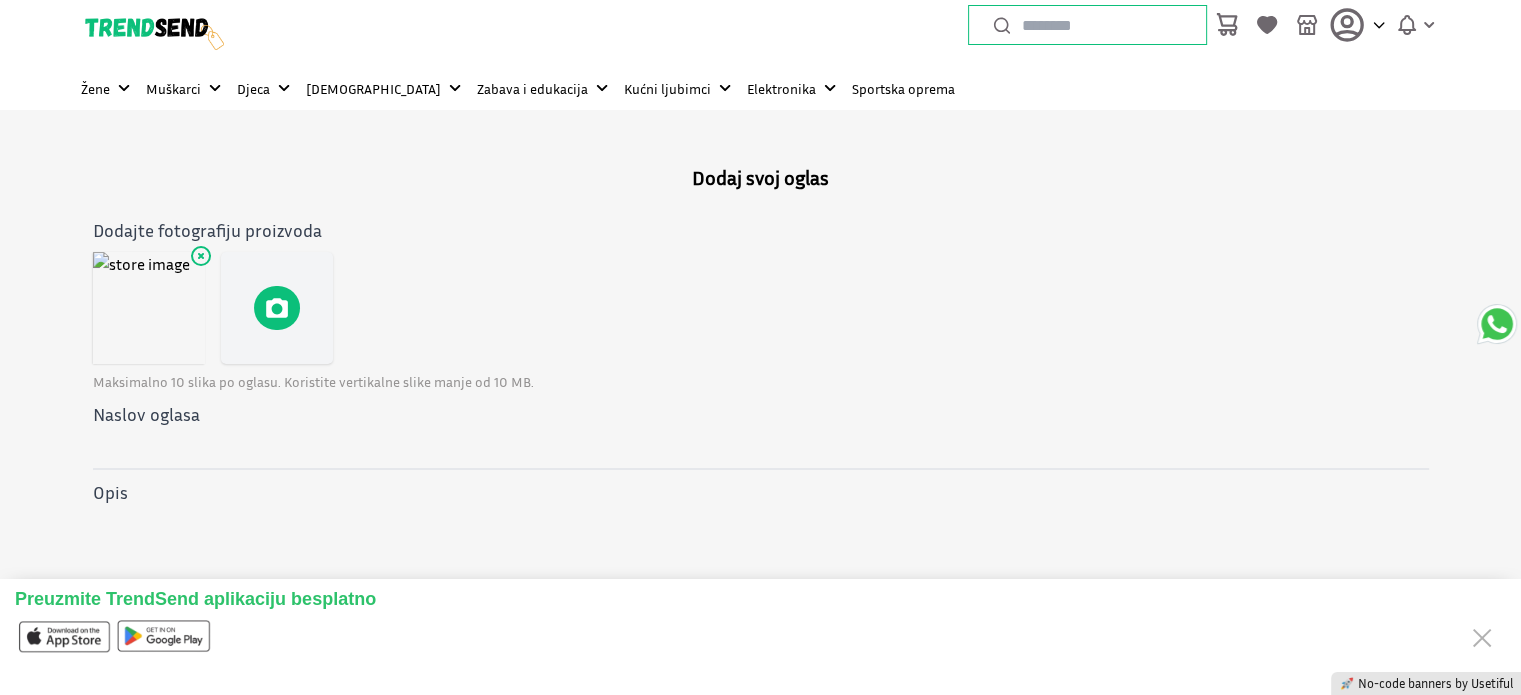 click at bounding box center [277, 308] 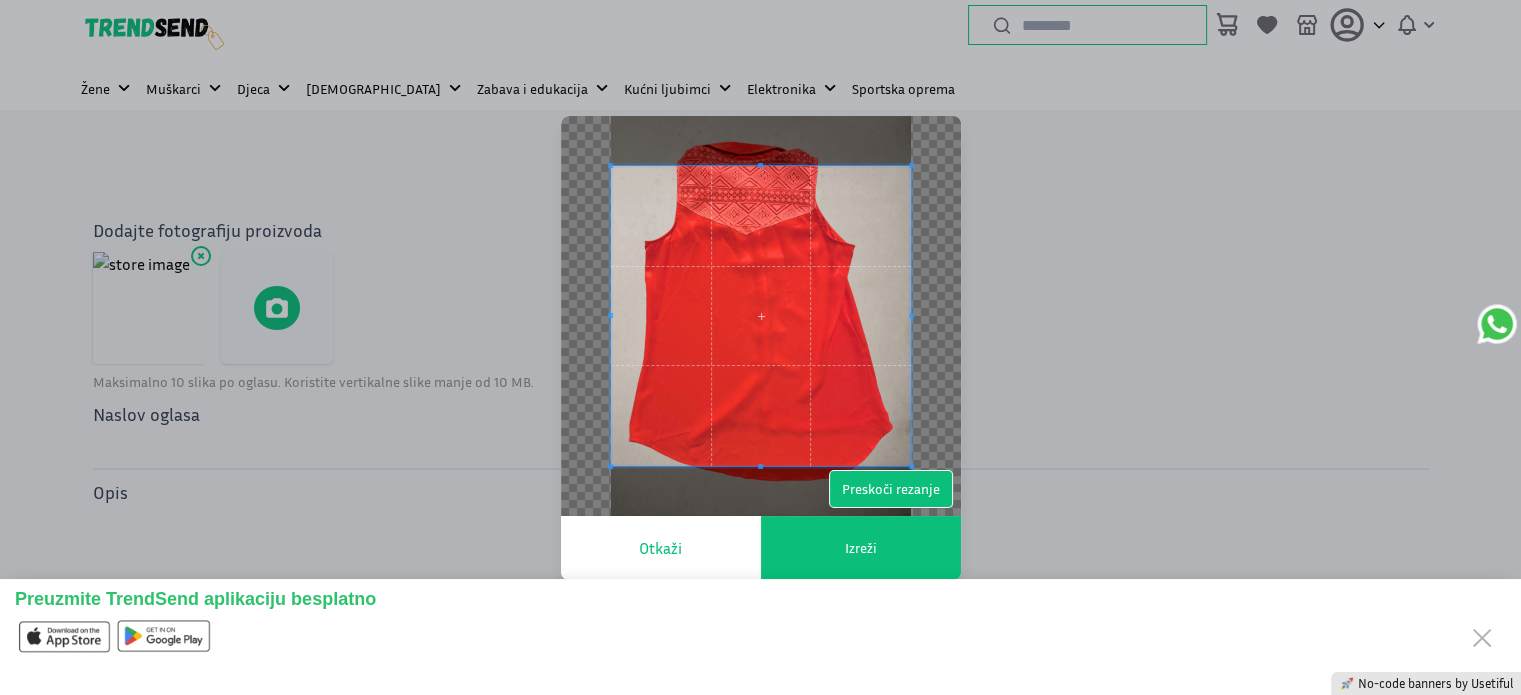 click on "Preskoči rezanje" at bounding box center [891, 489] 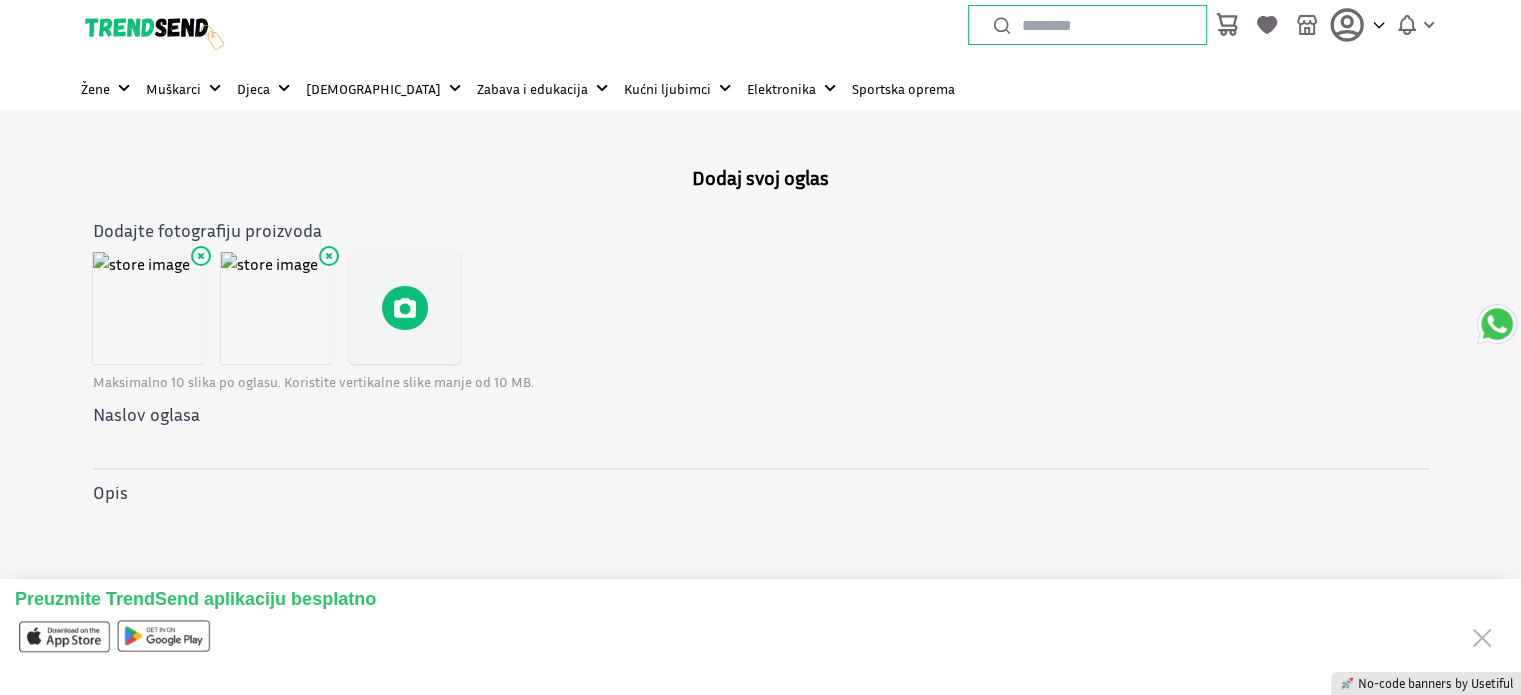 click at bounding box center (405, 308) 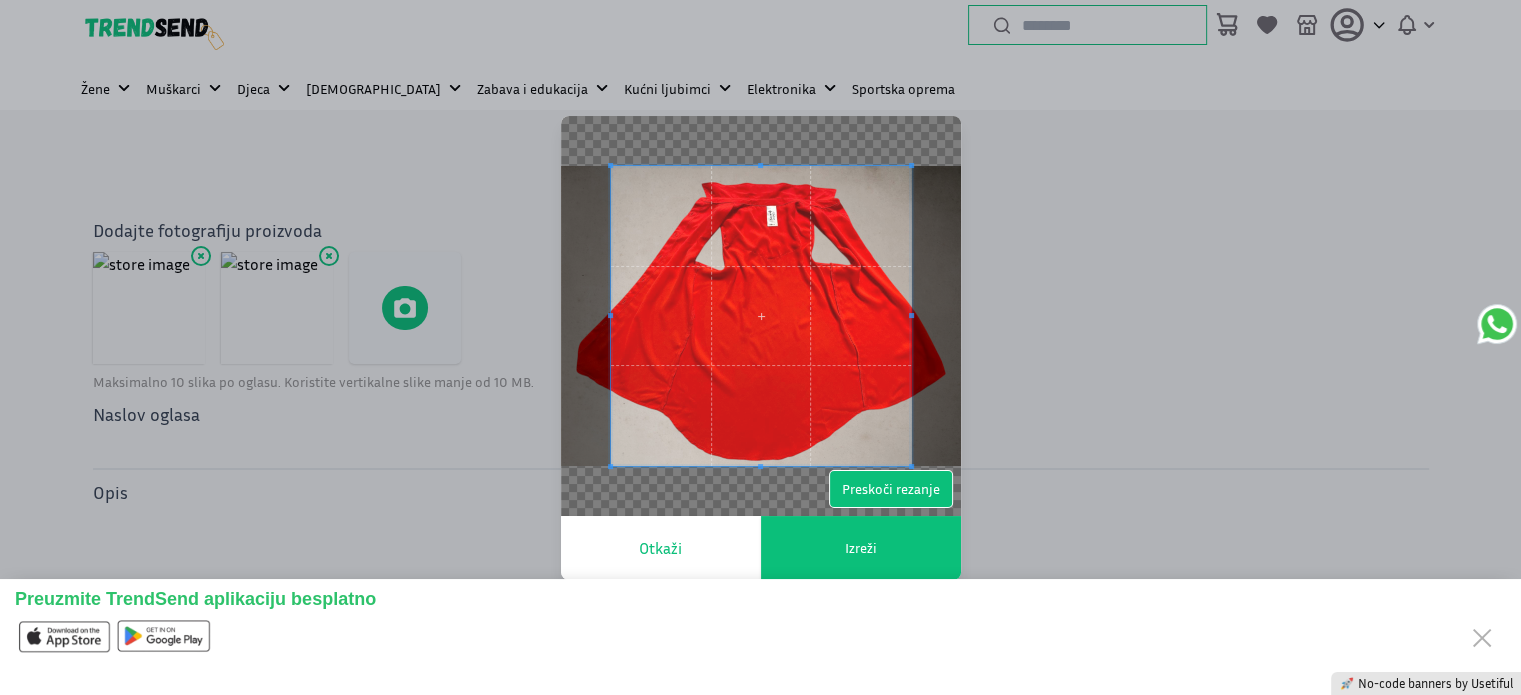 click on "Preskoči rezanje" at bounding box center (891, 489) 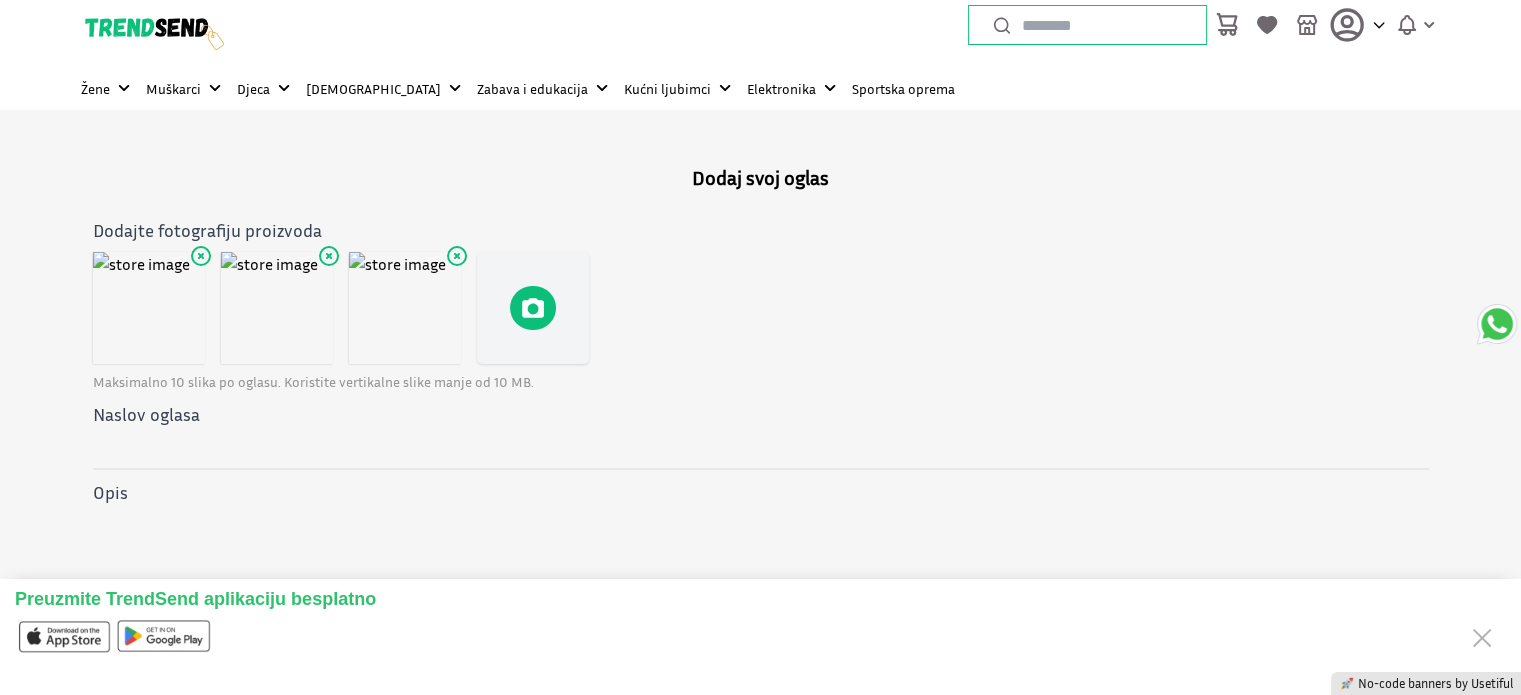 click at bounding box center [533, 308] 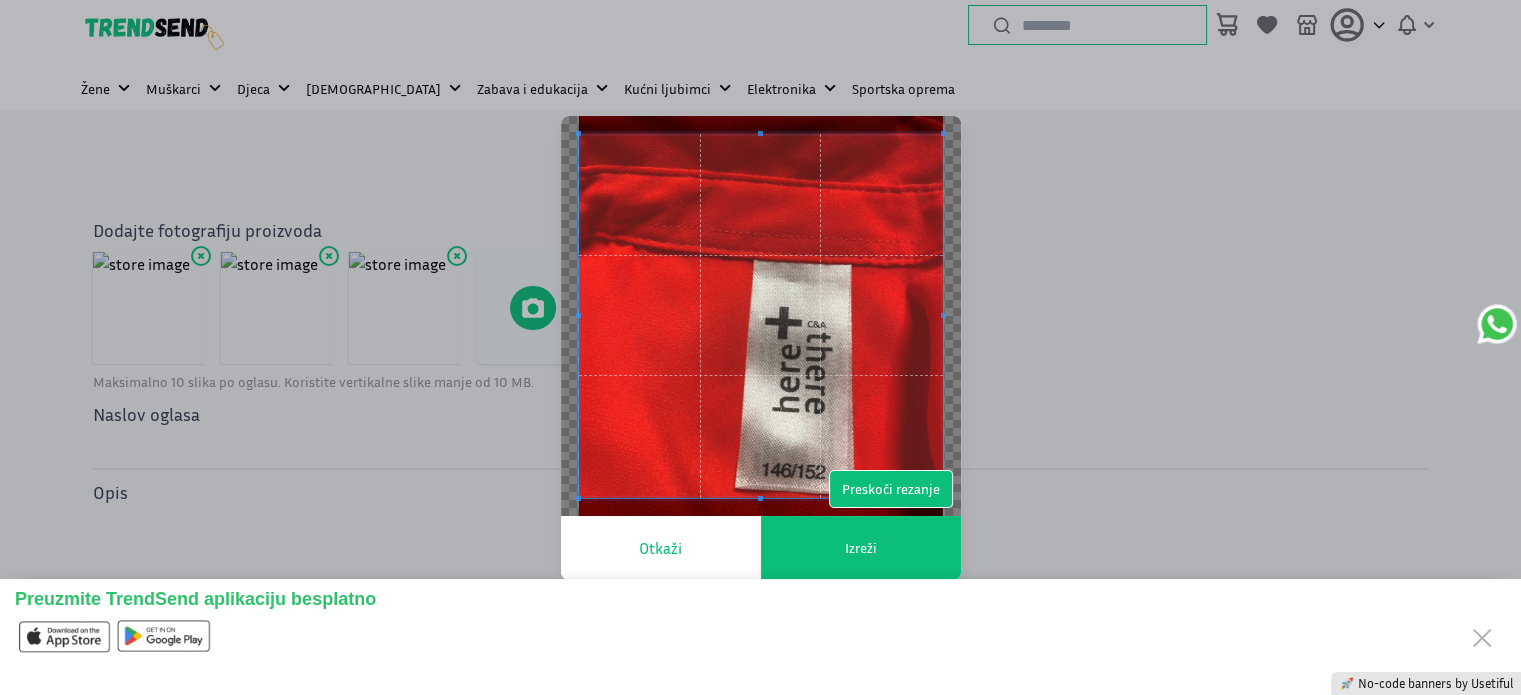 click on "Preskoči rezanje" at bounding box center [891, 489] 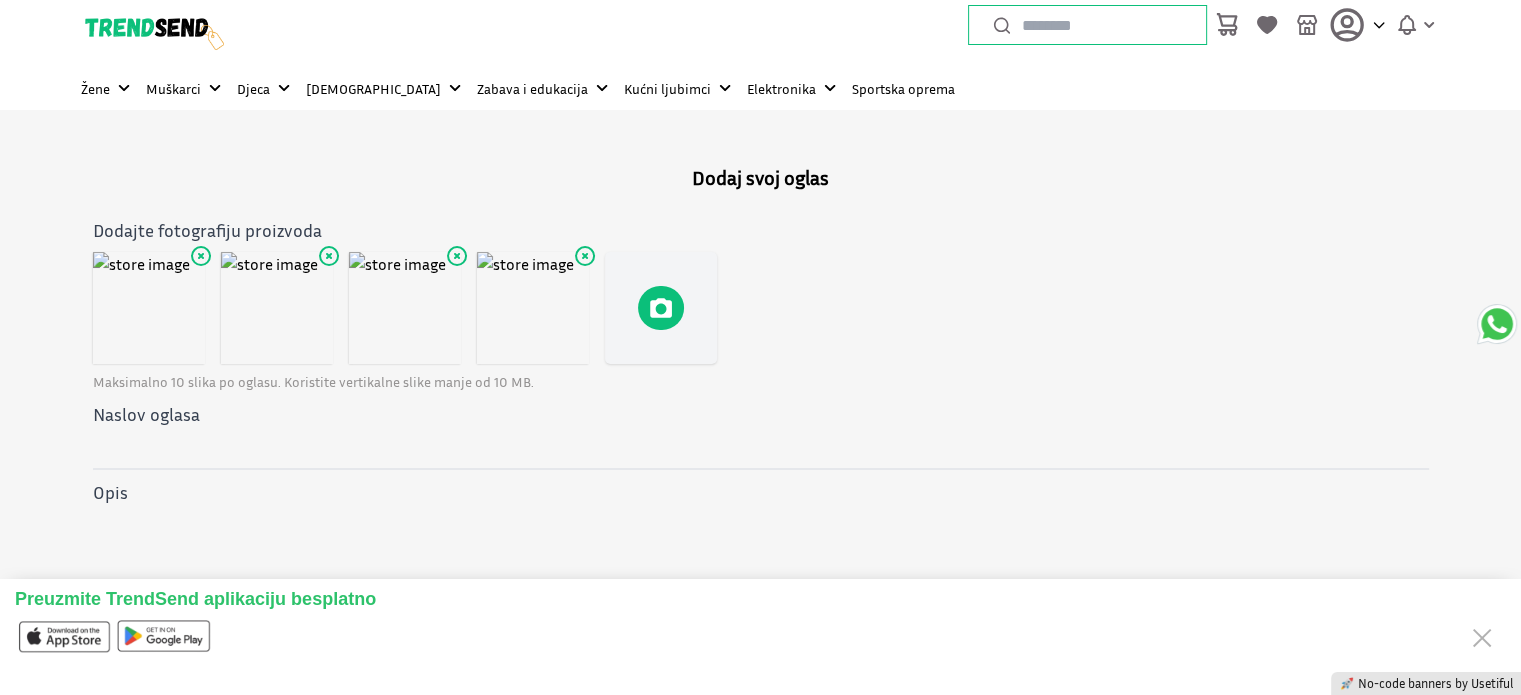 click at bounding box center (661, 308) 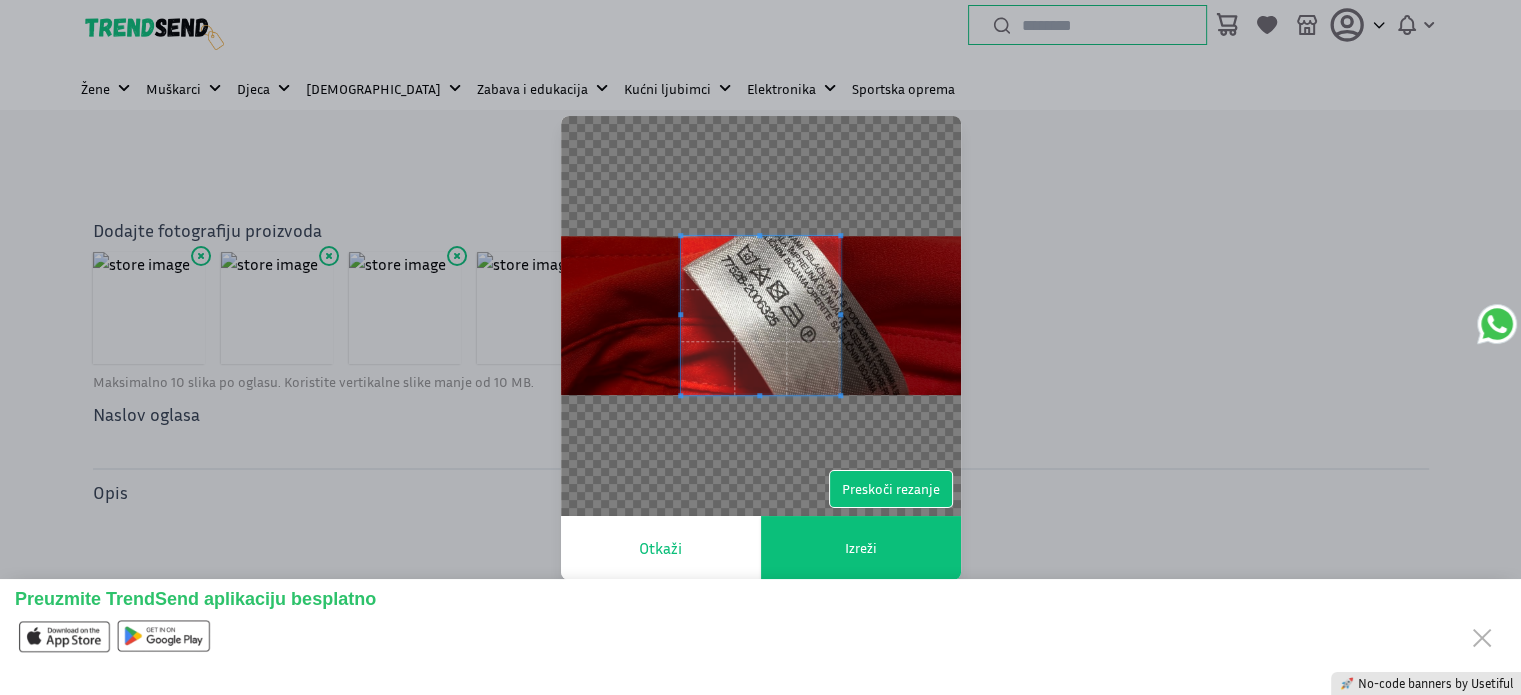 click on "Preskoči rezanje" at bounding box center [891, 489] 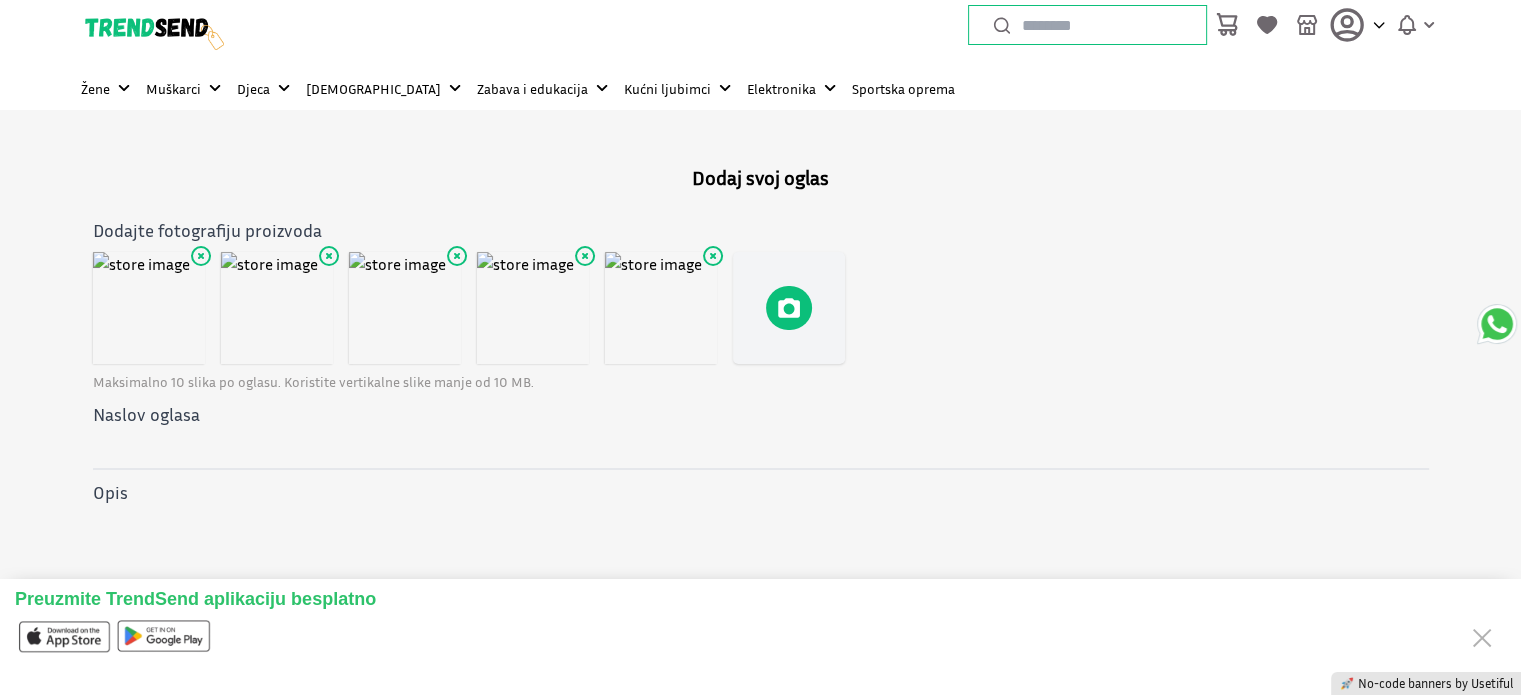 click 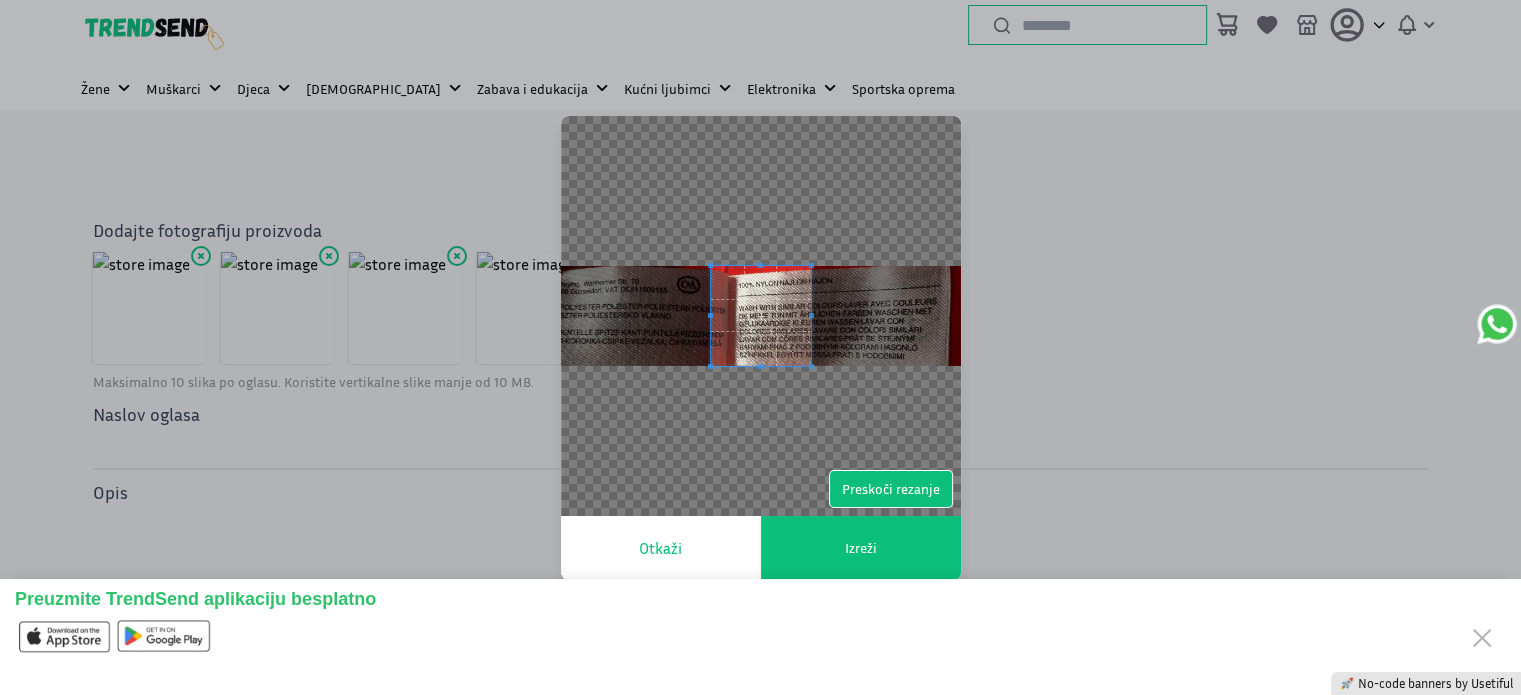 click on "Preskoči rezanje" at bounding box center (891, 489) 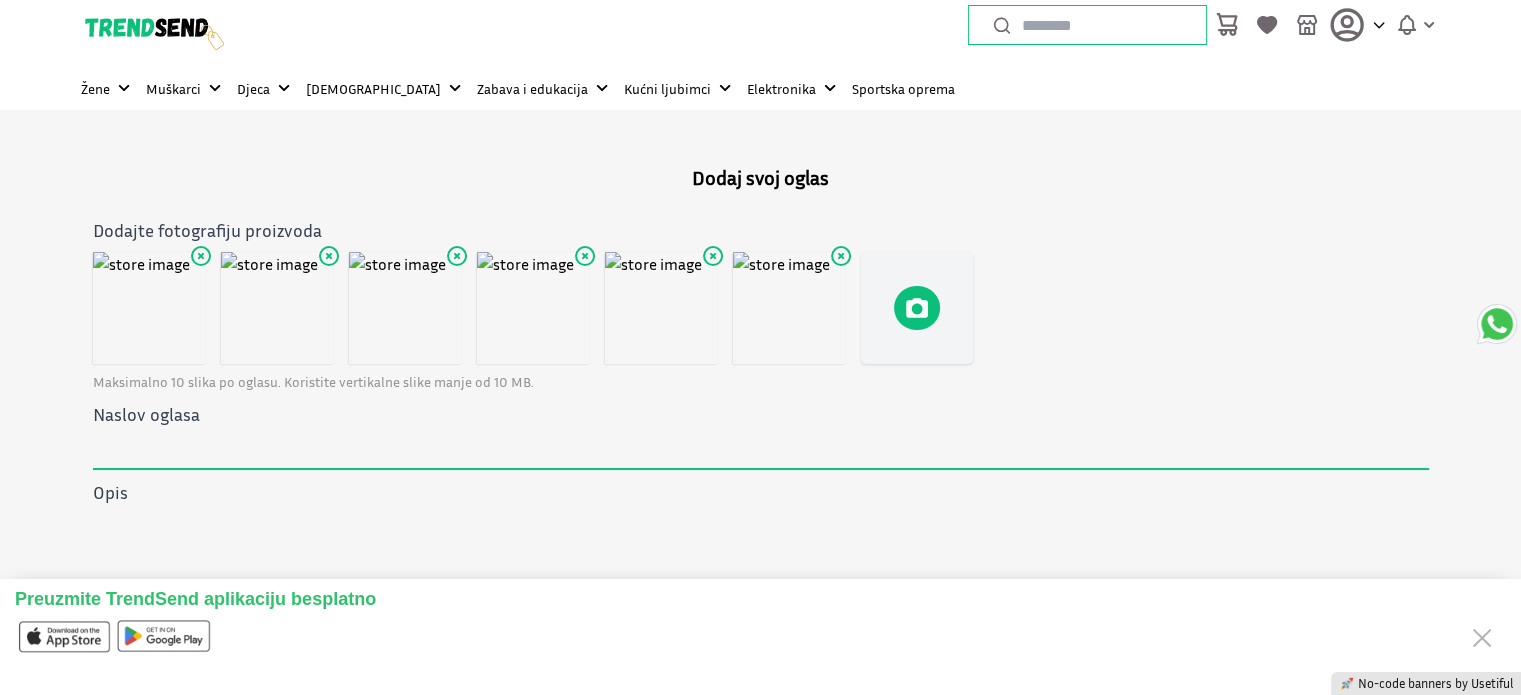 click on "Naslov oglasa" at bounding box center (761, 449) 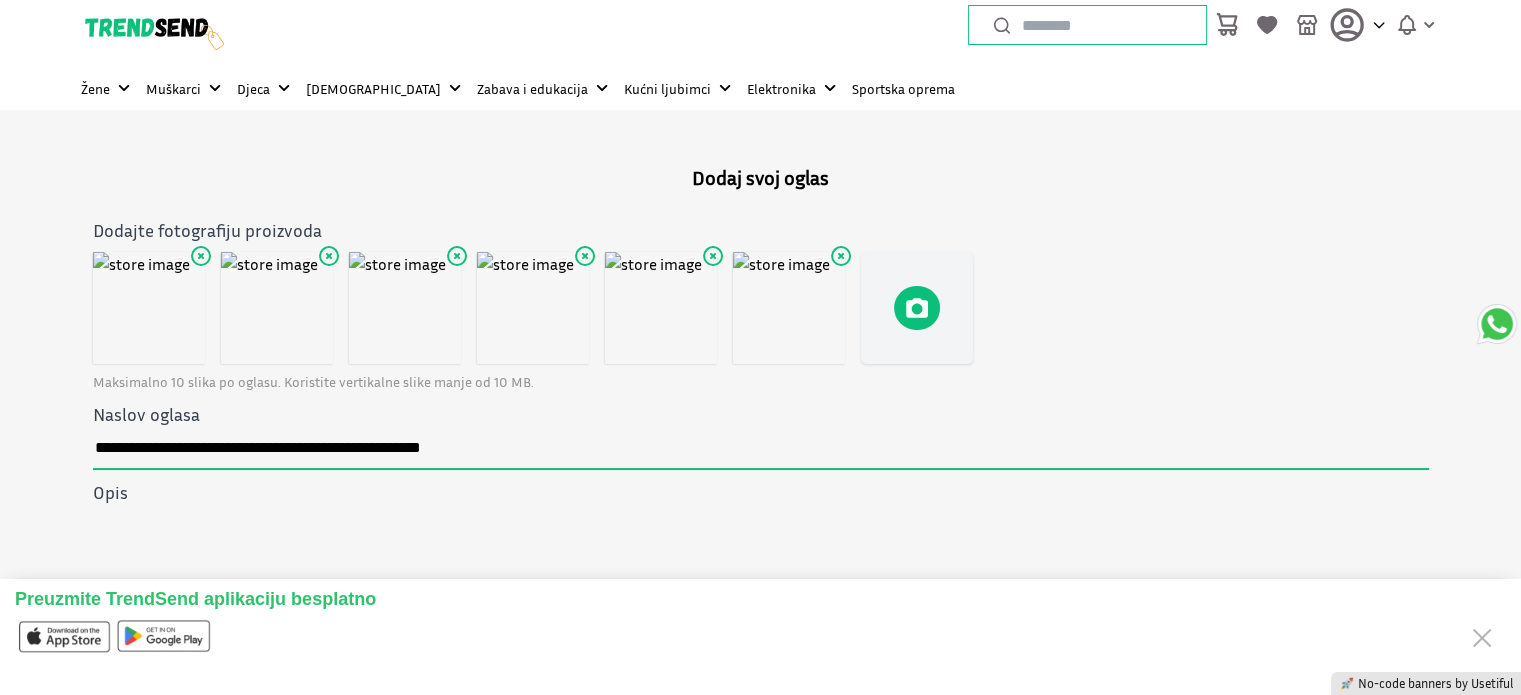 type on "**********" 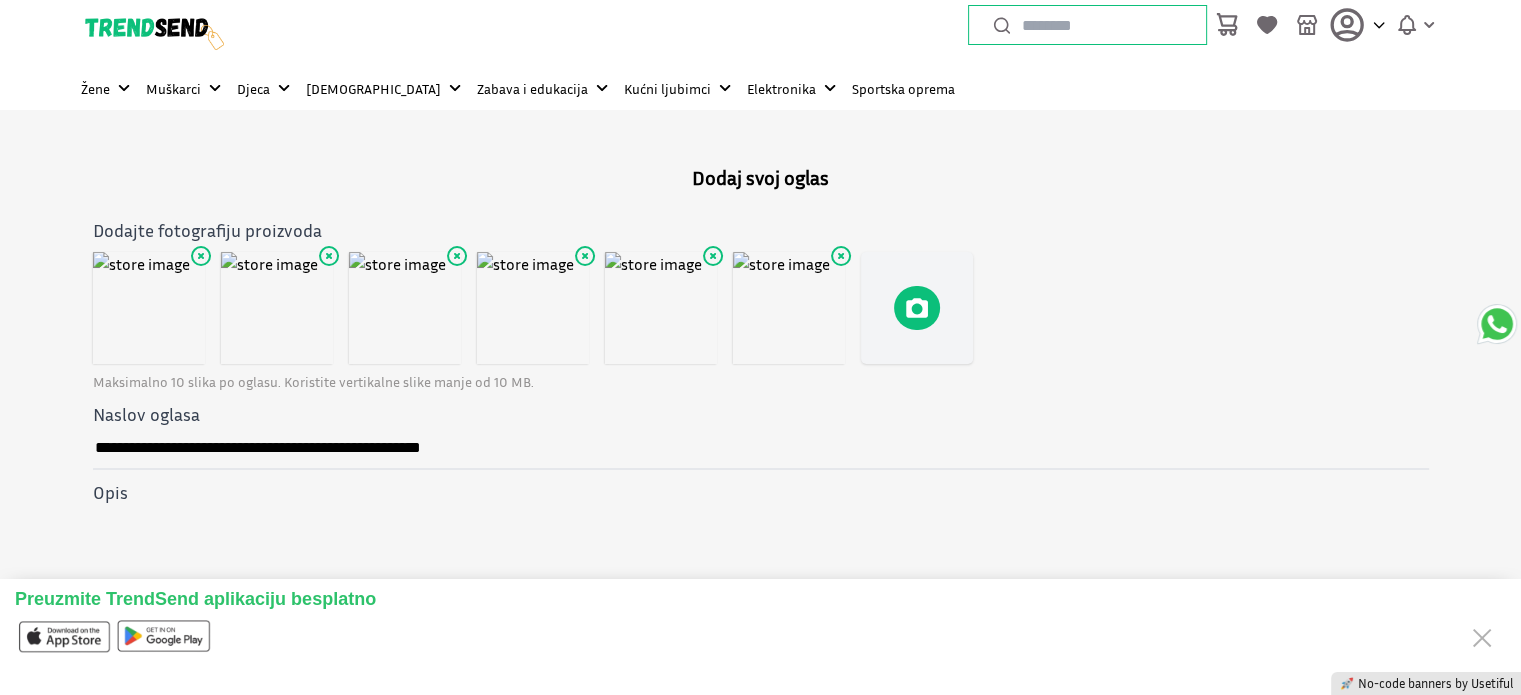 click at bounding box center (761, 563) 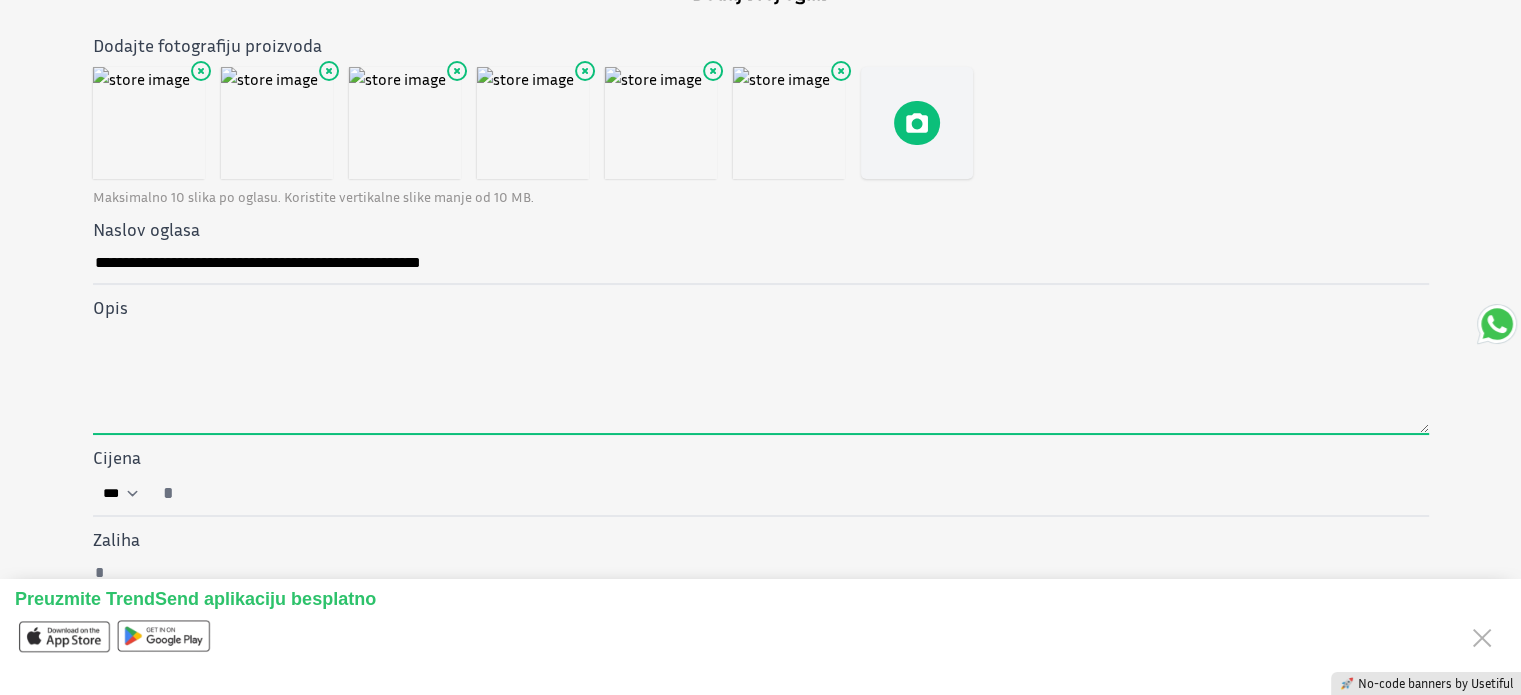 scroll, scrollTop: 207, scrollLeft: 0, axis: vertical 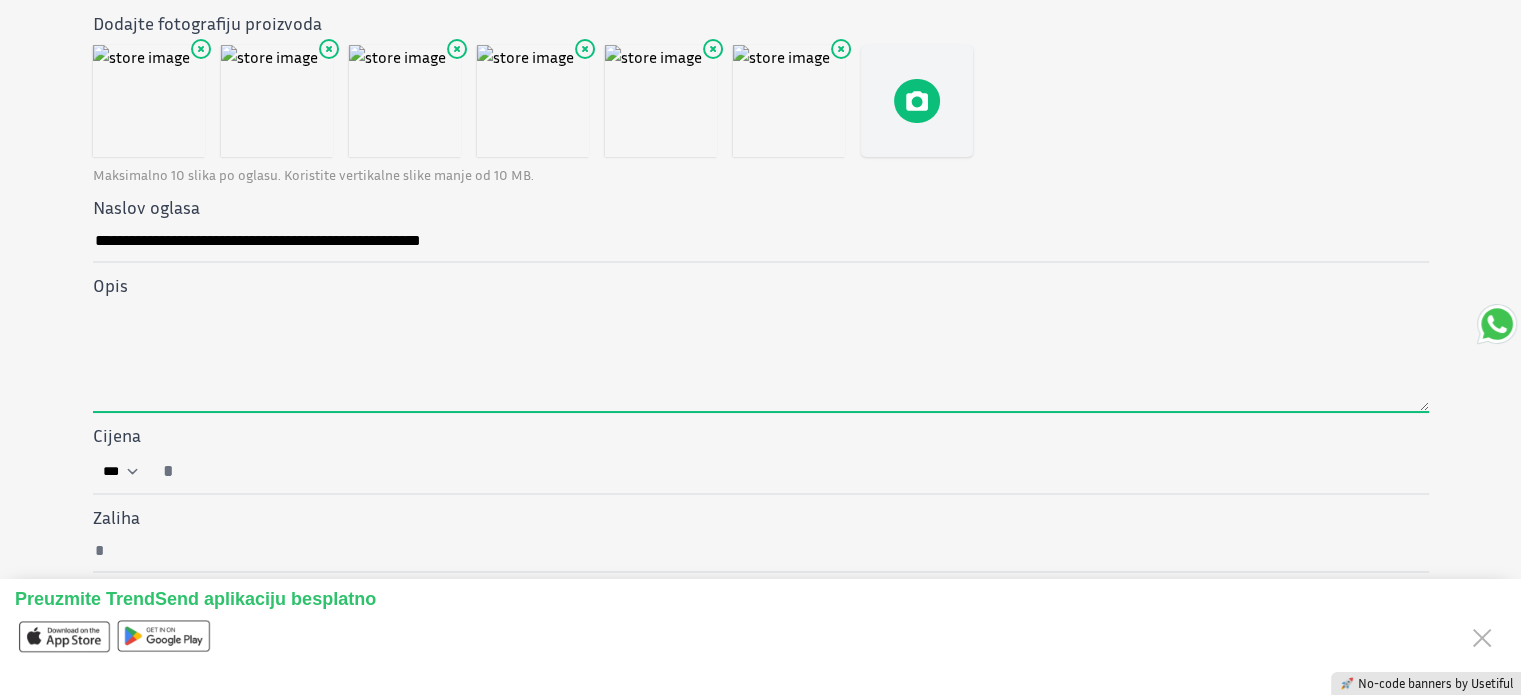 paste on "**********" 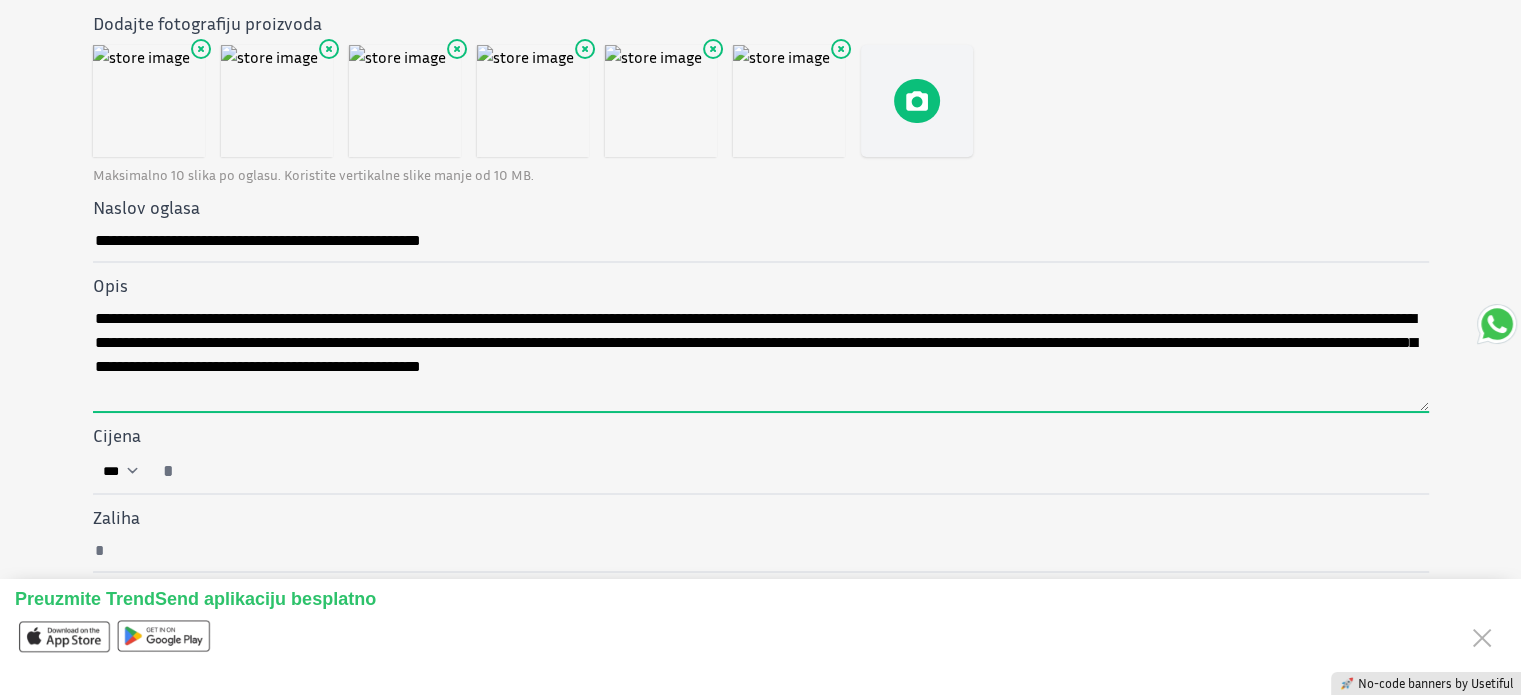 type on "**********" 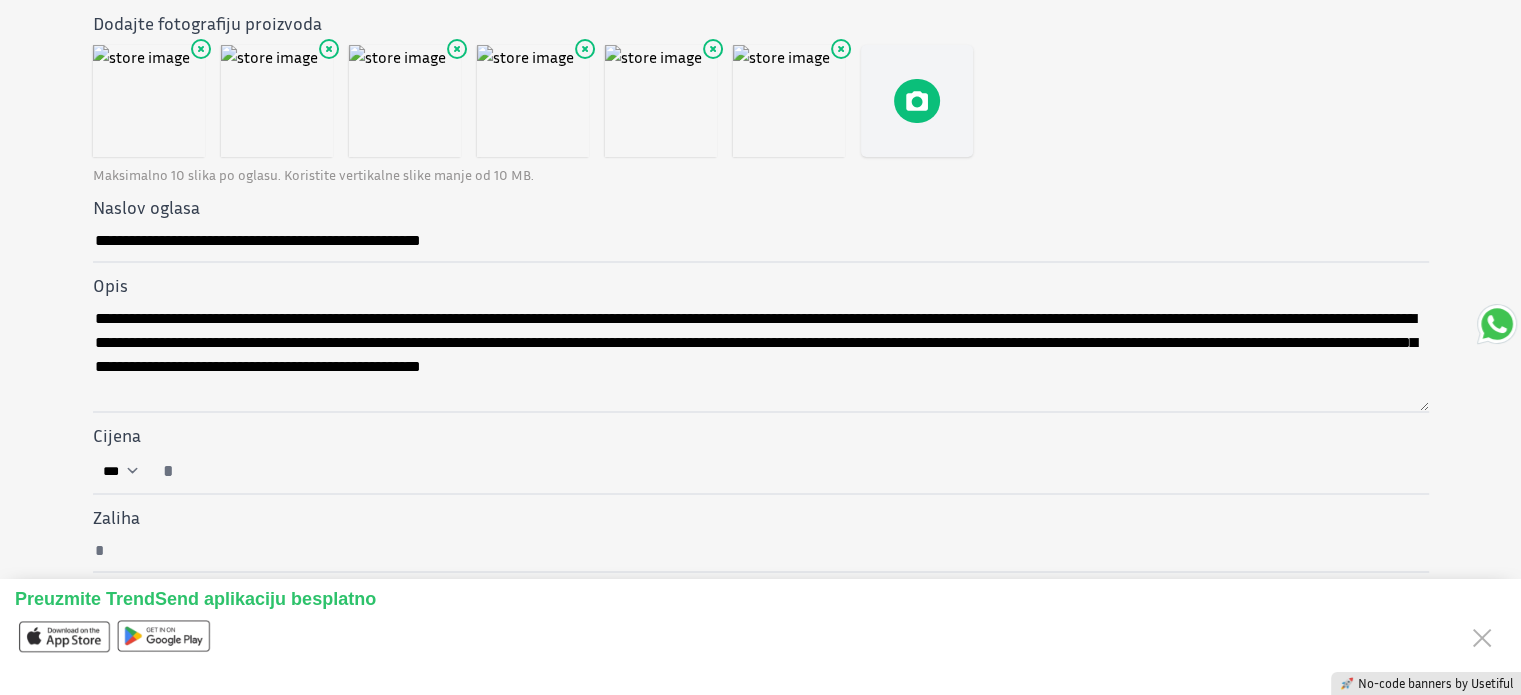 click on "Cijena ***" at bounding box center (789, 471) 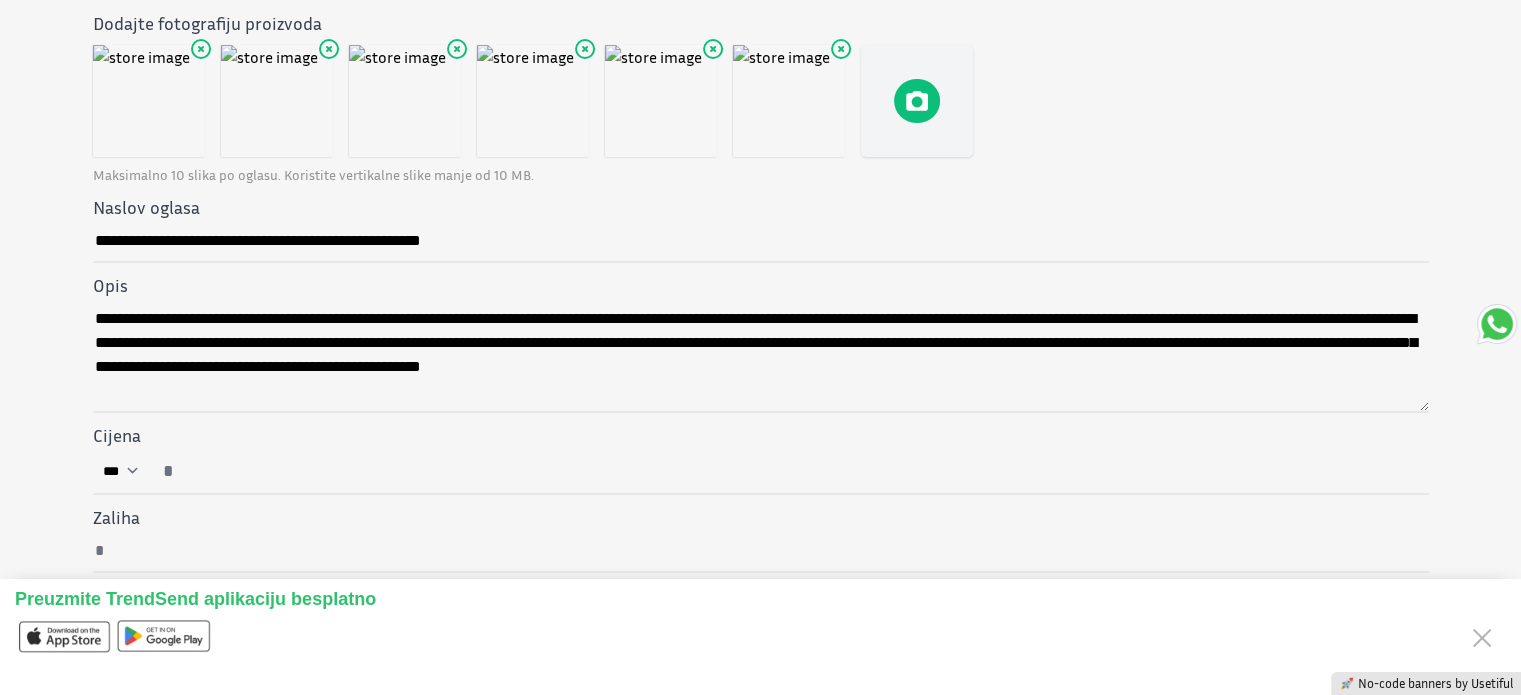type on "*" 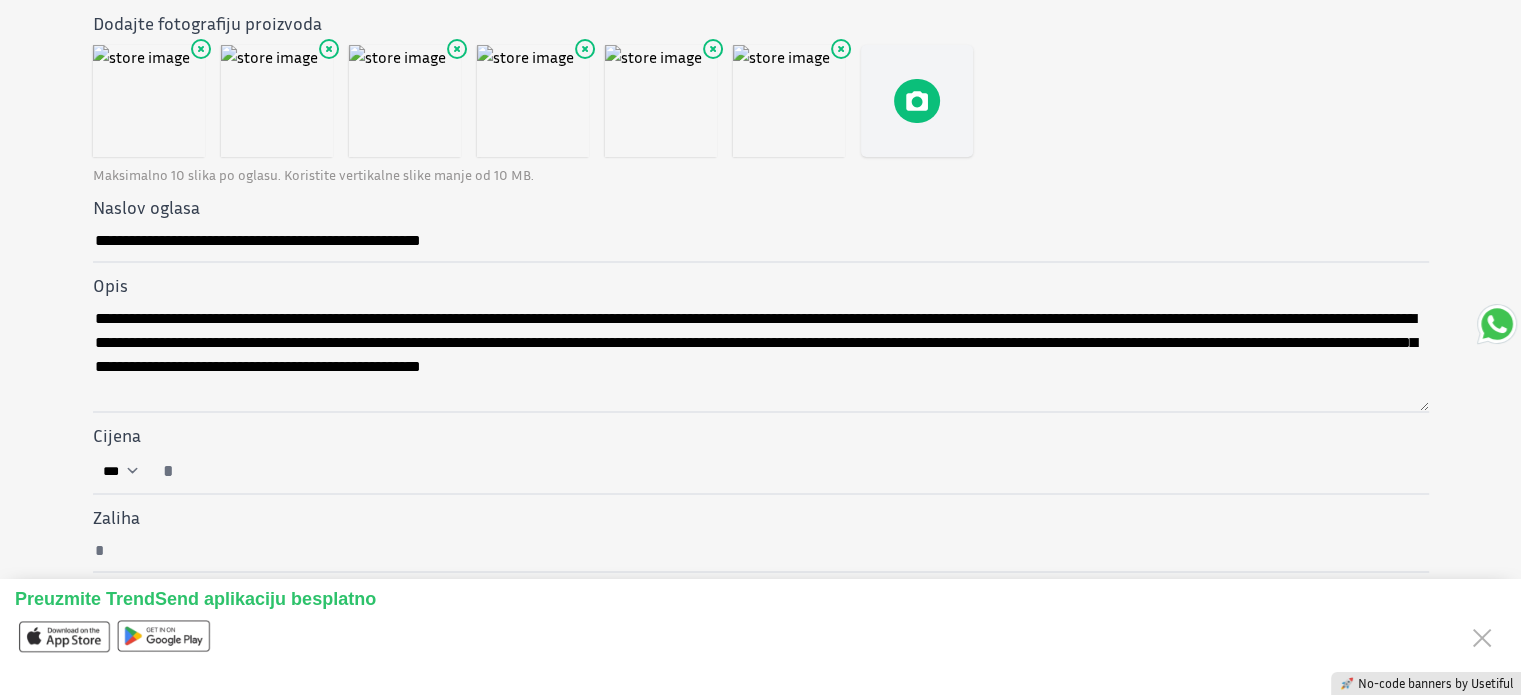 type on "*" 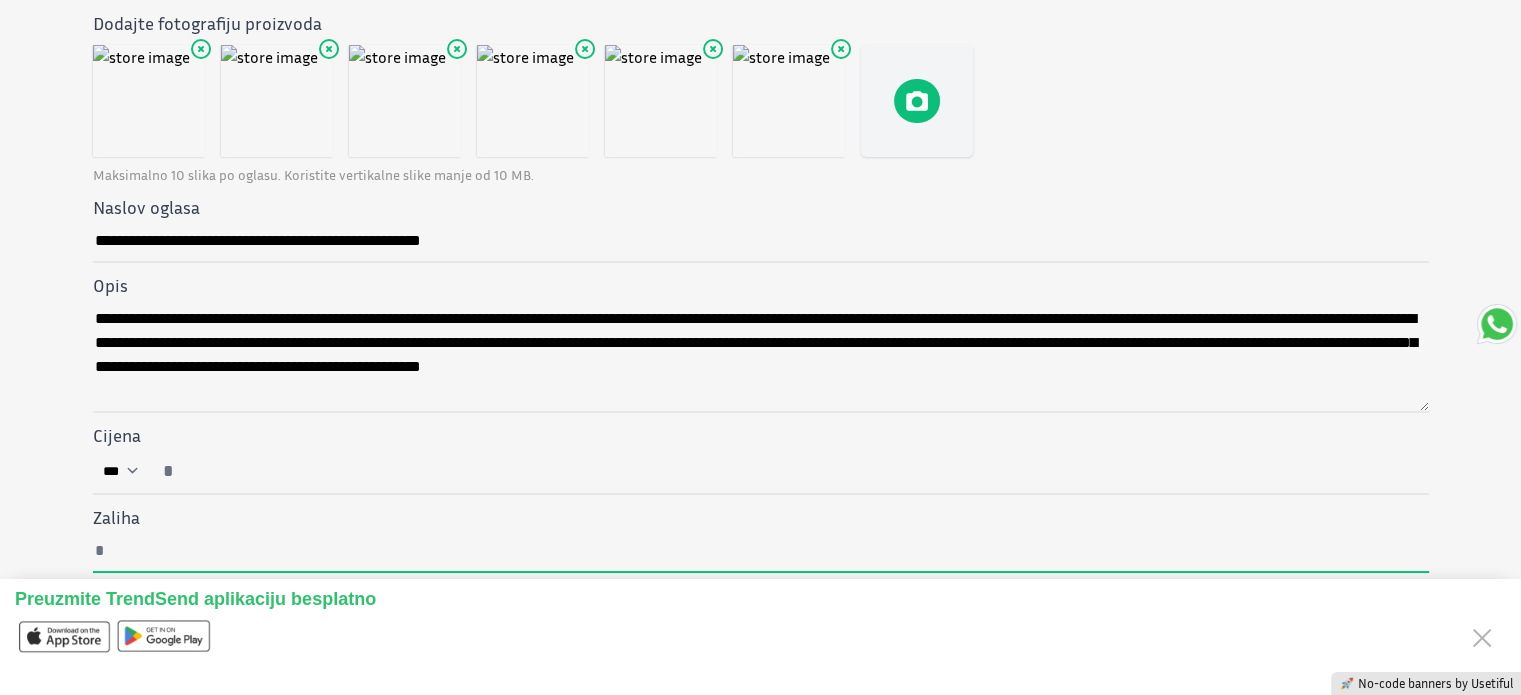 click on "Zaliha" at bounding box center [761, 552] 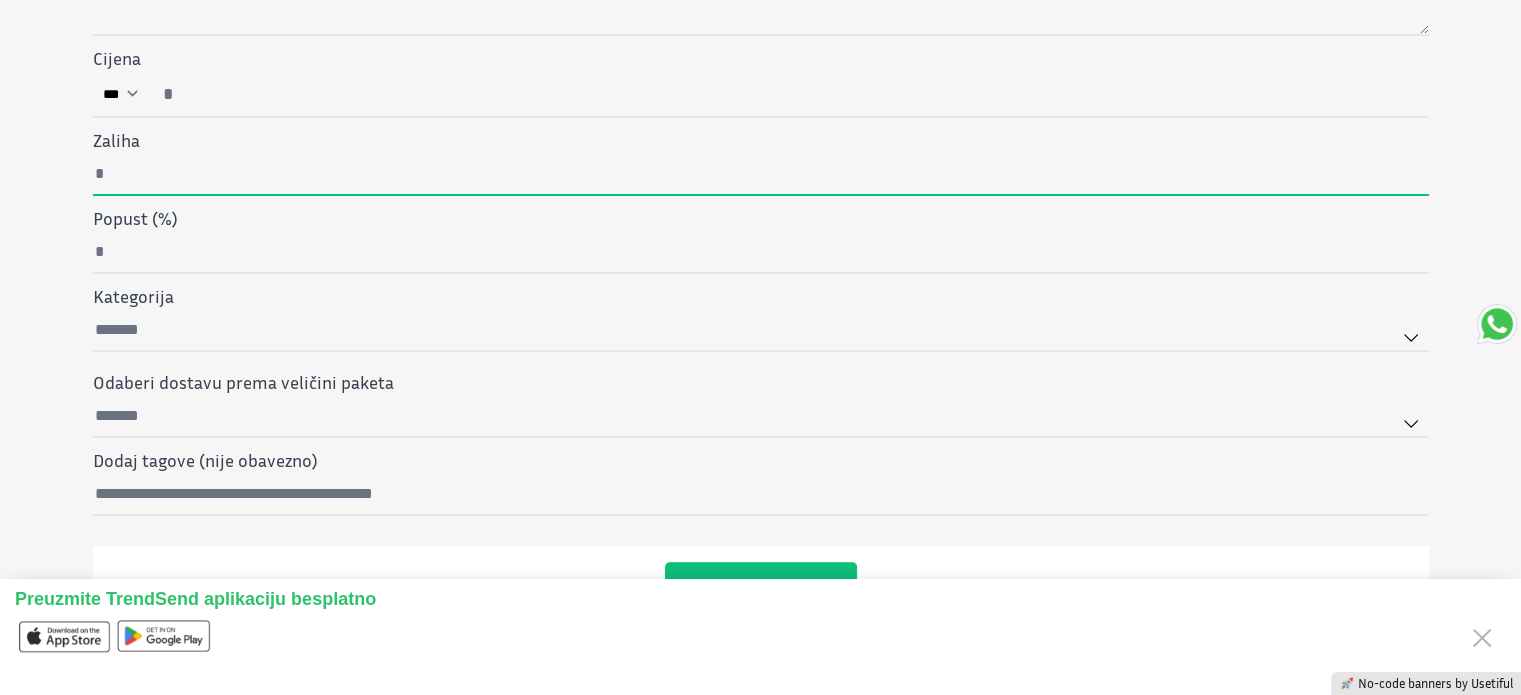 scroll, scrollTop: 590, scrollLeft: 0, axis: vertical 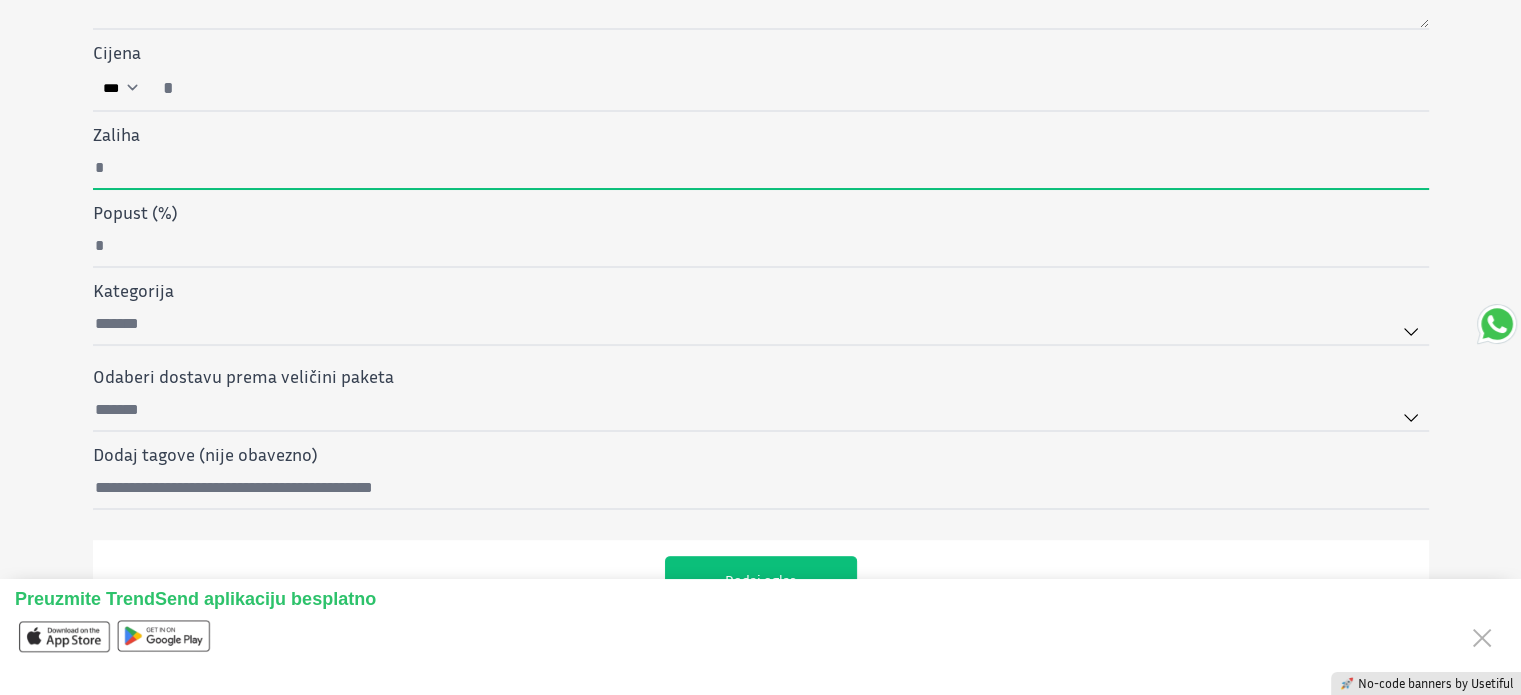 type on "*" 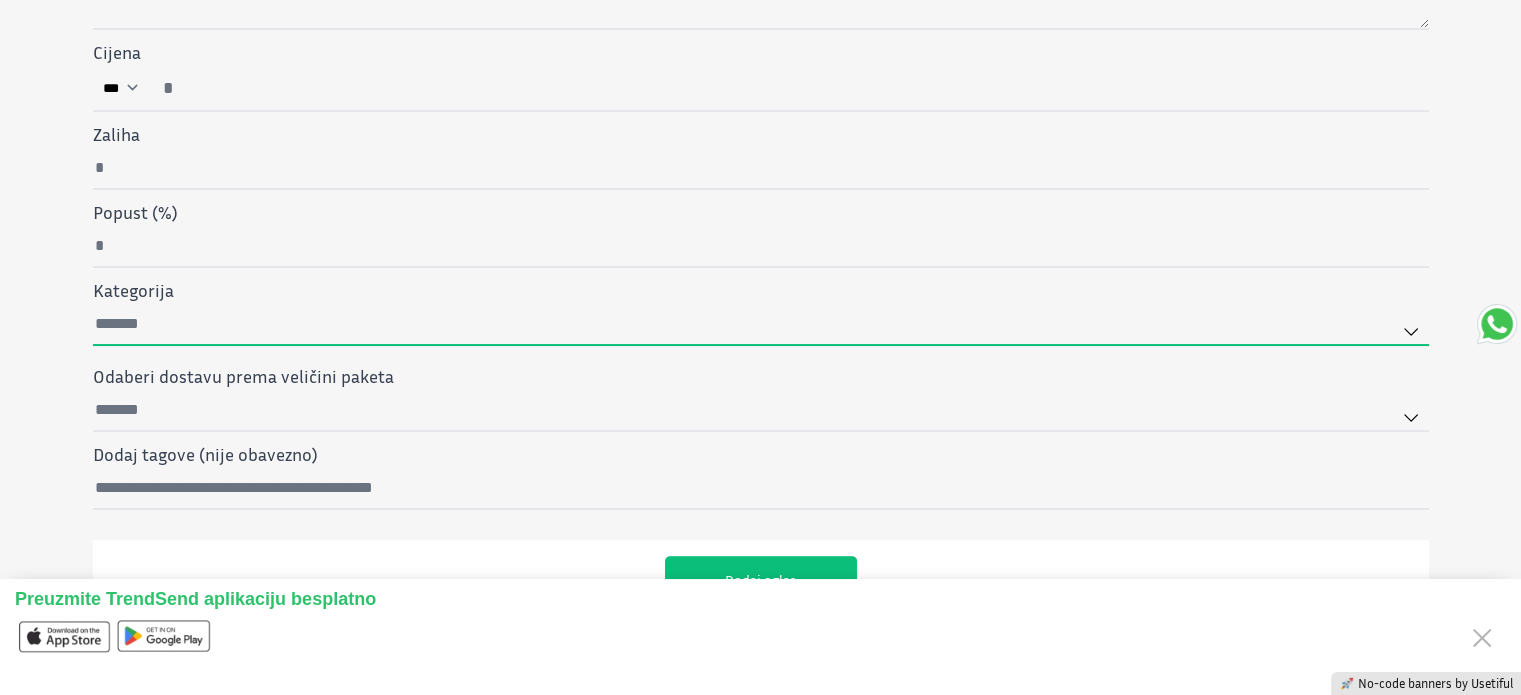 click on "Kategorija" at bounding box center (761, 325) 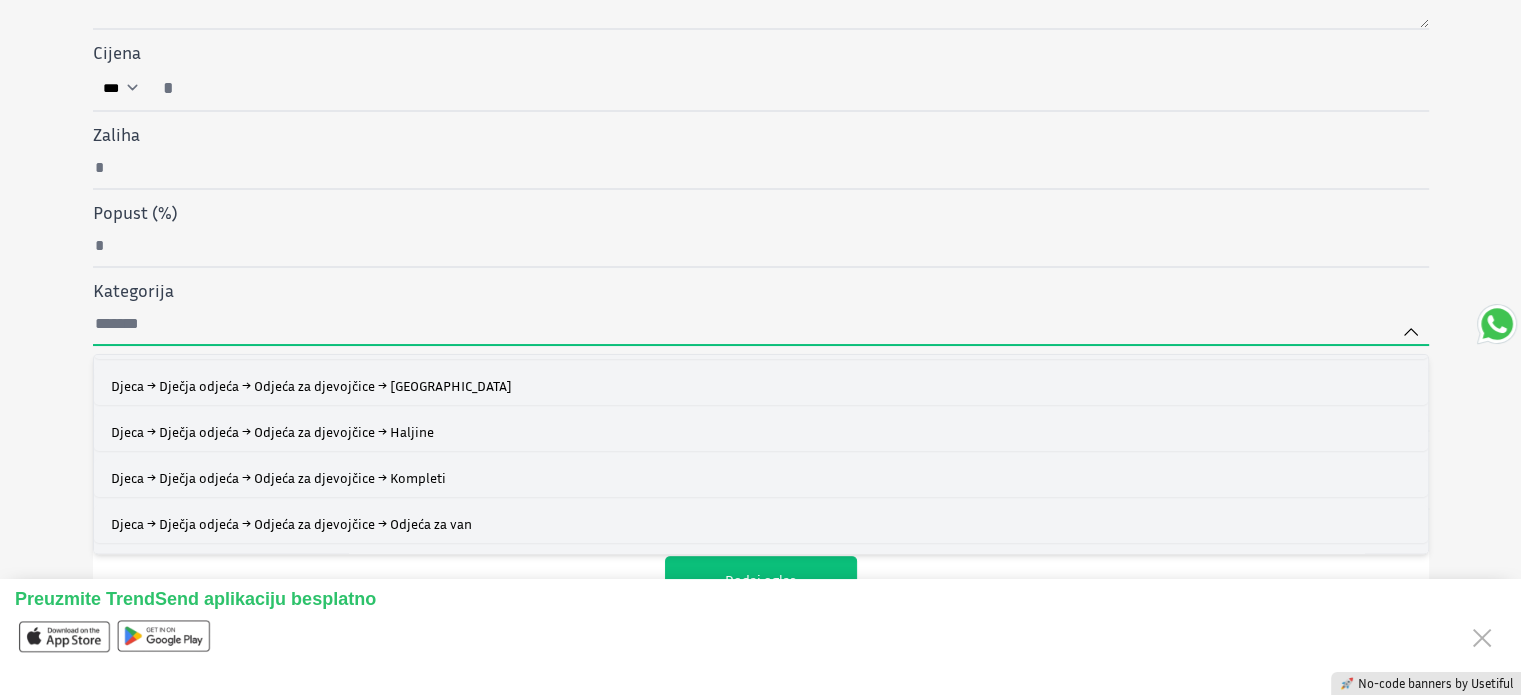 scroll, scrollTop: 7618, scrollLeft: 0, axis: vertical 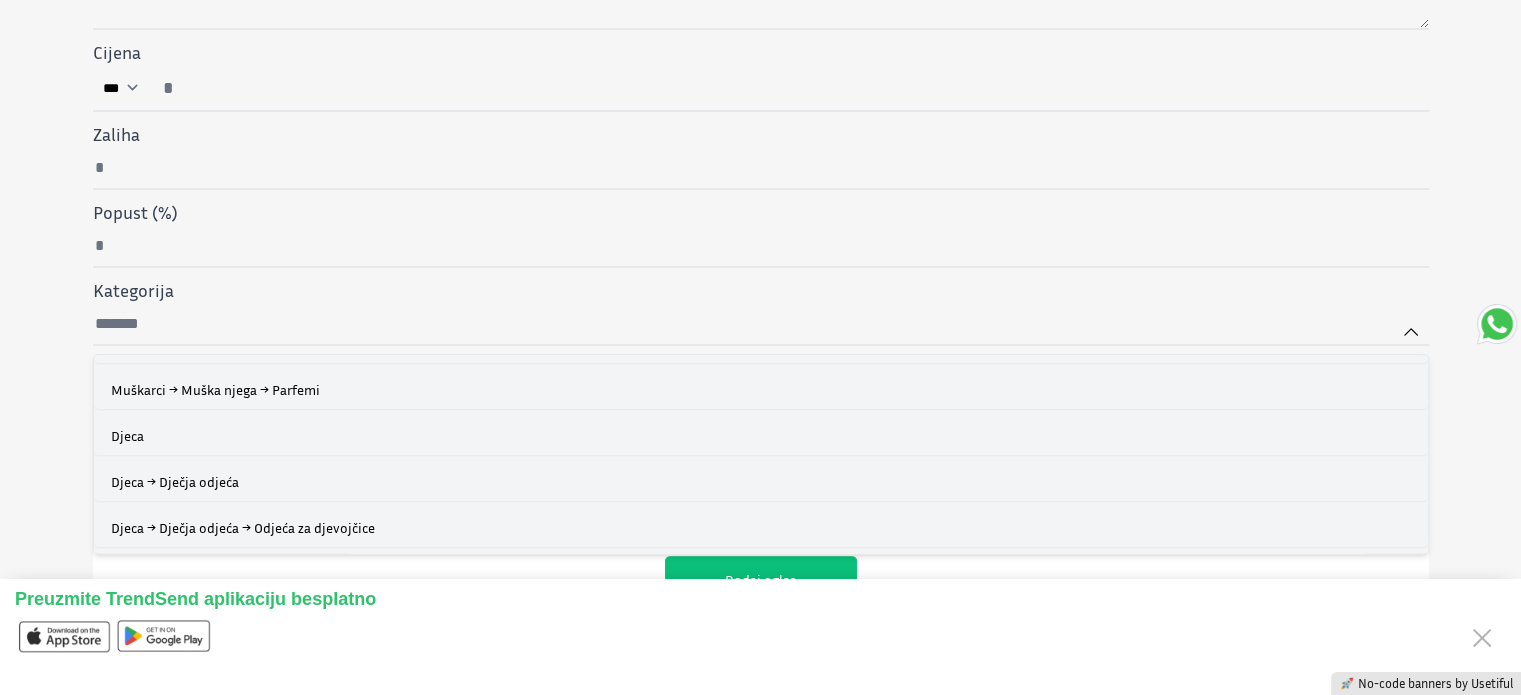 click on "Djeca  →  Dječja odjeća  →  Odjeća za djevojčice  →  [GEOGRAPHIC_DATA]" at bounding box center [761, 574] 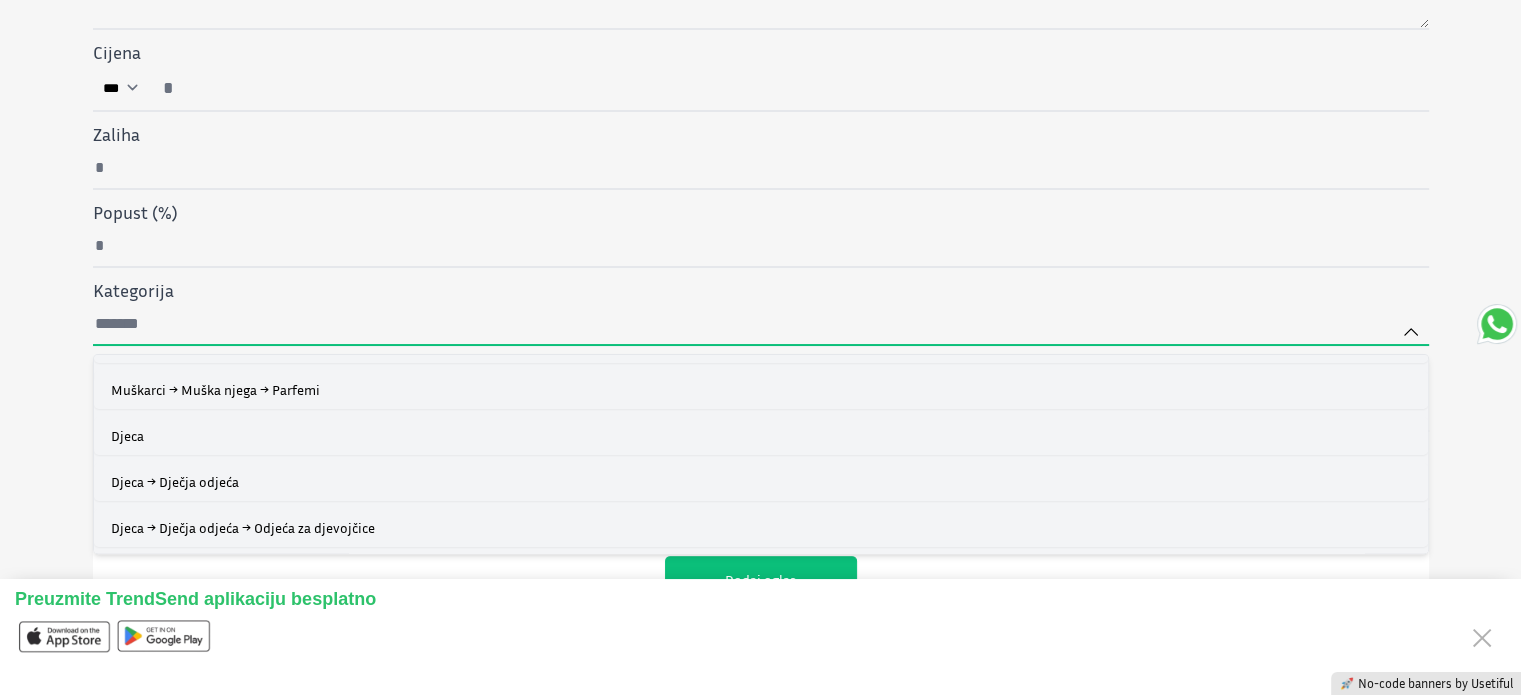 click on "Kategorija Žene Žene  →  Odjeća Žene  →  Odjeća  →  Gornji dijelovi Žene  →  [GEOGRAPHIC_DATA]  →  [GEOGRAPHIC_DATA]  →  Majice dugih rukava Žene  →  [GEOGRAPHIC_DATA]  →  [GEOGRAPHIC_DATA]  →  Majice kratkih rukava i topovi Žene  →  [GEOGRAPHIC_DATA]  →  [GEOGRAPHIC_DATA]  →  [GEOGRAPHIC_DATA] i [GEOGRAPHIC_DATA]  →  [GEOGRAPHIC_DATA]  →  Gornji dijelovi  →  [GEOGRAPHIC_DATA]  →  [GEOGRAPHIC_DATA]  →  [GEOGRAPHIC_DATA]  →  Crop topovi Žene  →  [GEOGRAPHIC_DATA]  →  [GEOGRAPHIC_DATA]  →  [GEOGRAPHIC_DATA]  →  [GEOGRAPHIC_DATA]  →  [GEOGRAPHIC_DATA]  →  [GEOGRAPHIC_DATA]  →  [GEOGRAPHIC_DATA]  →  [GEOGRAPHIC_DATA]  →  [GEOGRAPHIC_DATA]  →  [GEOGRAPHIC_DATA]  →  [GEOGRAPHIC_DATA]  →  [GEOGRAPHIC_DATA]  →  [GEOGRAPHIC_DATA]  →  [GEOGRAPHIC_DATA]  →  [GEOGRAPHIC_DATA]  →  [GEOGRAPHIC_DATA]  →  [GEOGRAPHIC_DATA]  →  [GEOGRAPHIC_DATA]  →  [GEOGRAPHIC_DATA]  →  [GEOGRAPHIC_DATA]  →  [GEOGRAPHIC_DATA]  →  [GEOGRAPHIC_DATA]  →  Traperice Žene  →  [GEOGRAPHIC_DATA]  →  [GEOGRAPHIC_DATA]  →  [GEOGRAPHIC_DATA]  →  [GEOGRAPHIC_DATA]  →  [GEOGRAPHIC_DATA]  →  [GEOGRAPHIC_DATA]  →  [GEOGRAPHIC_DATA]  →  [GEOGRAPHIC_DATA]  →  [GEOGRAPHIC_DATA] hlače [GEOGRAPHIC_DATA]" at bounding box center [761, 325] 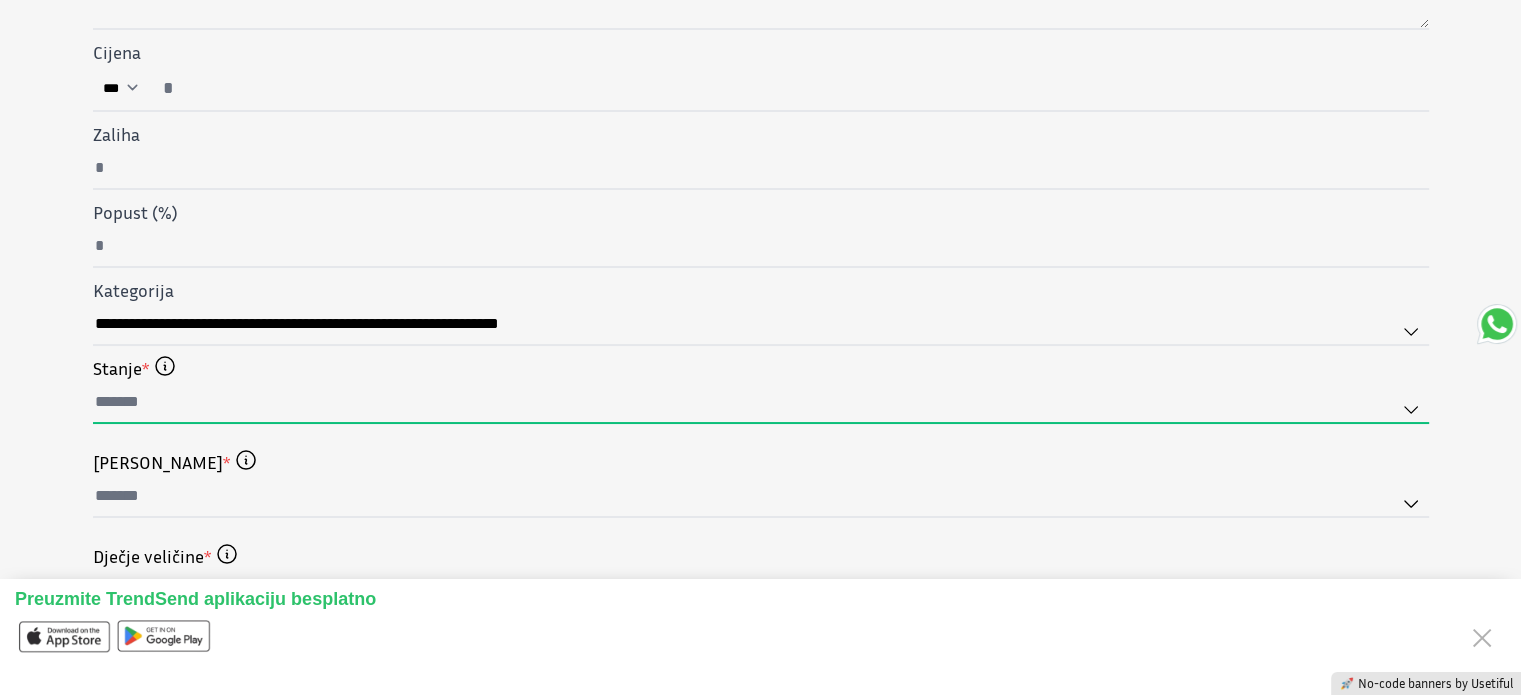 click at bounding box center [761, 403] 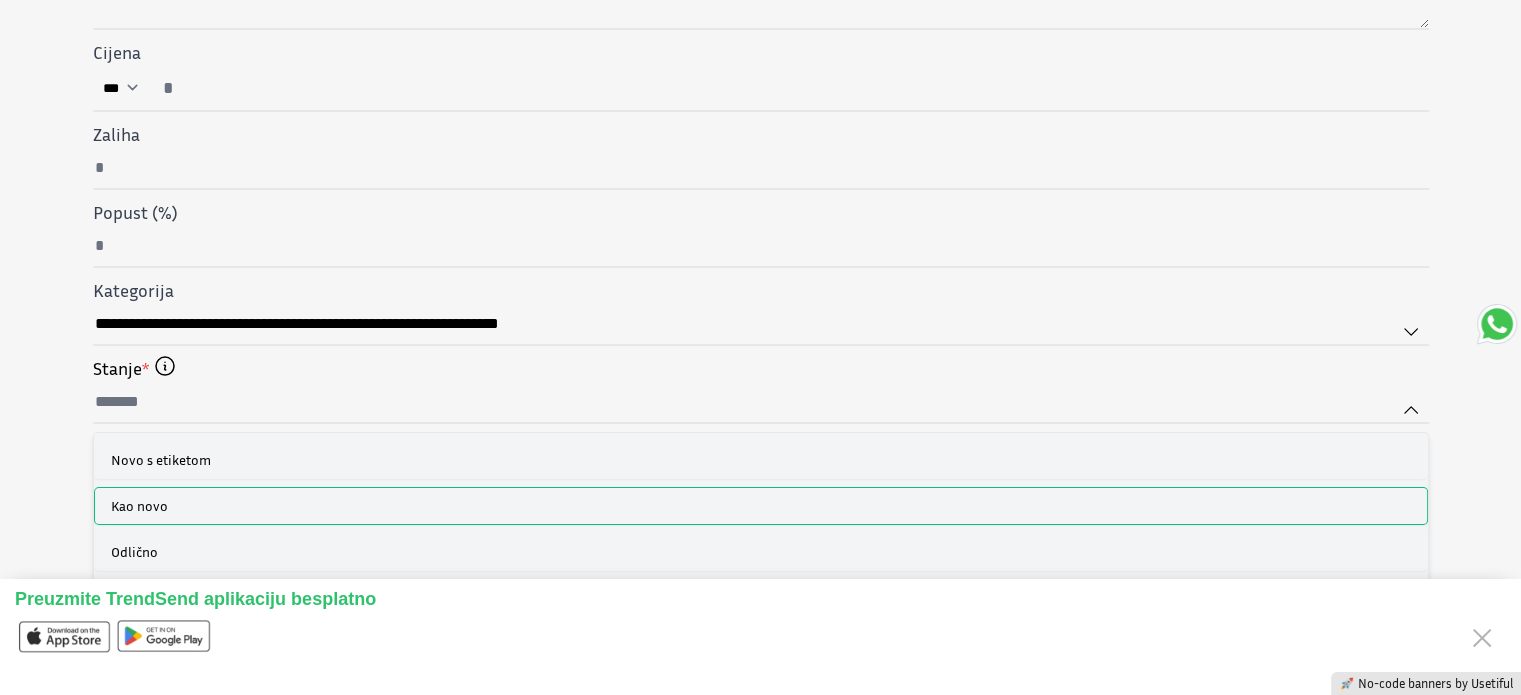 click on "Kao novo" at bounding box center (761, 506) 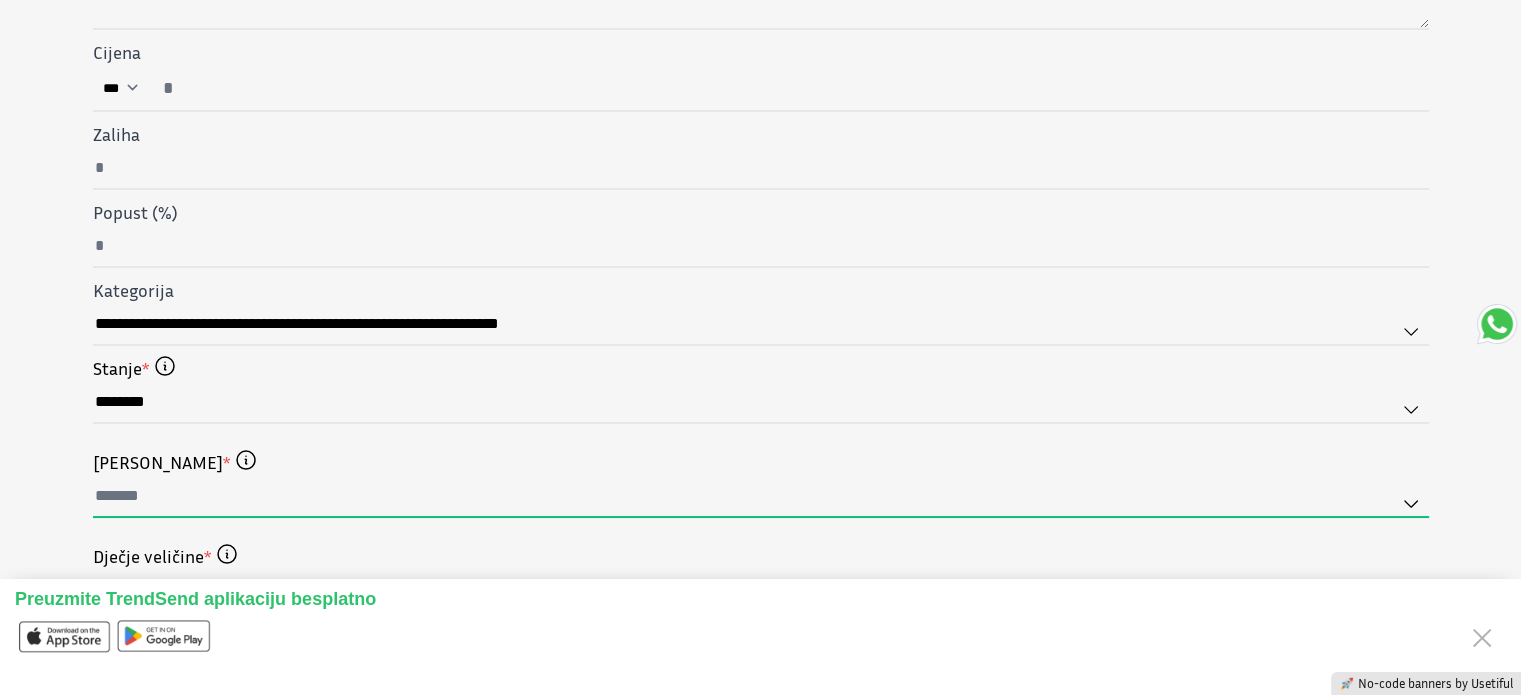 click at bounding box center [761, 497] 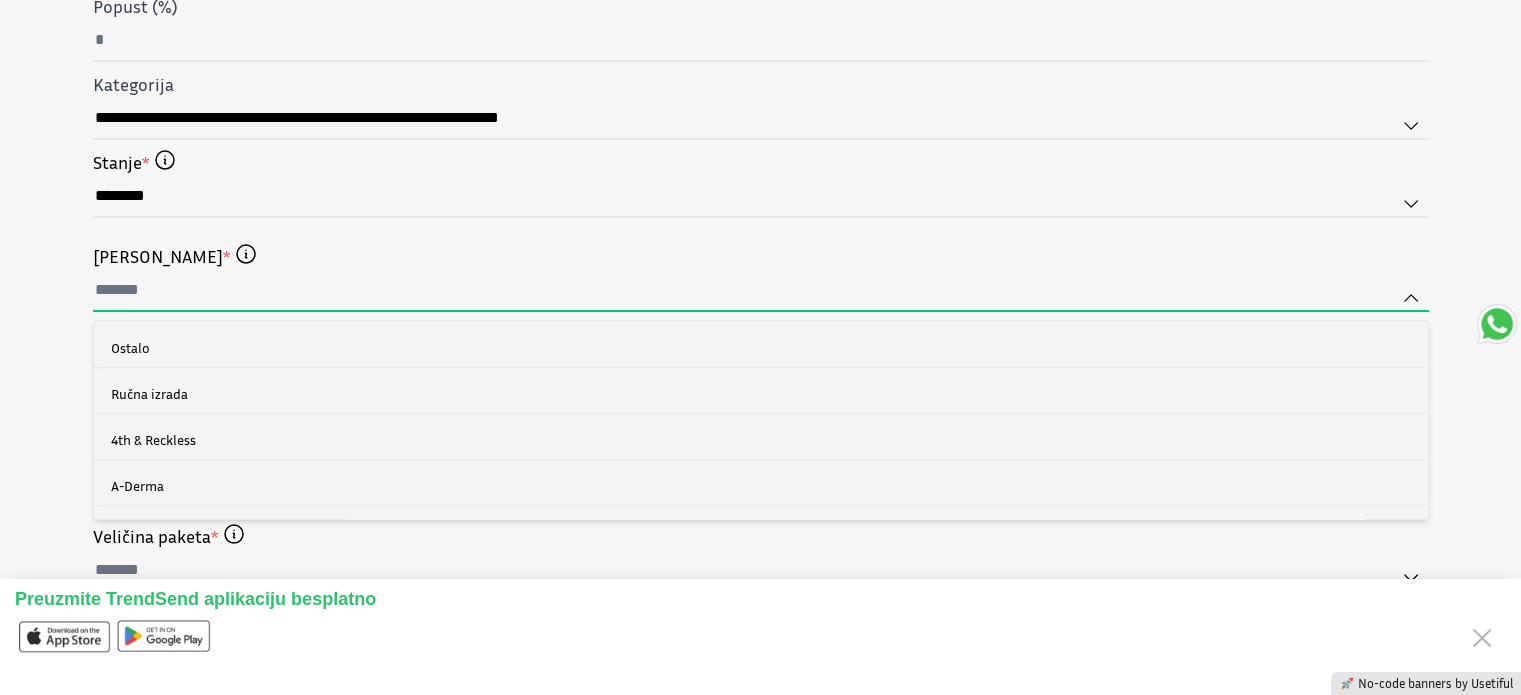 scroll, scrollTop: 804, scrollLeft: 0, axis: vertical 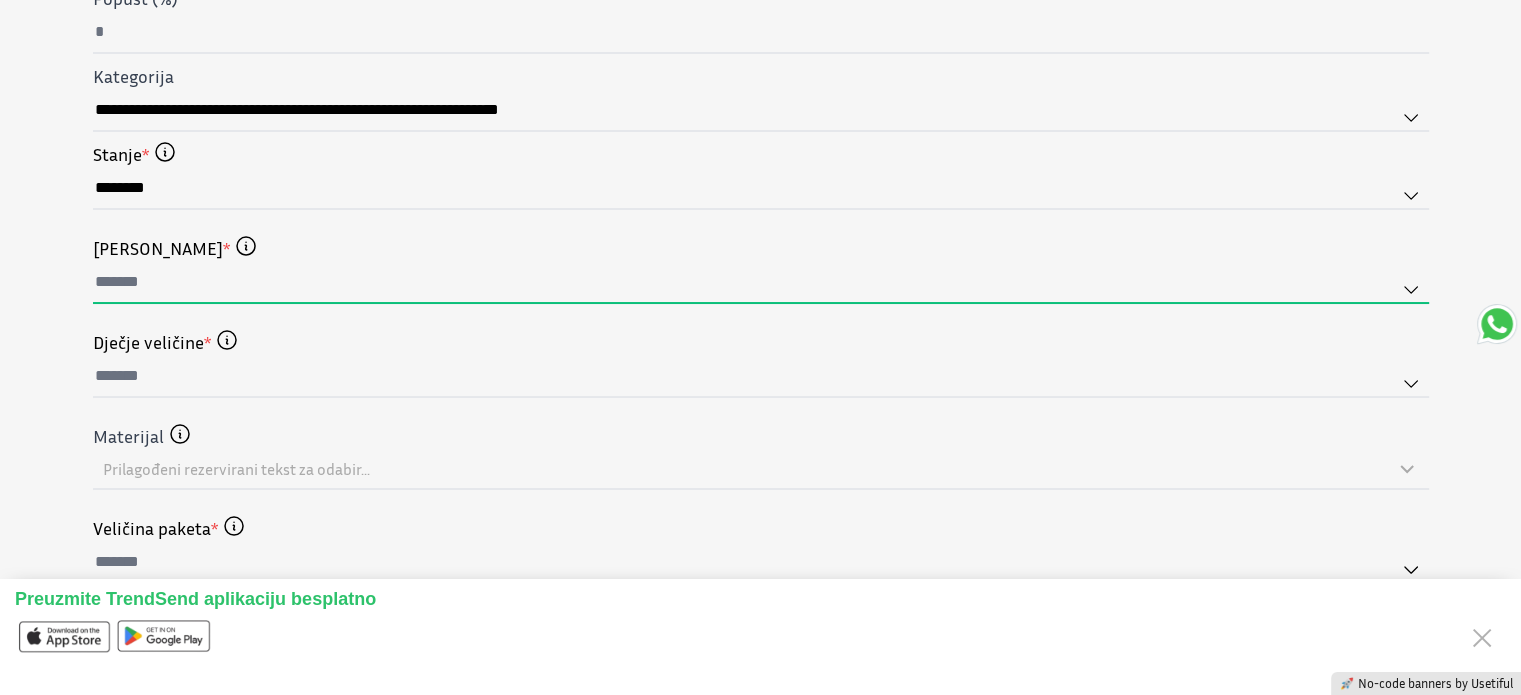 click at bounding box center [761, 283] 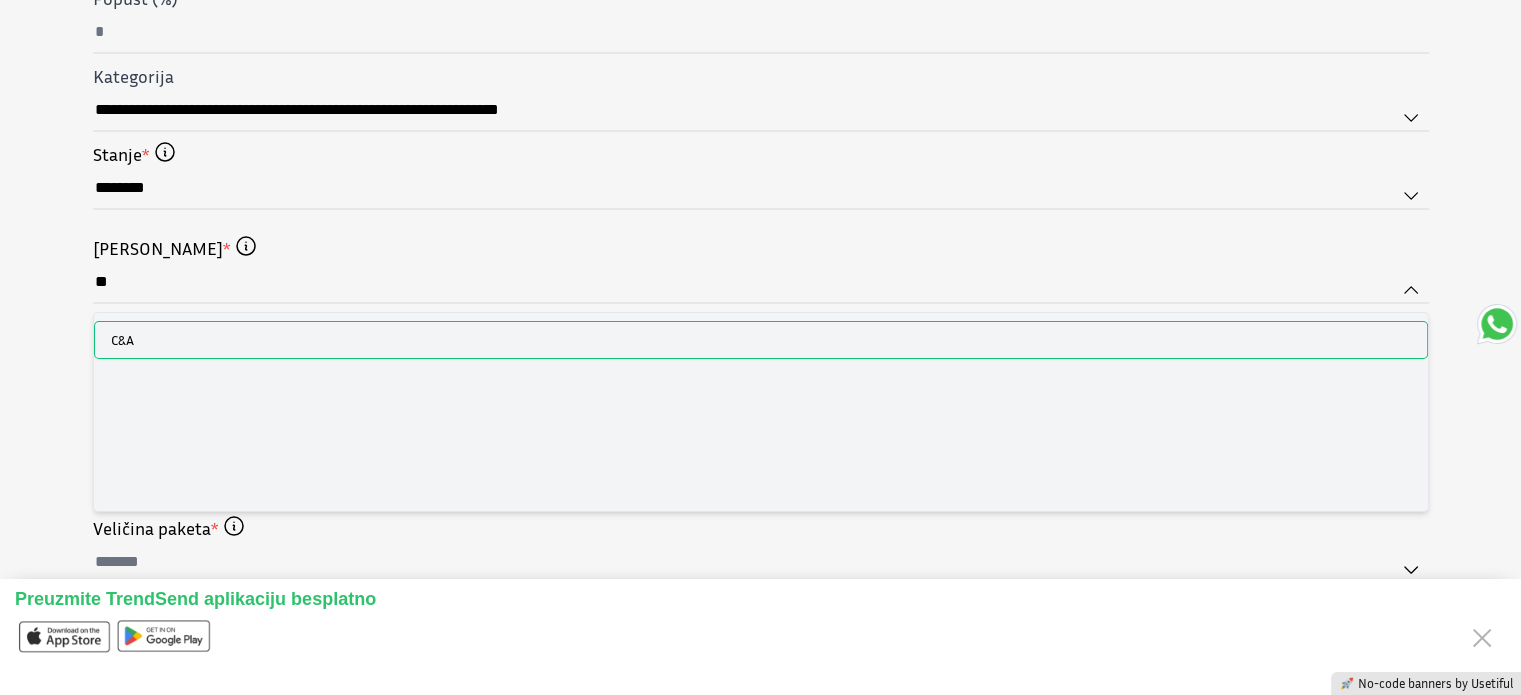 click on "C&A" at bounding box center (761, 340) 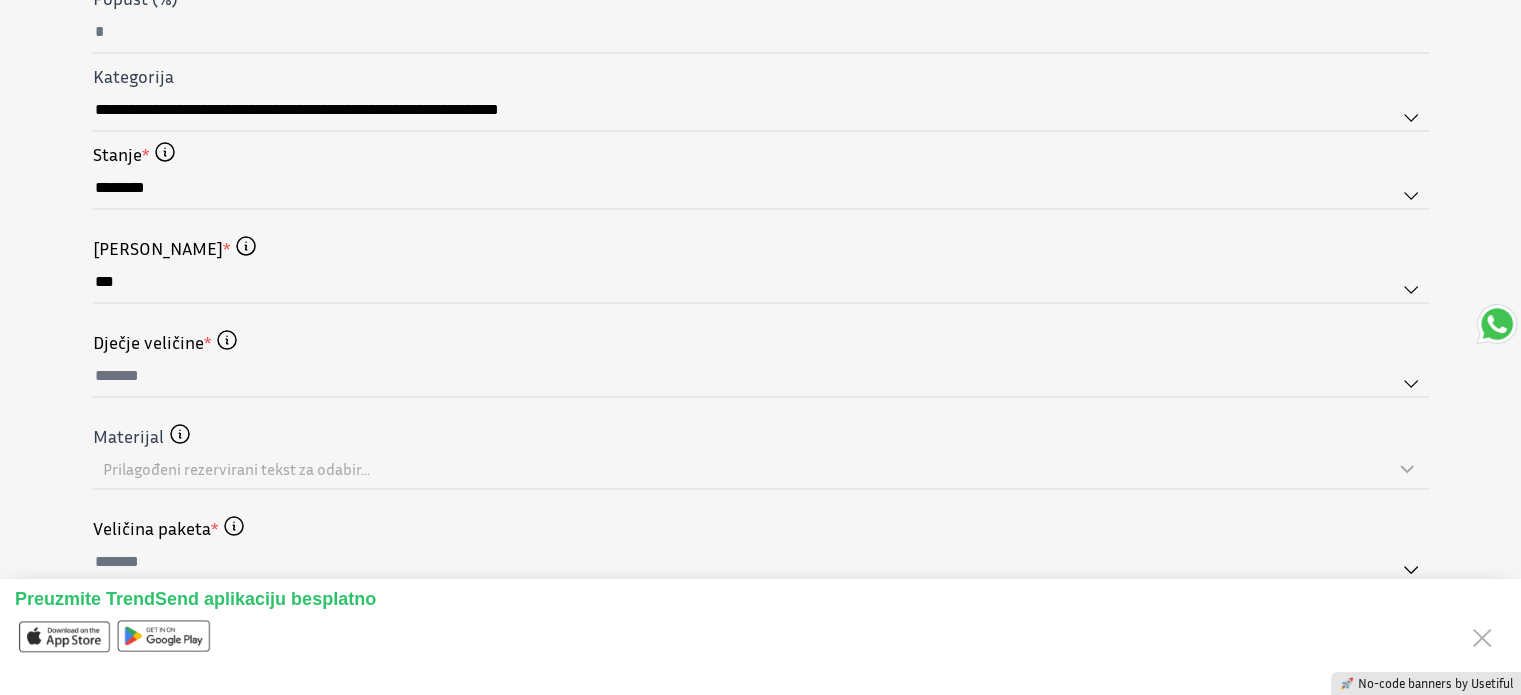 scroll, scrollTop: 207, scrollLeft: 0, axis: vertical 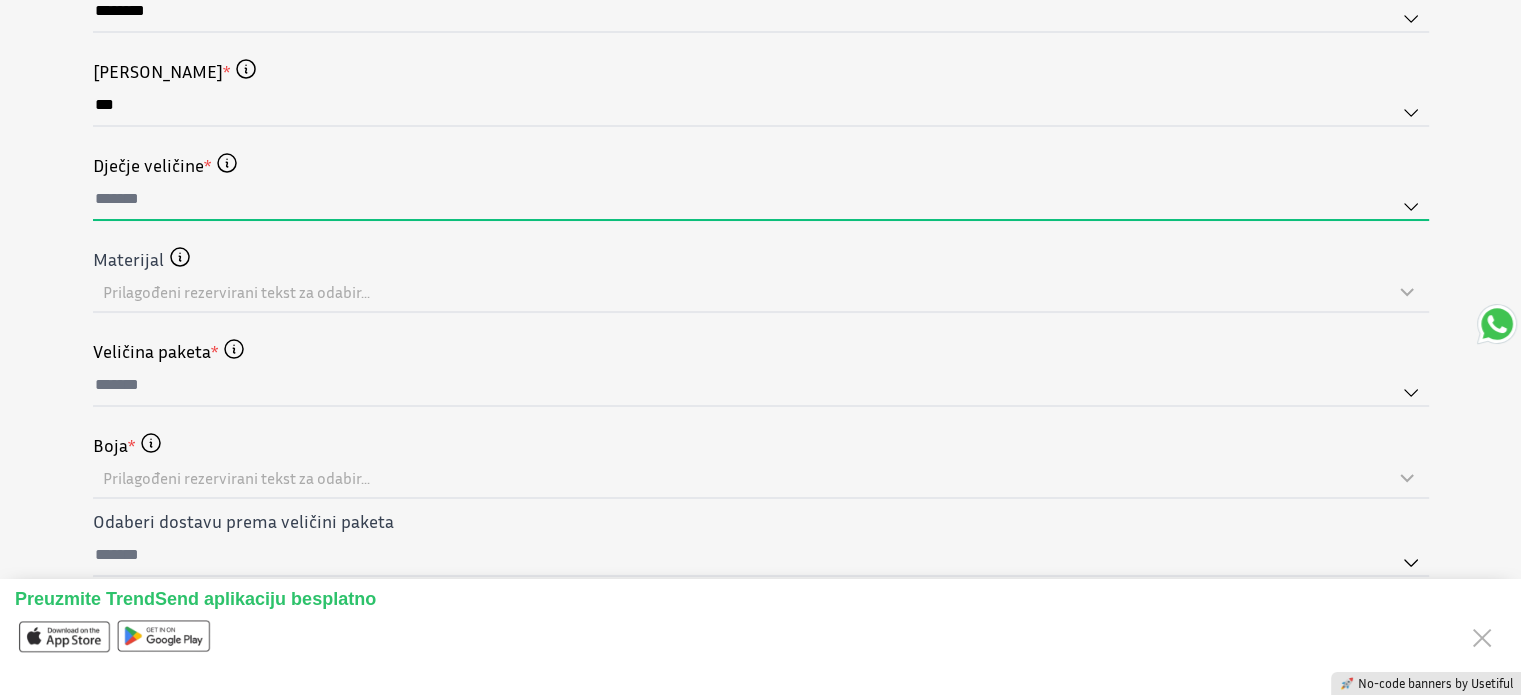 click at bounding box center (761, 200) 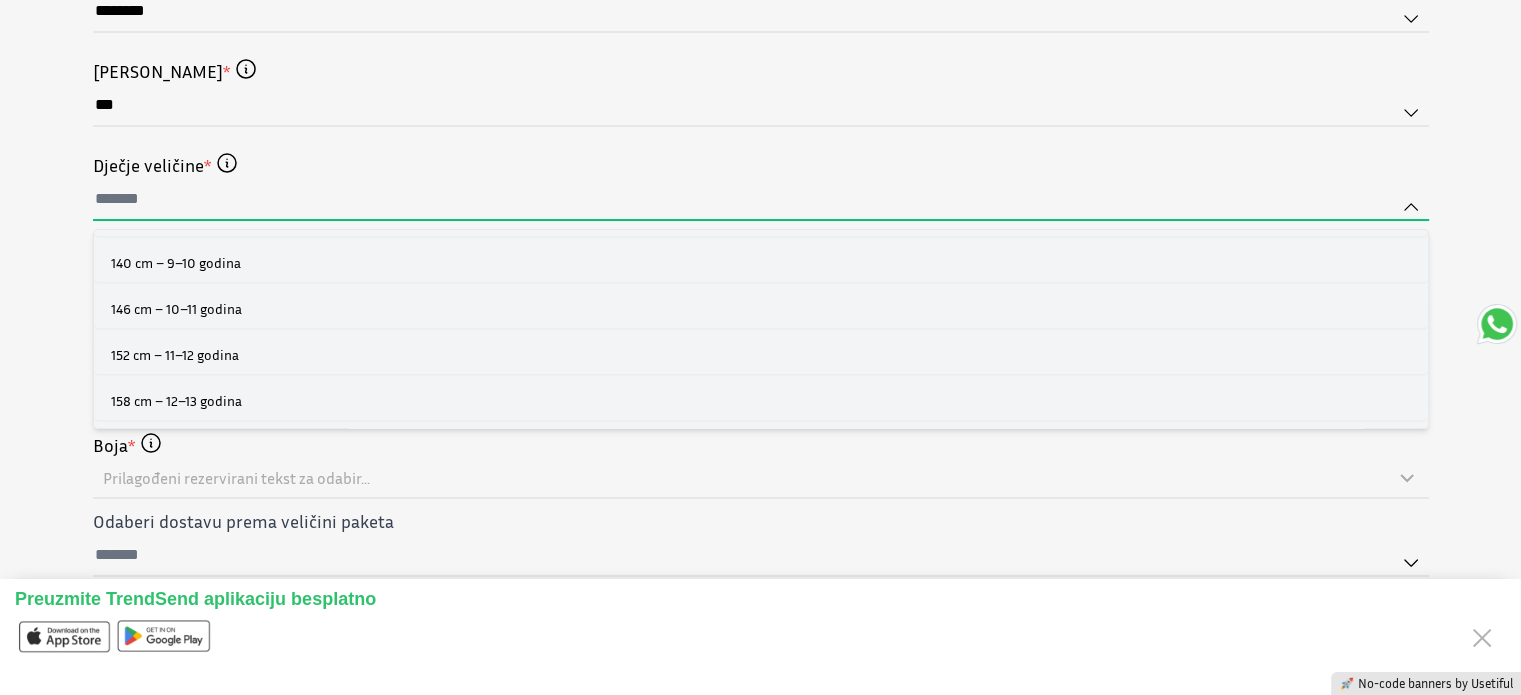 scroll, scrollTop: 1670, scrollLeft: 0, axis: vertical 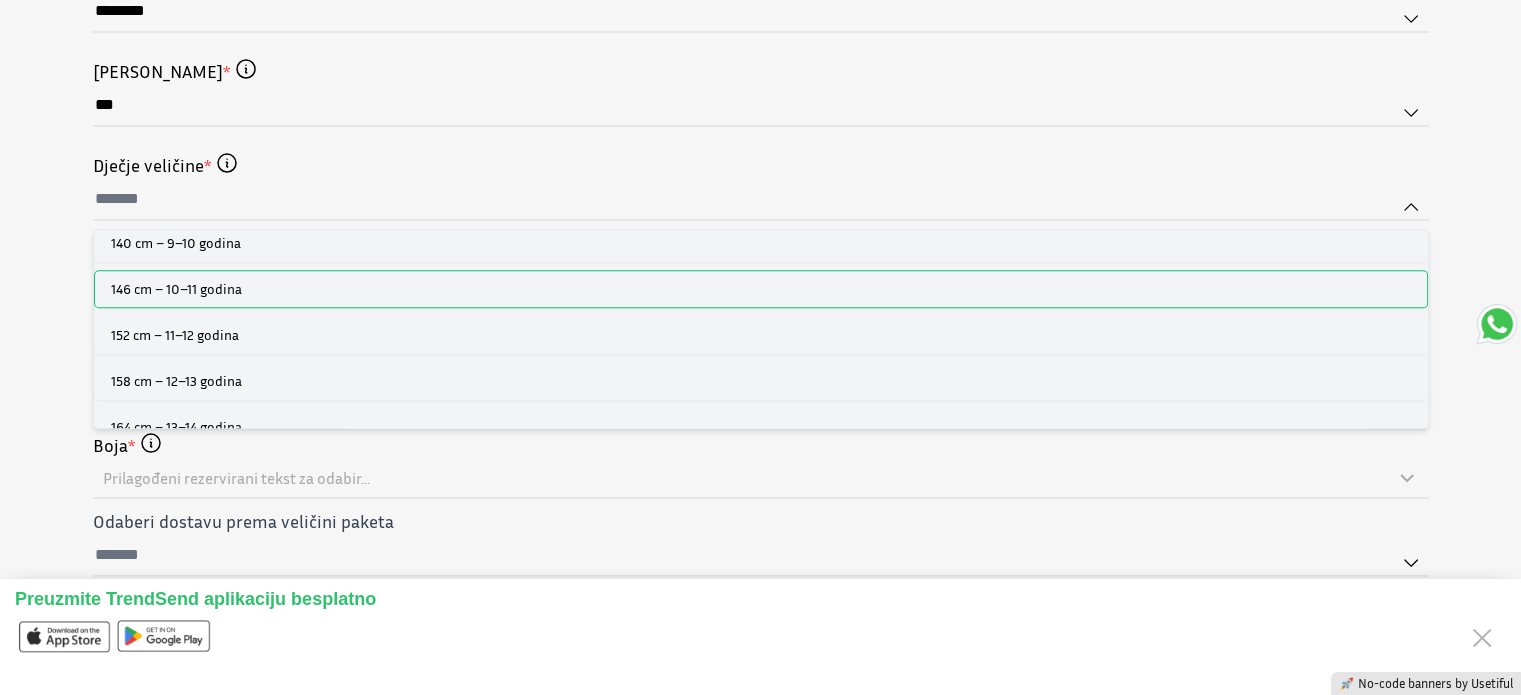 click on "146 cm – 10–11 godina" at bounding box center [761, 289] 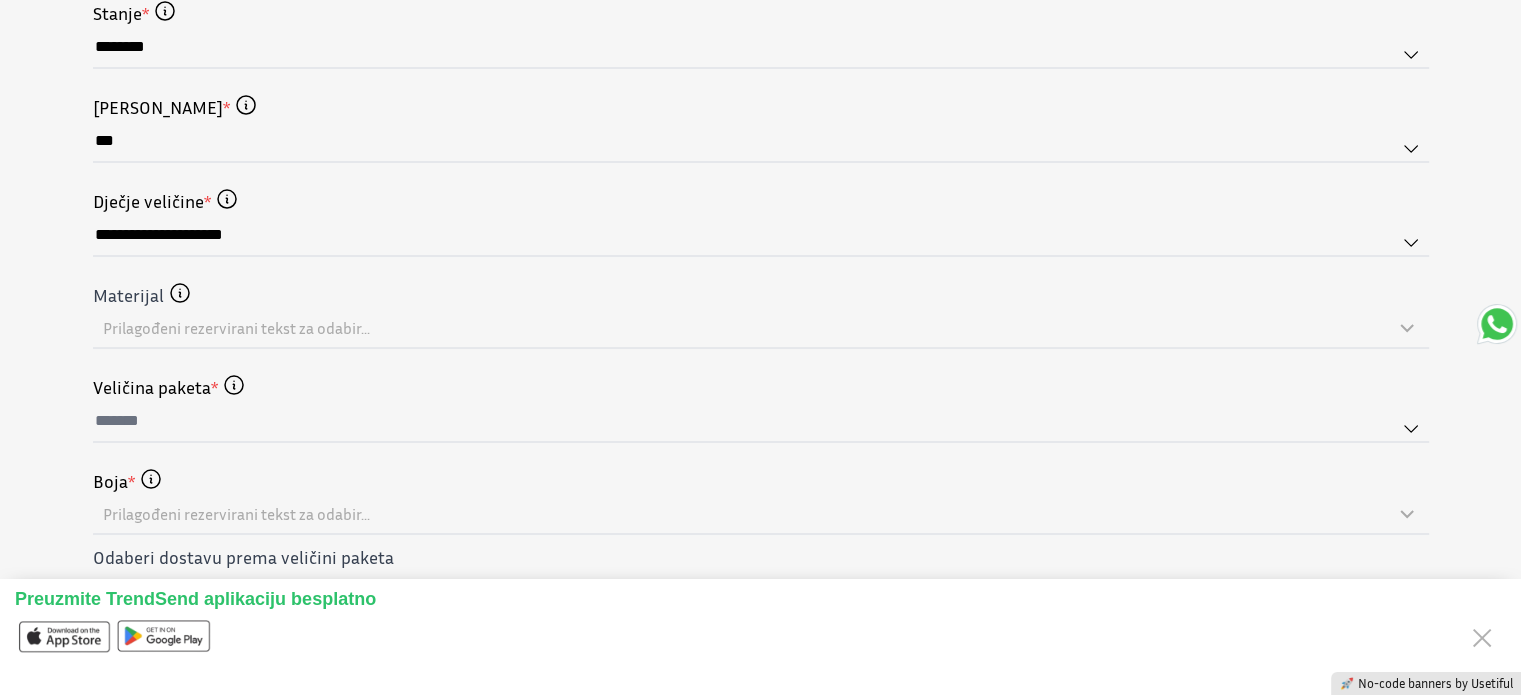 scroll, scrollTop: 995, scrollLeft: 0, axis: vertical 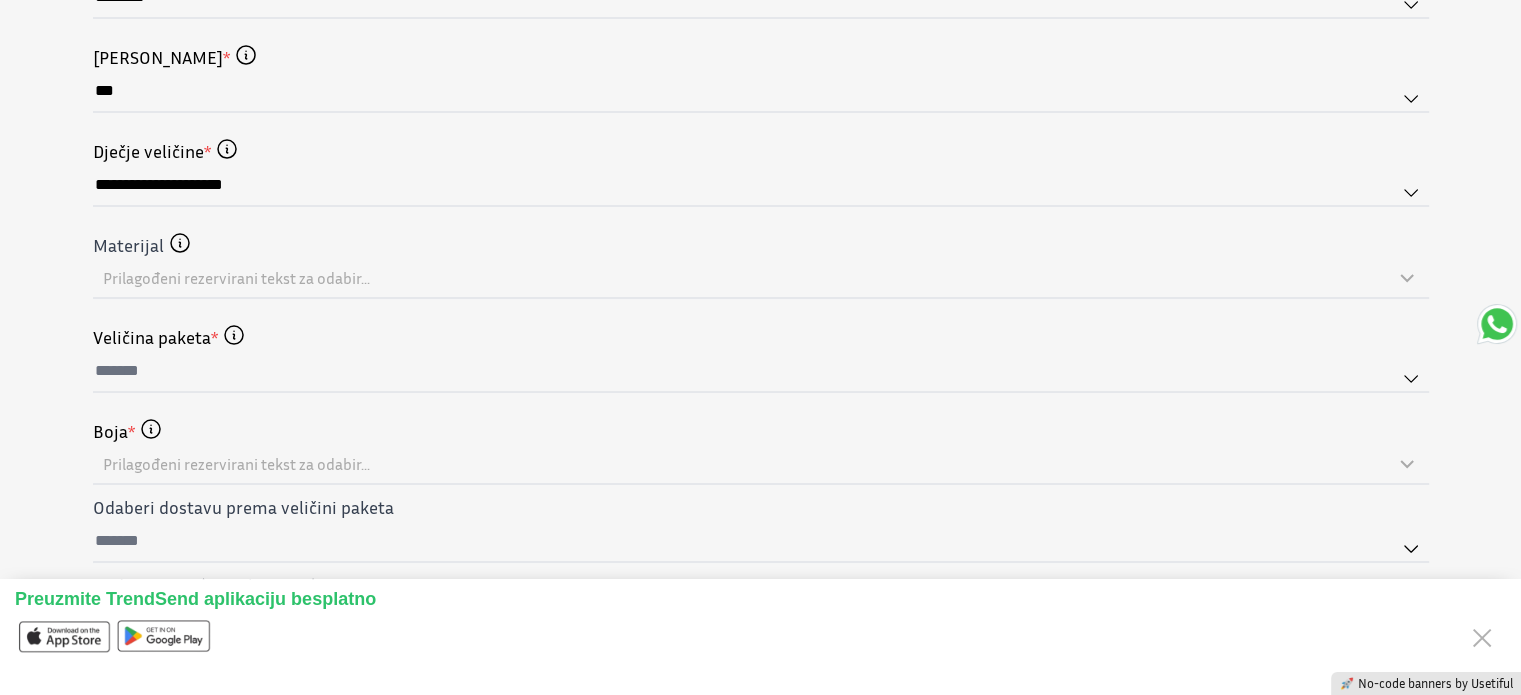 click on "**********" at bounding box center (761, 217) 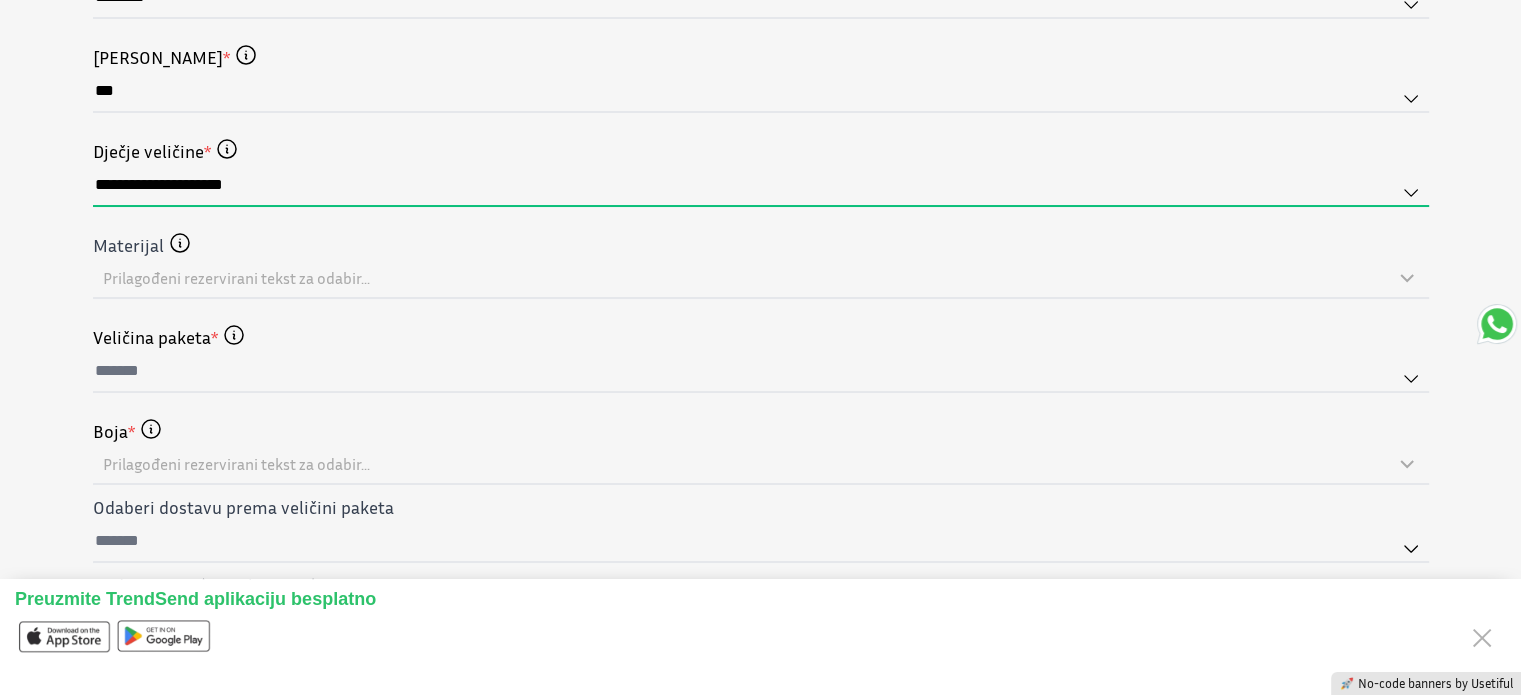 click on "**********" at bounding box center (761, 186) 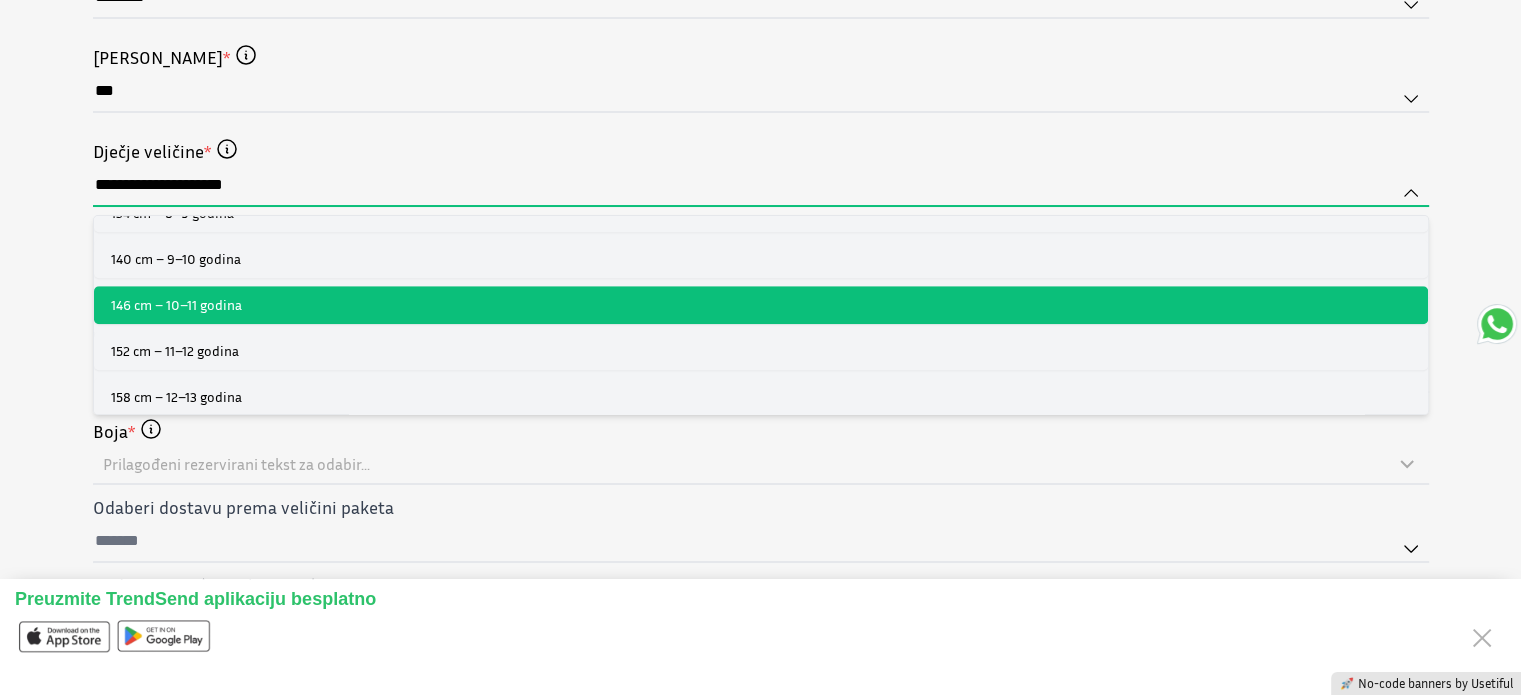 scroll, scrollTop: 1660, scrollLeft: 0, axis: vertical 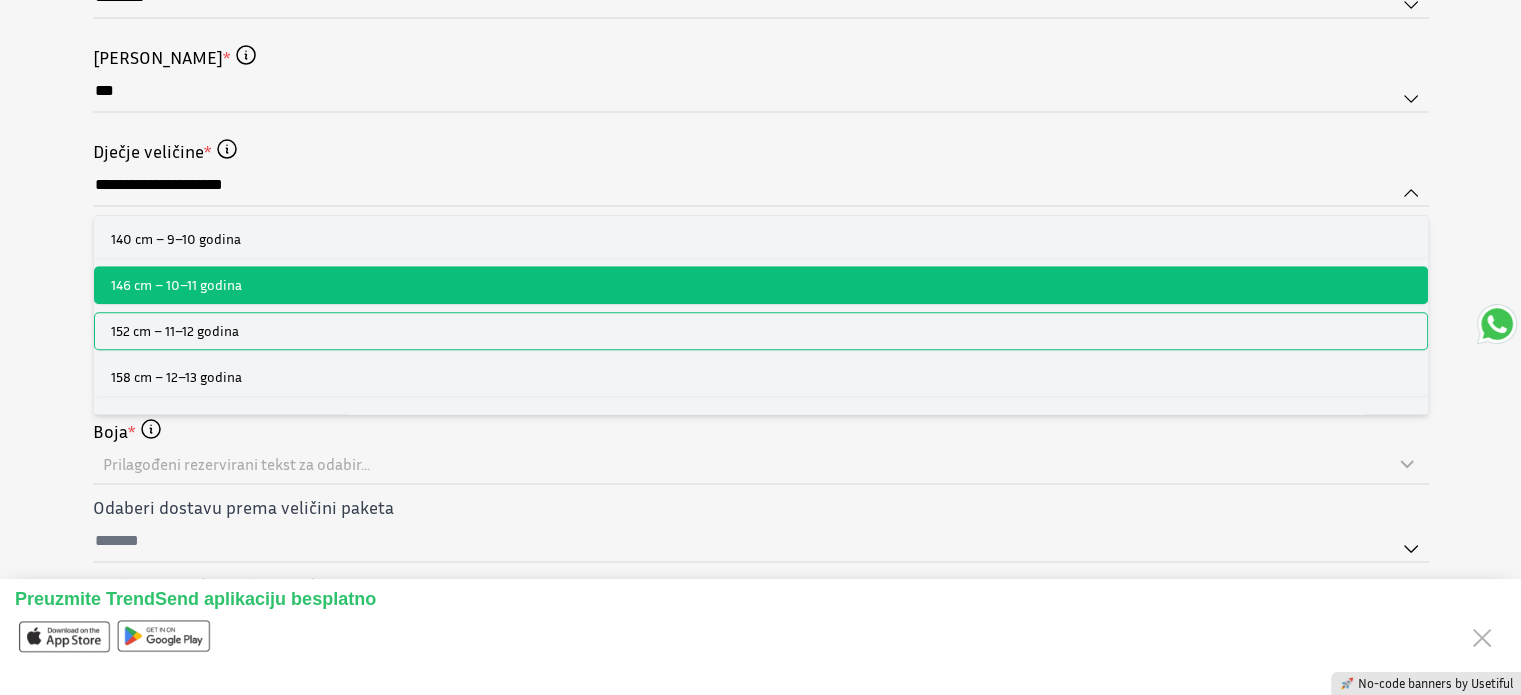 click on "152 cm – 11–12 godina" at bounding box center [761, 331] 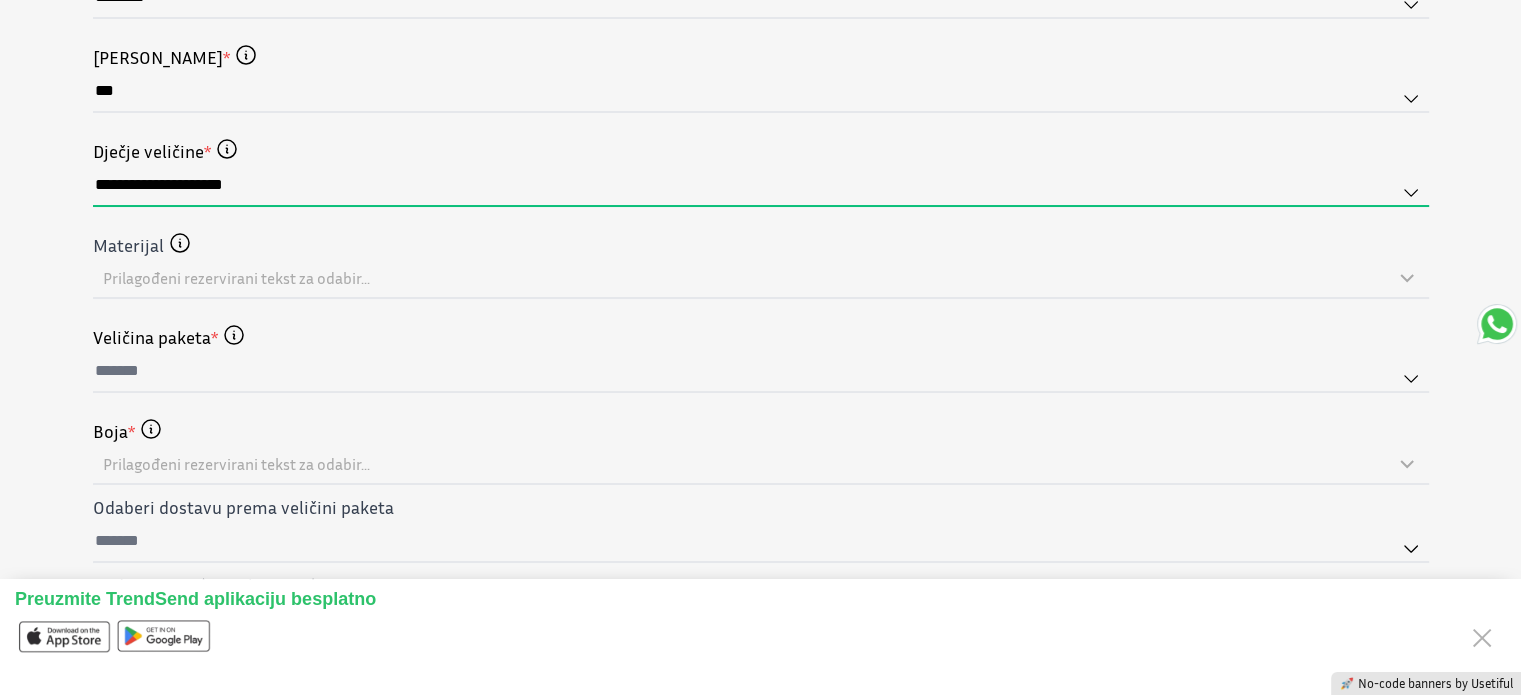 click on "**********" at bounding box center (761, 186) 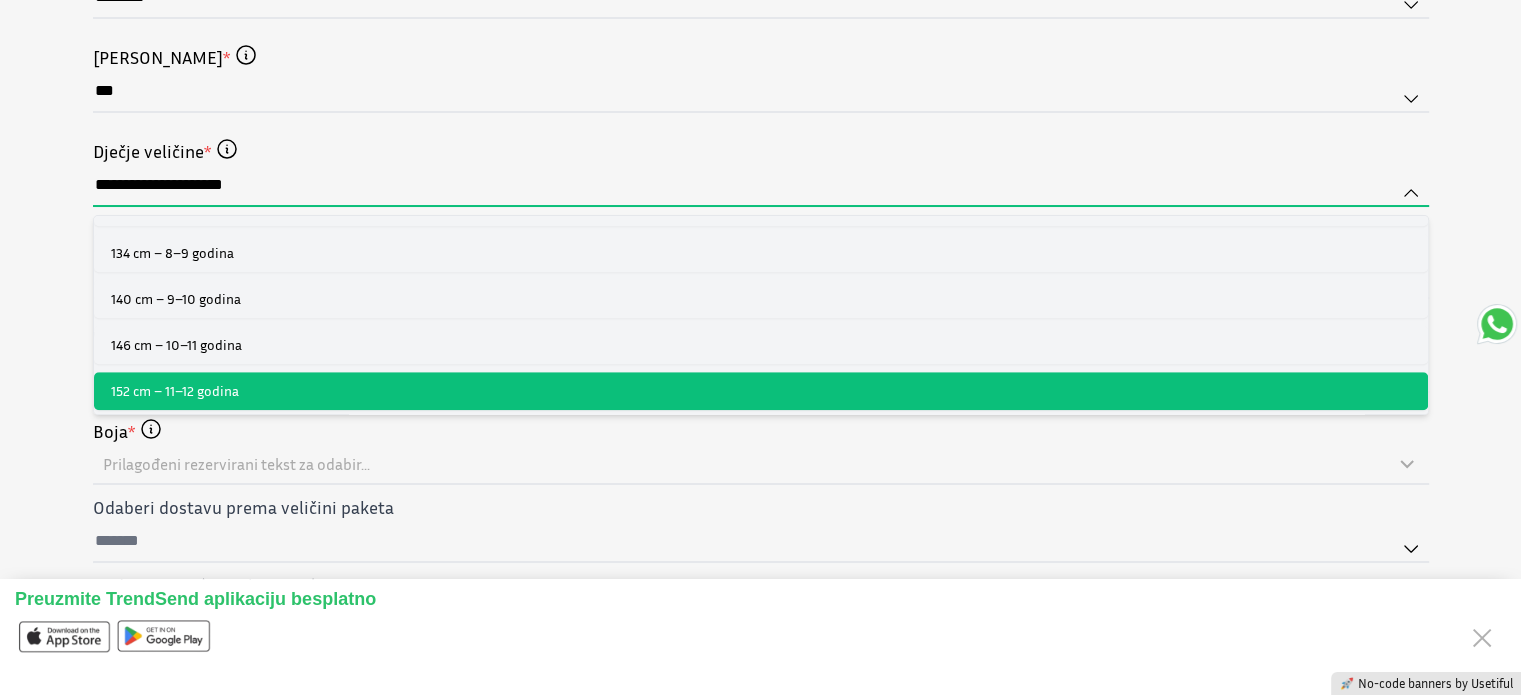 scroll, scrollTop: 1610, scrollLeft: 0, axis: vertical 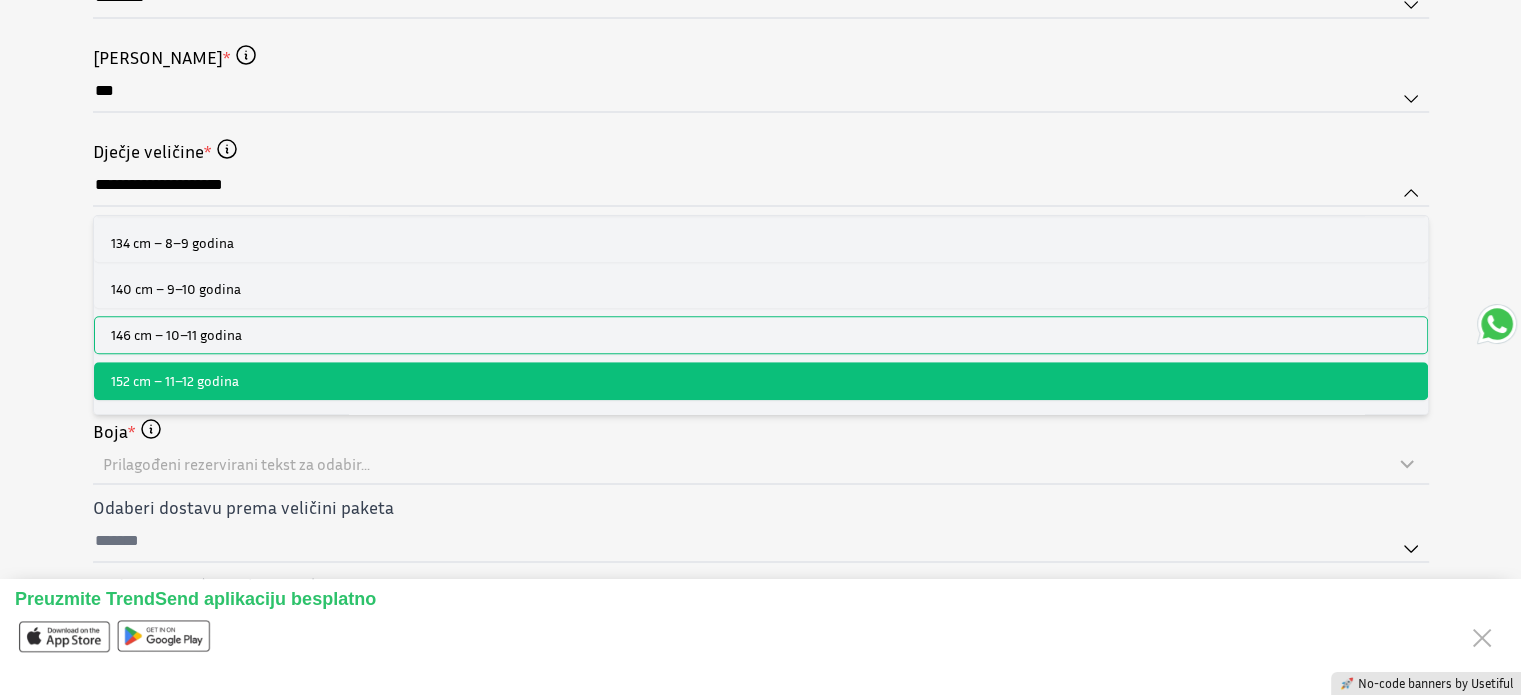 click on "146 cm – 10–11 godina" at bounding box center [761, 335] 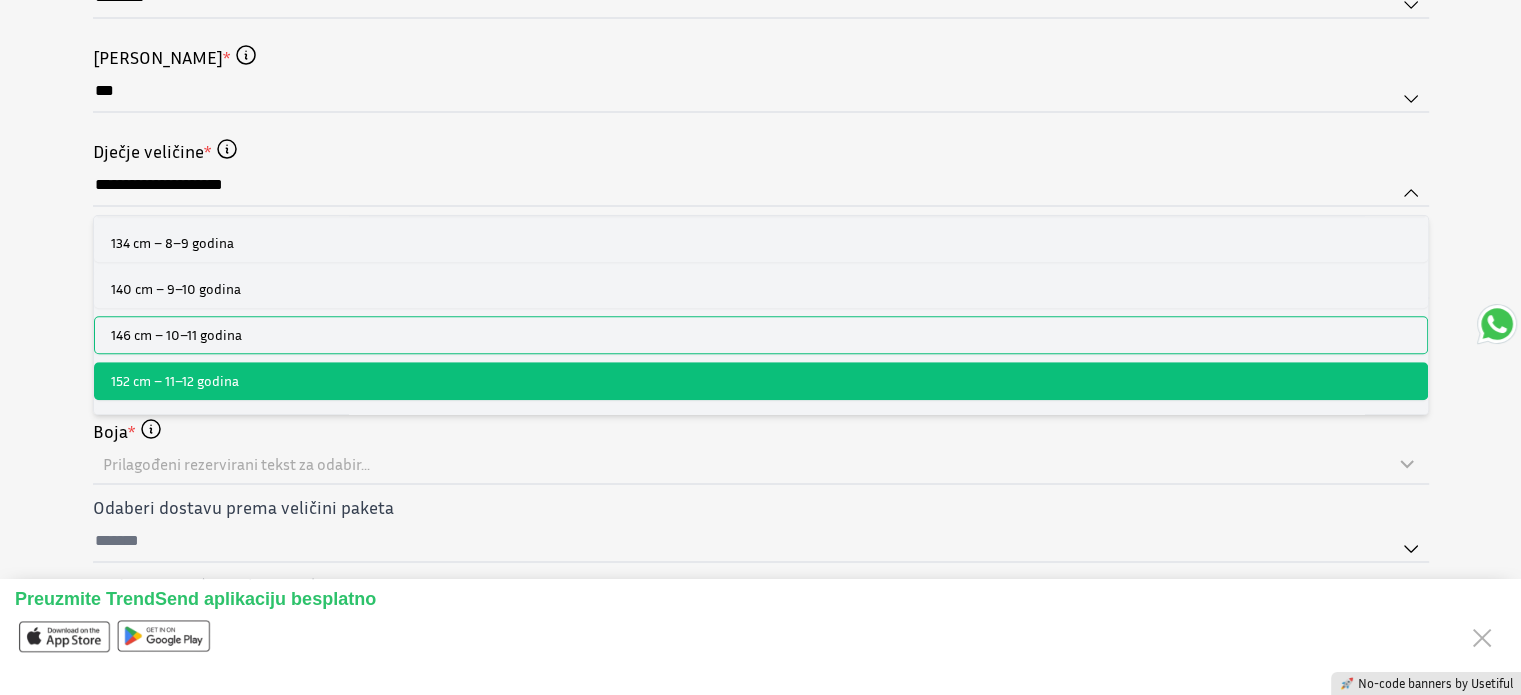 type on "**********" 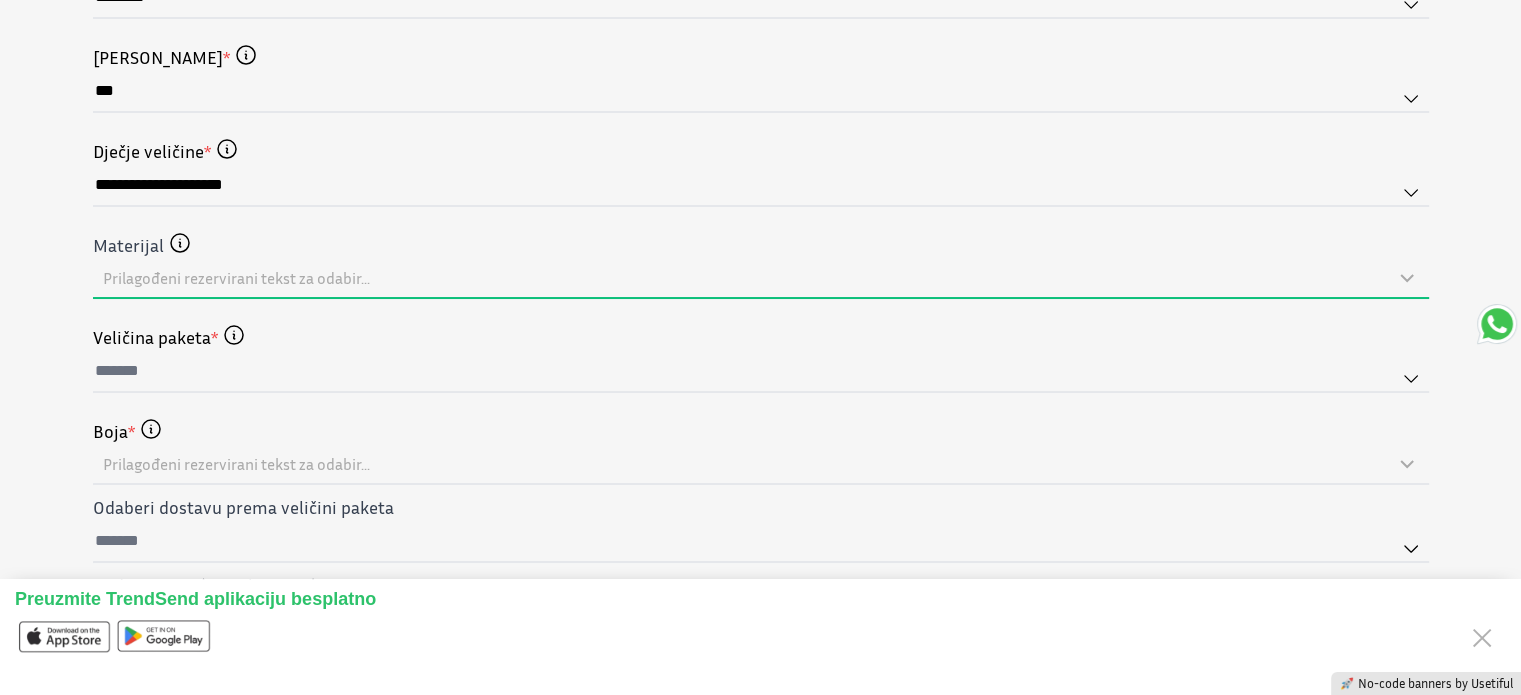 click on "Prilagođeni rezervirani tekst za odabir..." at bounding box center [236, 278] 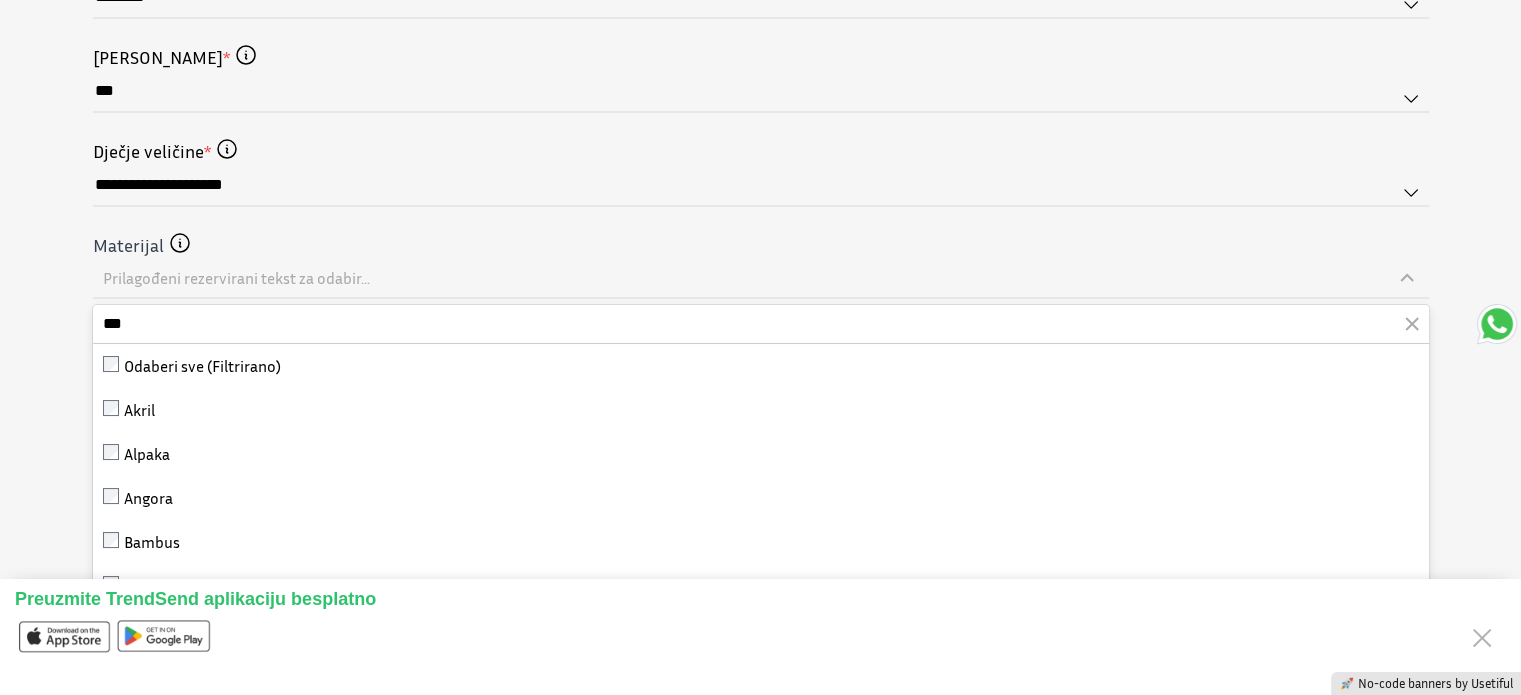 type on "****" 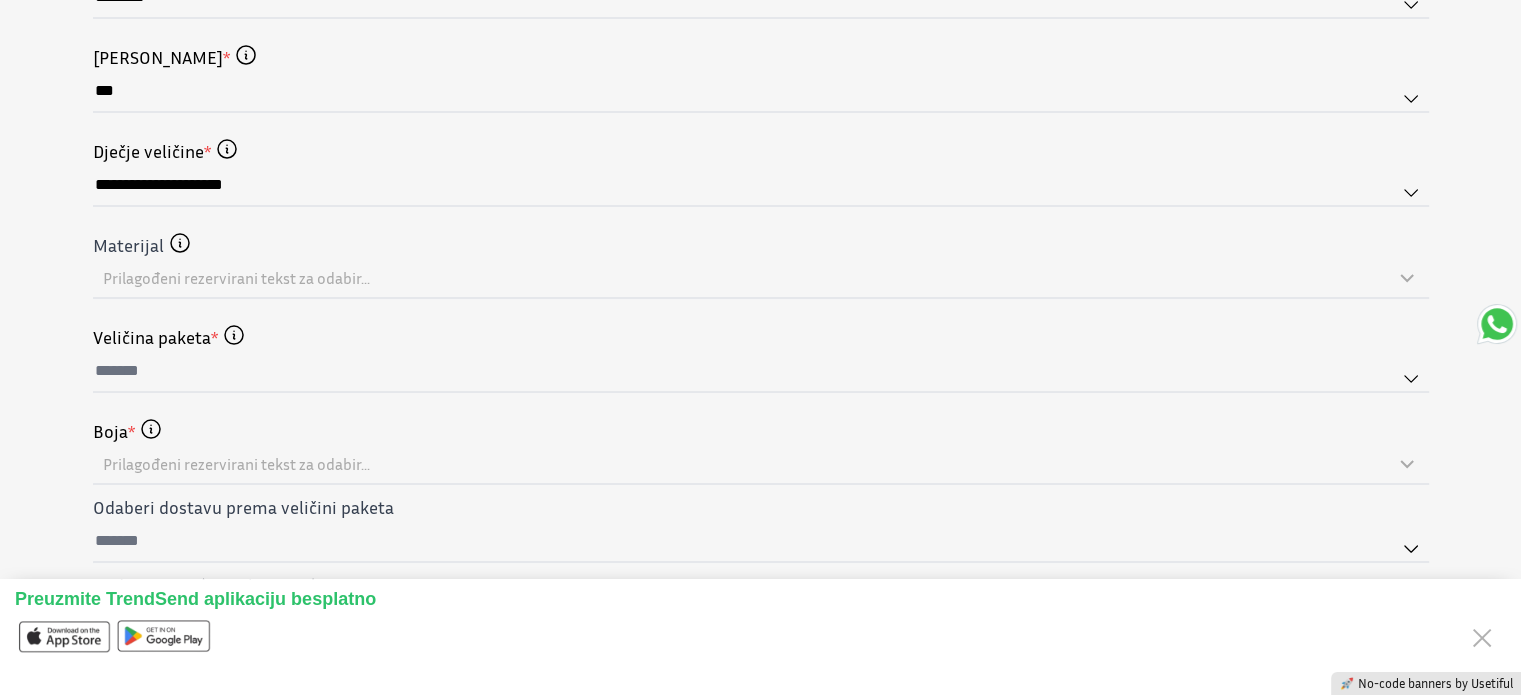 click on "**********" at bounding box center [761, -49] 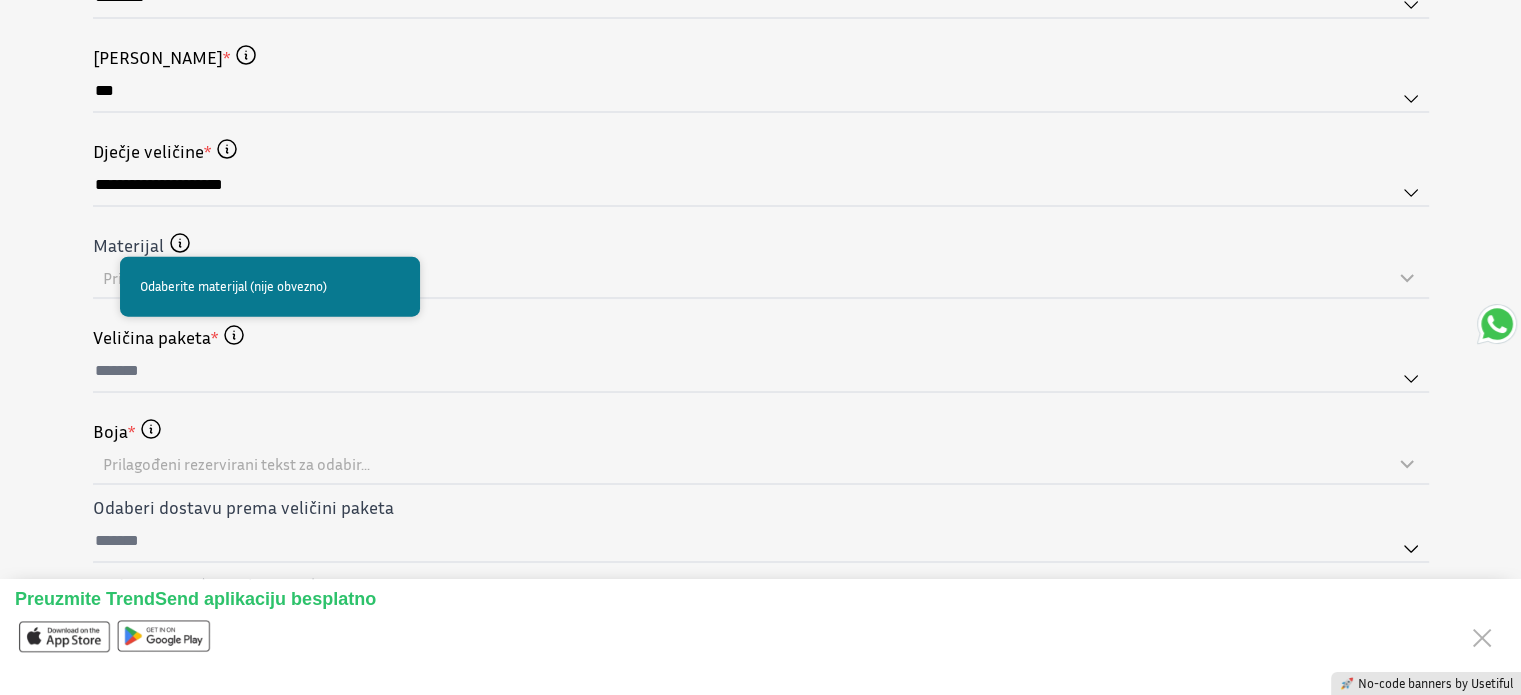 click on "Odaberite materijal (nije obvezno)" at bounding box center (270, 287) 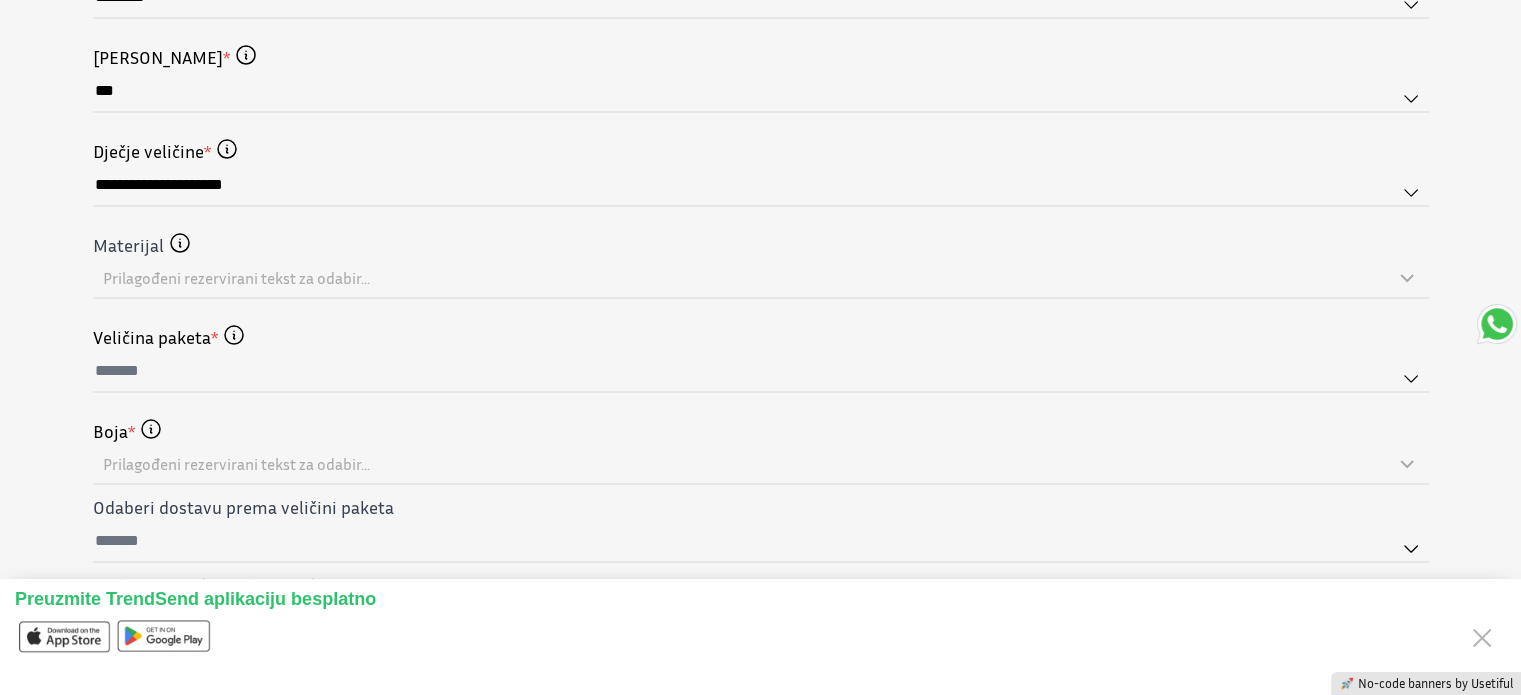 click on "**********" at bounding box center (761, -49) 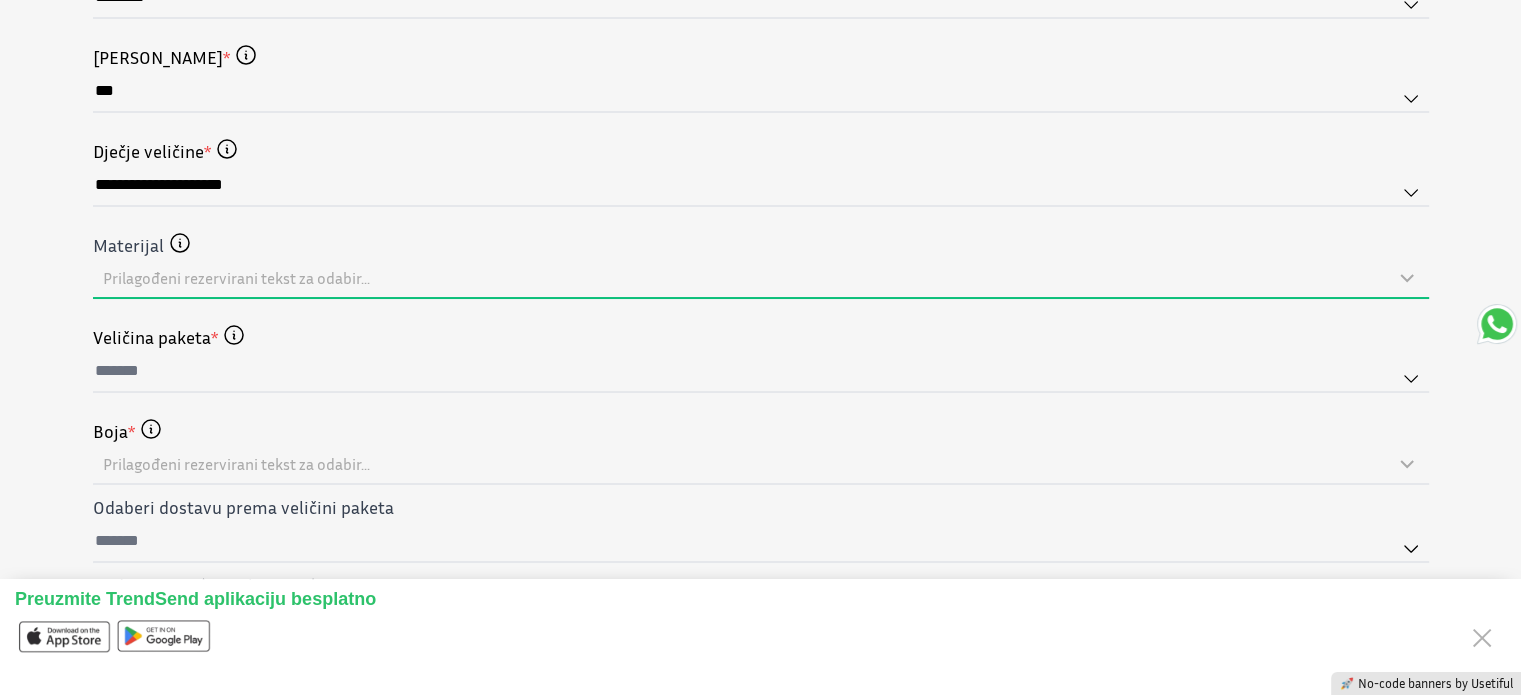 click on "Prilagođeni rezervirani tekst za odabir..." at bounding box center (749, 278) 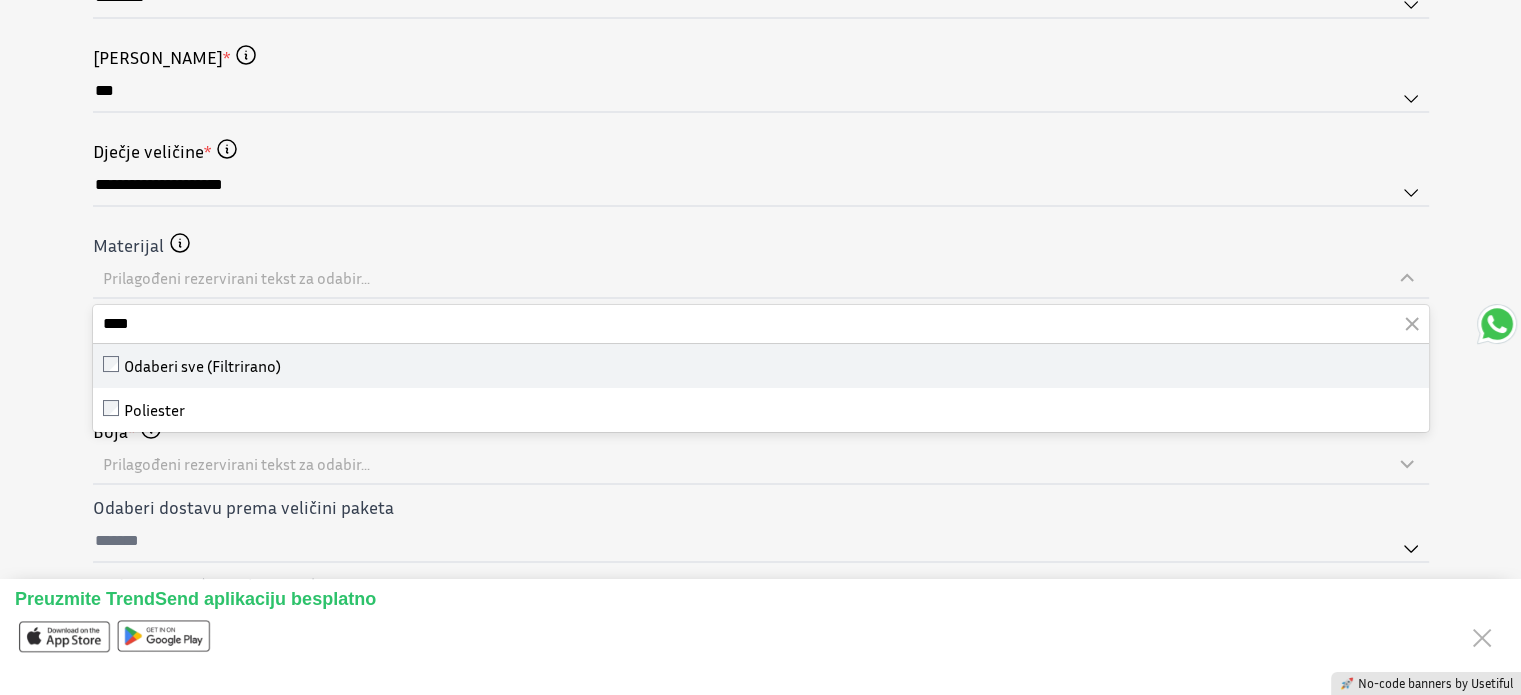 type on "****" 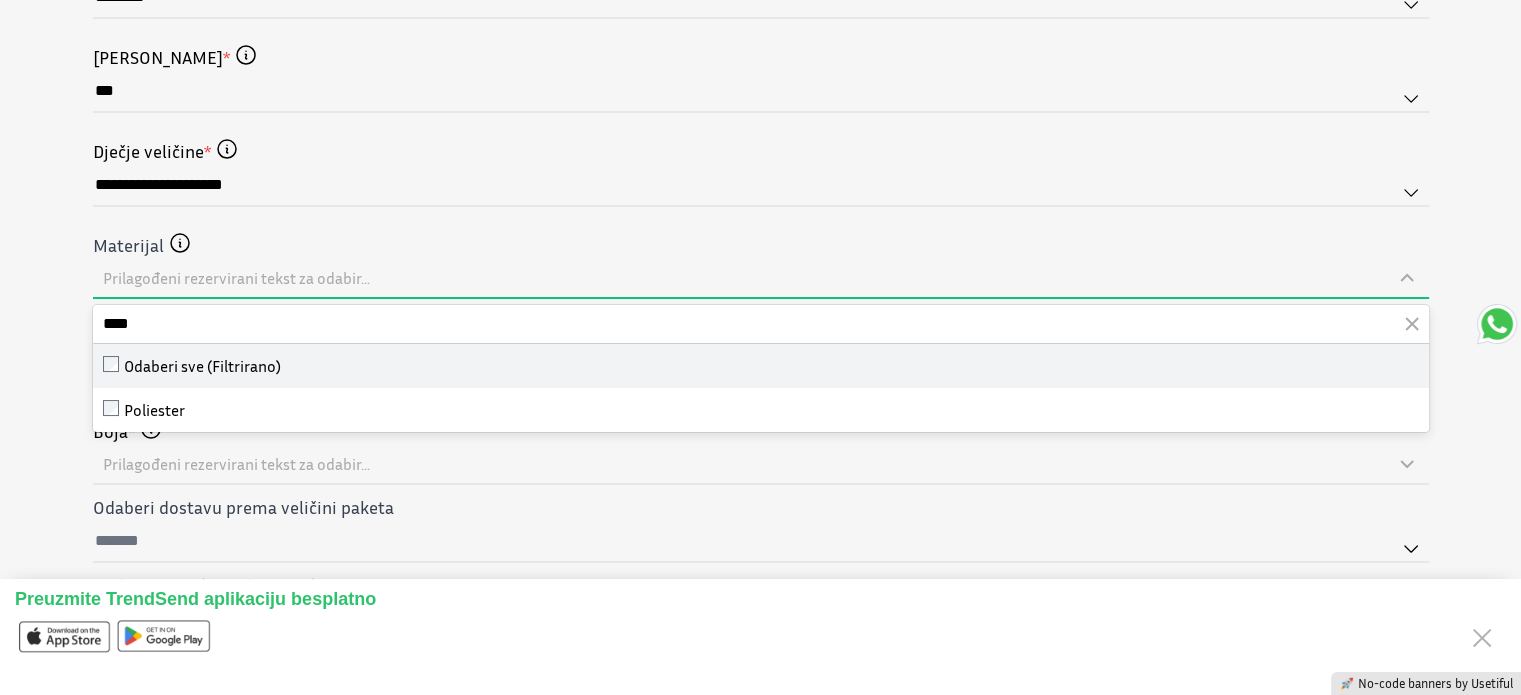 click on "Odaberi sve (Filtrirano)" at bounding box center (761, 366) 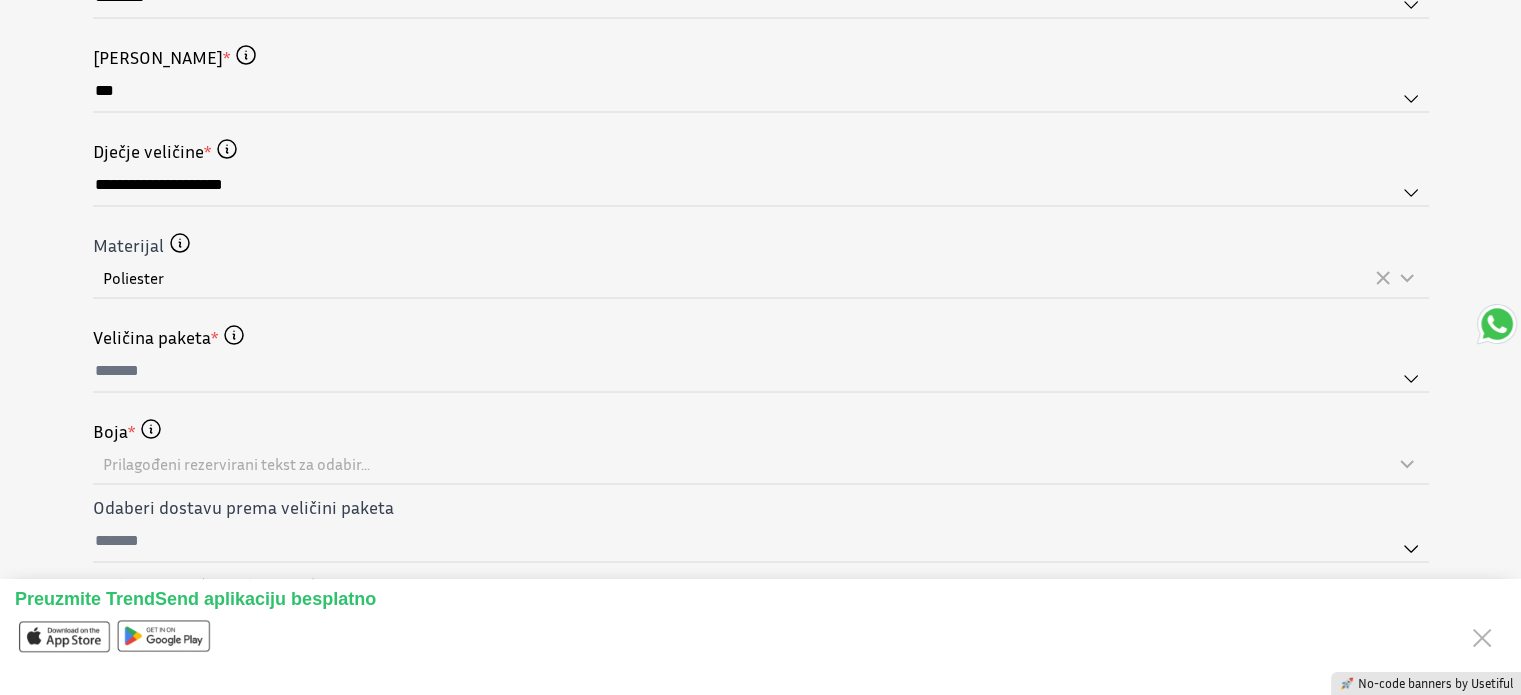 click on "**********" at bounding box center [760, -47] 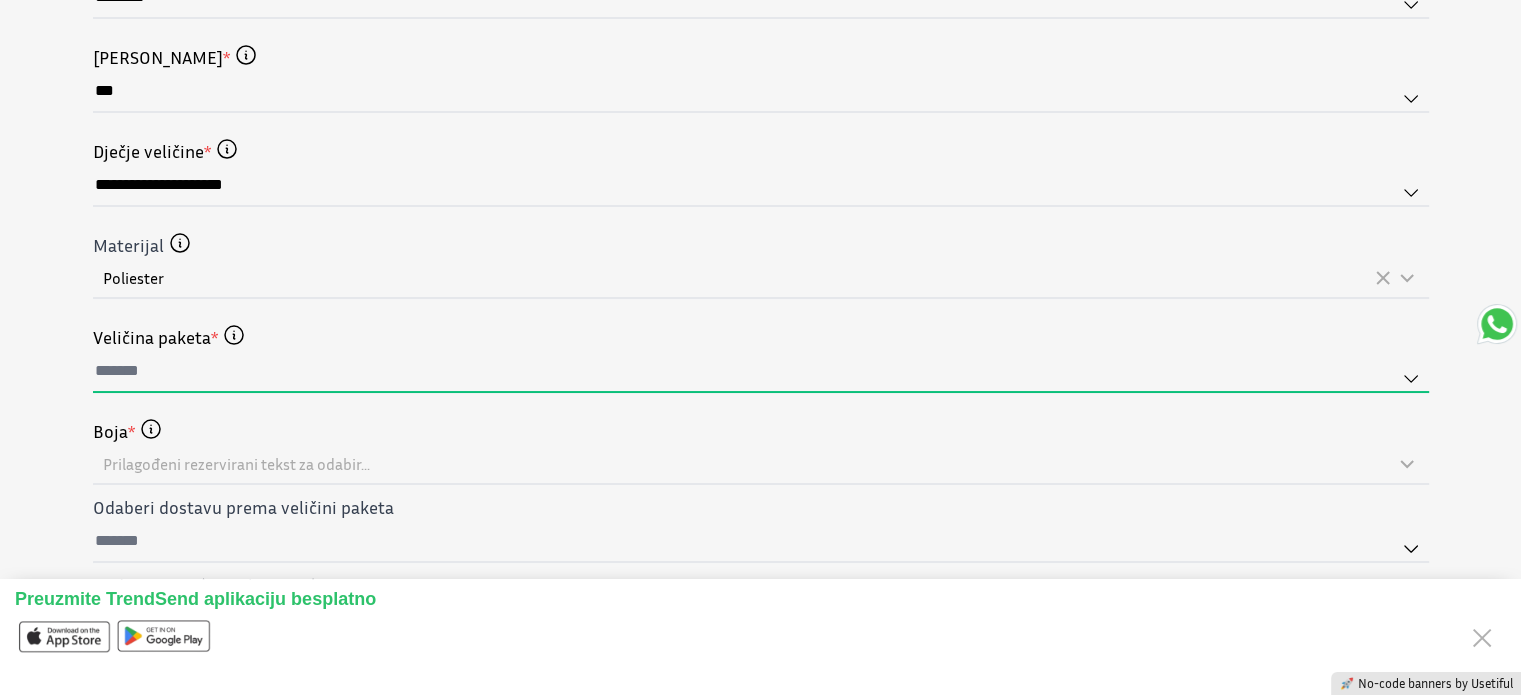 click at bounding box center [761, 372] 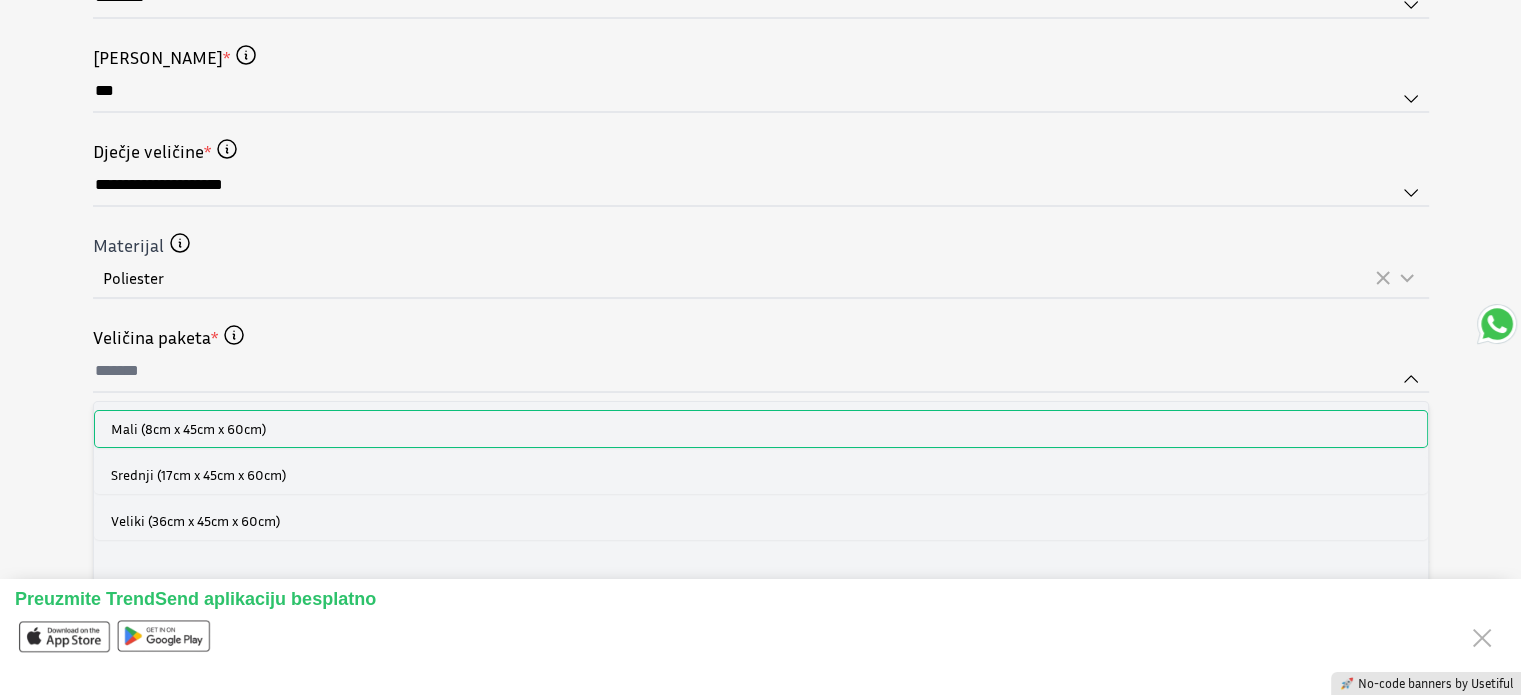 click on "Mali (8cm x 45cm x 60cm)" at bounding box center (188, 429) 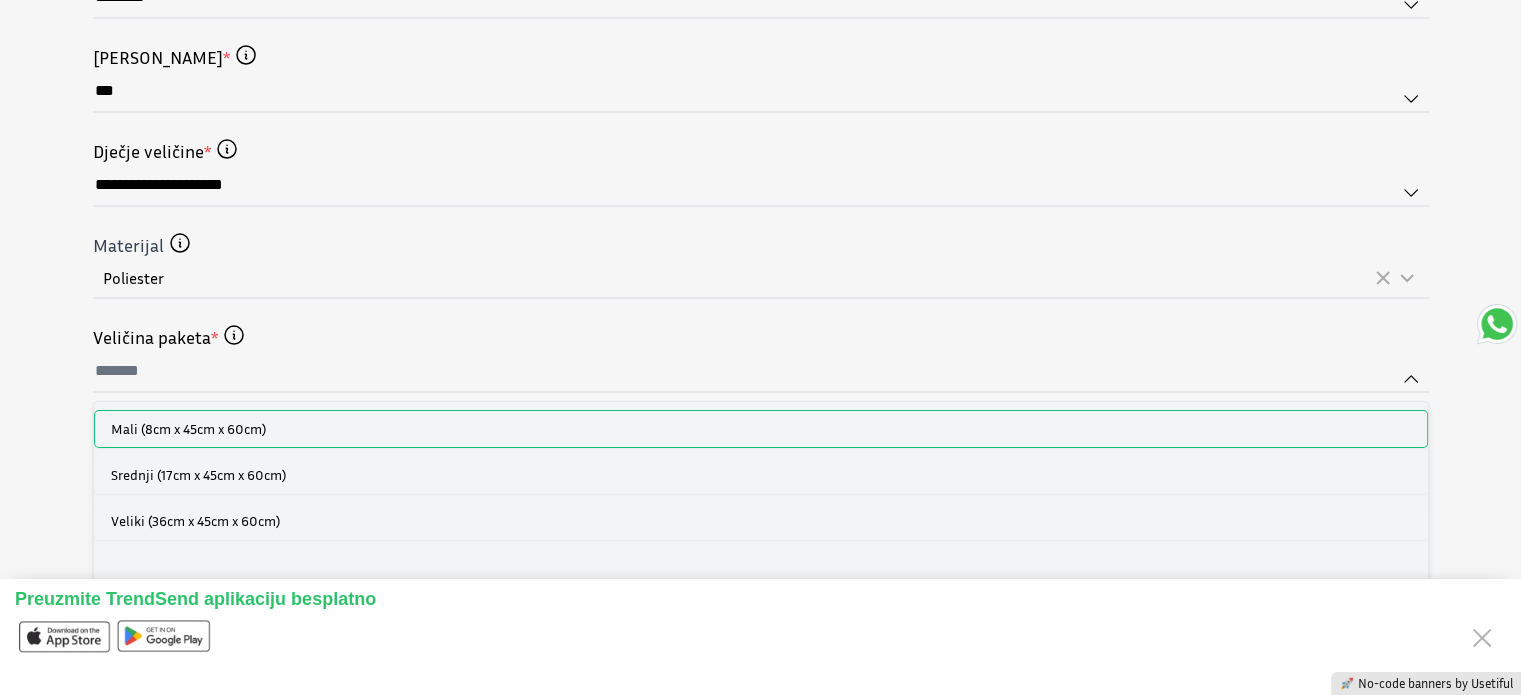 type on "**********" 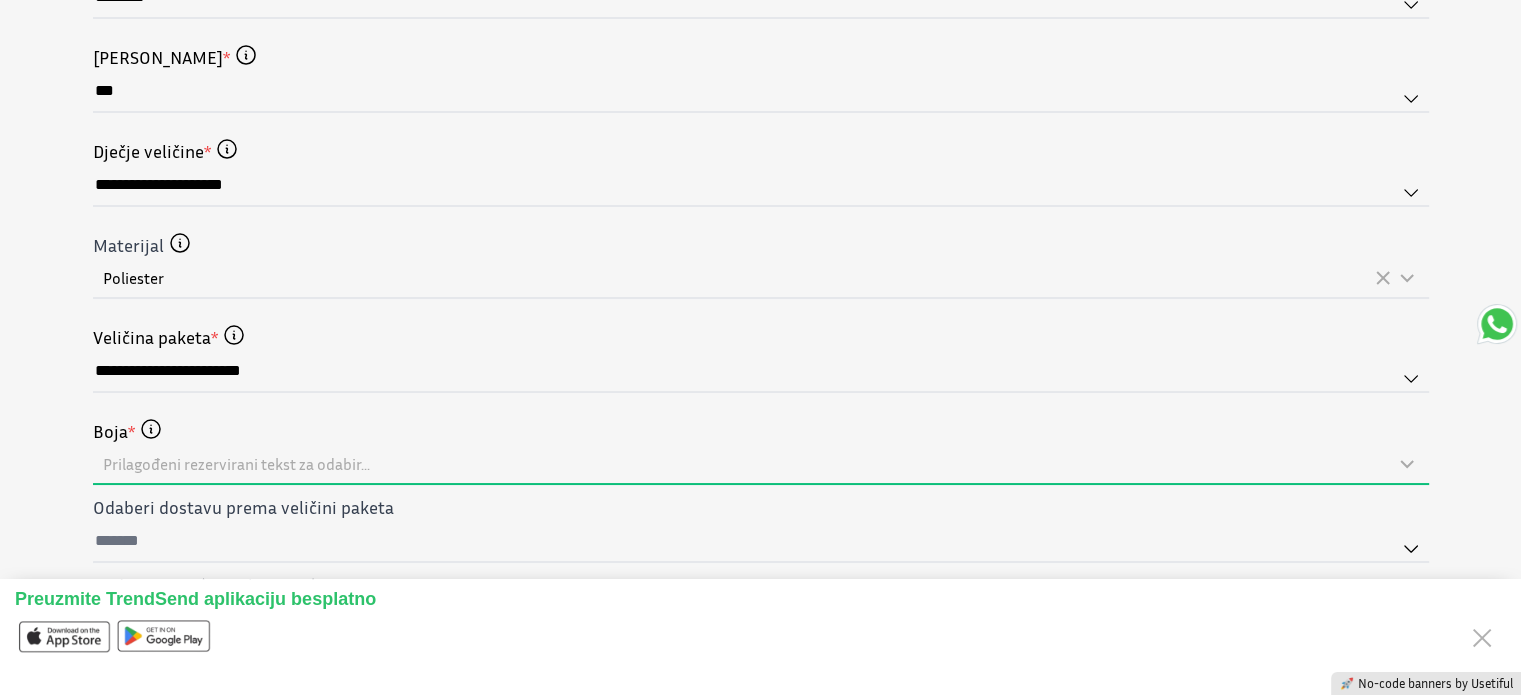 click on "Prilagođeni rezervirani tekst za odabir..." at bounding box center [236, 464] 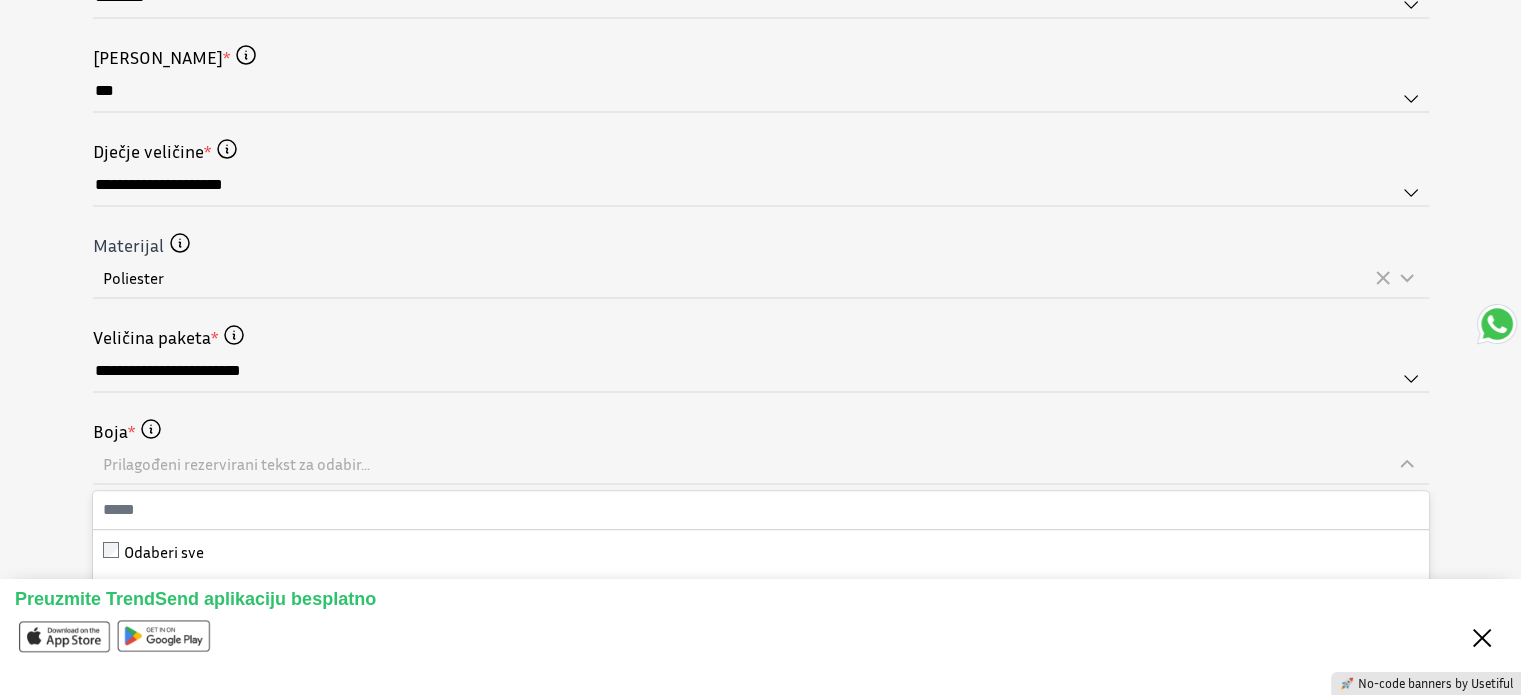 click on "Close" at bounding box center [1482, 636] 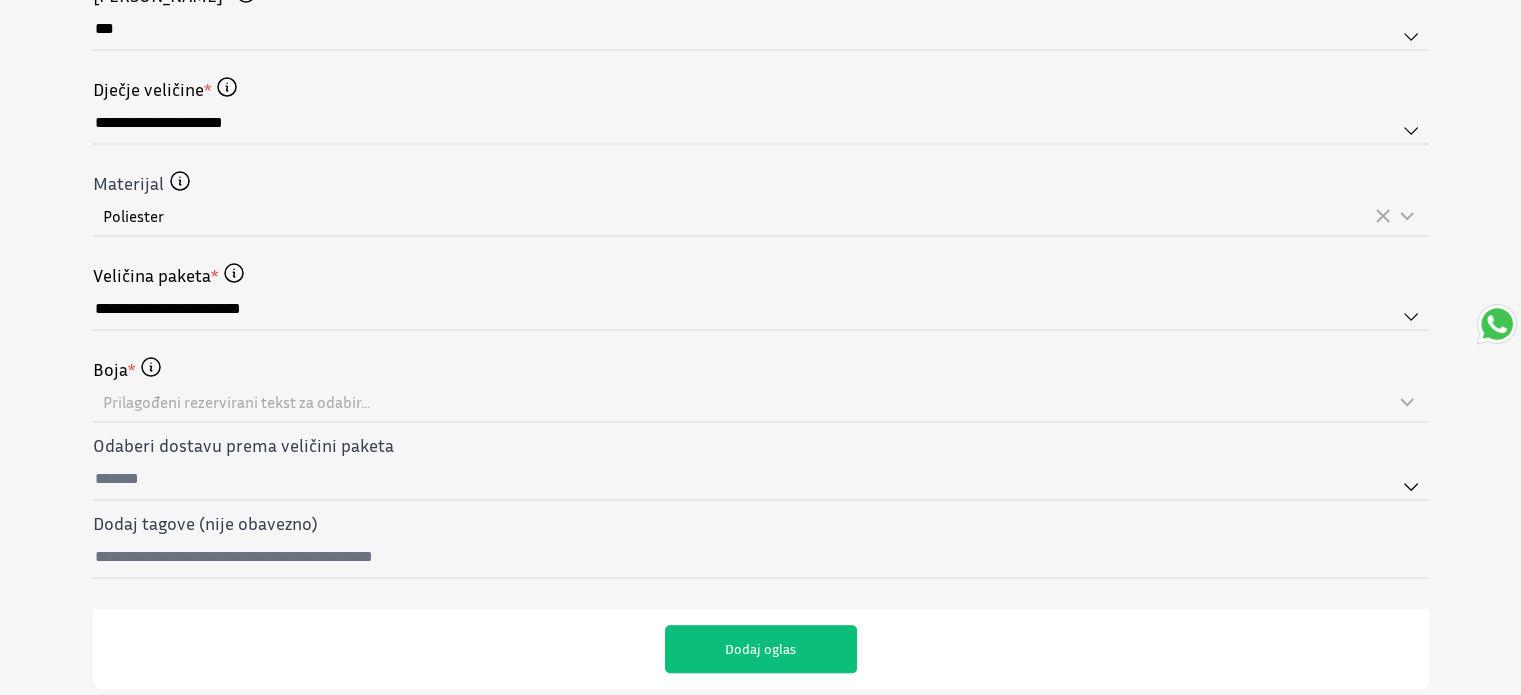 scroll, scrollTop: 1076, scrollLeft: 0, axis: vertical 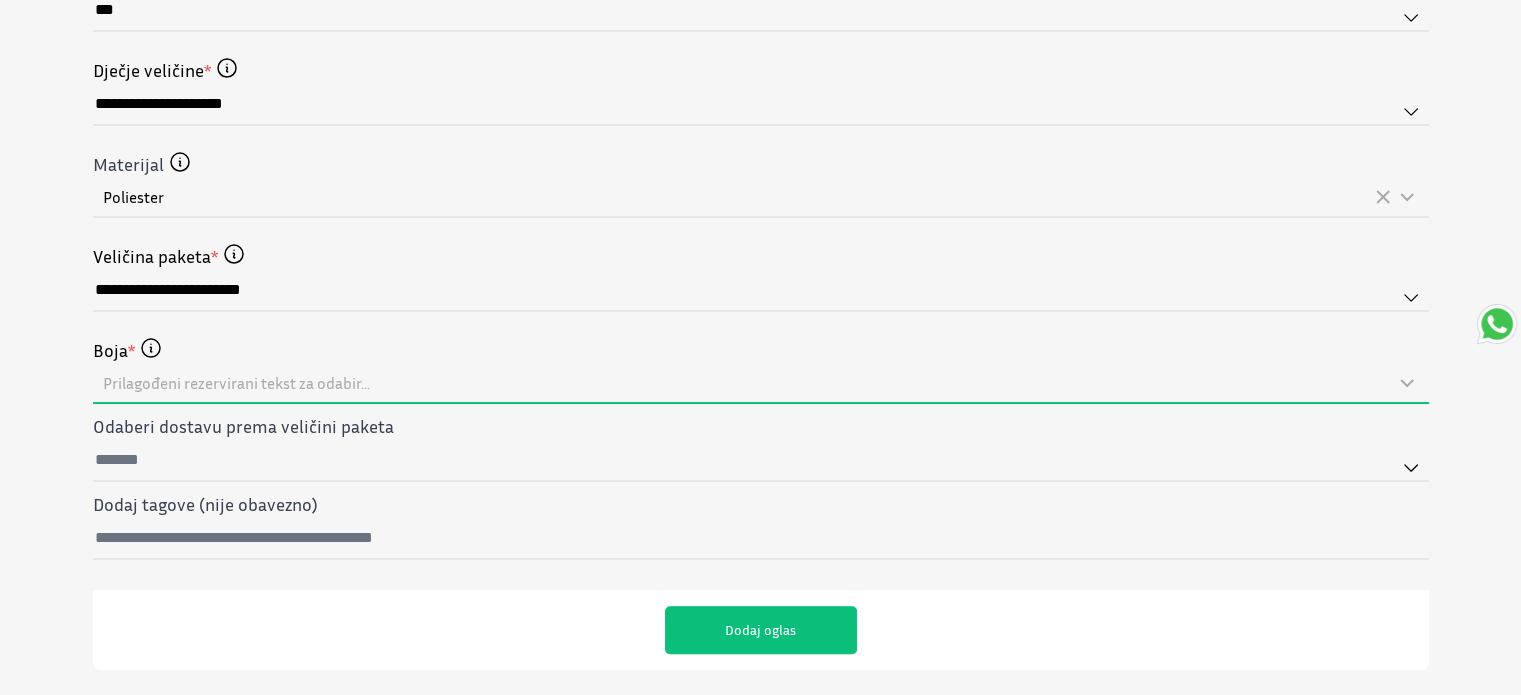 click on "Prilagođeni rezervirani tekst za odabir..." at bounding box center (749, 383) 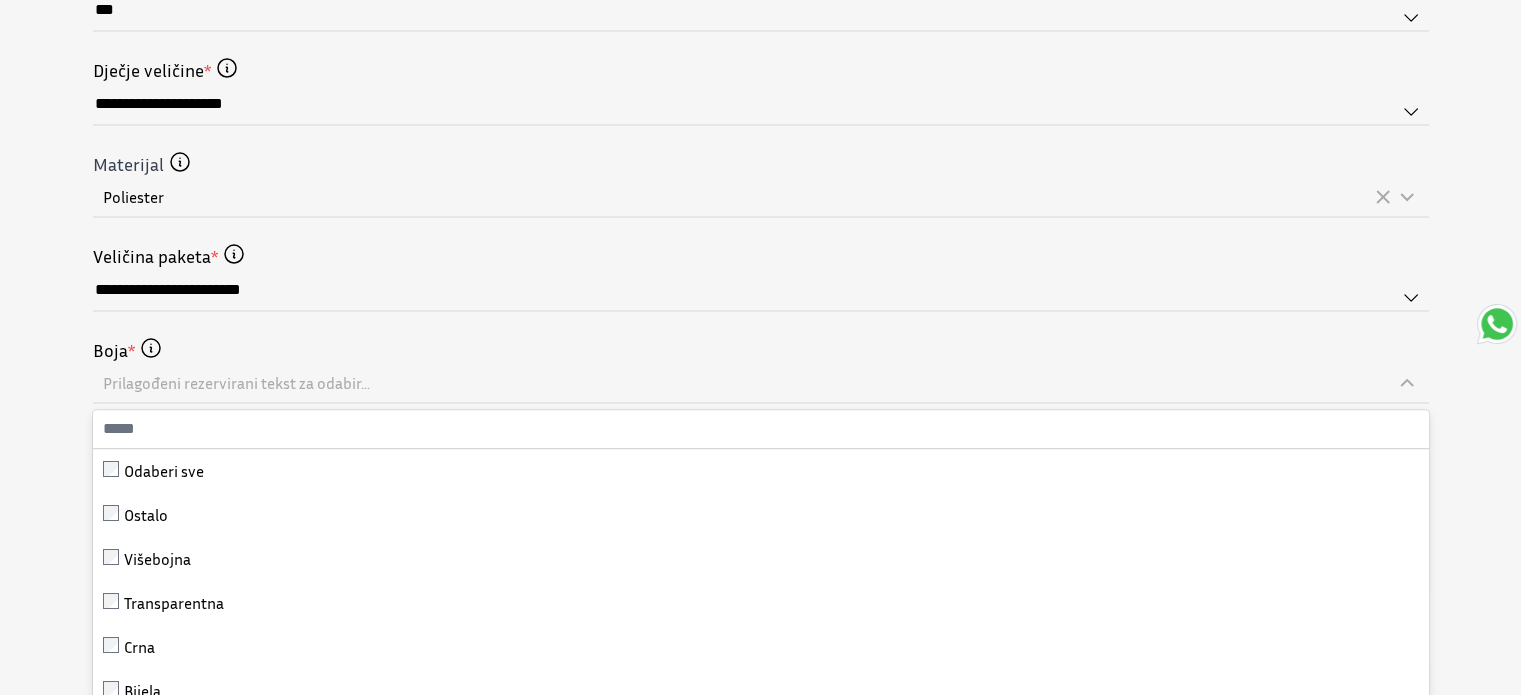 type on "*" 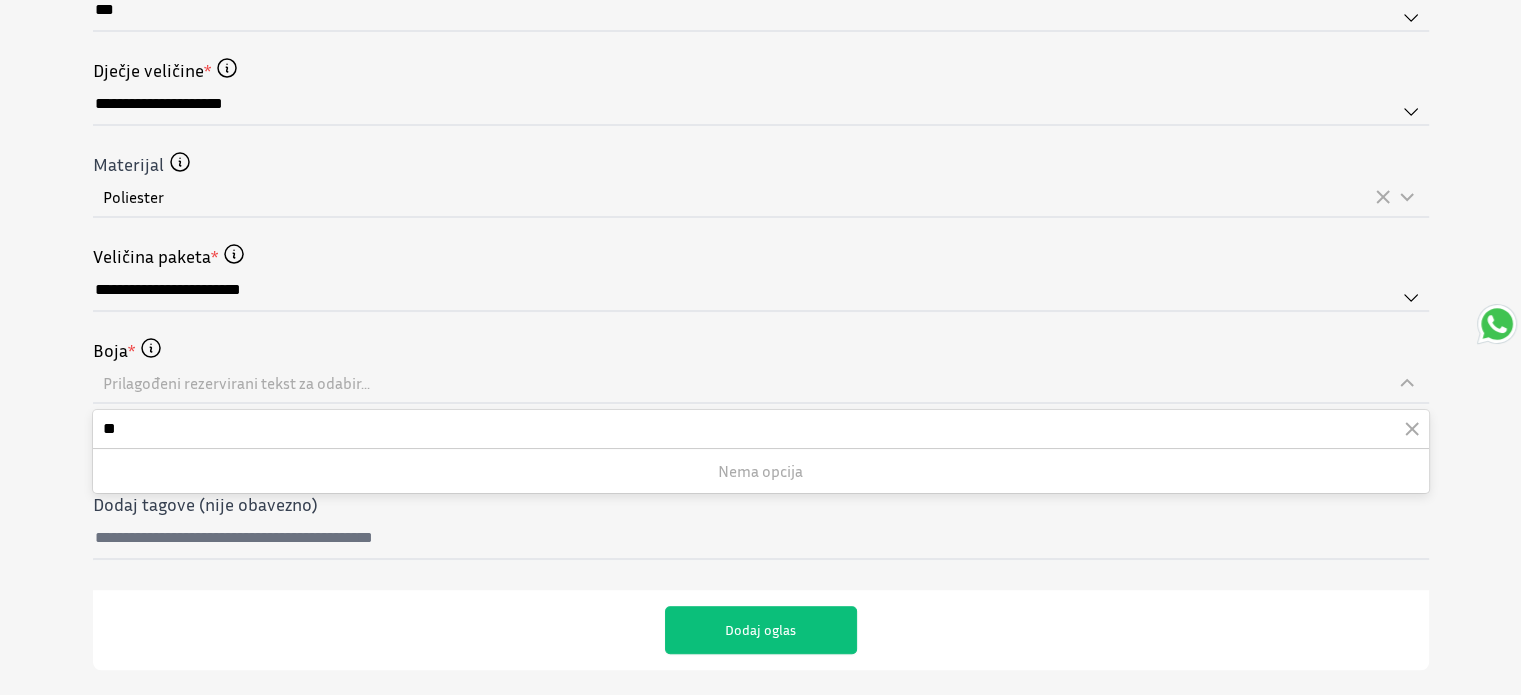 type on "*" 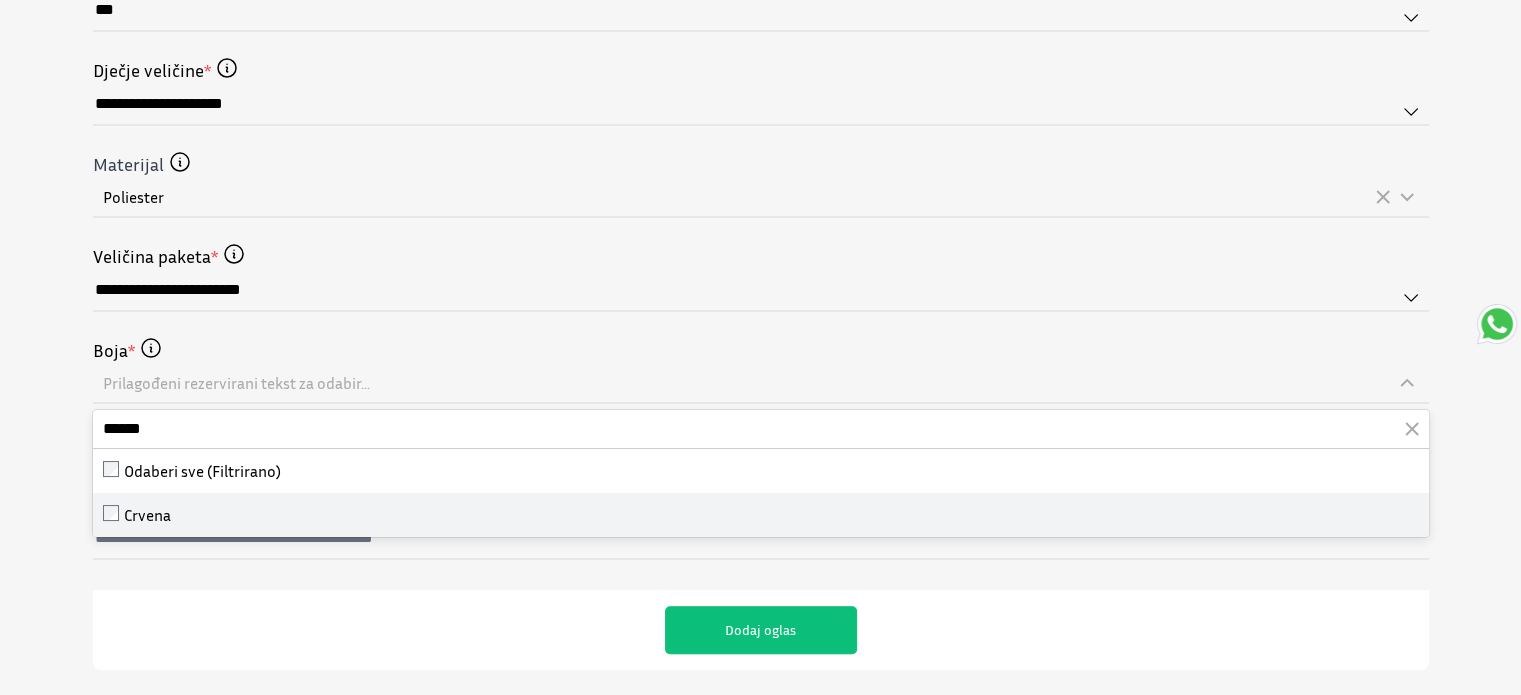 type on "******" 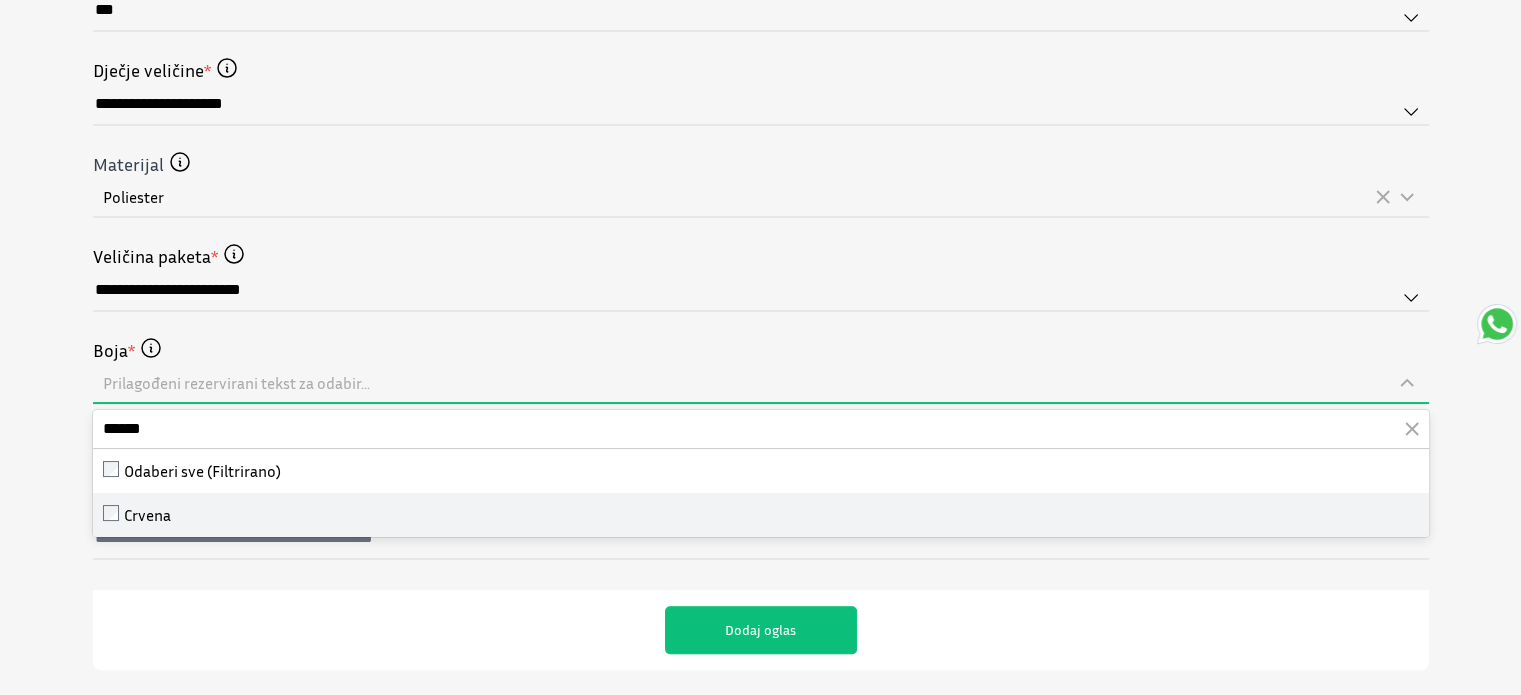 click on "Crvena" at bounding box center [147, 515] 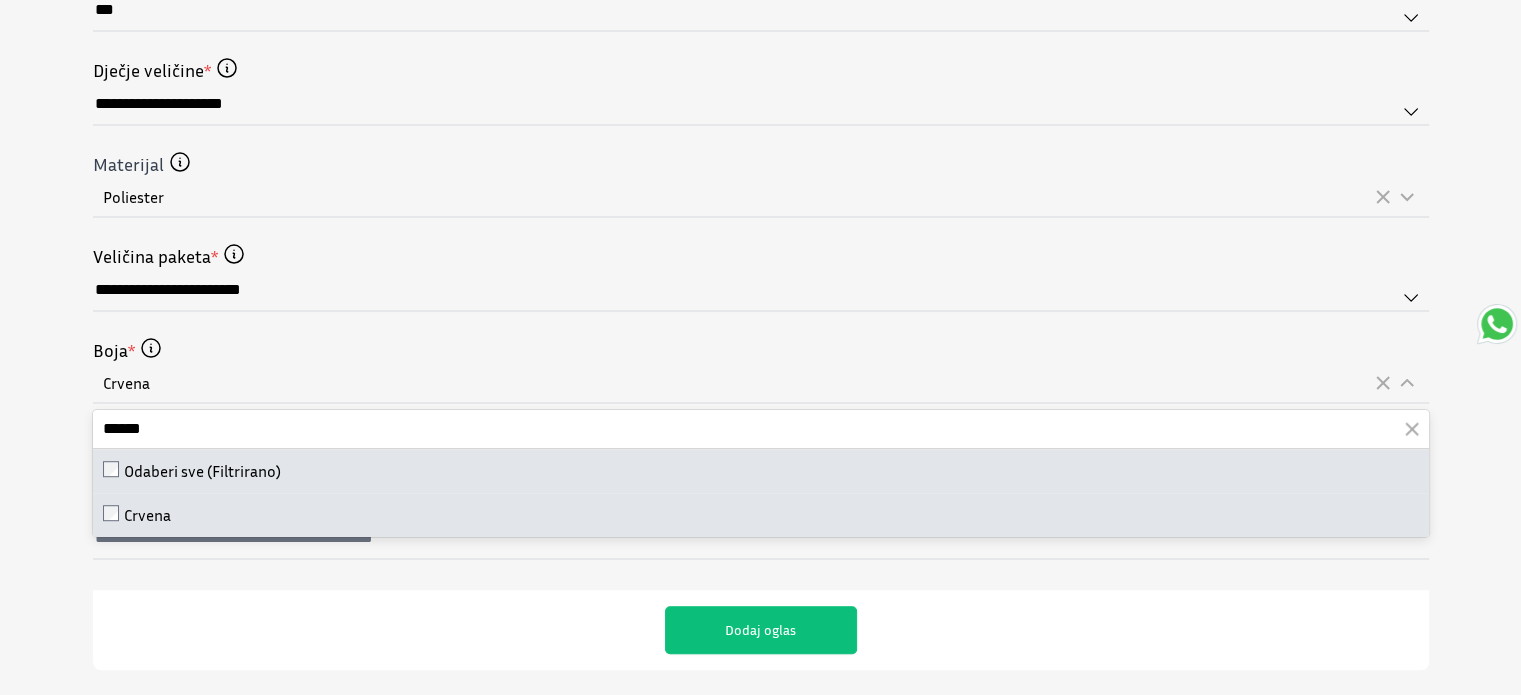 click on "**********" at bounding box center [760, -128] 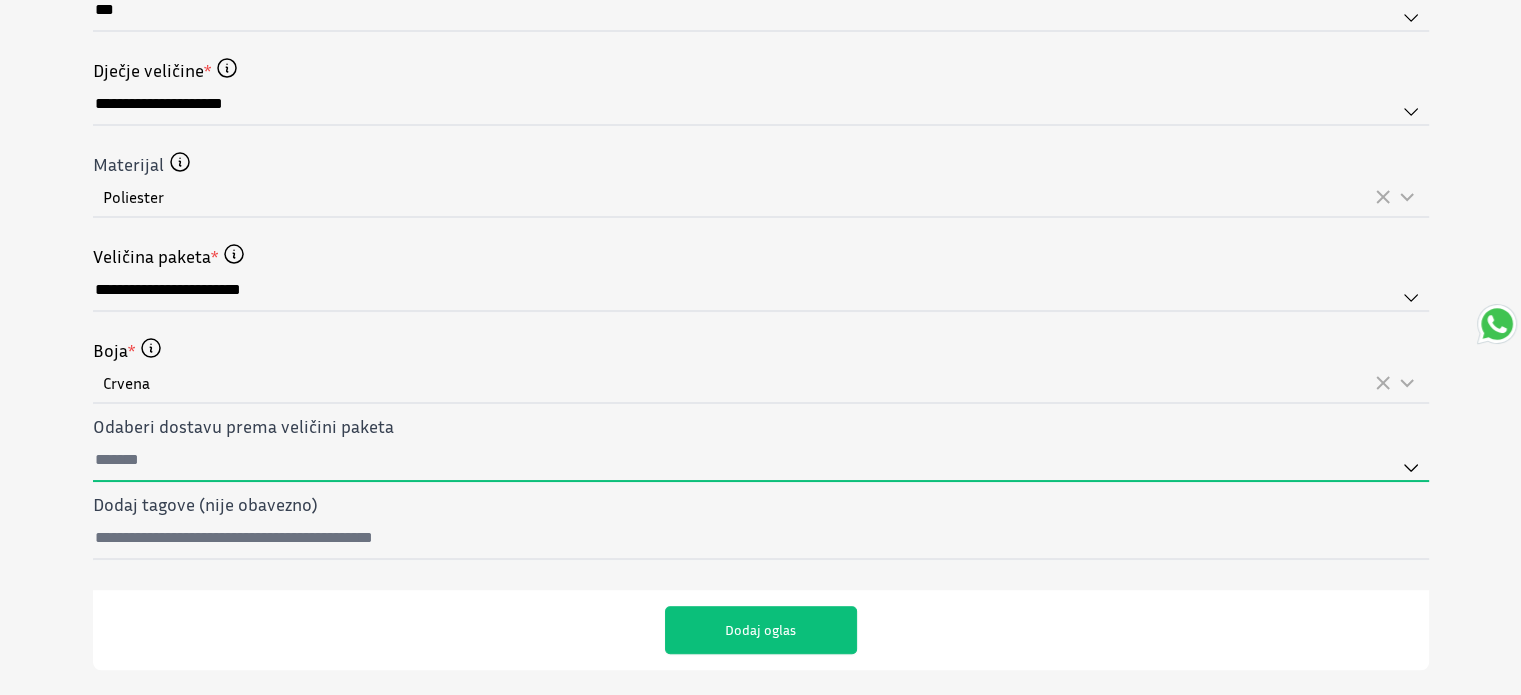 click on "Odaberi dostavu prema veličini paketa" at bounding box center (761, 461) 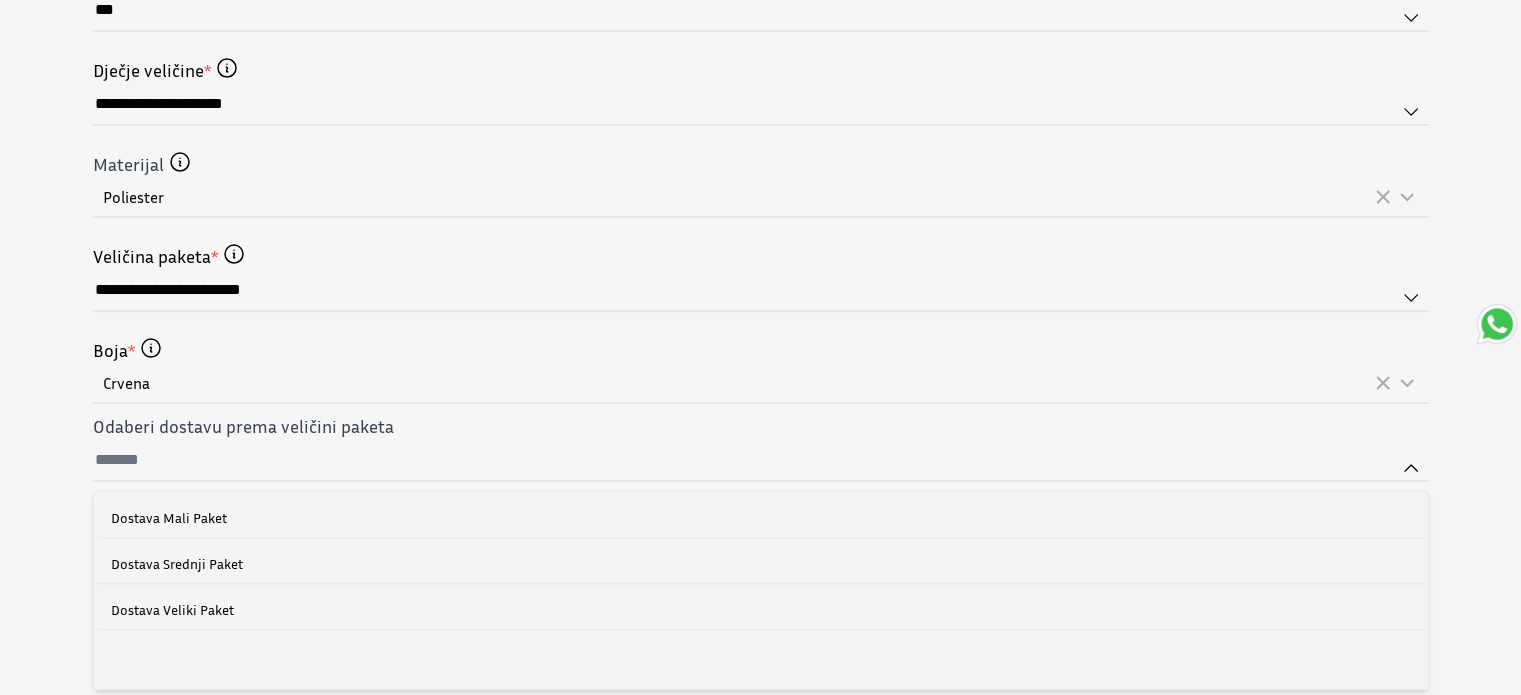 click on "Dostava Mali Paket Dostava Srednji Paket Dostava Veliki Paket" at bounding box center [761, 590] 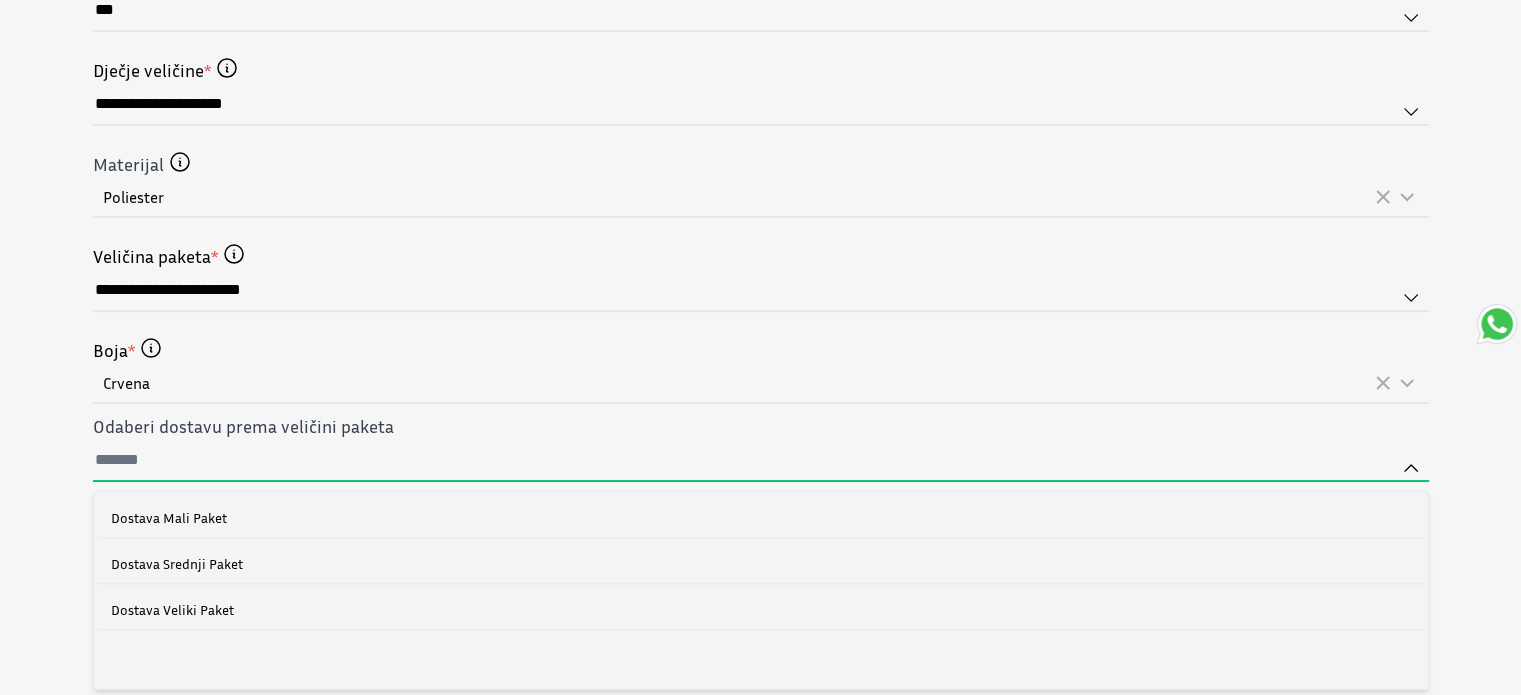 click on "Odaberi dostavu prema veličini paketa Dostava [GEOGRAPHIC_DATA] Paket Dostava Srednji Paket Dostava [GEOGRAPHIC_DATA]" at bounding box center (761, 461) 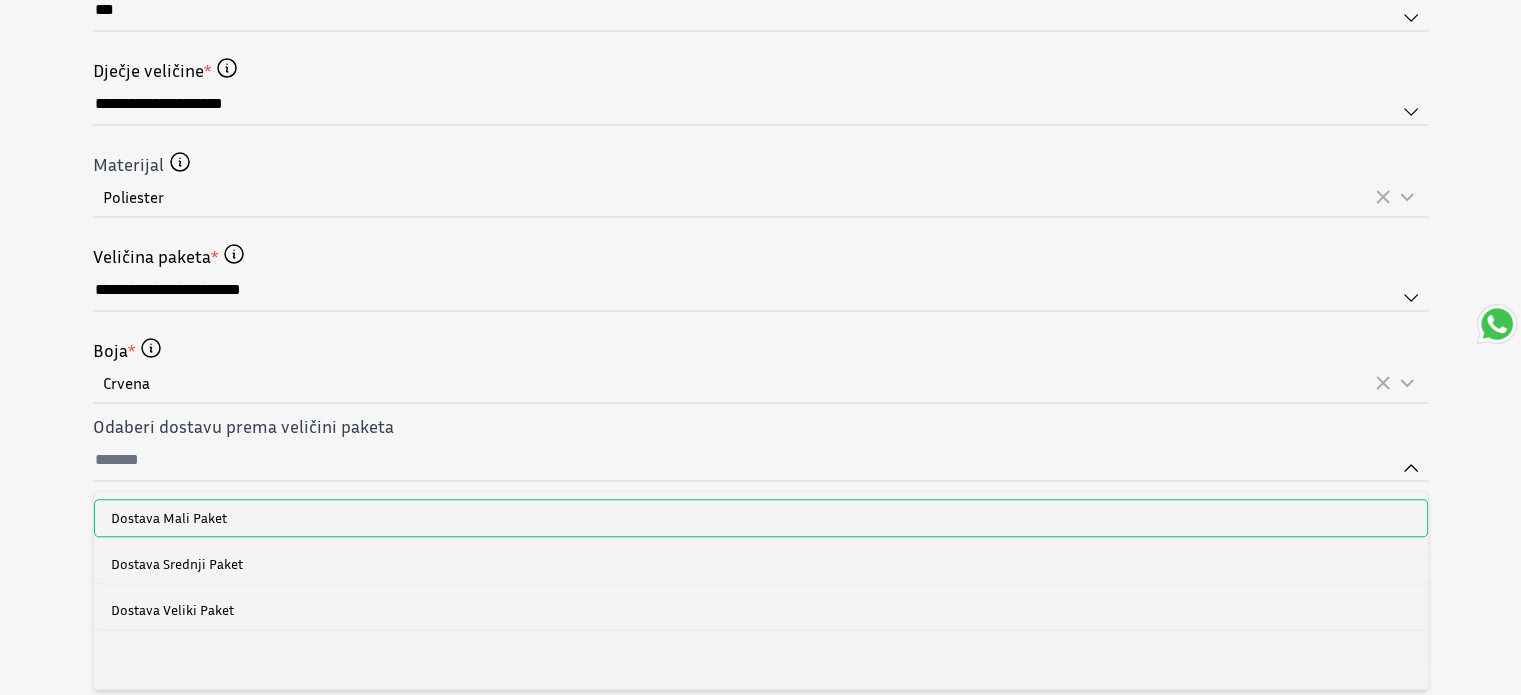 click on "Dostava Mali Paket" at bounding box center (169, 518) 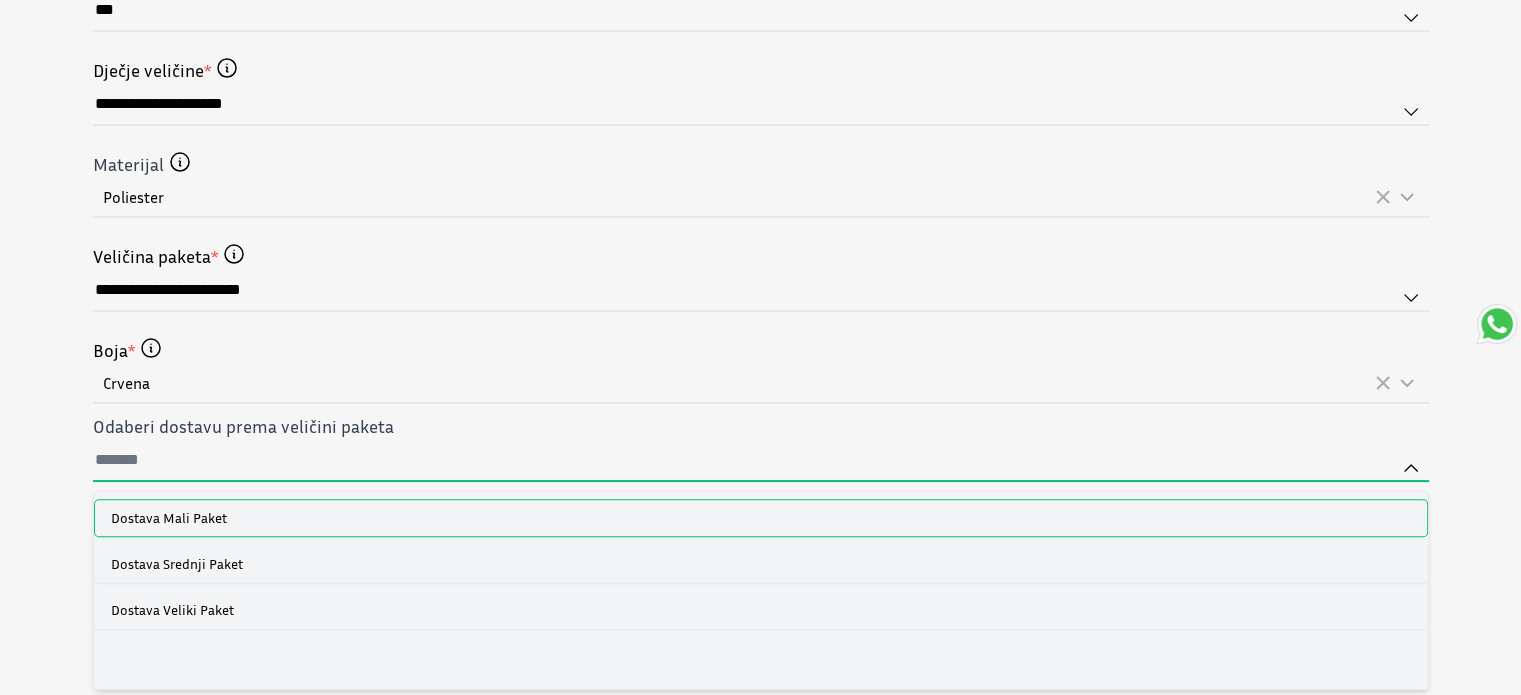 click on "Odaberi dostavu prema veličini paketa Dostava [GEOGRAPHIC_DATA] Paket Dostava Srednji Paket Dostava [GEOGRAPHIC_DATA]" at bounding box center [761, 461] 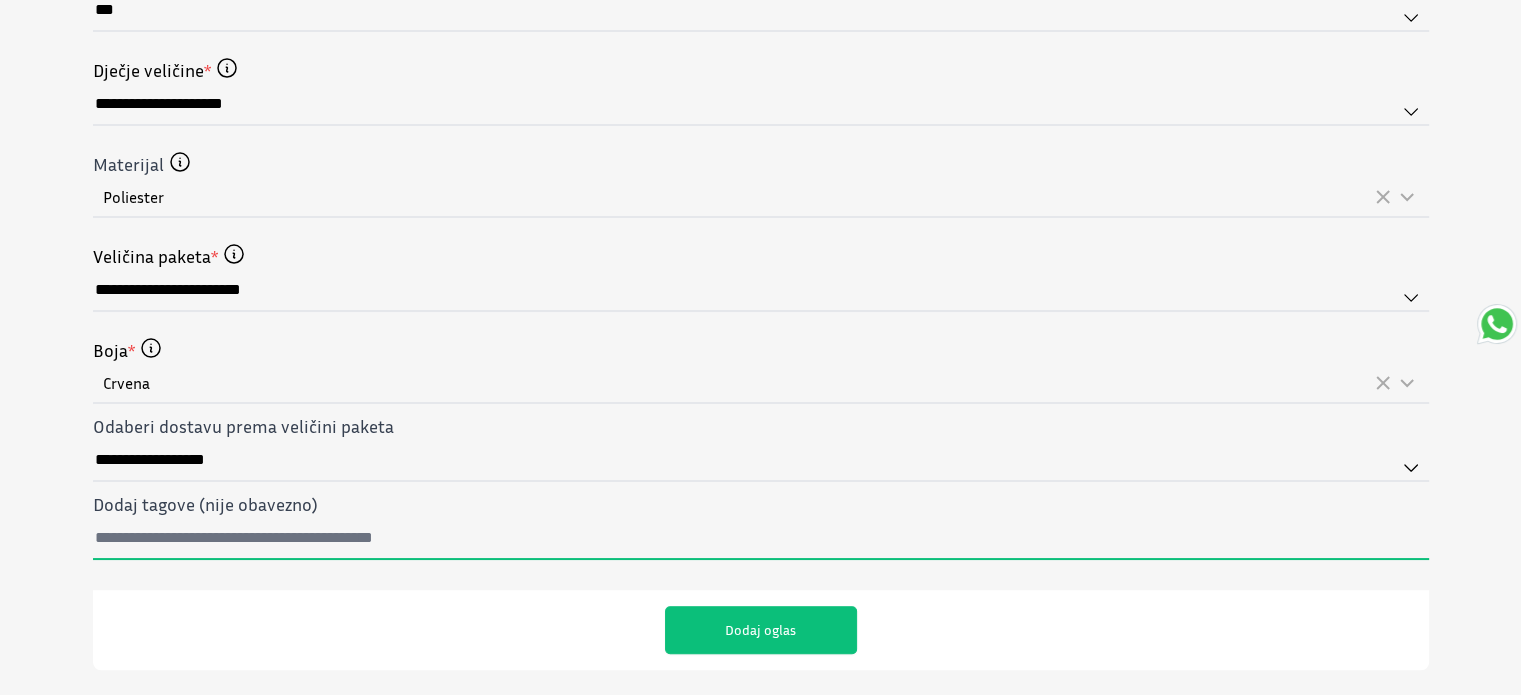 click on "Dodaj tagove (nije obavezno)" at bounding box center (761, 539) 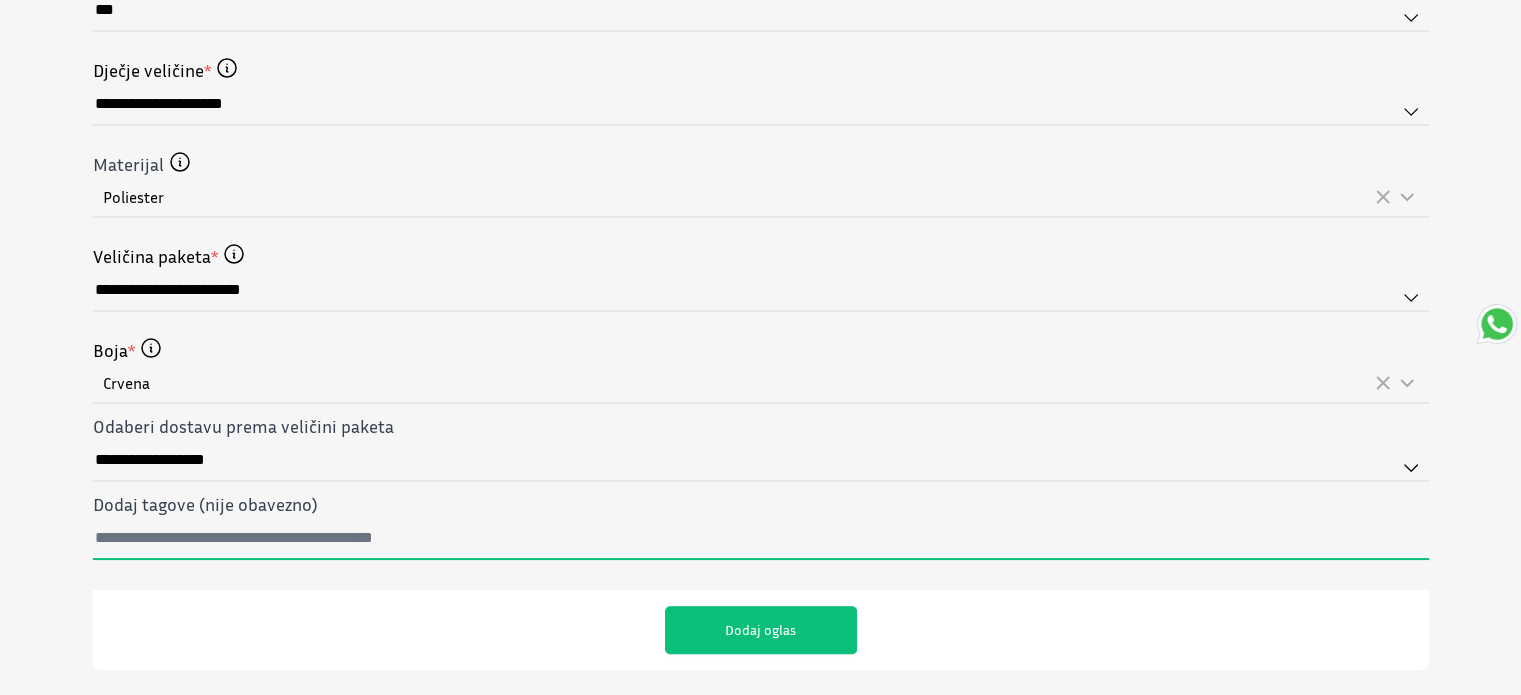 paste on "**********" 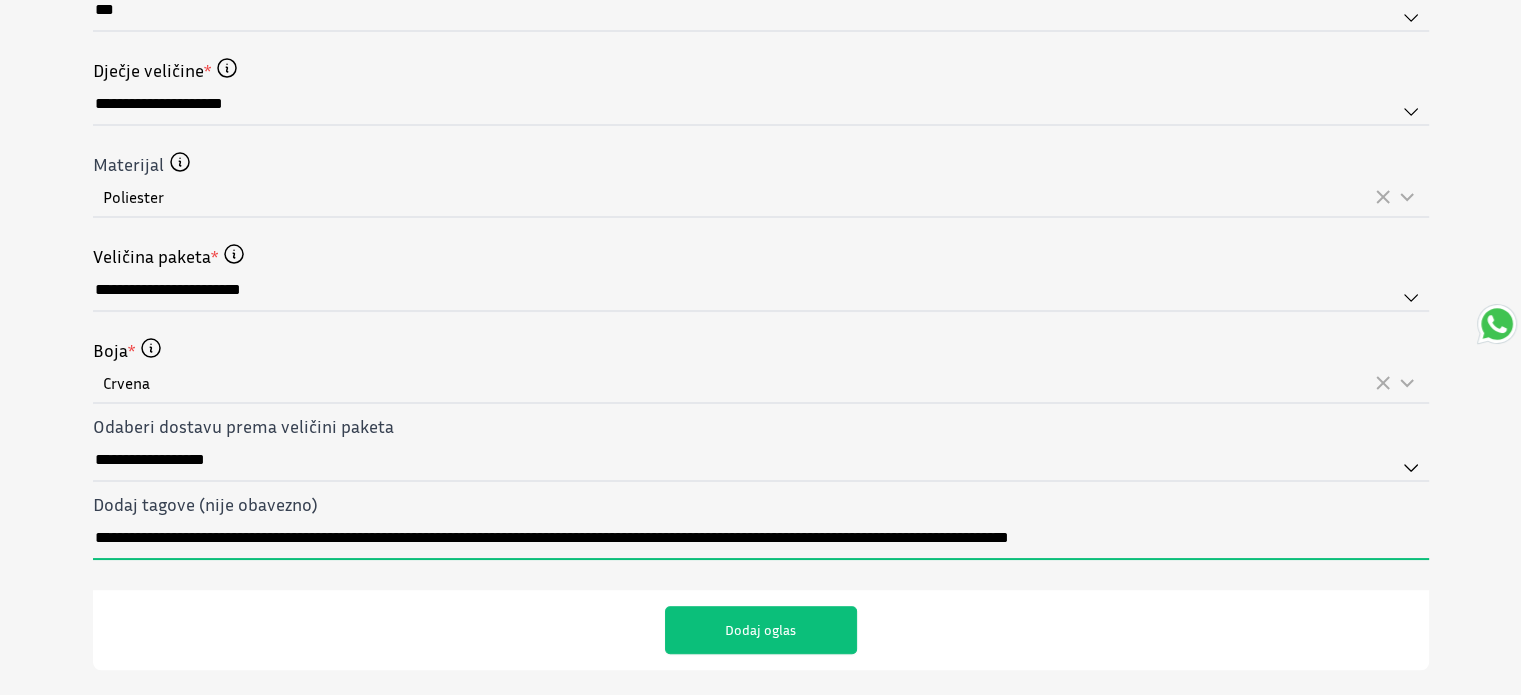 drag, startPoint x: 924, startPoint y: 530, endPoint x: 1126, endPoint y: 531, distance: 202.00247 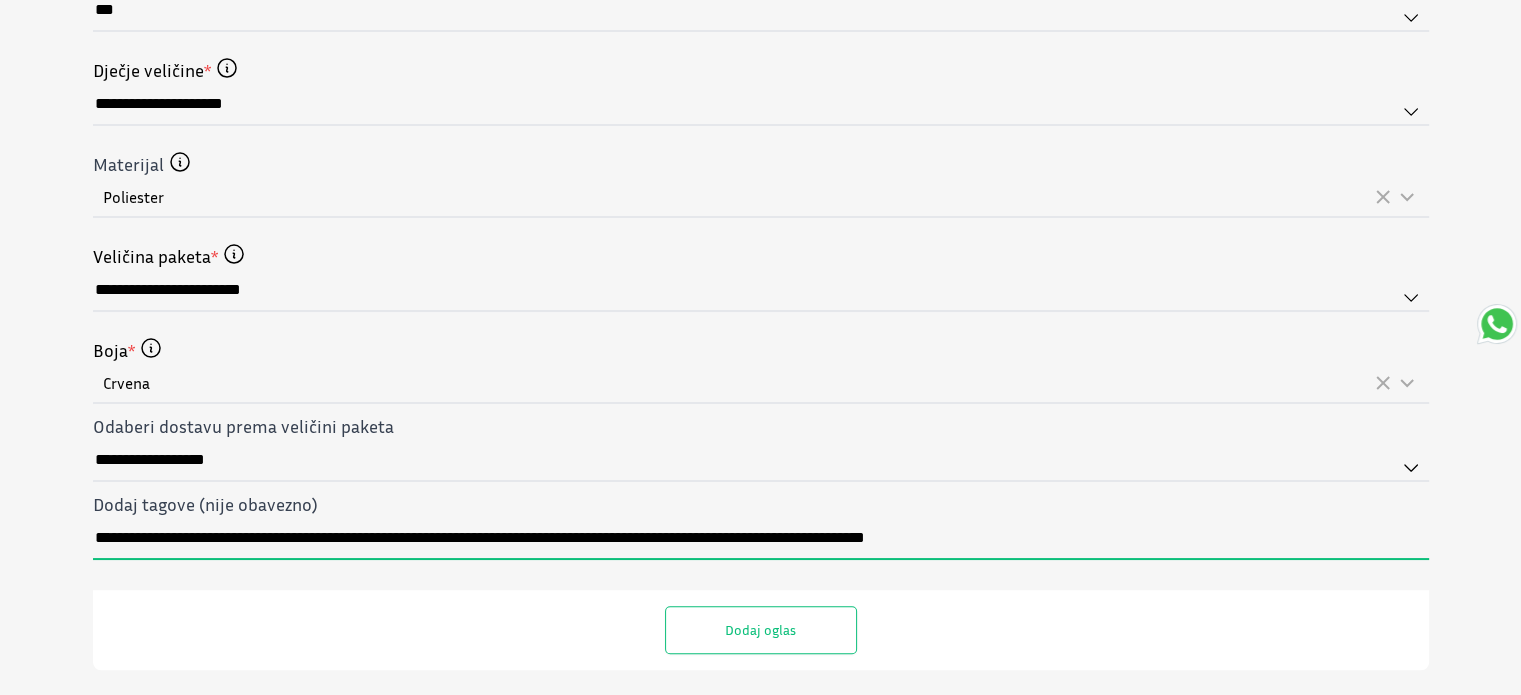 type on "**********" 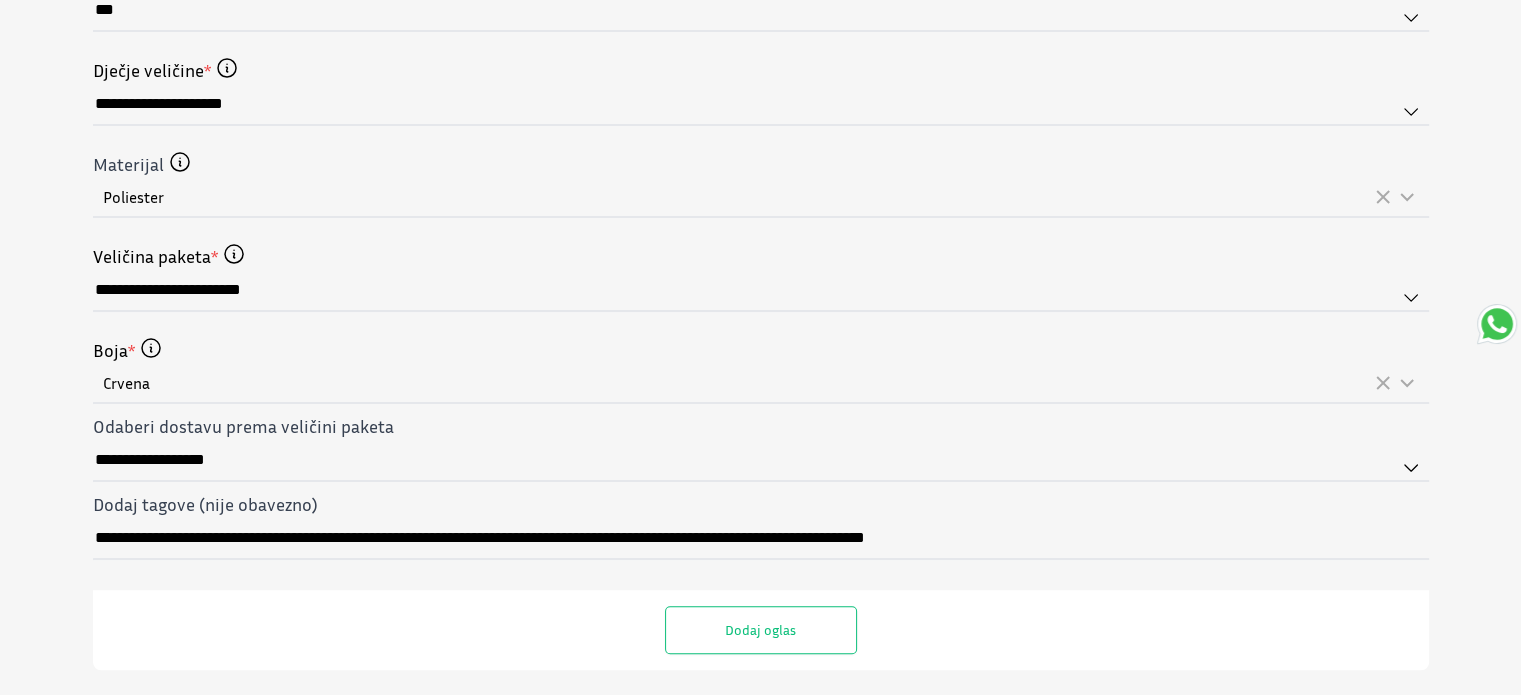click on "Dodaj oglas" at bounding box center [761, 630] 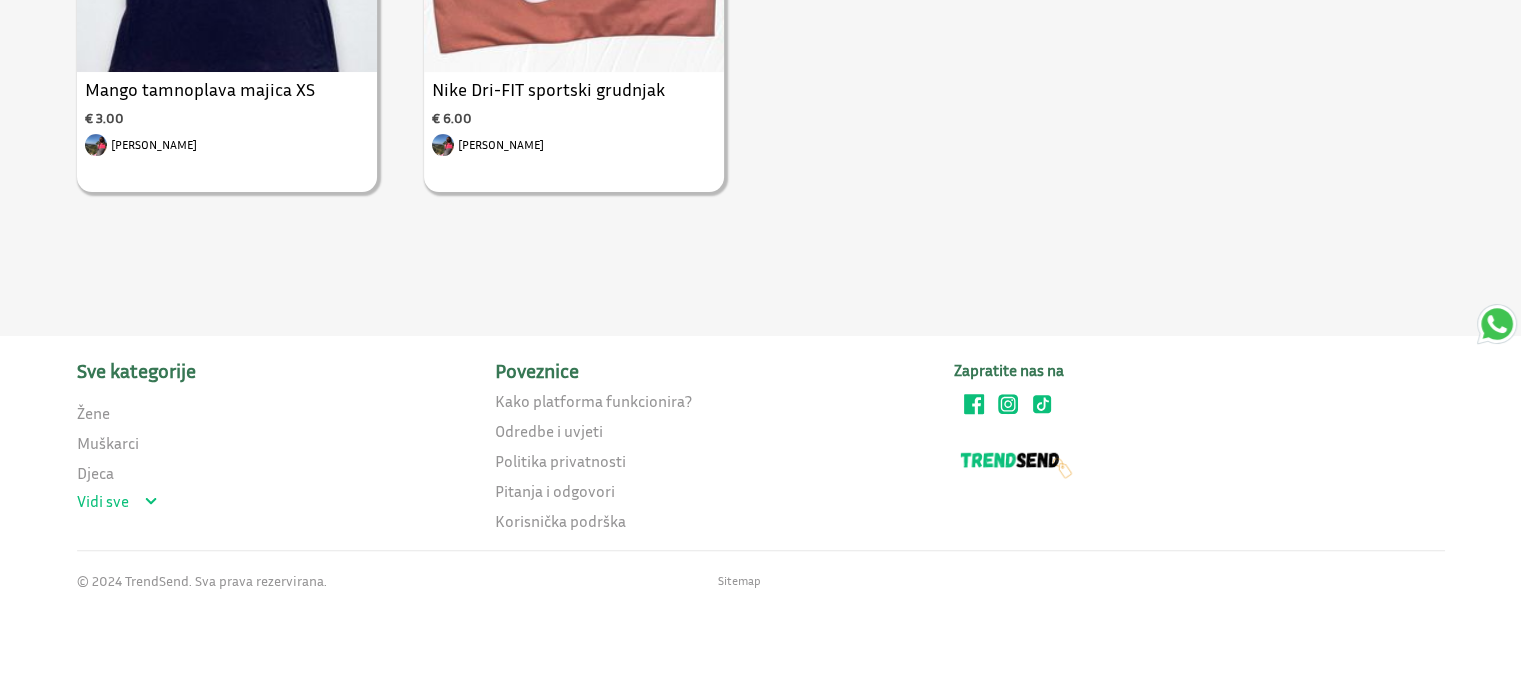 scroll, scrollTop: 0, scrollLeft: 0, axis: both 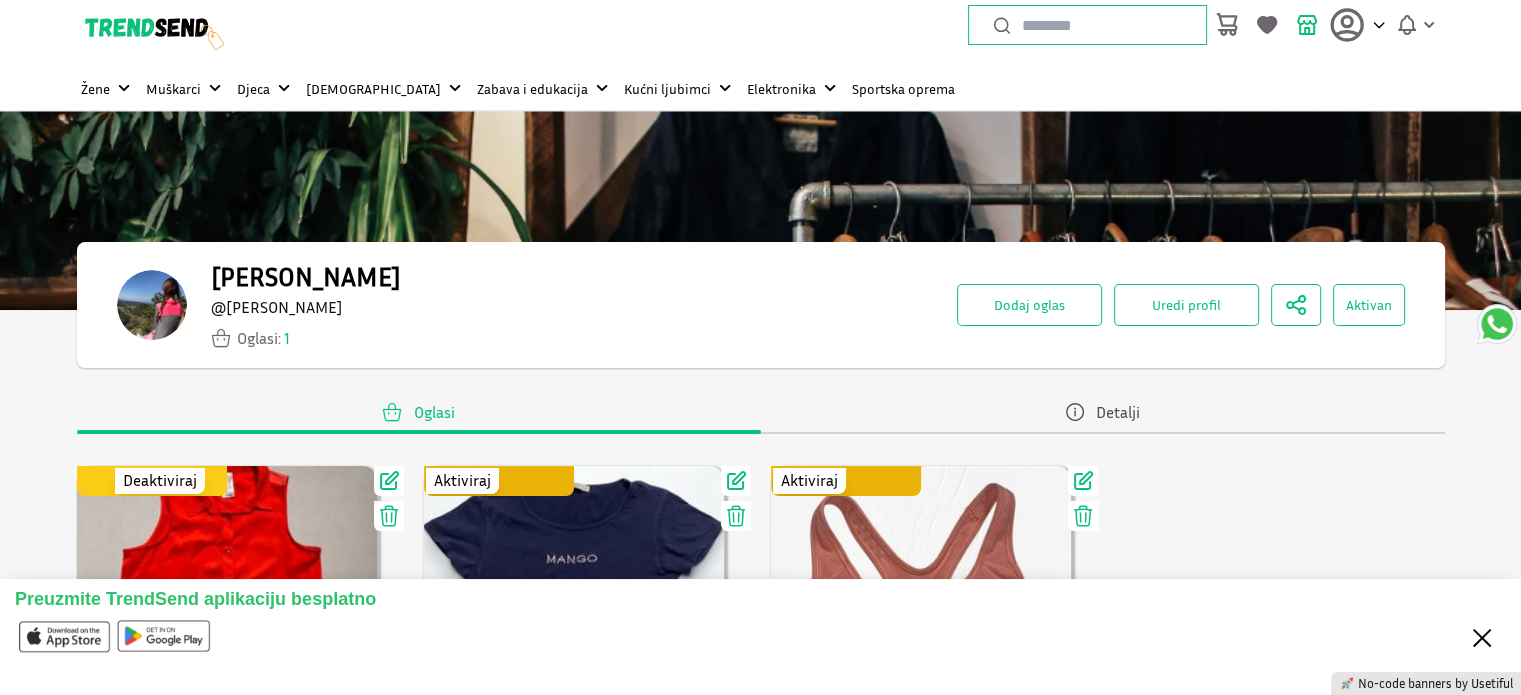 click on "Close" at bounding box center (1482, 636) 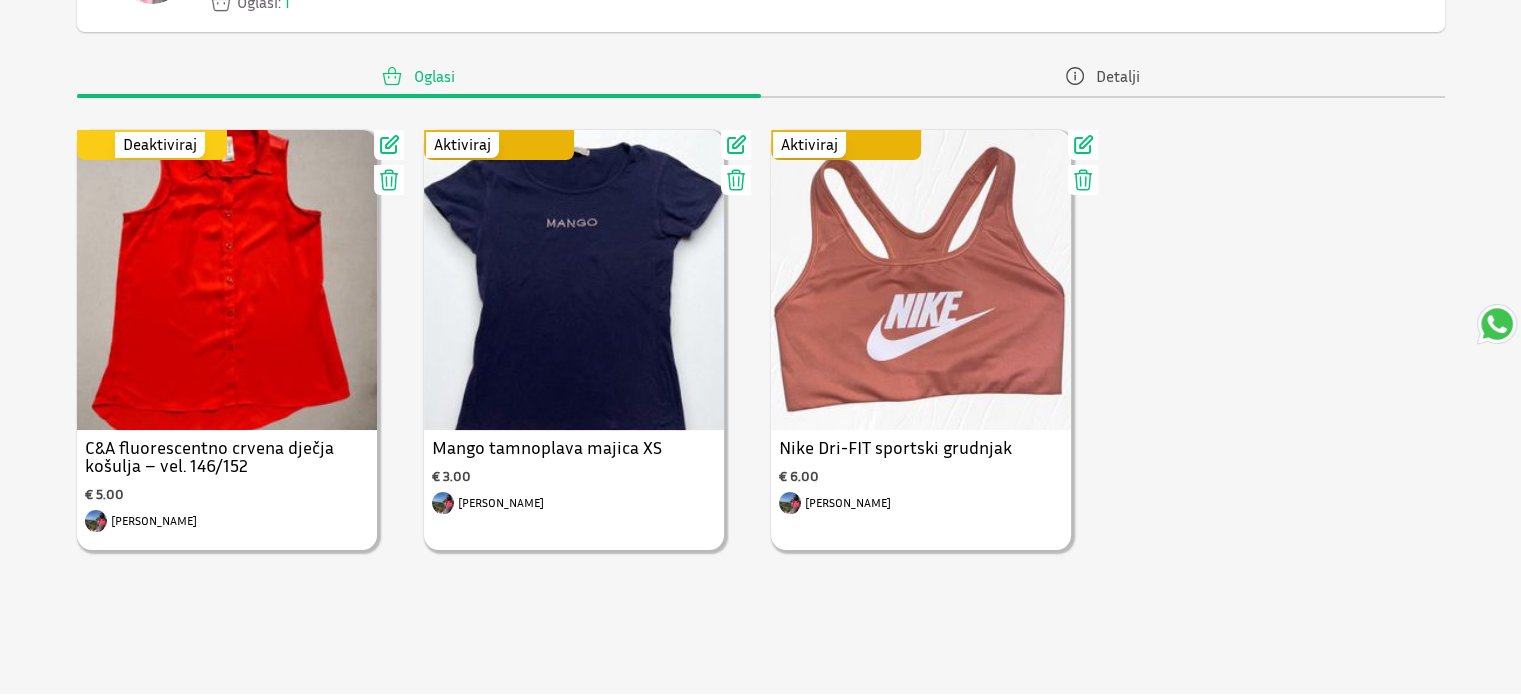 scroll, scrollTop: 324, scrollLeft: 0, axis: vertical 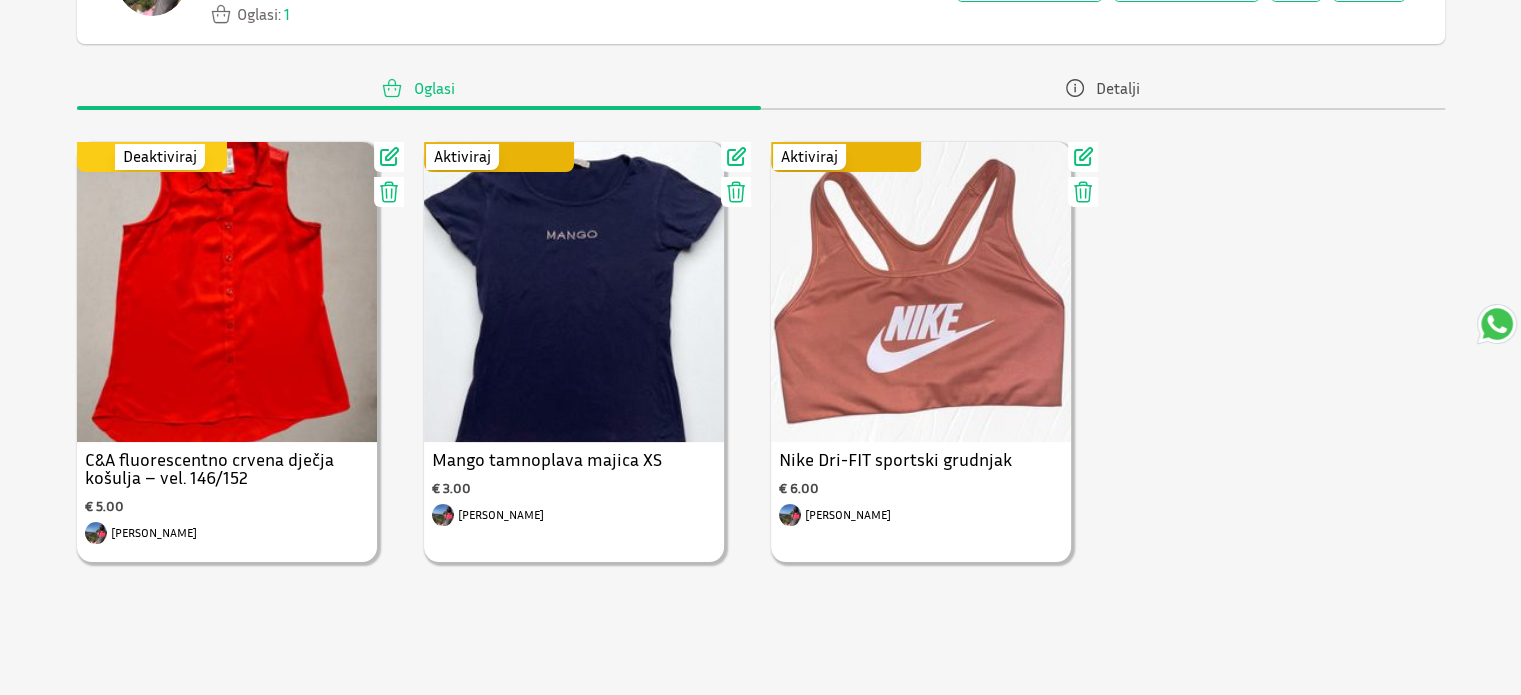 click on "Use setting Deaktiviraj" at bounding box center (157, 157) 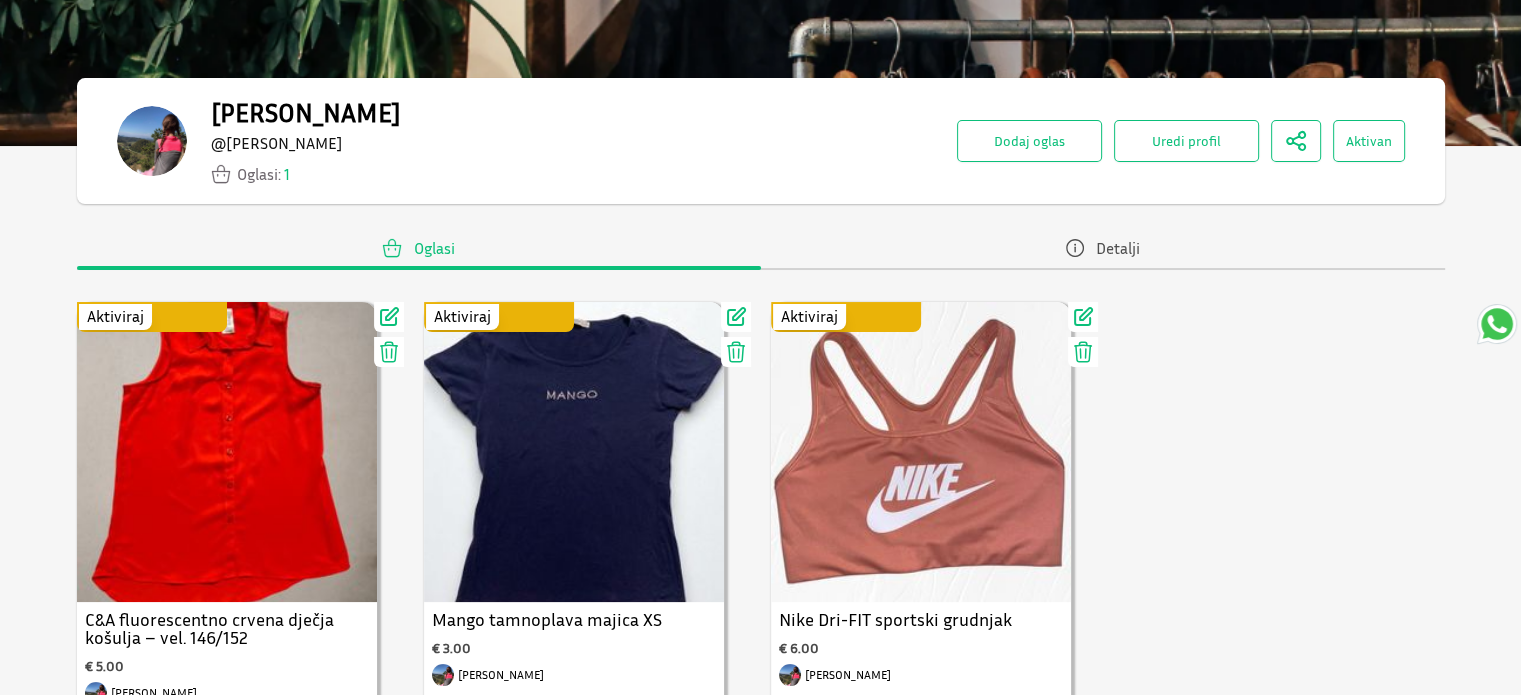 scroll, scrollTop: 172, scrollLeft: 0, axis: vertical 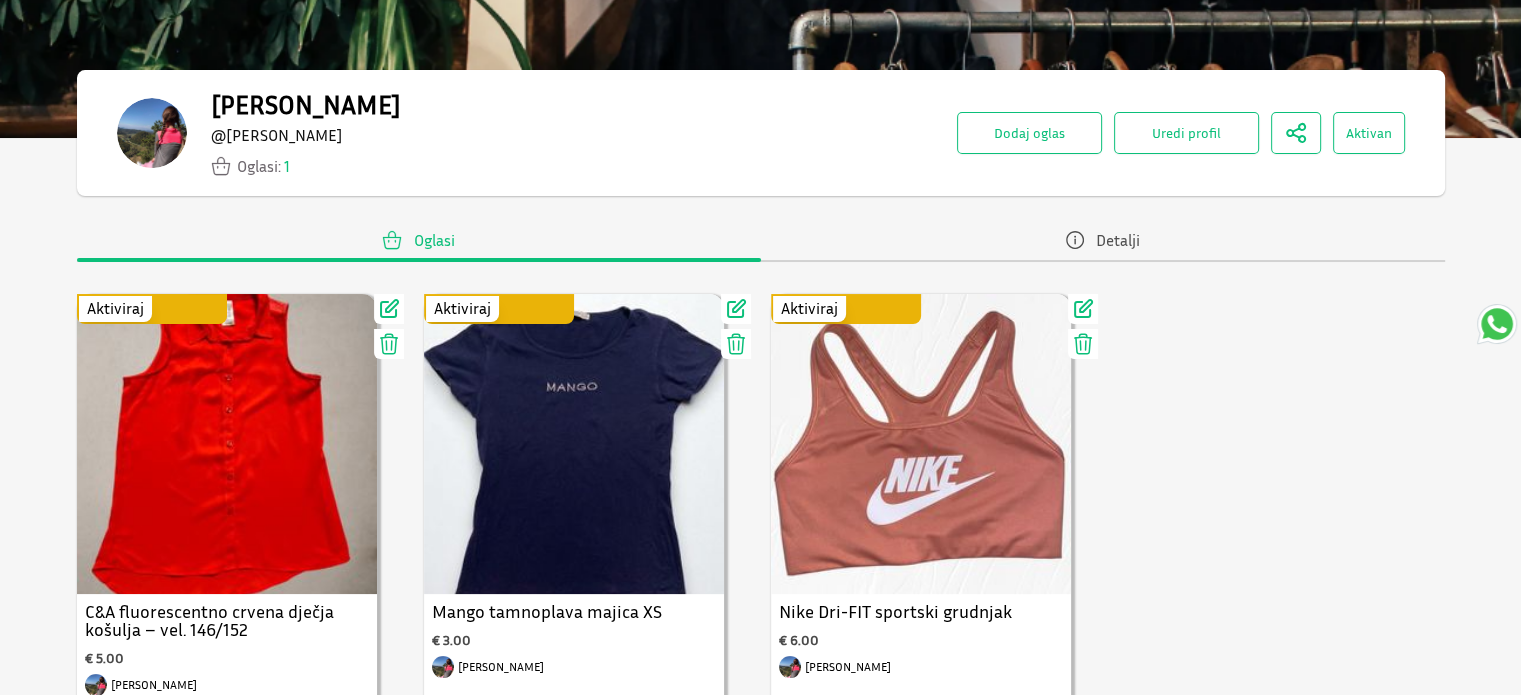 click on "Detalji" at bounding box center (1118, 240) 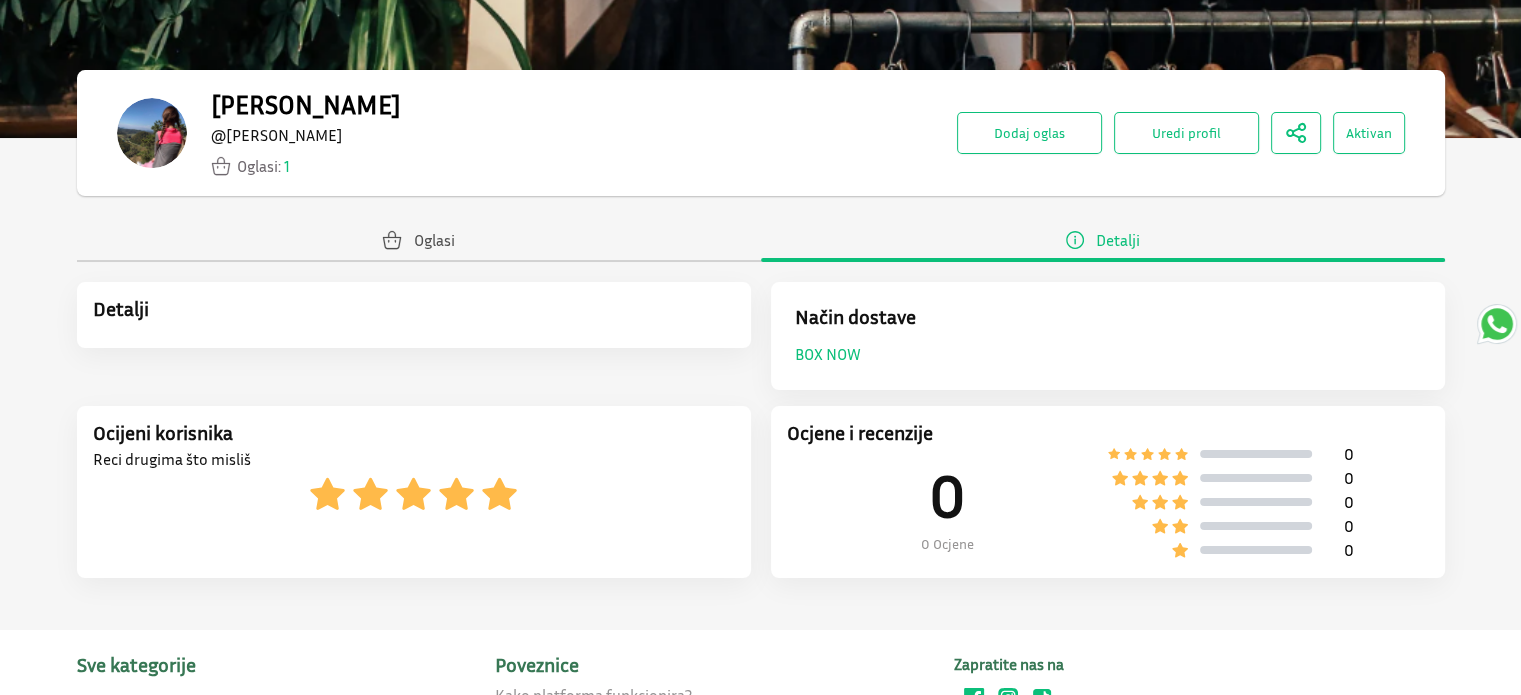 click on "Oglasi" at bounding box center [419, 240] 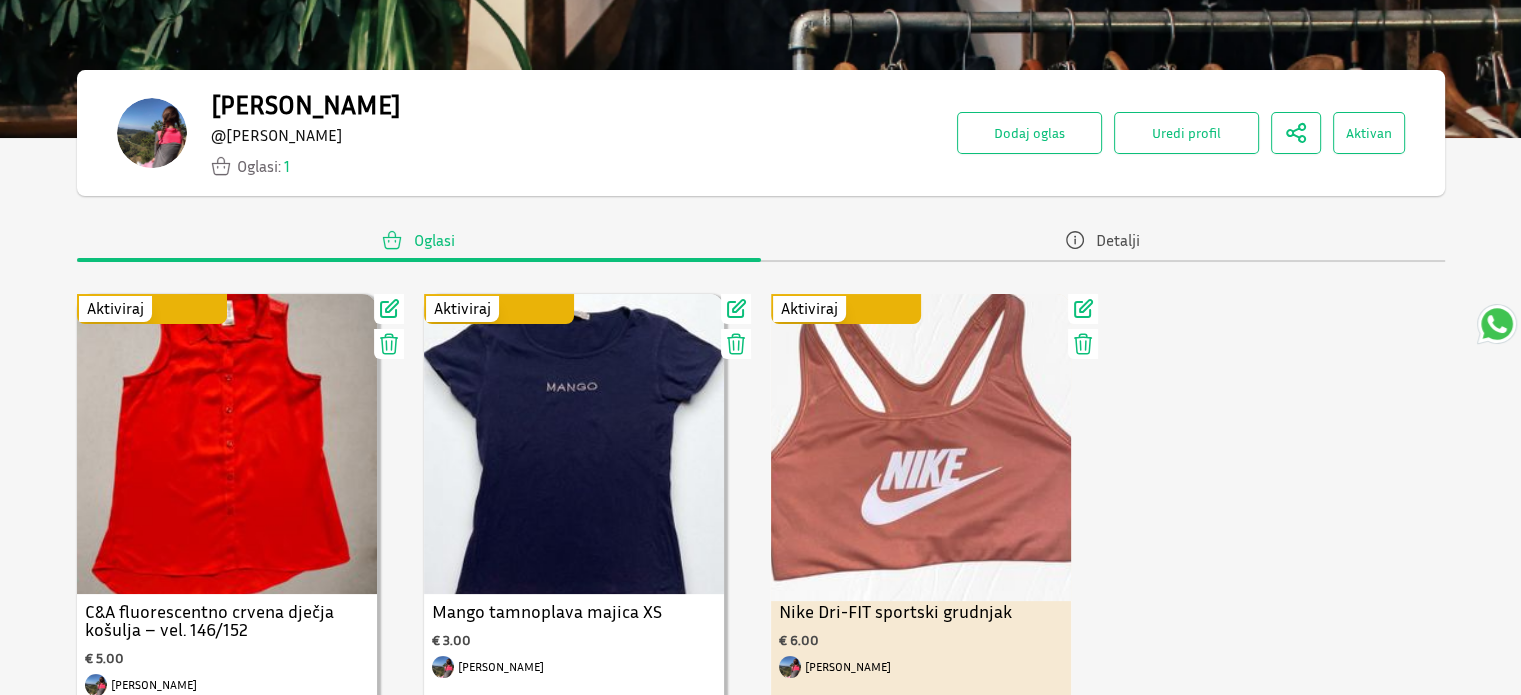 click at bounding box center [921, 436] 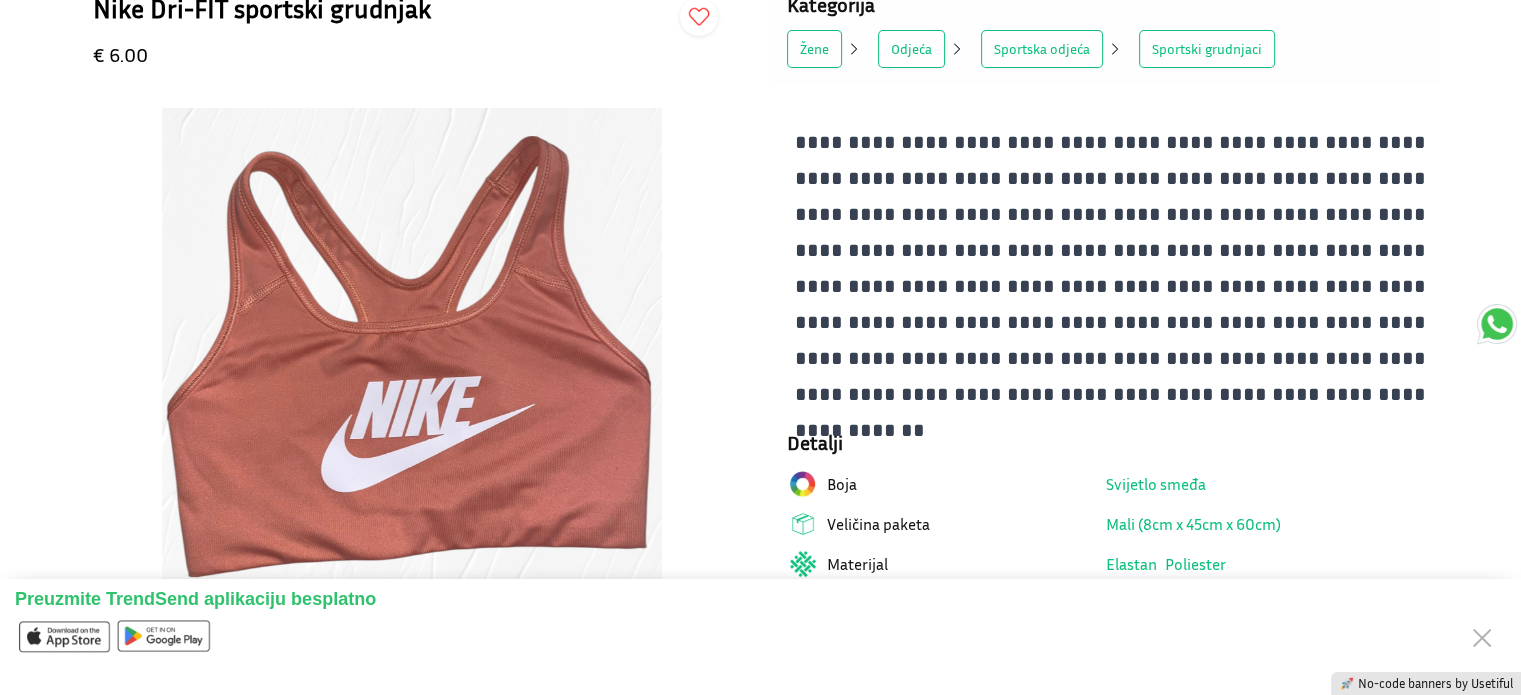 scroll, scrollTop: 0, scrollLeft: 0, axis: both 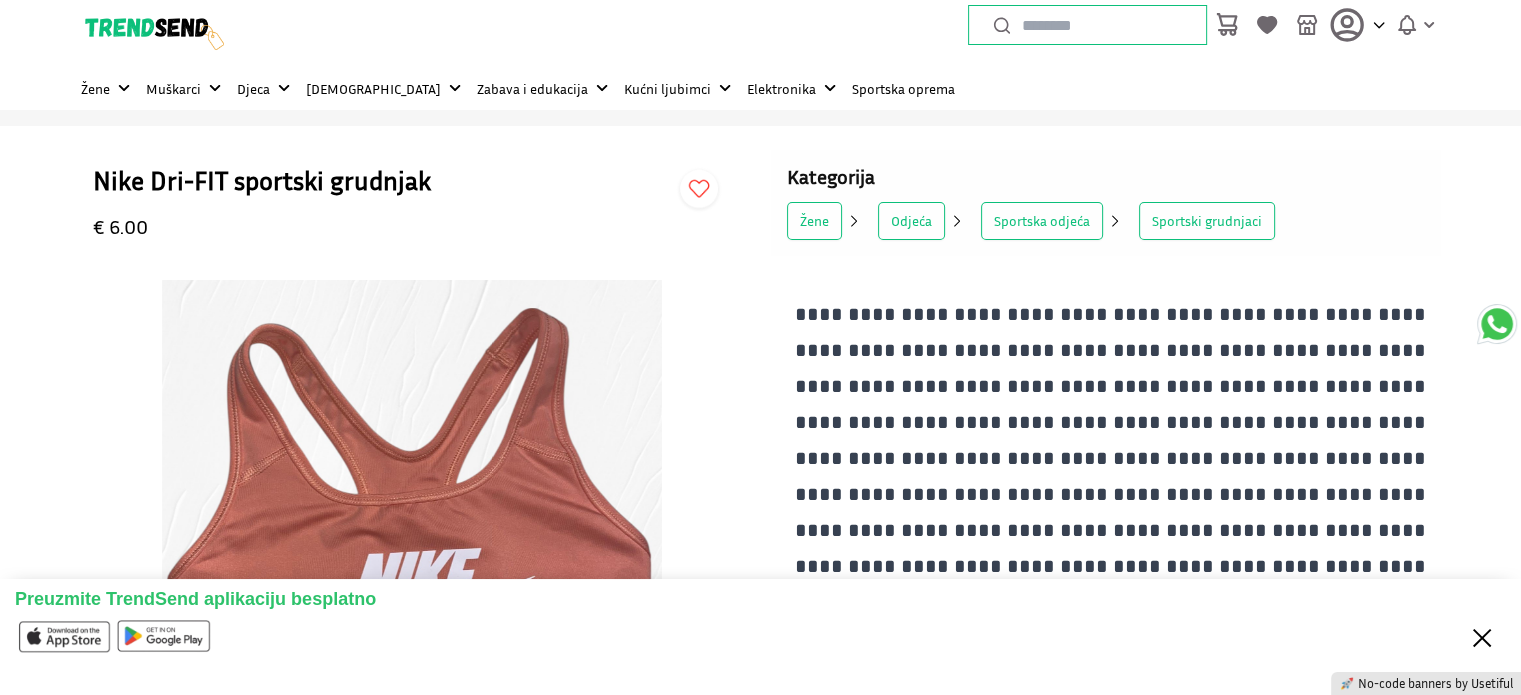 click on "Close" at bounding box center (1482, 636) 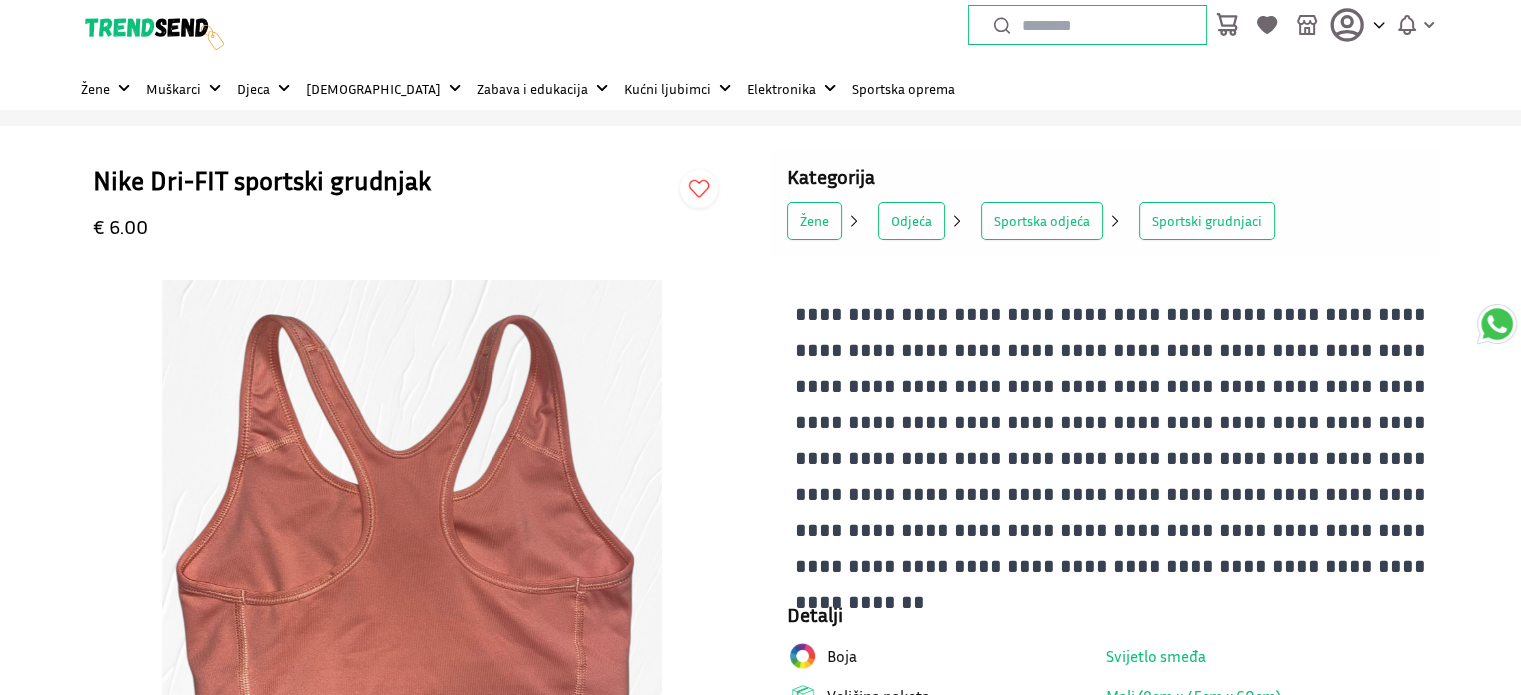 scroll, scrollTop: 608, scrollLeft: 0, axis: vertical 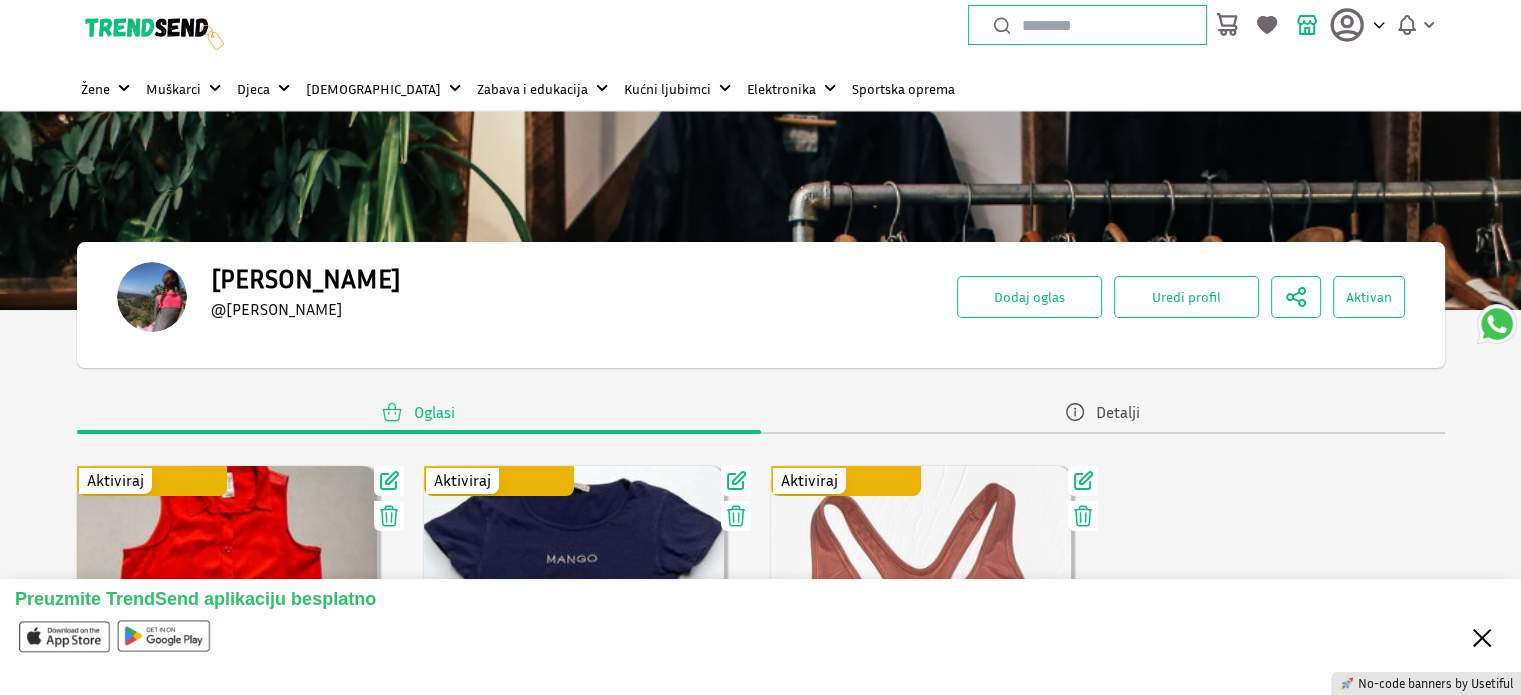 click on "Close" at bounding box center (1482, 636) 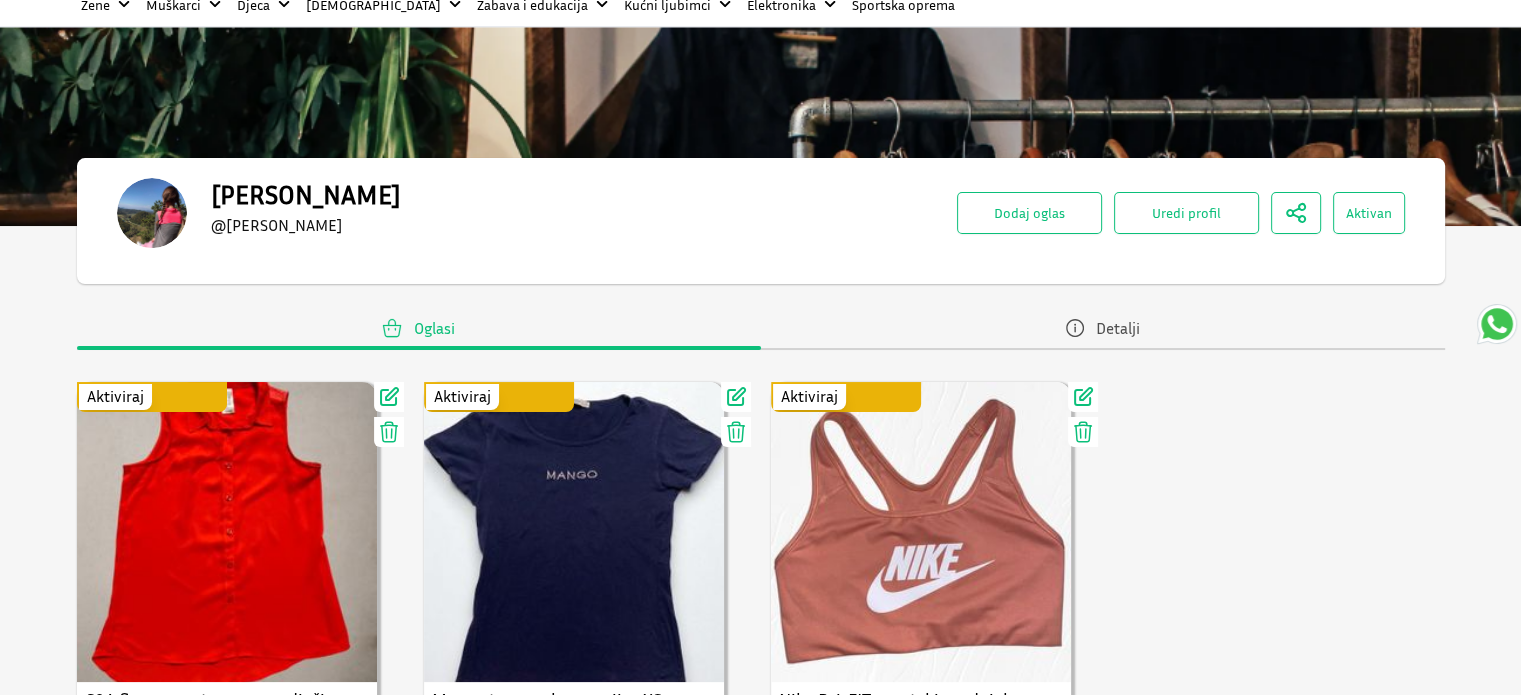 scroll, scrollTop: 48, scrollLeft: 0, axis: vertical 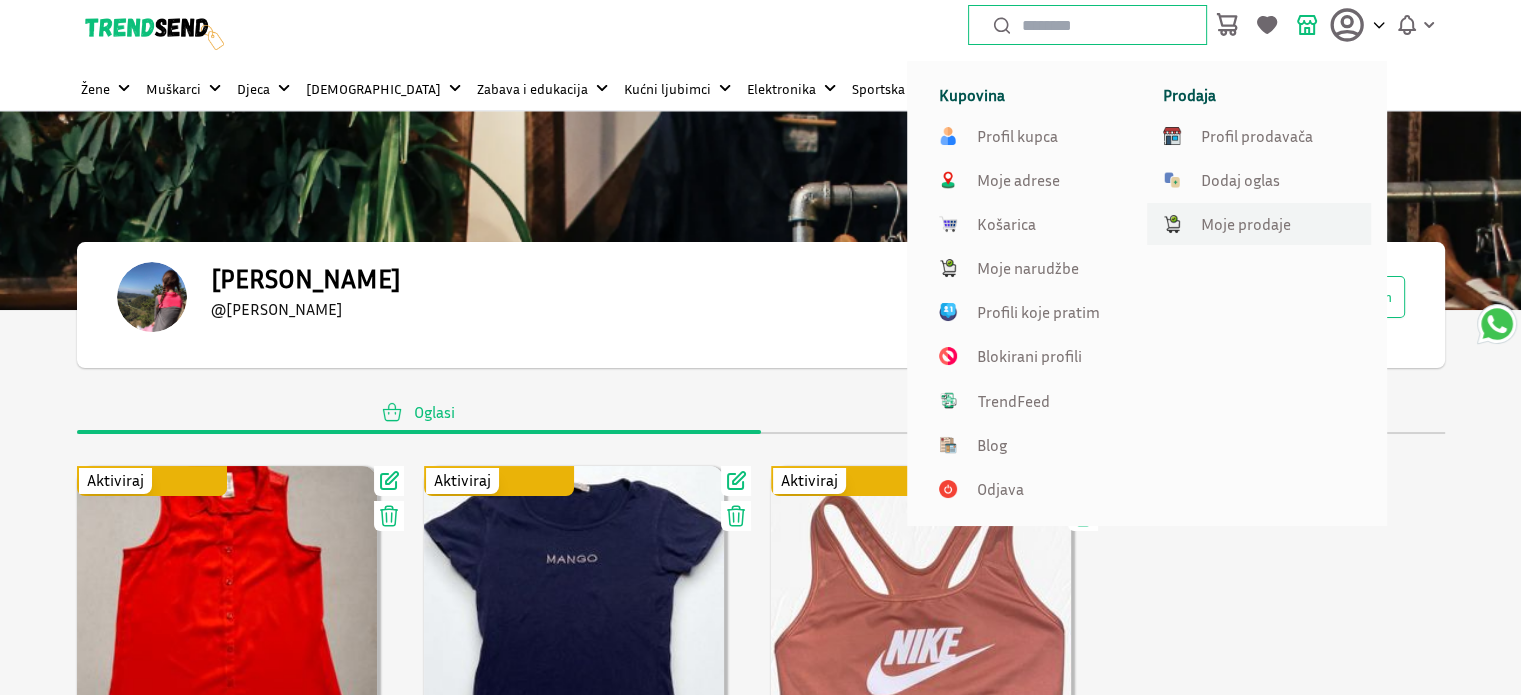 click on "Moje prodaje" at bounding box center (1246, 224) 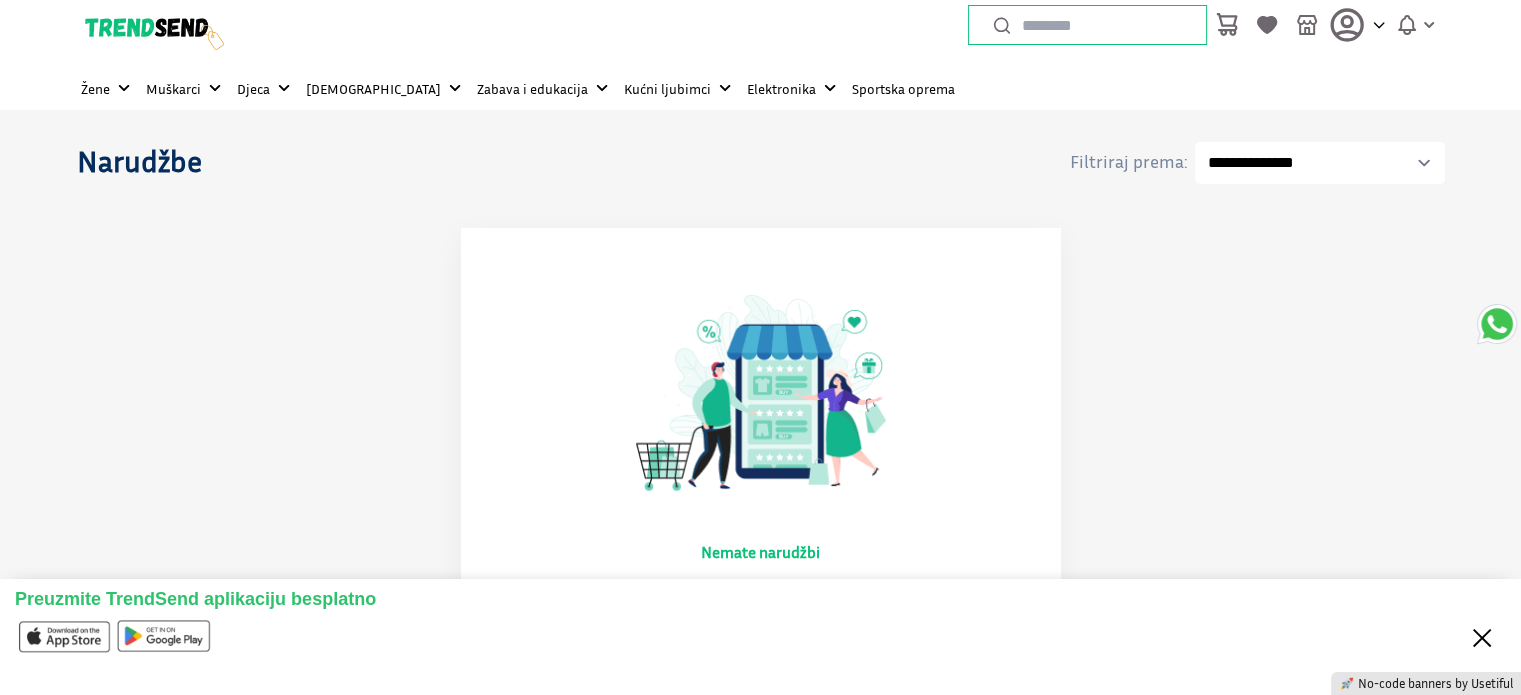 click on "Close" at bounding box center [1482, 636] 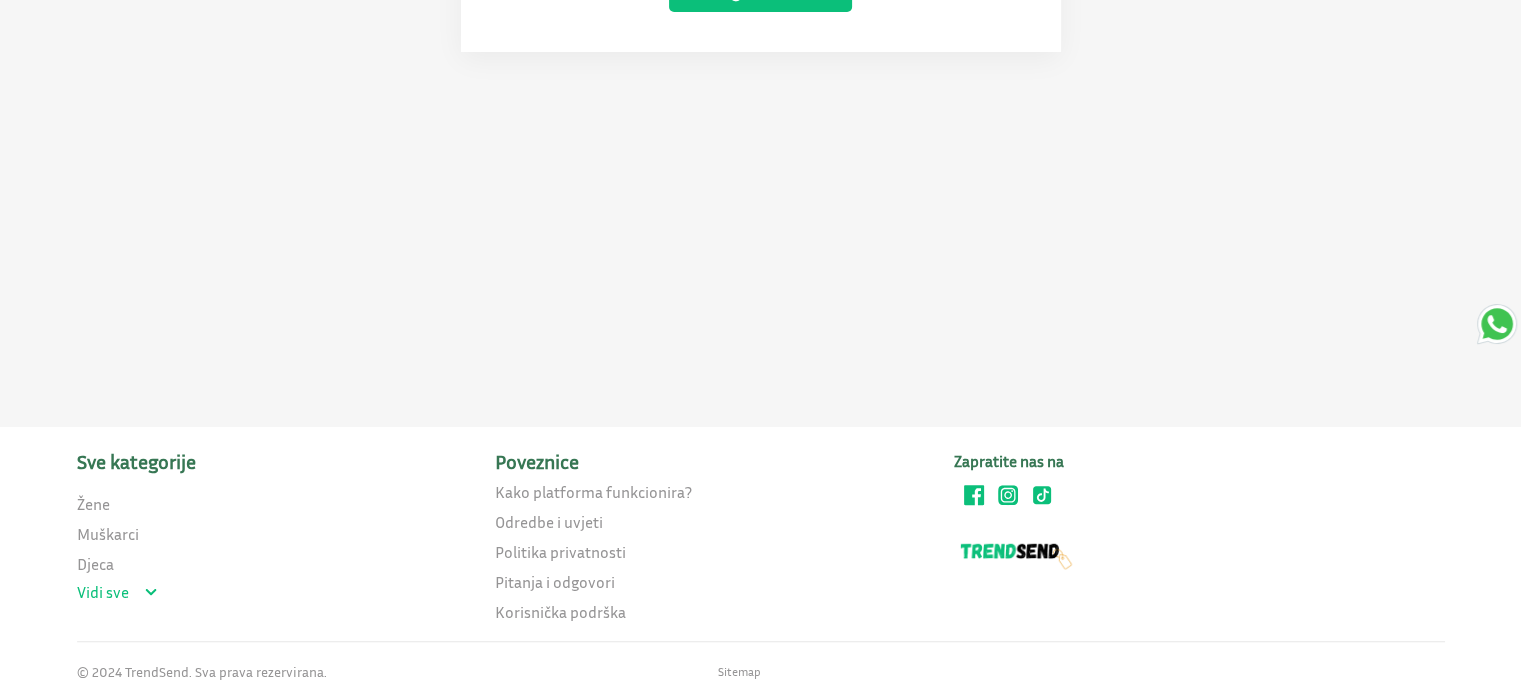 scroll, scrollTop: 0, scrollLeft: 0, axis: both 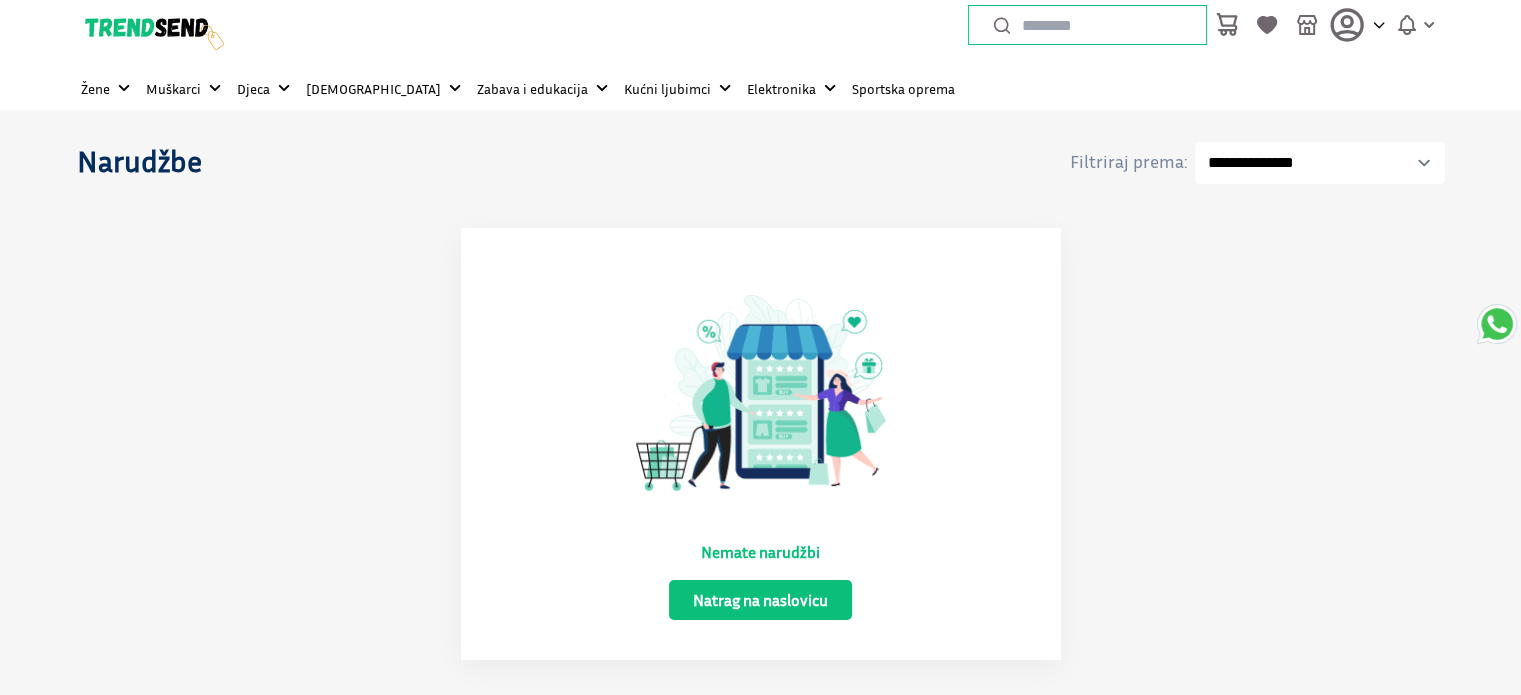 click on "Natrag na naslovicu" at bounding box center [760, 600] 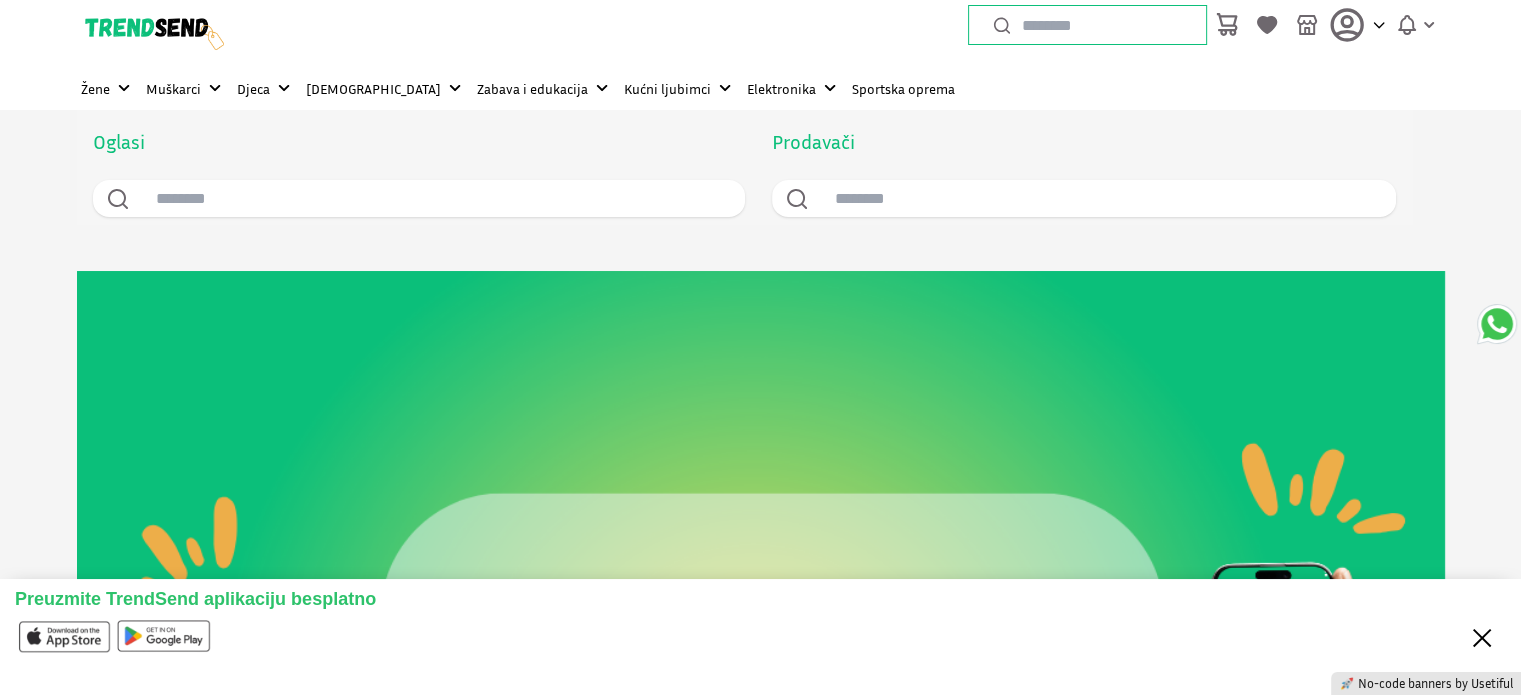 click on "Close" at bounding box center (1482, 636) 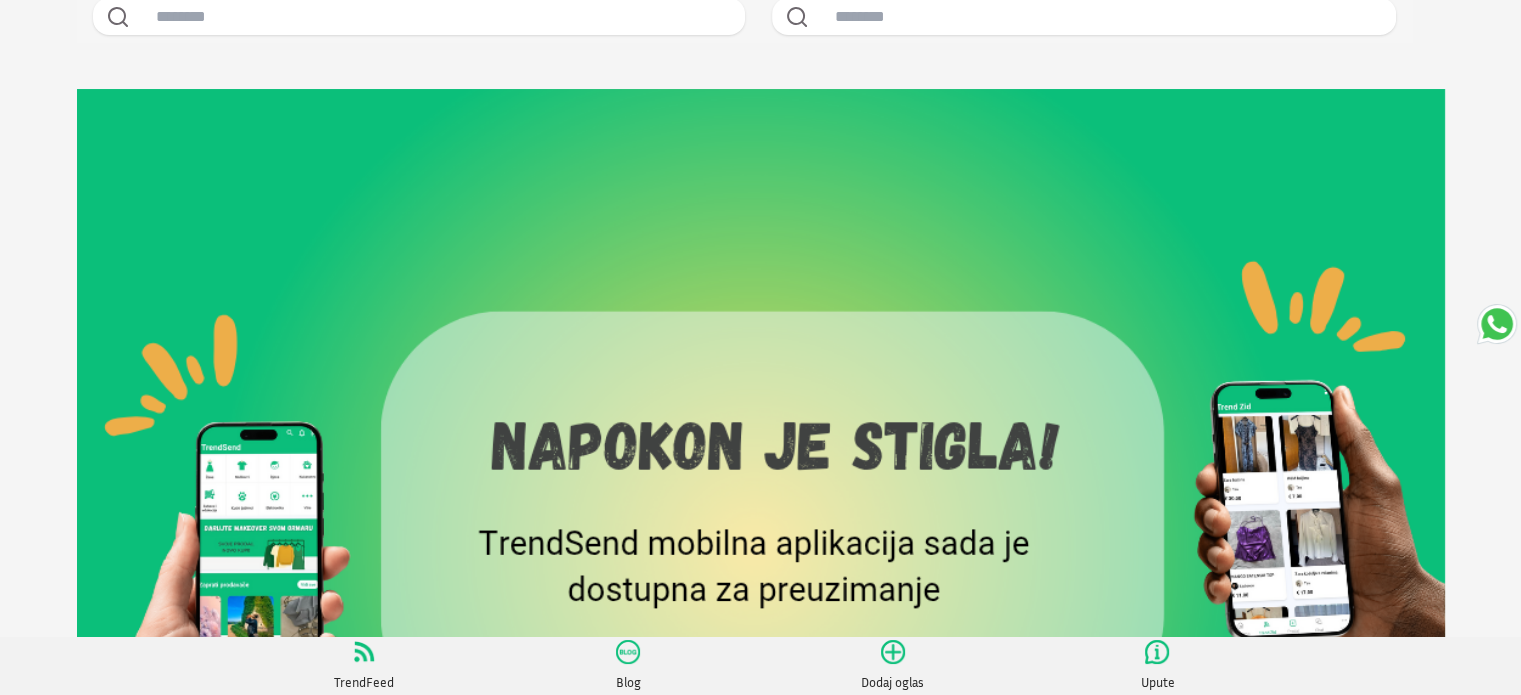 scroll, scrollTop: 0, scrollLeft: 0, axis: both 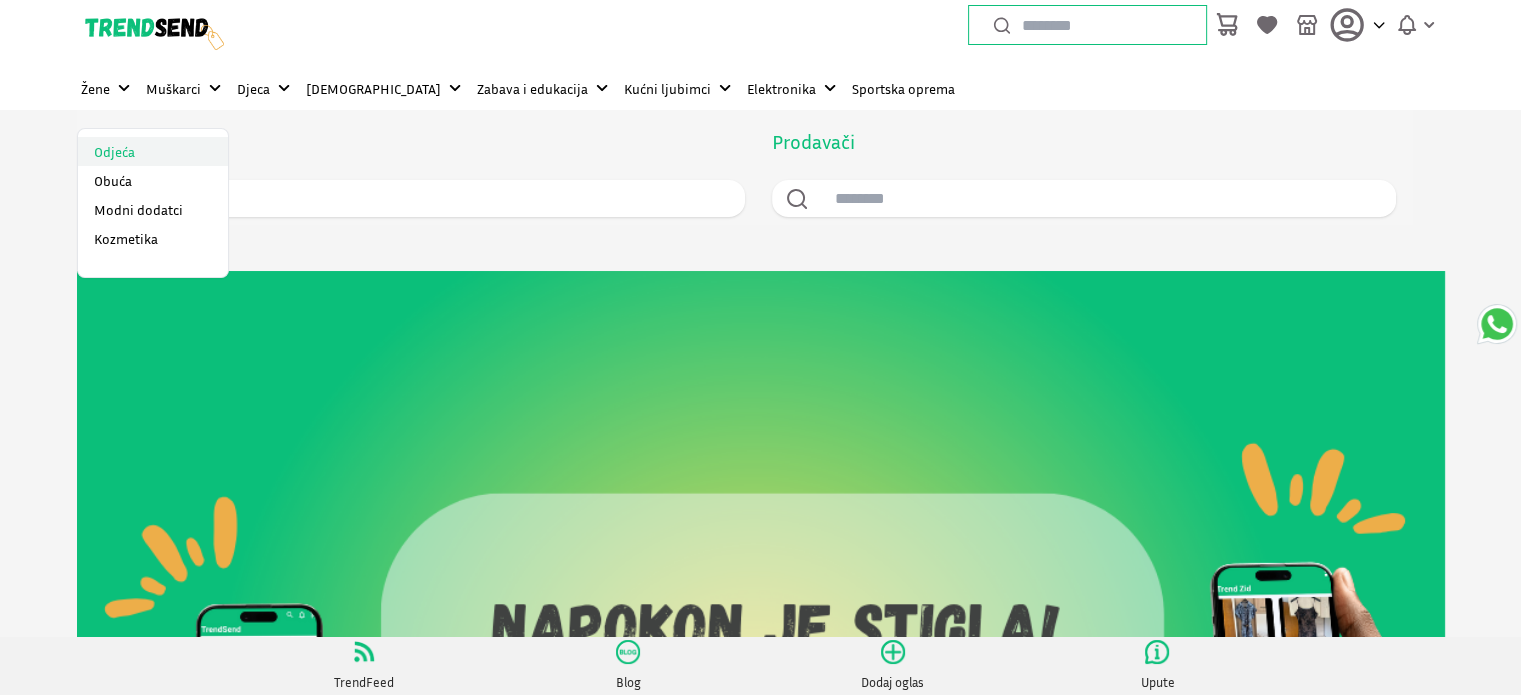 click on "Odjeća" at bounding box center (153, 151) 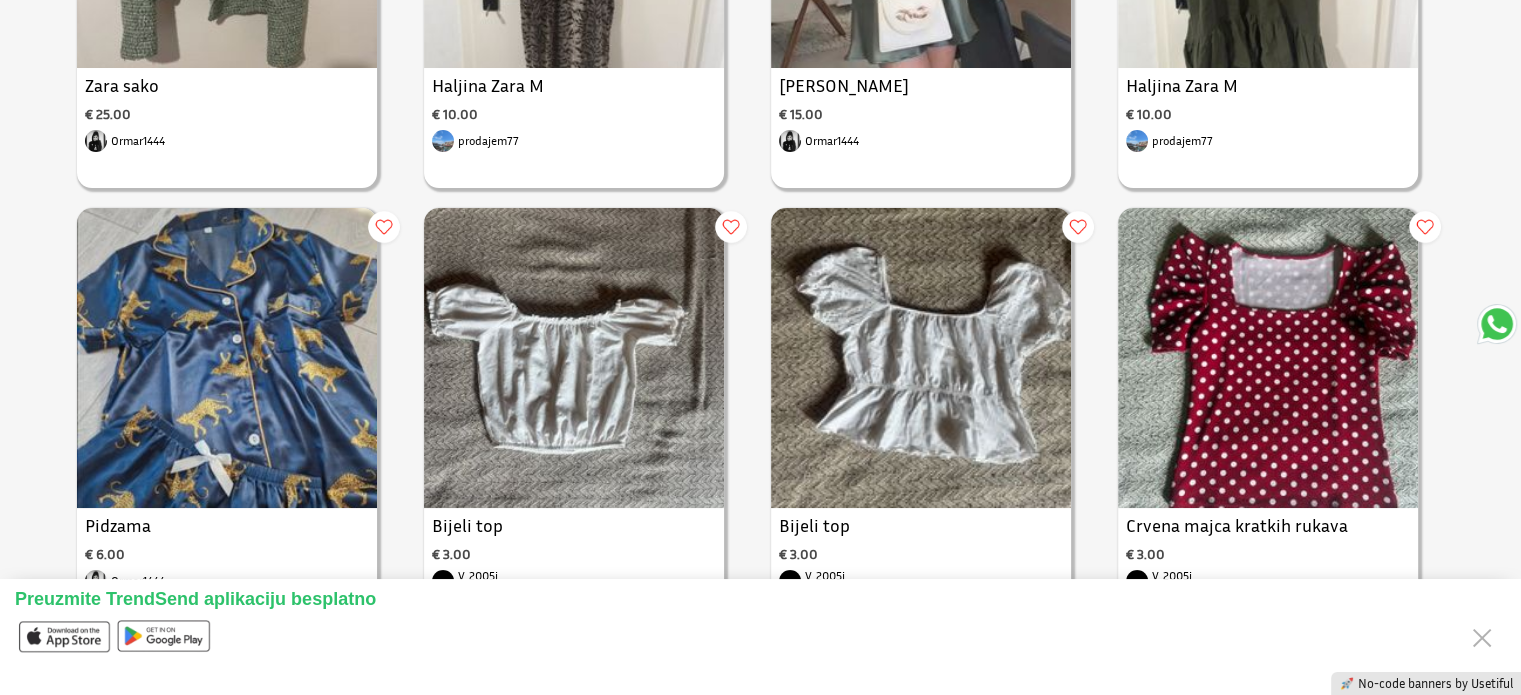 scroll, scrollTop: 2432, scrollLeft: 0, axis: vertical 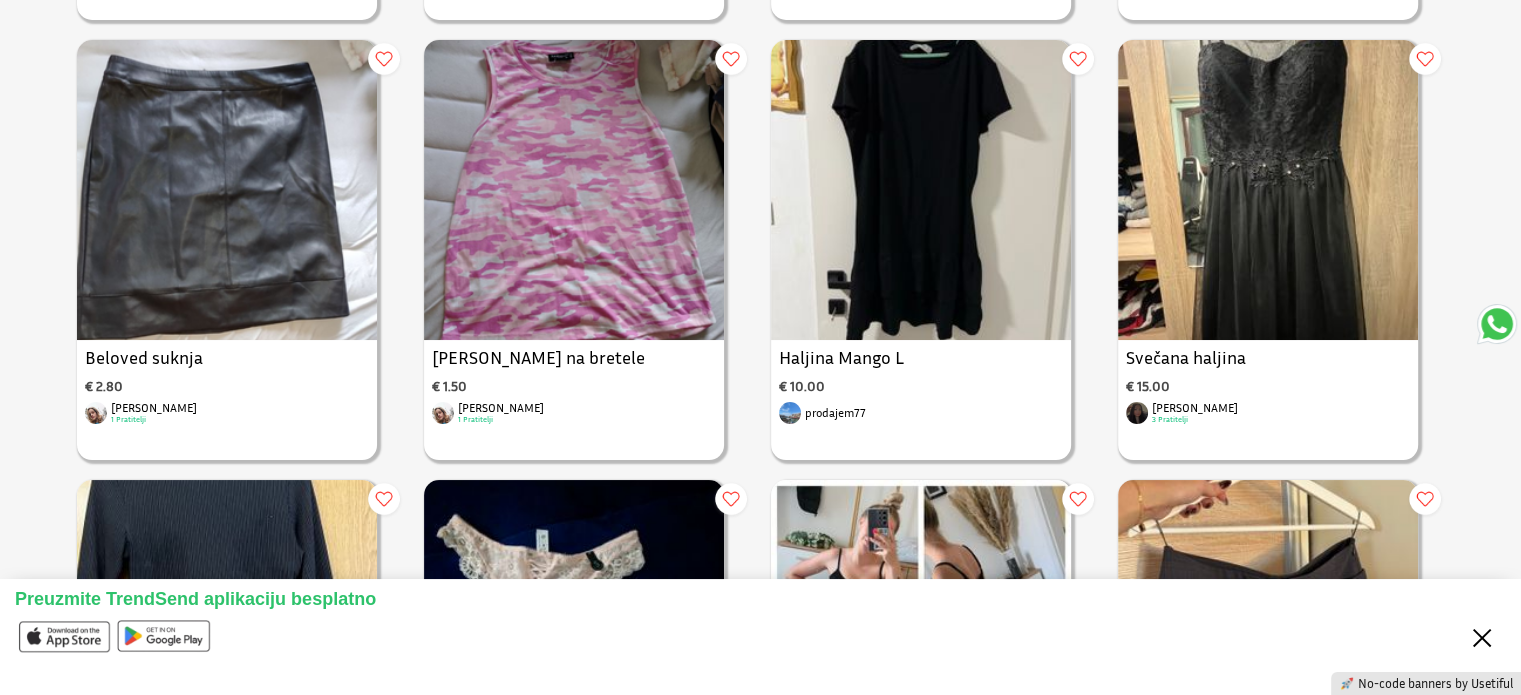click on "Close" at bounding box center (1482, 636) 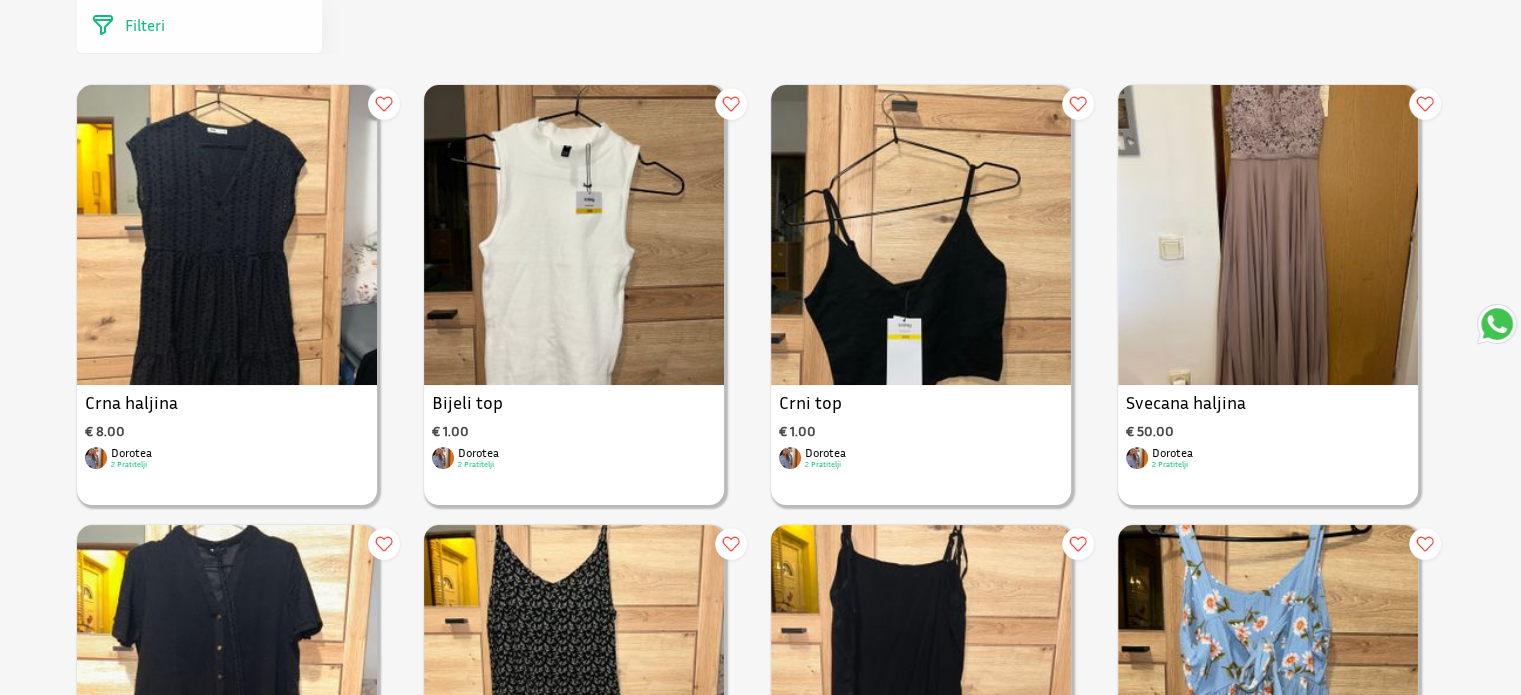 scroll, scrollTop: 0, scrollLeft: 0, axis: both 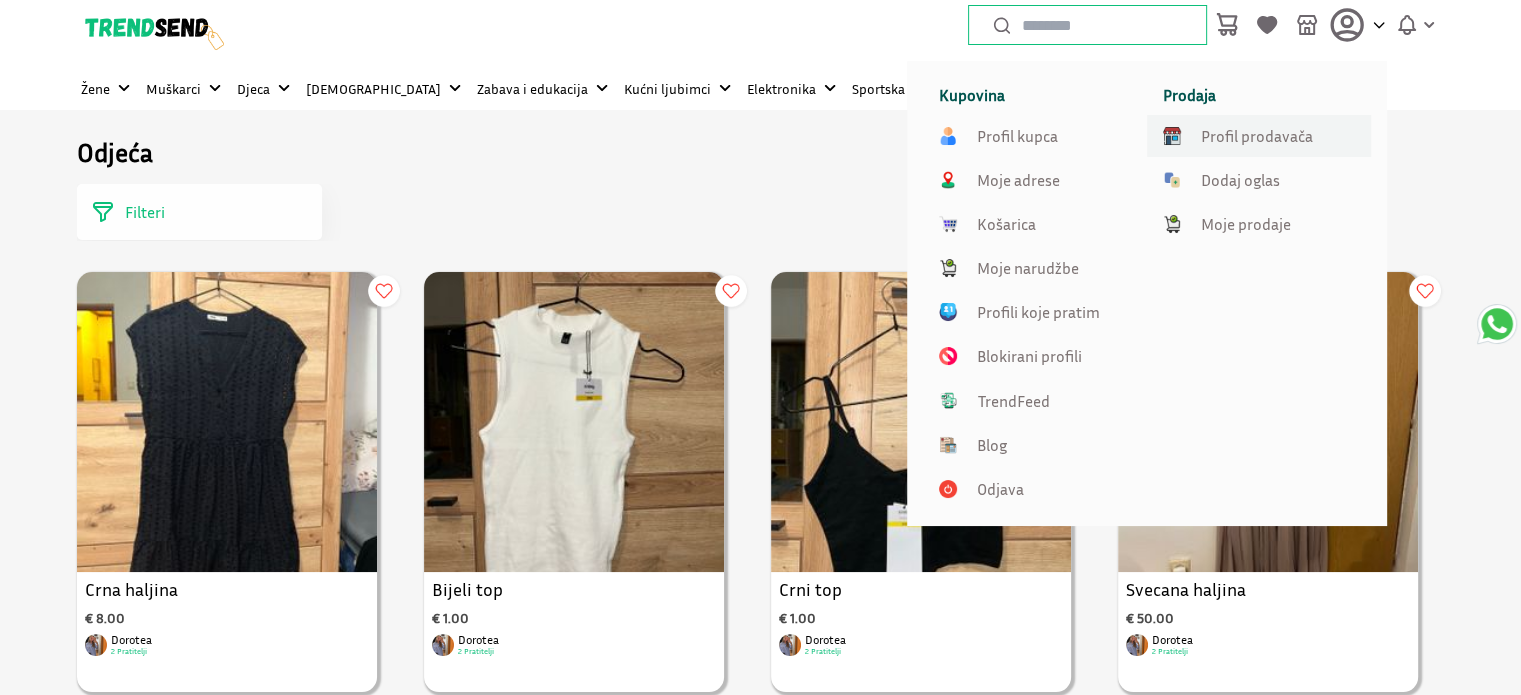click on "Profil prodavača" at bounding box center [1257, 136] 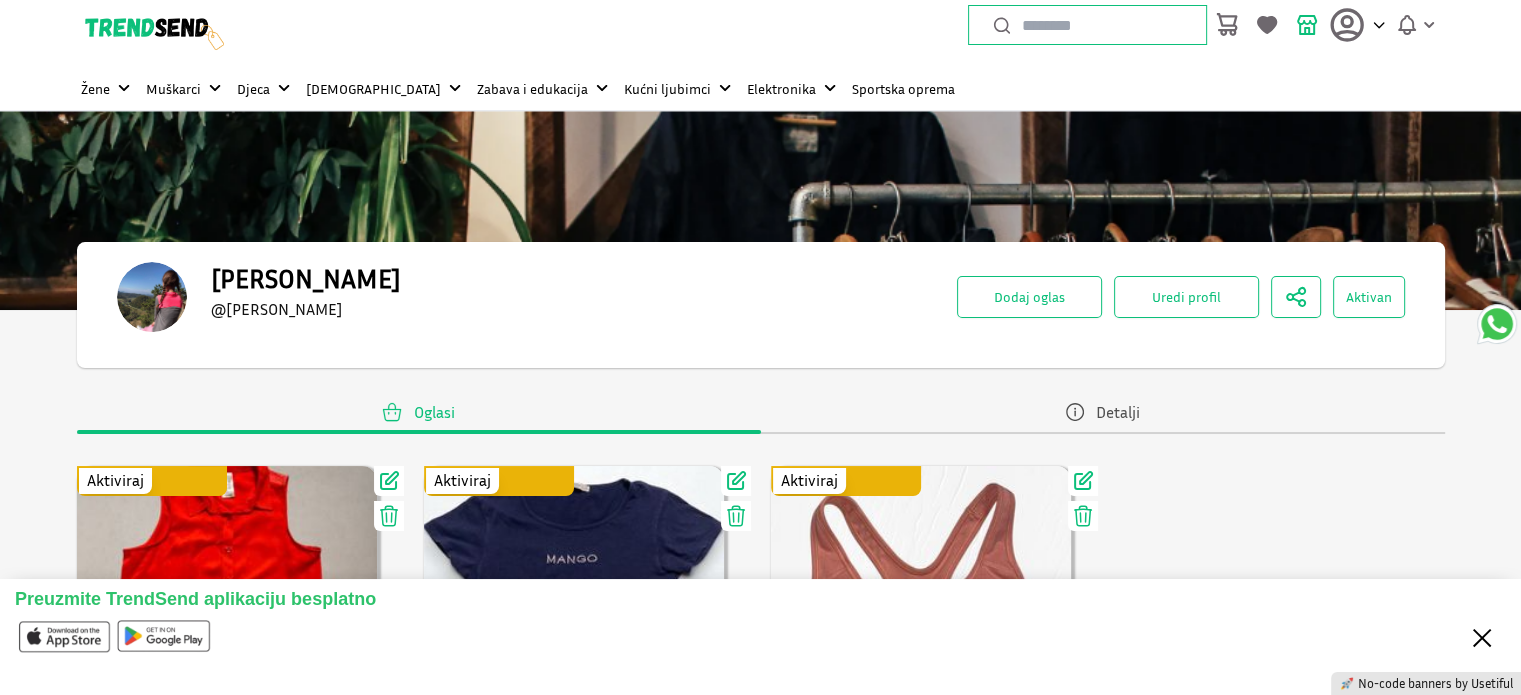 click on "Close" at bounding box center (1482, 636) 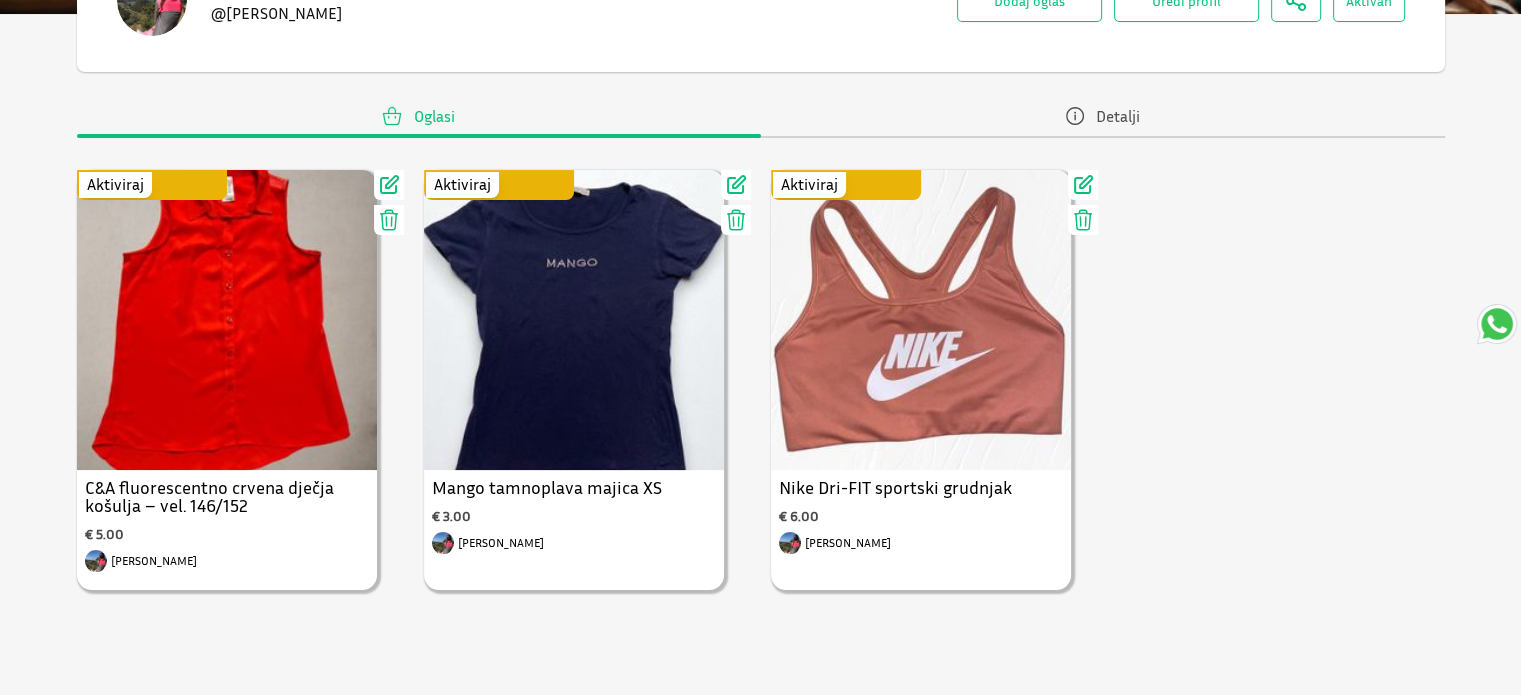 scroll, scrollTop: 299, scrollLeft: 0, axis: vertical 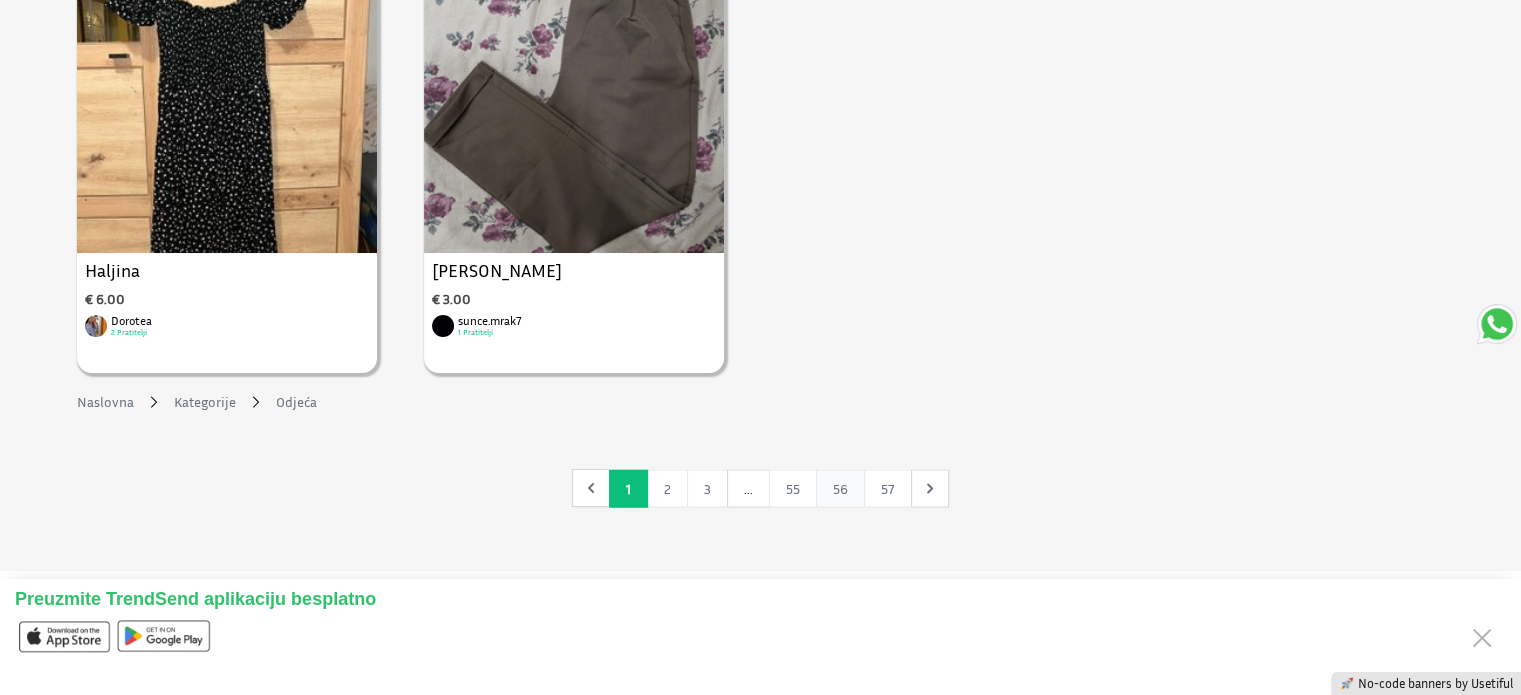 click on "56" at bounding box center [840, 488] 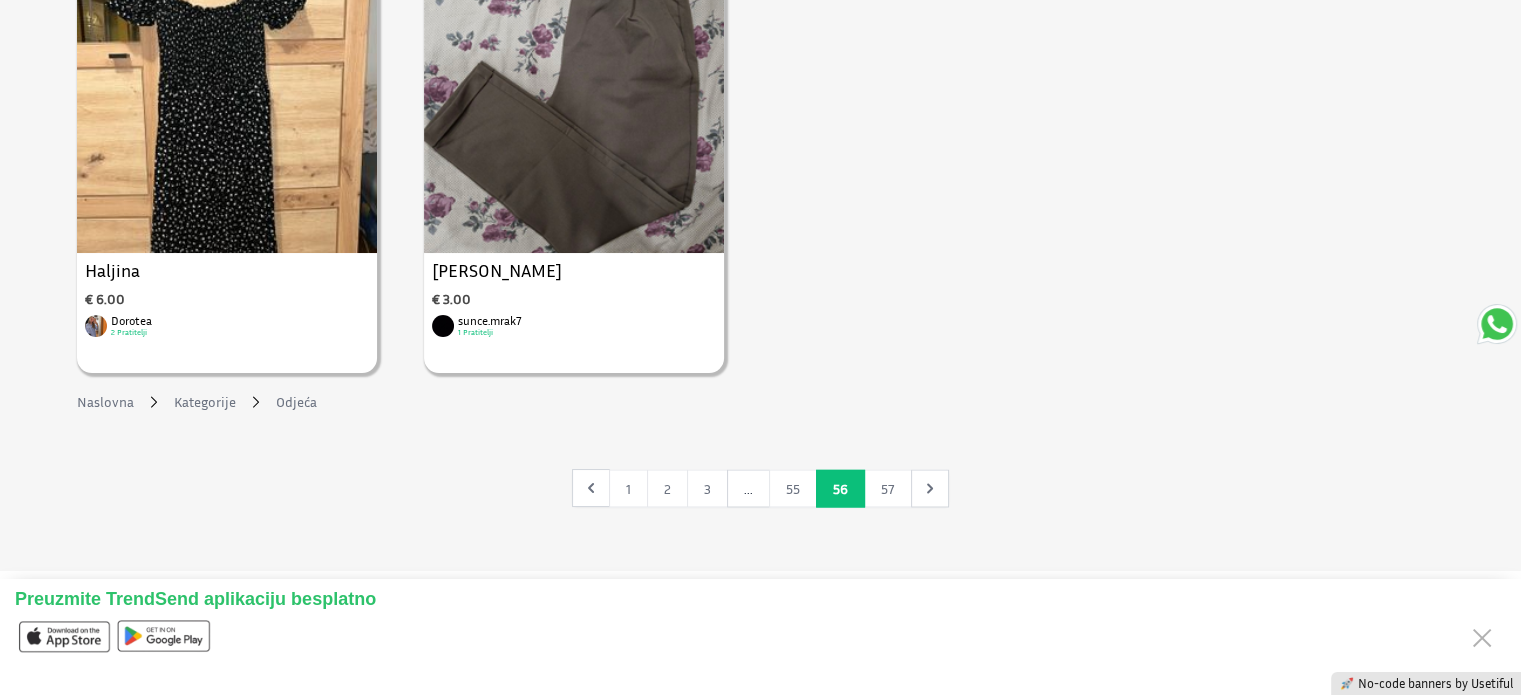 scroll, scrollTop: 0, scrollLeft: 0, axis: both 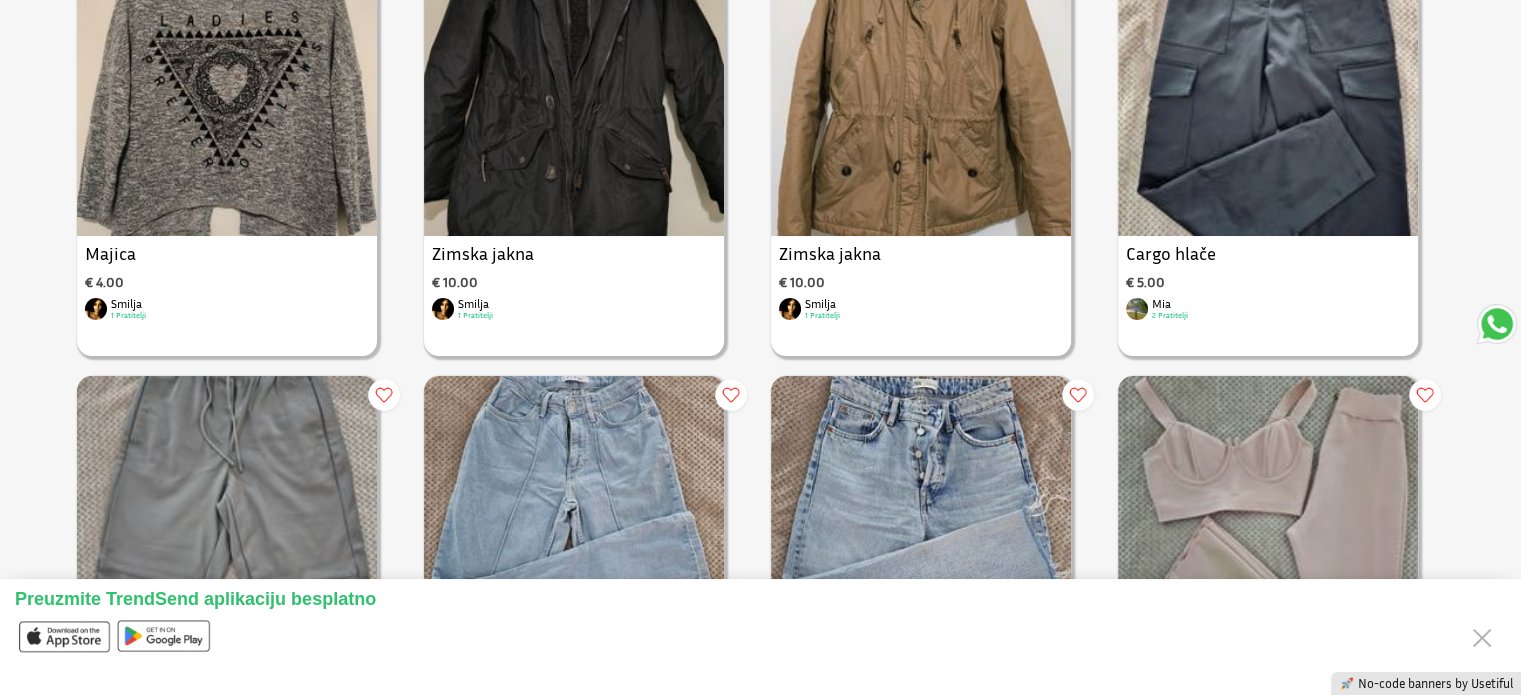 click on "Close" at bounding box center [1486, 636] 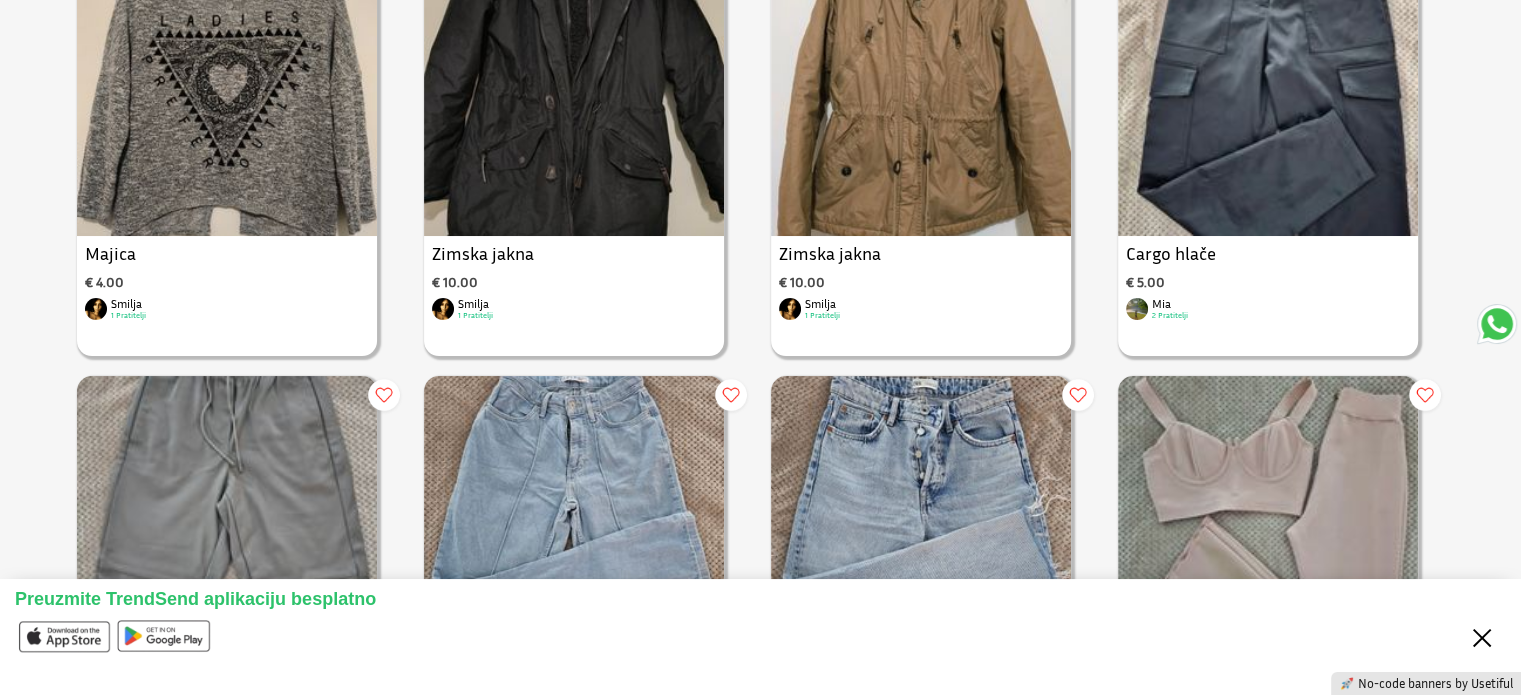 click on "Close" at bounding box center [1482, 636] 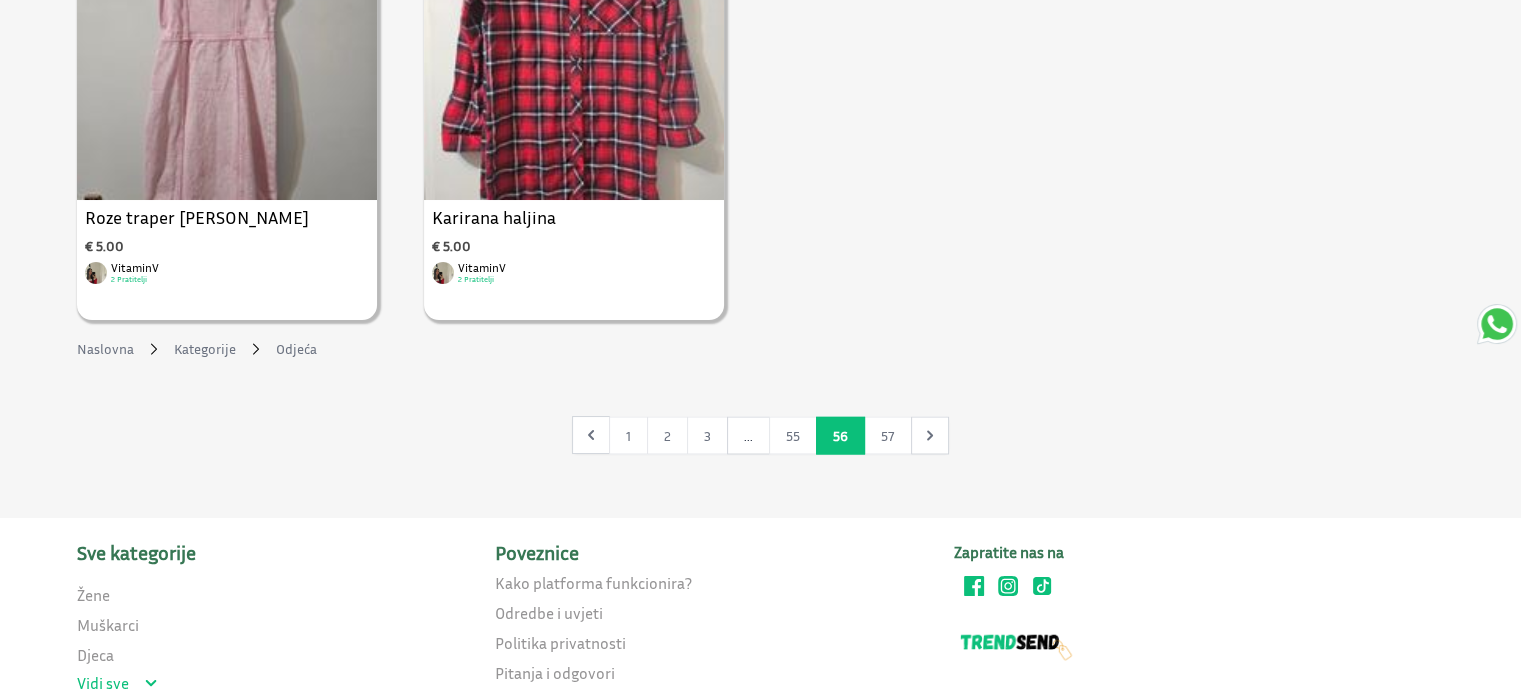scroll, scrollTop: 3488, scrollLeft: 0, axis: vertical 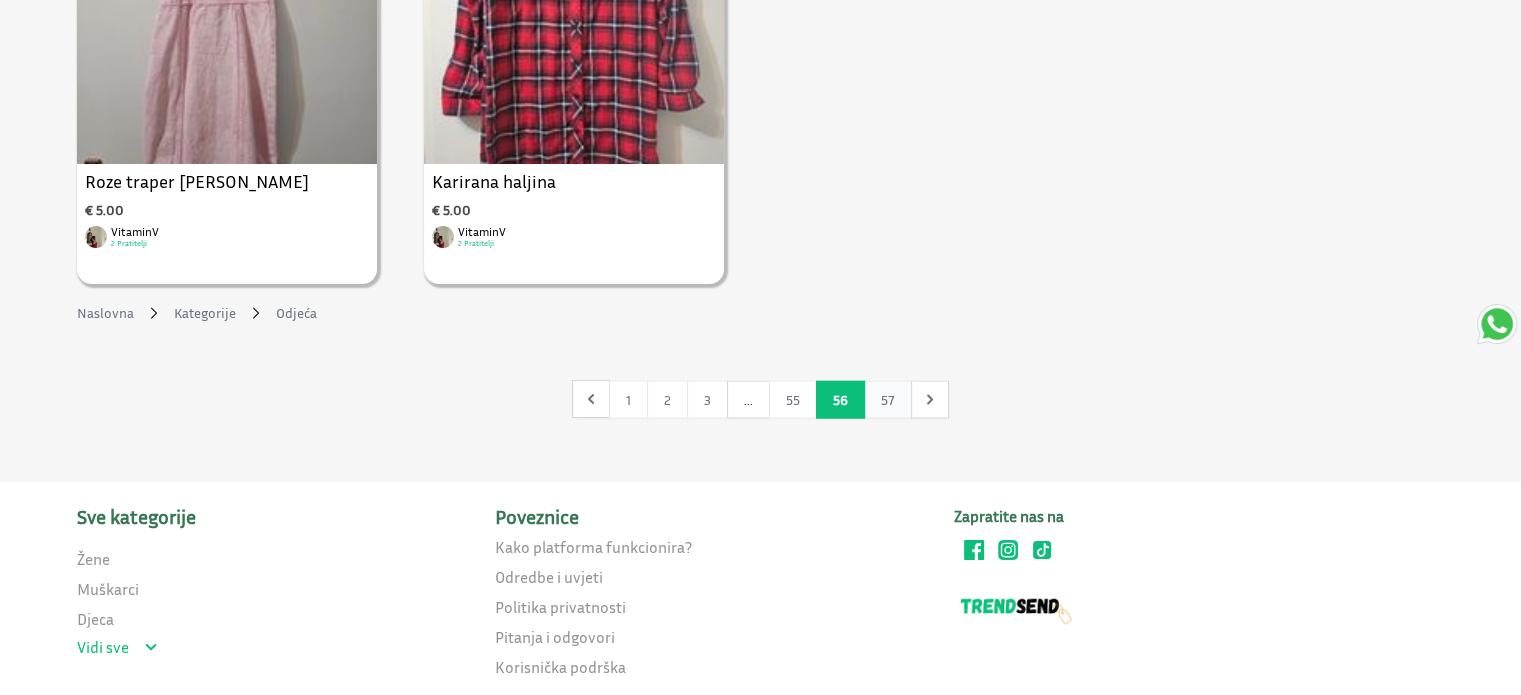 click on "57" at bounding box center (888, 399) 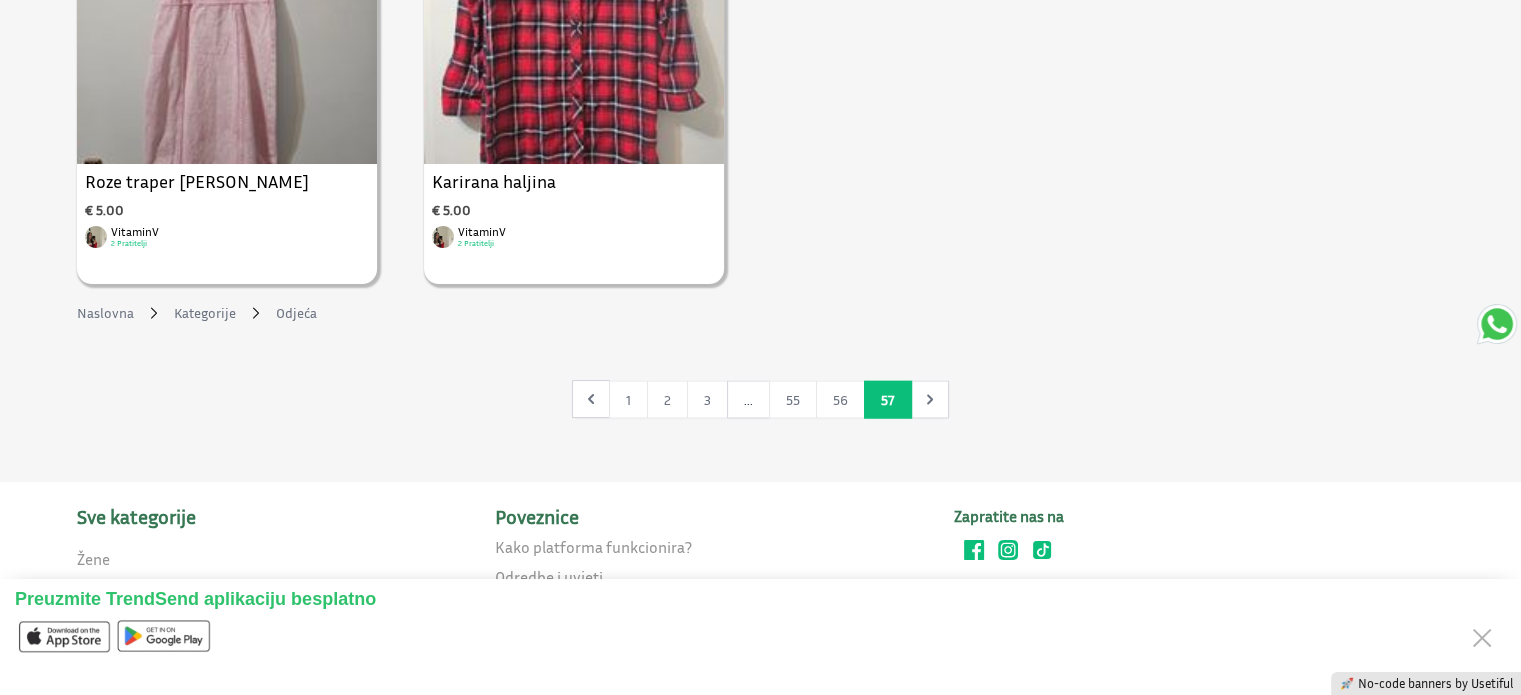 scroll, scrollTop: 0, scrollLeft: 0, axis: both 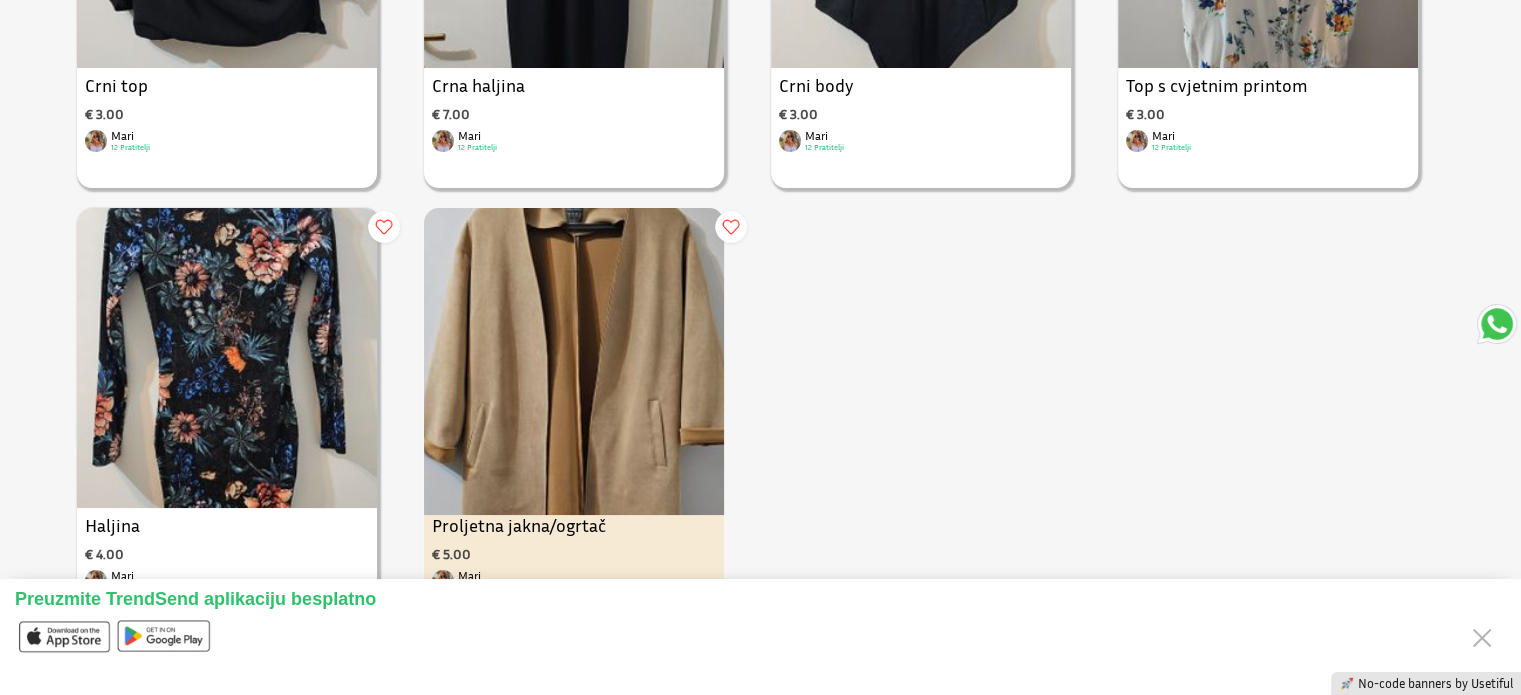 click at bounding box center [574, 350] 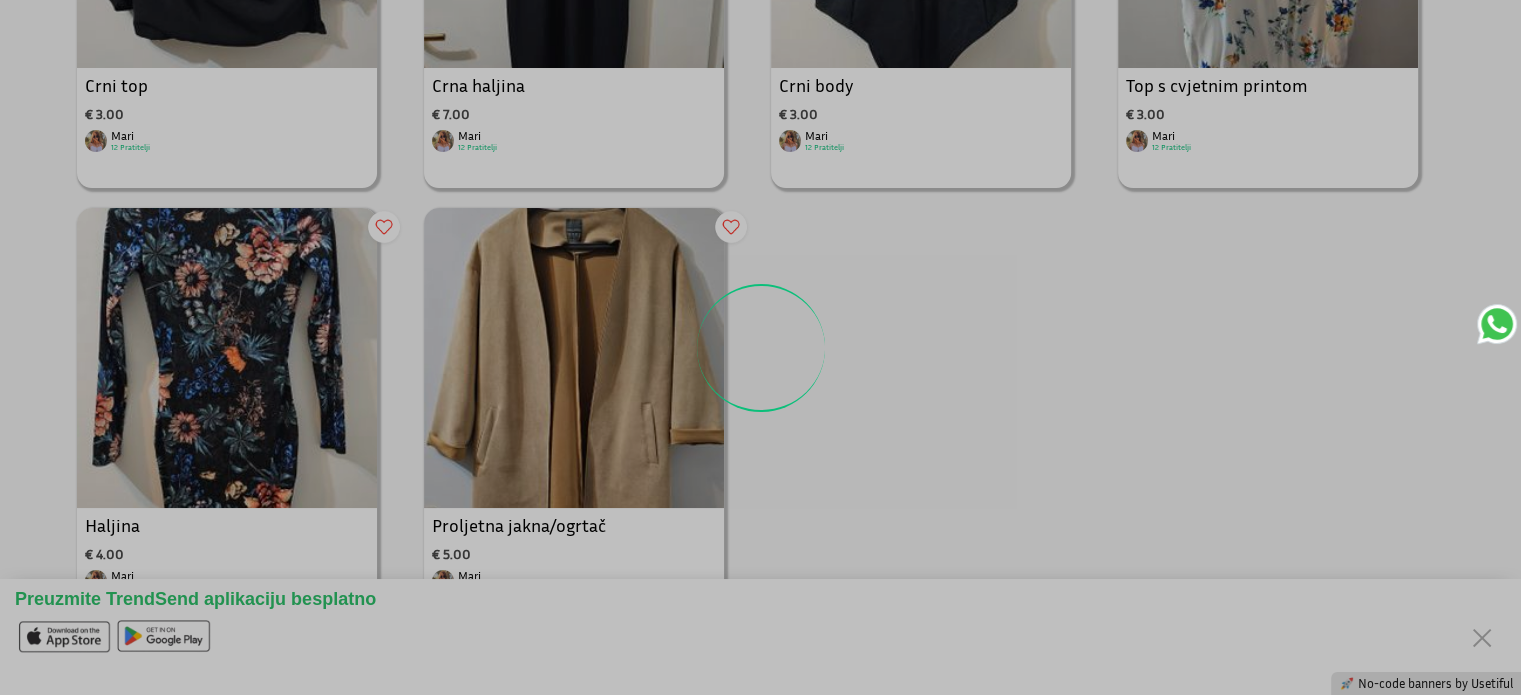 scroll, scrollTop: 64, scrollLeft: 0, axis: vertical 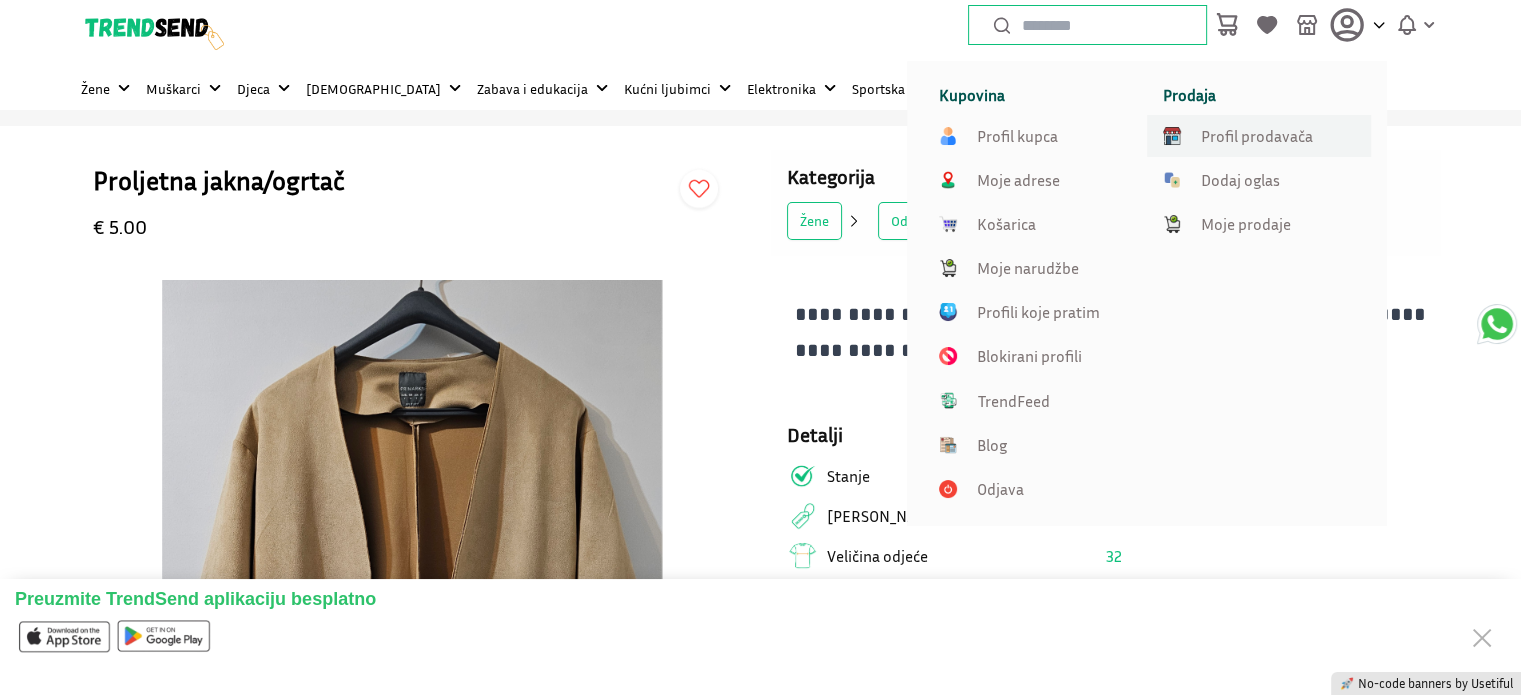 click on "Profil prodavača" at bounding box center [1257, 136] 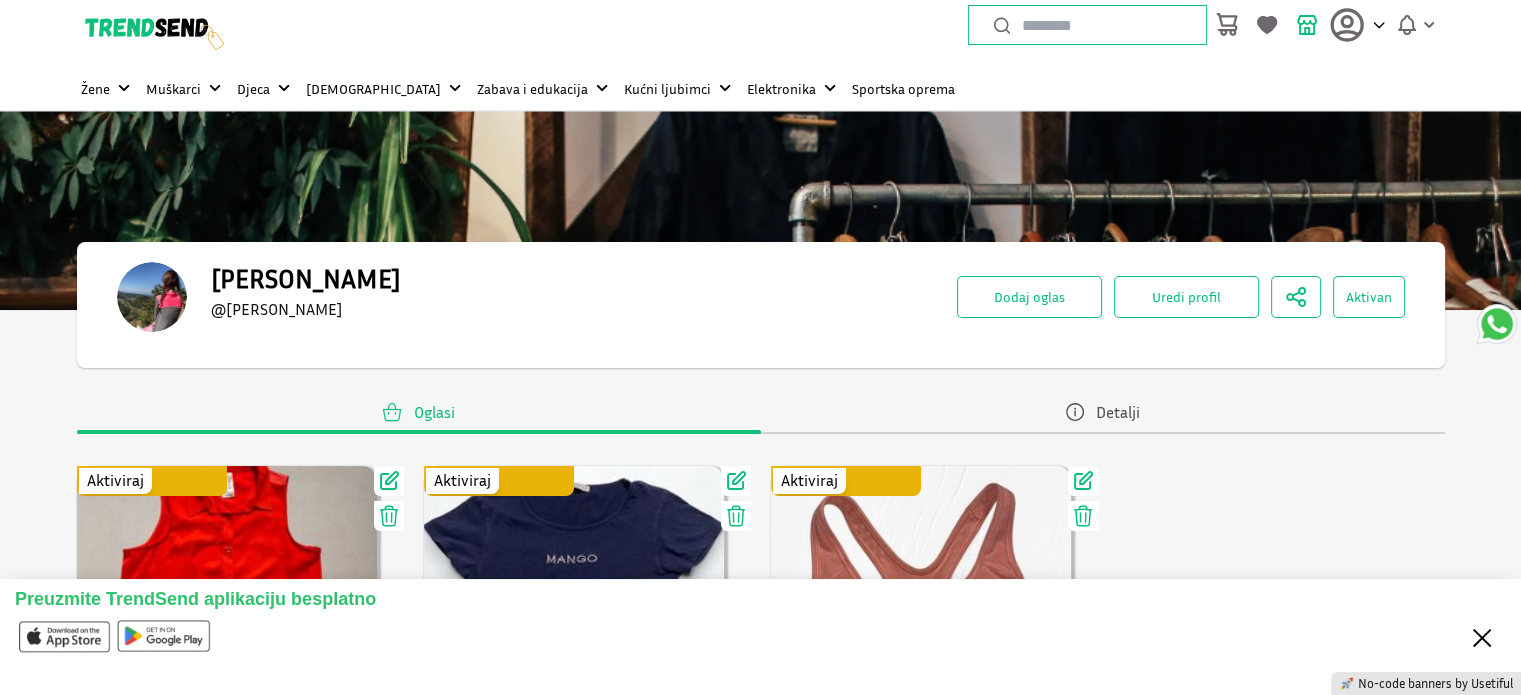 click on "Close" at bounding box center [1482, 636] 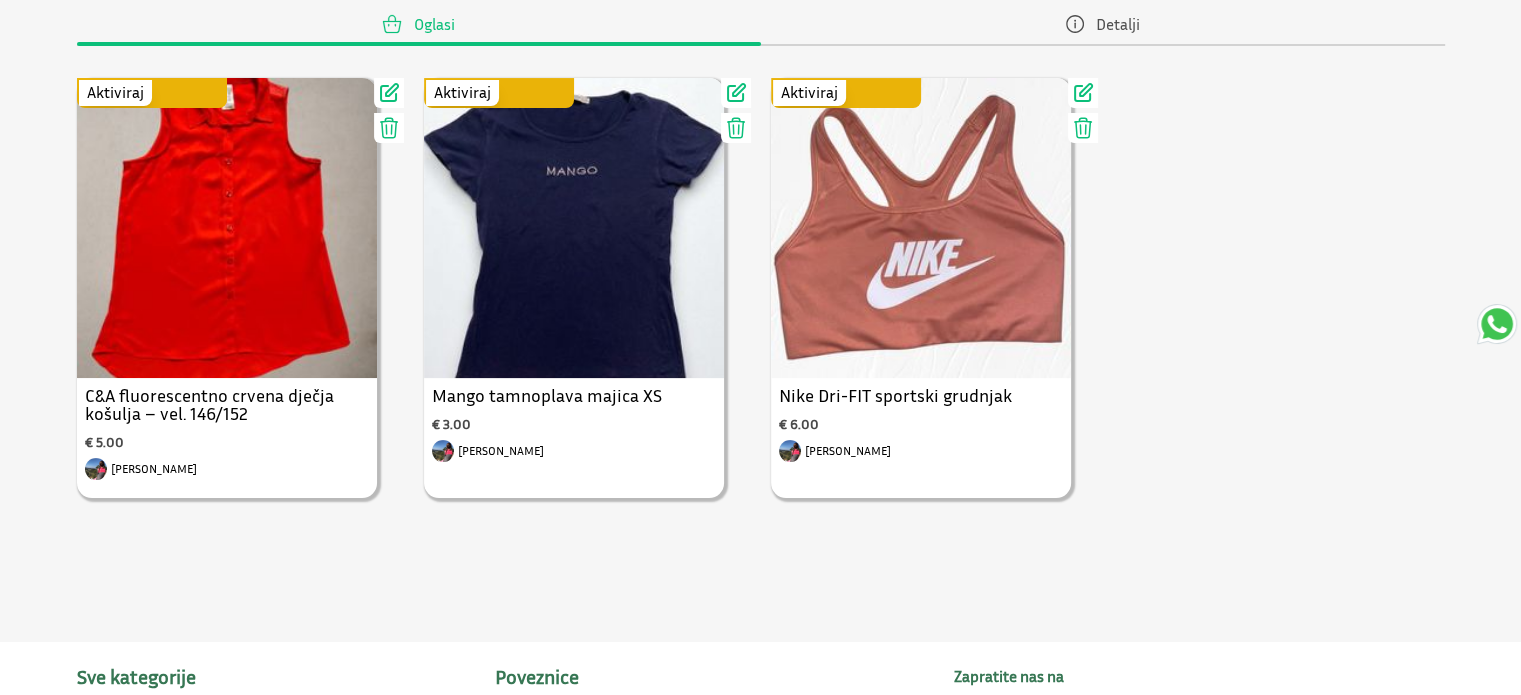 scroll, scrollTop: 400, scrollLeft: 0, axis: vertical 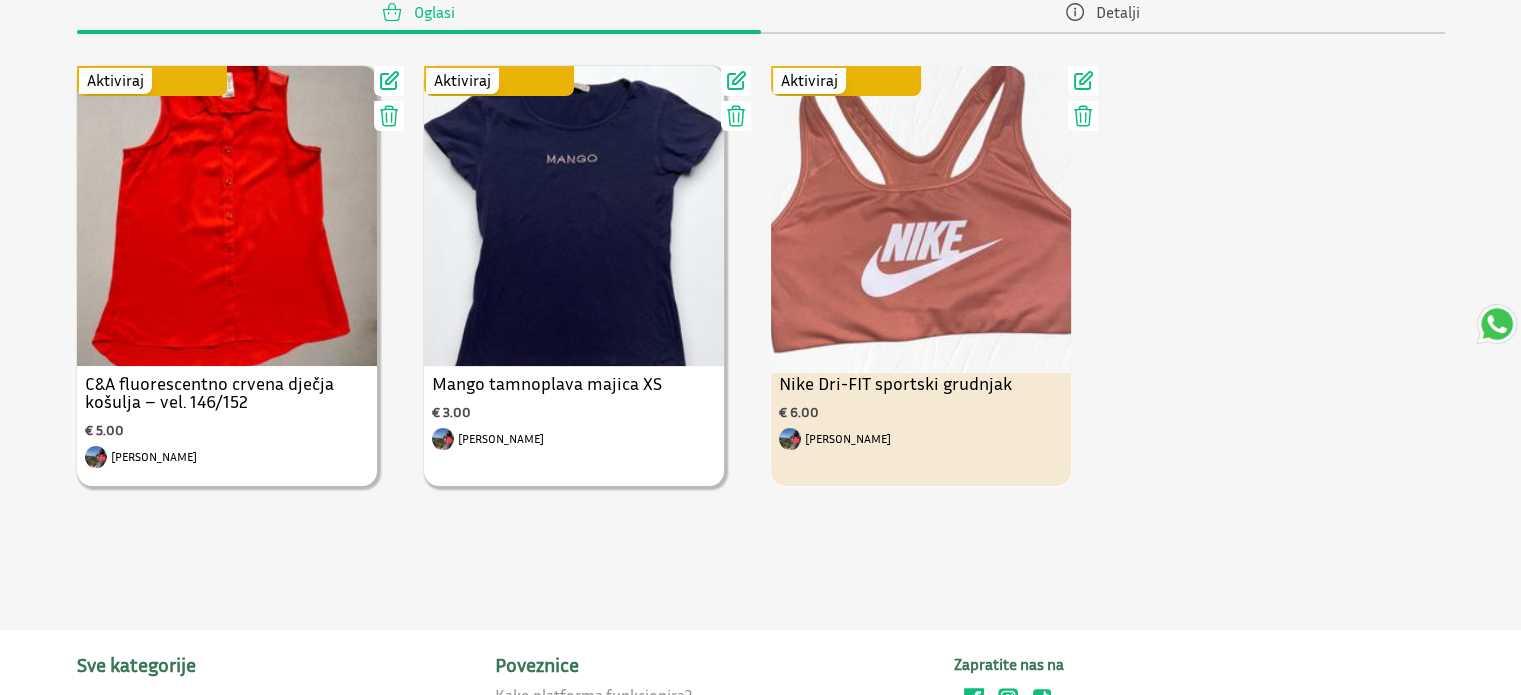 click at bounding box center (921, 208) 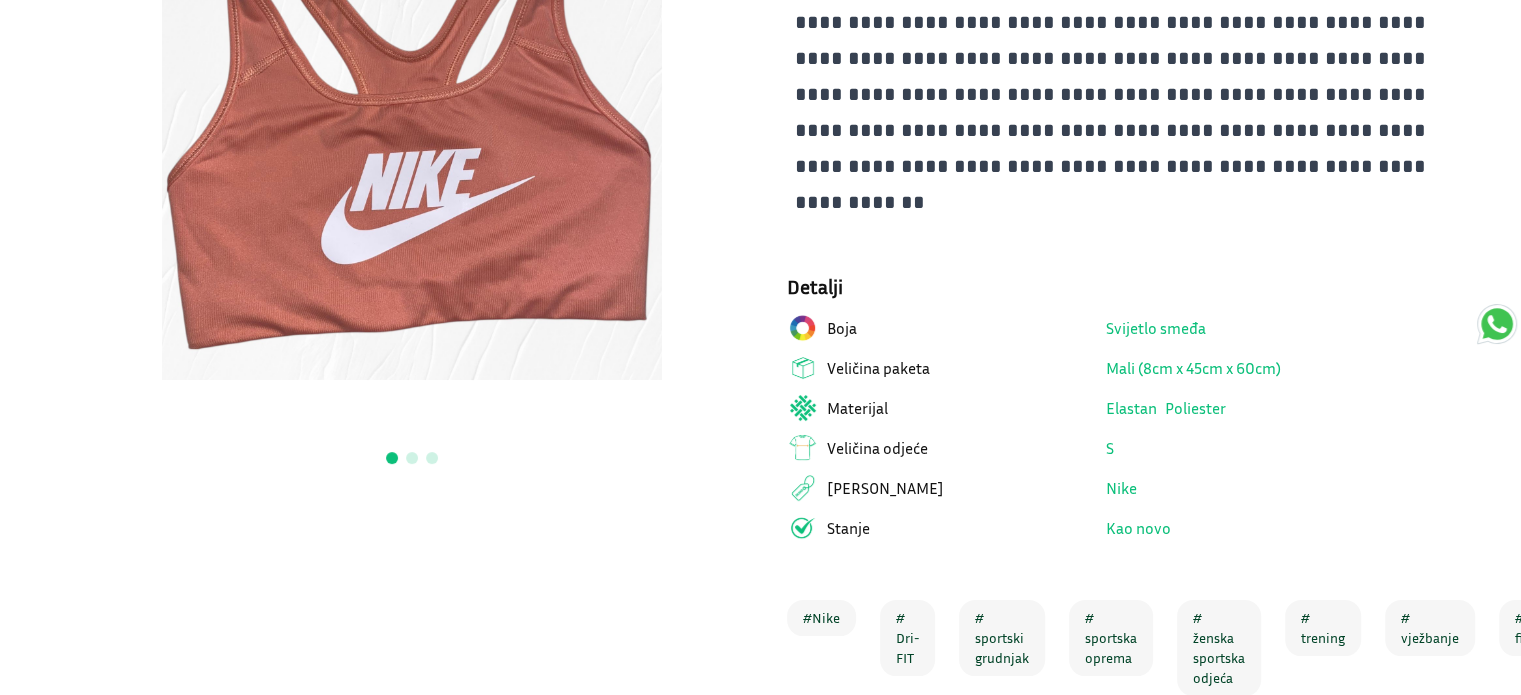 scroll, scrollTop: 0, scrollLeft: 0, axis: both 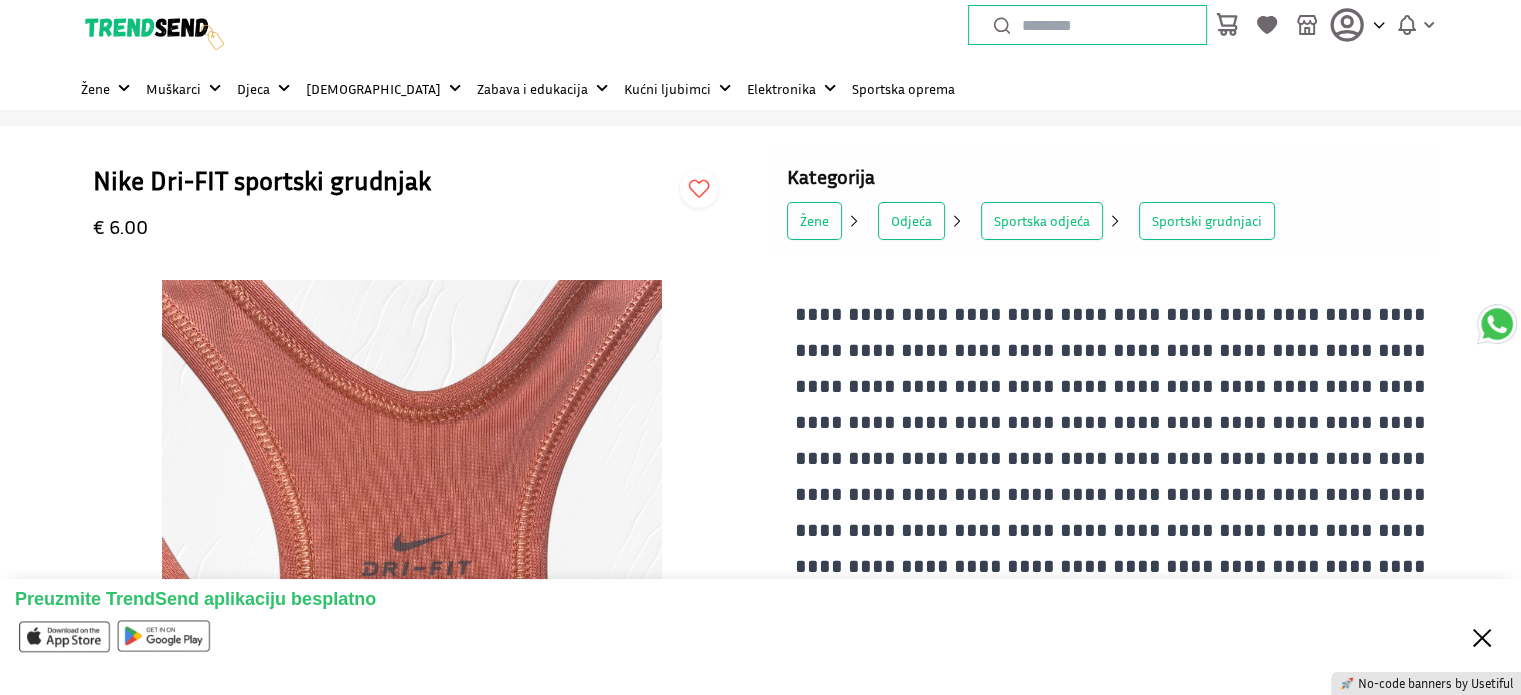 click on "Close" at bounding box center [1482, 636] 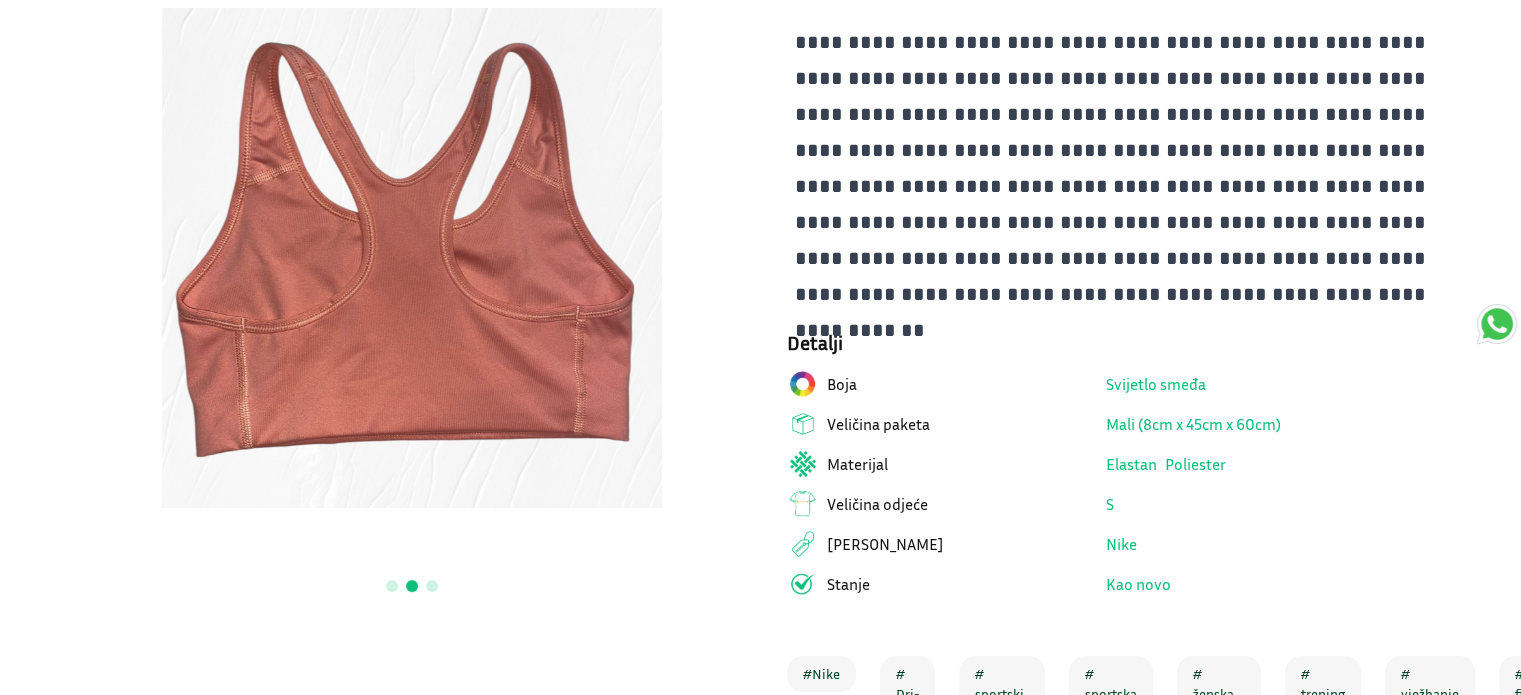 scroll, scrollTop: 160, scrollLeft: 0, axis: vertical 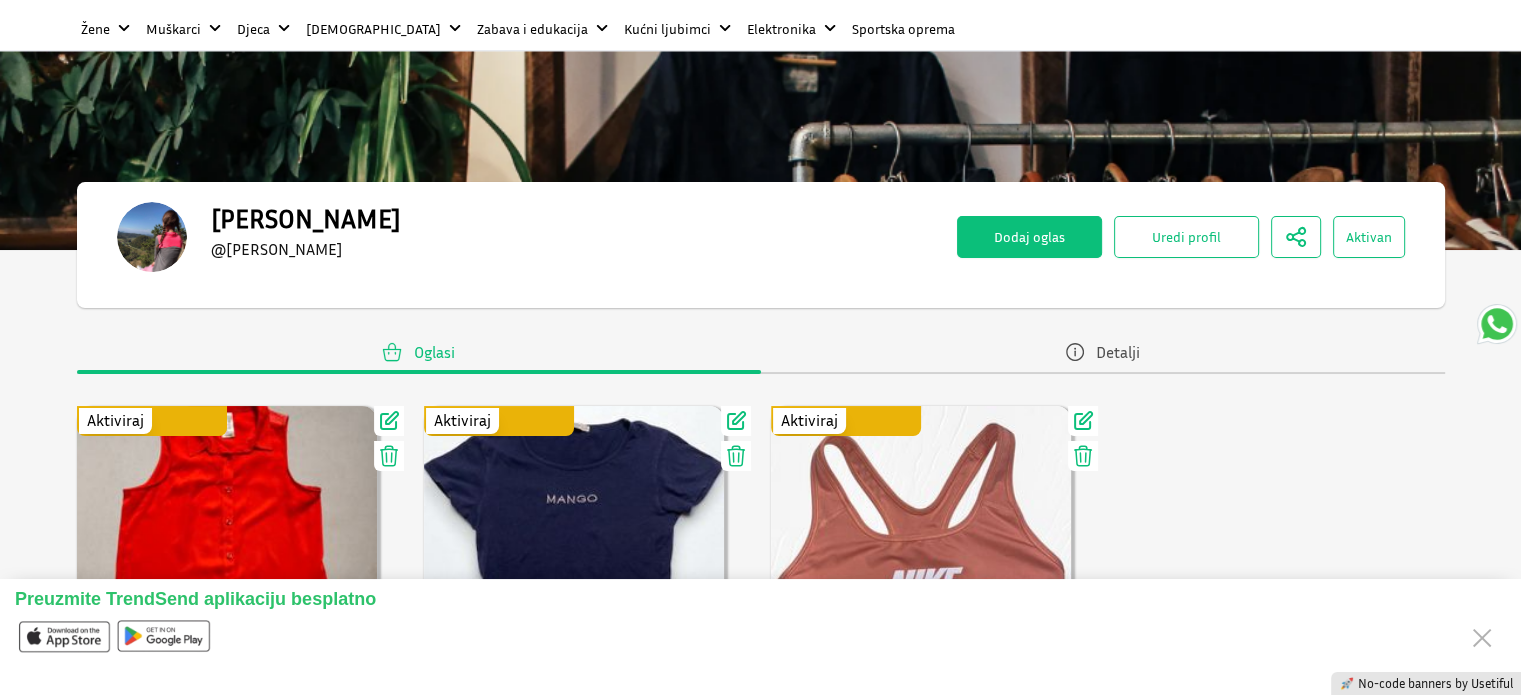 click on "Dodaj oglas" at bounding box center (1029, 237) 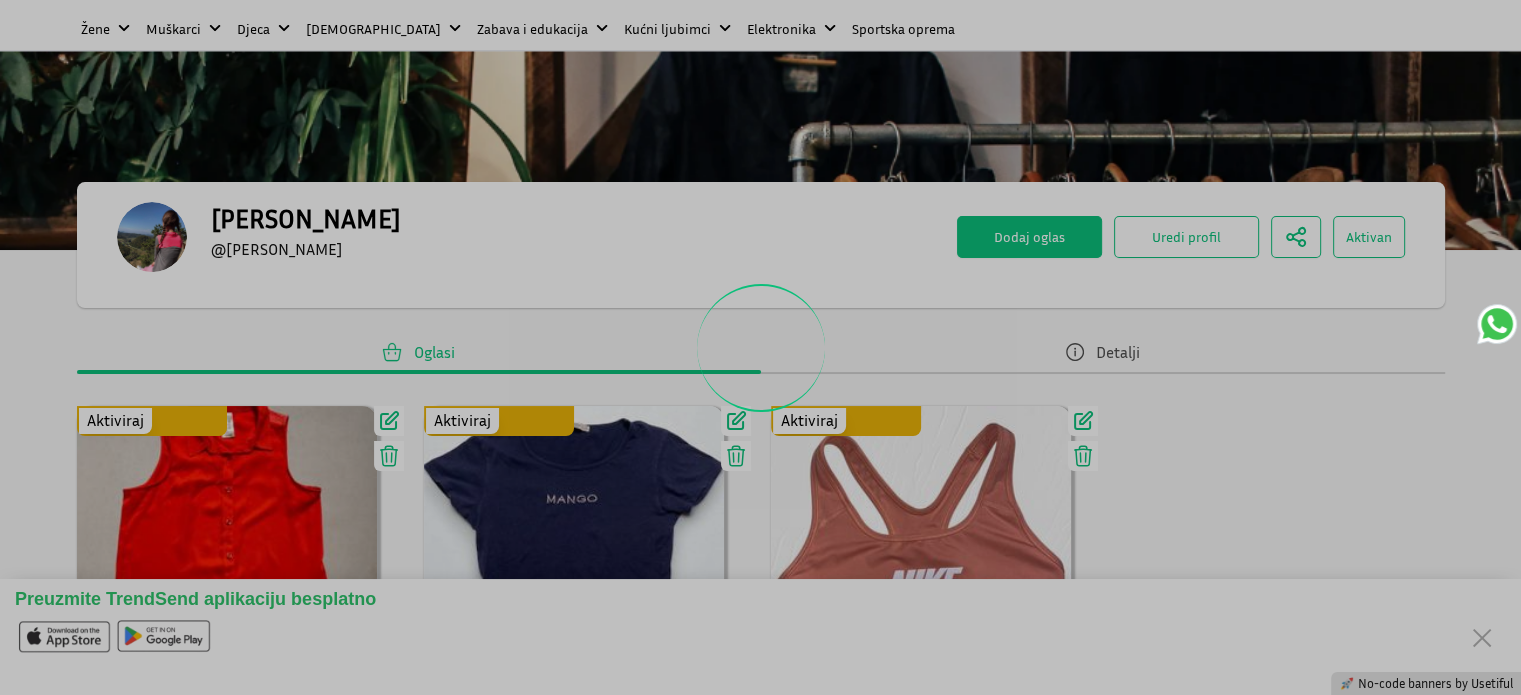 scroll, scrollTop: 0, scrollLeft: 0, axis: both 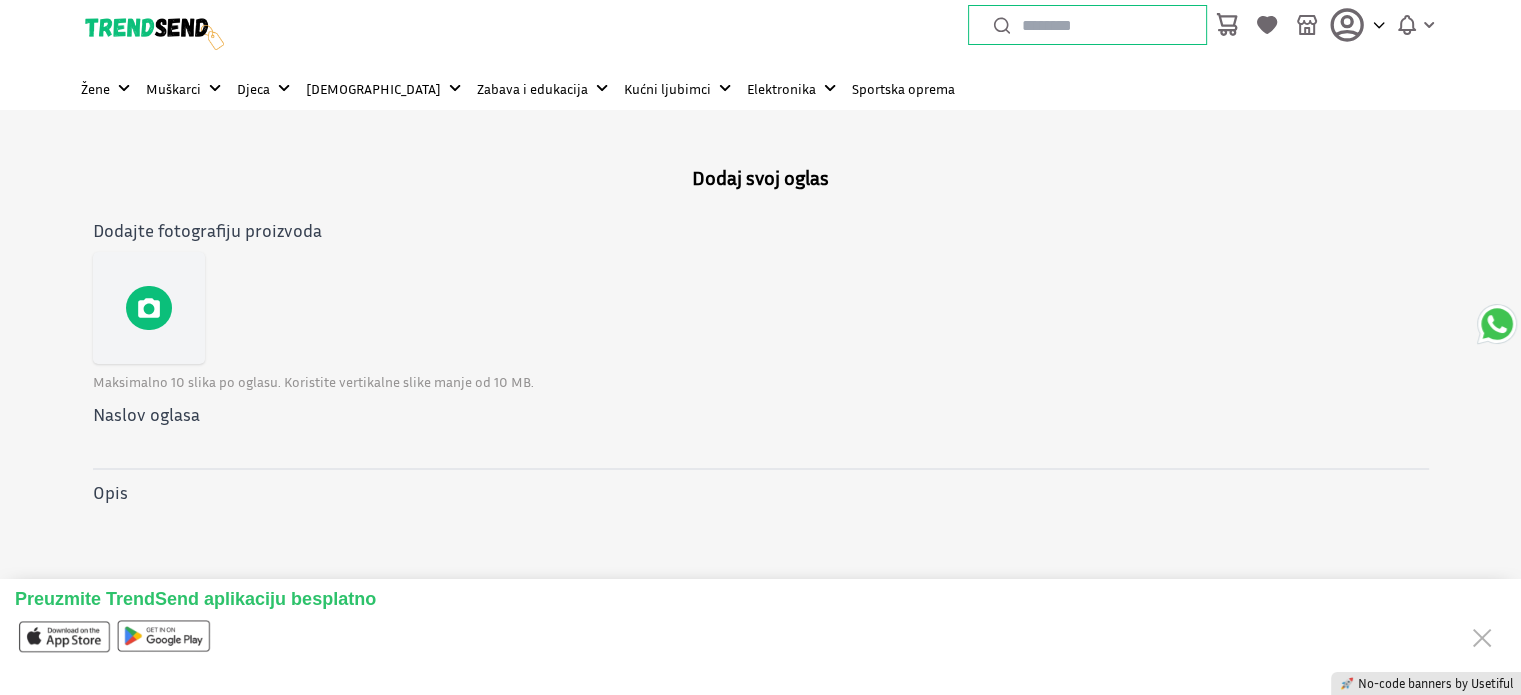 click at bounding box center [149, 308] 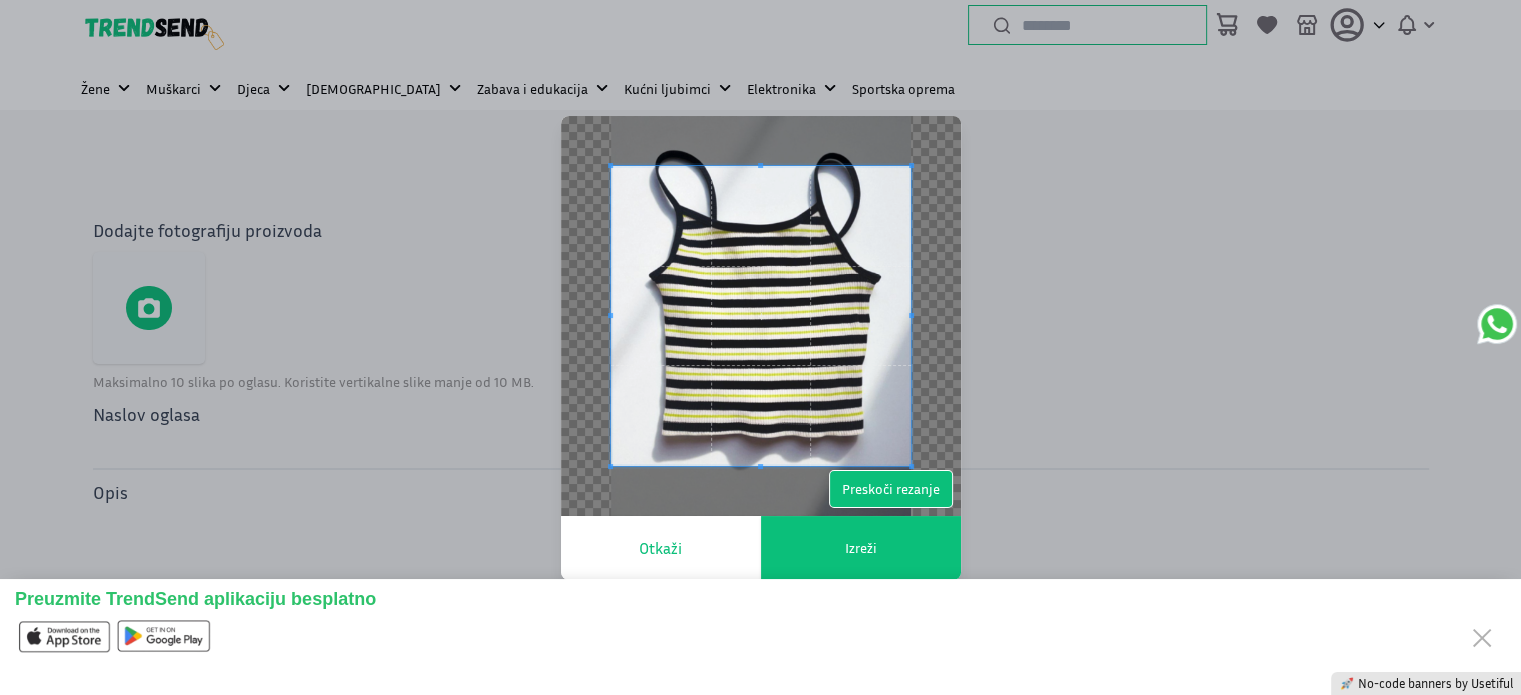 click on "Preskoči rezanje" at bounding box center (891, 489) 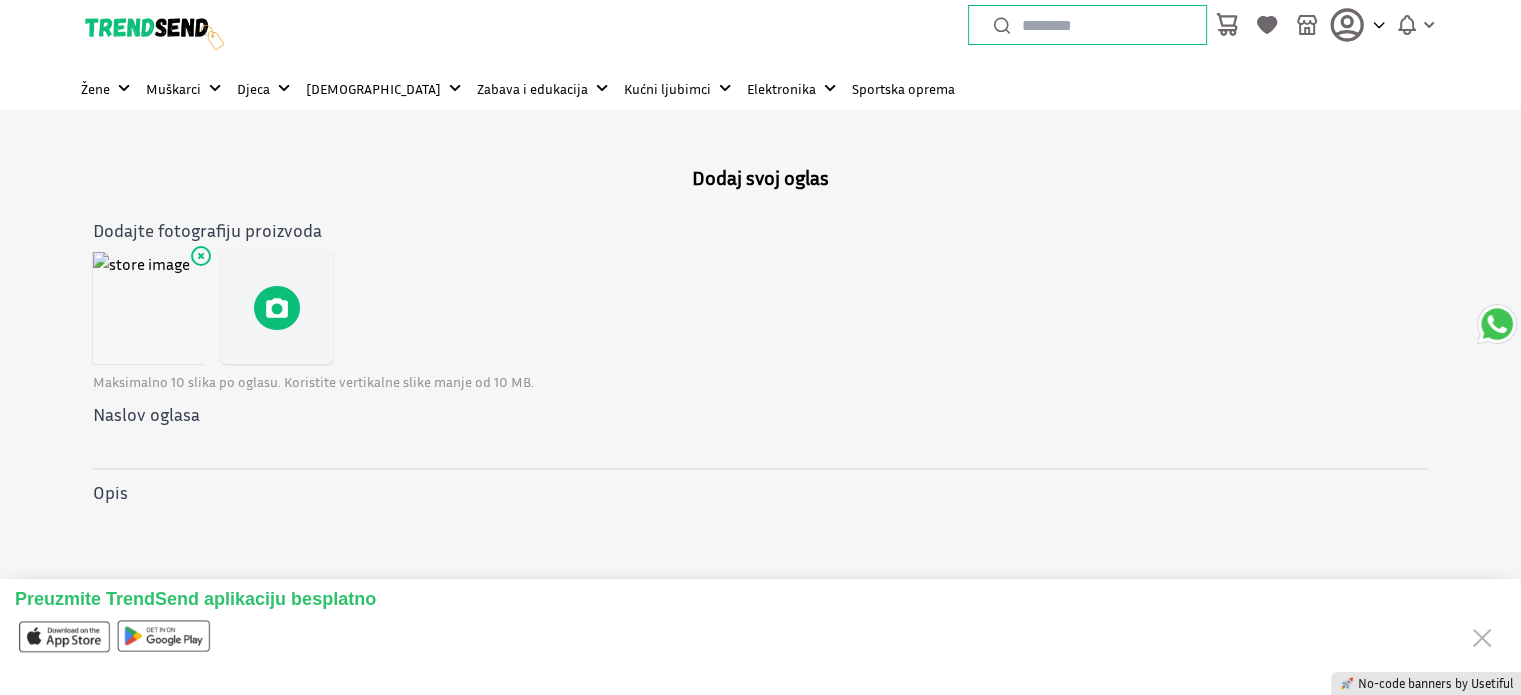 click at bounding box center [277, 308] 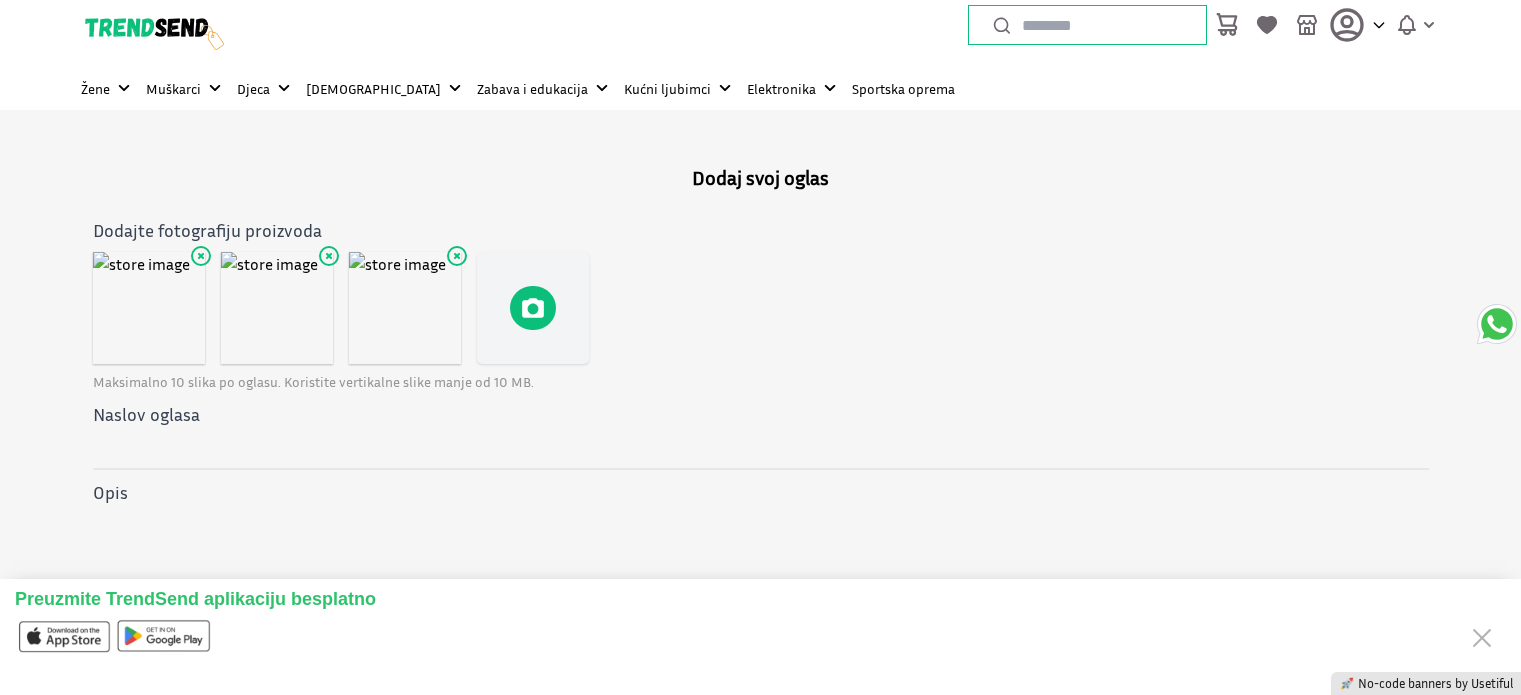 scroll, scrollTop: 0, scrollLeft: 0, axis: both 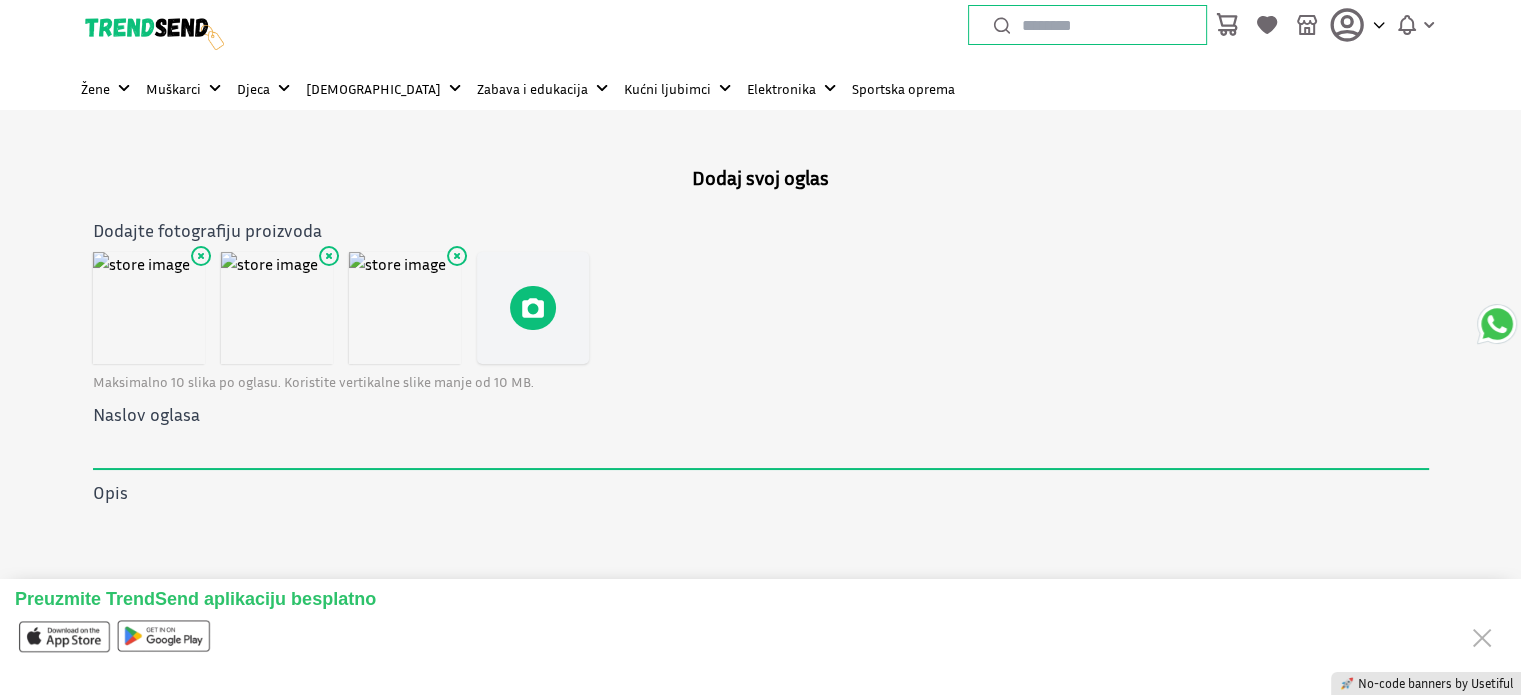 click on "Naslov oglasa" at bounding box center [761, 449] 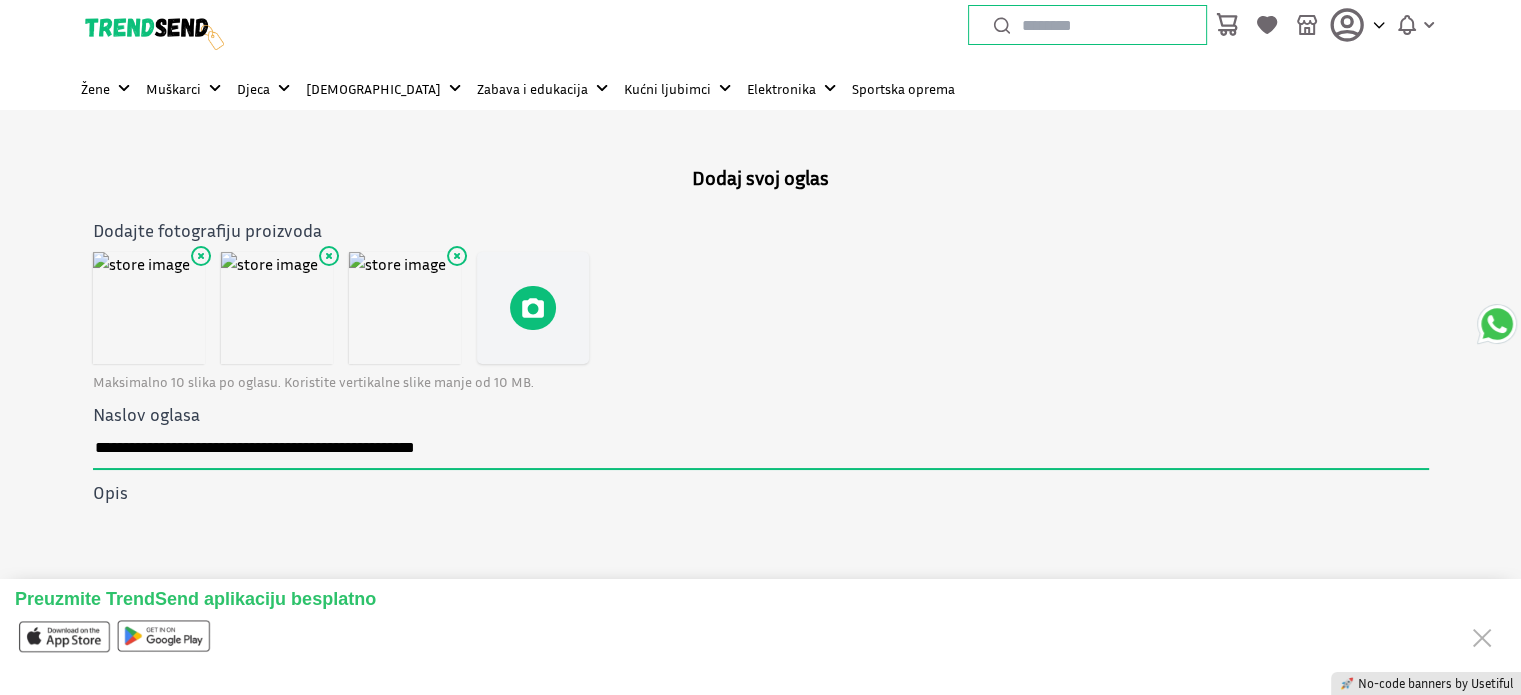 type on "**********" 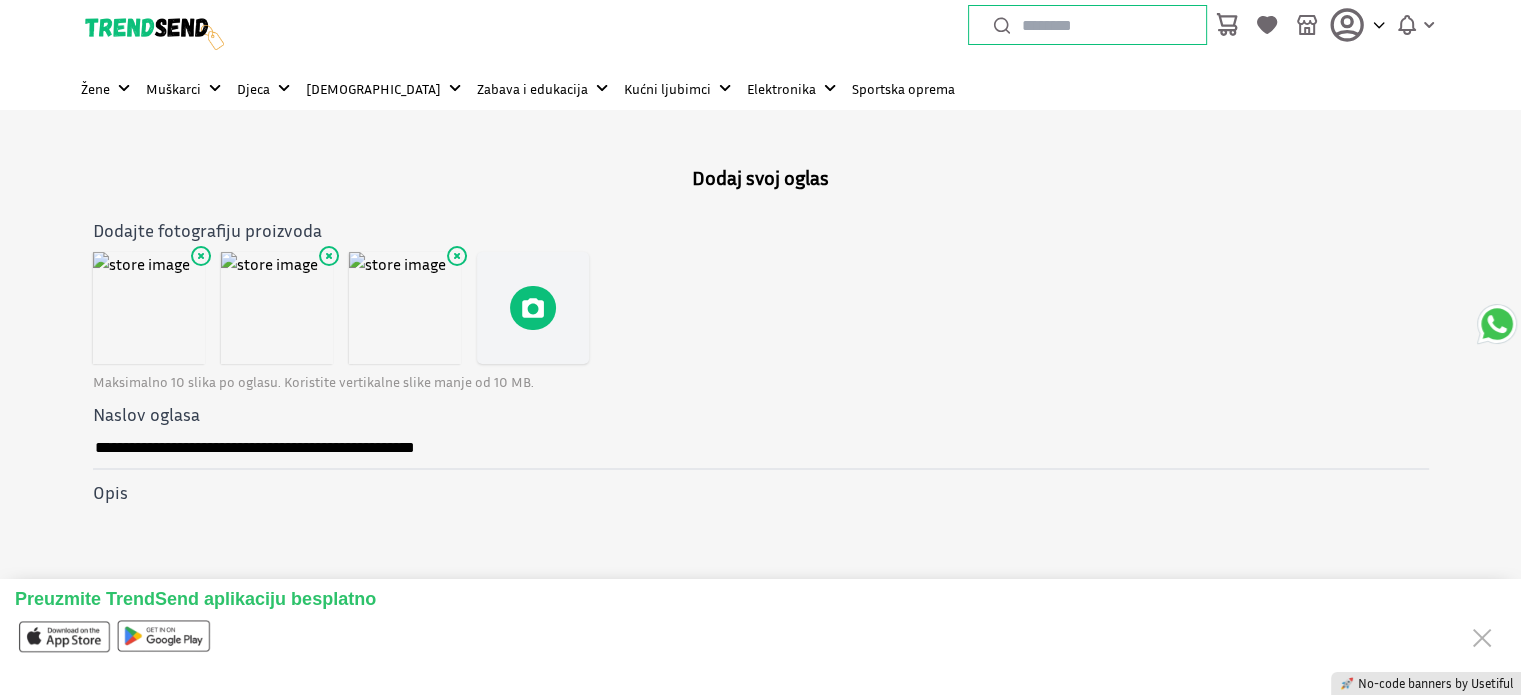 click on "Maksimalno 10 slika po oglasu. Koristite vertikalne slike manje od 10 MB." at bounding box center (761, 382) 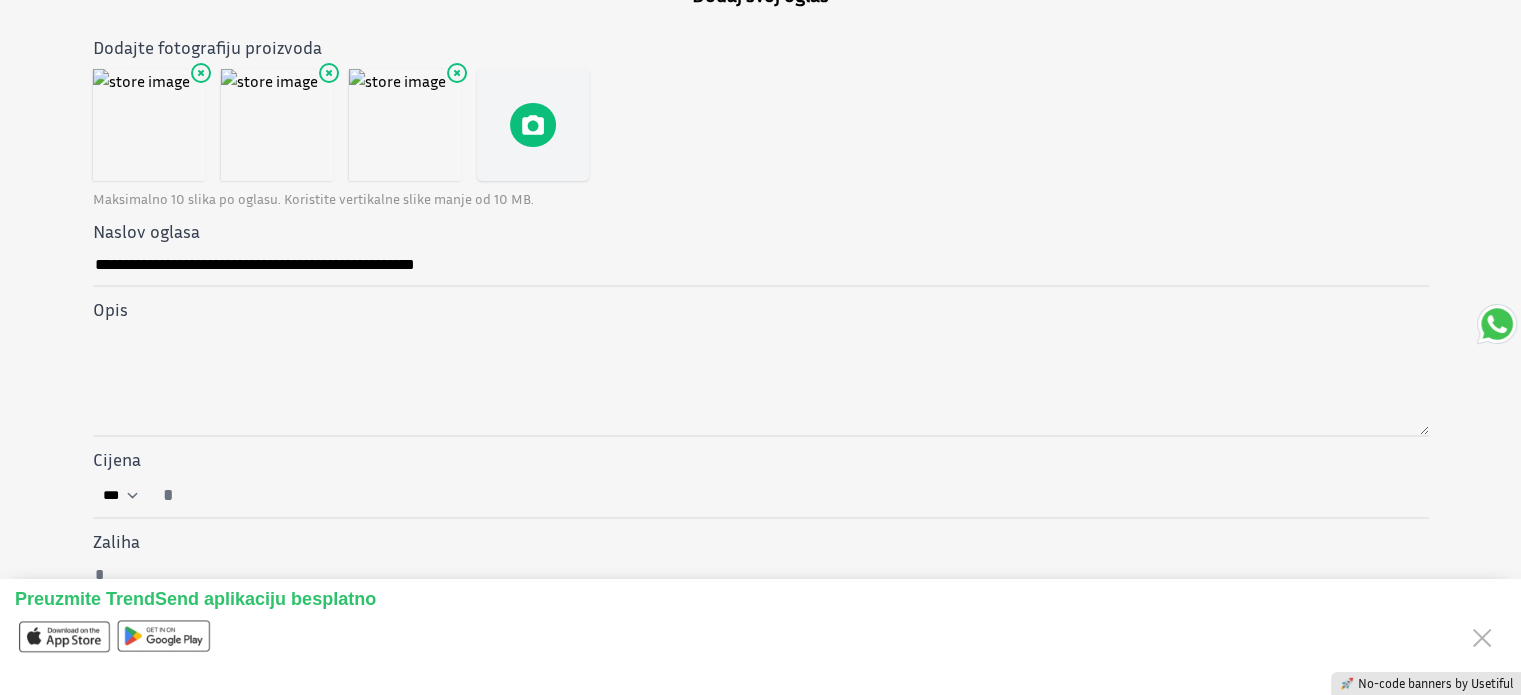 scroll, scrollTop: 190, scrollLeft: 0, axis: vertical 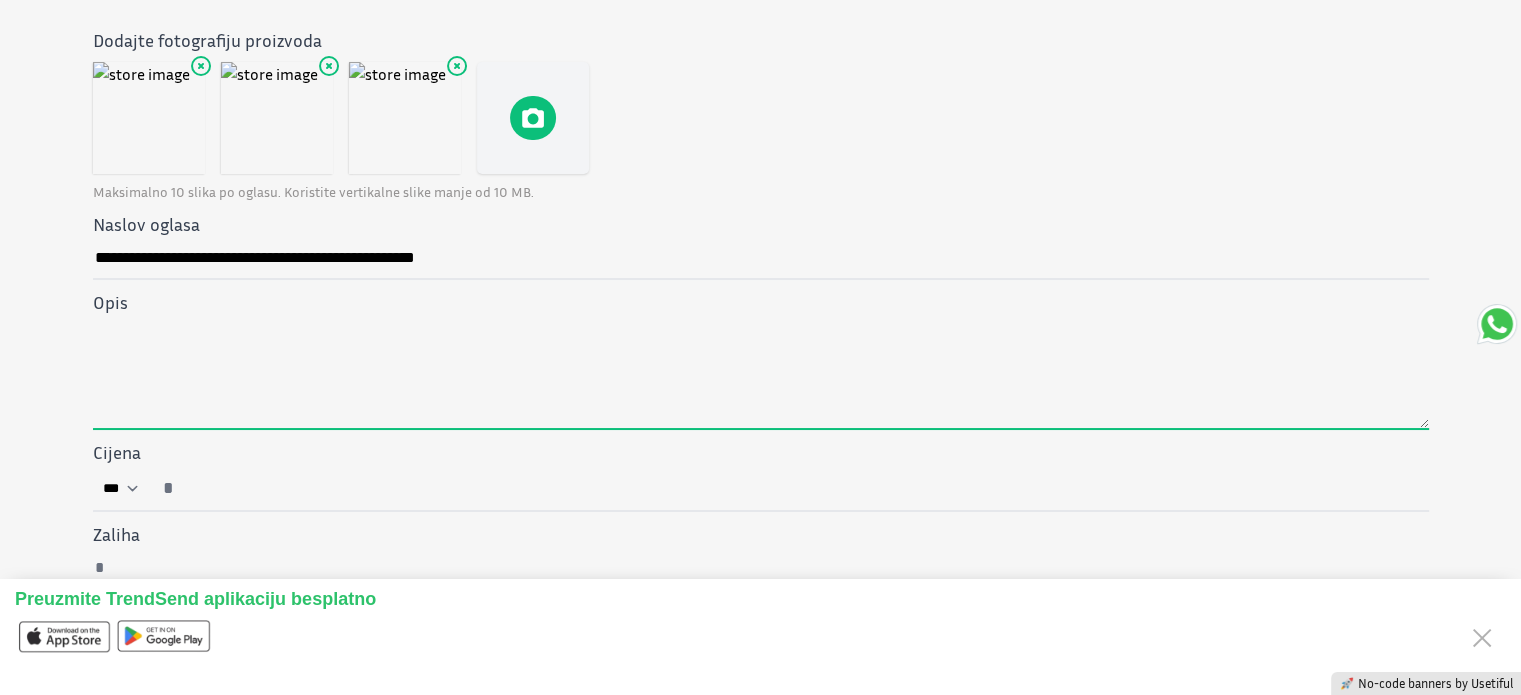 click at bounding box center [761, 373] 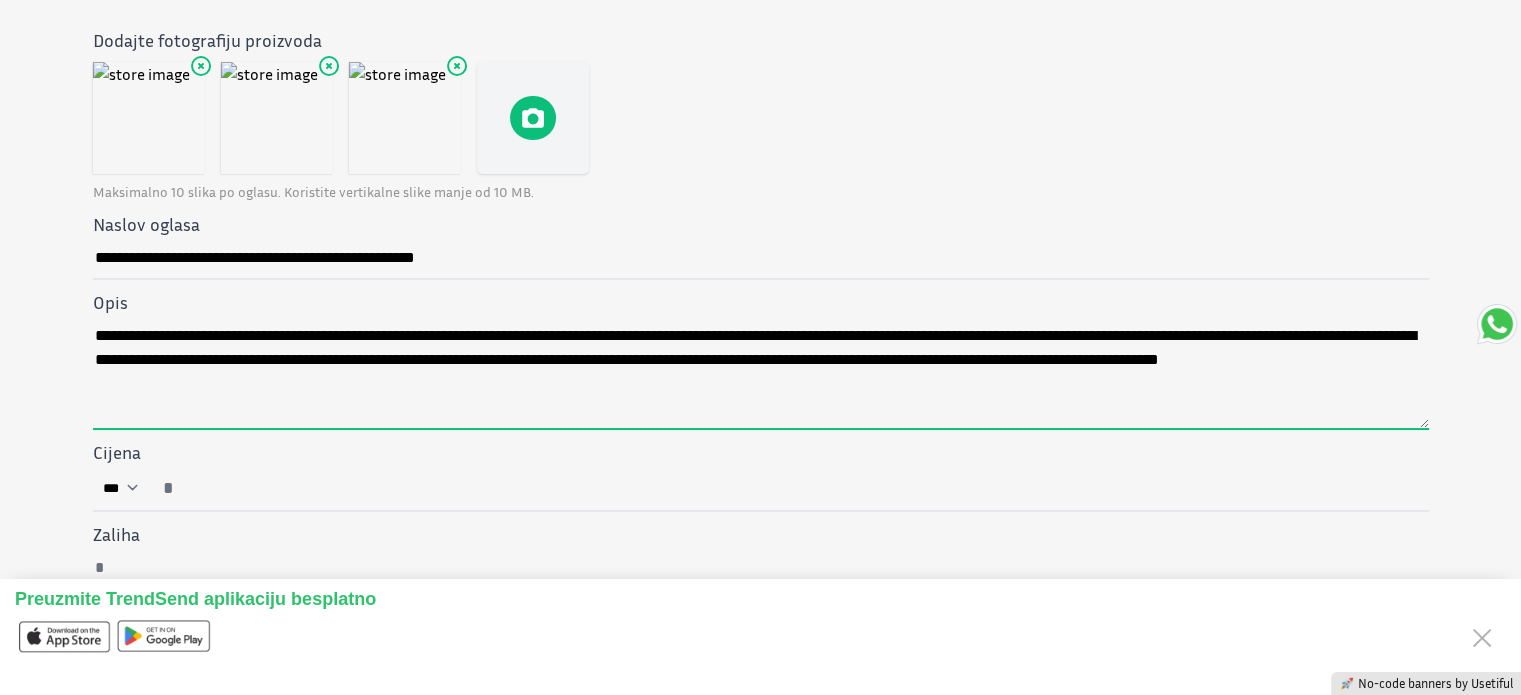 scroll, scrollTop: 368, scrollLeft: 0, axis: vertical 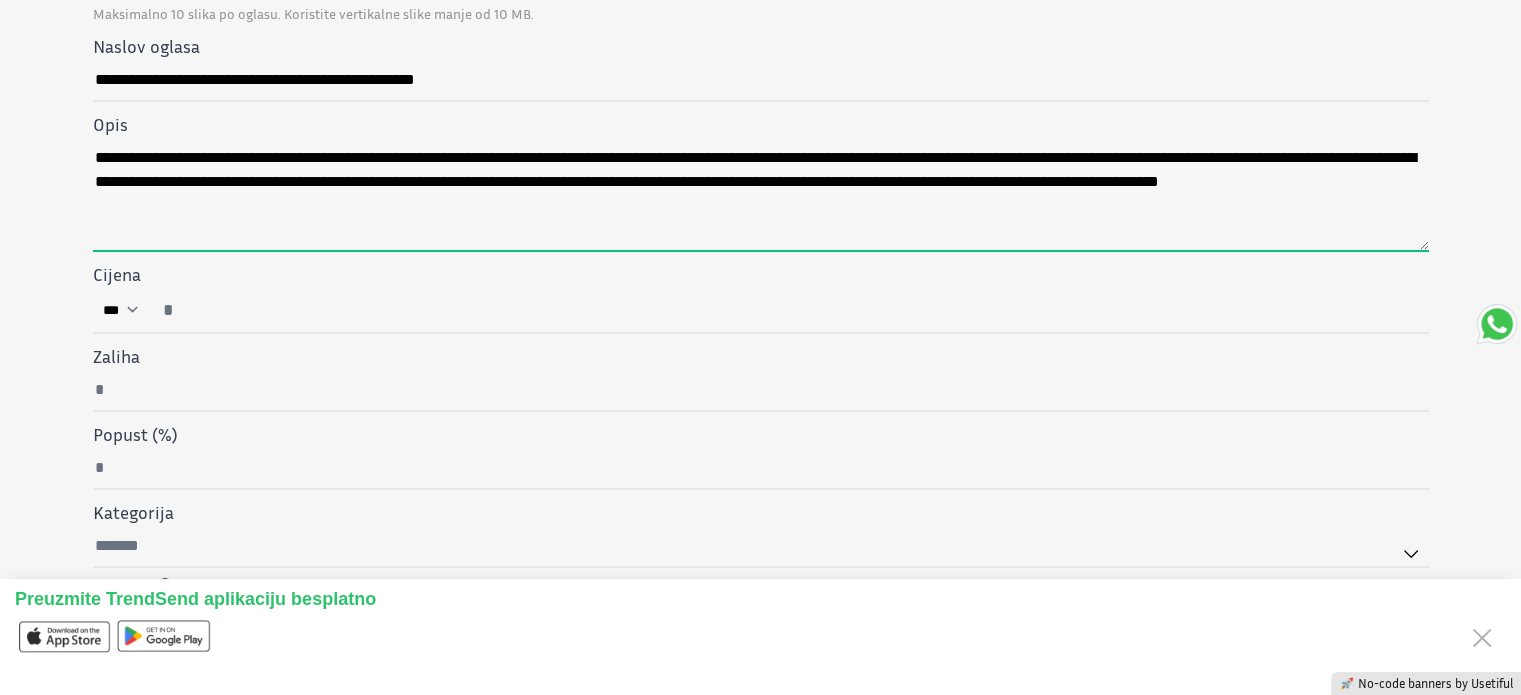 type on "**********" 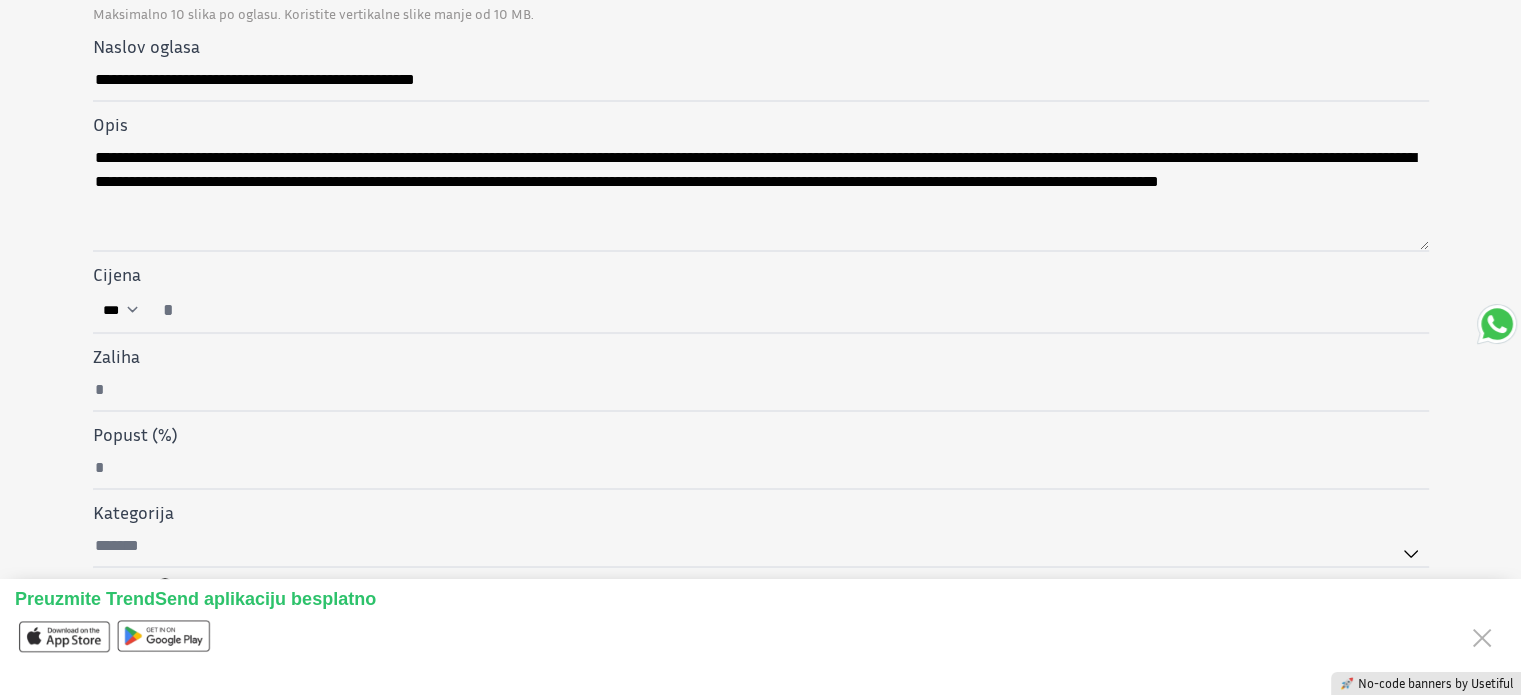 click on "Cijena ***" at bounding box center [789, 310] 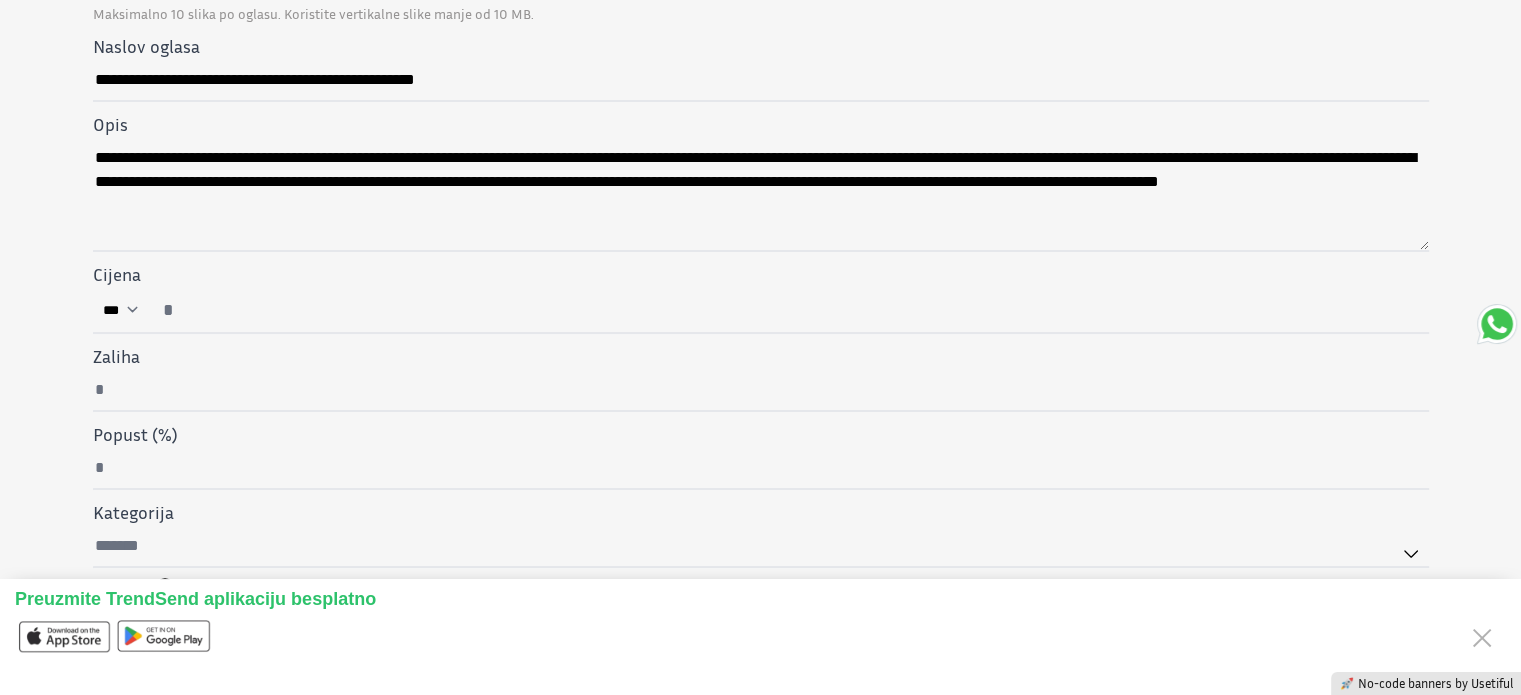 type on "*" 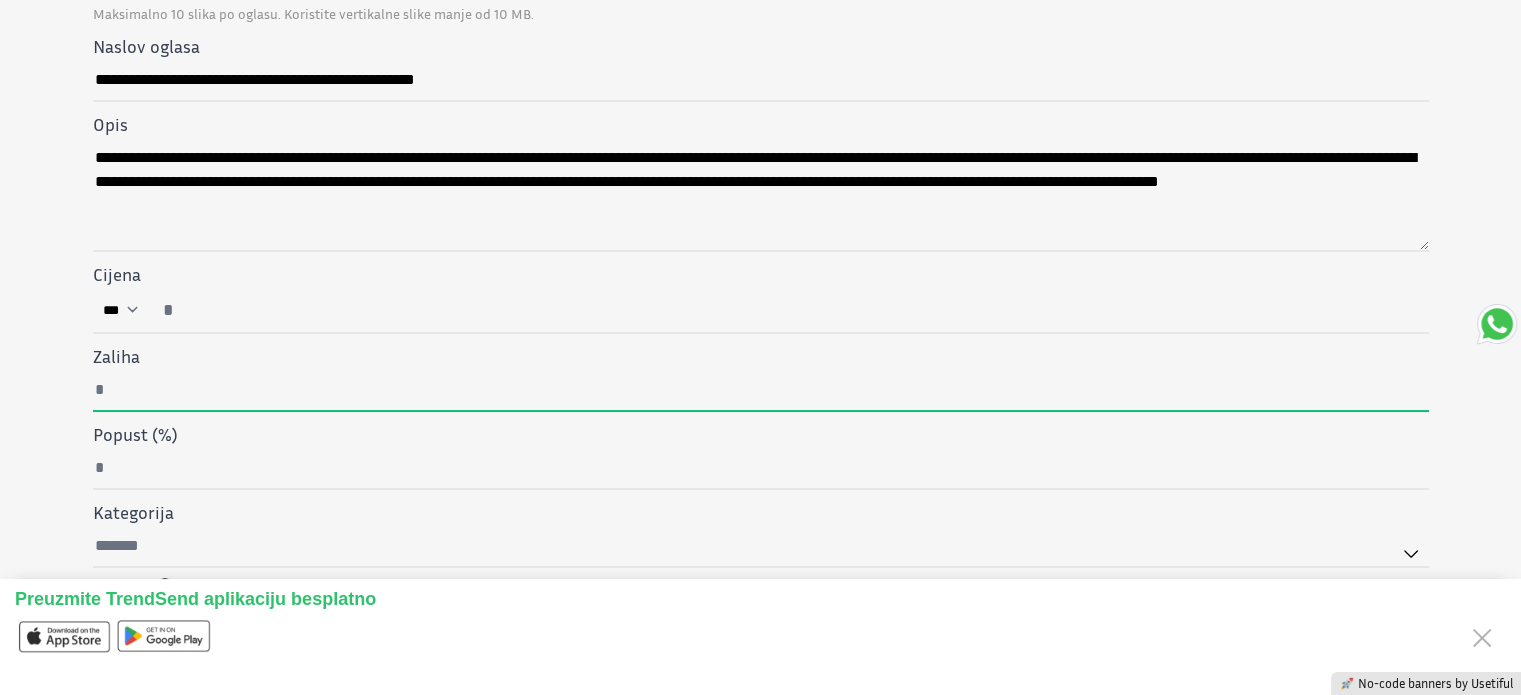 click on "Zaliha" at bounding box center (761, 391) 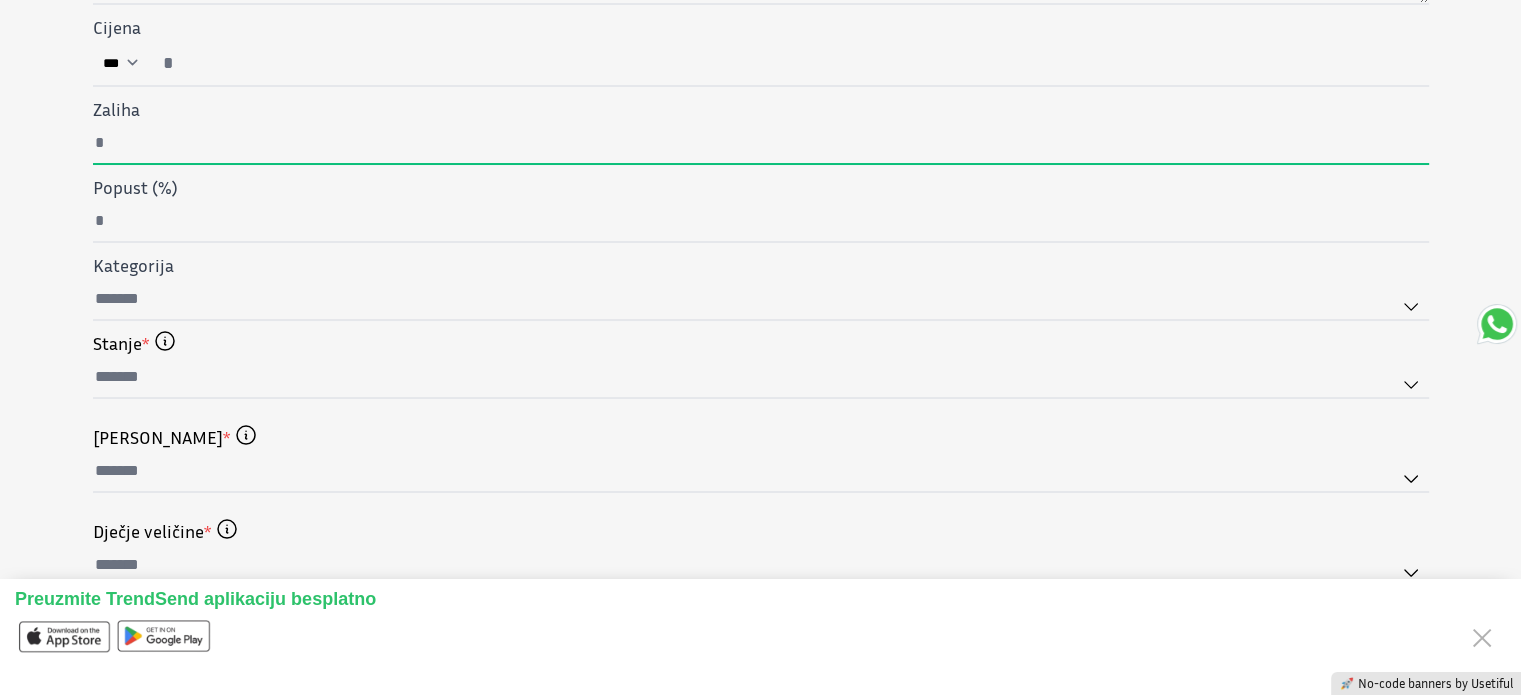 scroll, scrollTop: 623, scrollLeft: 0, axis: vertical 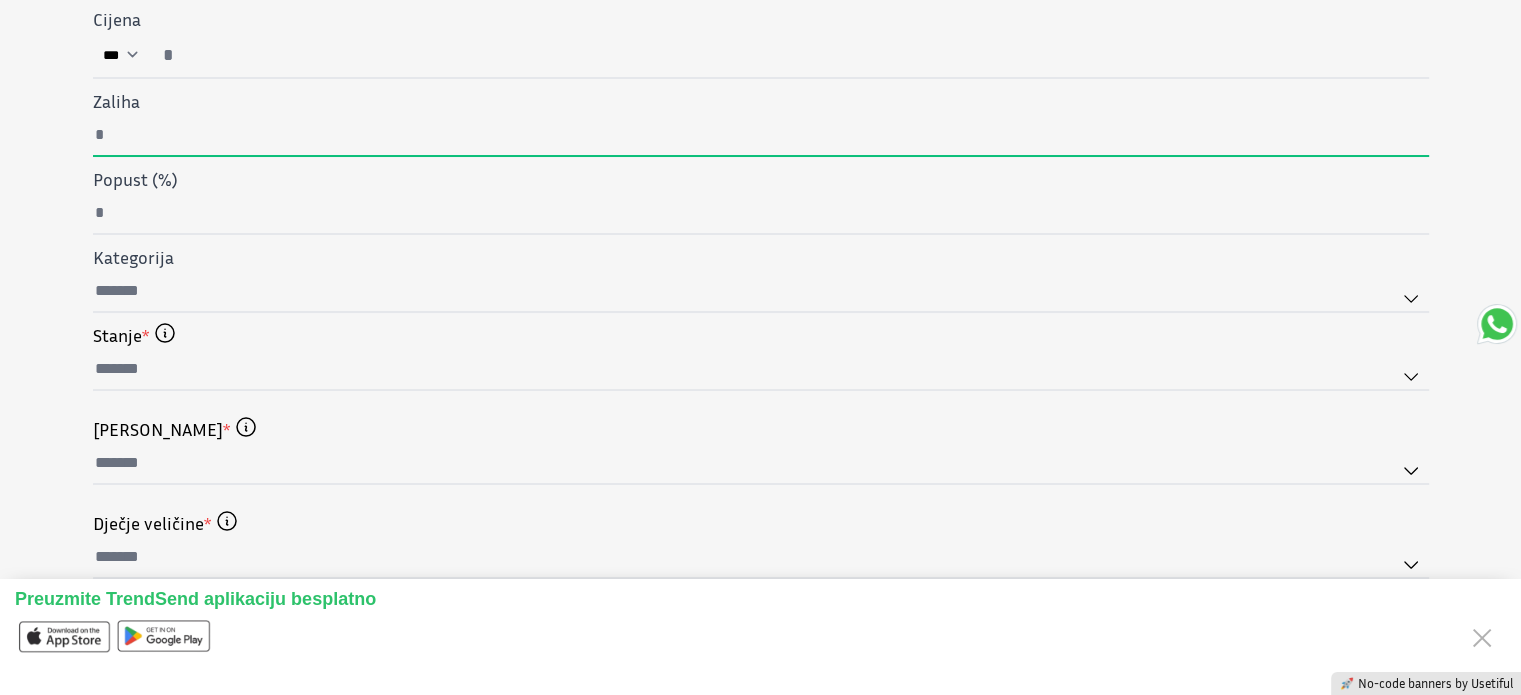 type on "*" 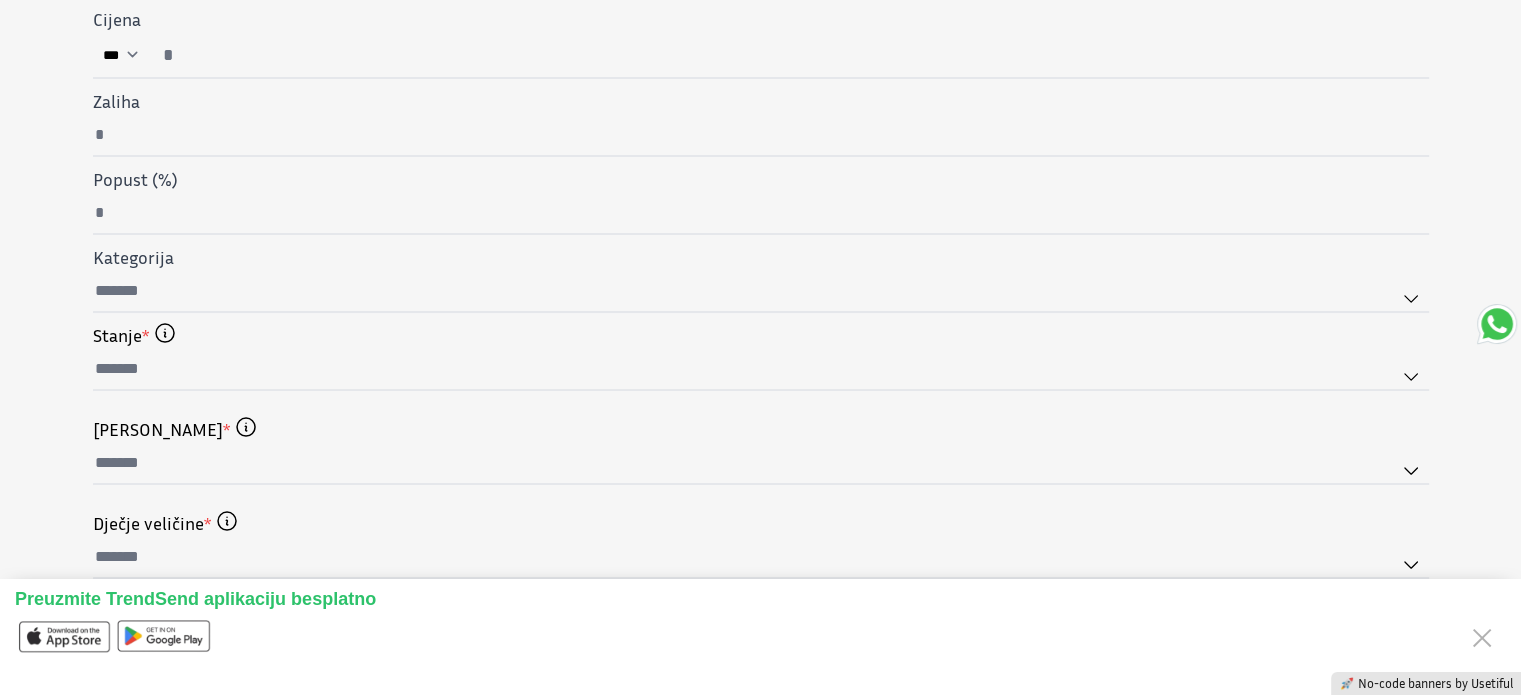click on "Kategorija" at bounding box center (761, 278) 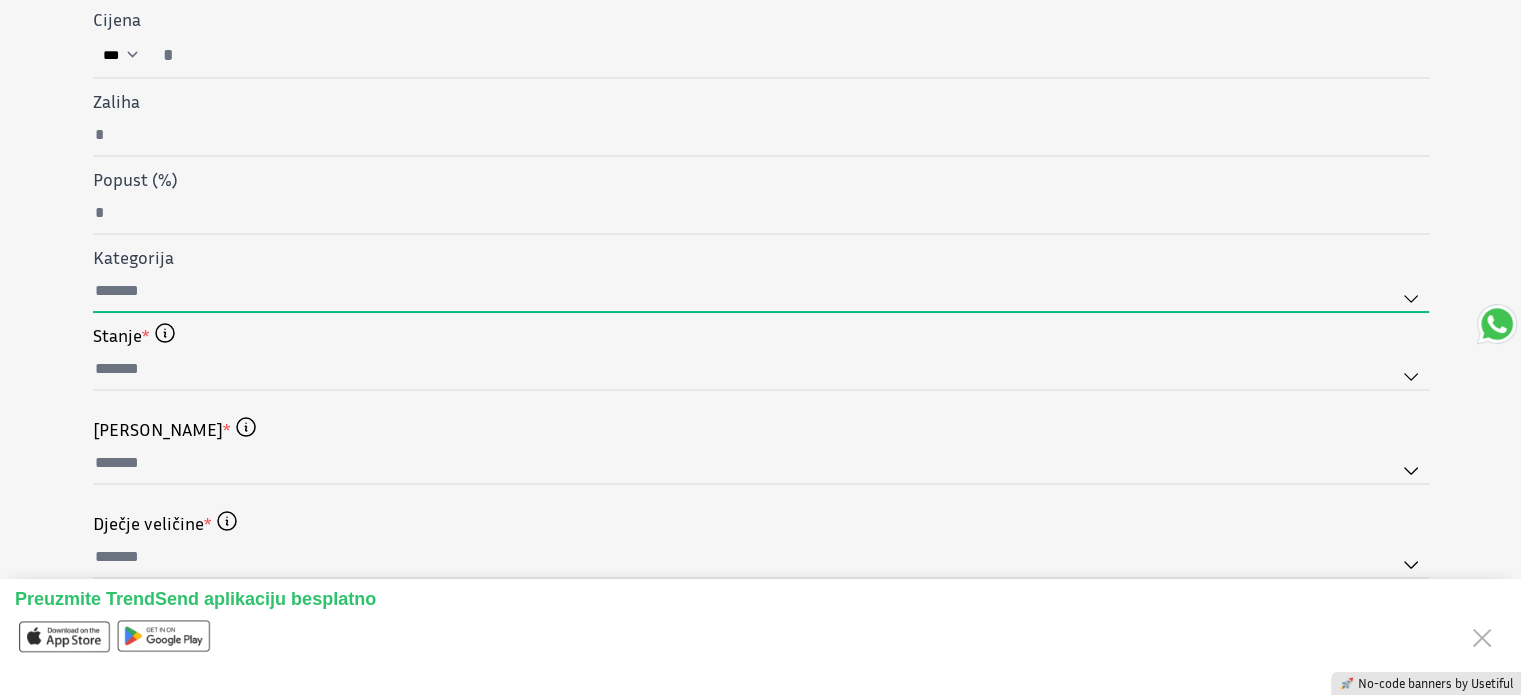 click on "Kategorija" at bounding box center (761, 292) 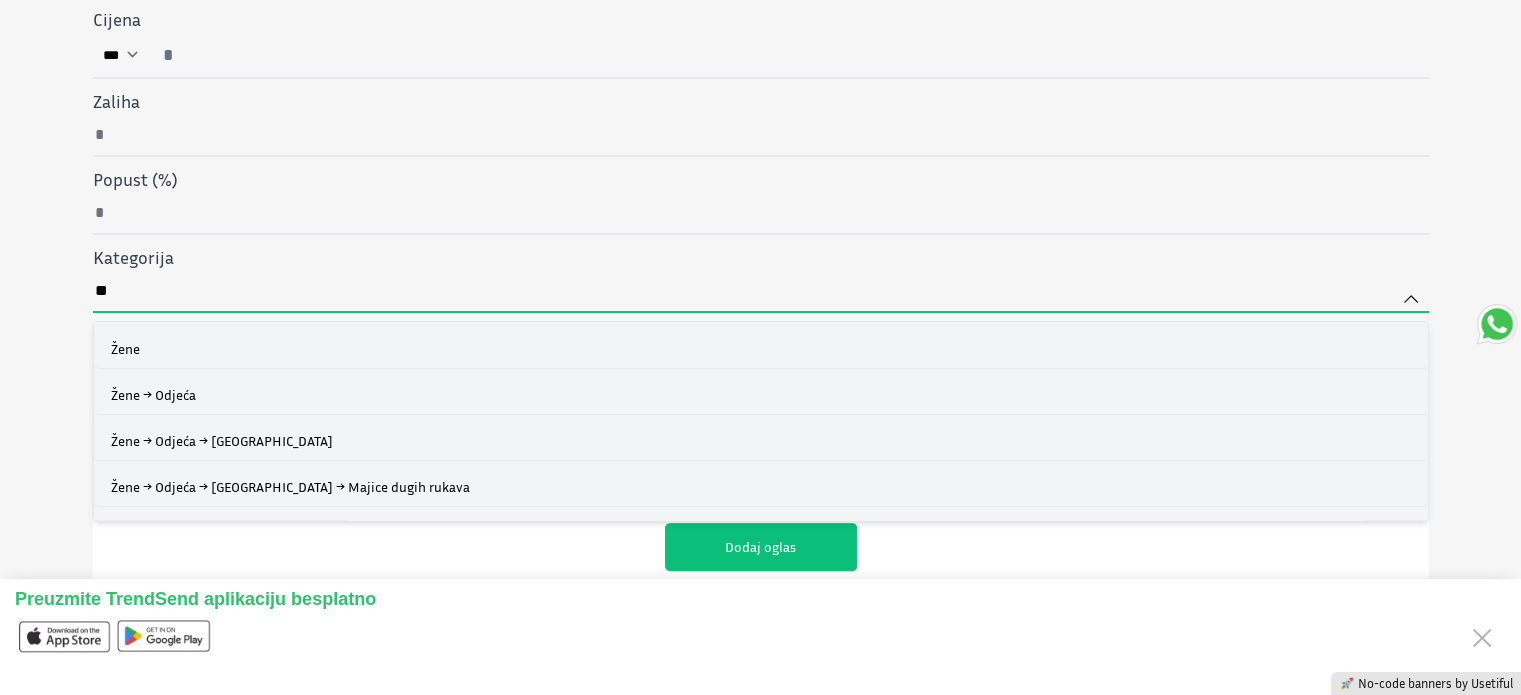 type on "*" 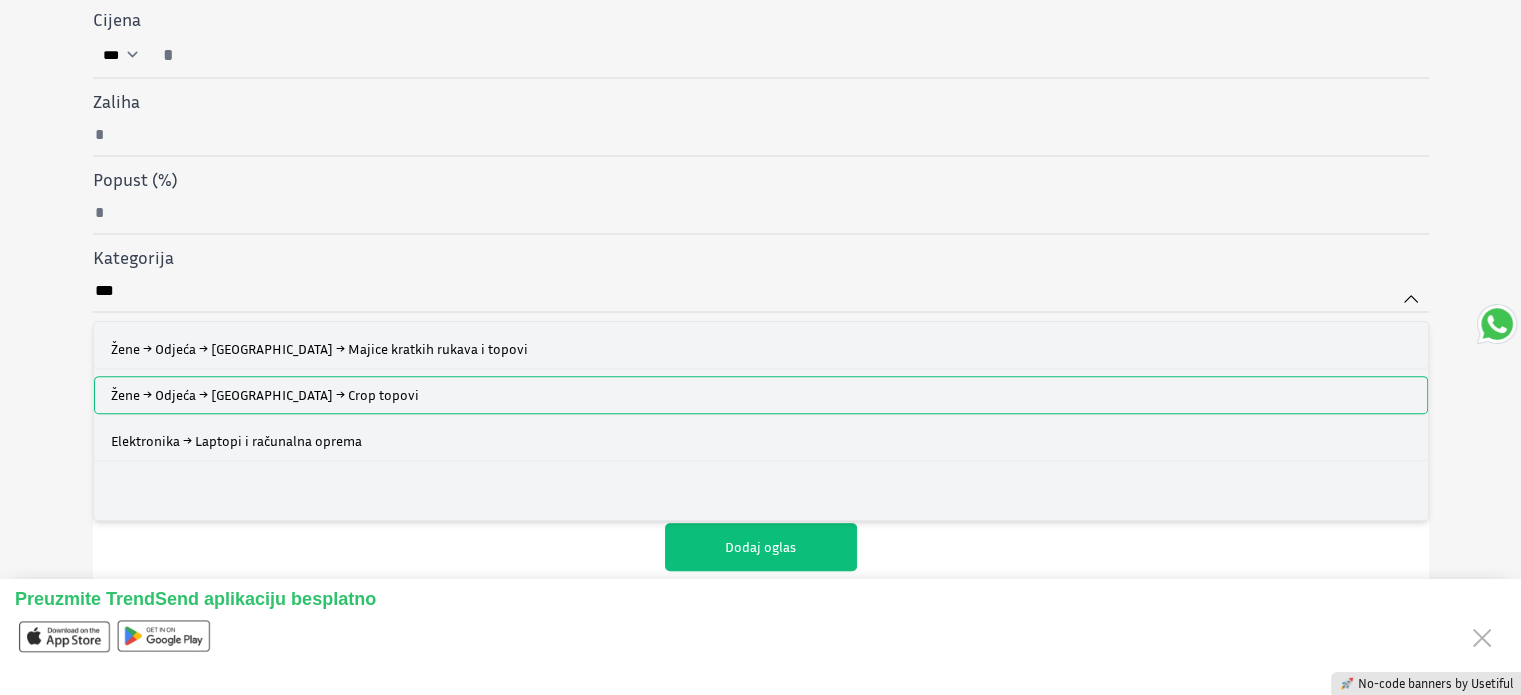 click on "Žene  →  Odjeća  →  [GEOGRAPHIC_DATA]  →  Crop topovi" at bounding box center [761, 395] 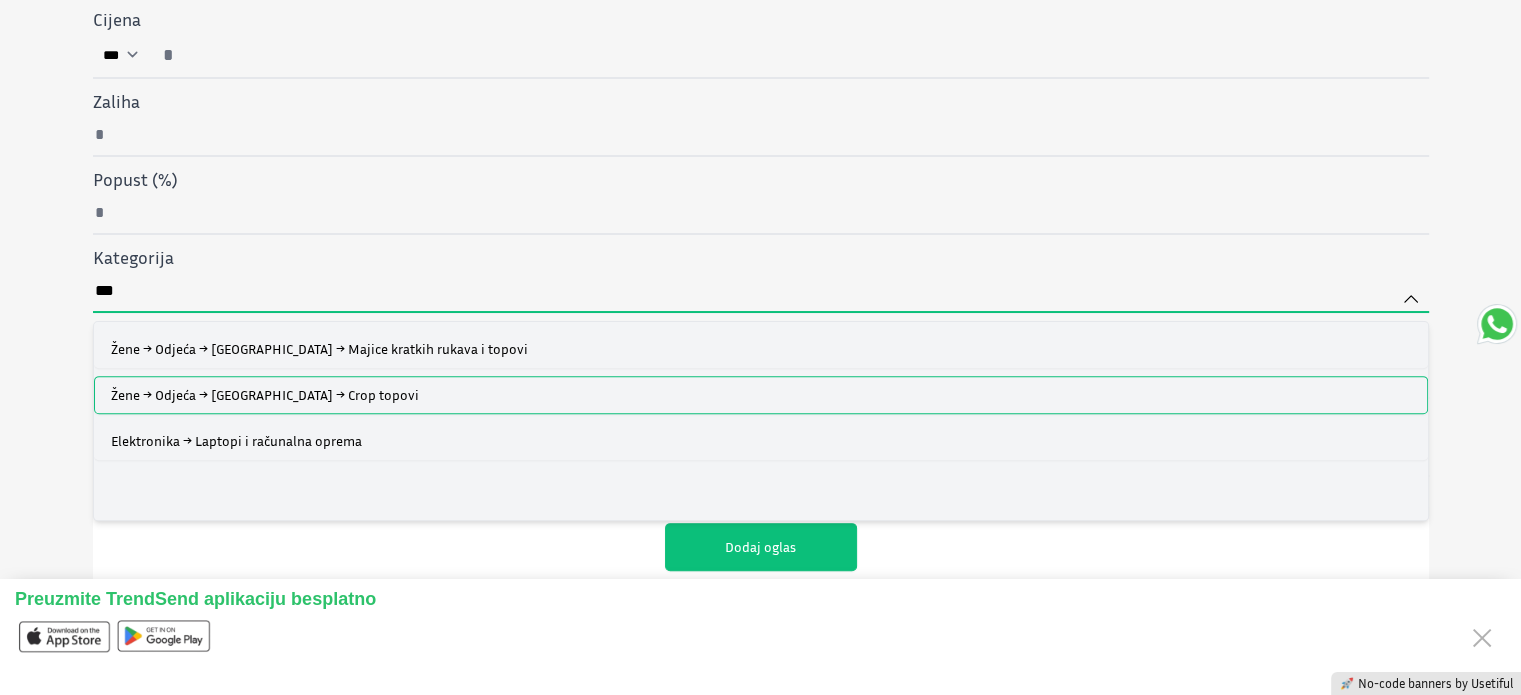 type on "**********" 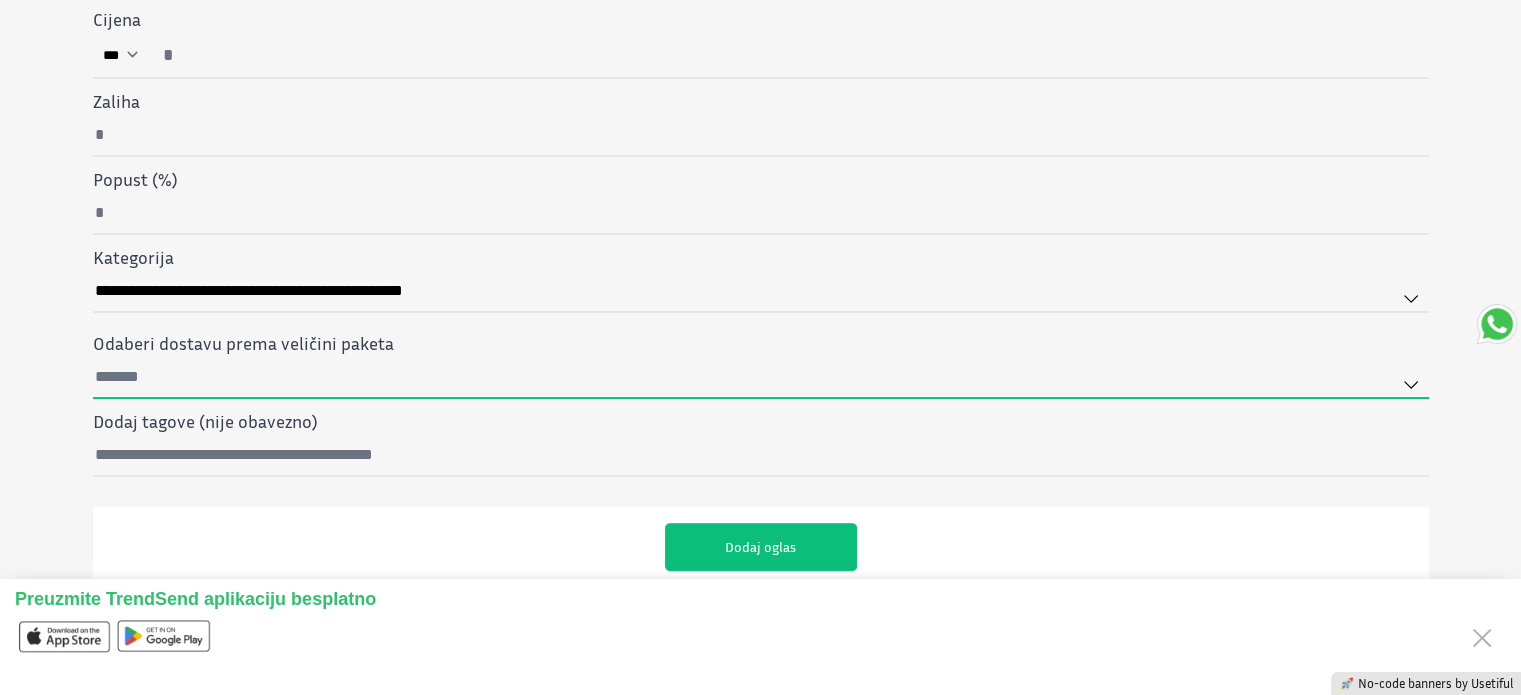 click on "Odaberi dostavu prema veličini paketa" at bounding box center [761, 378] 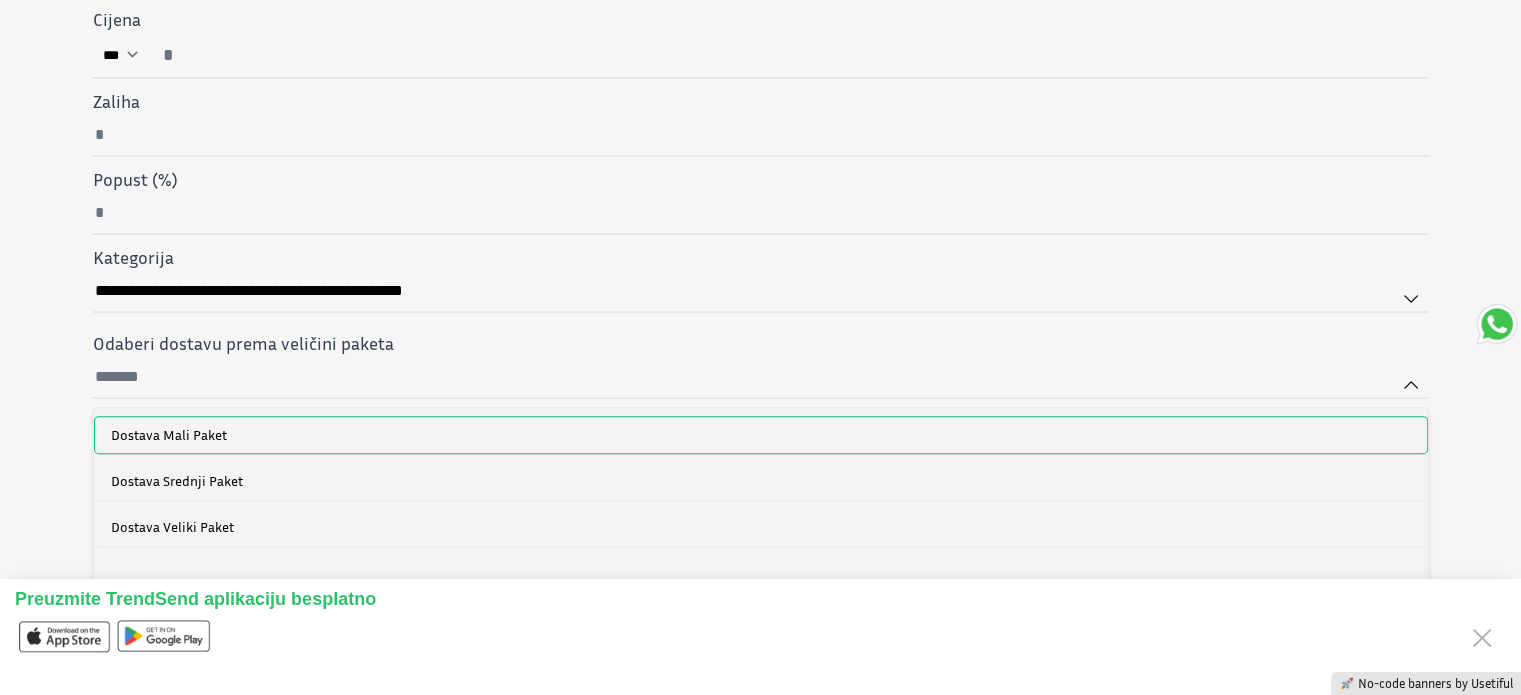 click on "Dostava Mali Paket" at bounding box center [761, 435] 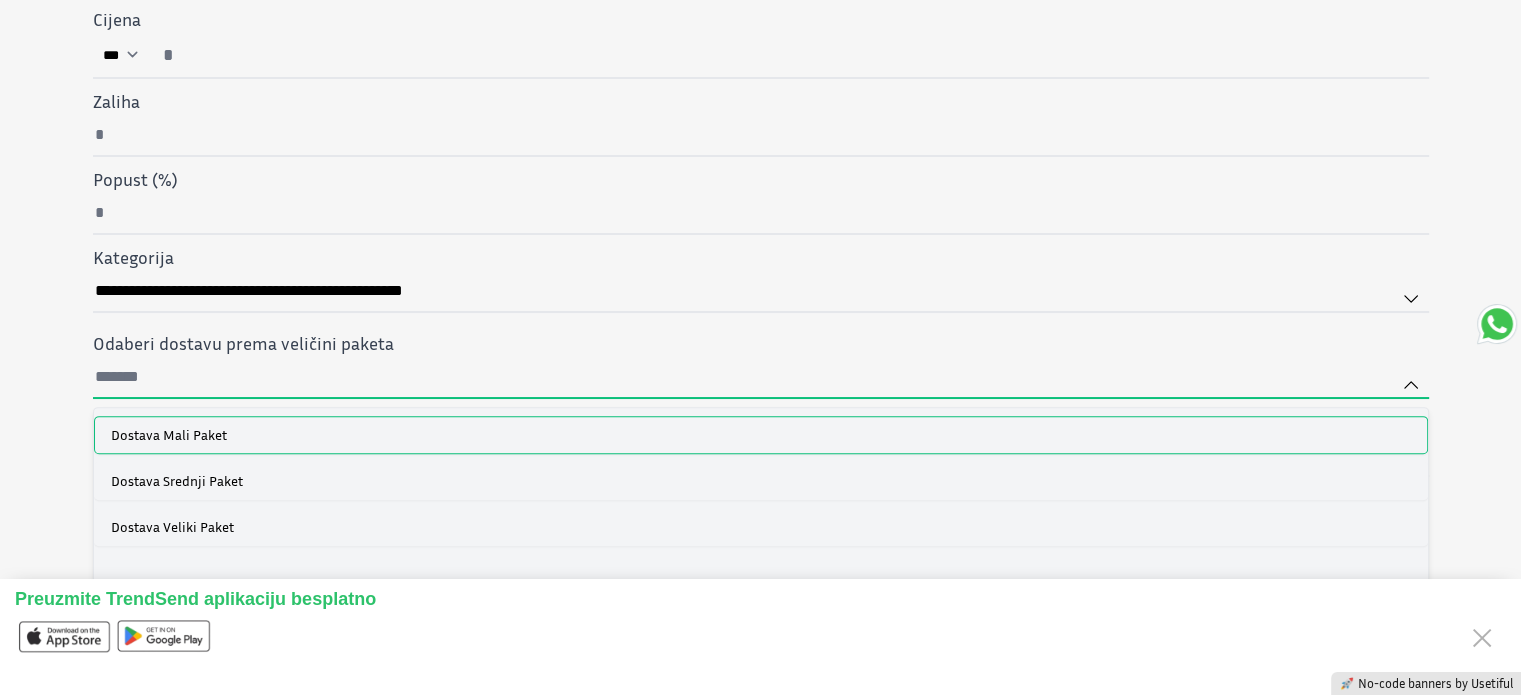 type on "**********" 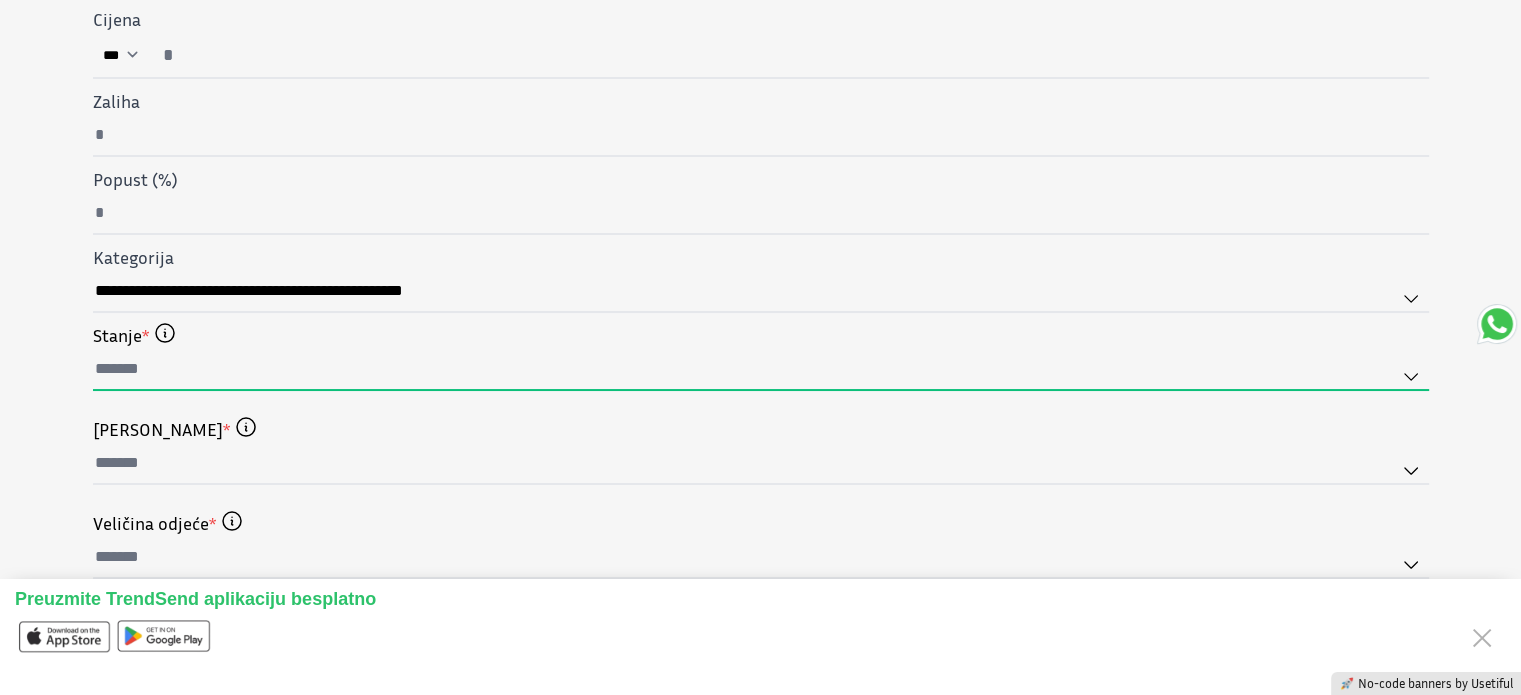 click at bounding box center (761, 370) 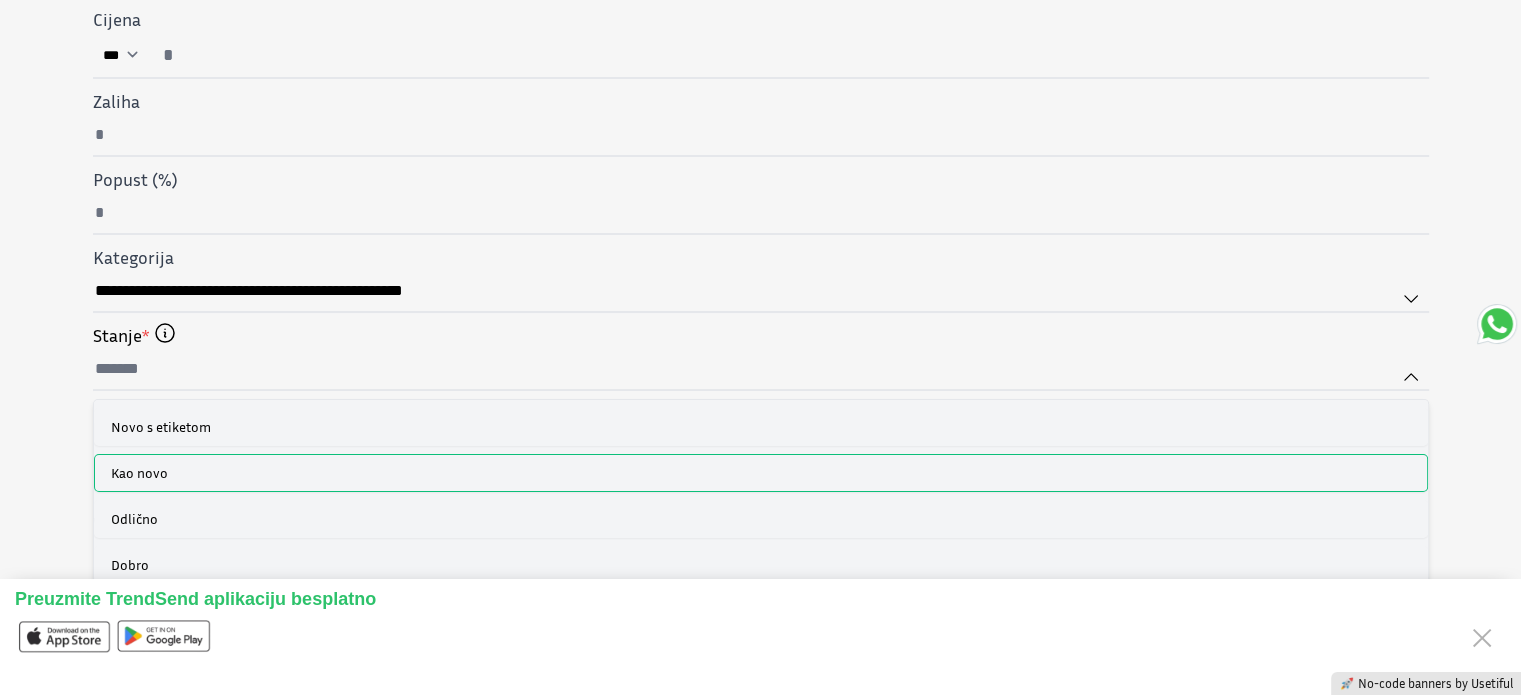 click on "Kao novo" at bounding box center [761, 473] 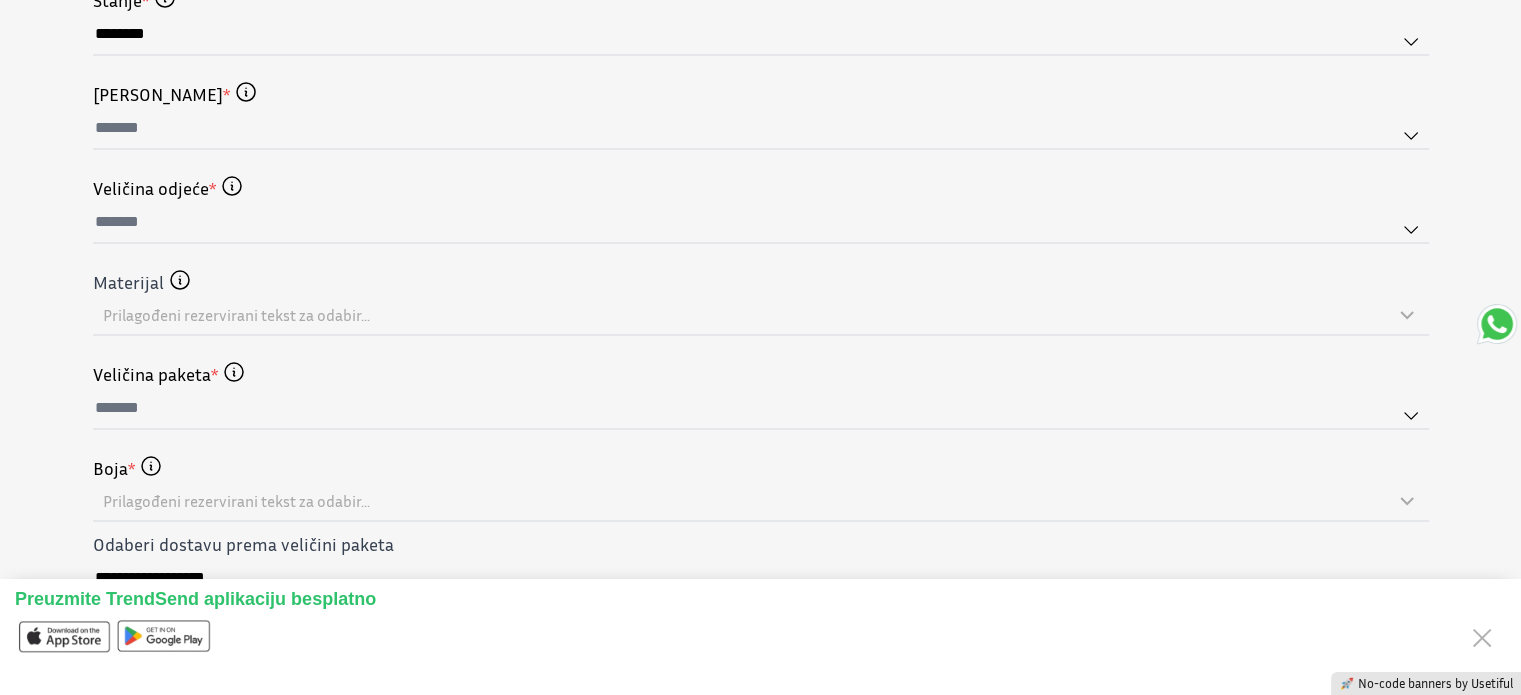 scroll, scrollTop: 961, scrollLeft: 0, axis: vertical 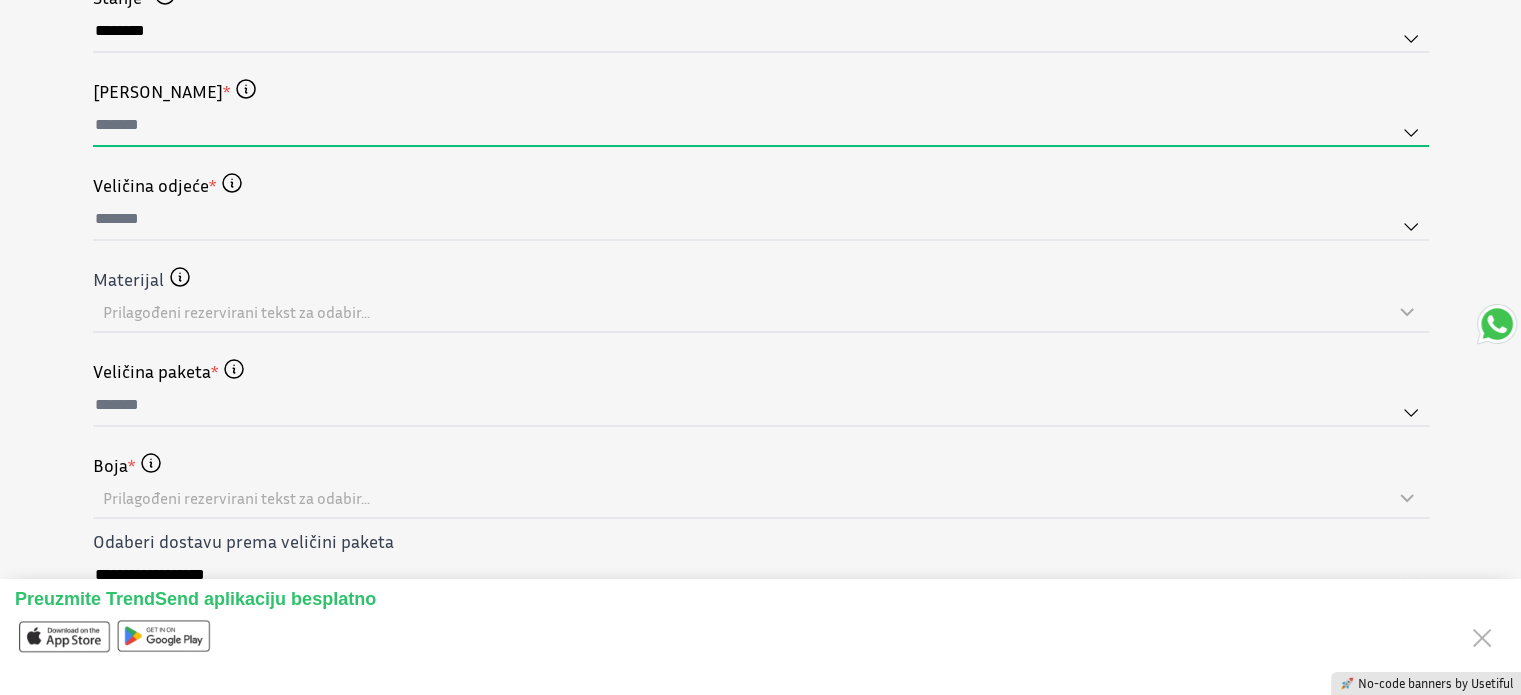 click at bounding box center [761, 126] 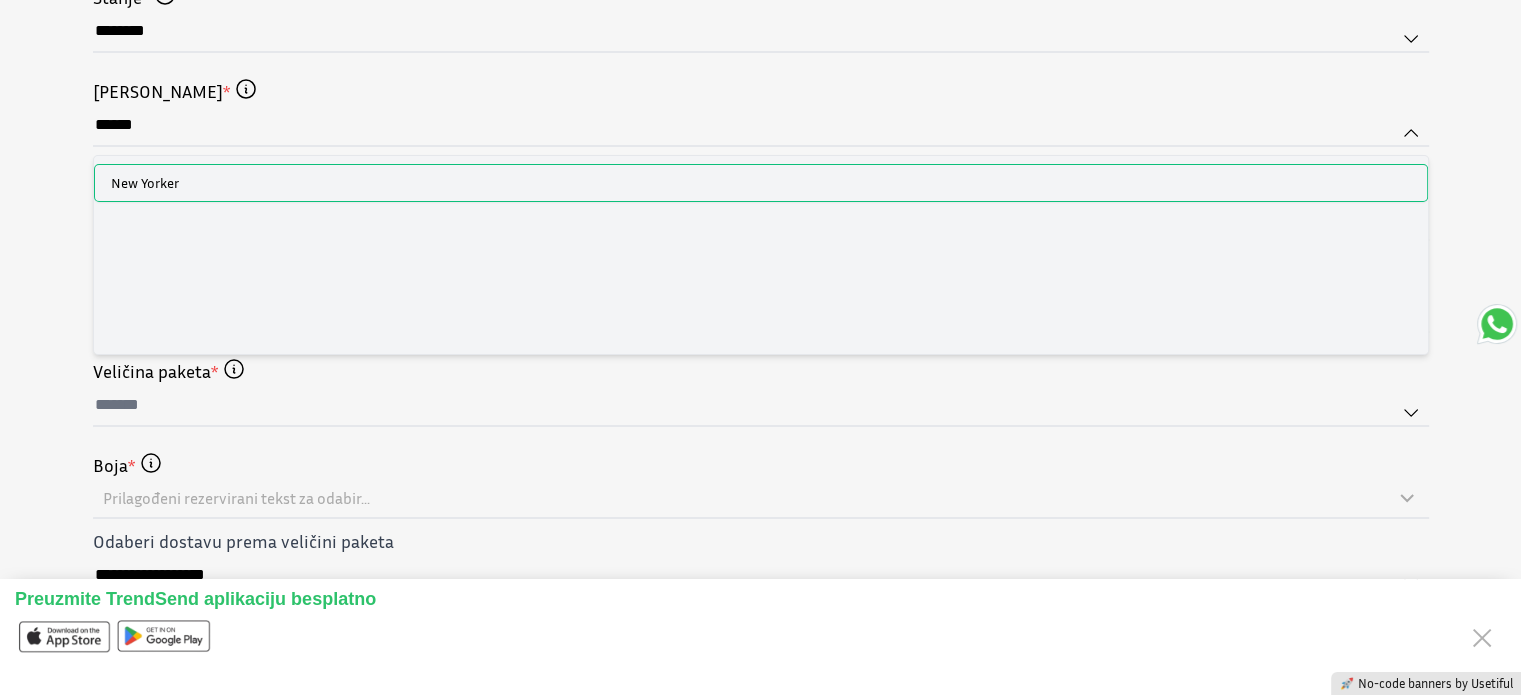 click on "New Yorker" at bounding box center (761, 183) 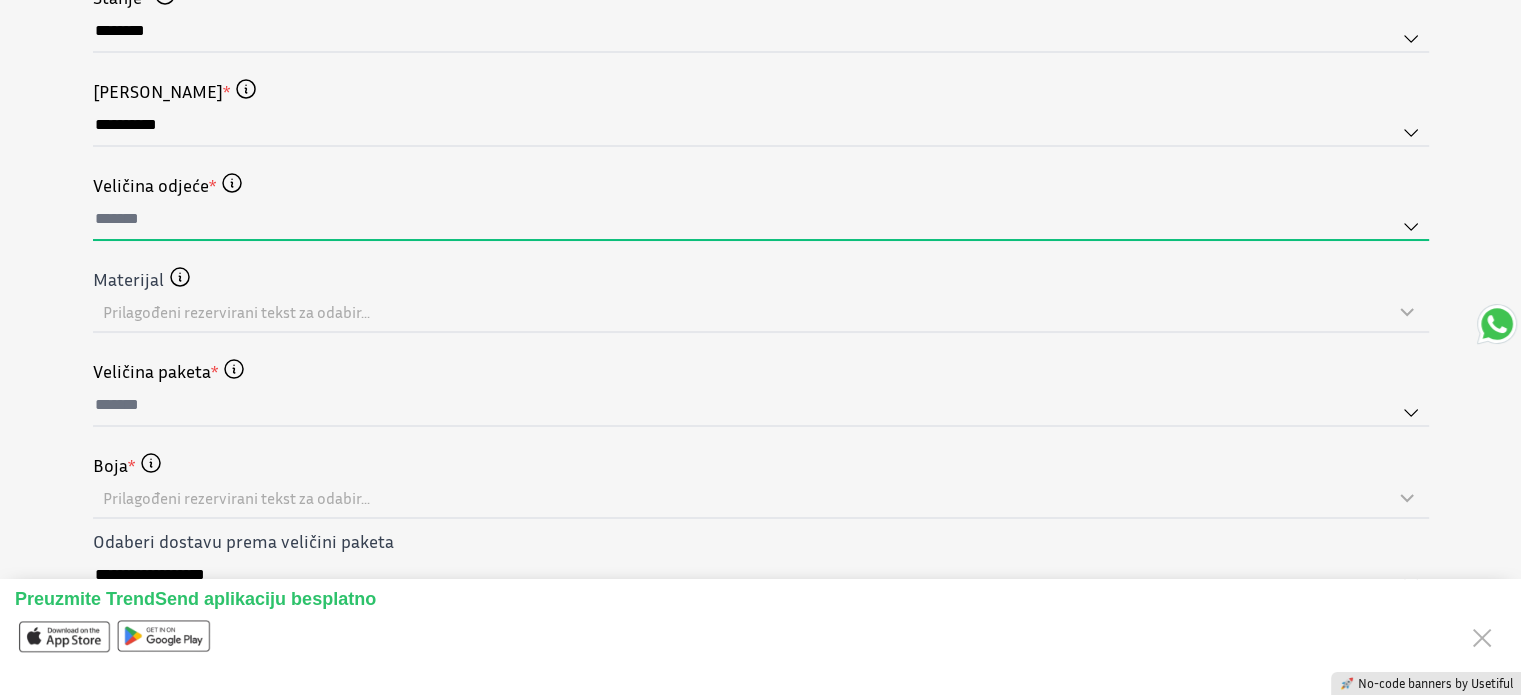 click at bounding box center (761, 220) 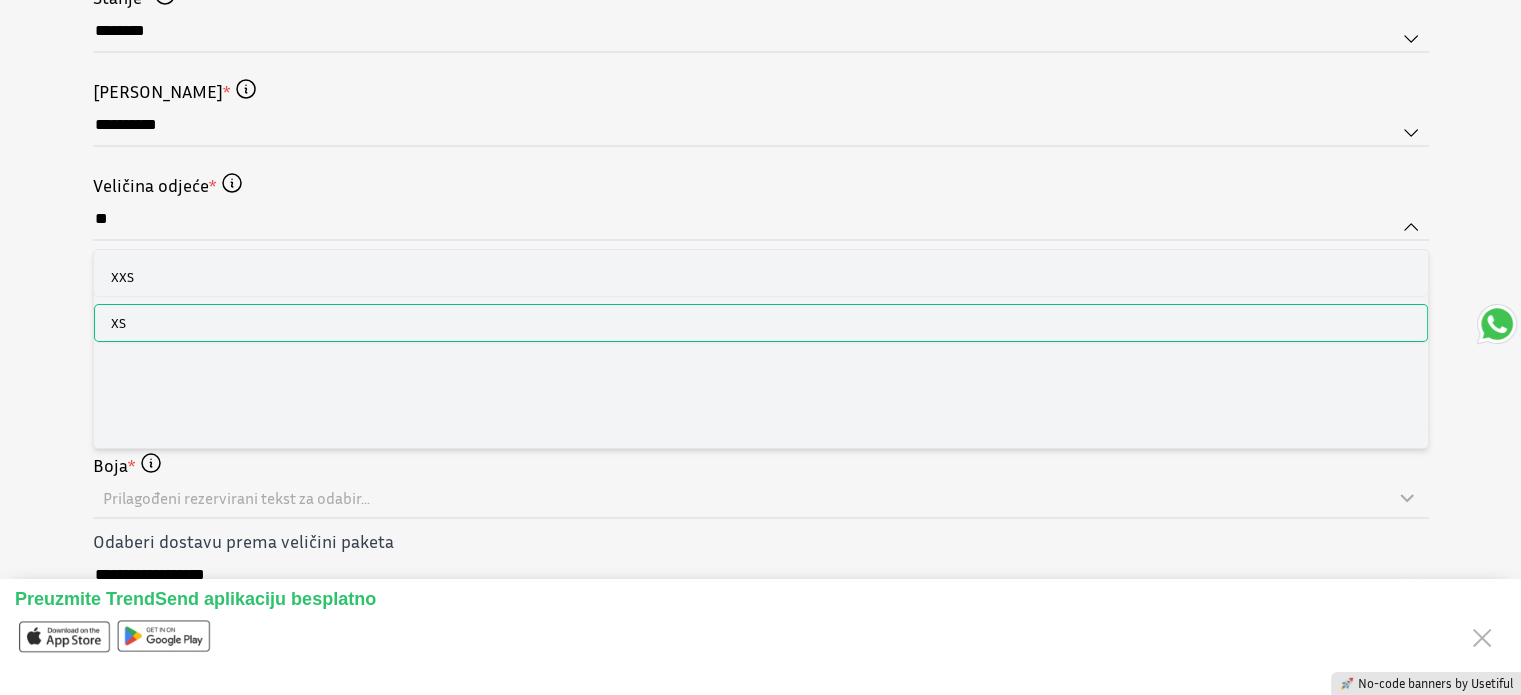 click on "XS" at bounding box center (761, 323) 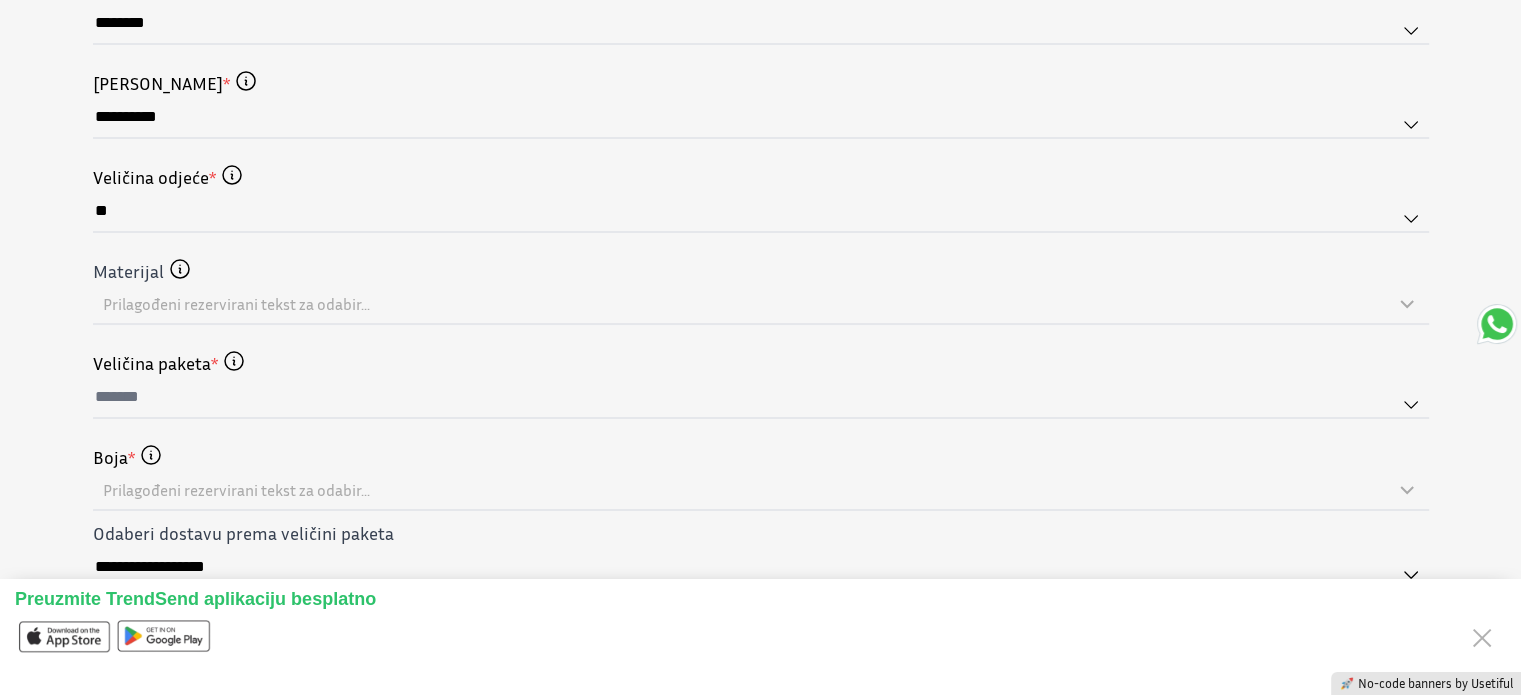 scroll, scrollTop: 972, scrollLeft: 0, axis: vertical 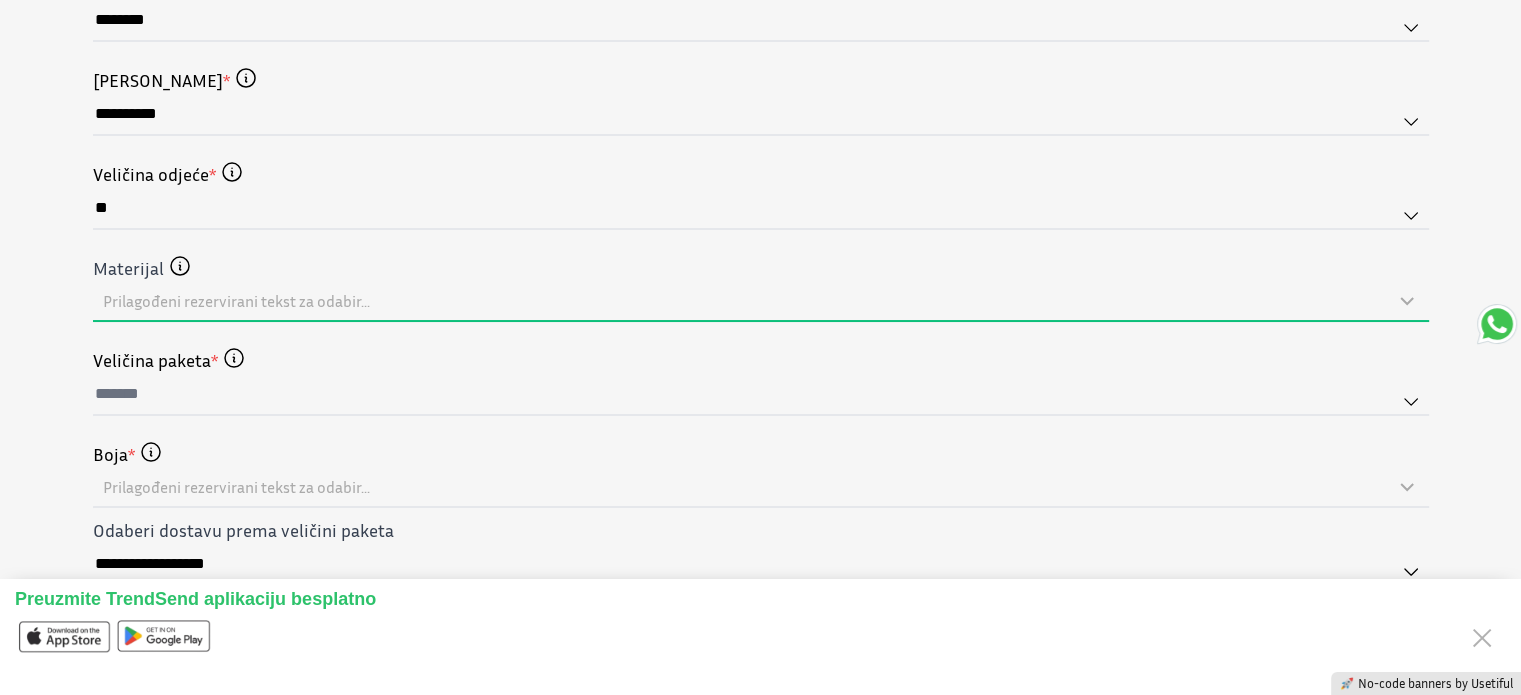 click on "Prilagođeni rezervirani tekst za odabir..." at bounding box center (749, 301) 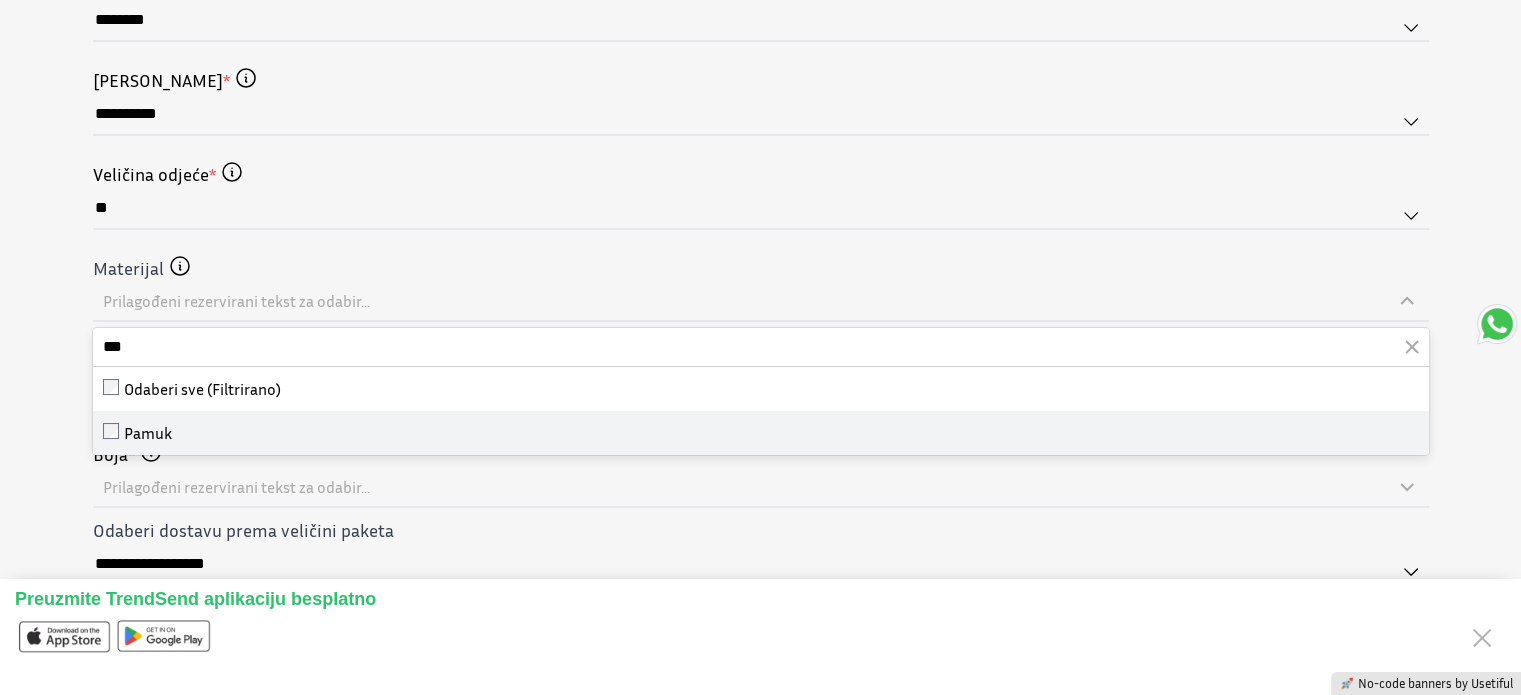 type on "***" 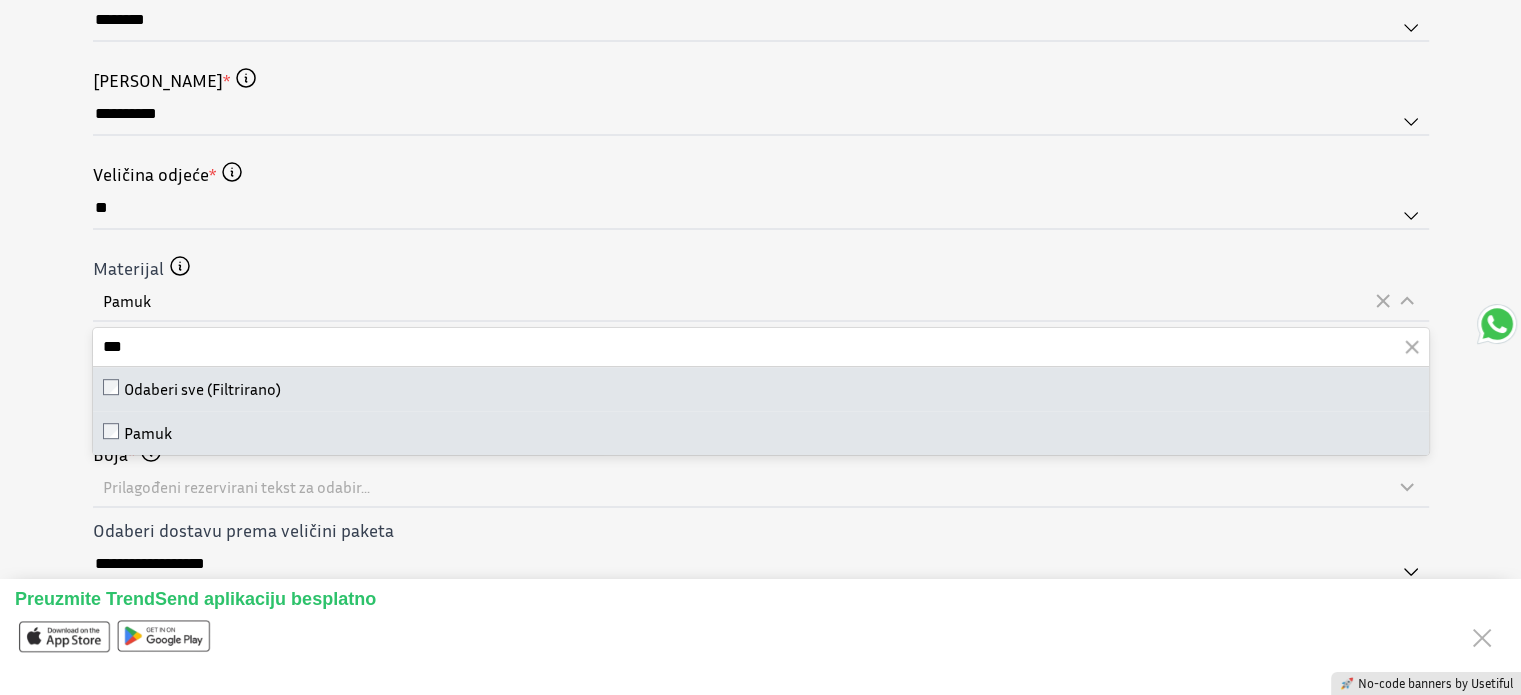 click on "Materijal Odaberite materijal (nije obvezno)" at bounding box center [761, 268] 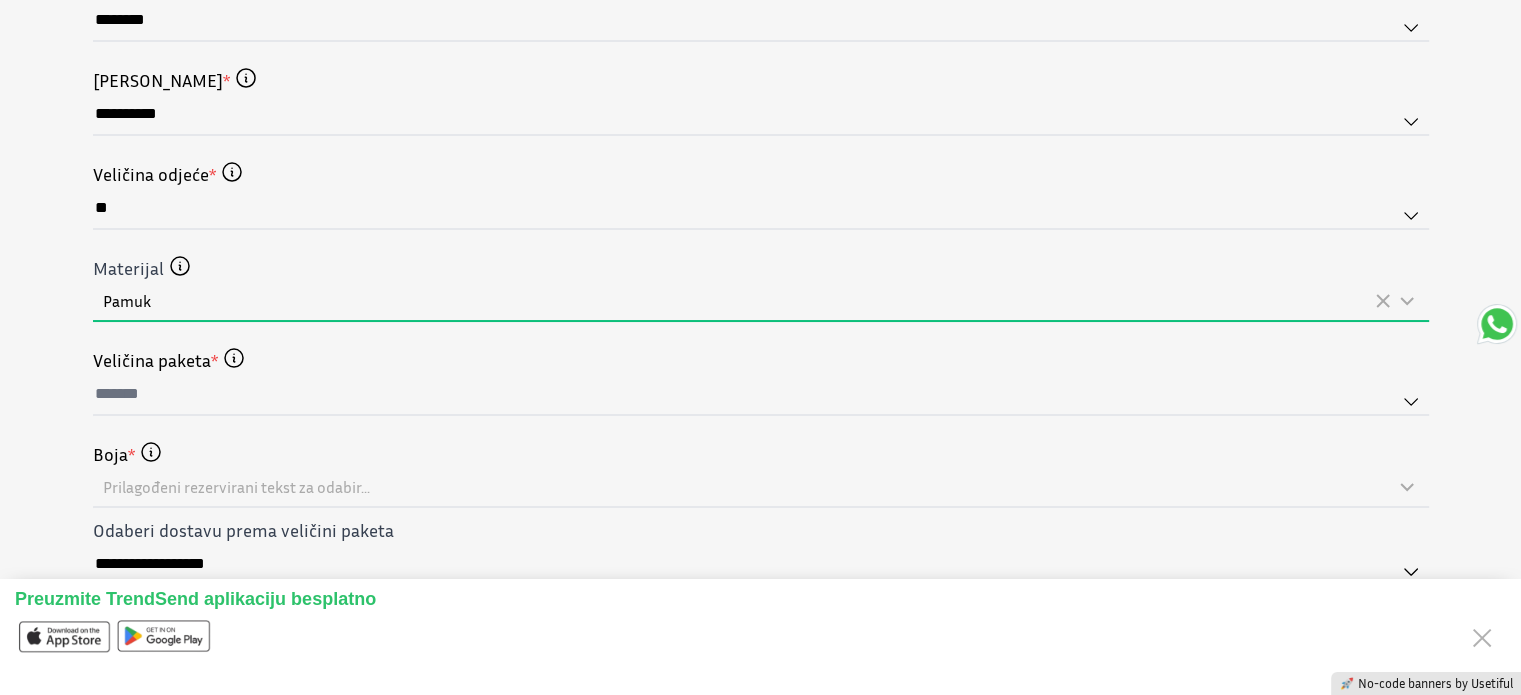 click on "Pamuk" at bounding box center (737, 301) 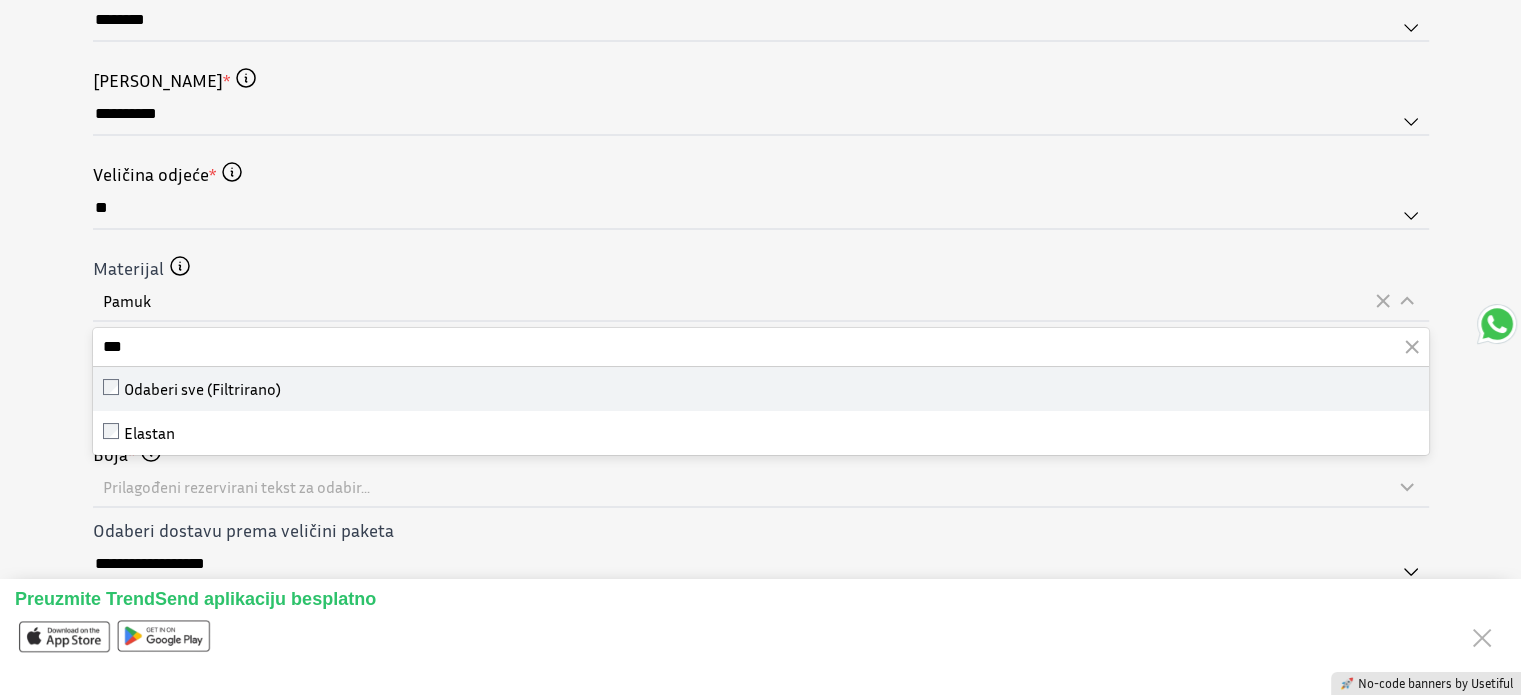 type on "***" 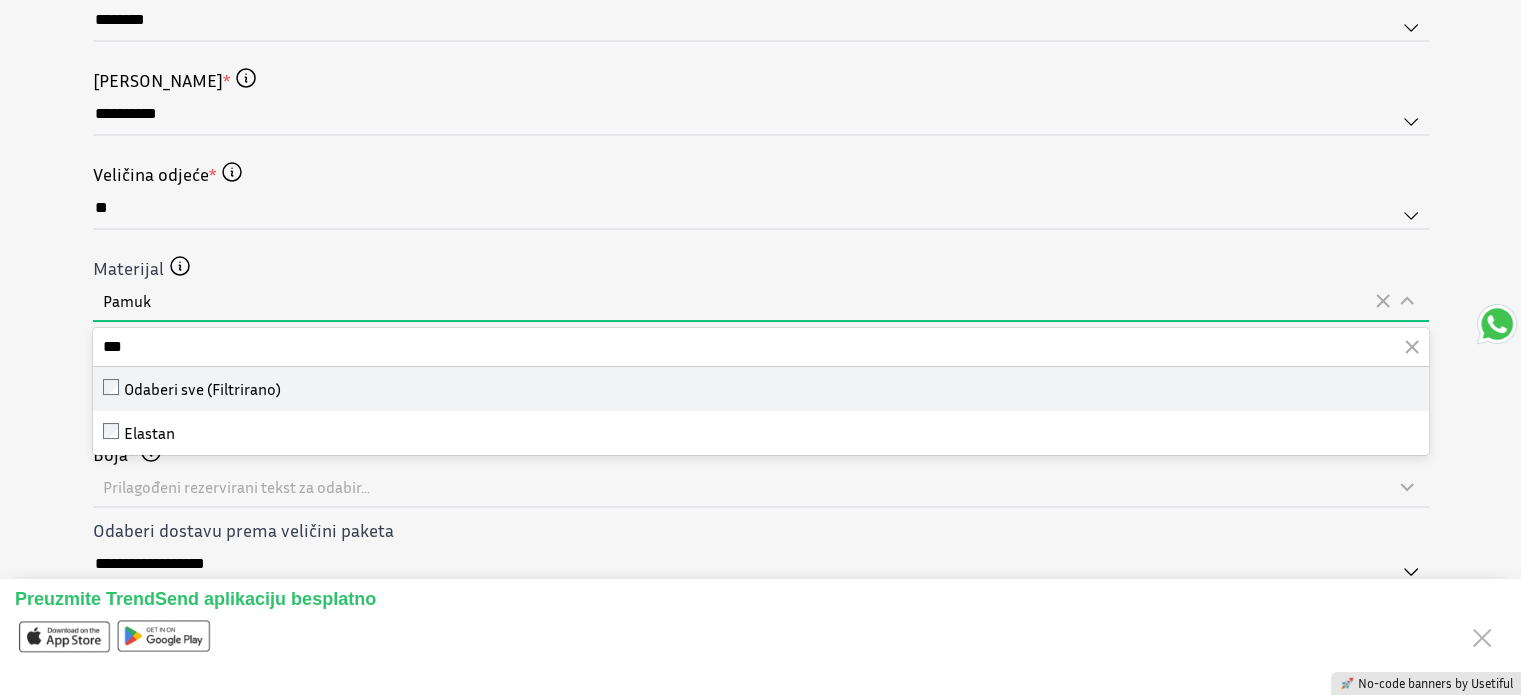 click on "Odaberi sve (Filtrirano)" at bounding box center (202, 389) 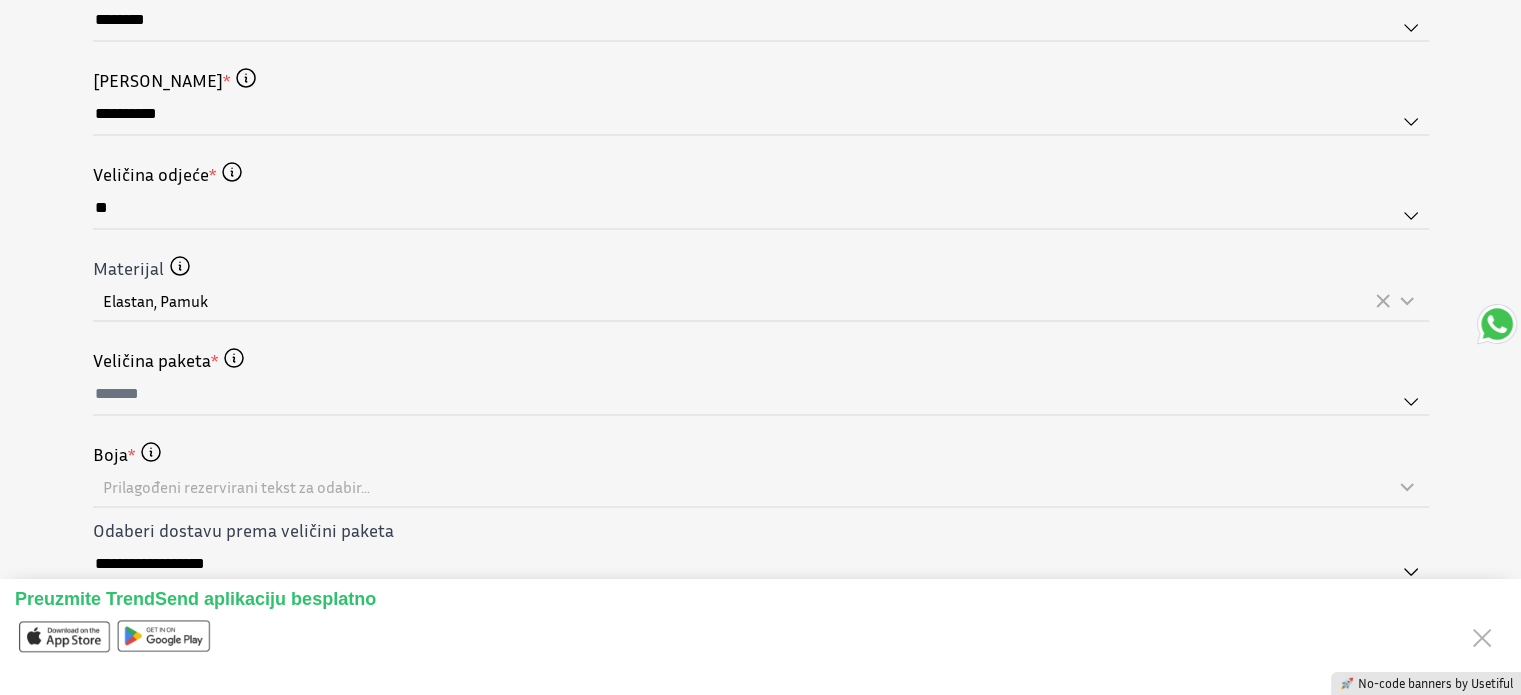 click on "**********" at bounding box center [760, -24] 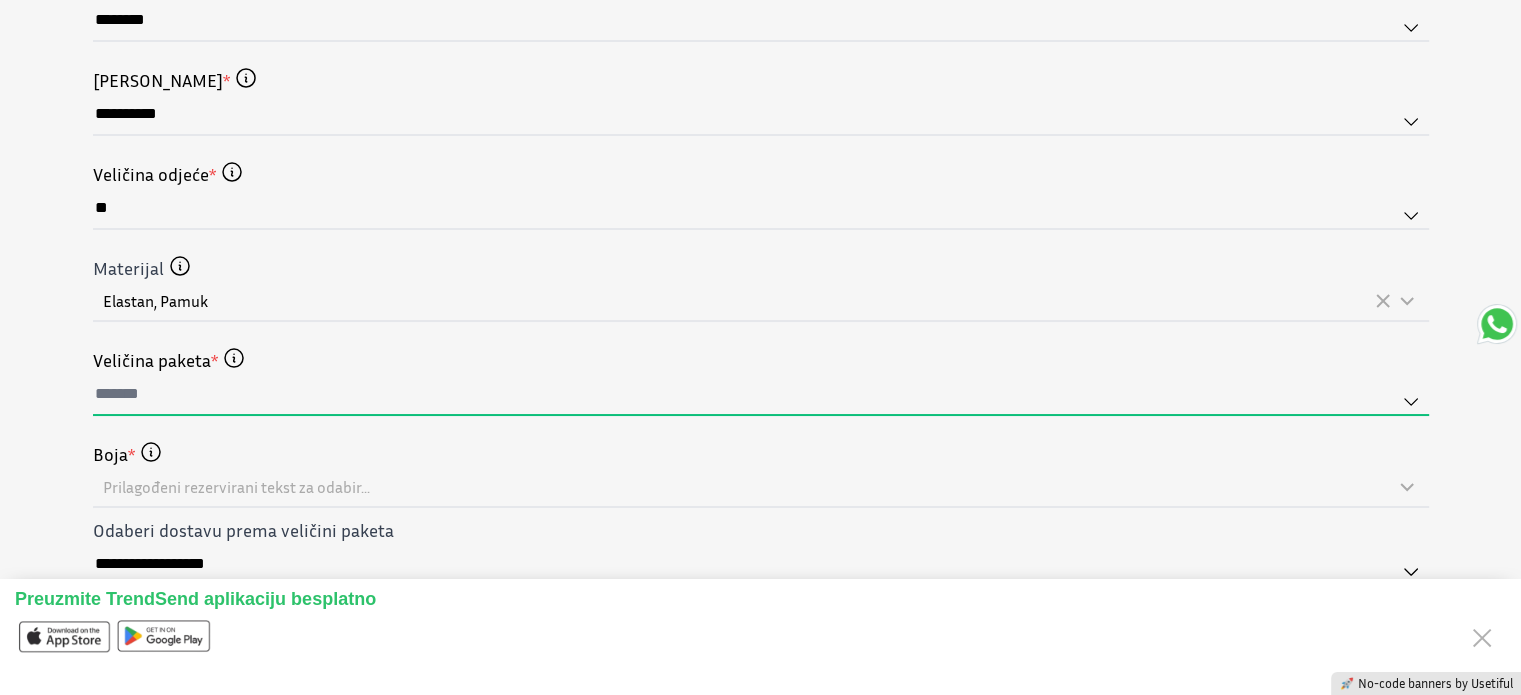 click at bounding box center (761, 395) 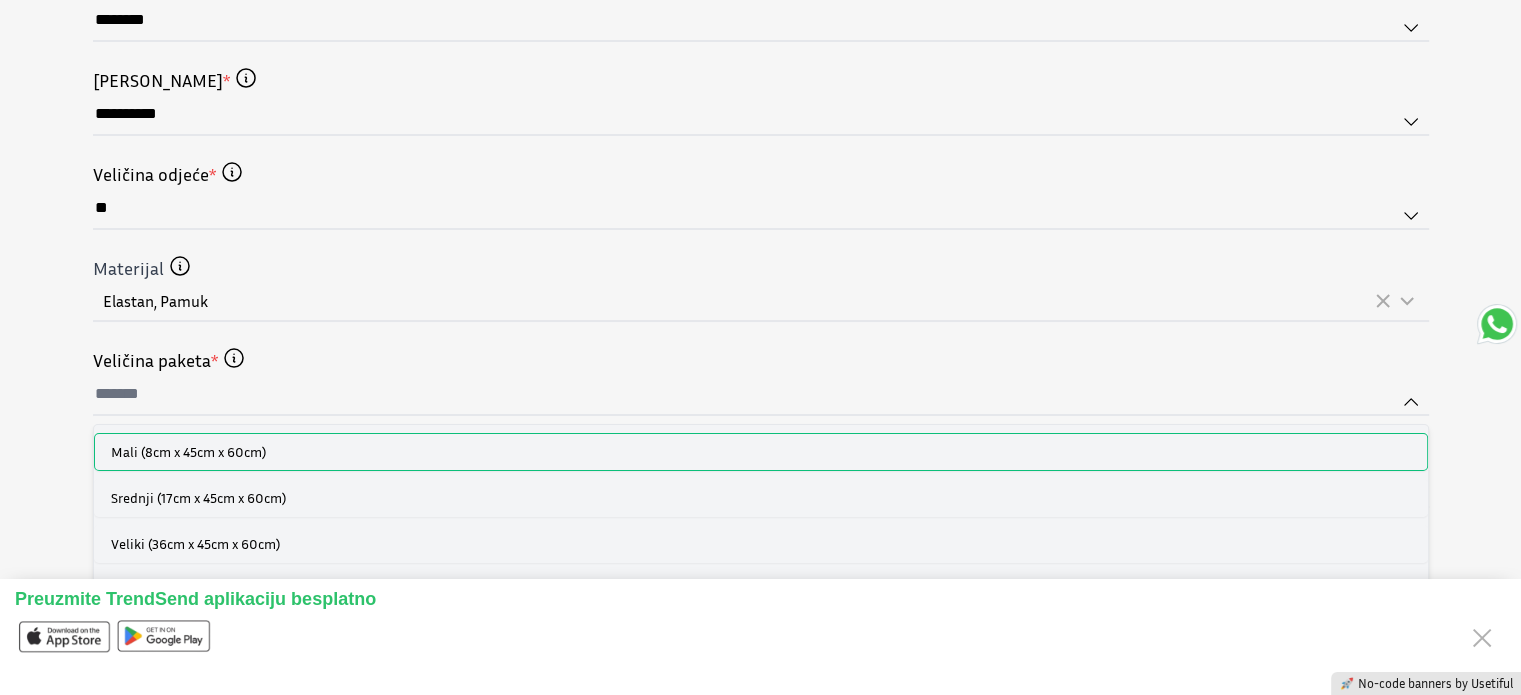 click on "Mali (8cm x 45cm x 60cm)" at bounding box center (761, 452) 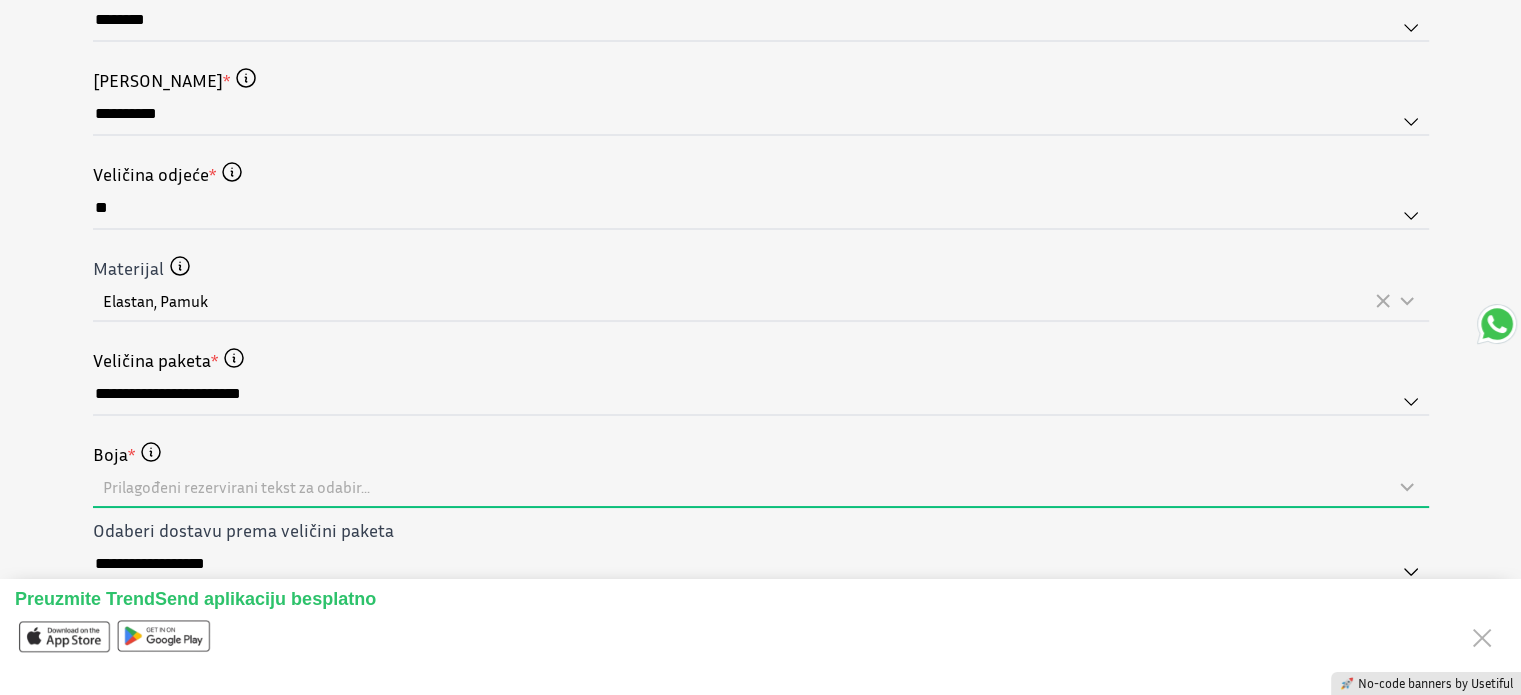 click on "Prilagođeni rezervirani tekst za odabir..." at bounding box center (749, 487) 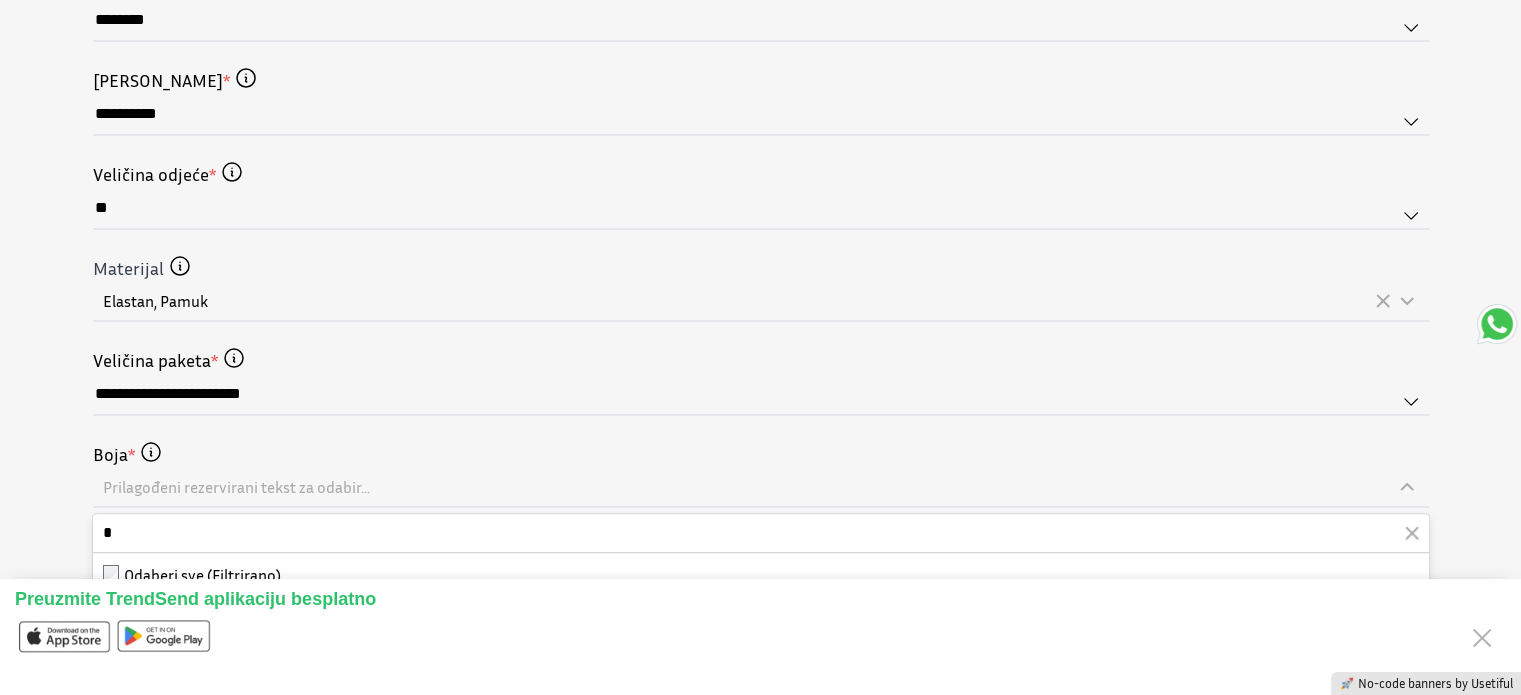 type on "**" 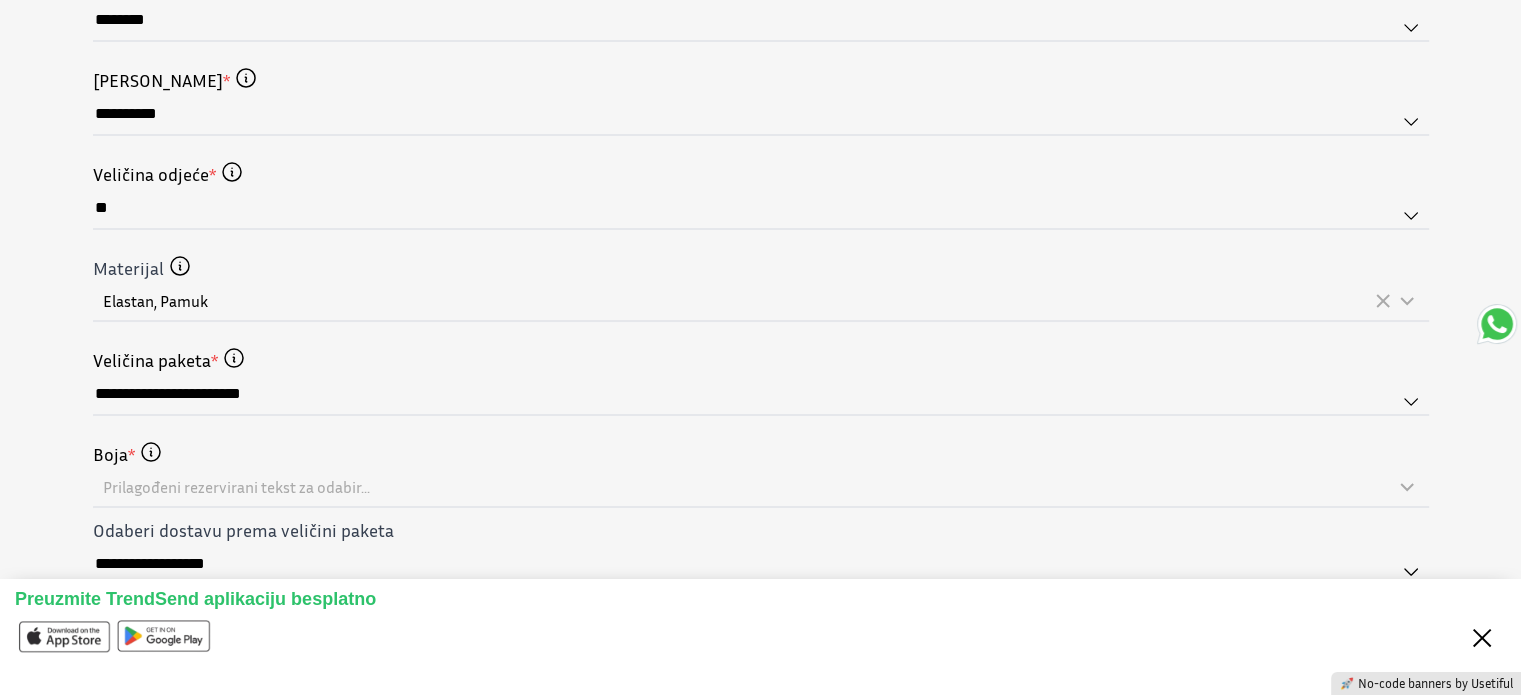 click on "Close" at bounding box center (1482, 636) 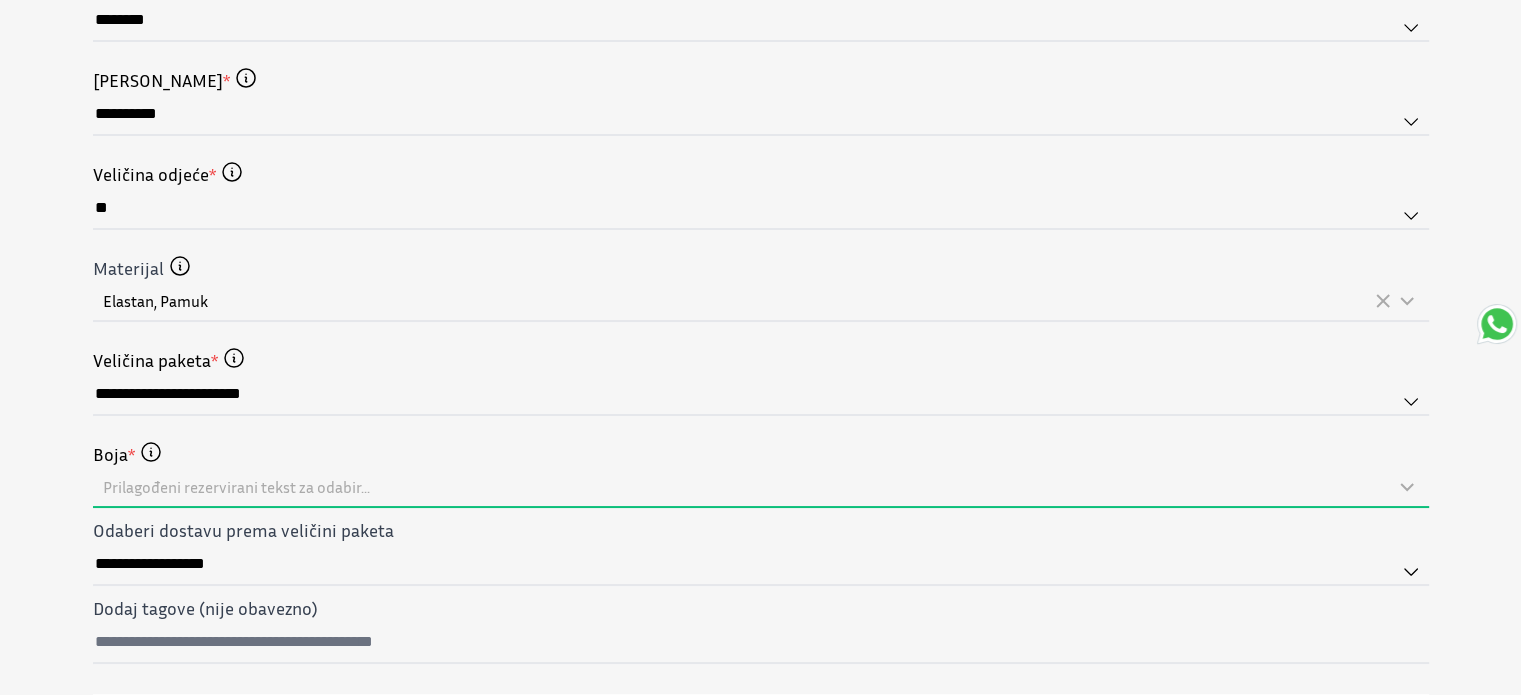 click on "Prilagođeni rezervirani tekst za odabir..." at bounding box center [749, 487] 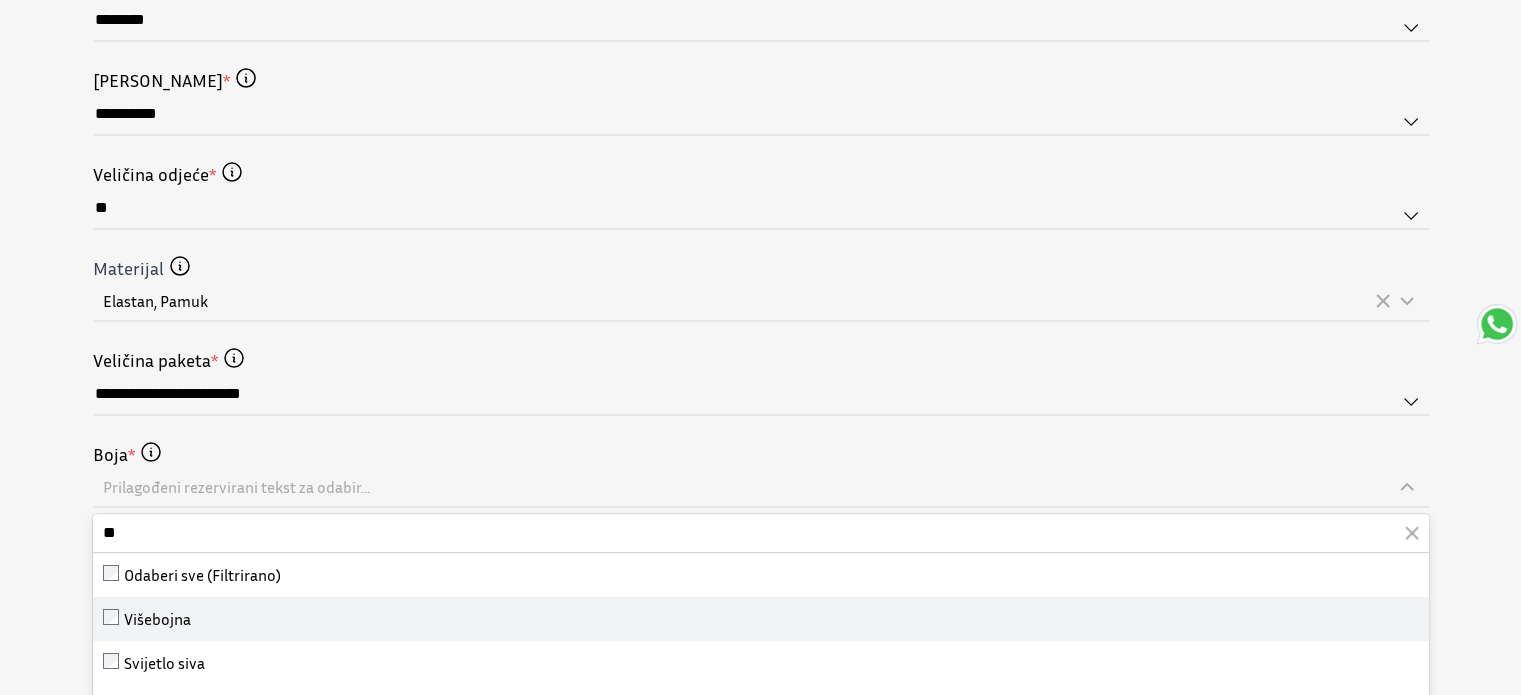 type on "**" 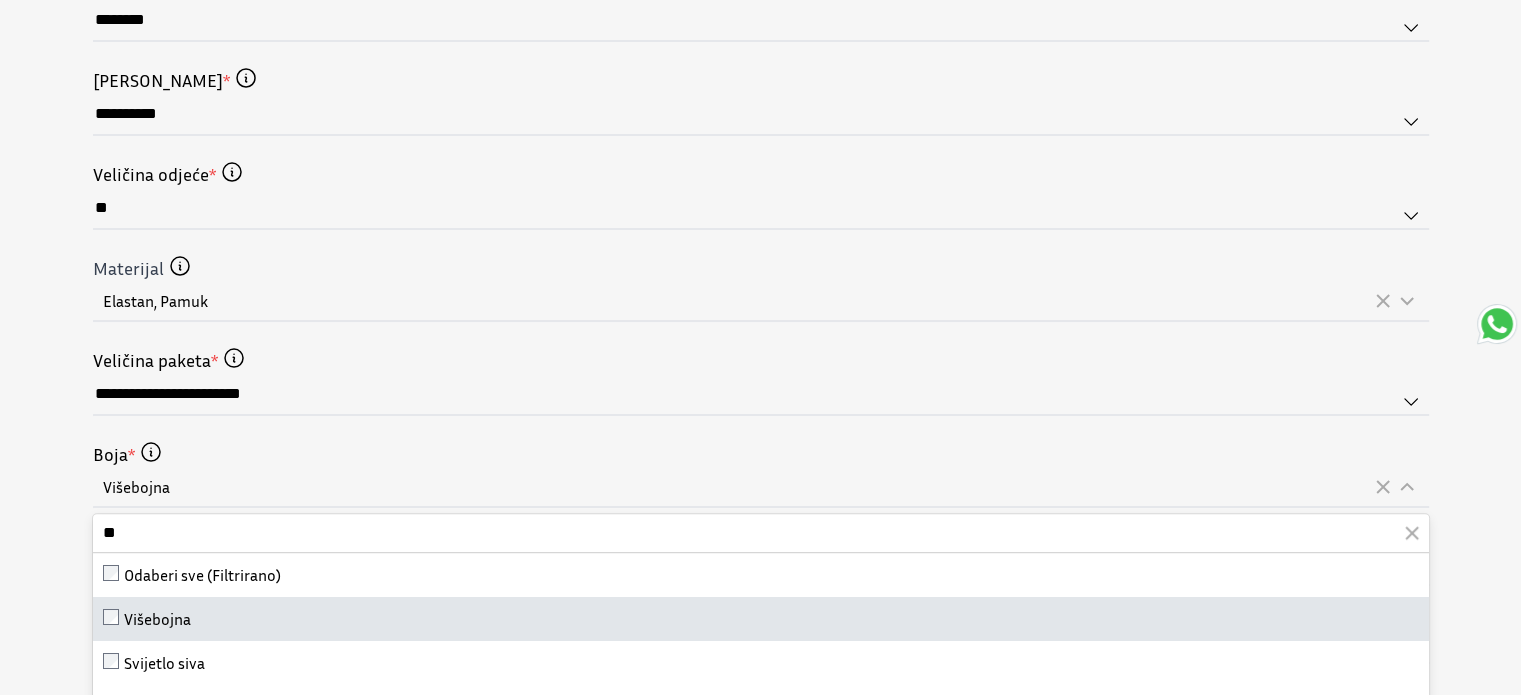 click on "**********" at bounding box center (760, -24) 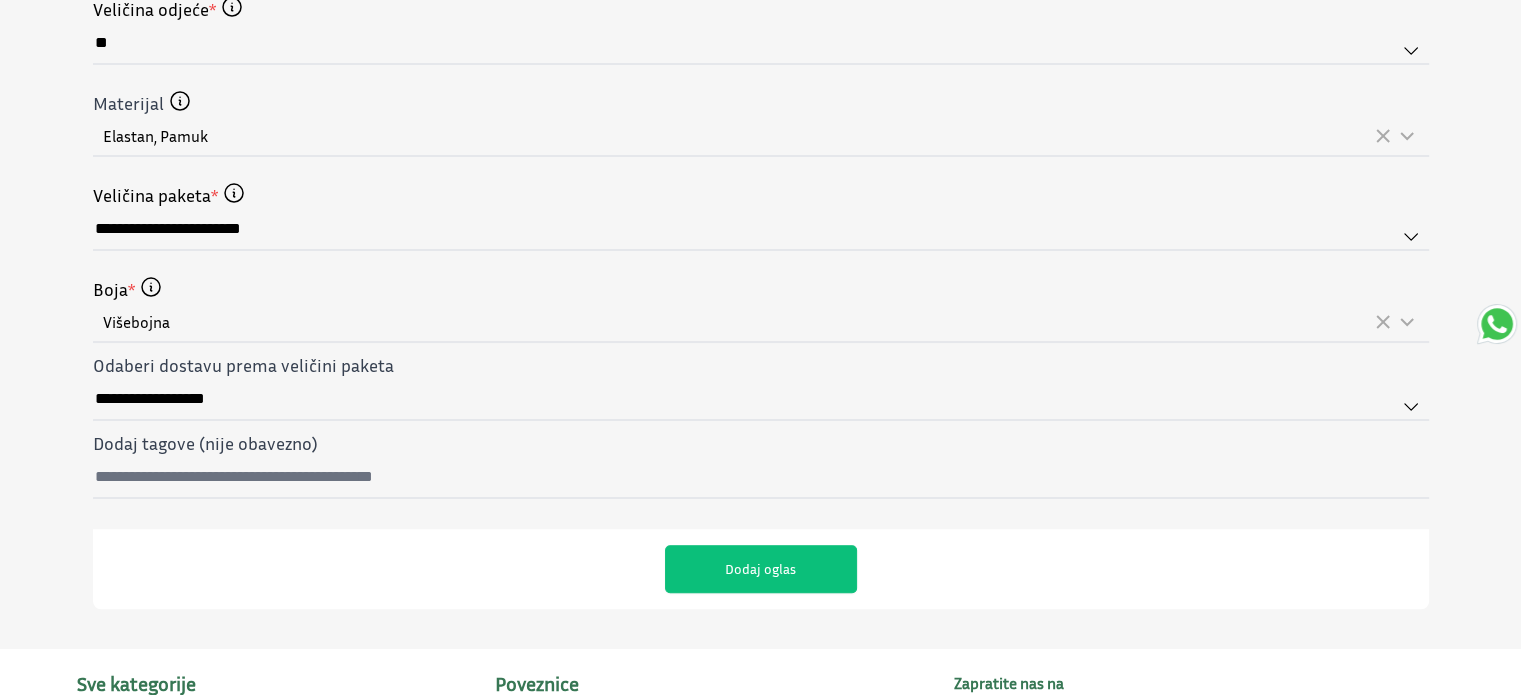 scroll, scrollTop: 1140, scrollLeft: 0, axis: vertical 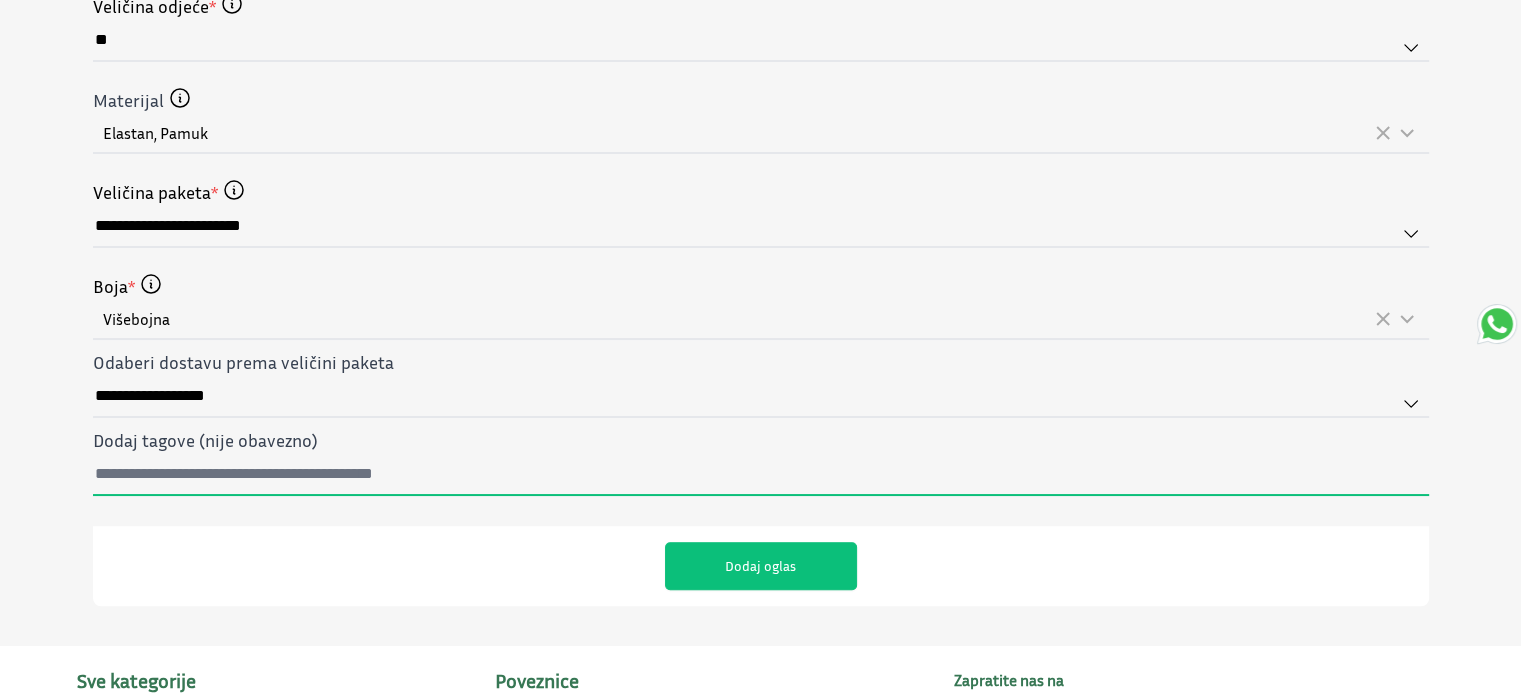 click on "Dodaj tagove (nije obavezno)" at bounding box center (761, 475) 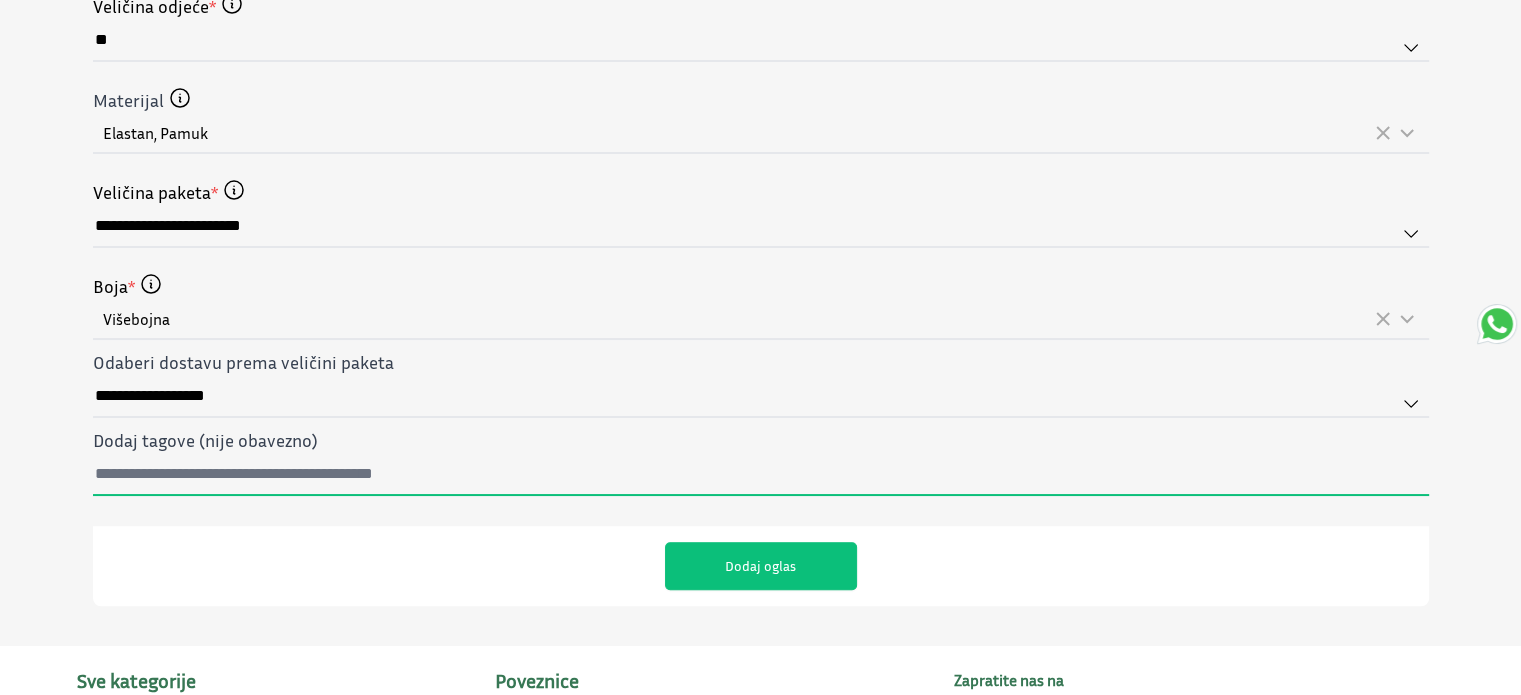 paste on "**********" 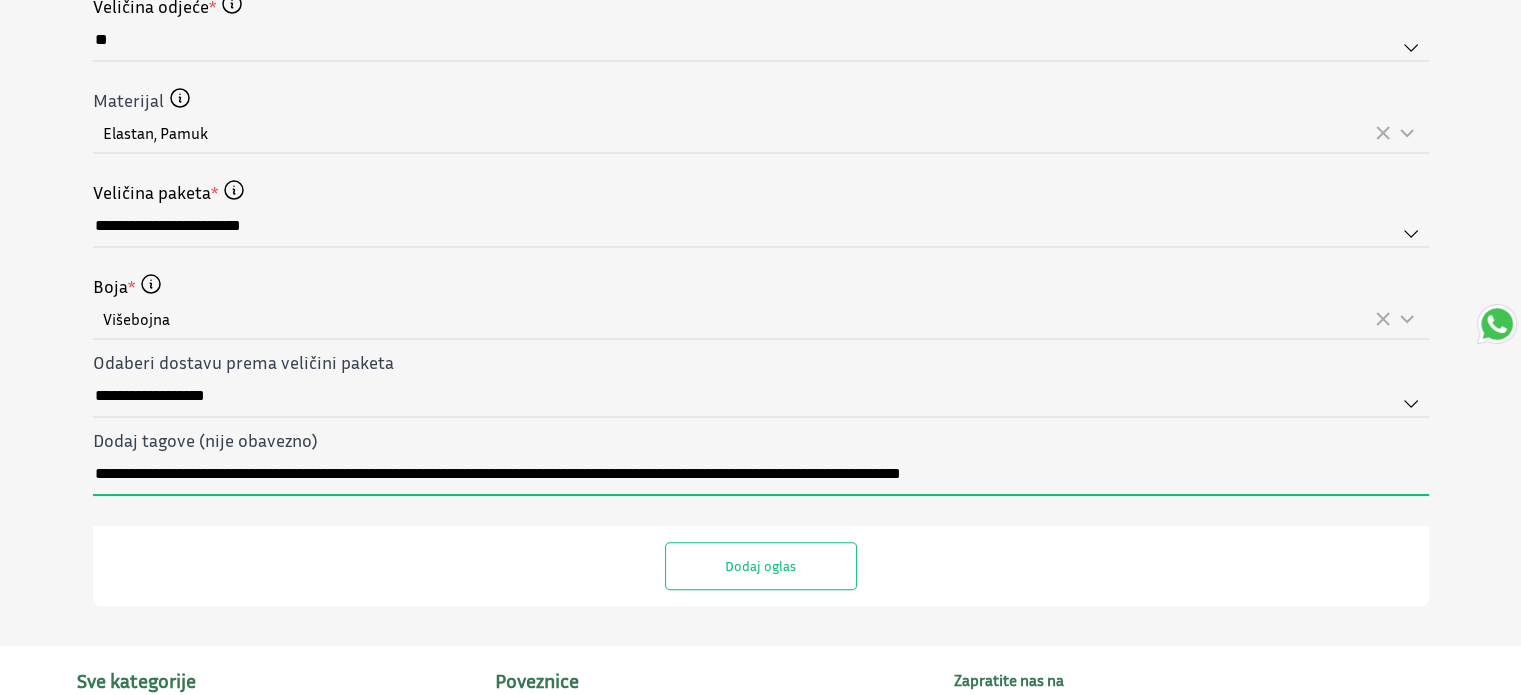 type on "**********" 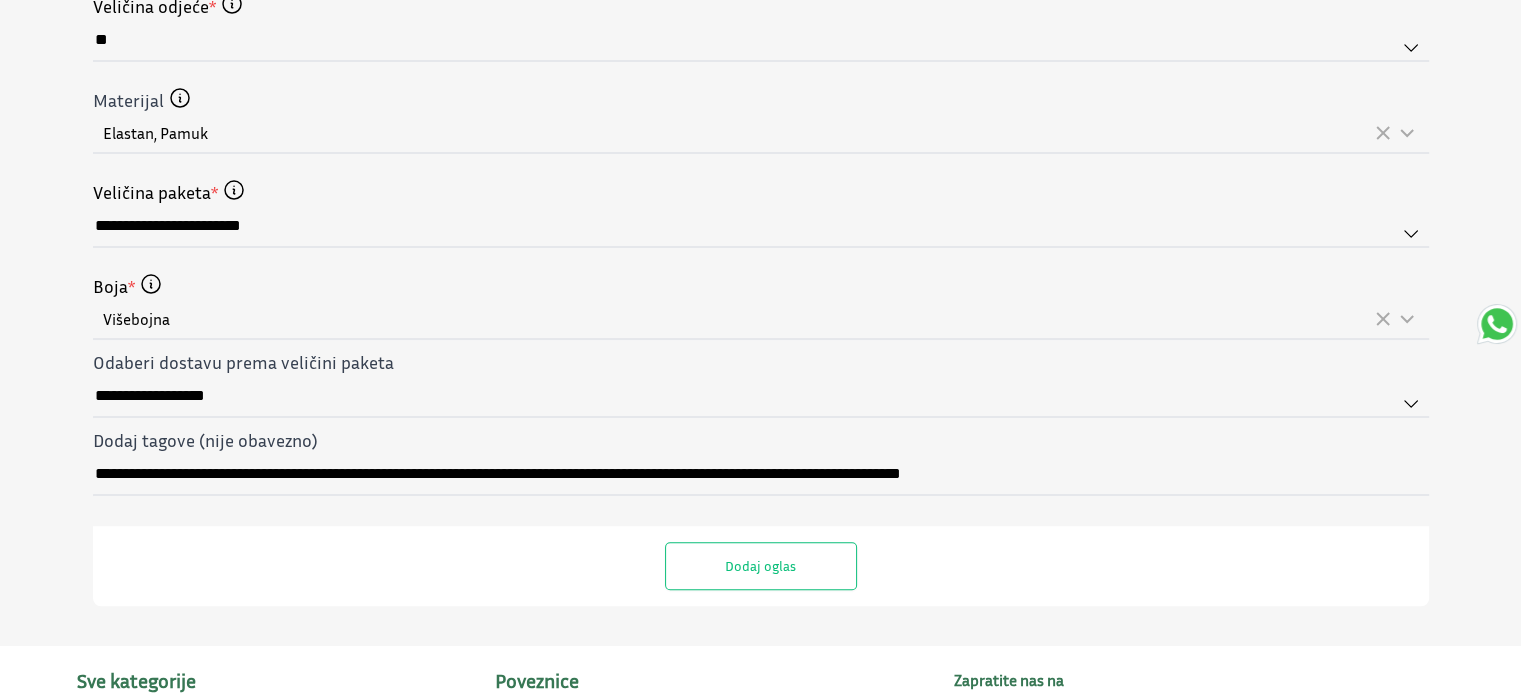 click on "Dodaj oglas" at bounding box center [761, 566] 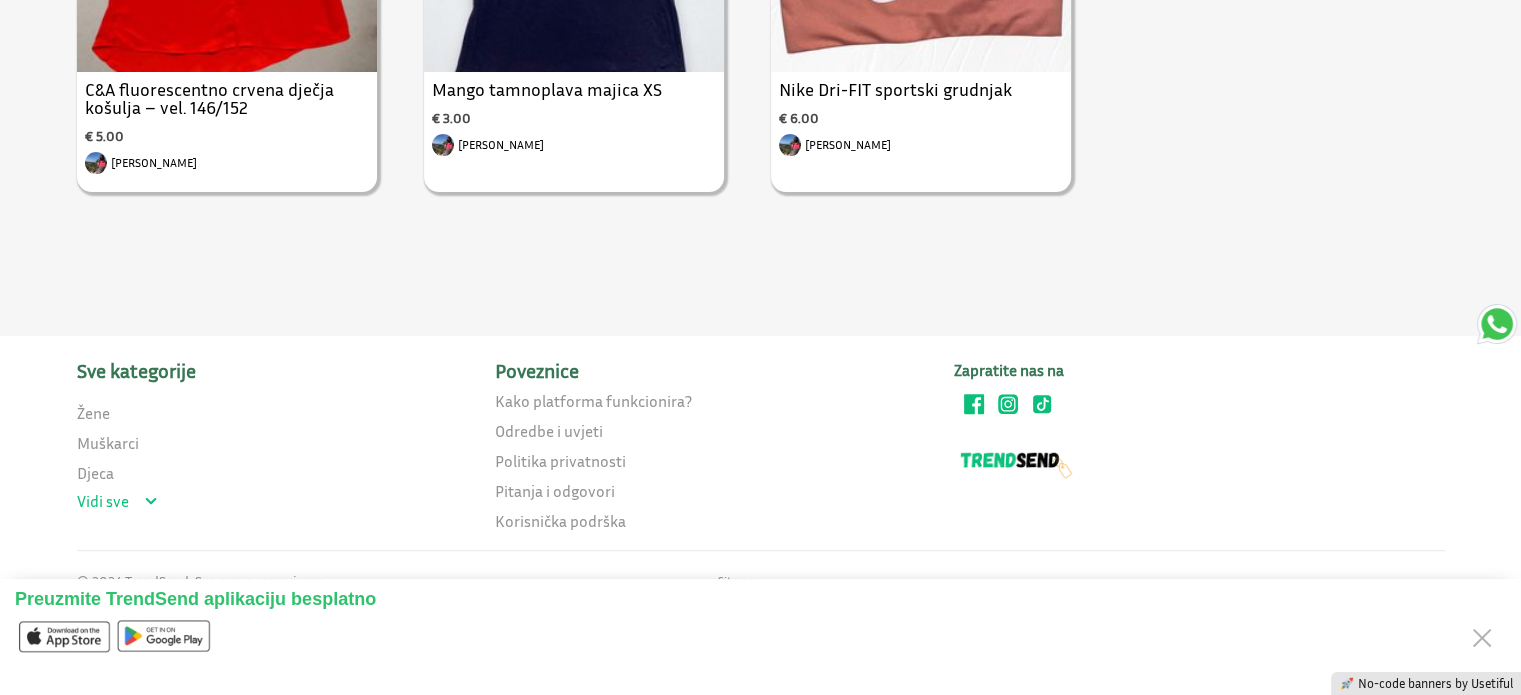scroll, scrollTop: 0, scrollLeft: 0, axis: both 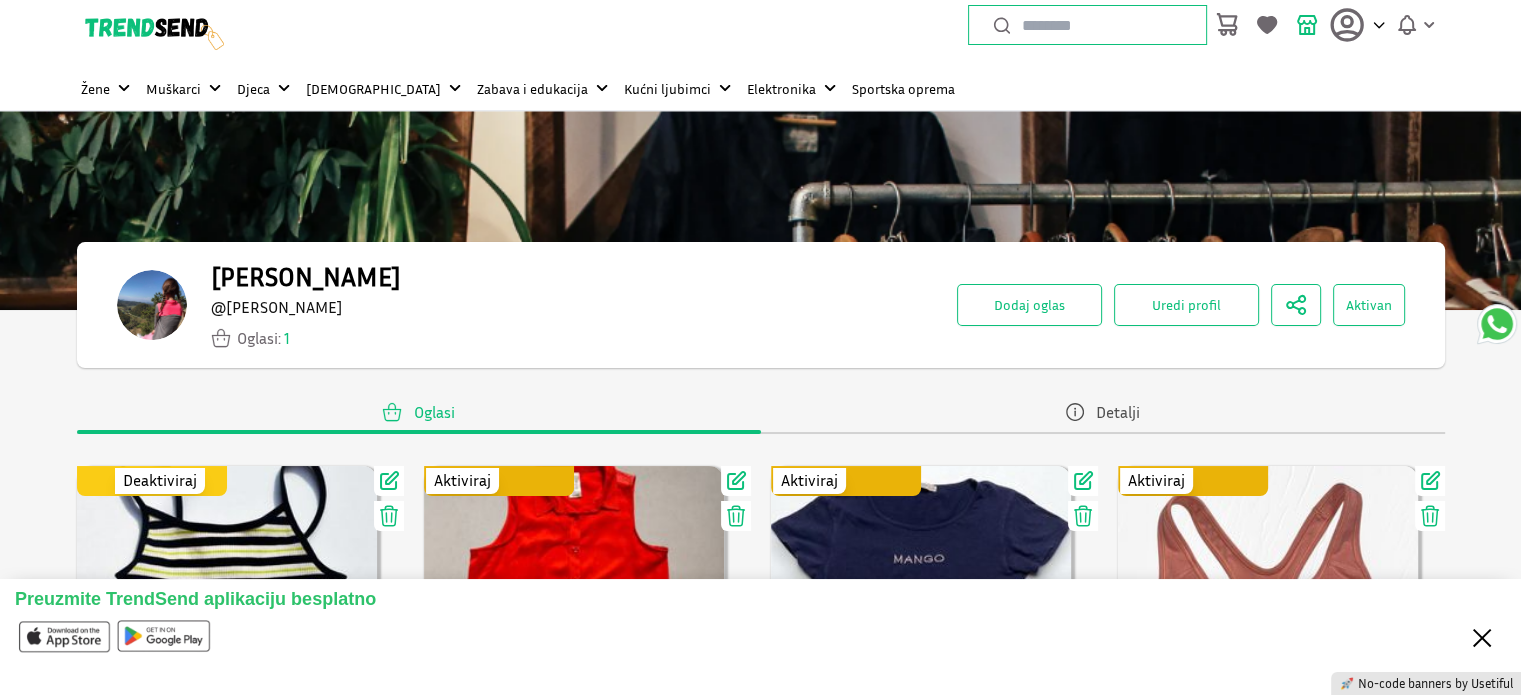 click on "Close" at bounding box center (1482, 636) 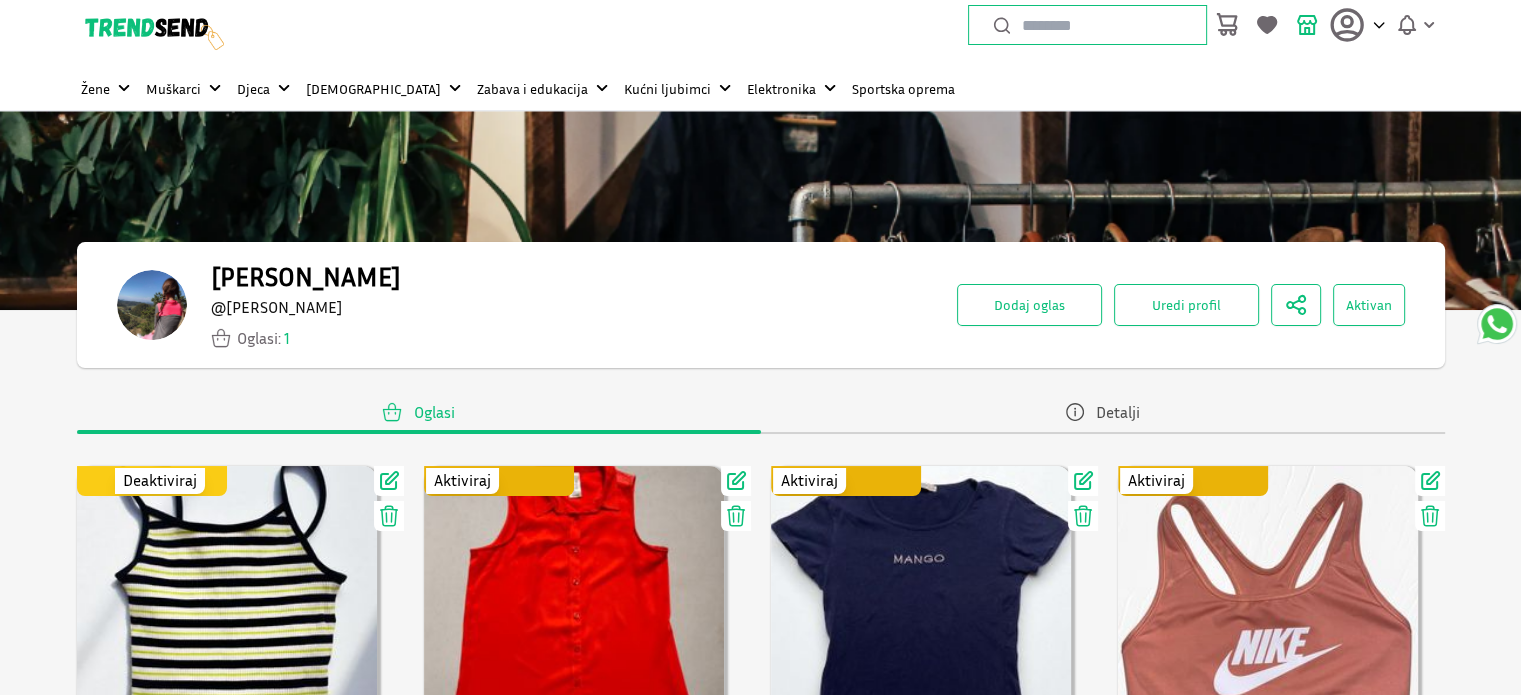 click on "Use setting Deaktiviraj" at bounding box center (157, 481) 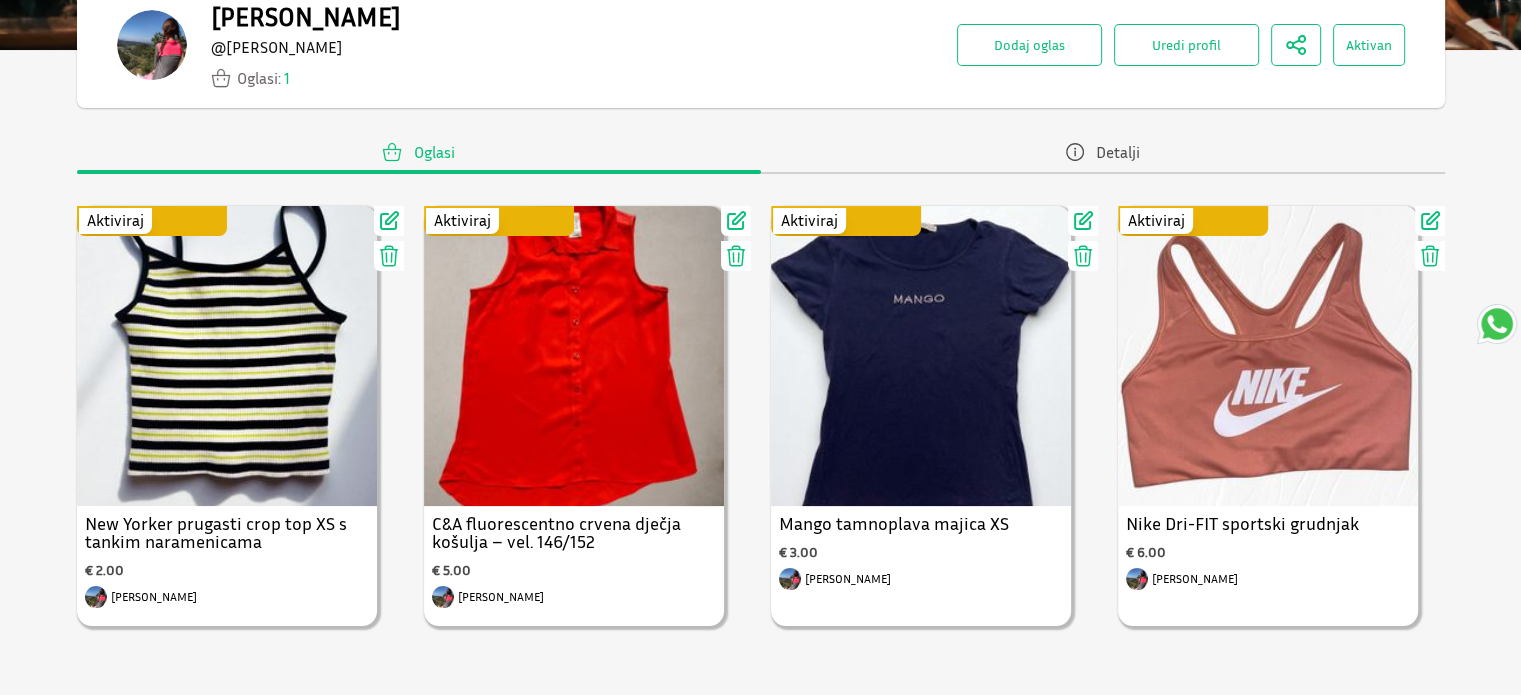 scroll, scrollTop: 258, scrollLeft: 0, axis: vertical 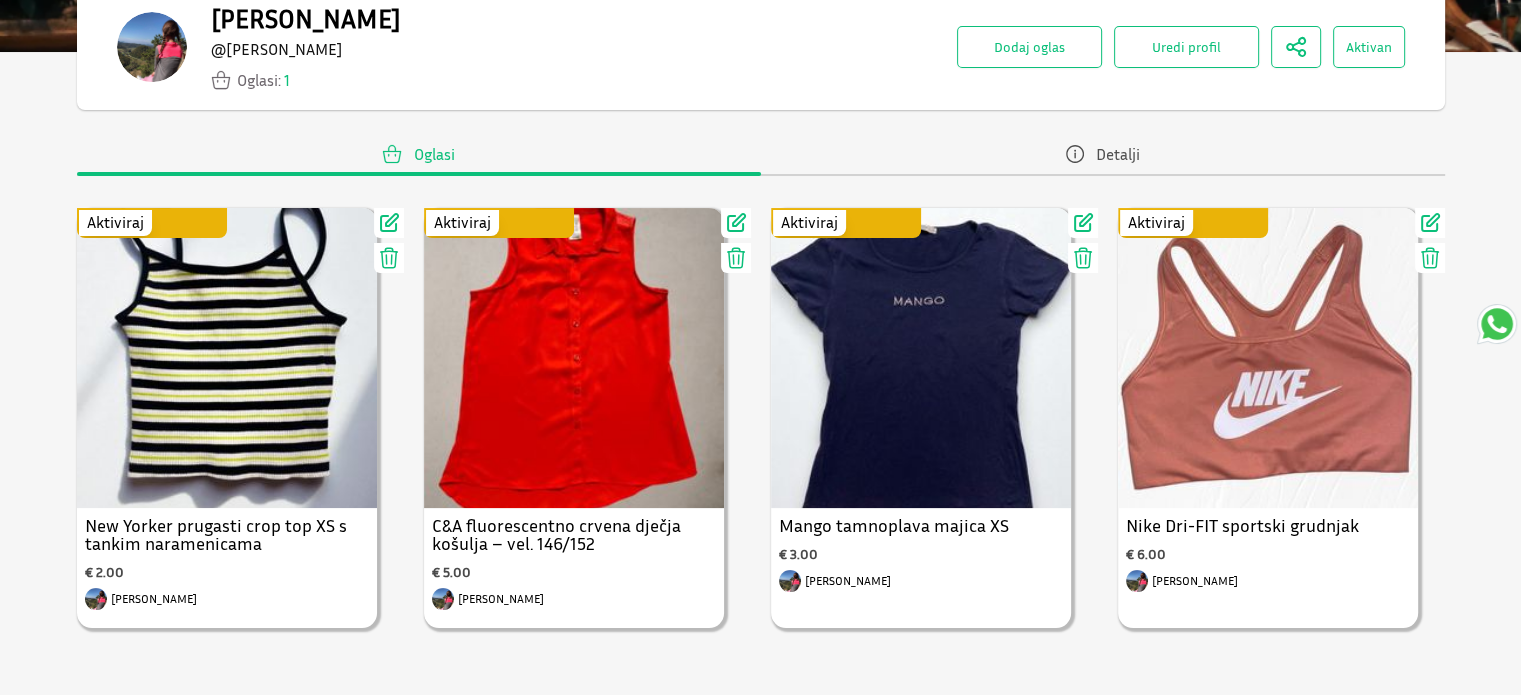 type 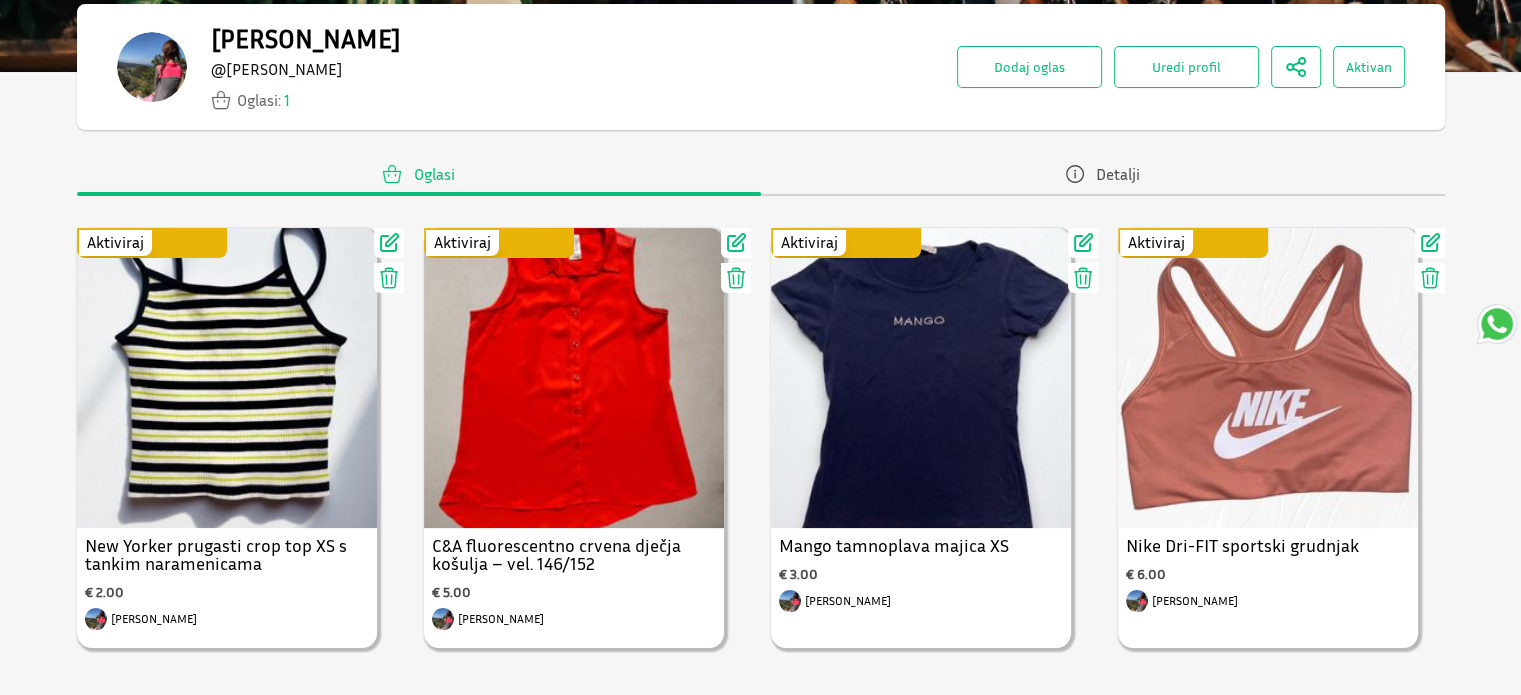 scroll, scrollTop: 213, scrollLeft: 0, axis: vertical 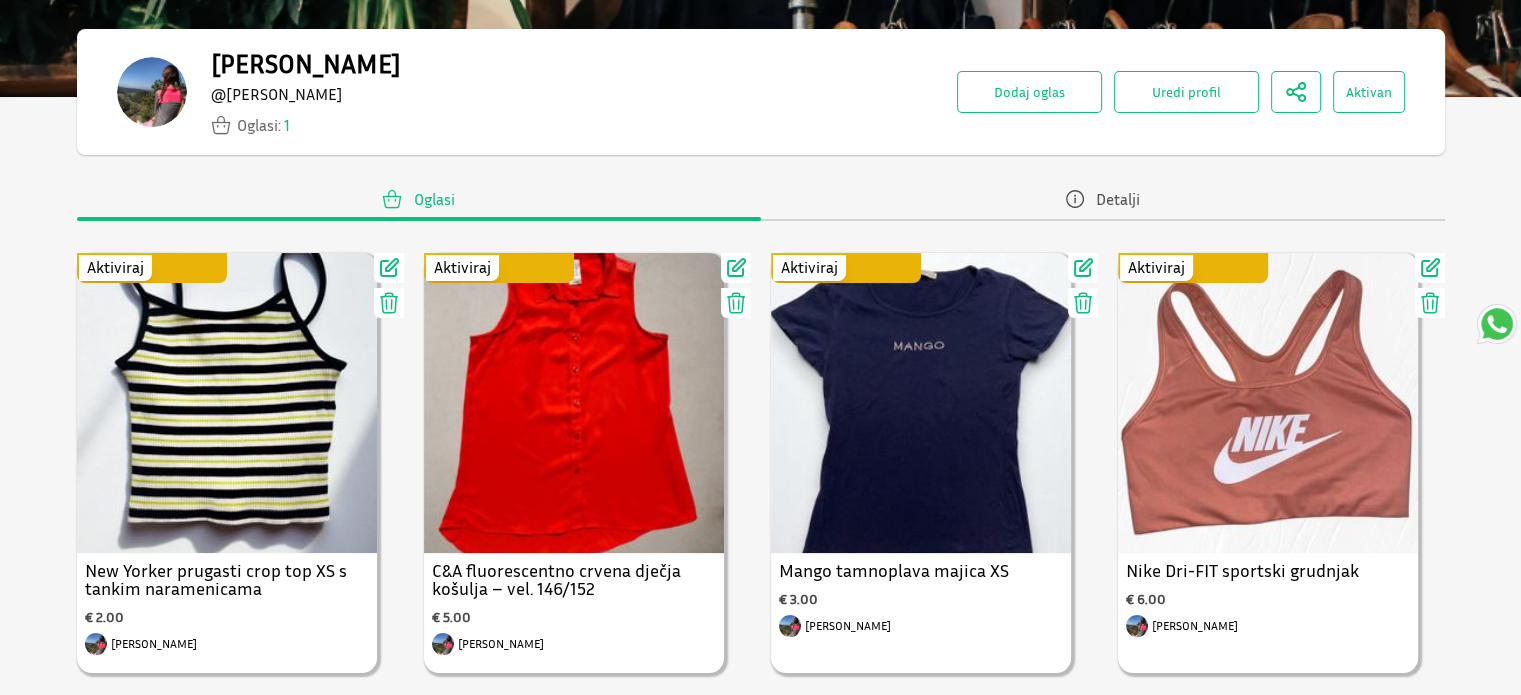 click 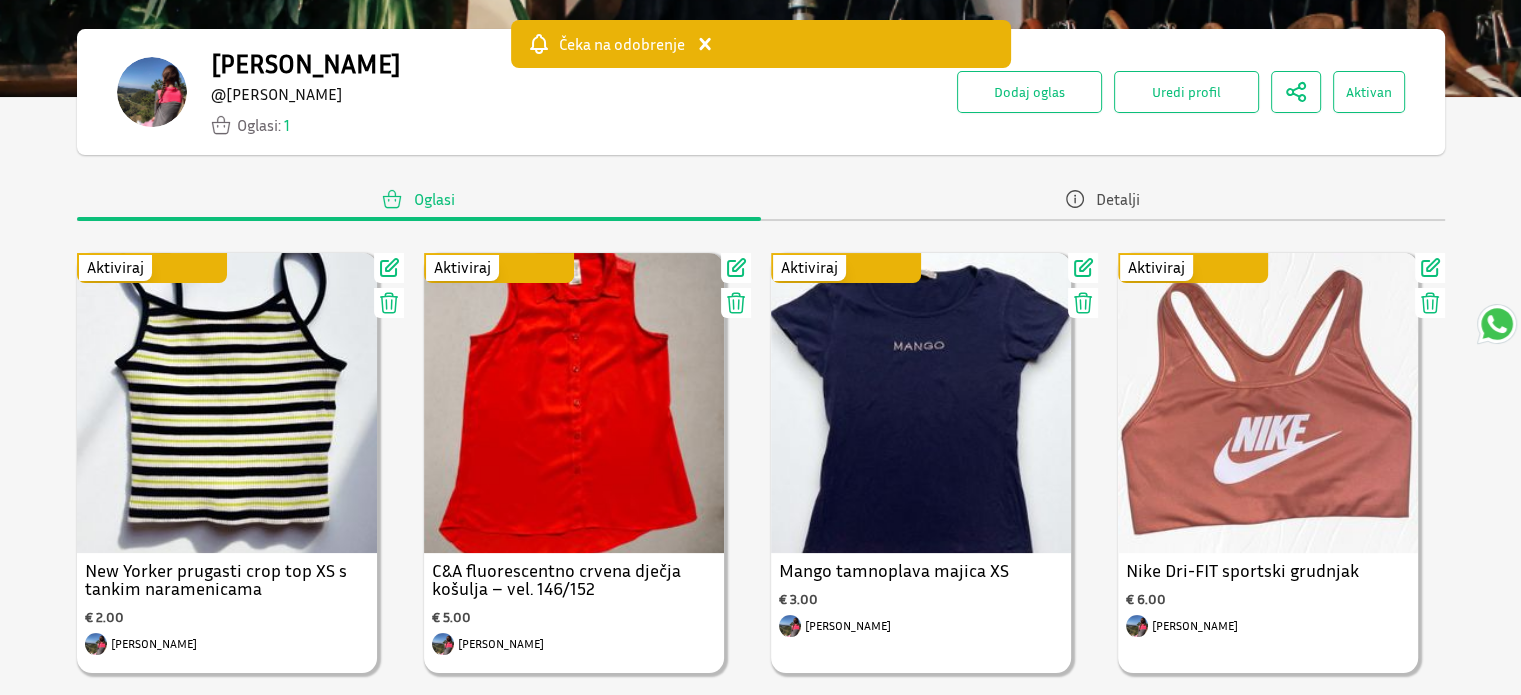 click 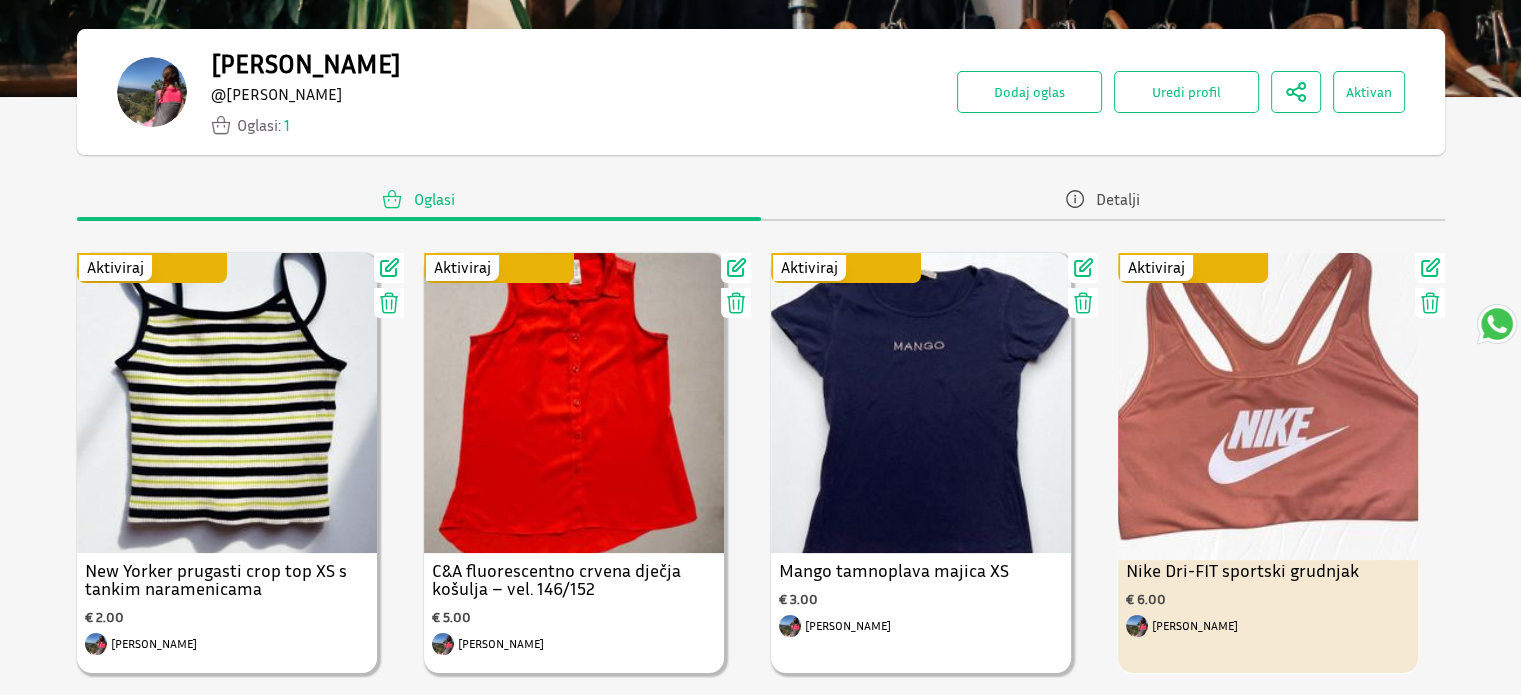 click at bounding box center (1268, 395) 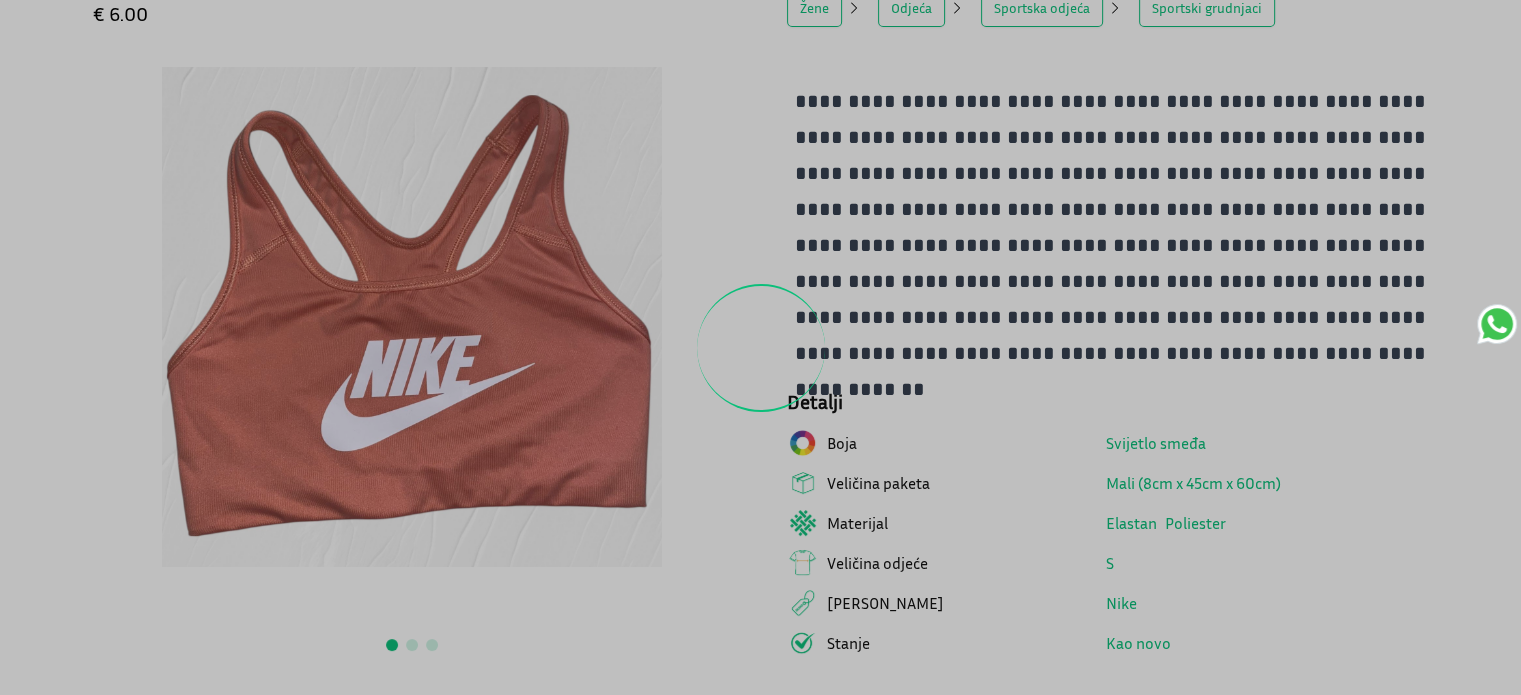 scroll, scrollTop: 0, scrollLeft: 0, axis: both 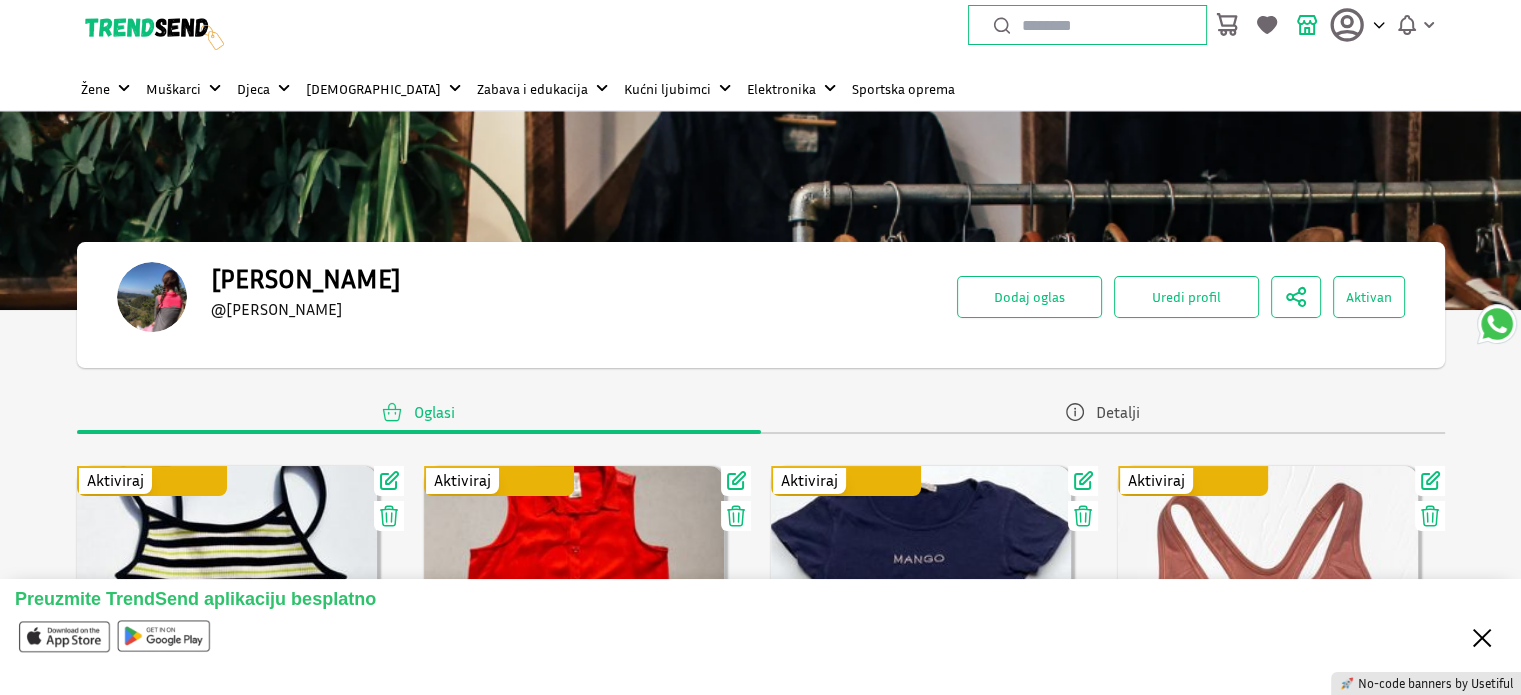 click on "Close" at bounding box center [1482, 636] 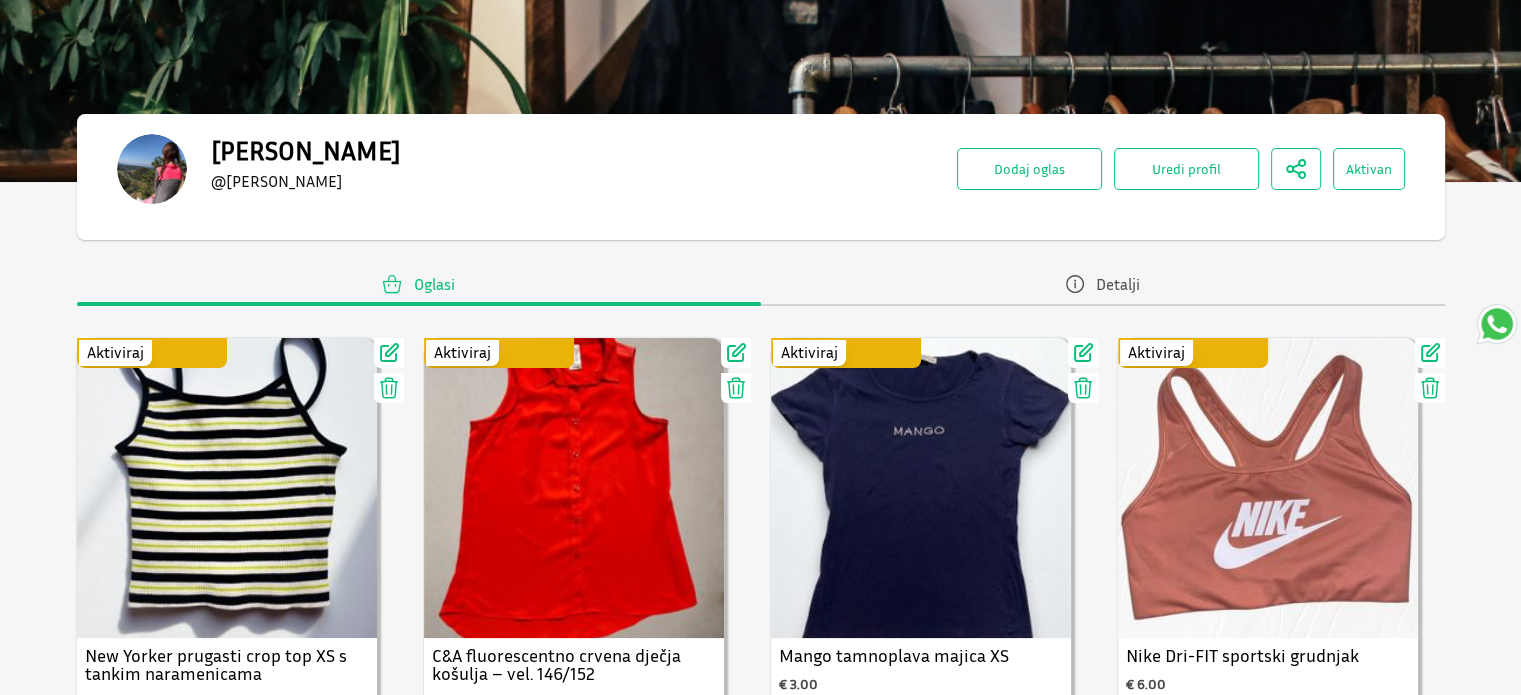 scroll, scrollTop: 134, scrollLeft: 0, axis: vertical 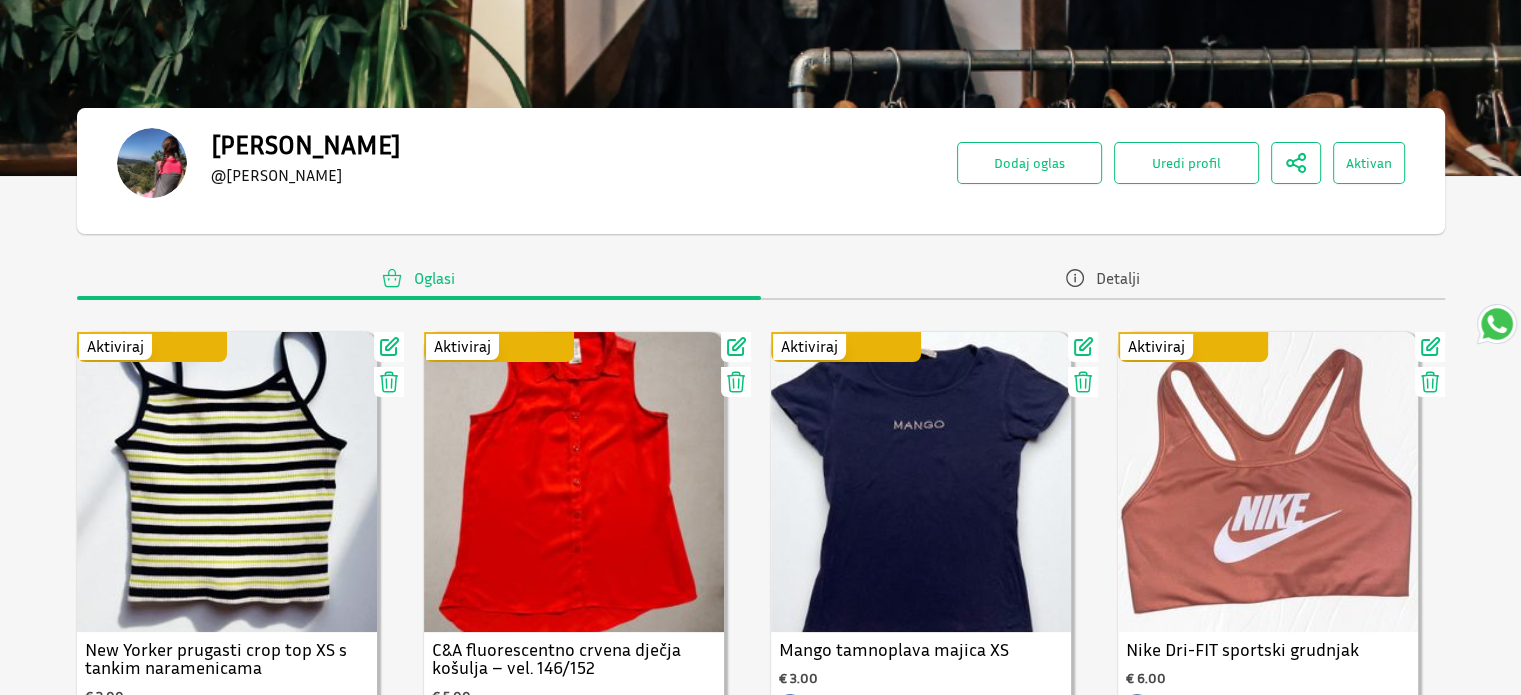 click 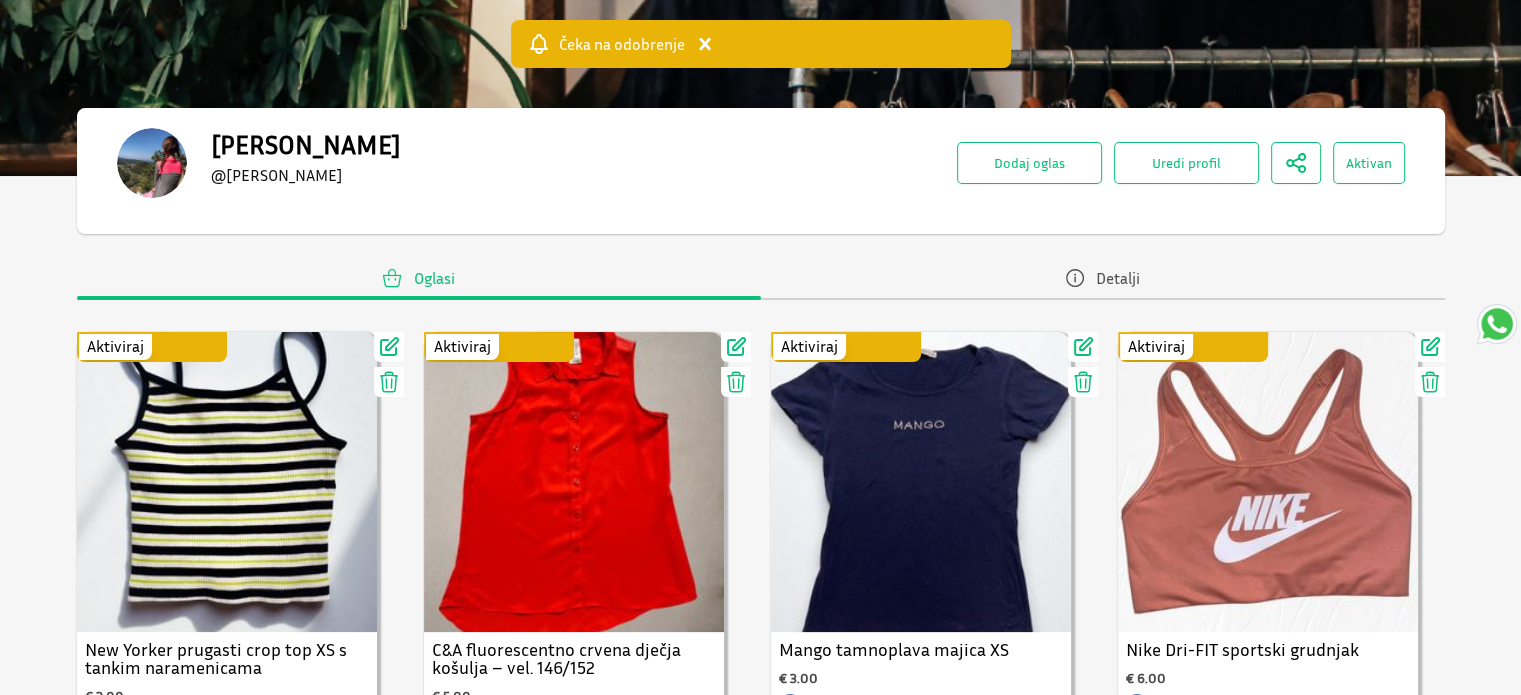 click on "Lana @ Lana Dodaj oglas Uredi profil Aktivan     Oglasi     Detalji   Čeka na odobrenje Close New Yorker prugasti crop top XS s tankim naramenicama € 2.00 Lana Use setting Aktiviraj C&A fluorescentno crvena dječja košulja – vel. 146/152 € 5.00 Lana Use setting Aktiviraj Mango tamnoplava majica XS € 3.00 Lana Use setting Aktiviraj Nike Dri-FIT sportski grudnjak € 6.00 Lana Use setting Aktiviraj" at bounding box center [761, 494] 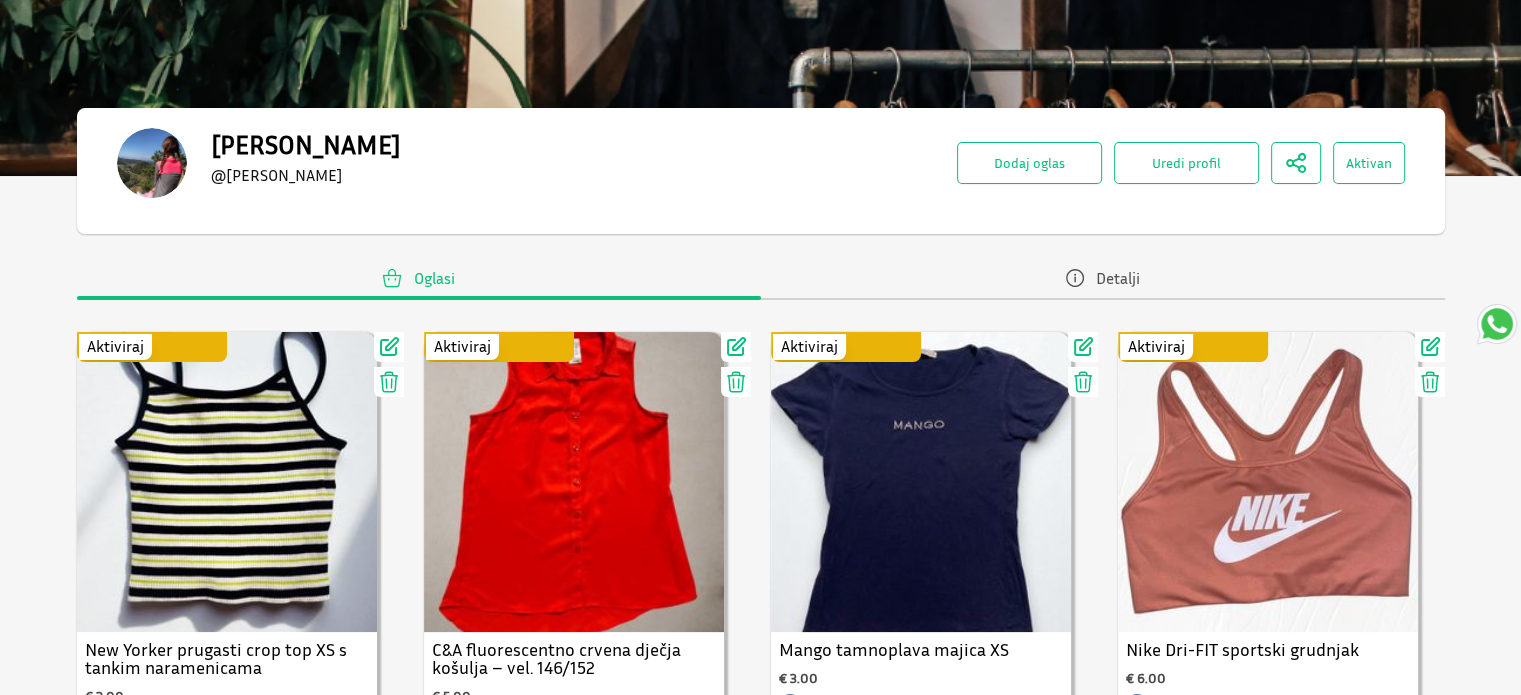 click on "Use setting Aktiviraj" at bounding box center (1198, 347) 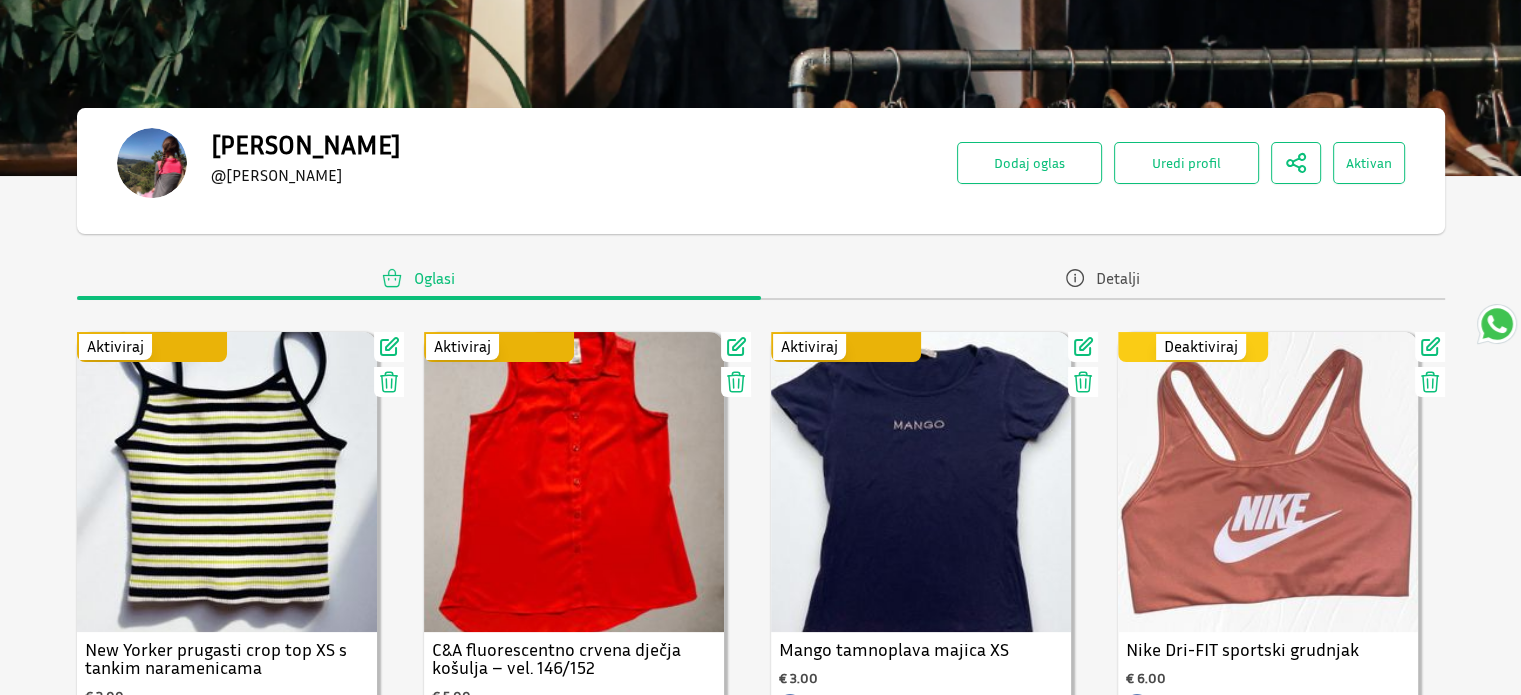 click 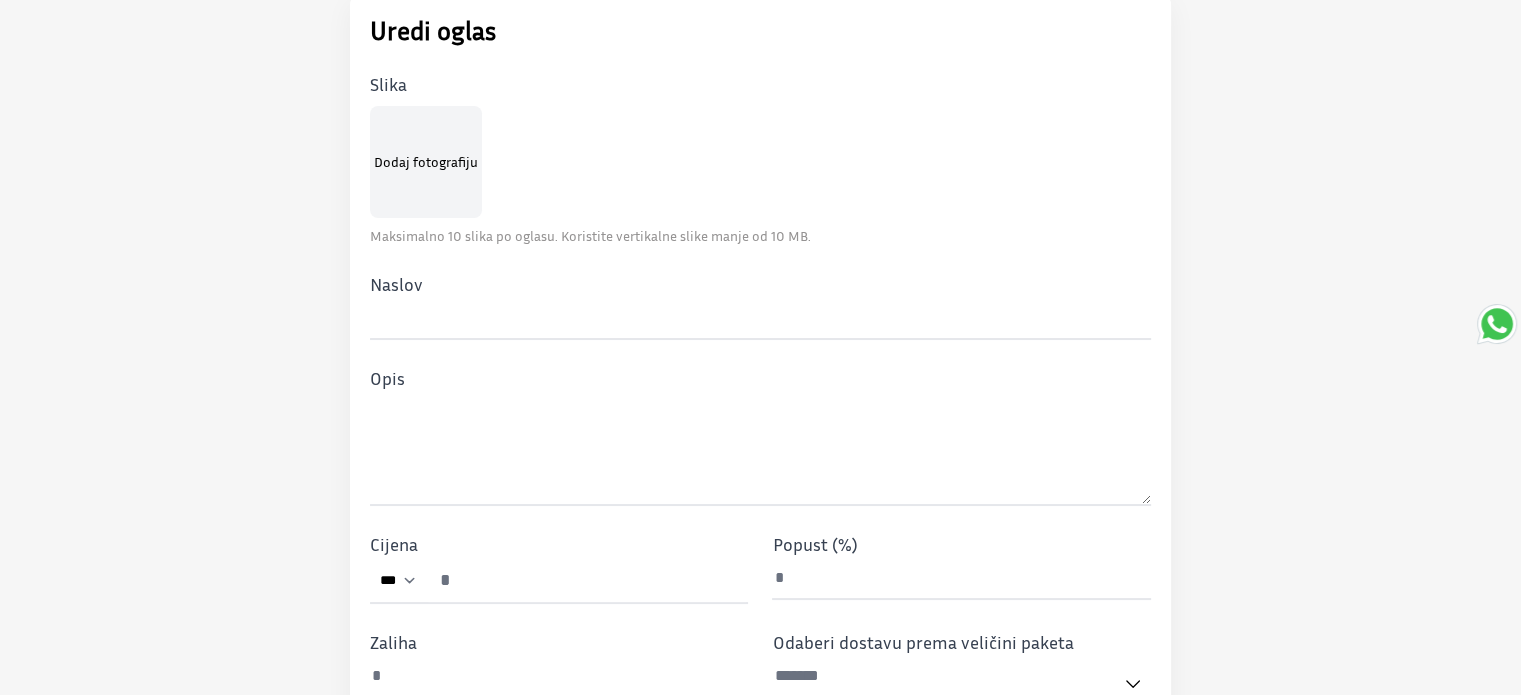 scroll, scrollTop: 0, scrollLeft: 0, axis: both 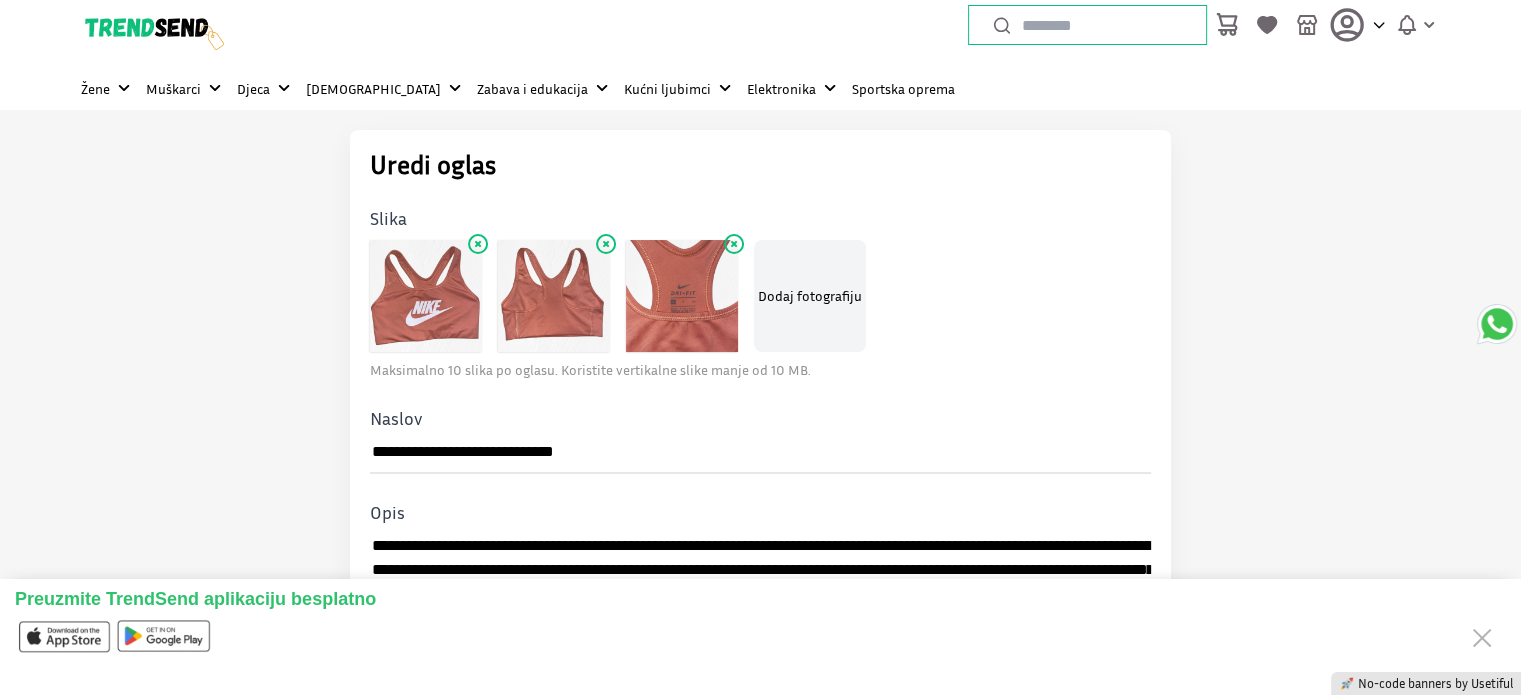 type on "**********" 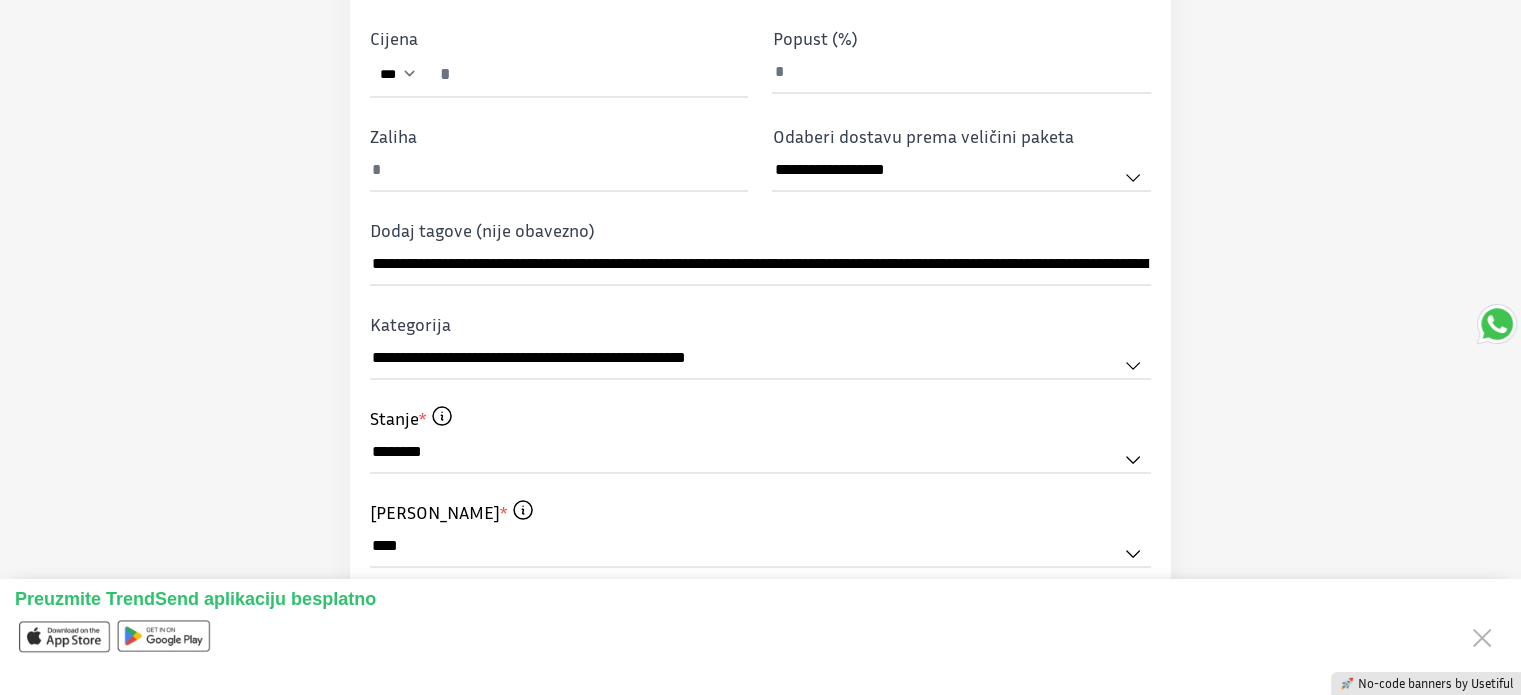 scroll, scrollTop: 608, scrollLeft: 0, axis: vertical 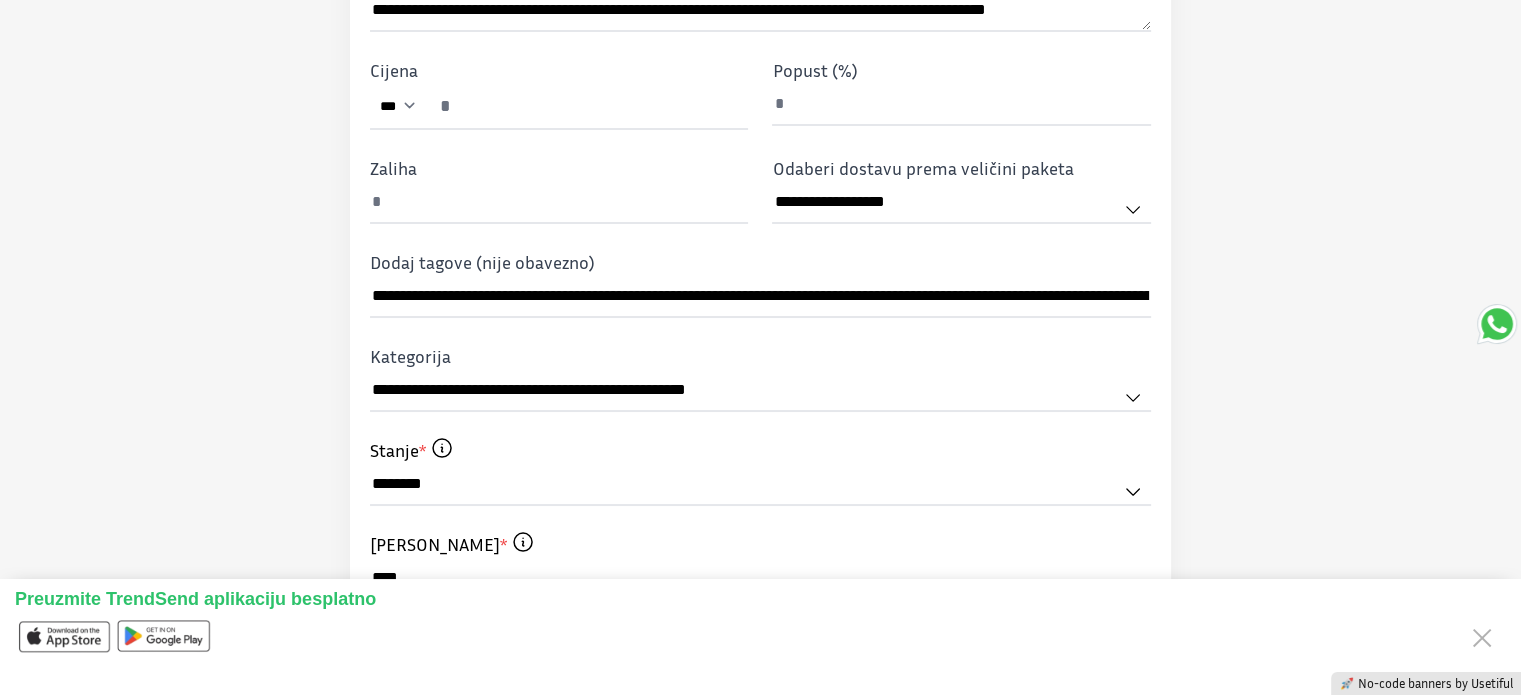 click on "*" at bounding box center (587, 106) 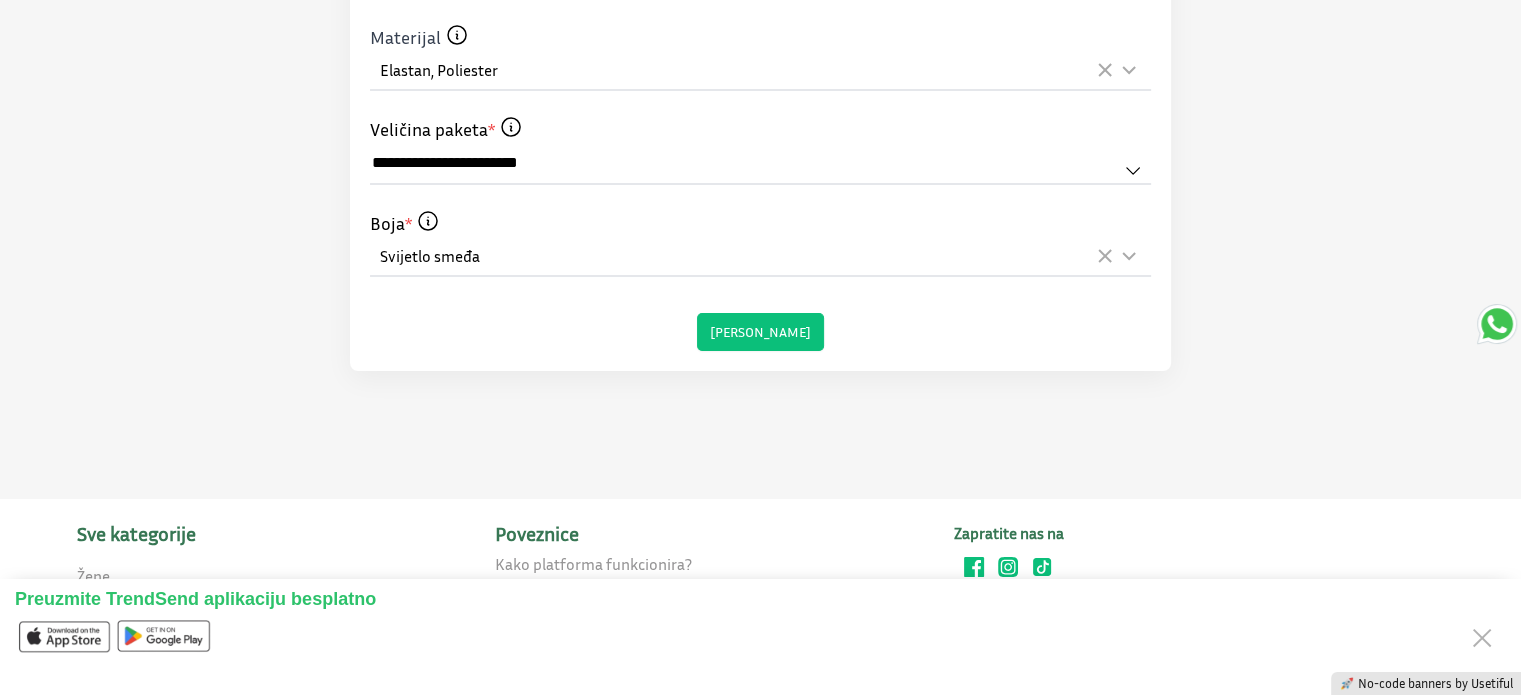 scroll, scrollTop: 1324, scrollLeft: 0, axis: vertical 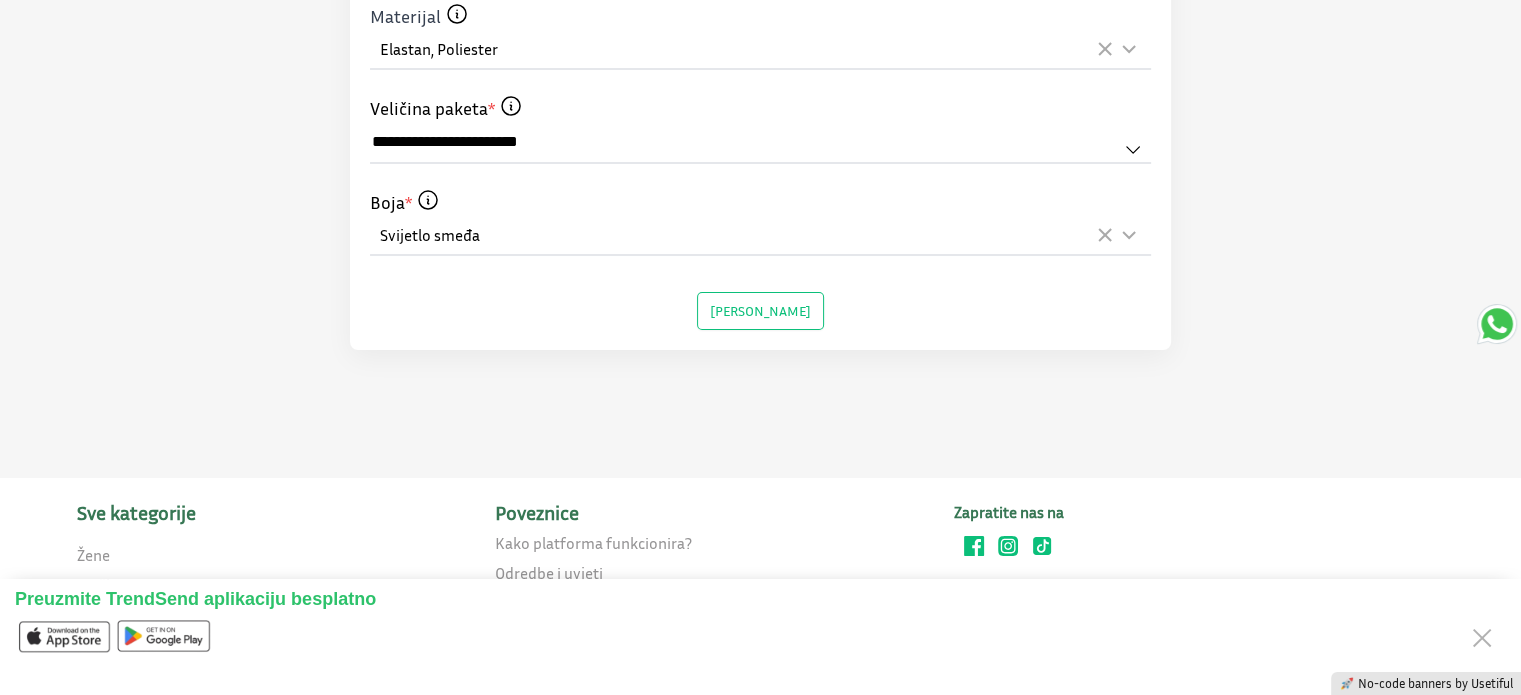 click on "Ažuriraj oglas" at bounding box center (760, 311) 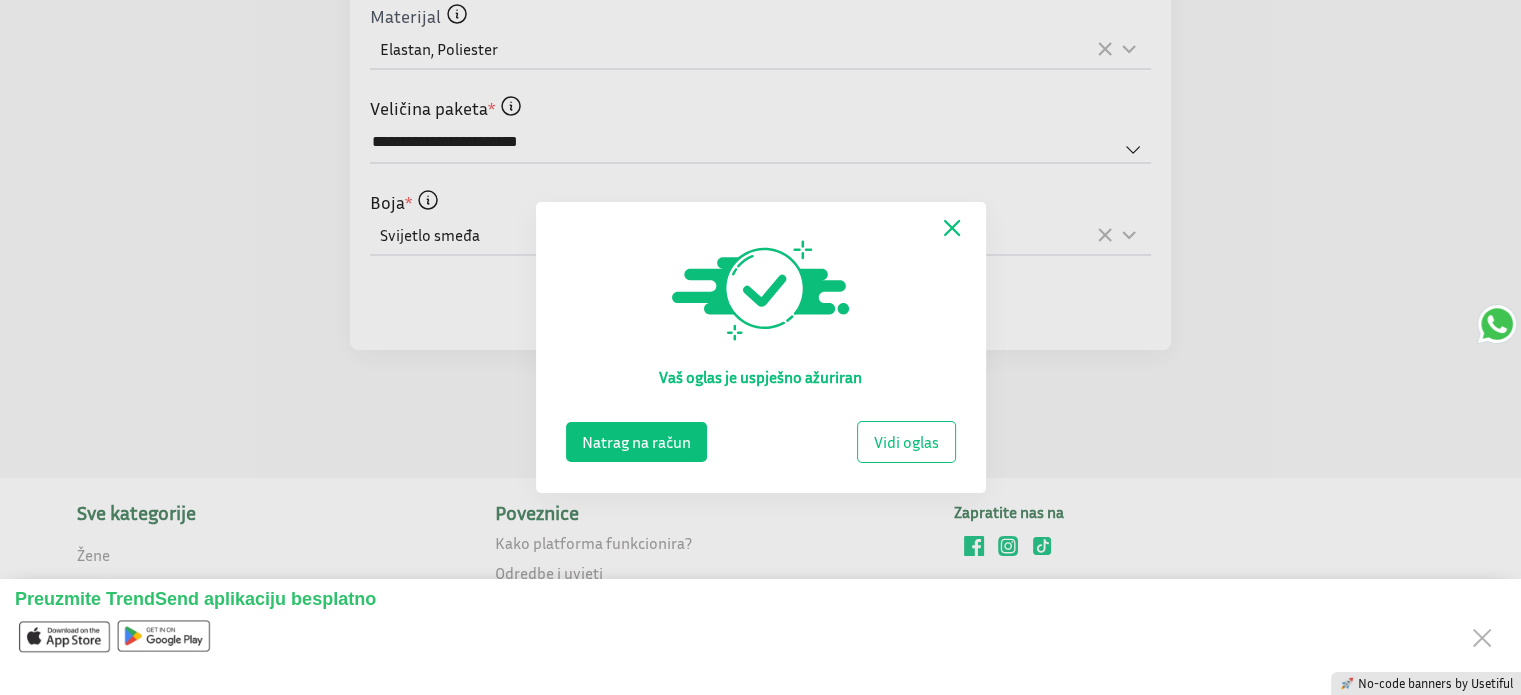 click on "Vidi oglas" at bounding box center [906, 442] 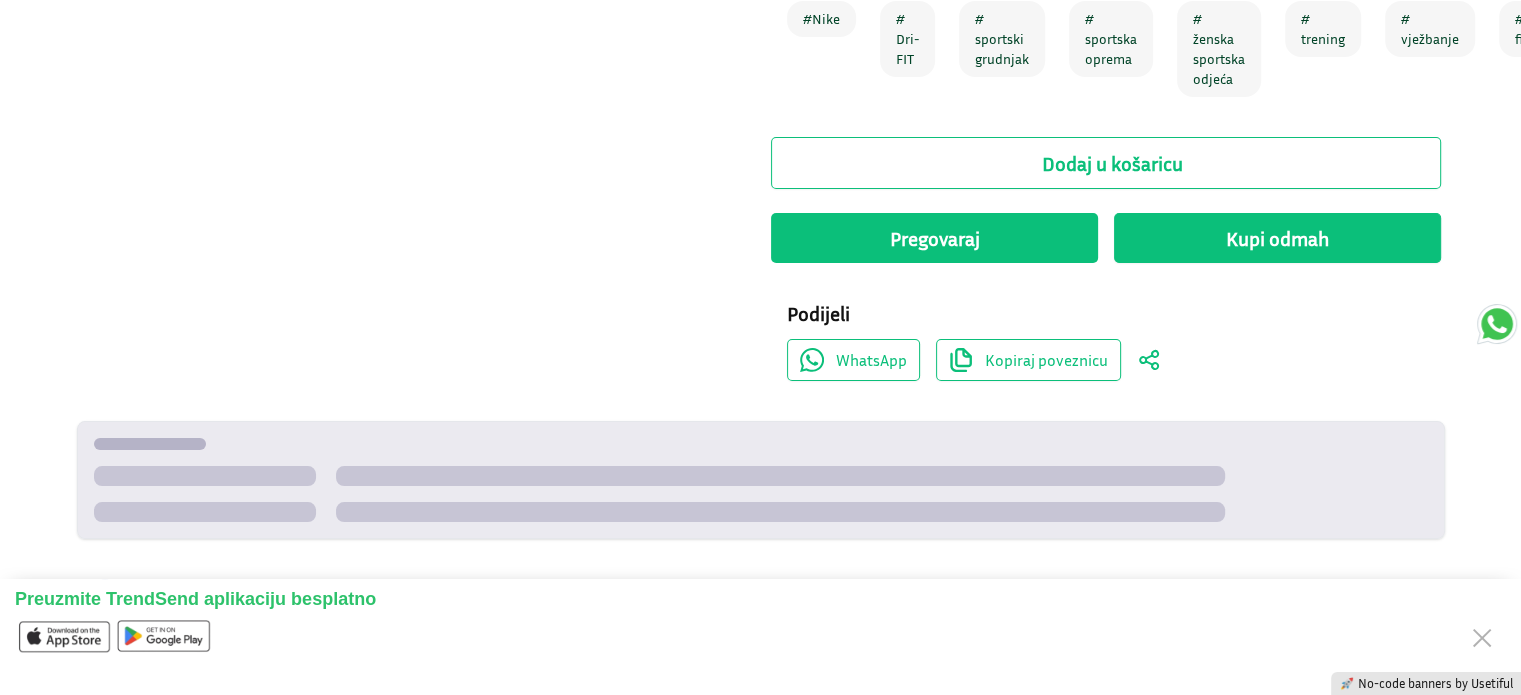 scroll, scrollTop: 0, scrollLeft: 0, axis: both 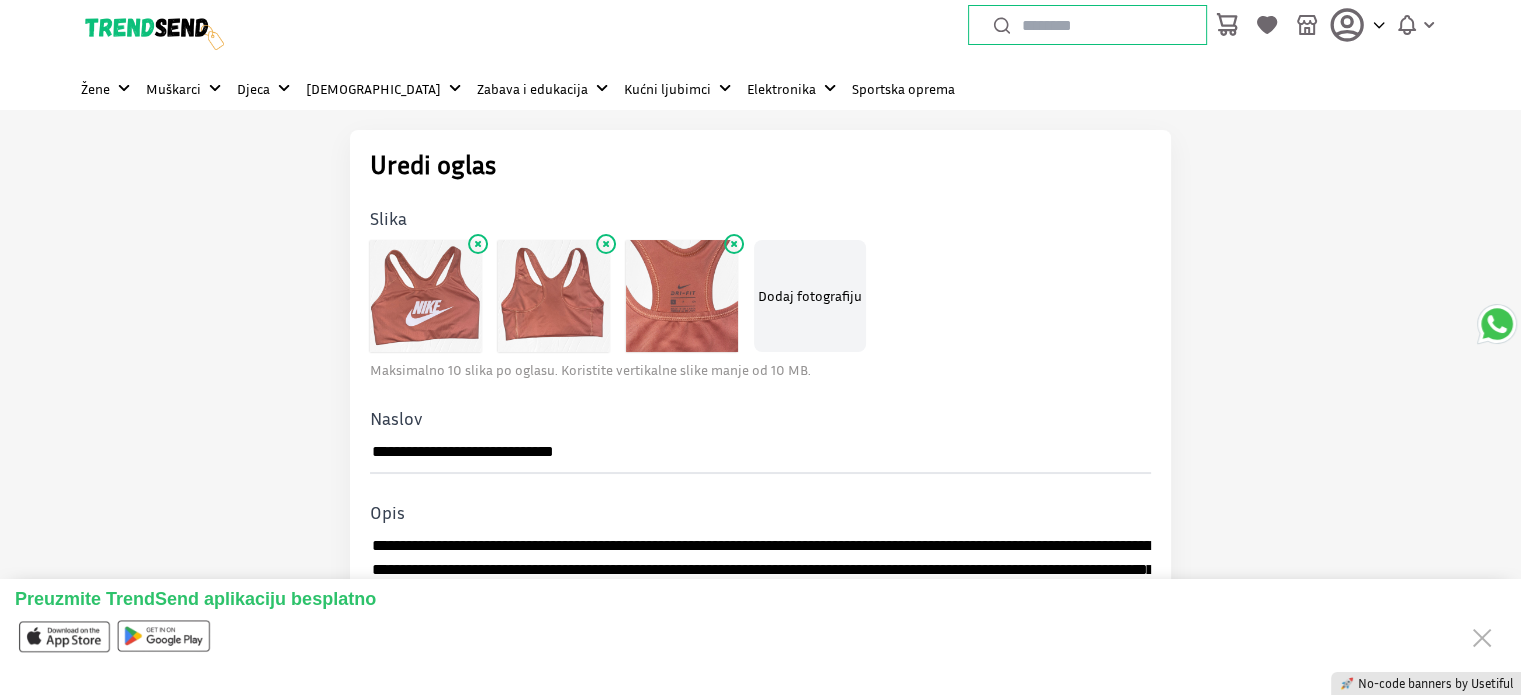 type on "**********" 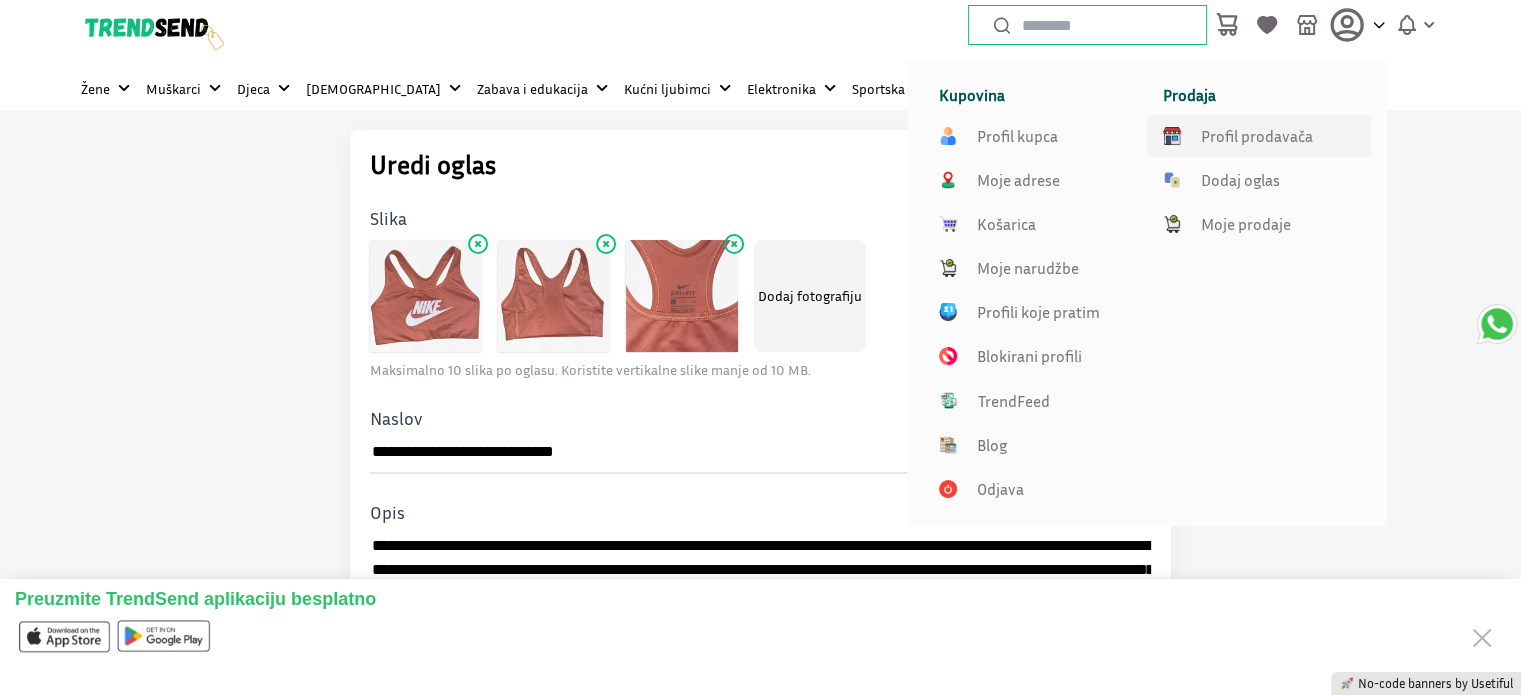 click on "Profil prodavača" at bounding box center [1257, 136] 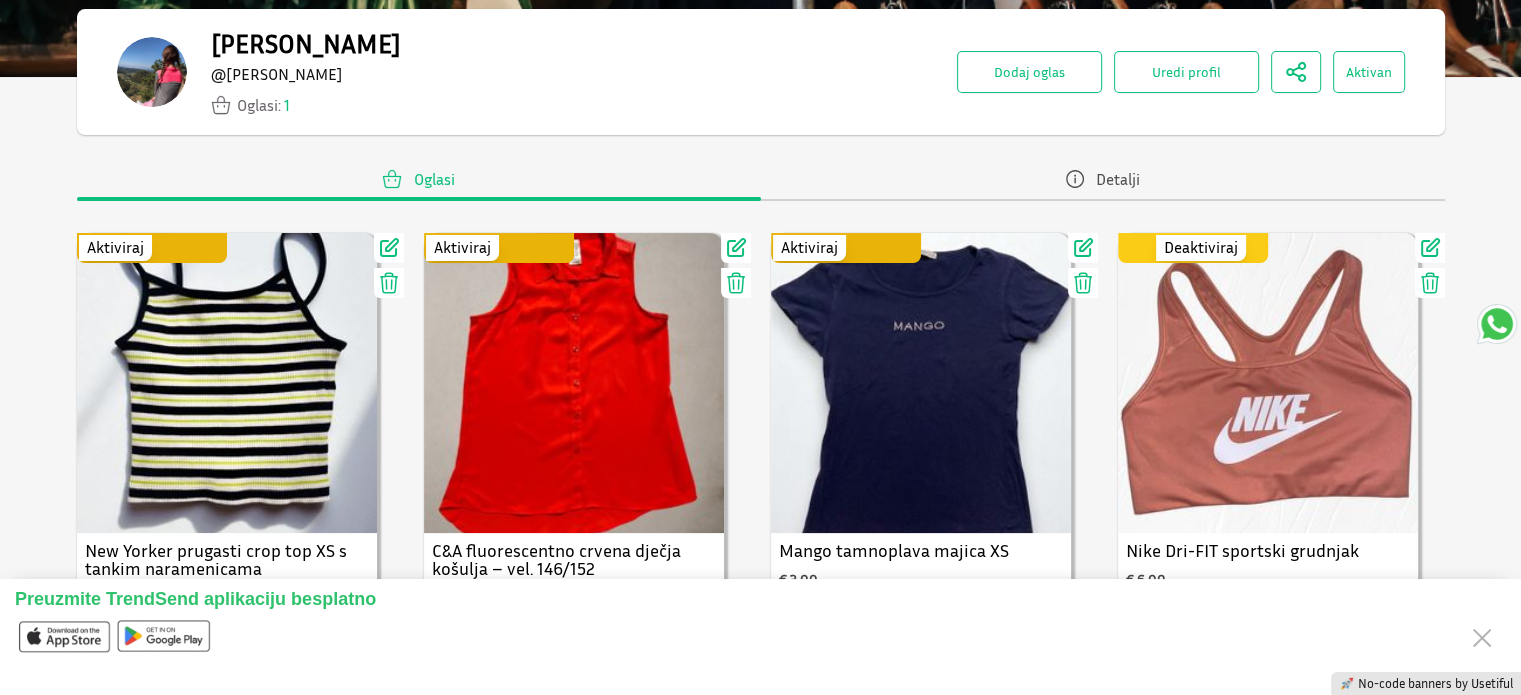 scroll, scrollTop: 243, scrollLeft: 0, axis: vertical 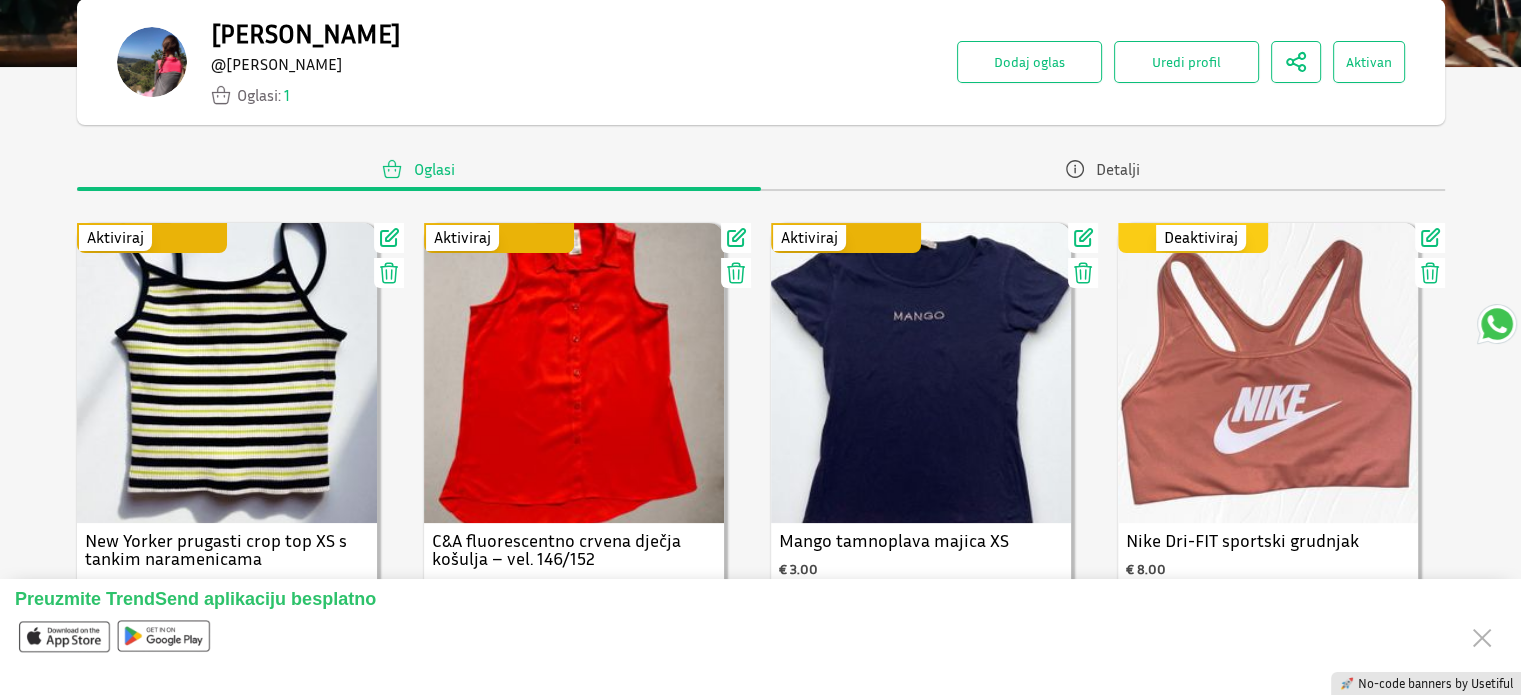 click on "Use setting Deaktiviraj" at bounding box center [1198, 238] 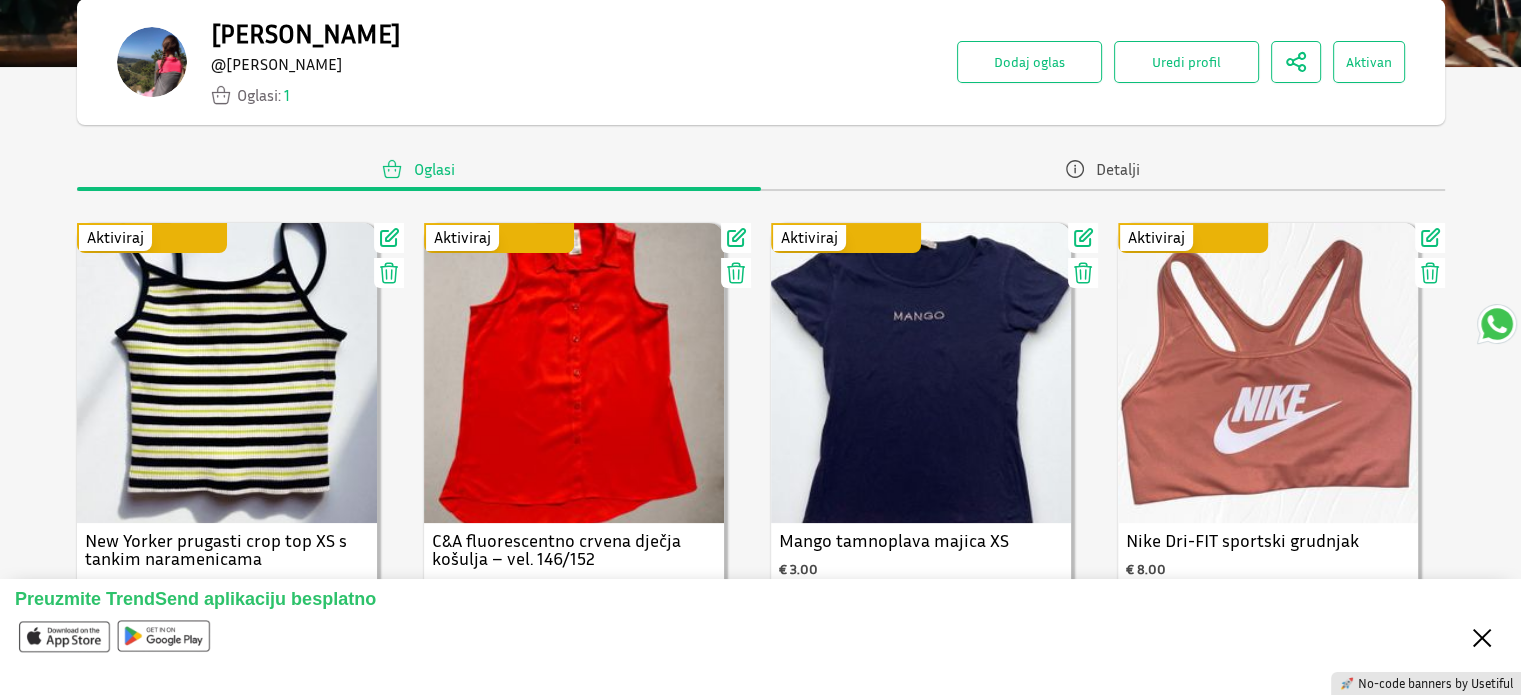 click on "Close" at bounding box center [1482, 636] 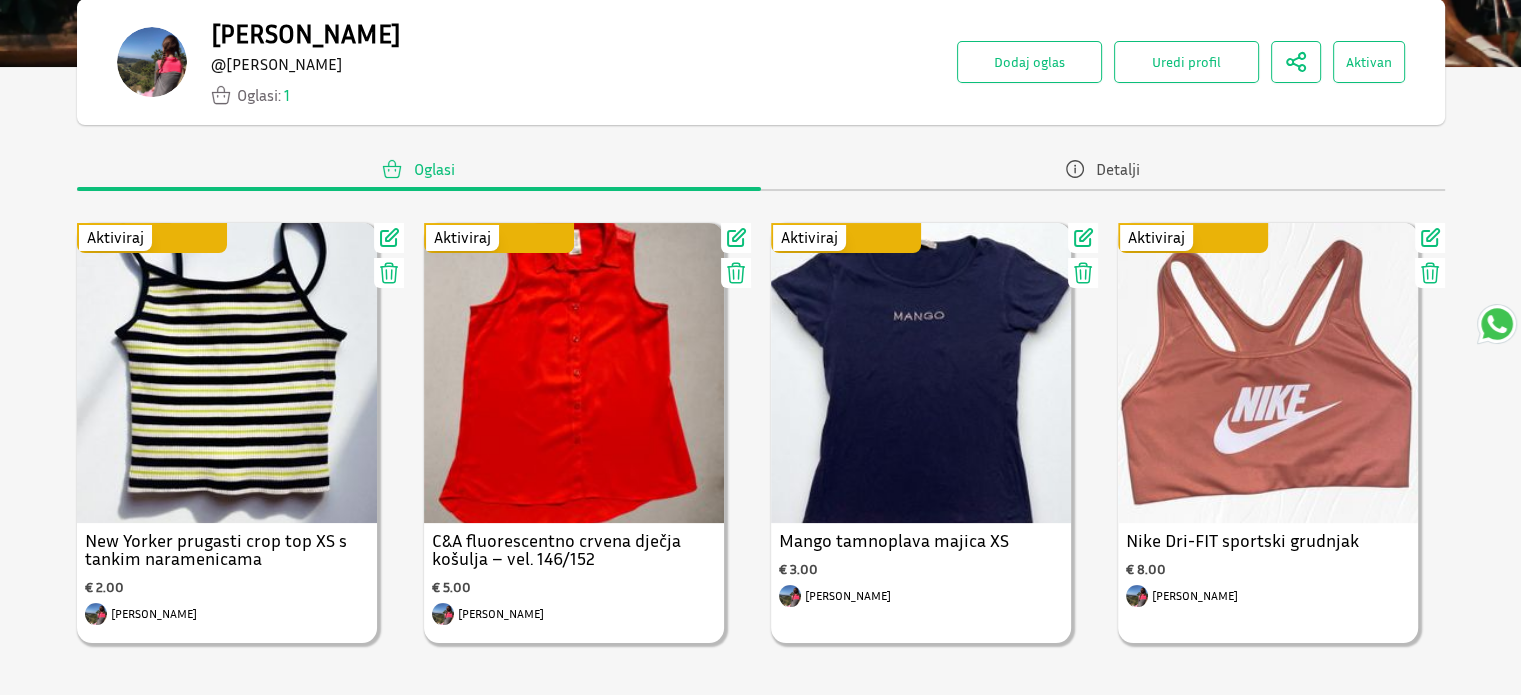 scroll, scrollTop: 0, scrollLeft: 0, axis: both 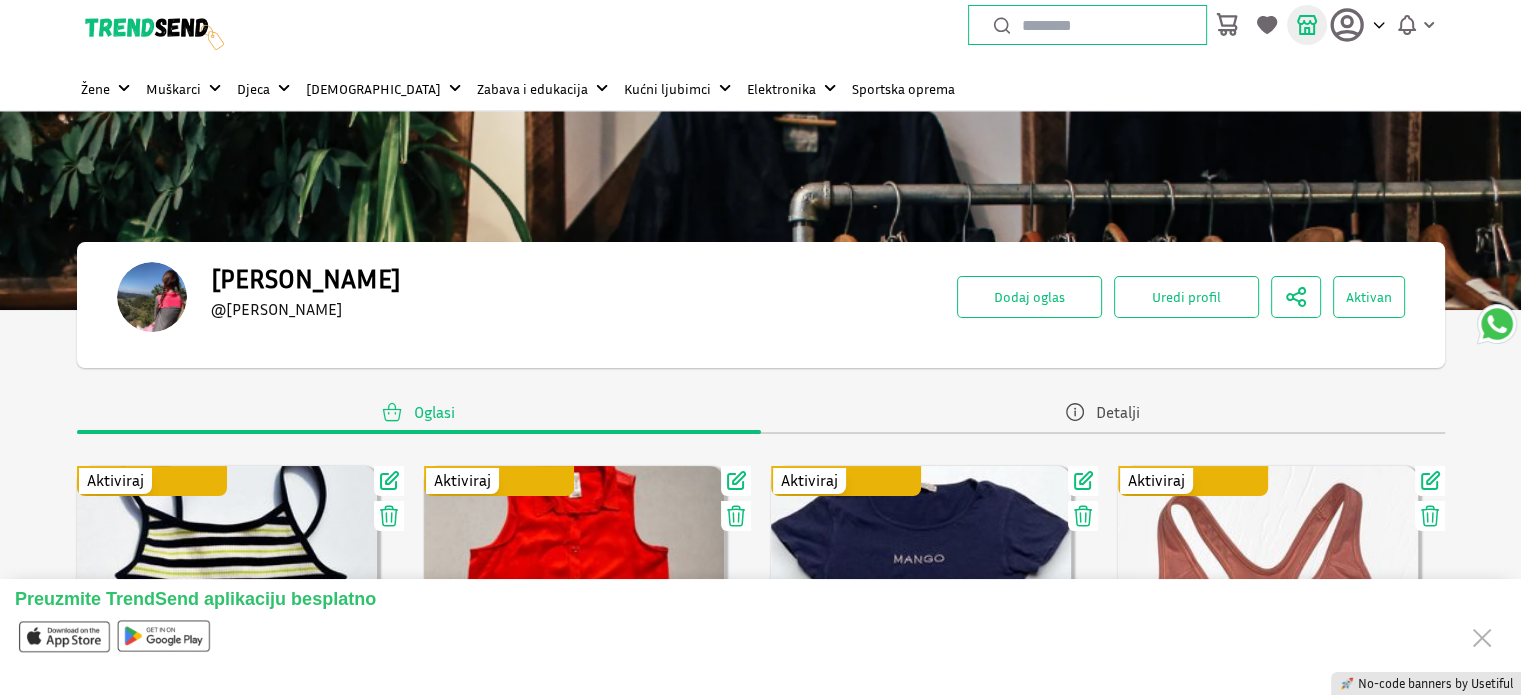 click 